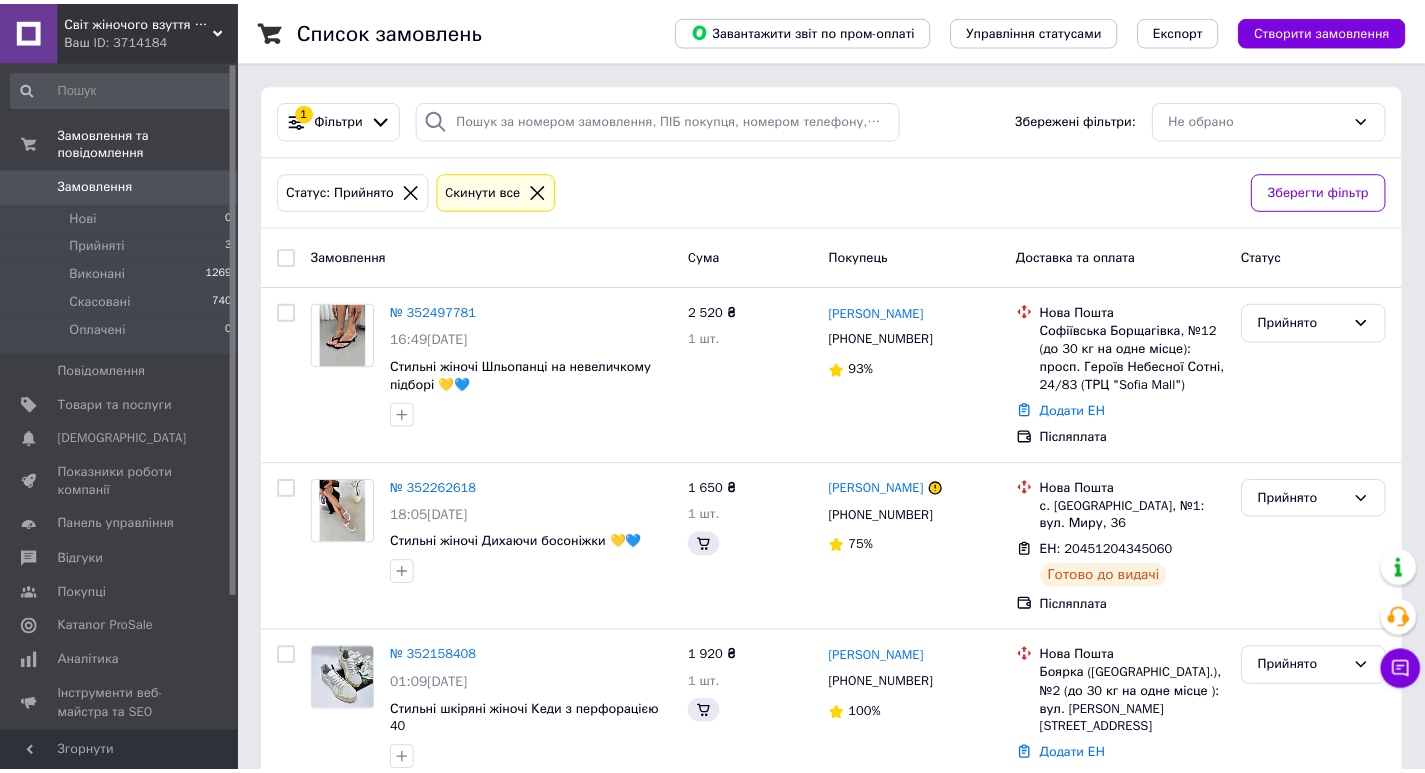 scroll, scrollTop: 41, scrollLeft: 0, axis: vertical 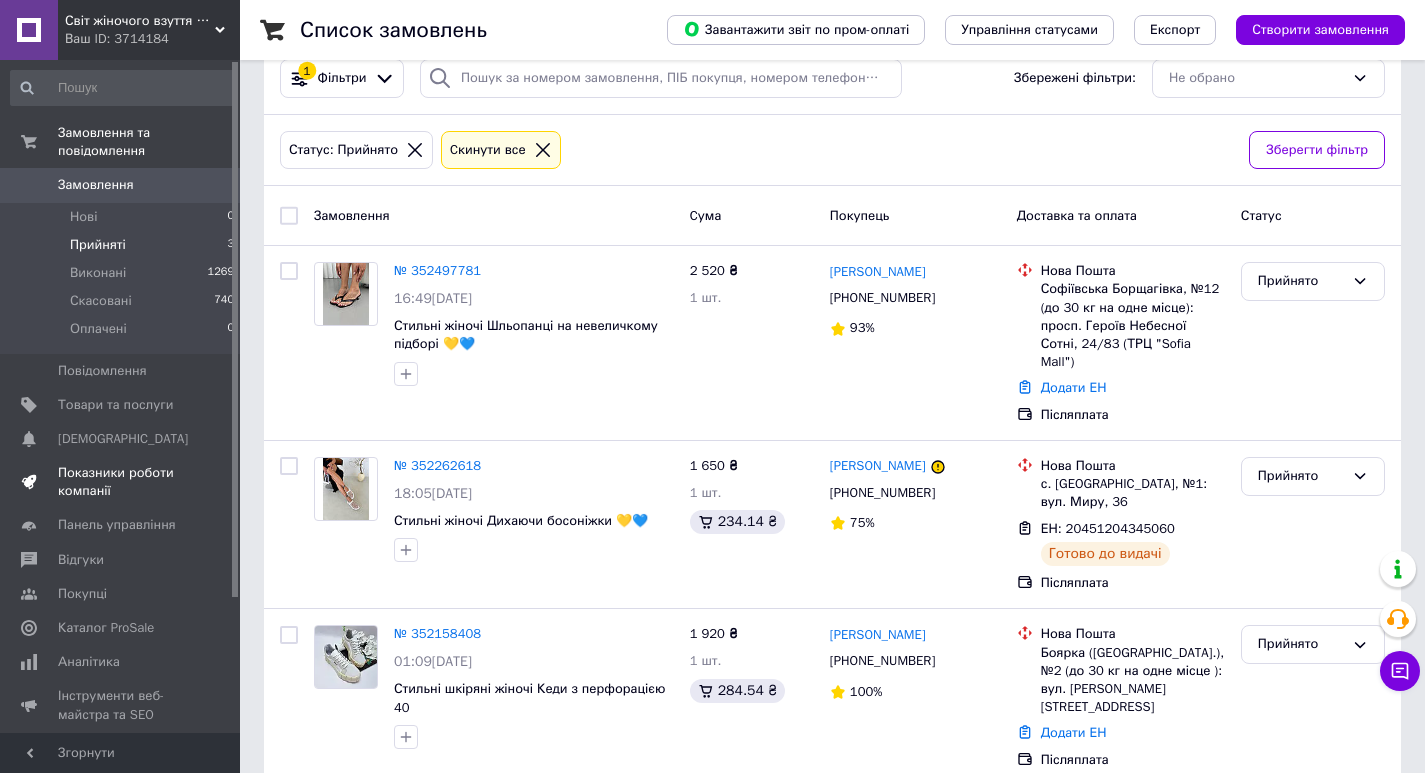 click on "Показники роботи компанії" at bounding box center [121, 482] 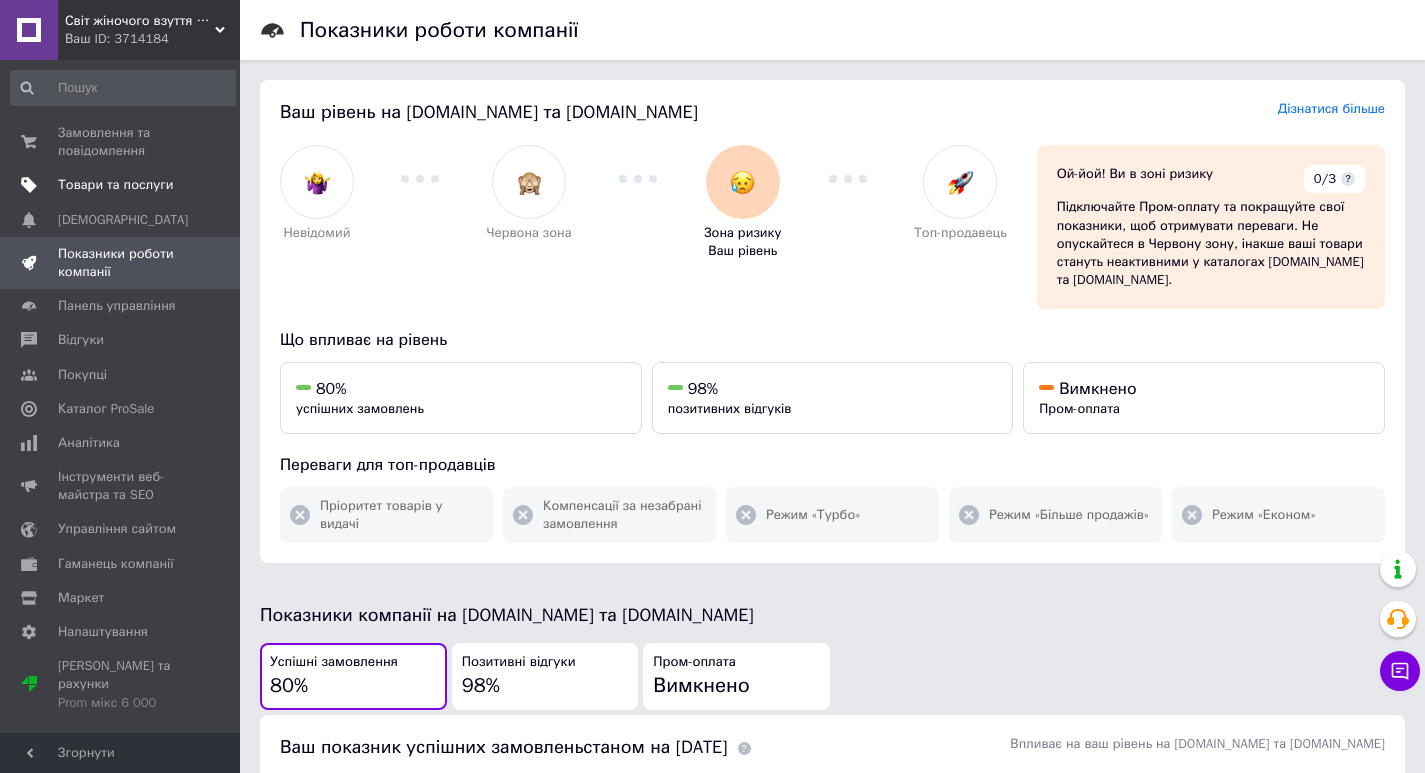 drag, startPoint x: 114, startPoint y: 186, endPoint x: 126, endPoint y: 176, distance: 15.6205 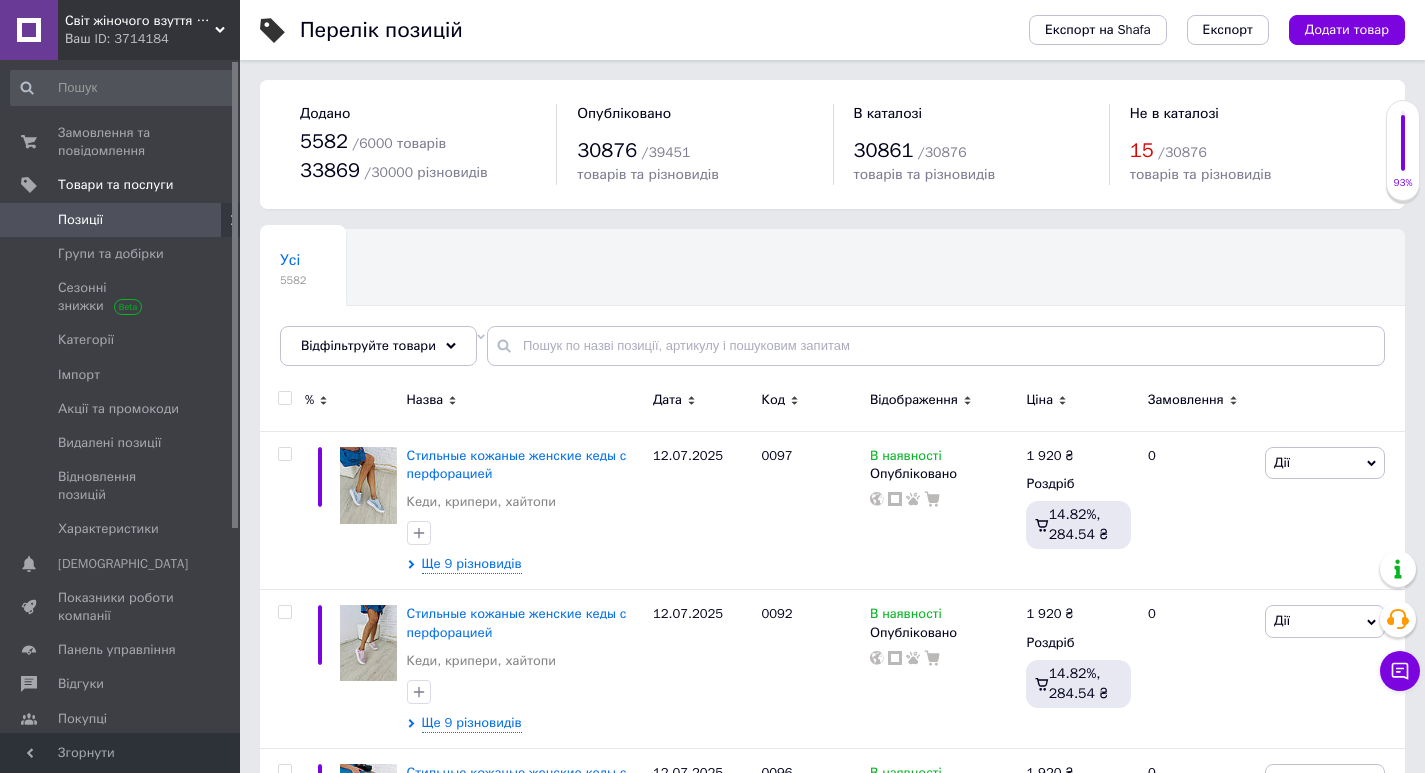 click 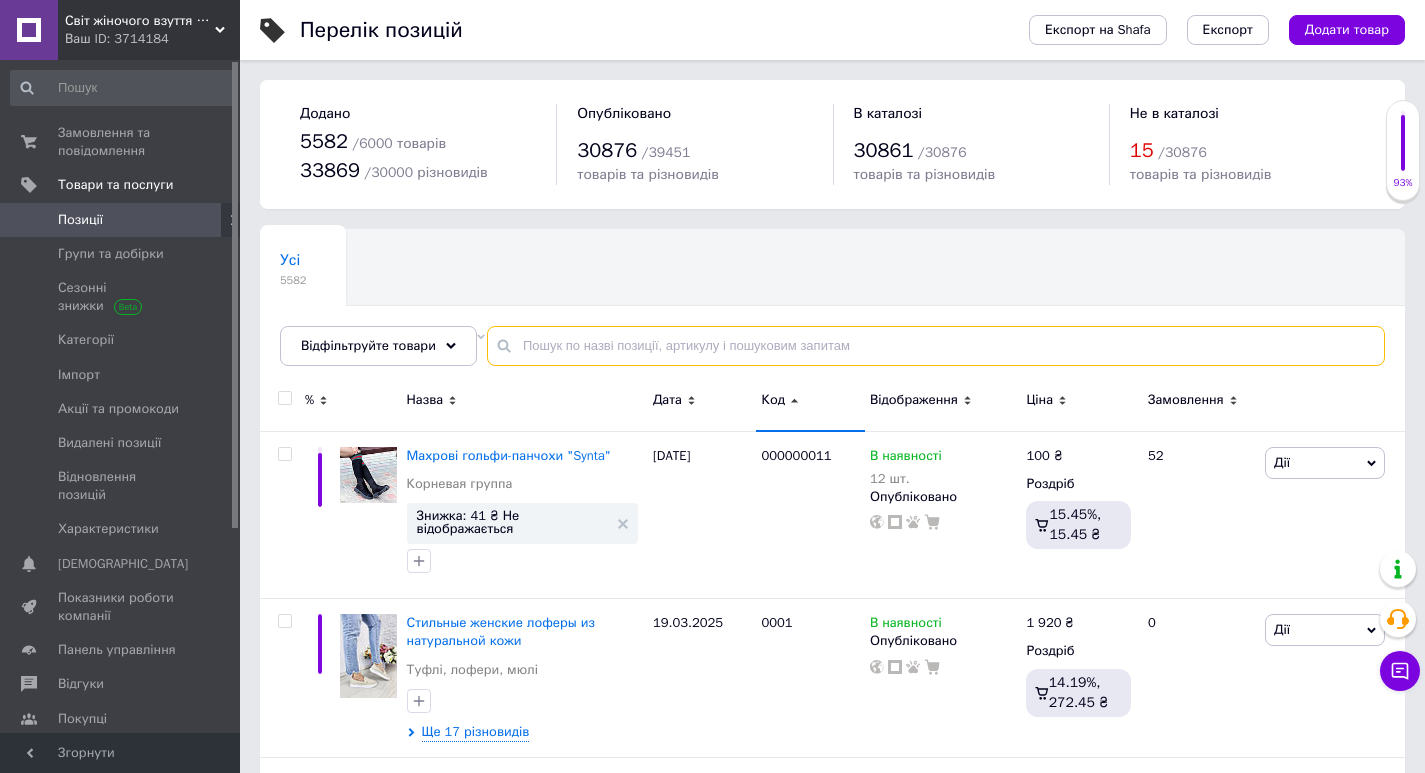 click at bounding box center [936, 346] 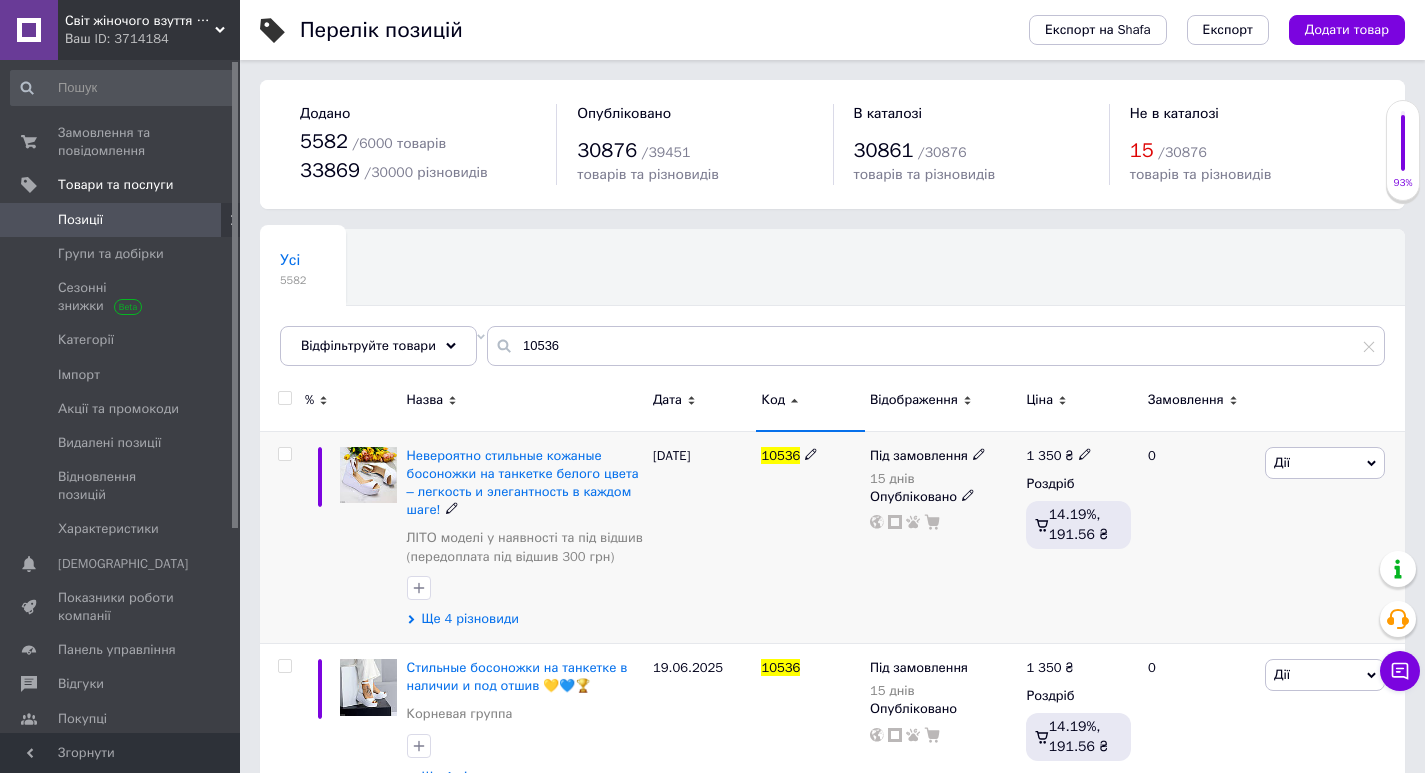 click on "Ще 4 різновиди" at bounding box center [470, 619] 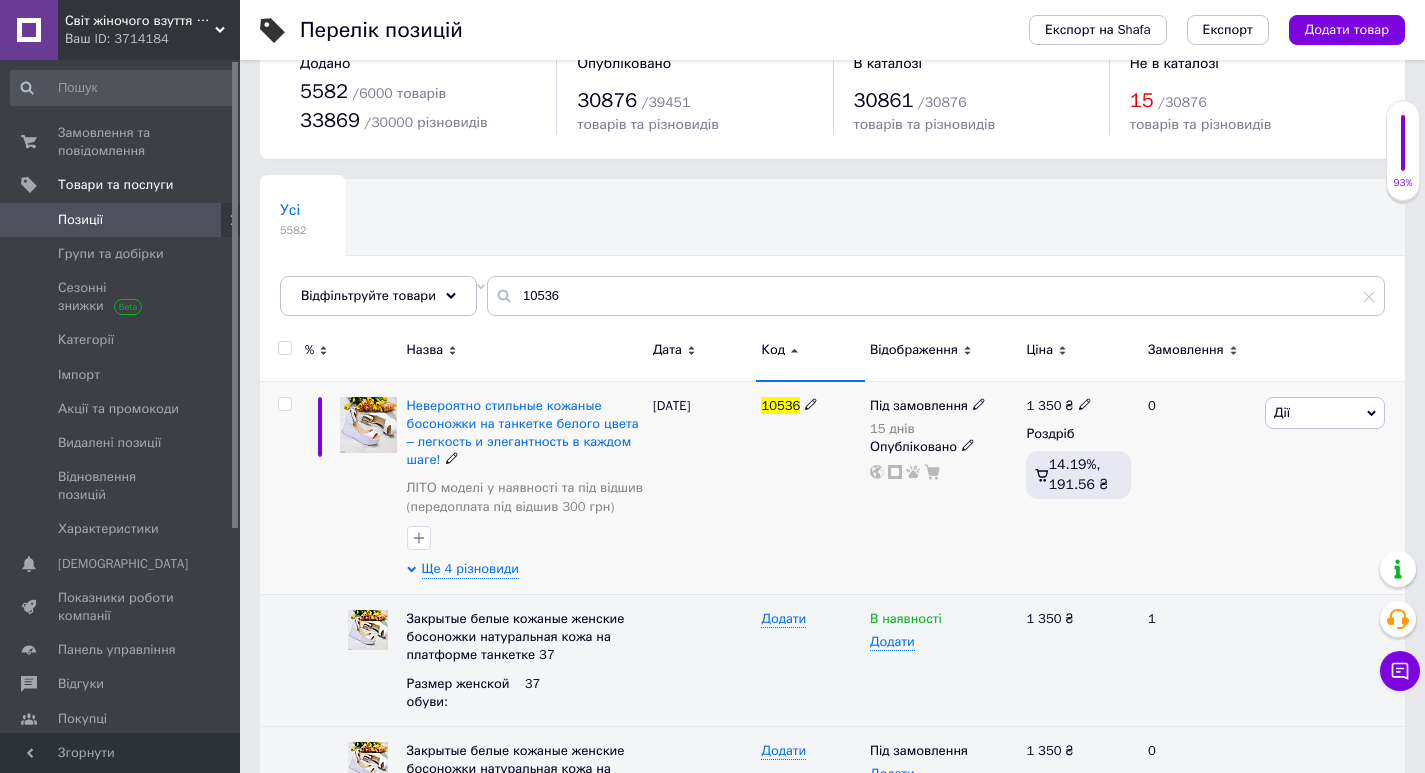 scroll, scrollTop: 150, scrollLeft: 0, axis: vertical 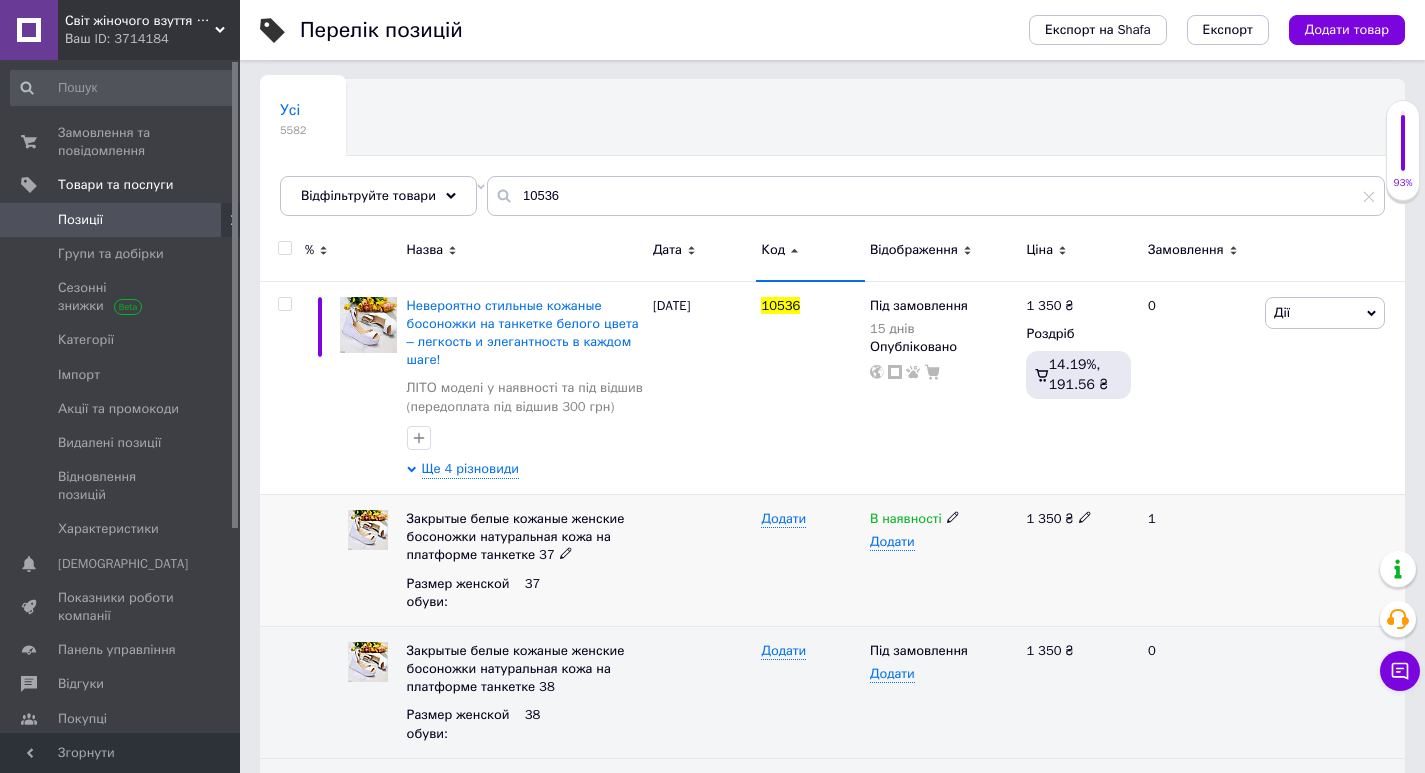 click 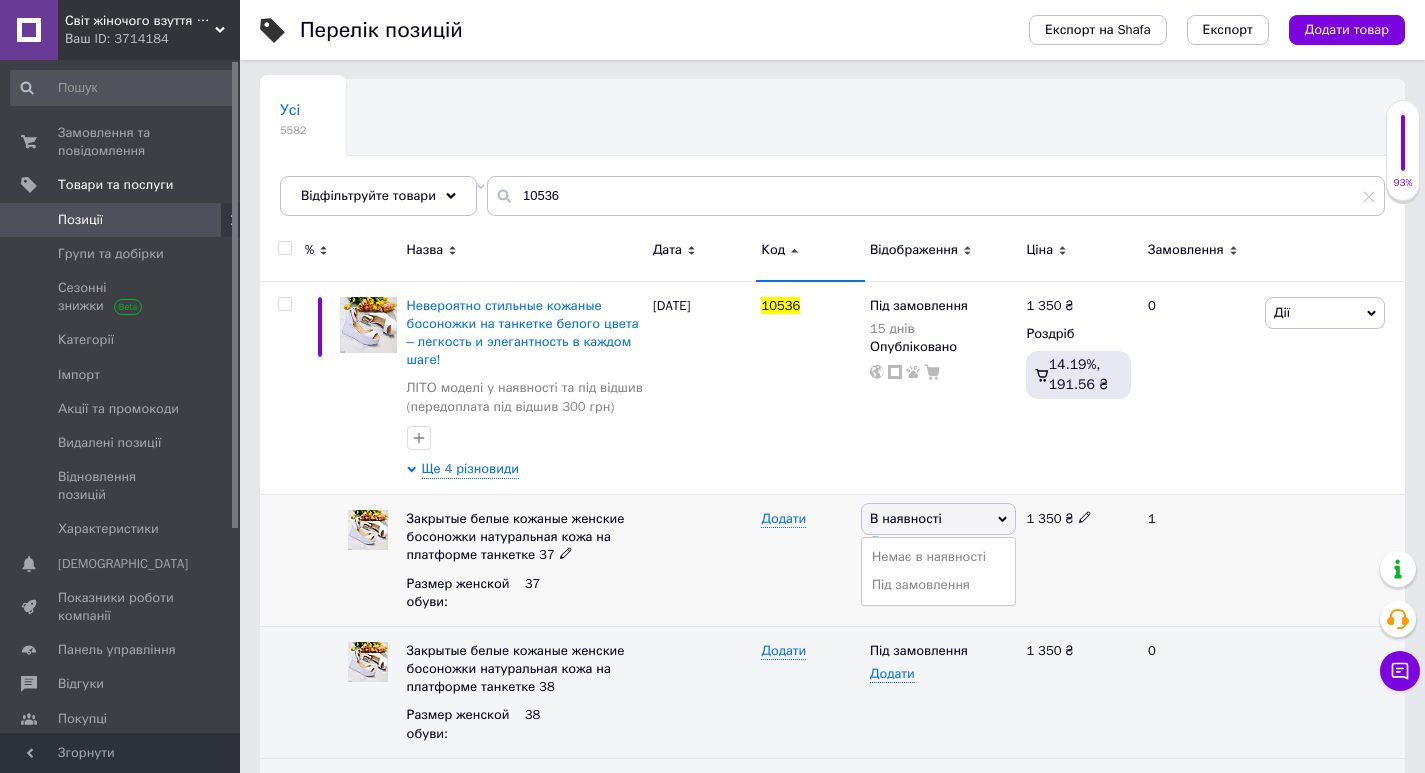 click on "Під замовлення" at bounding box center [938, 585] 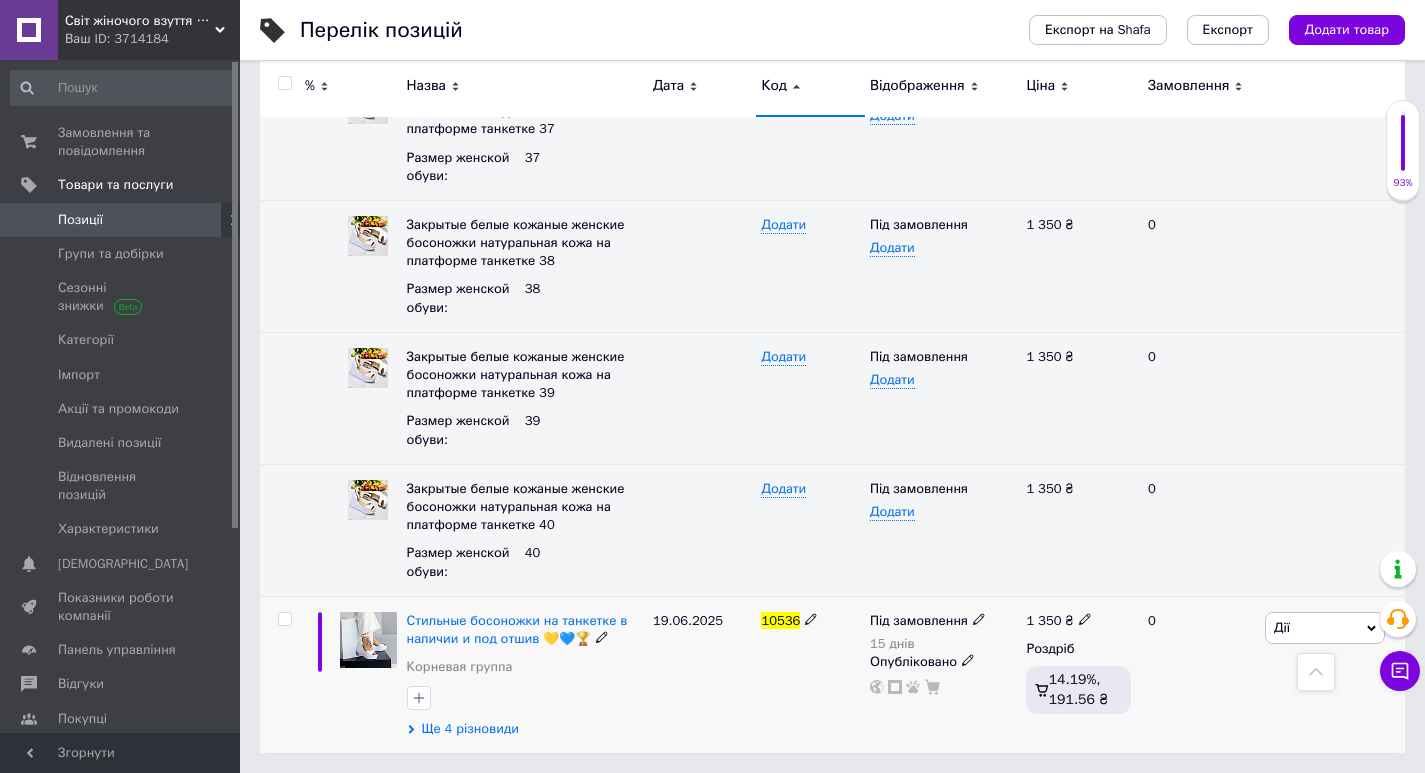 click on "Ще 4 різновиди" at bounding box center [470, 729] 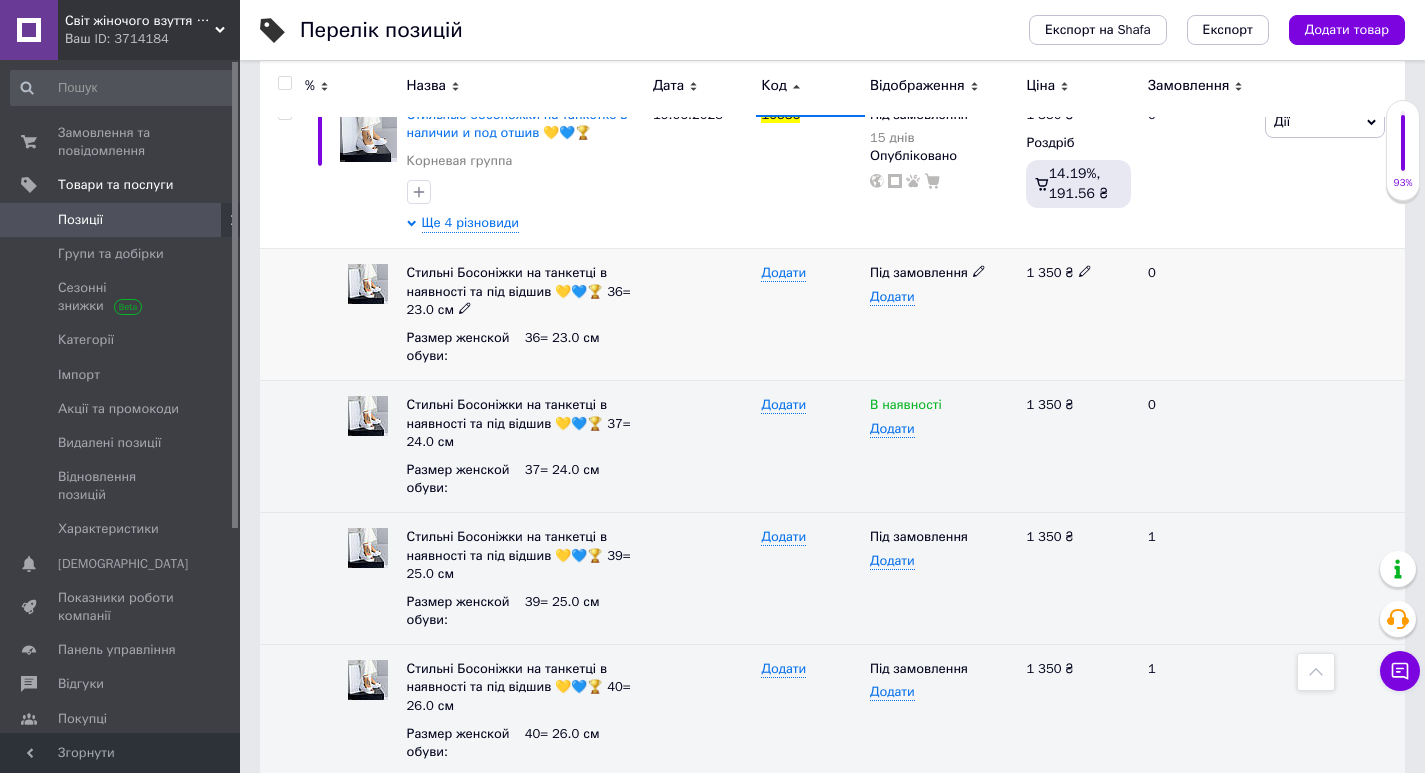 scroll, scrollTop: 1105, scrollLeft: 0, axis: vertical 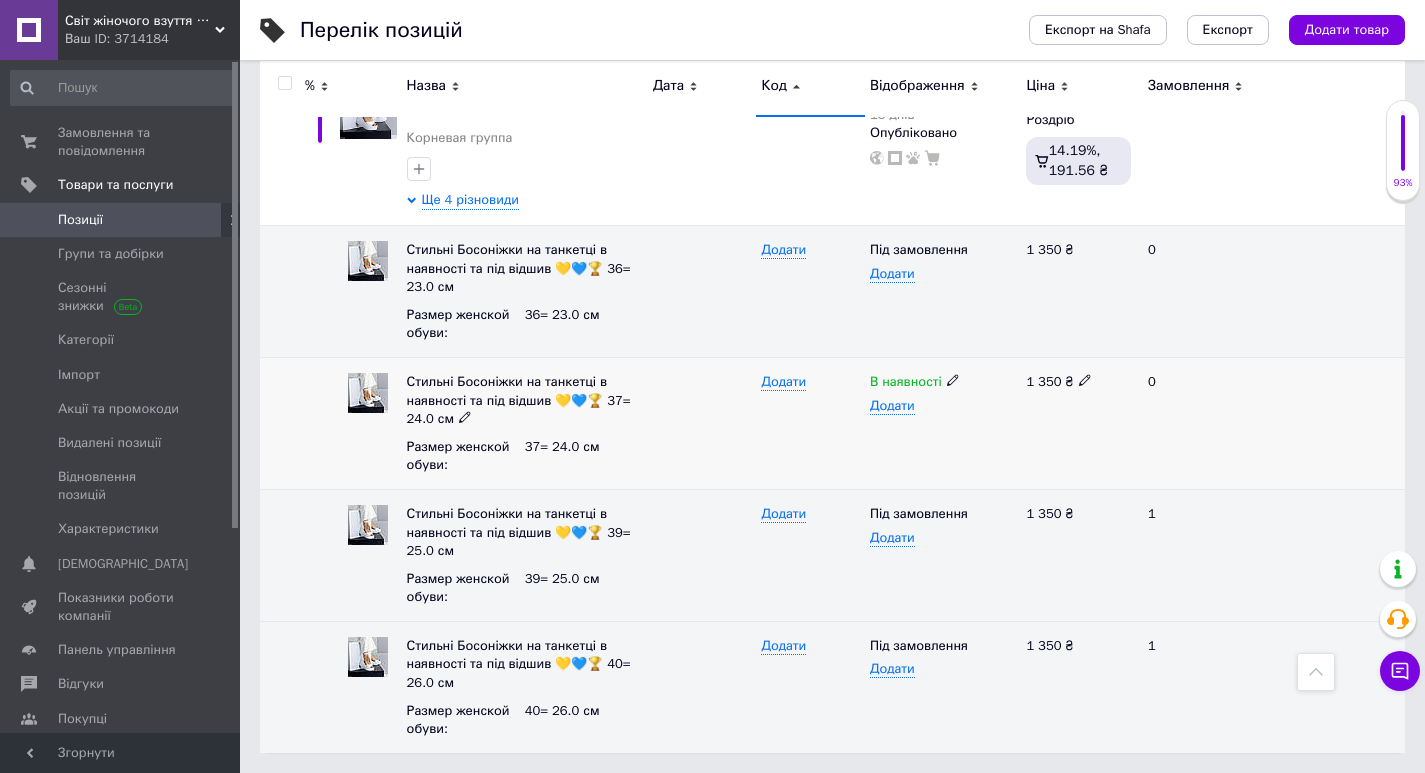 click 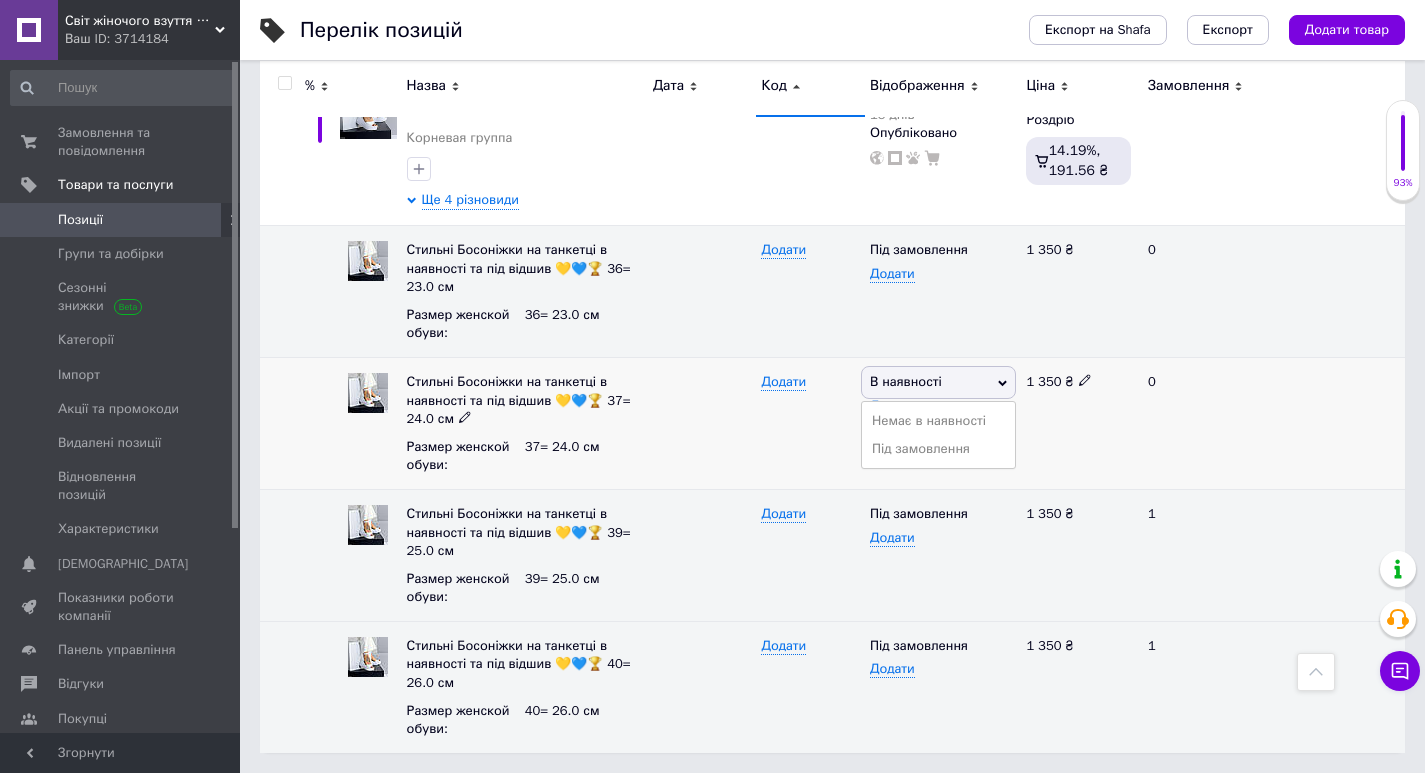 click on "Під замовлення" at bounding box center [938, 449] 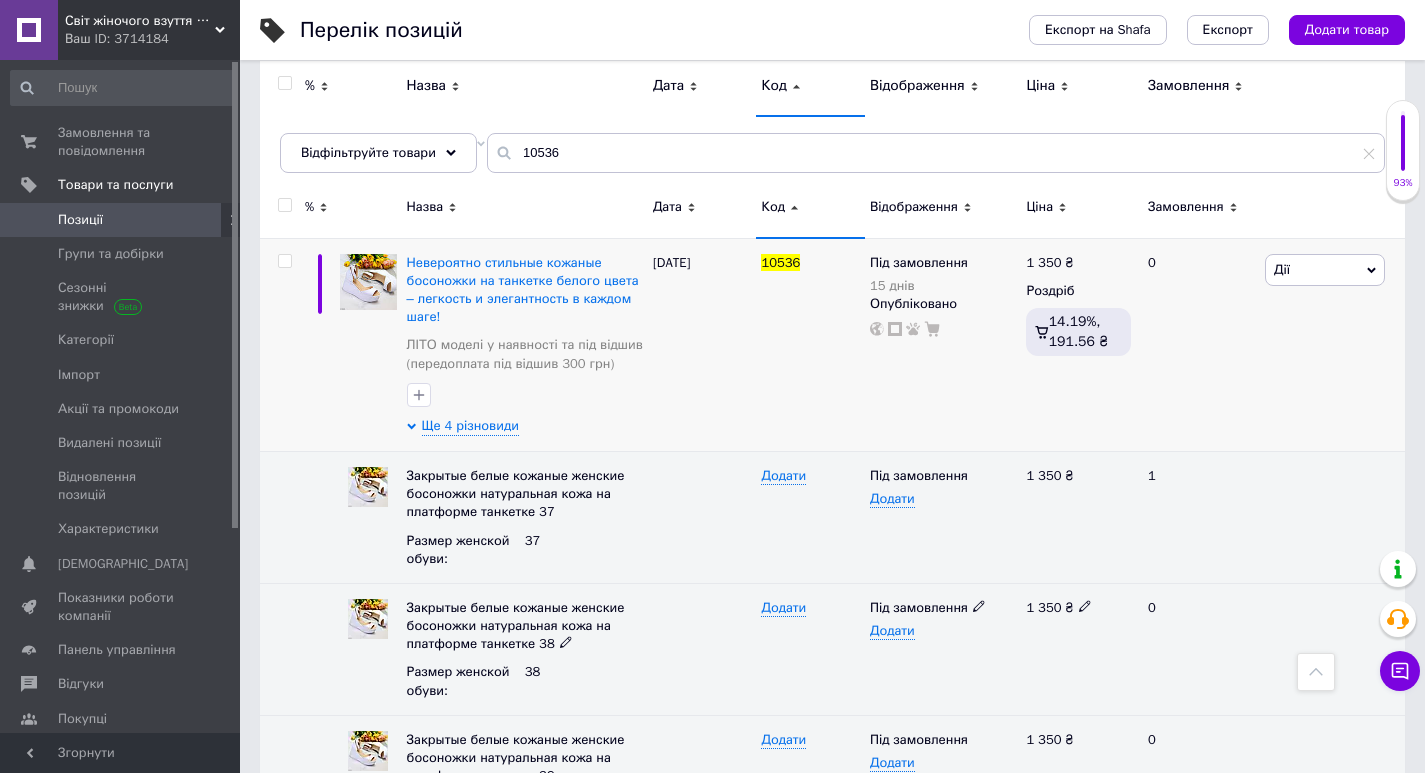 scroll, scrollTop: 0, scrollLeft: 0, axis: both 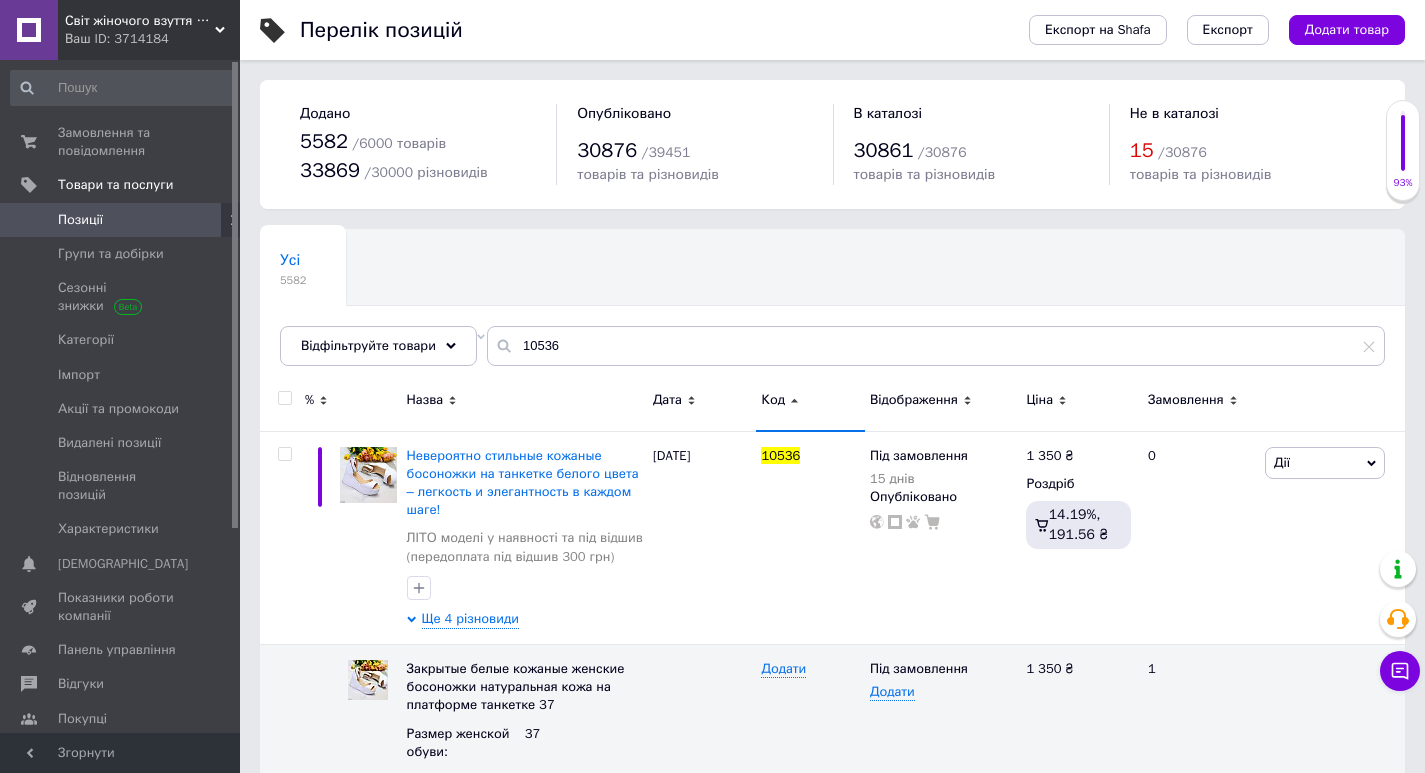 drag, startPoint x: 552, startPoint y: 344, endPoint x: 264, endPoint y: 385, distance: 290.90378 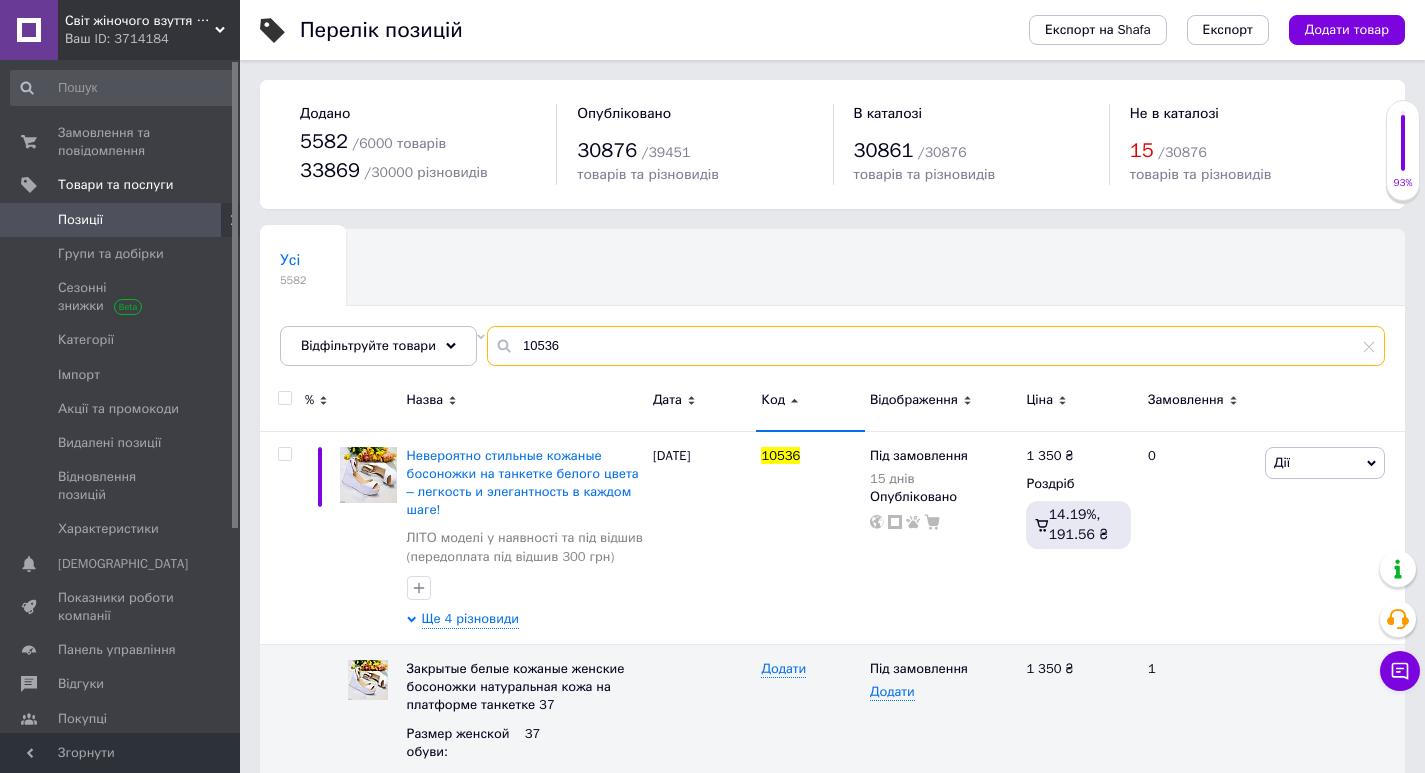 click on "10536" at bounding box center [936, 346] 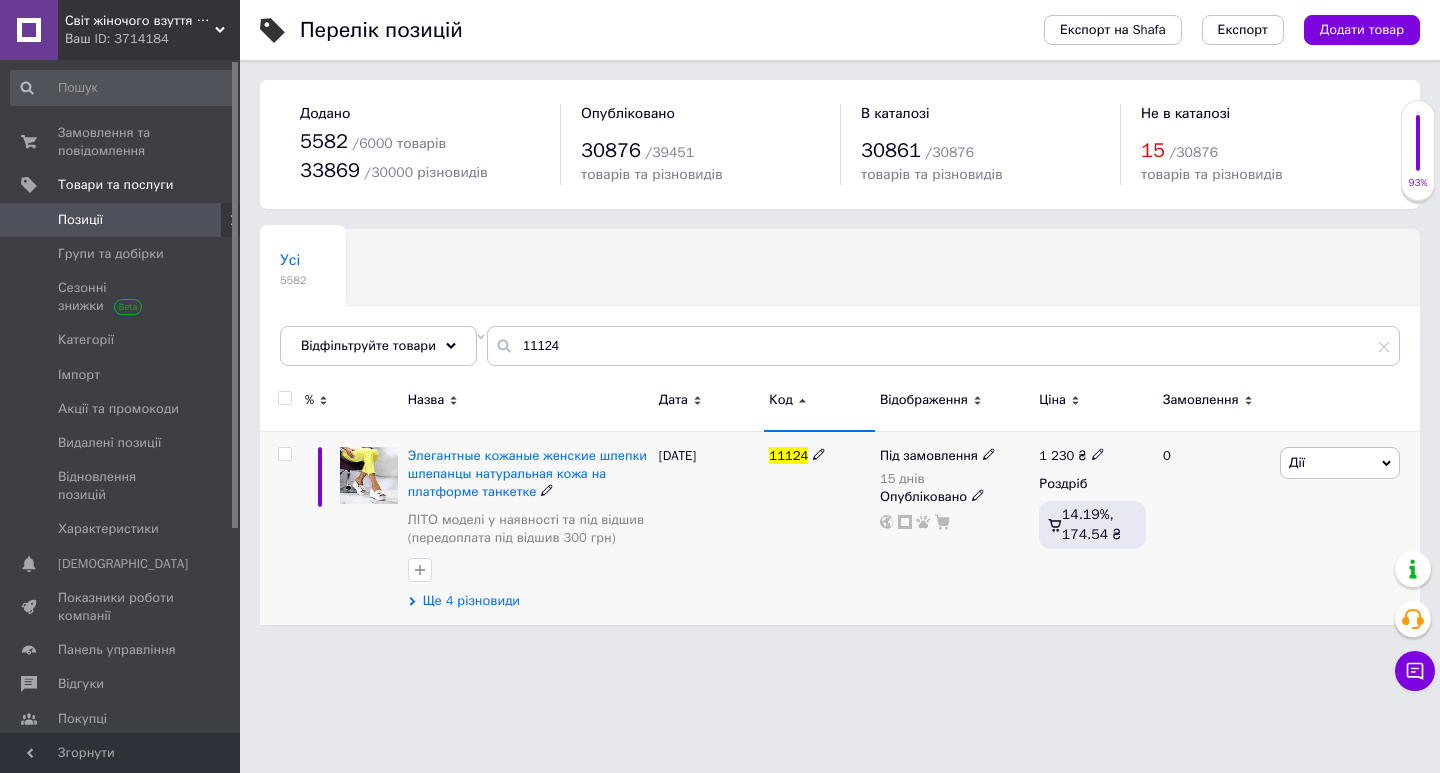 click on "Ще 4 різновиди" at bounding box center [471, 601] 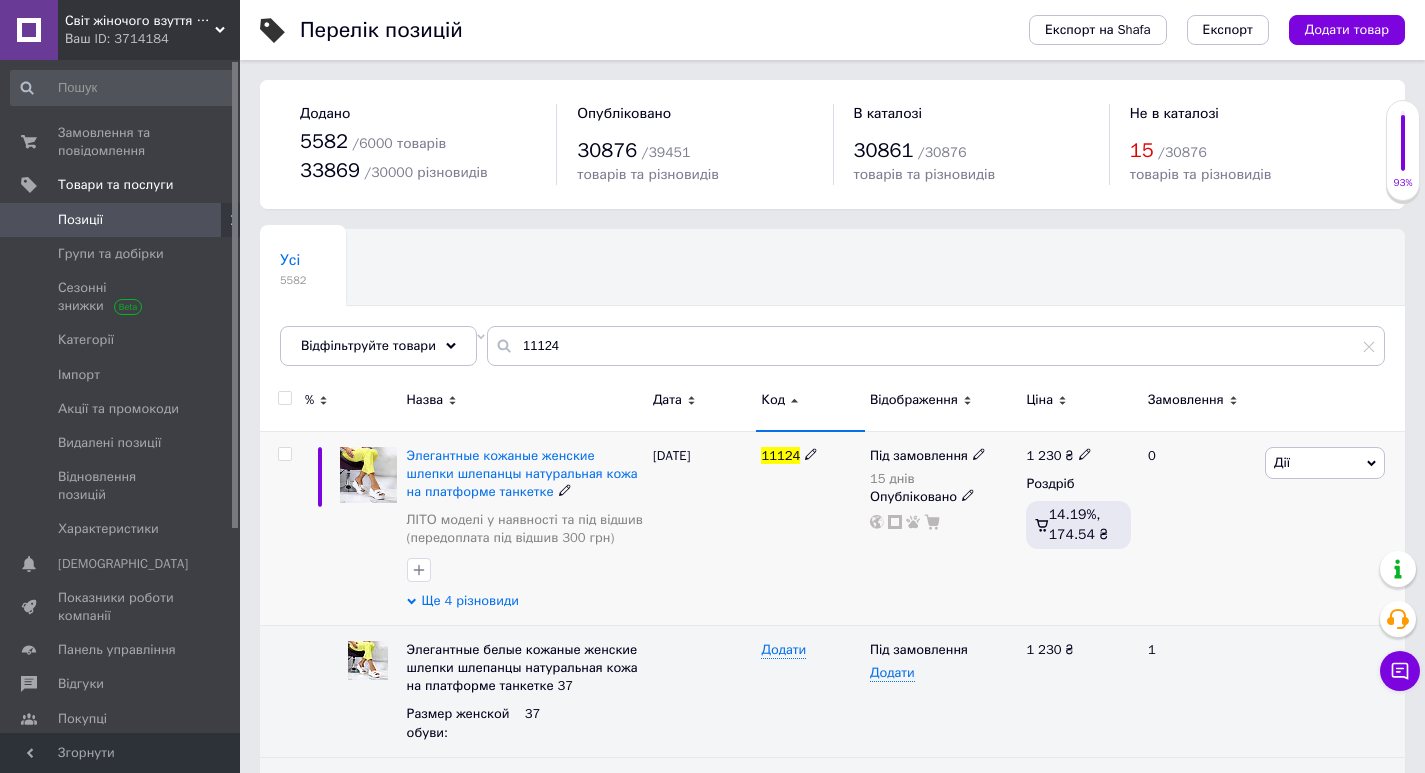click on "Ще 4 різновиди" at bounding box center (470, 601) 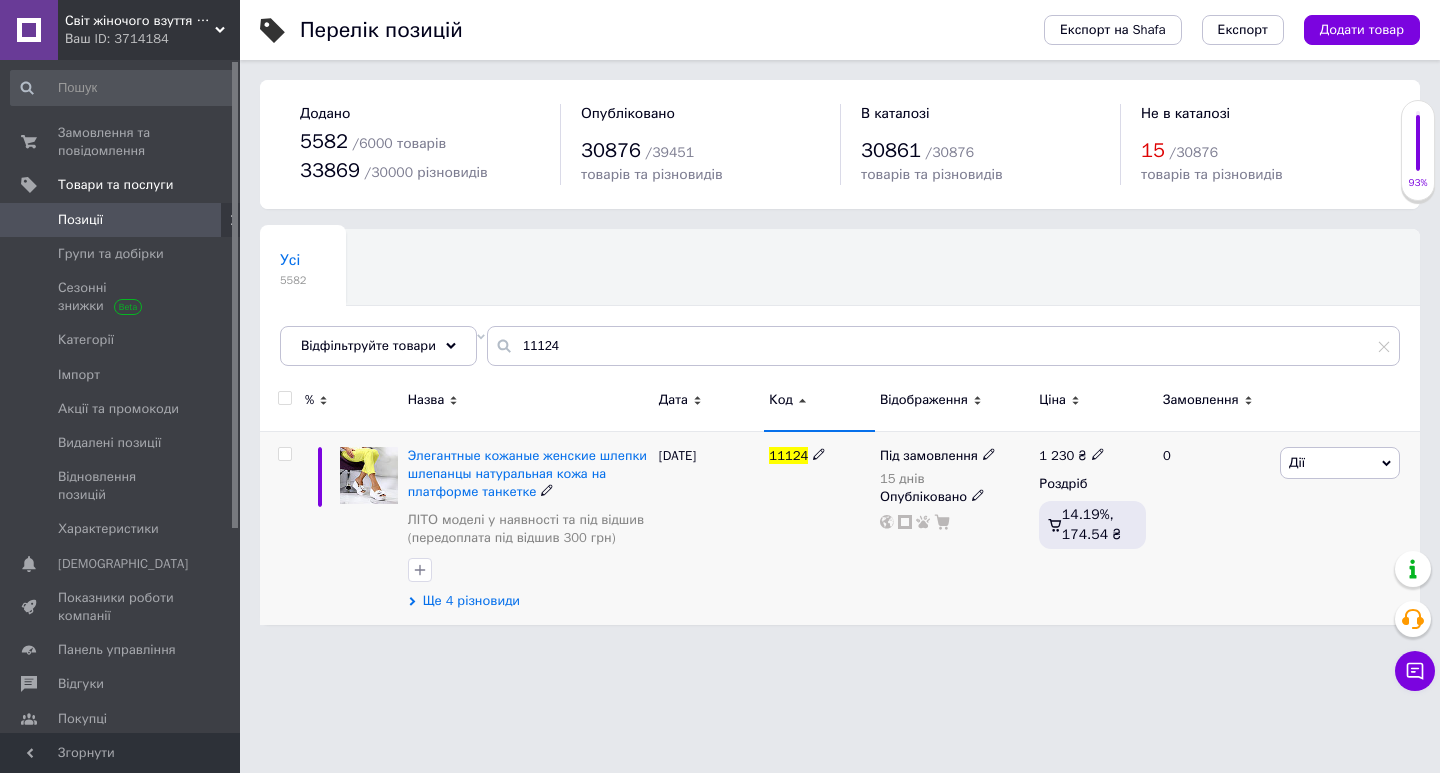 click on "Ще 4 різновиди" at bounding box center (471, 601) 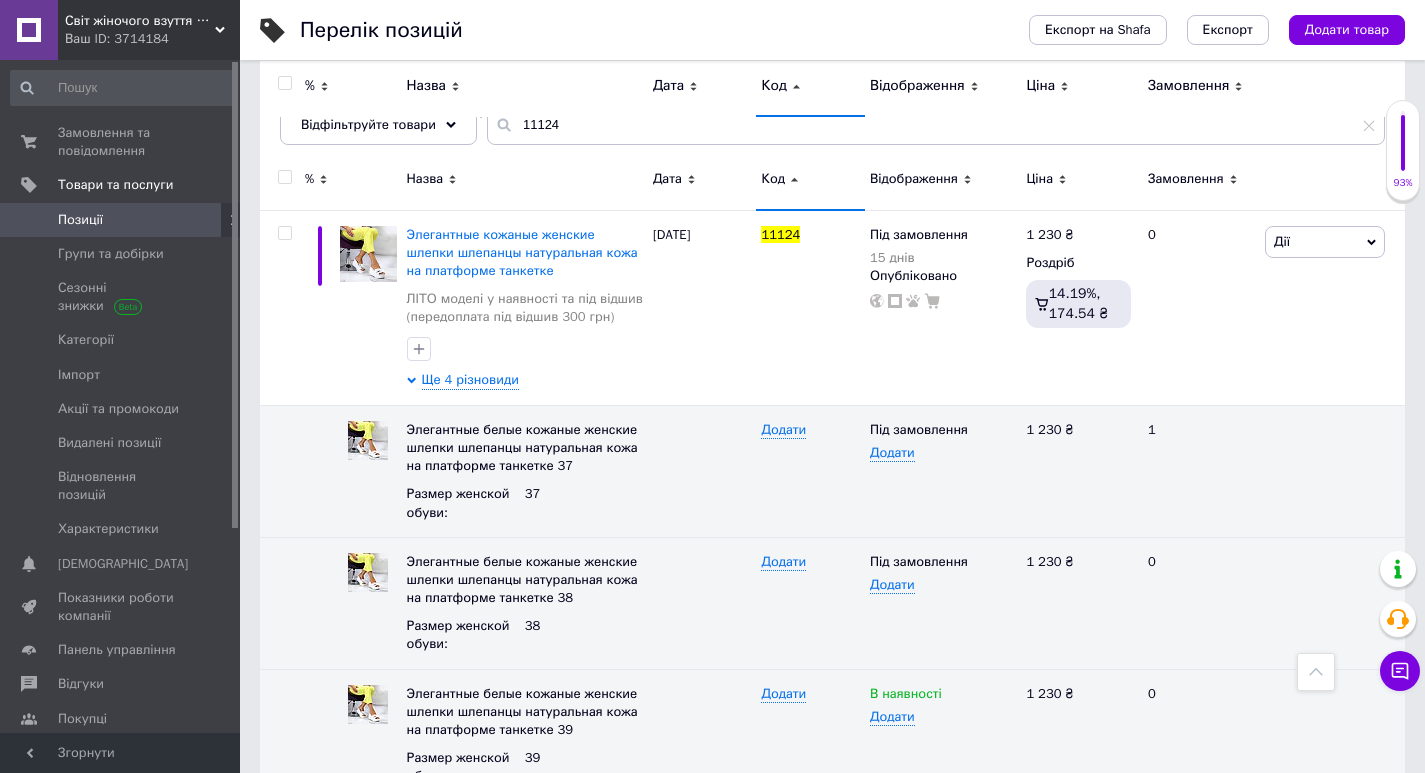 scroll, scrollTop: 0, scrollLeft: 0, axis: both 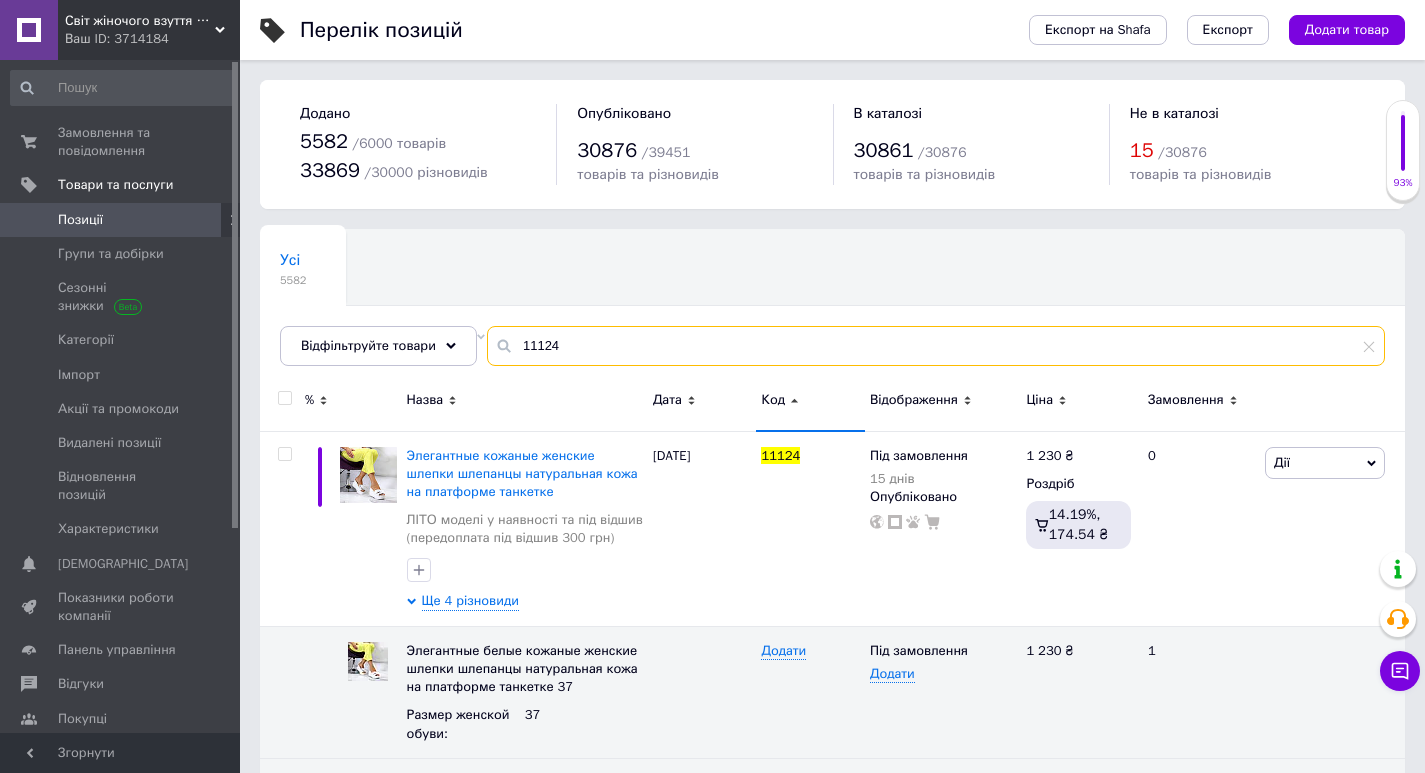 drag, startPoint x: 603, startPoint y: 345, endPoint x: 240, endPoint y: 360, distance: 363.30978 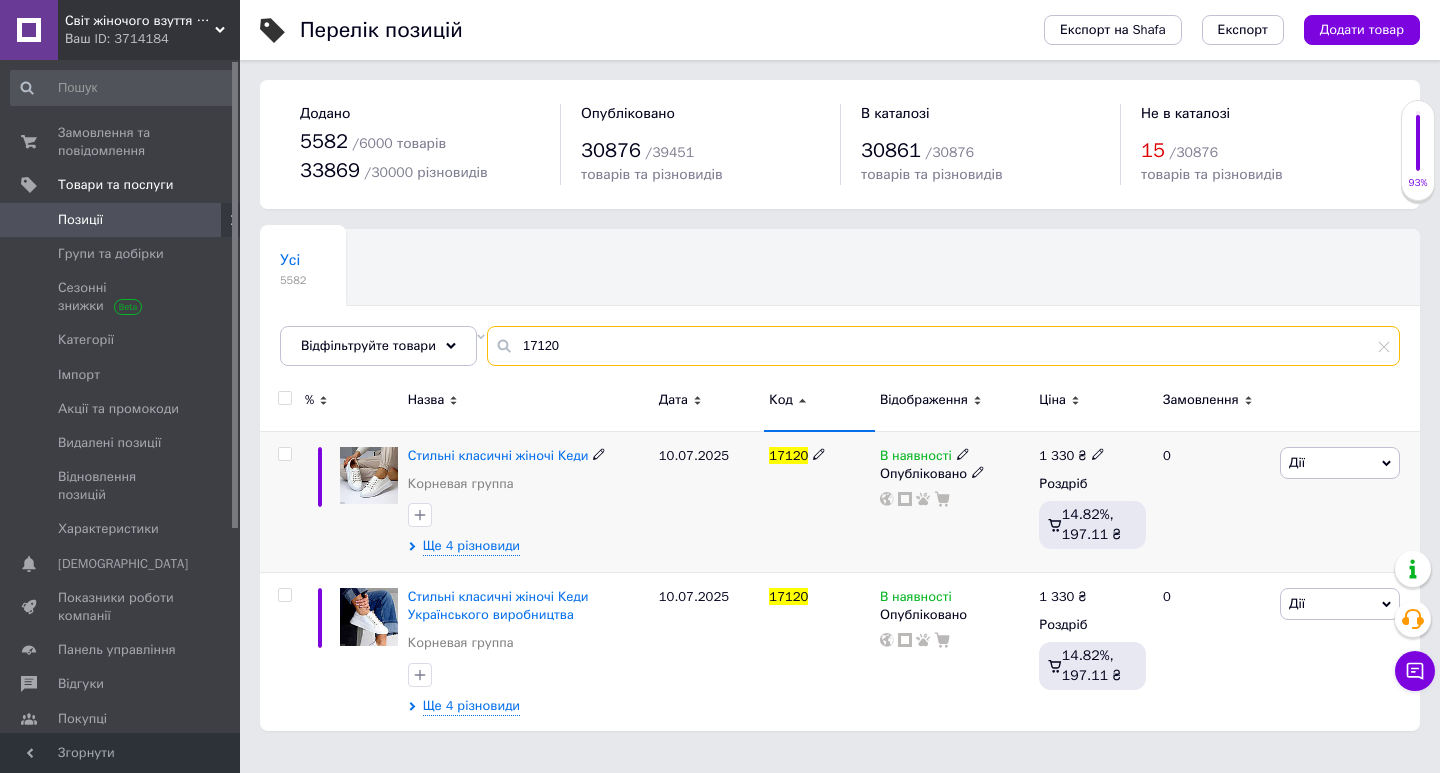 type on "17120" 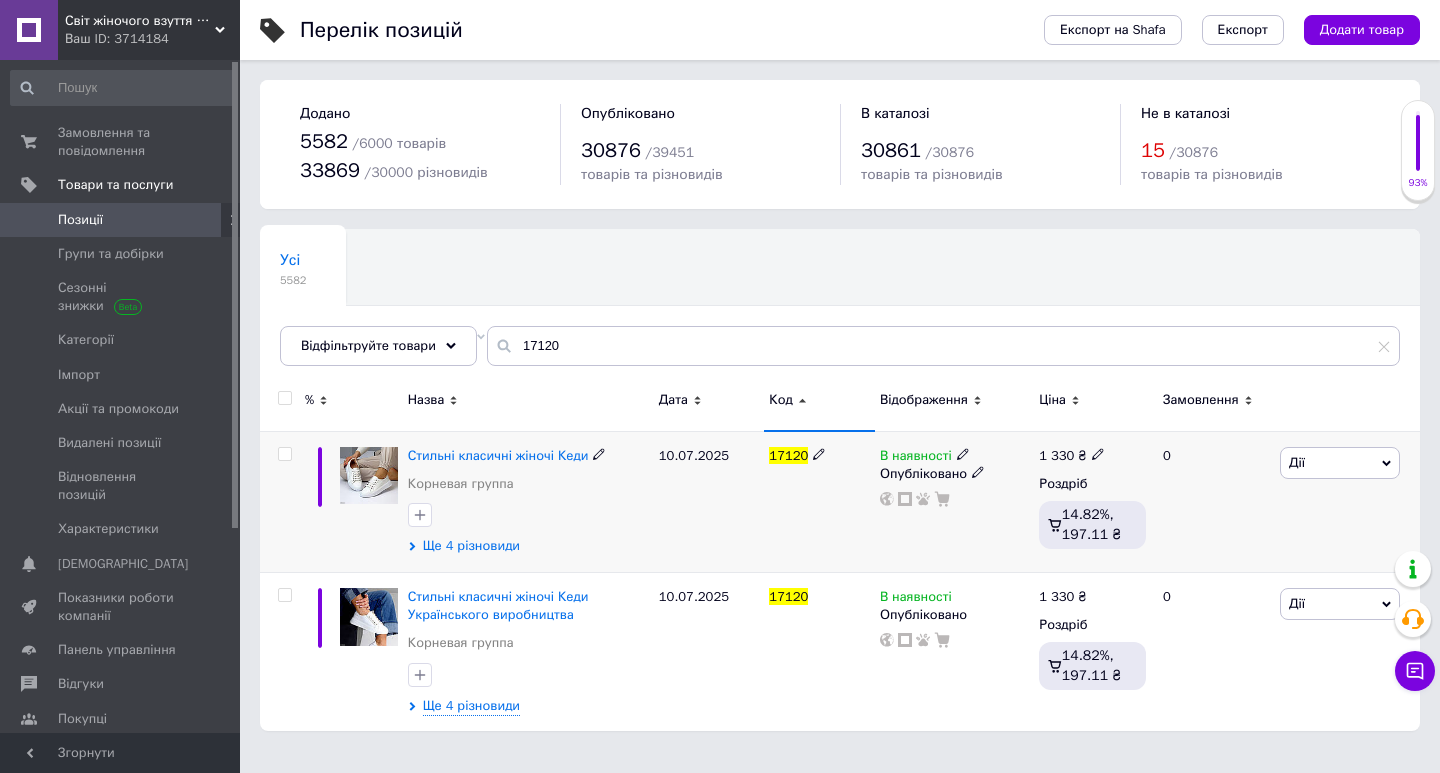 click on "Стильні класичні жіночі Кеди Корневая группа Ще 4 різновиди" at bounding box center (528, 501) 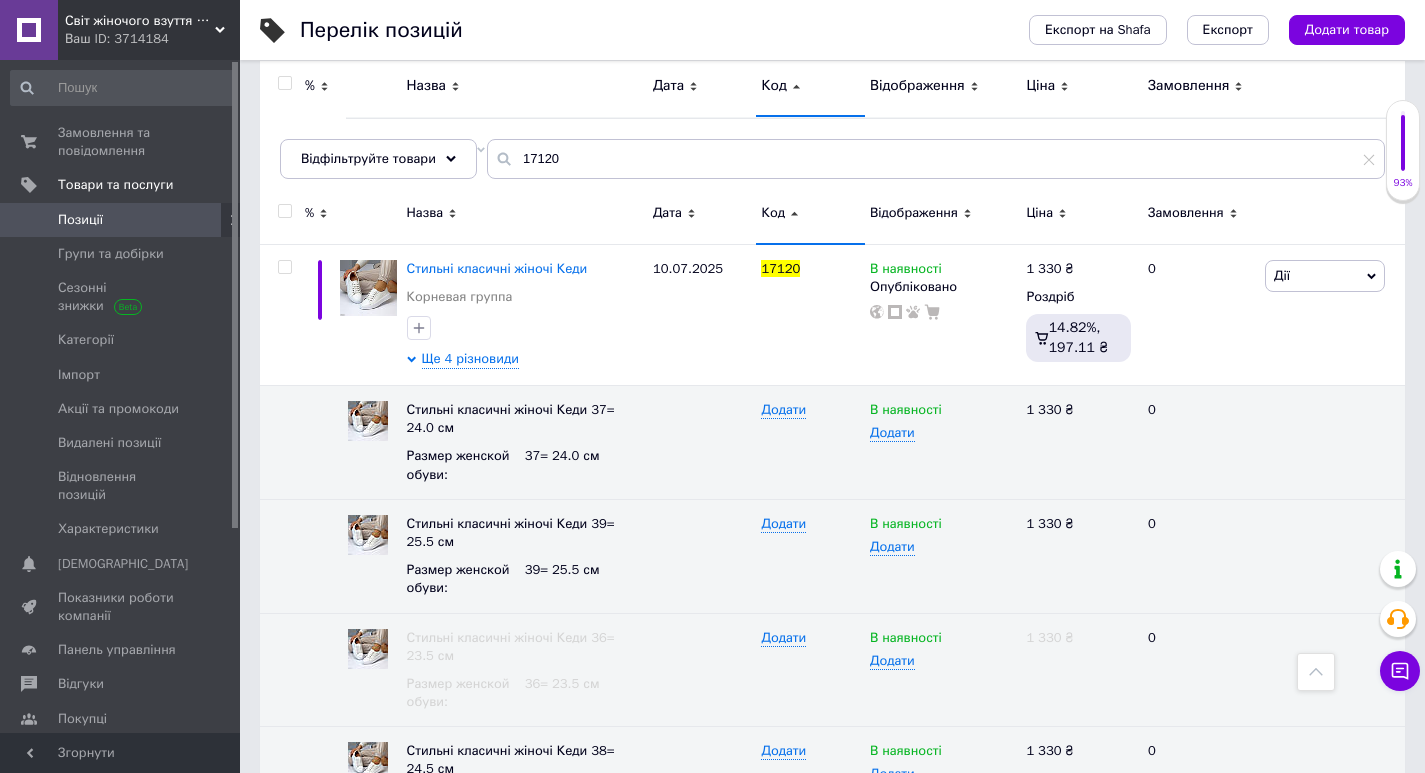 scroll, scrollTop: 0, scrollLeft: 0, axis: both 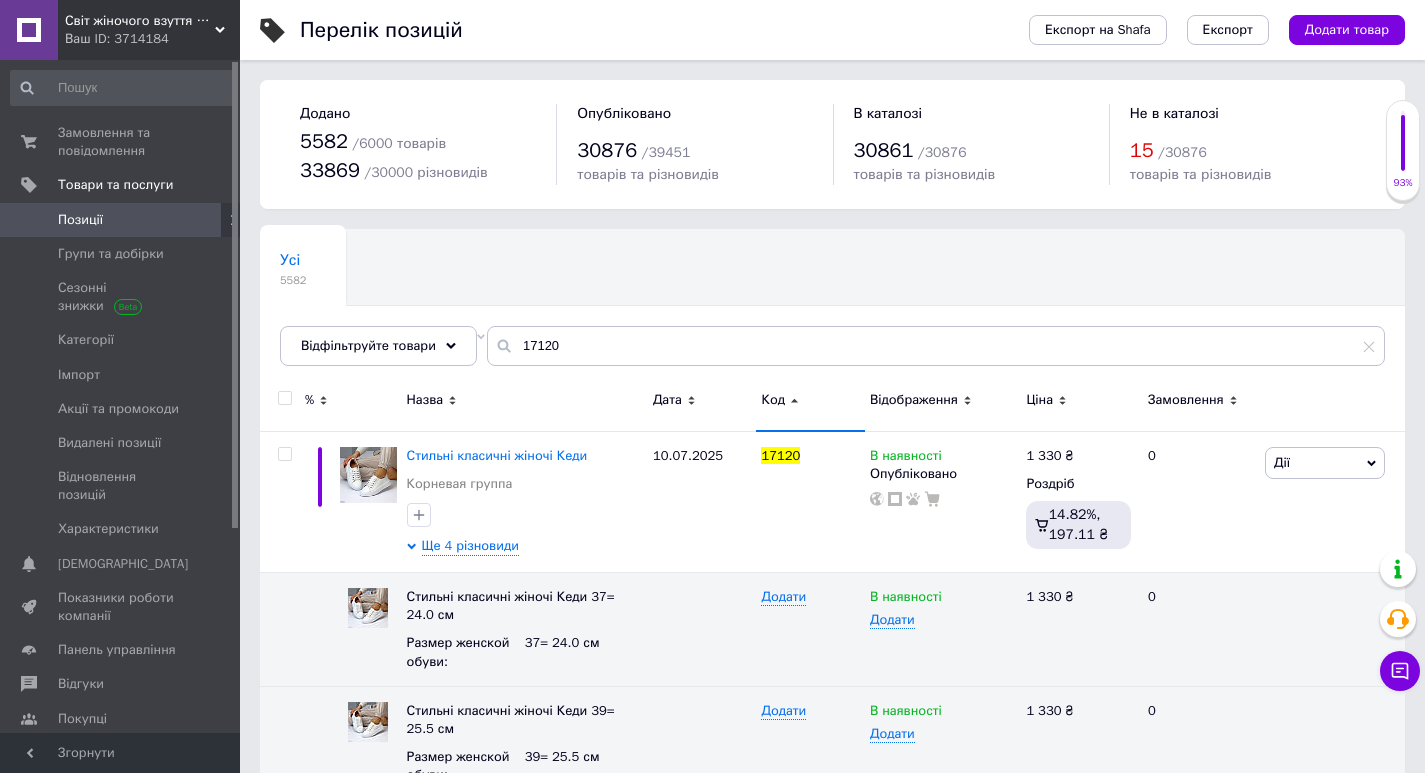 click 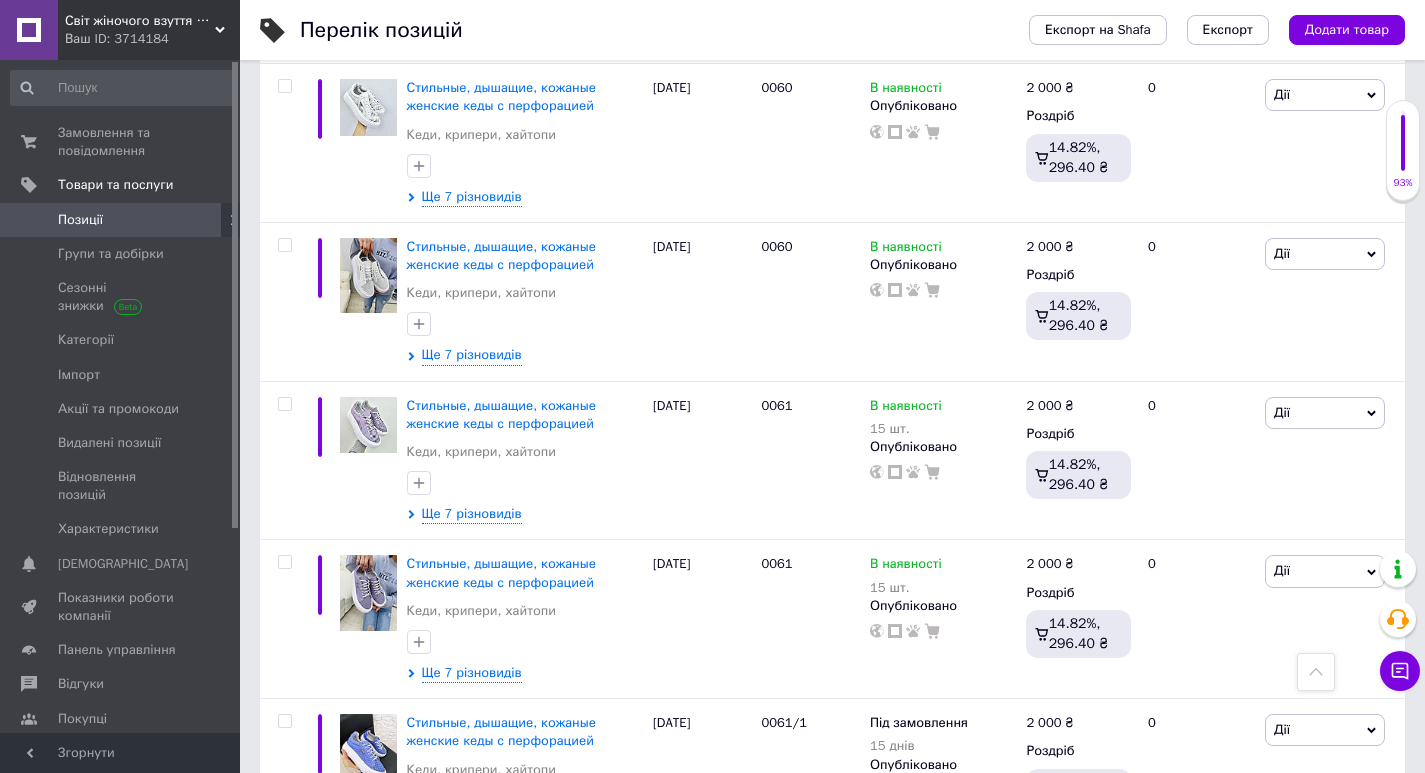 scroll, scrollTop: 16074, scrollLeft: 0, axis: vertical 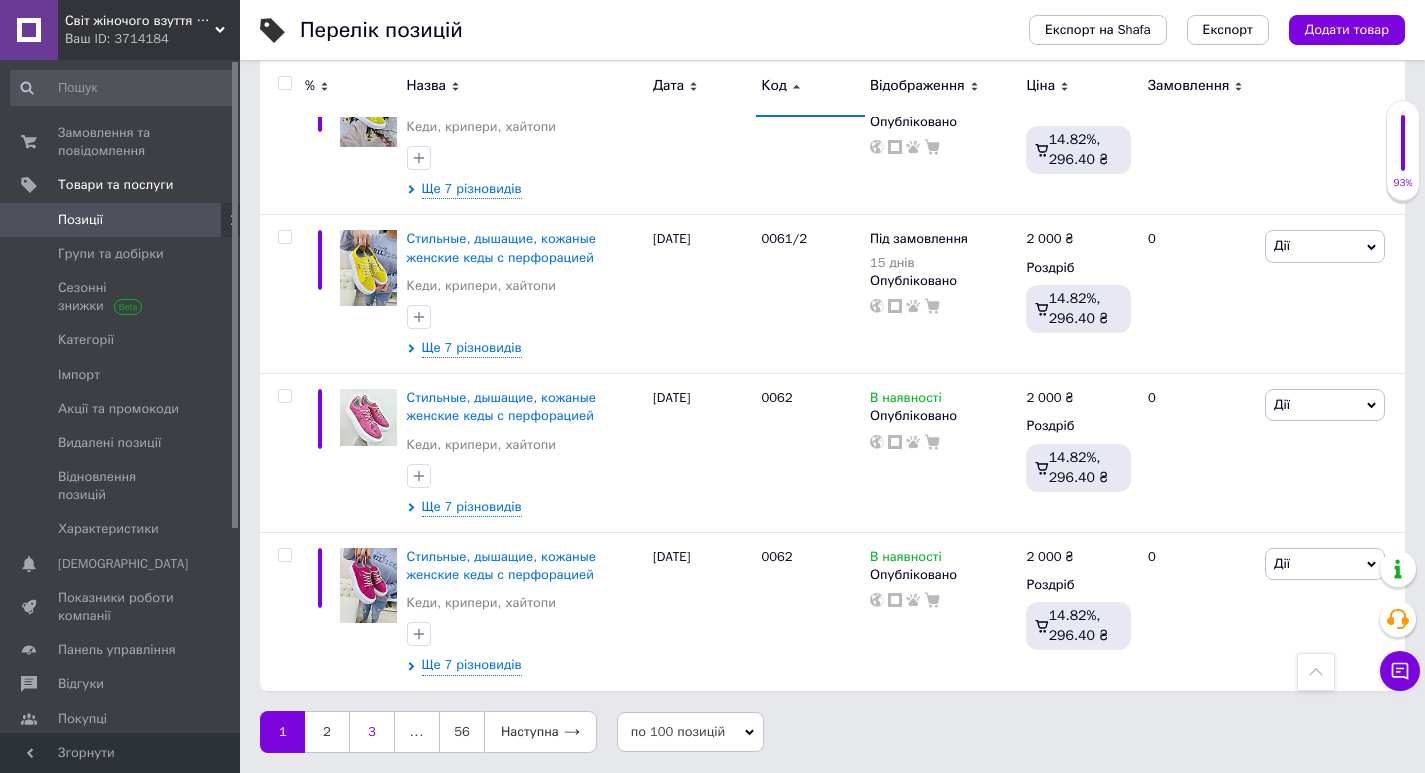 click on "3" at bounding box center (372, 732) 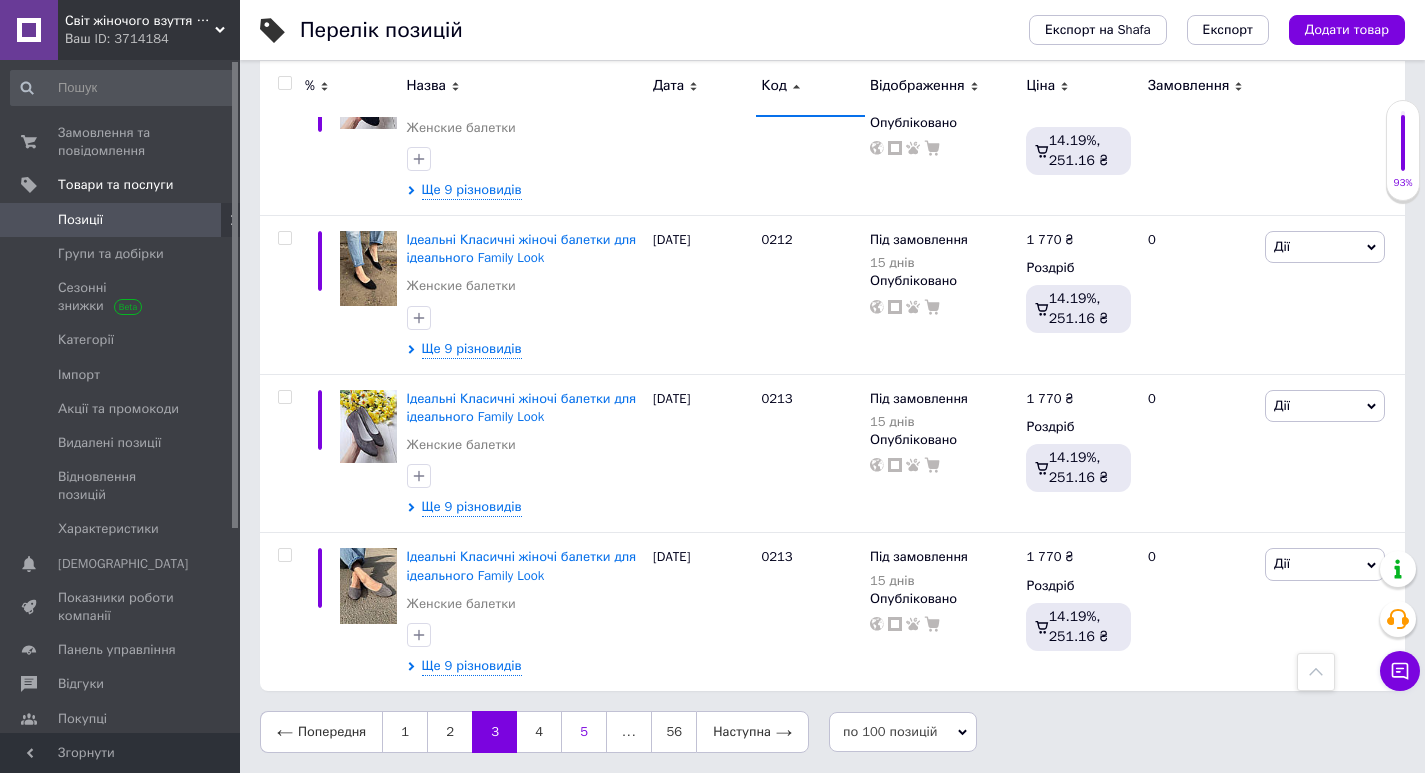 click on "5" at bounding box center [584, 732] 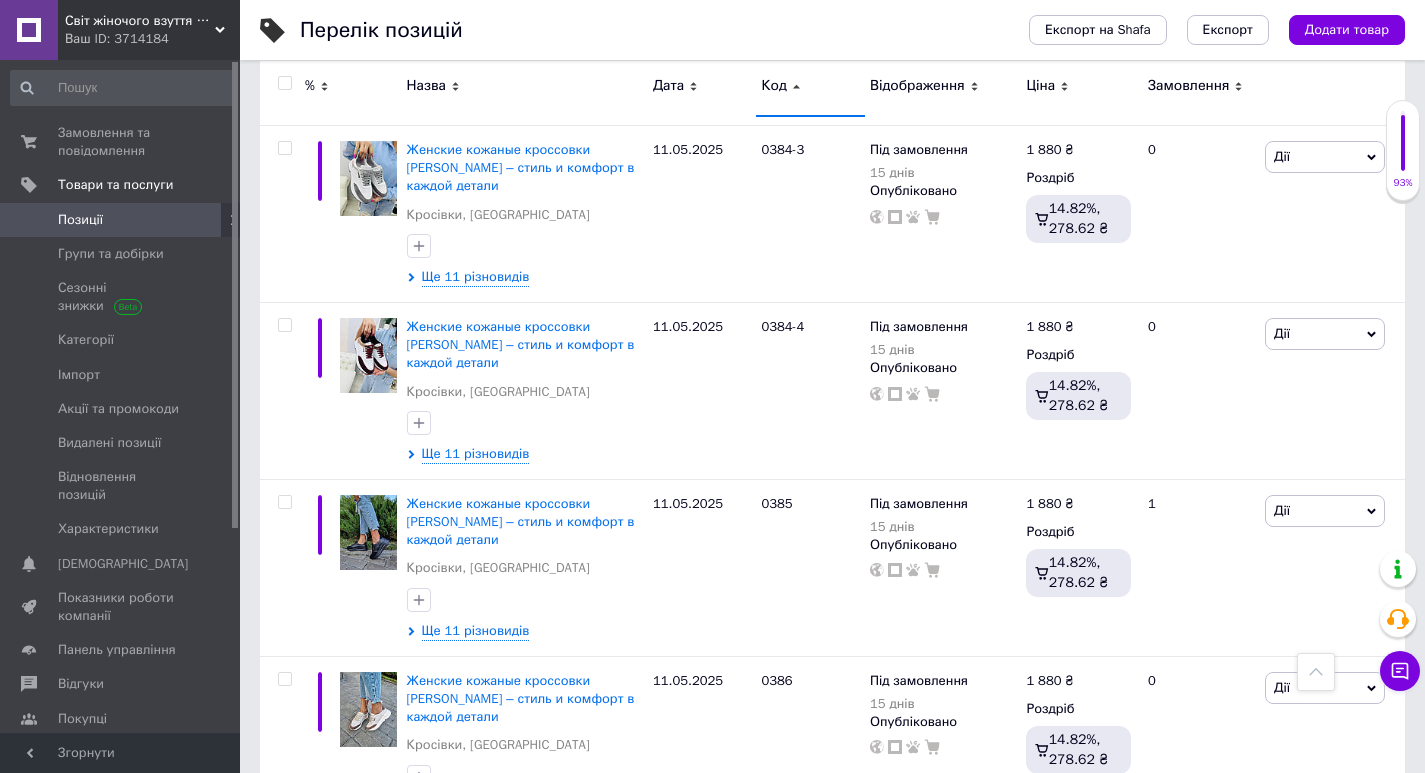 scroll, scrollTop: 15786, scrollLeft: 0, axis: vertical 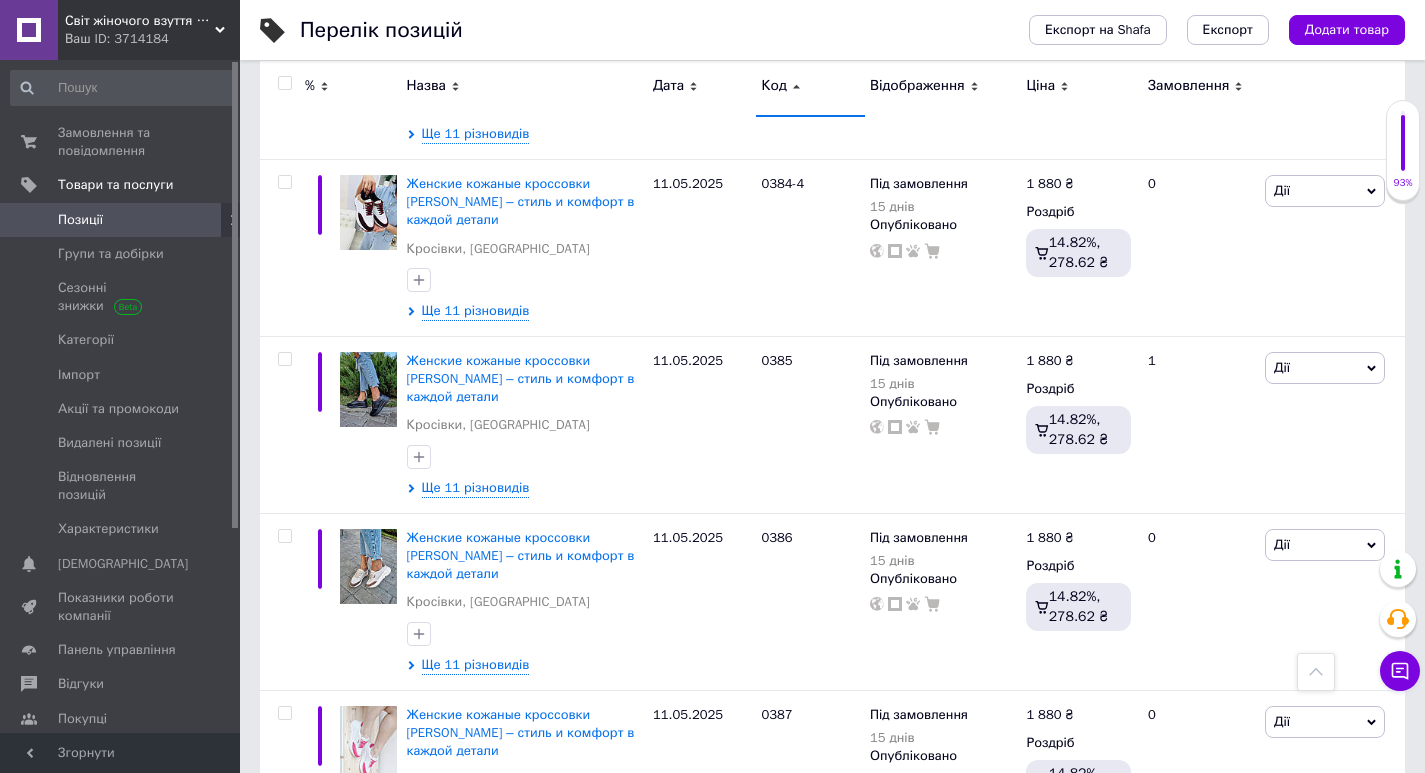 click on "7" at bounding box center [674, 1439] 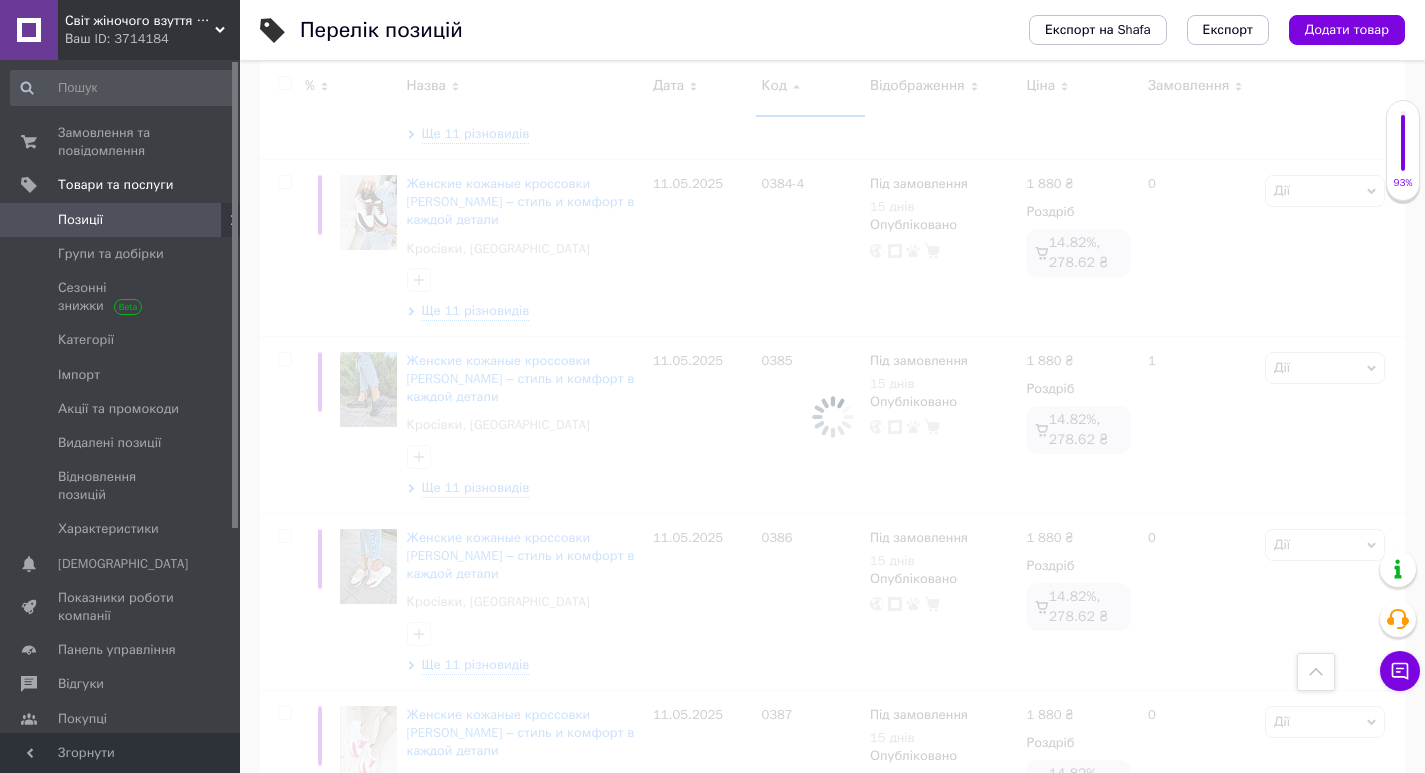 scroll, scrollTop: 15787, scrollLeft: 0, axis: vertical 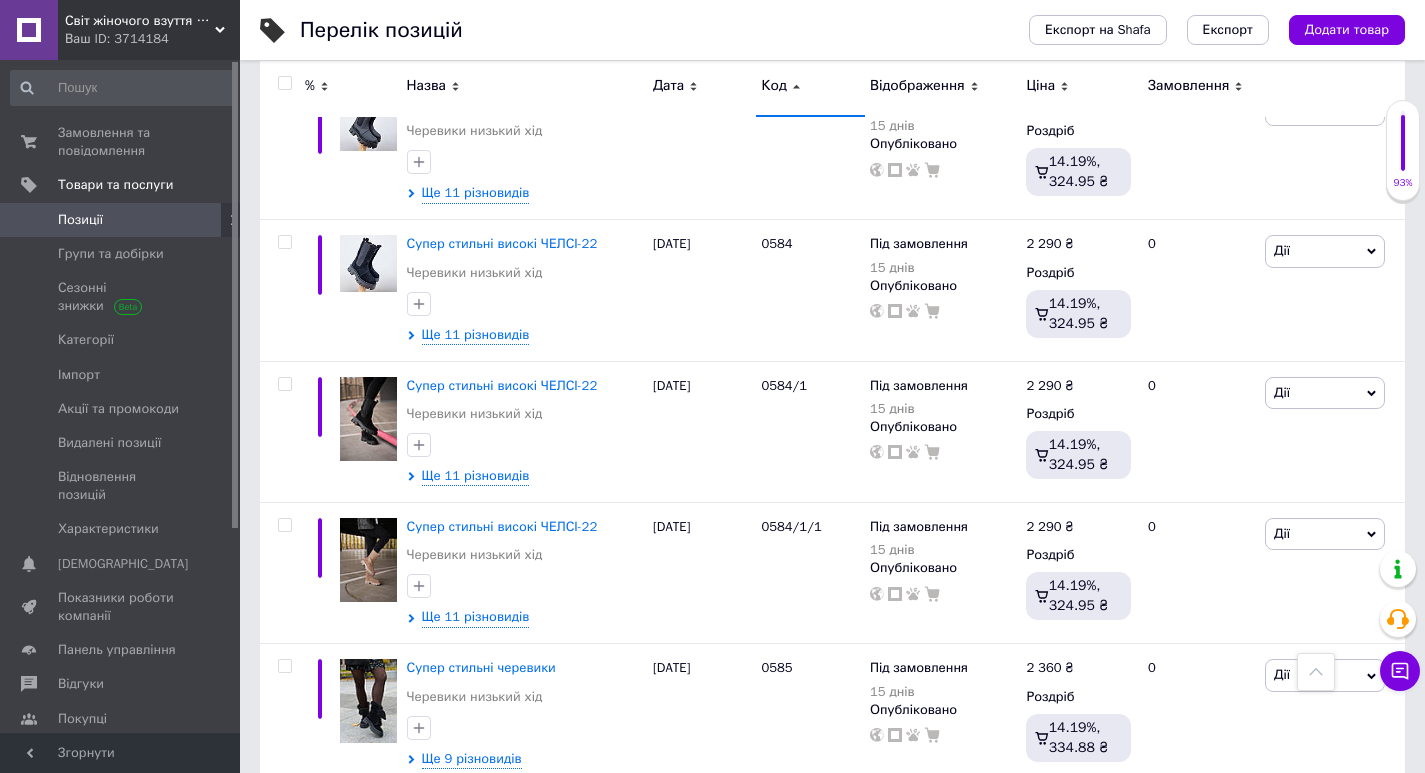click on "9" at bounding box center (674, 967) 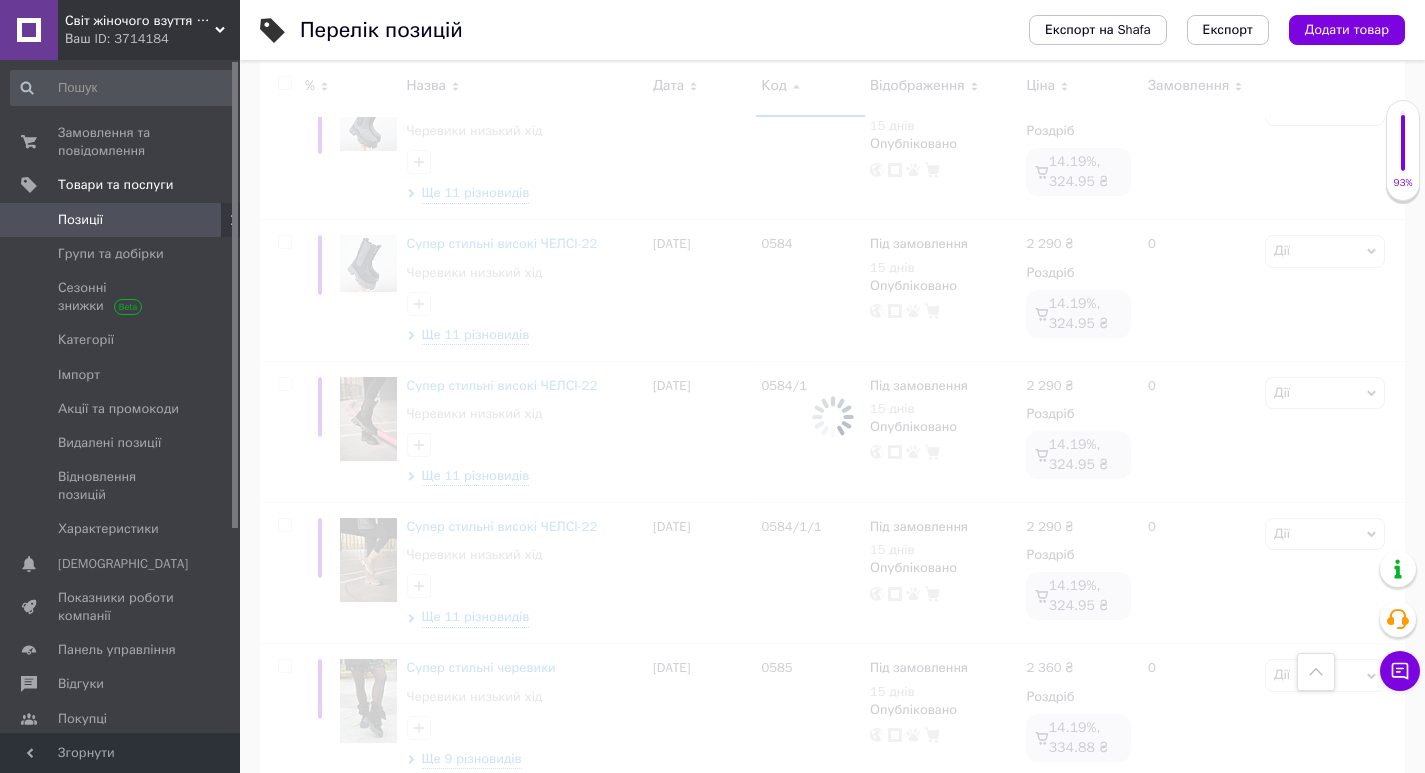 scroll, scrollTop: 15366, scrollLeft: 0, axis: vertical 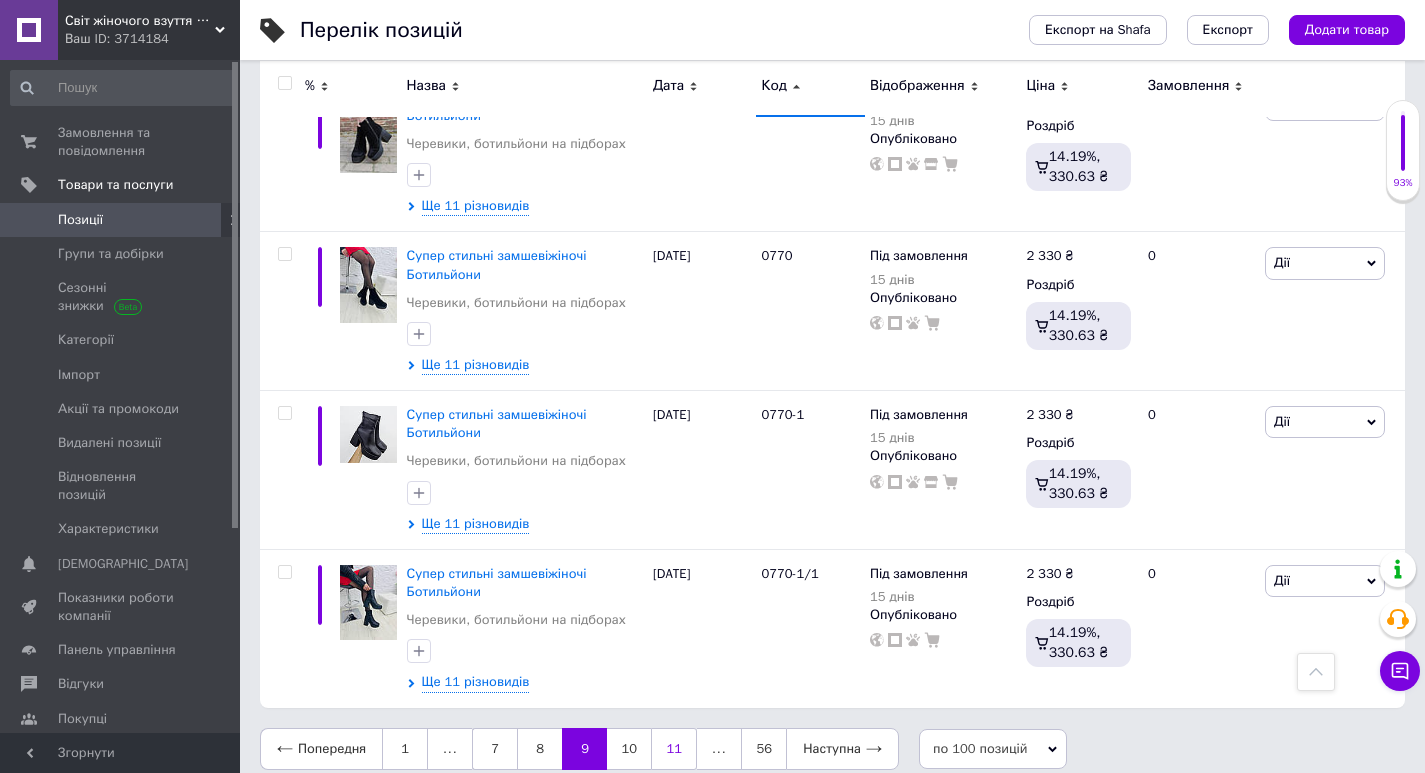 click on "11" at bounding box center [674, 749] 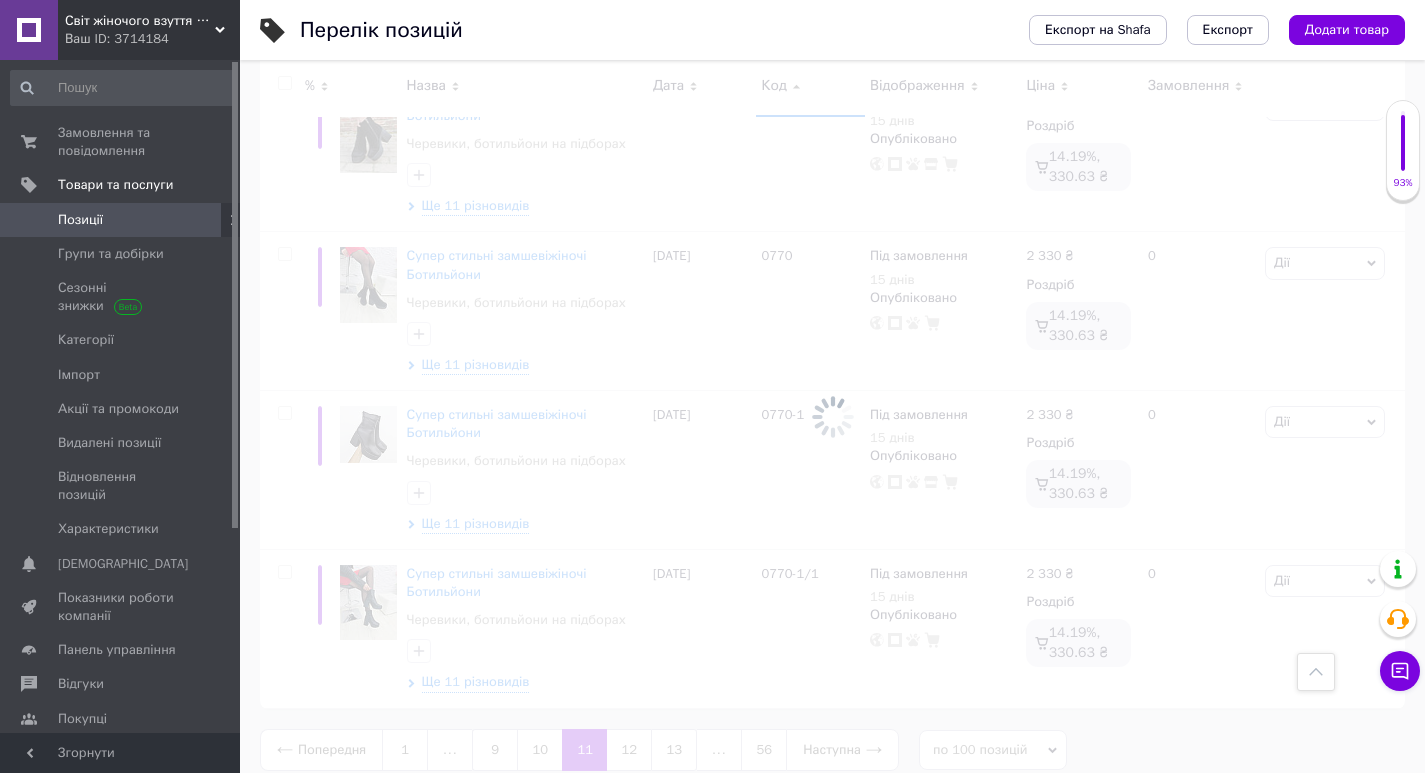 scroll, scrollTop: 14948, scrollLeft: 0, axis: vertical 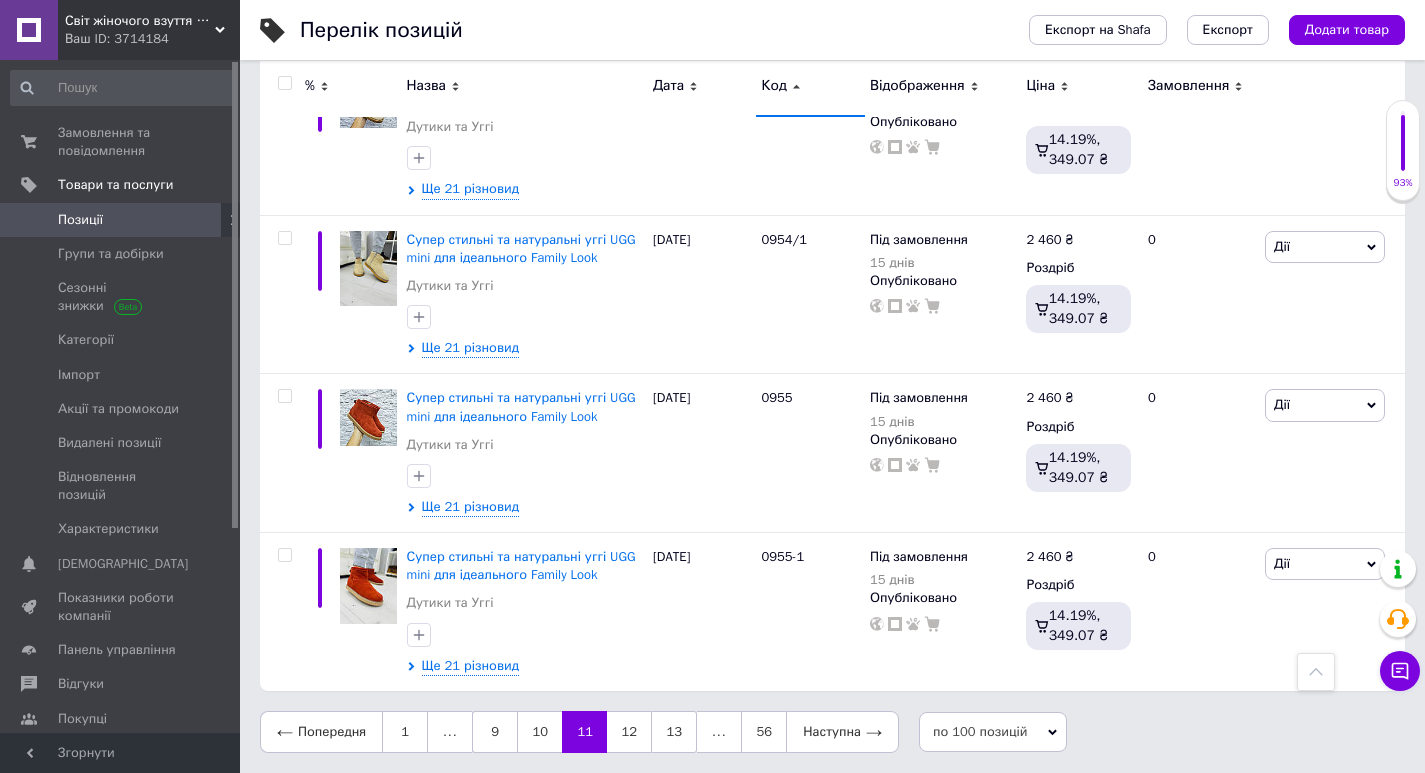 click on "13" at bounding box center [674, 732] 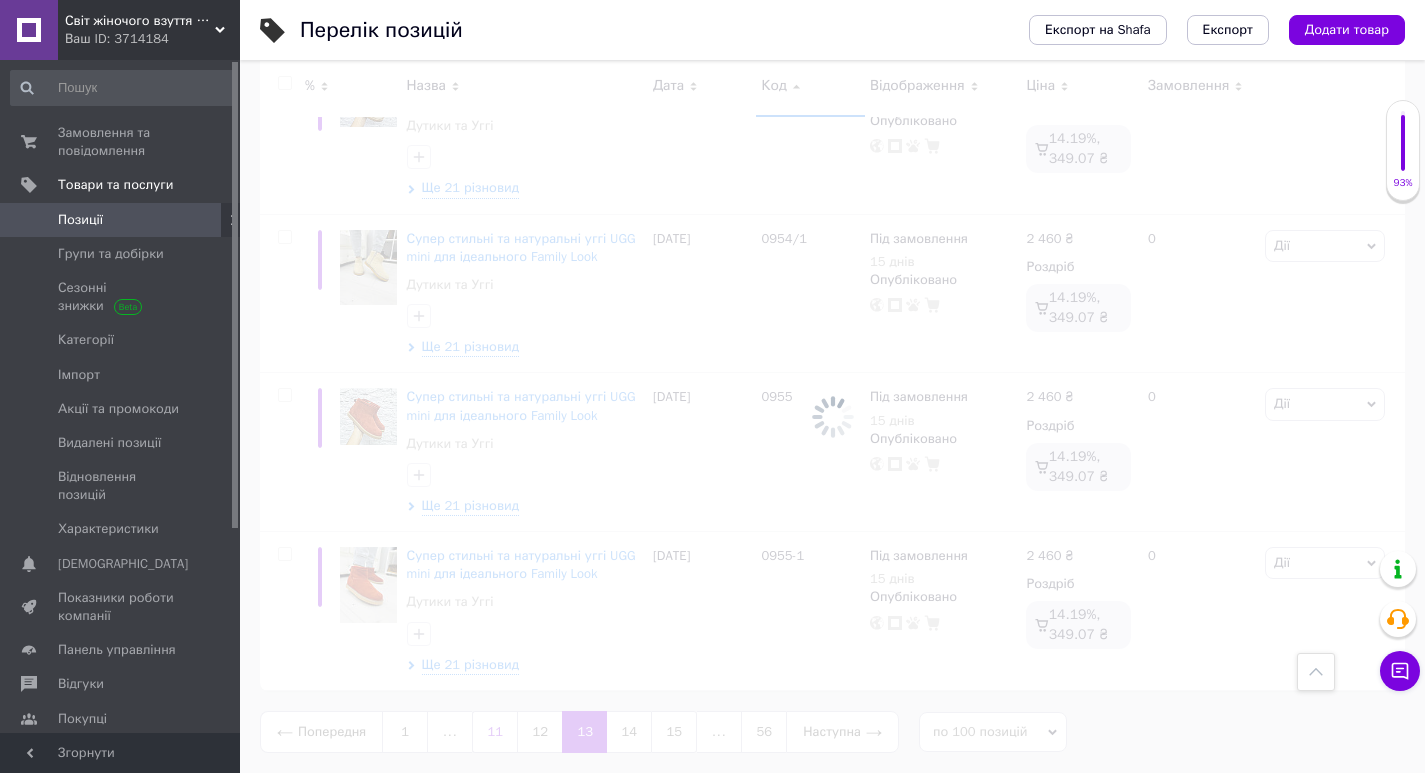 scroll, scrollTop: 15626, scrollLeft: 0, axis: vertical 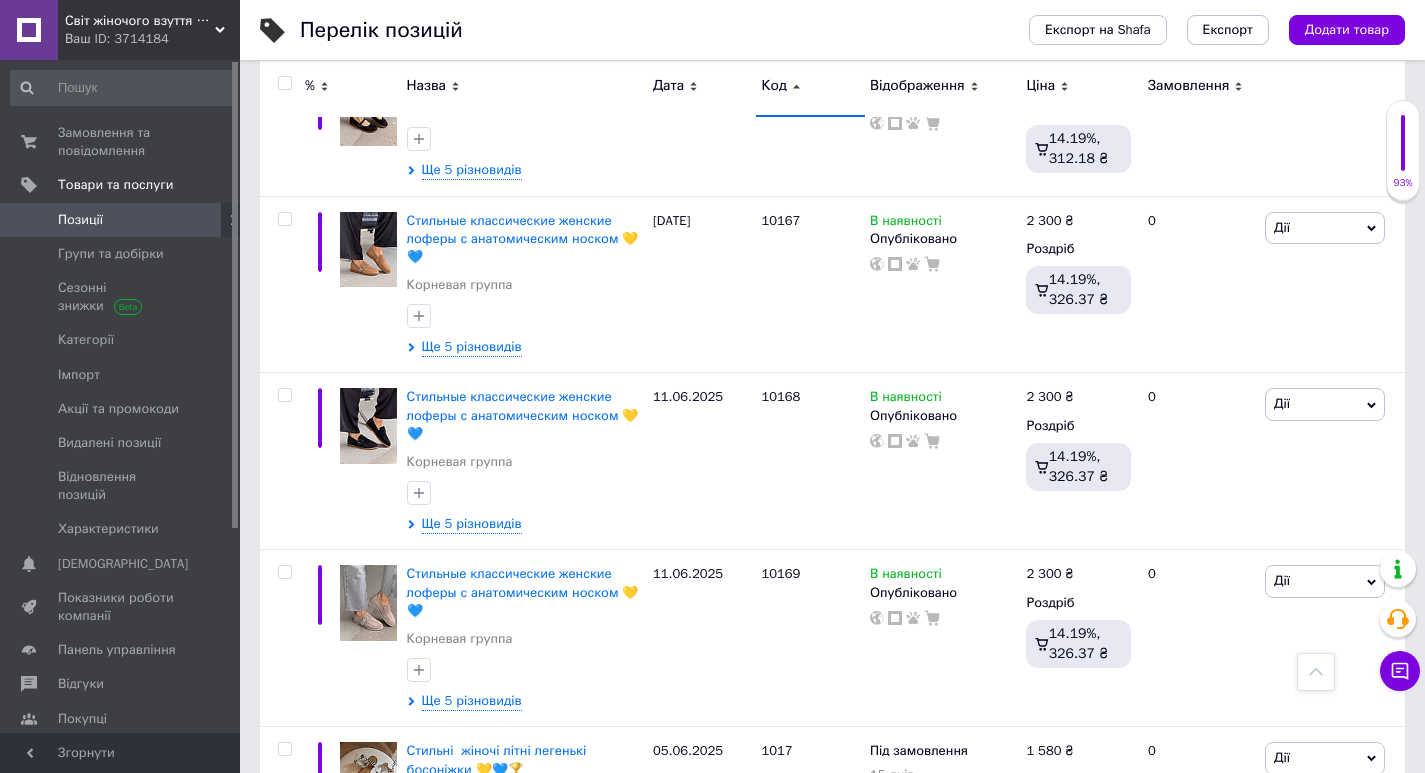 click on "15" at bounding box center (674, 926) 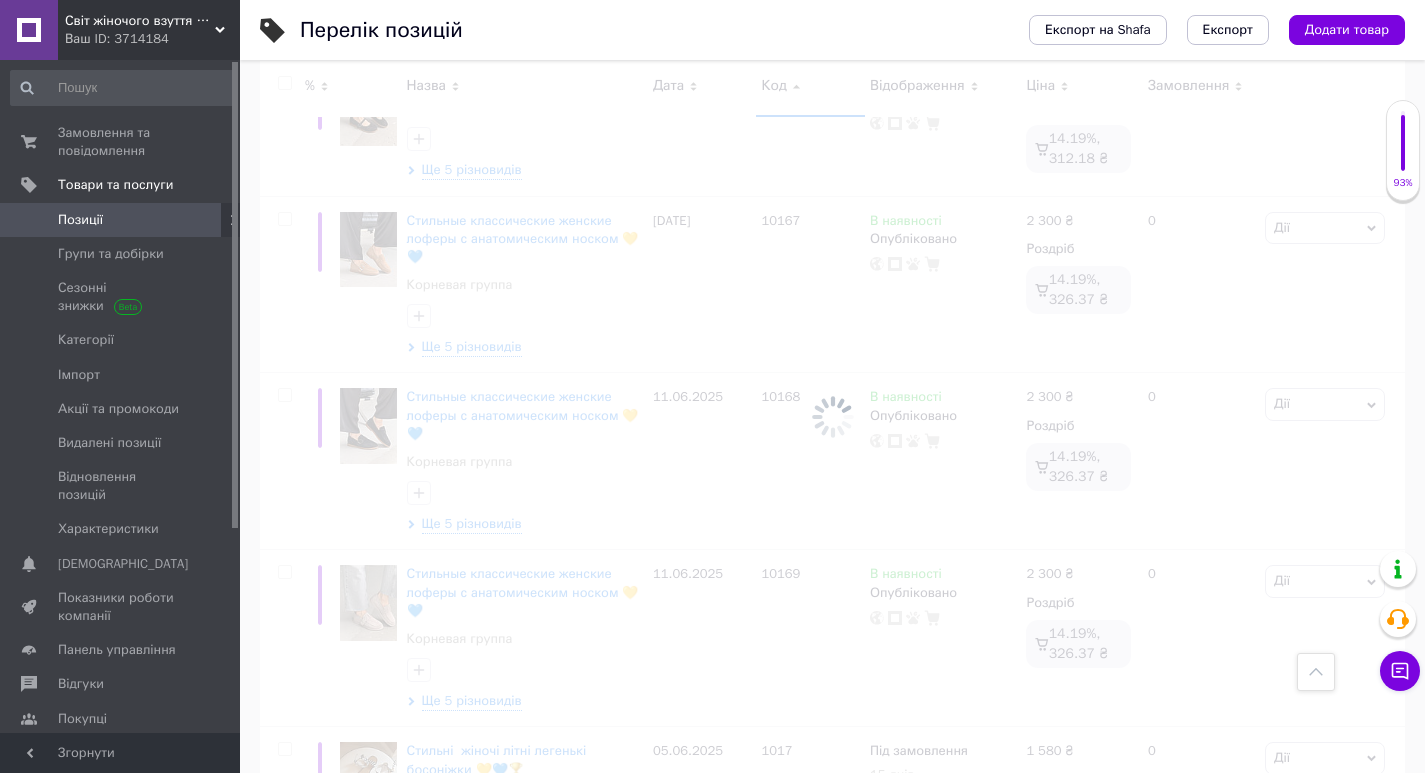 scroll, scrollTop: 15671, scrollLeft: 0, axis: vertical 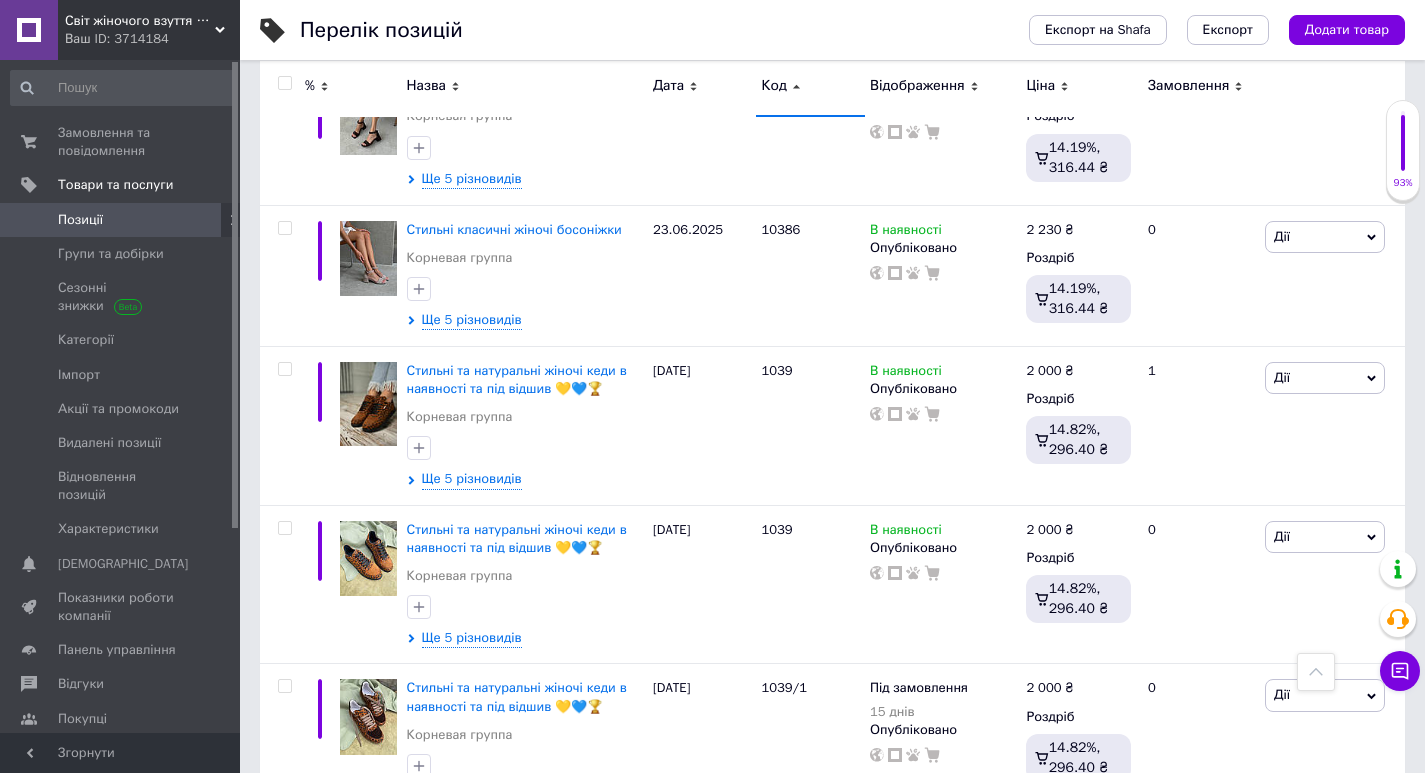 click on "17" at bounding box center (674, 1022) 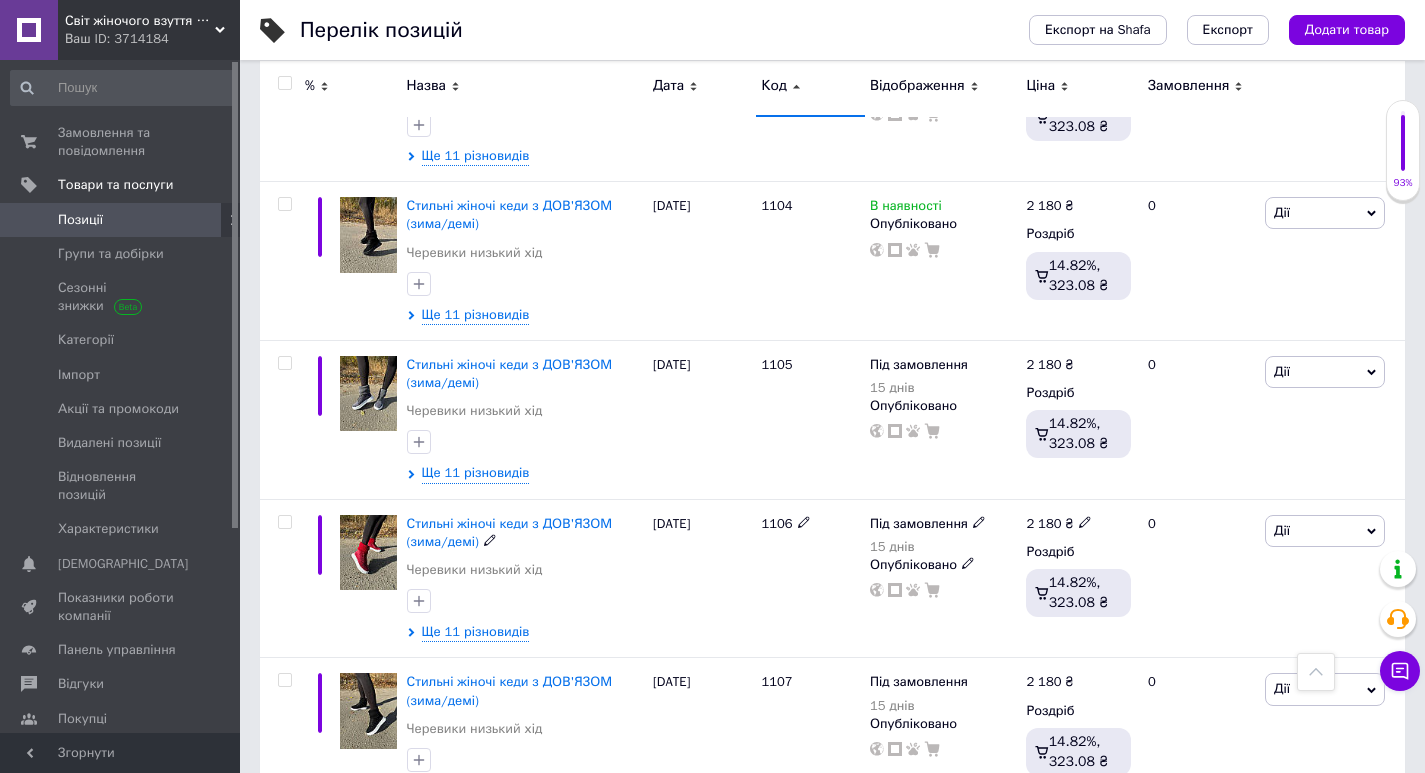 scroll, scrollTop: 16471, scrollLeft: 0, axis: vertical 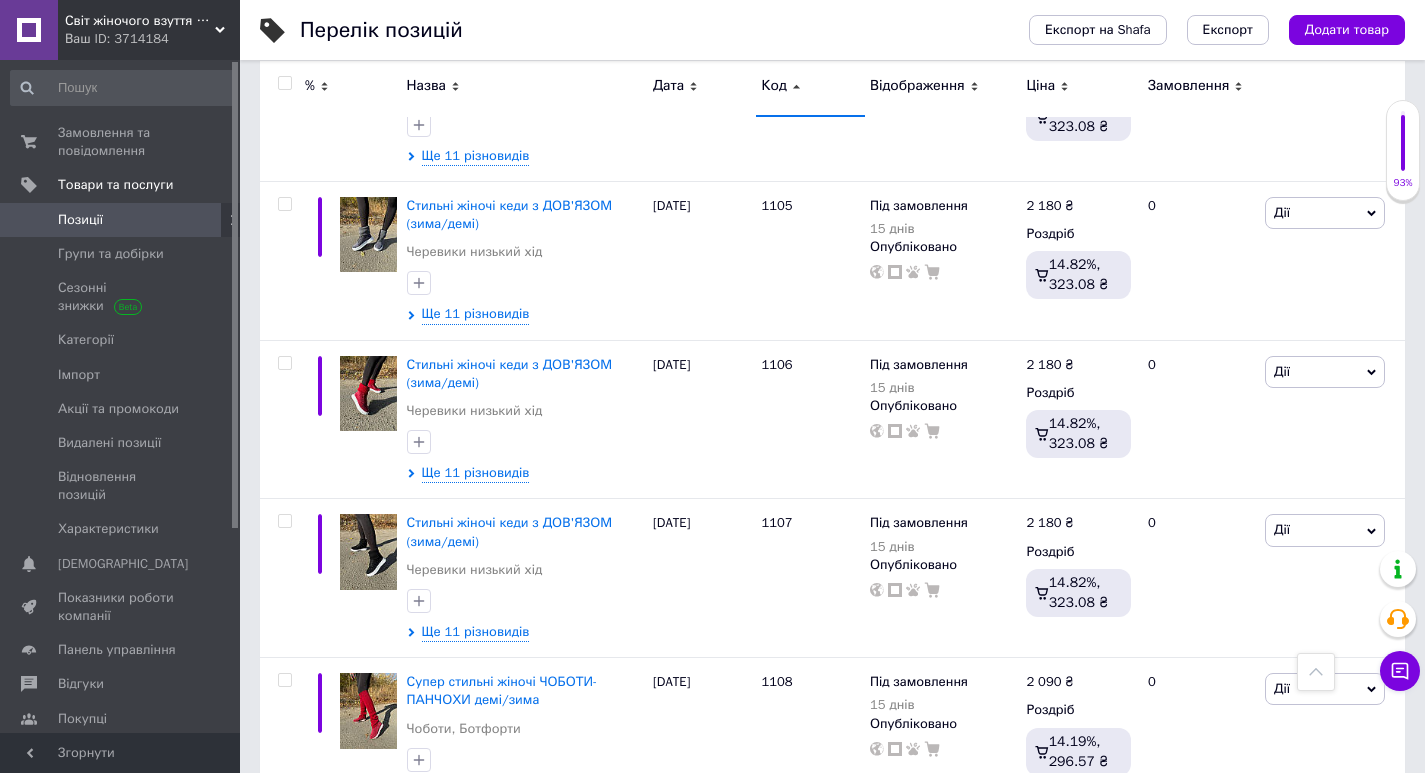 click on "19" at bounding box center [674, 857] 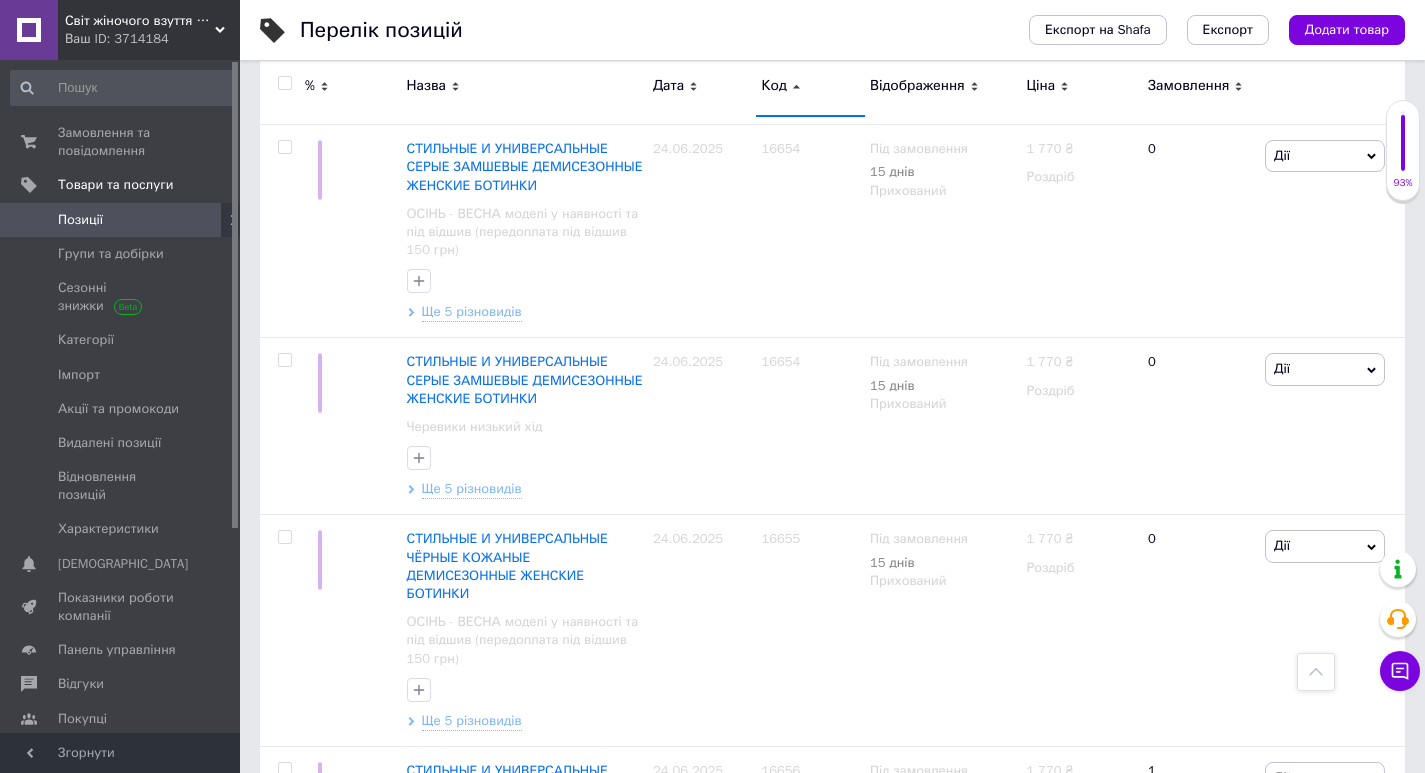 scroll, scrollTop: 17230, scrollLeft: 0, axis: vertical 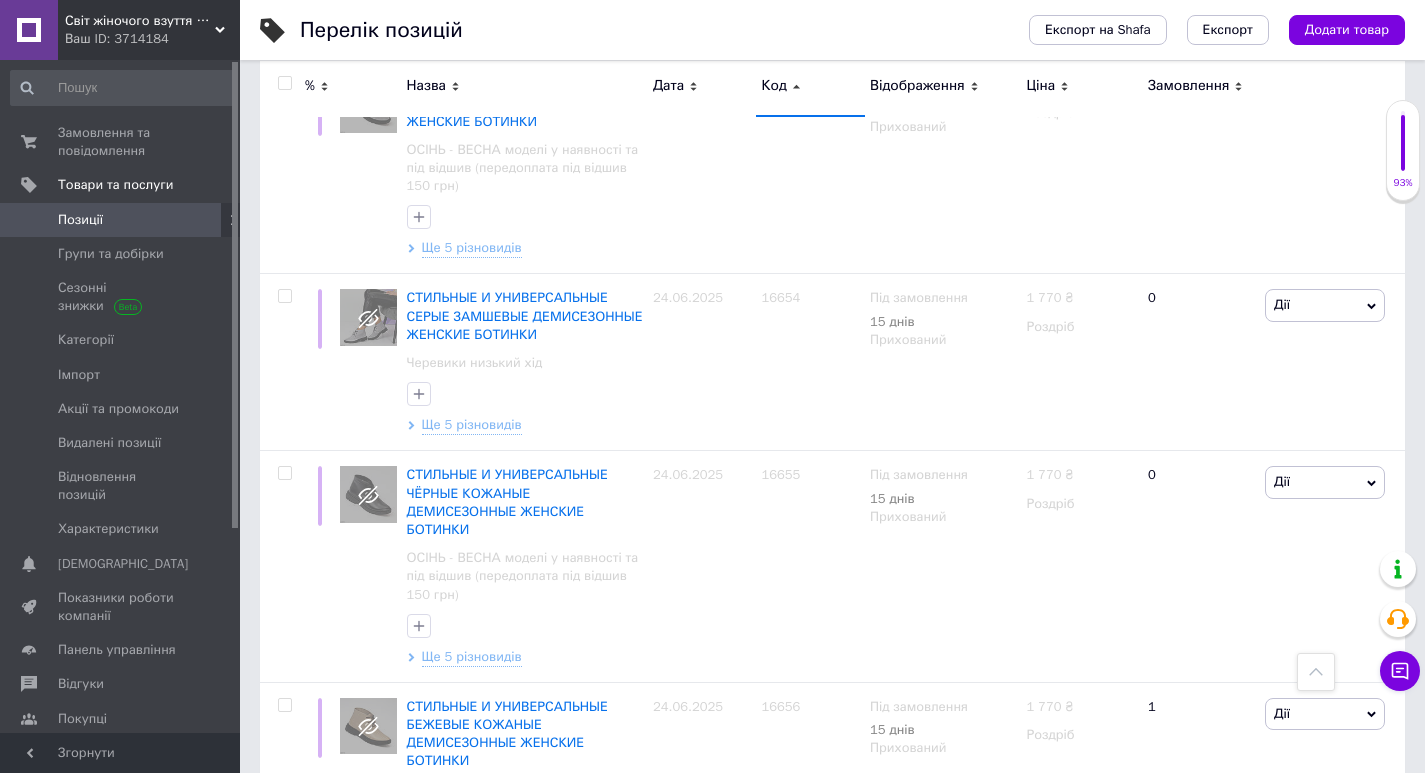 click on "20" at bounding box center (629, 1113) 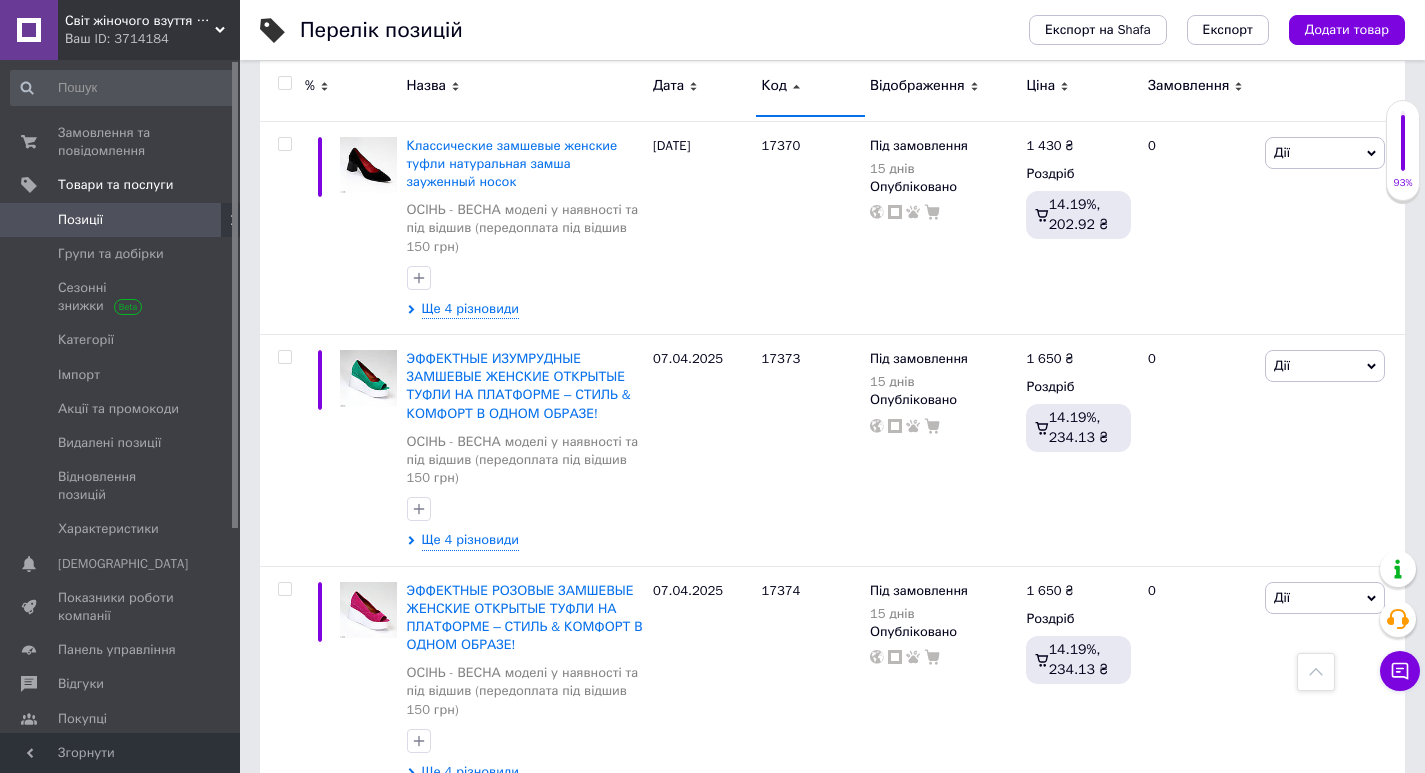 scroll, scrollTop: 0, scrollLeft: 0, axis: both 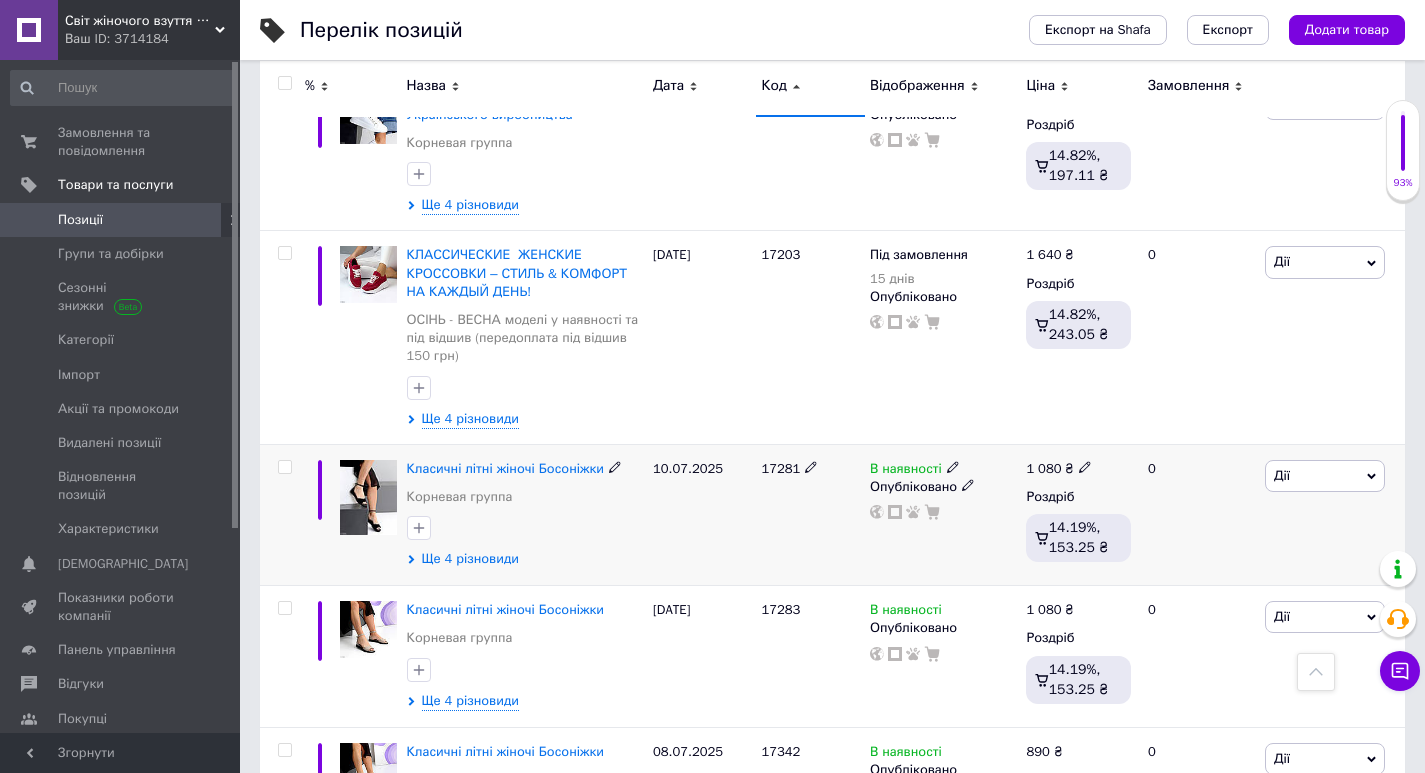 click on "Ще 4 різновиди" at bounding box center (470, 559) 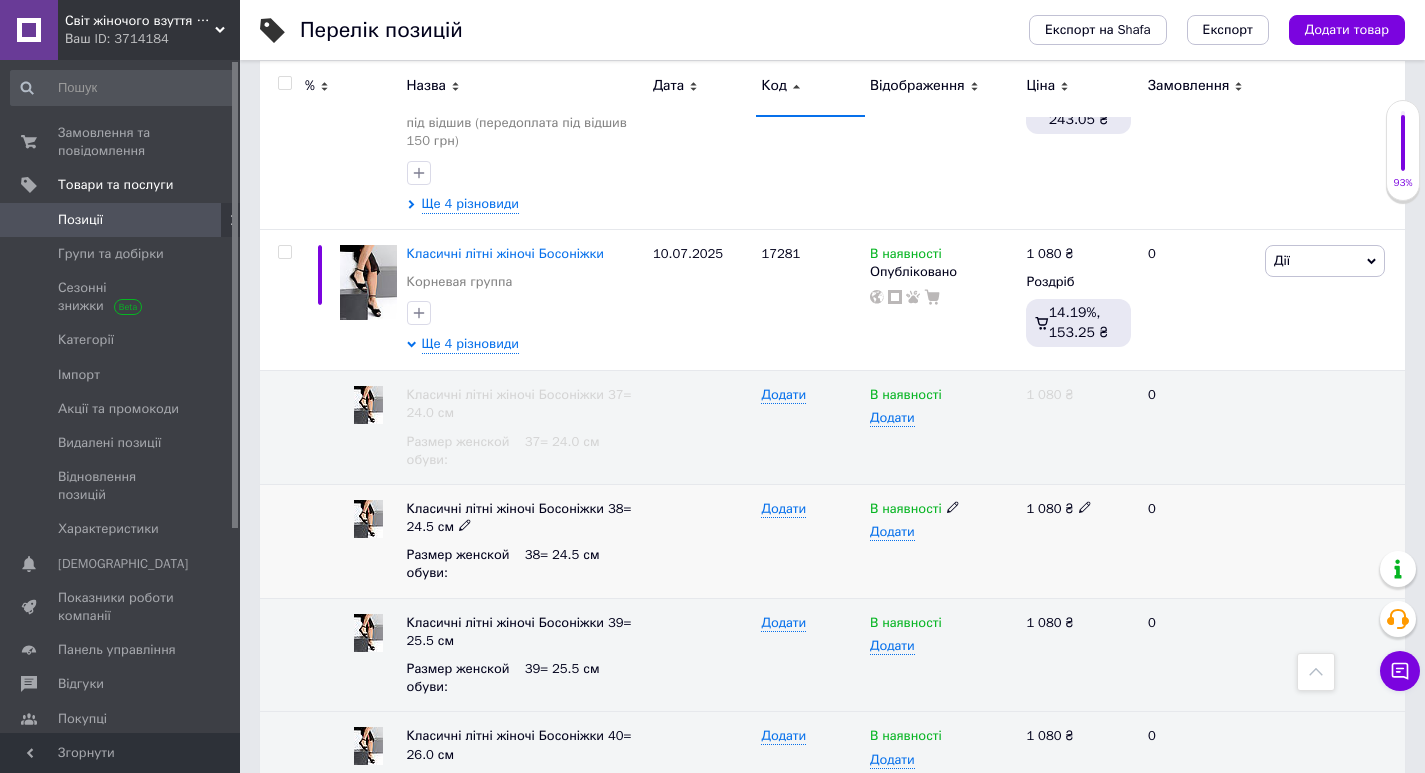 scroll, scrollTop: 3700, scrollLeft: 0, axis: vertical 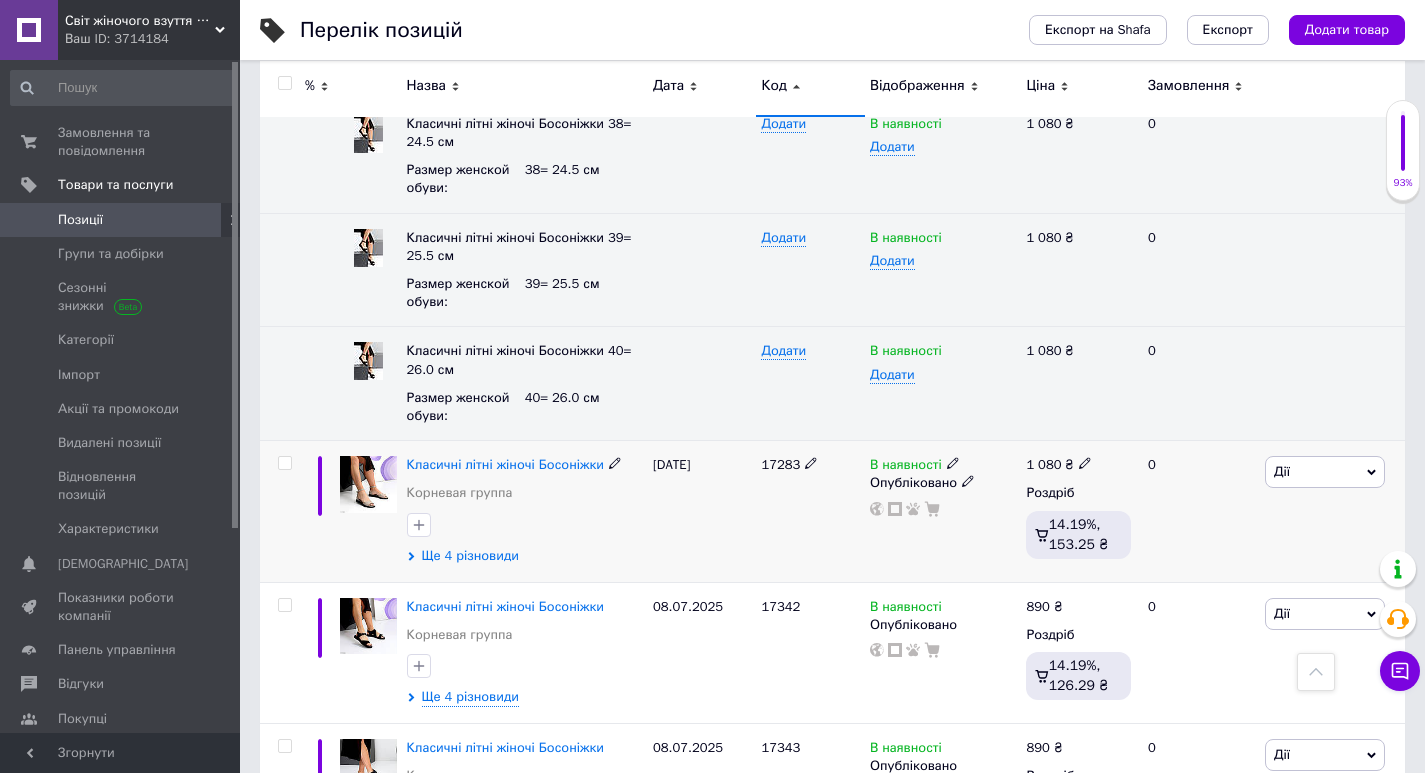 click on "Ще 4 різновиди" at bounding box center [470, 556] 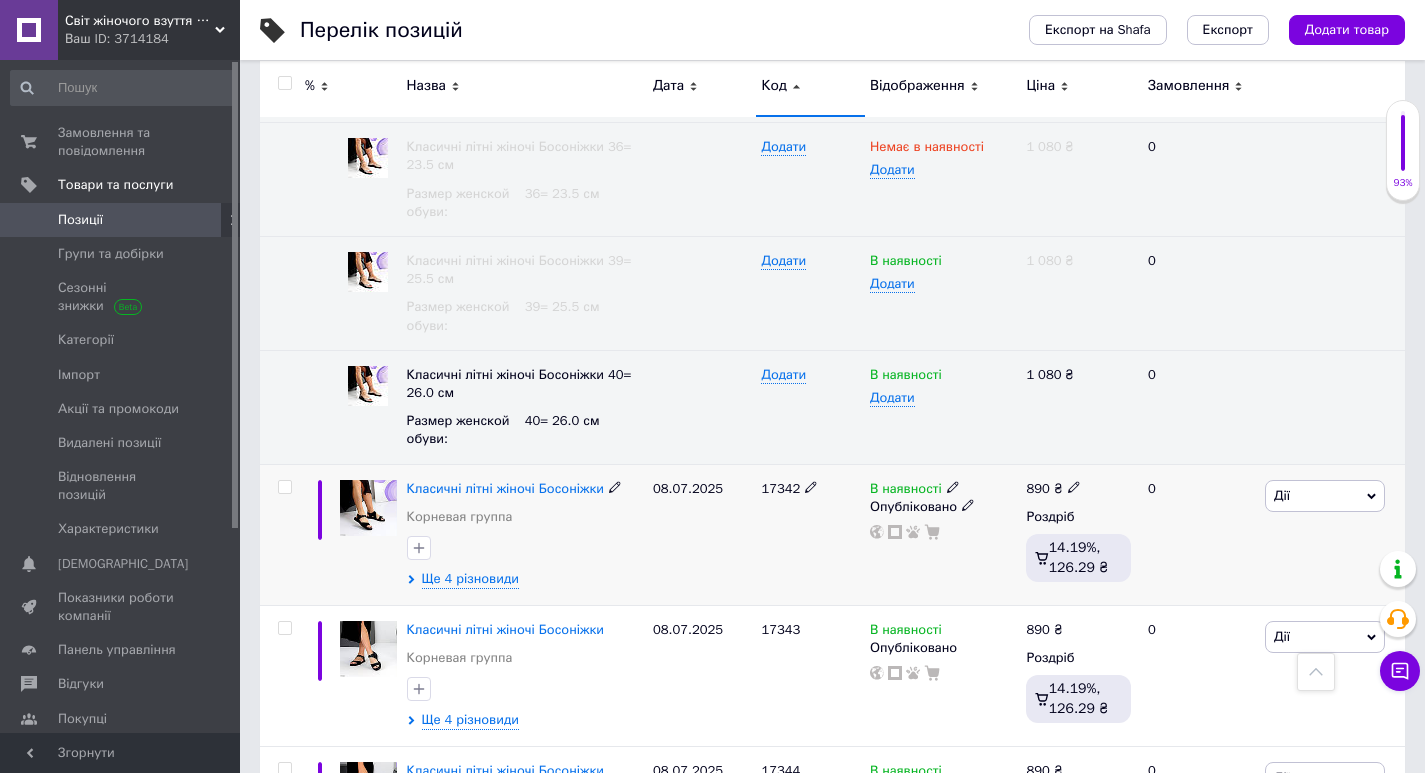 scroll, scrollTop: 4900, scrollLeft: 0, axis: vertical 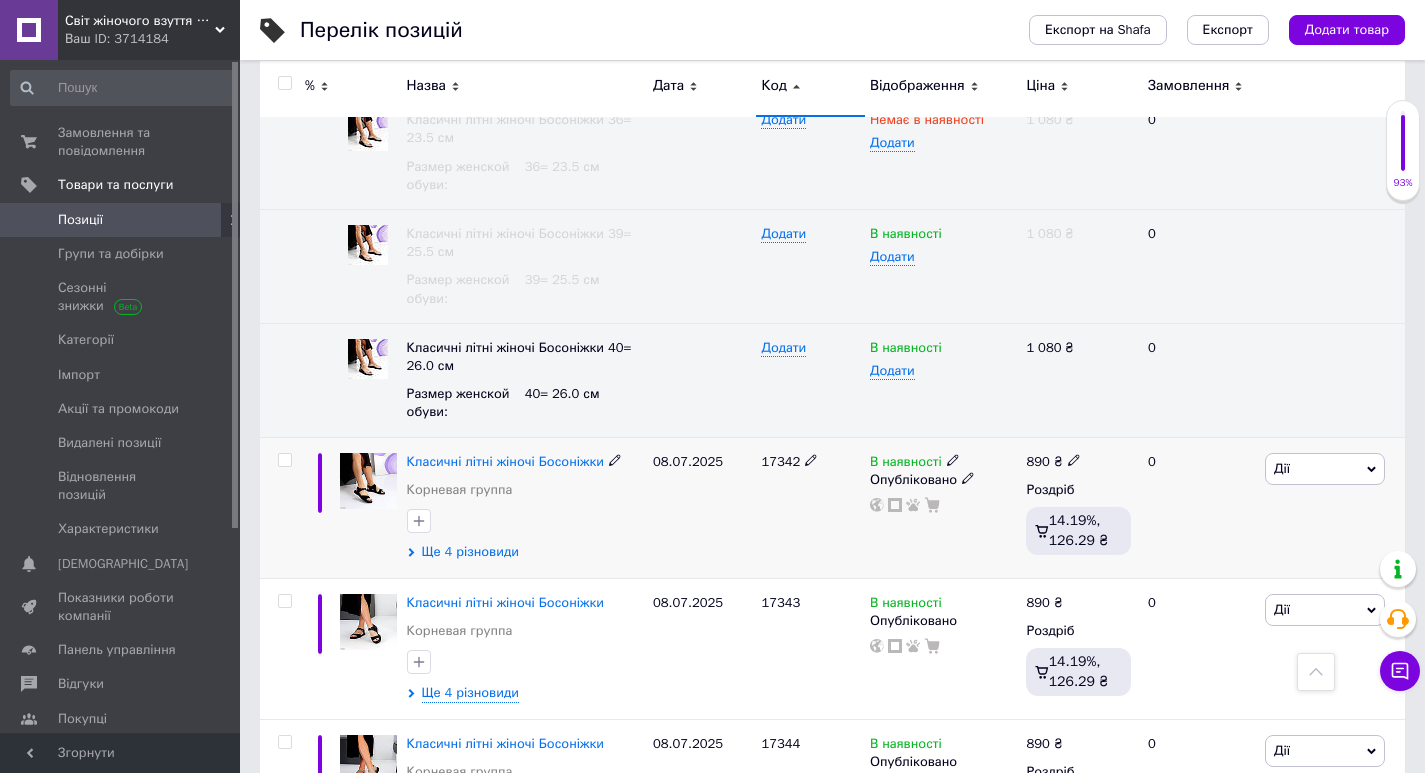 click on "Ще 4 різновиди" at bounding box center (470, 552) 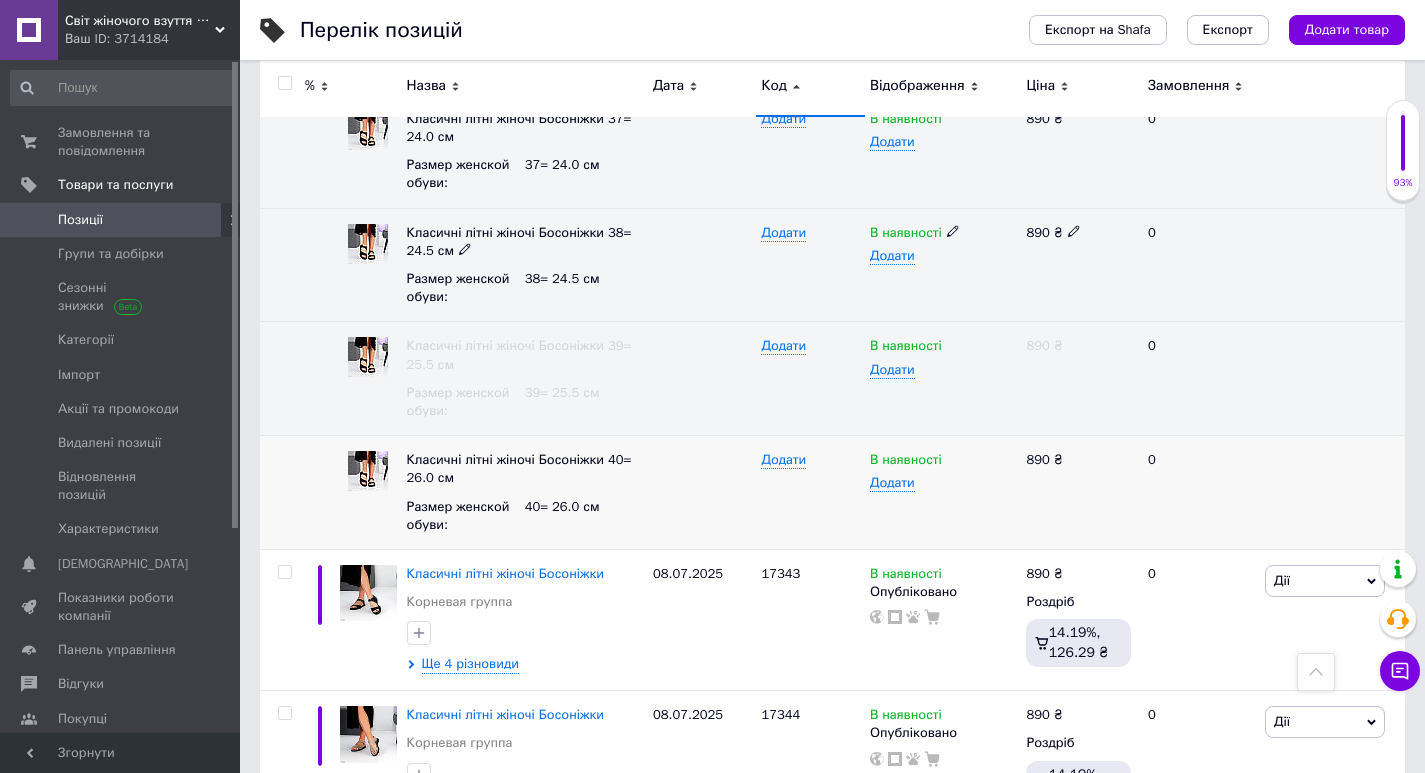 scroll, scrollTop: 5500, scrollLeft: 0, axis: vertical 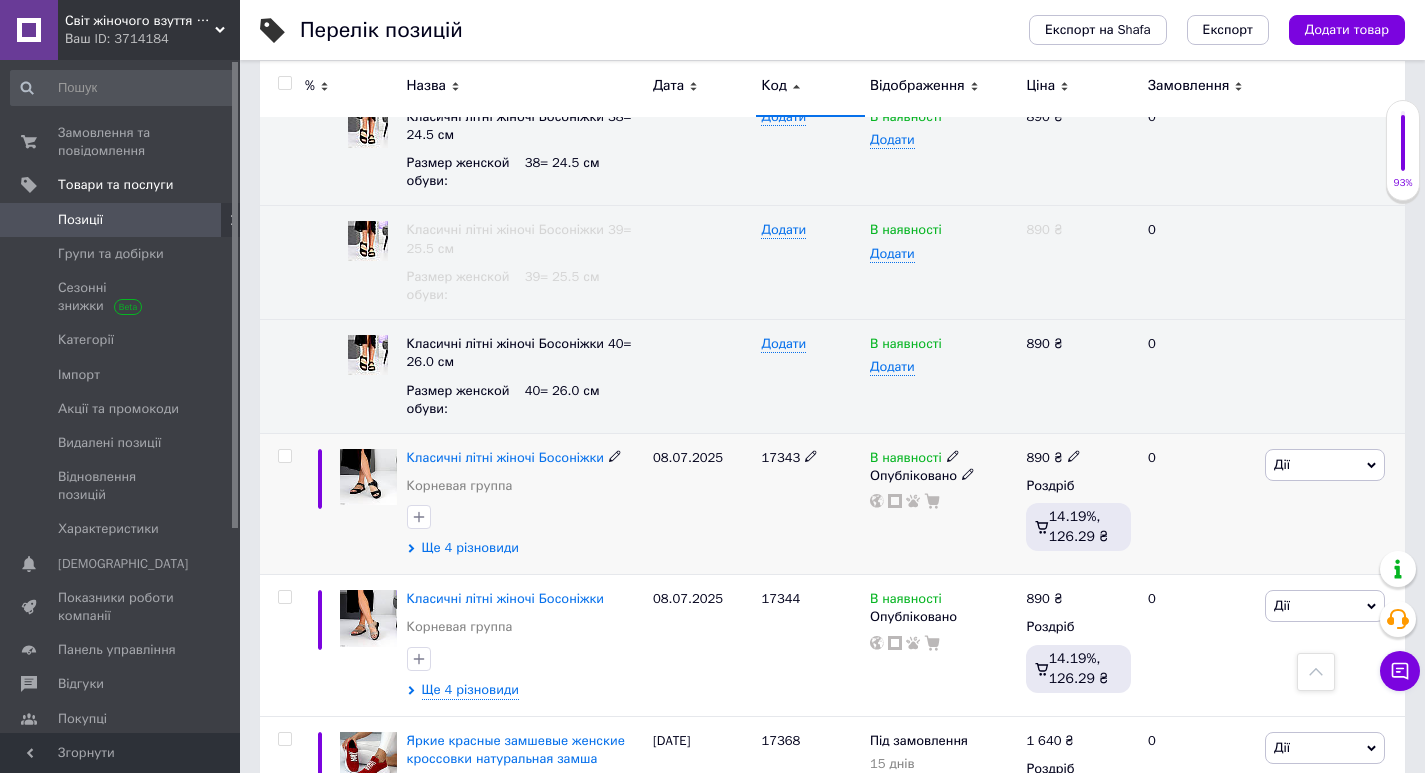 click on "Ще 4 різновиди" at bounding box center (470, 548) 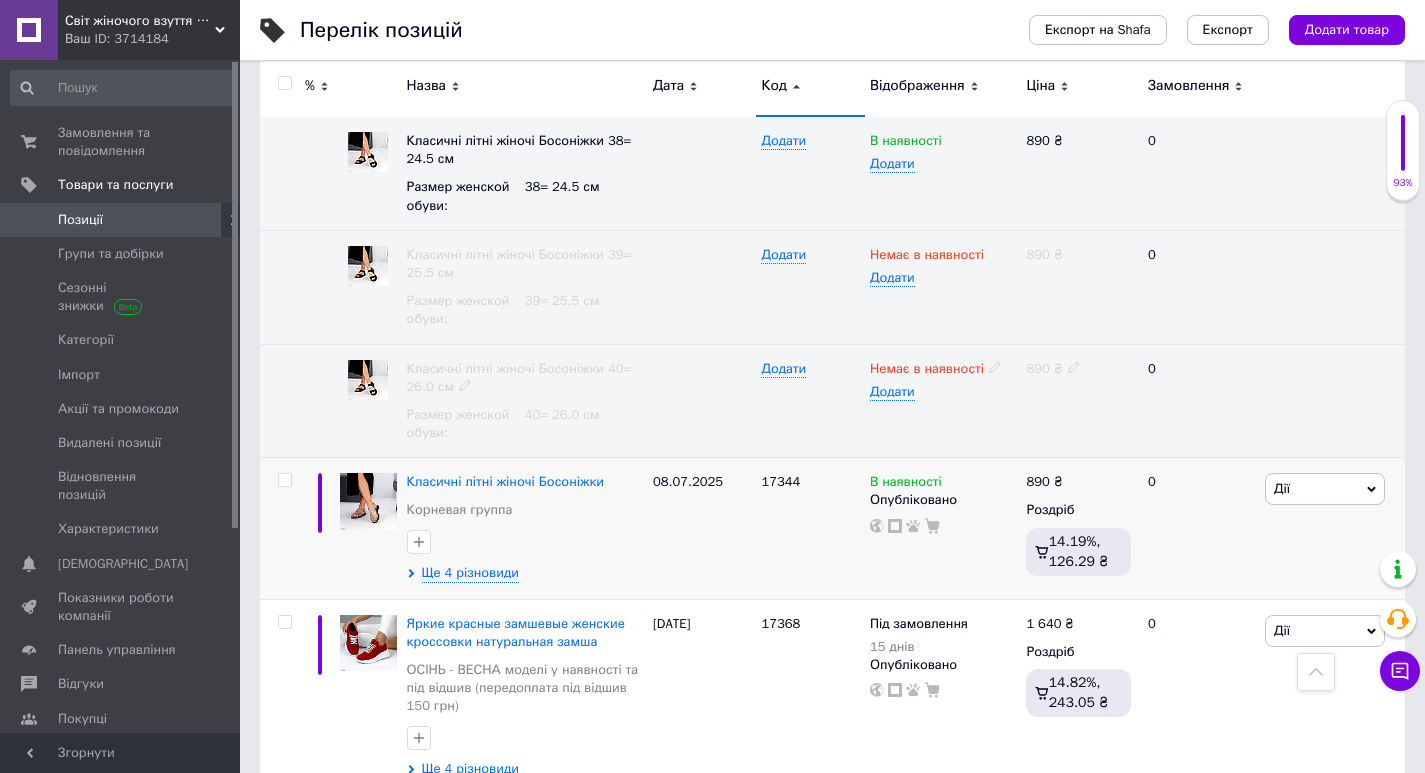 scroll, scrollTop: 6100, scrollLeft: 0, axis: vertical 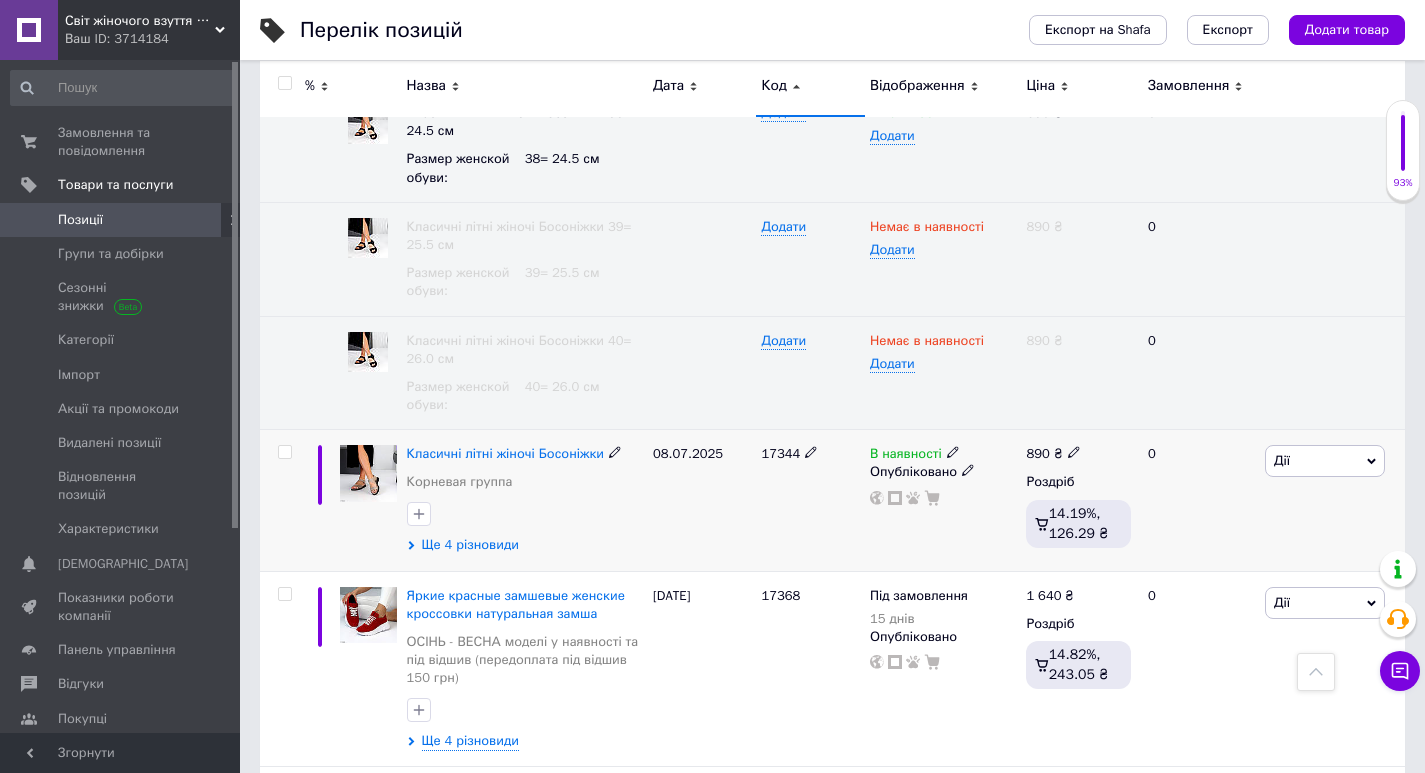 click on "Ще 4 різновиди" at bounding box center (470, 545) 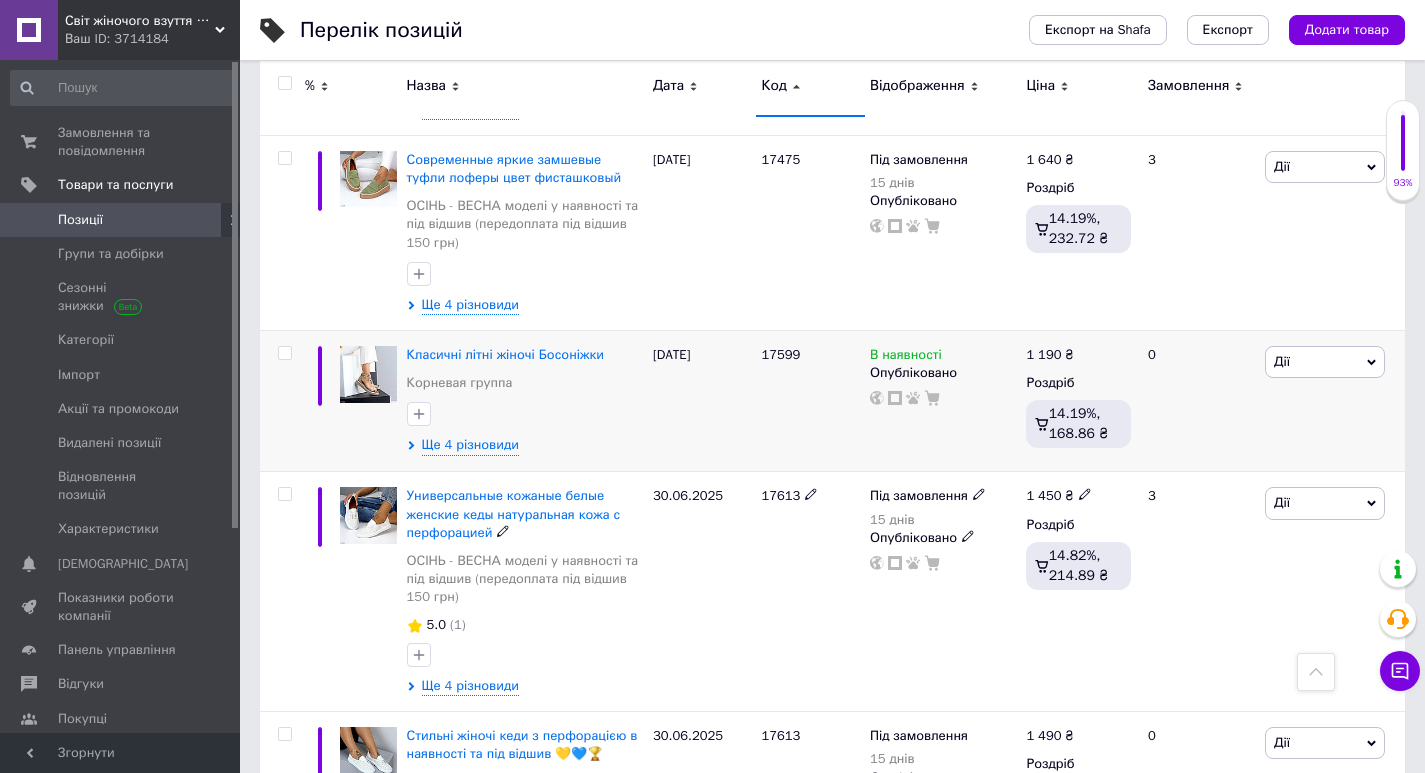scroll, scrollTop: 9800, scrollLeft: 0, axis: vertical 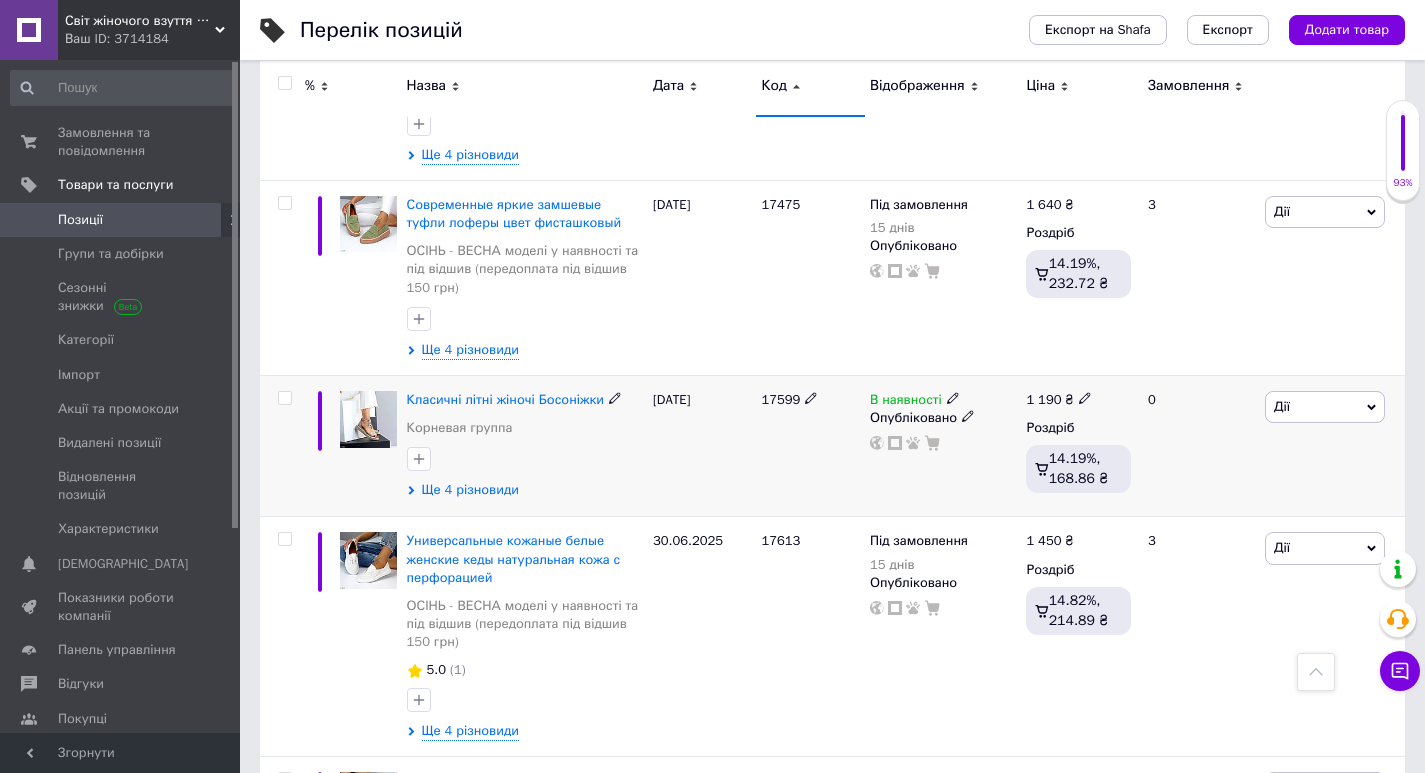 click on "Ще 4 різновиди" at bounding box center (470, 490) 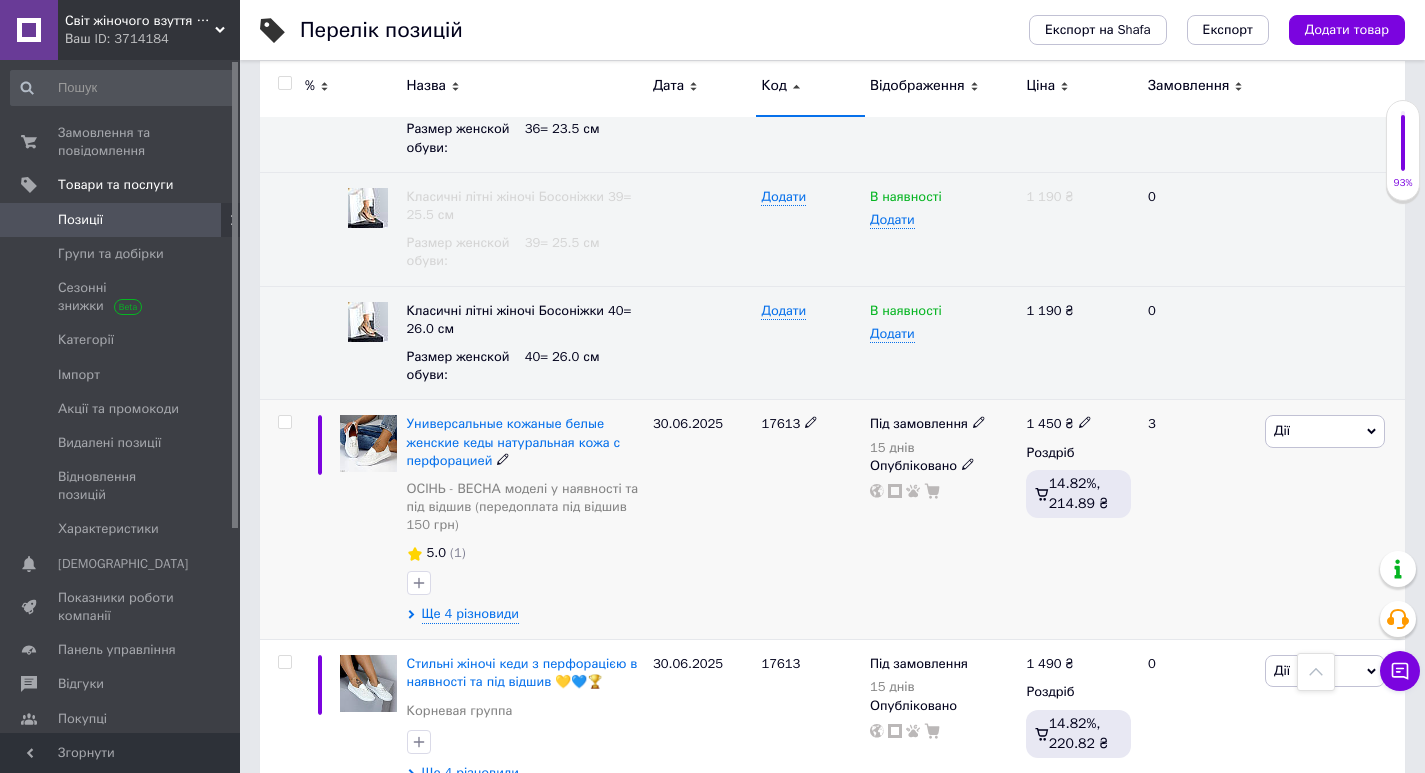 scroll, scrollTop: 10400, scrollLeft: 0, axis: vertical 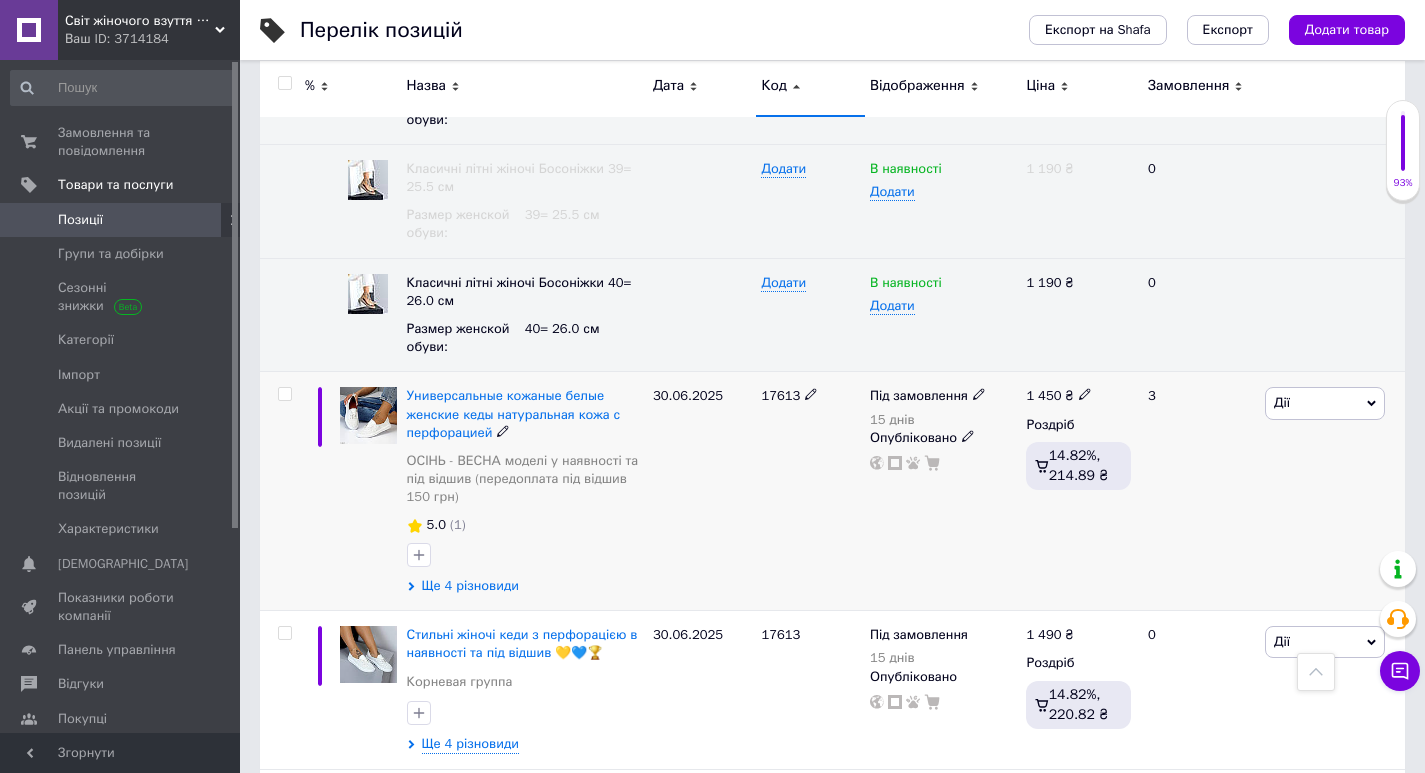 click on "Ще 4 різновиди" at bounding box center [470, 586] 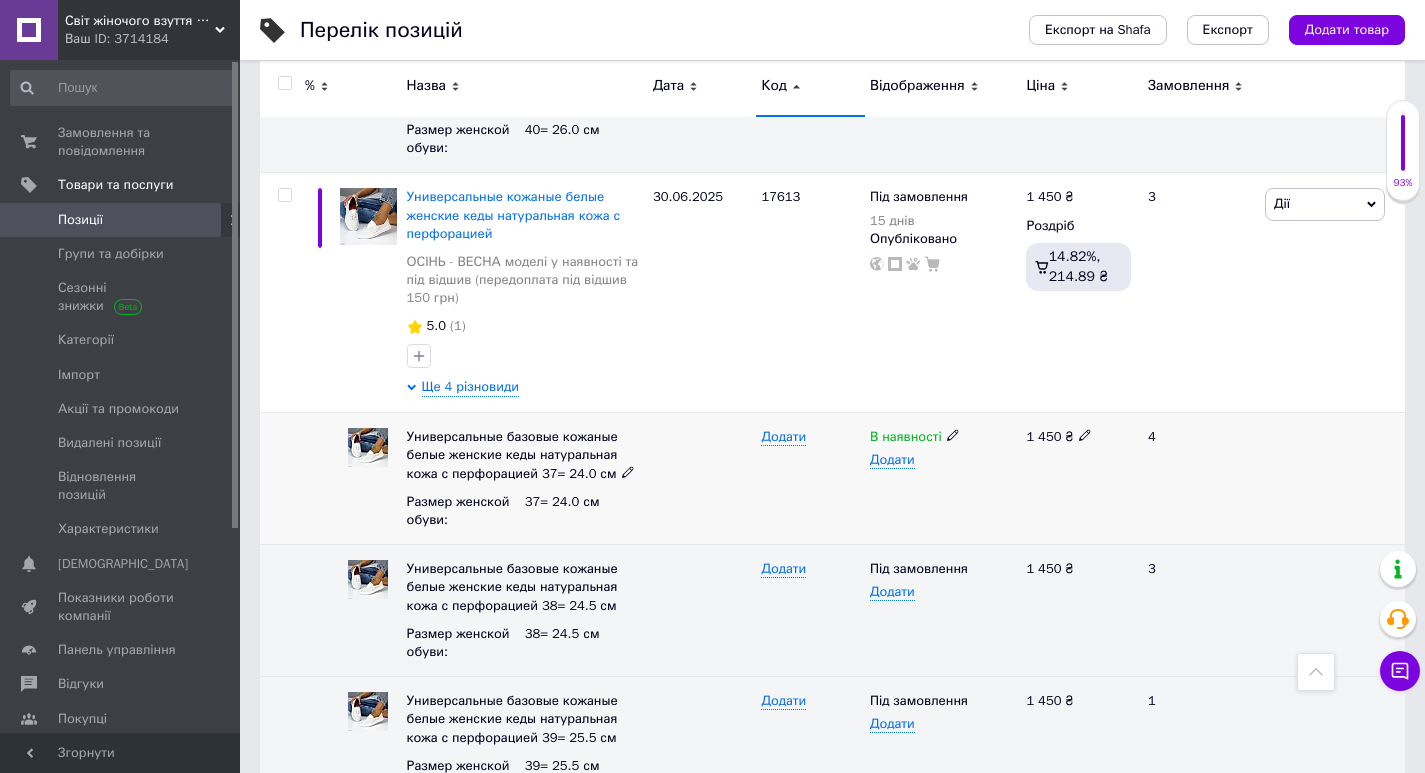 scroll, scrollTop: 10600, scrollLeft: 0, axis: vertical 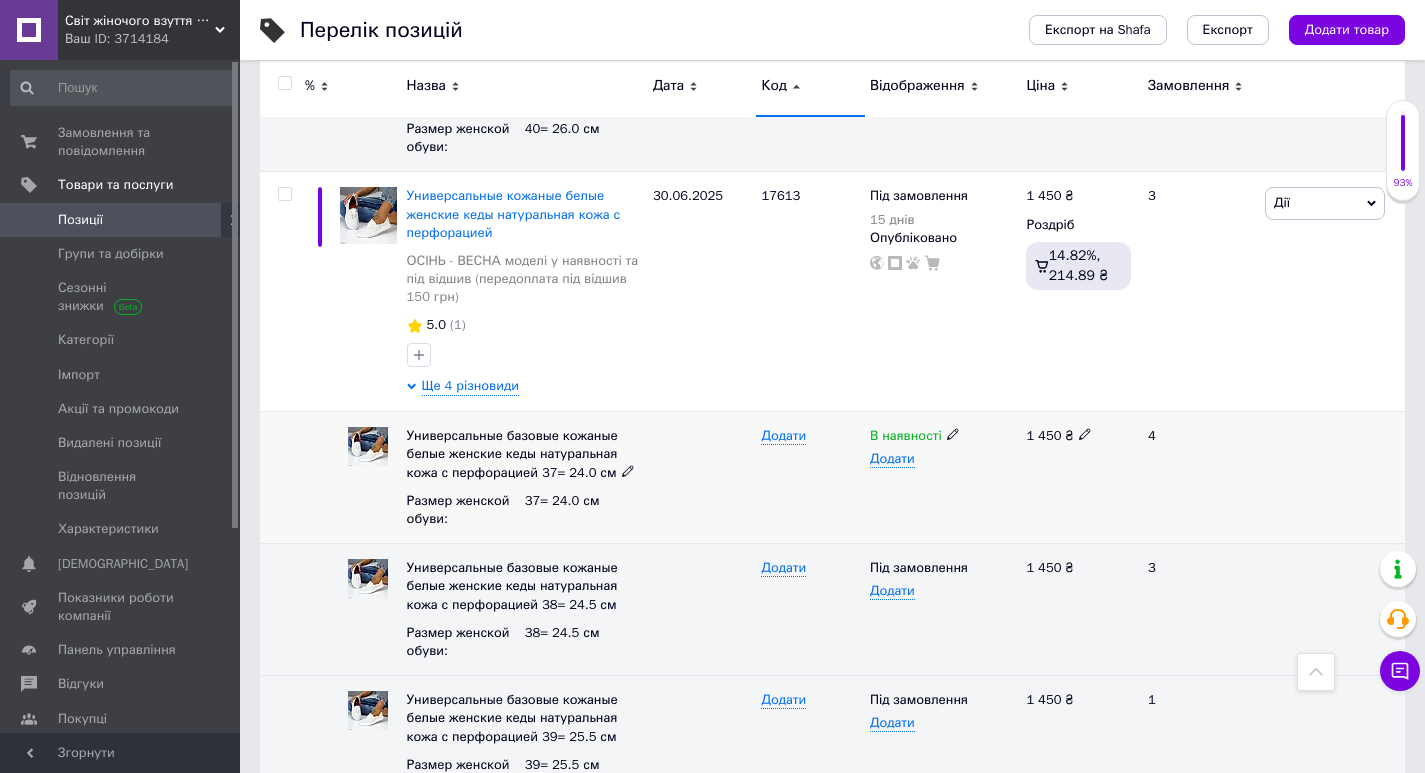 click 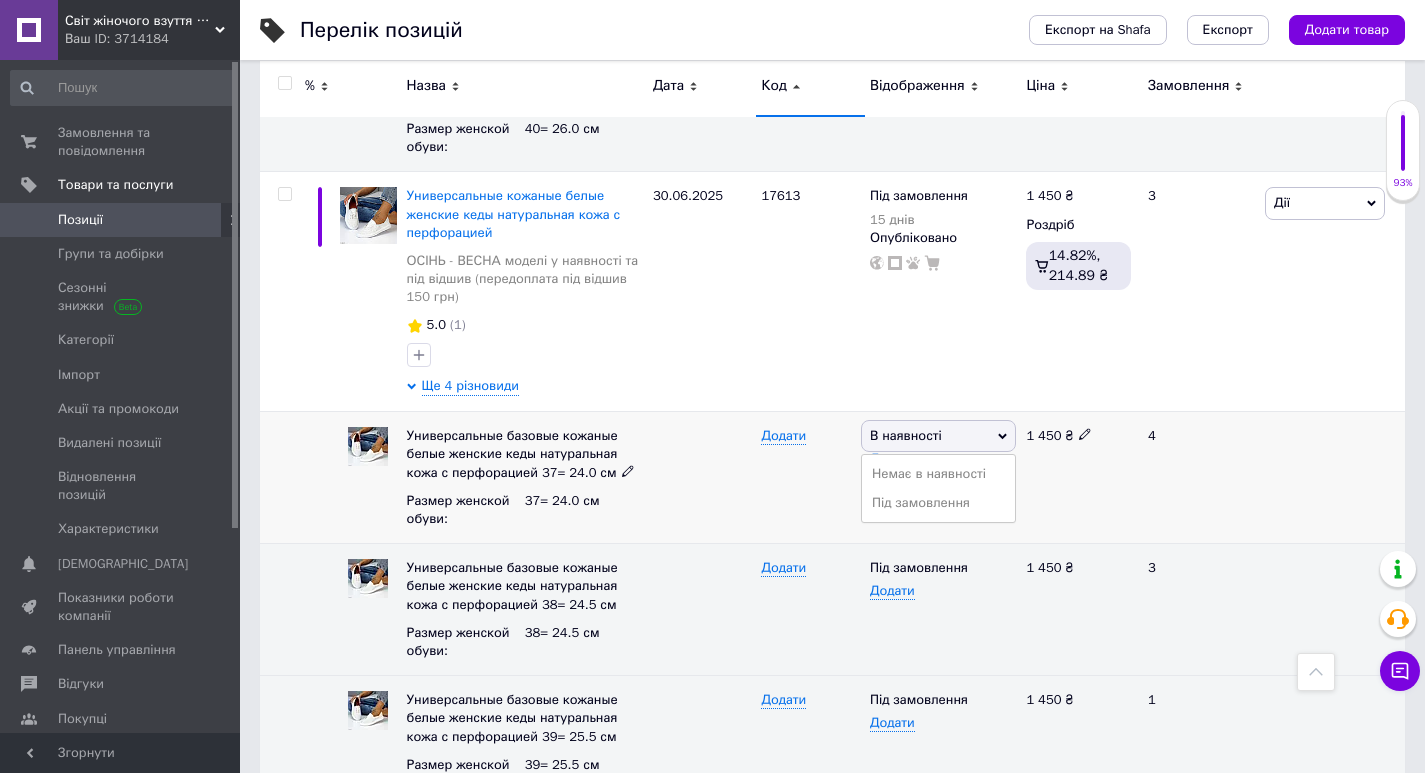 click on "Під замовлення" at bounding box center (938, 503) 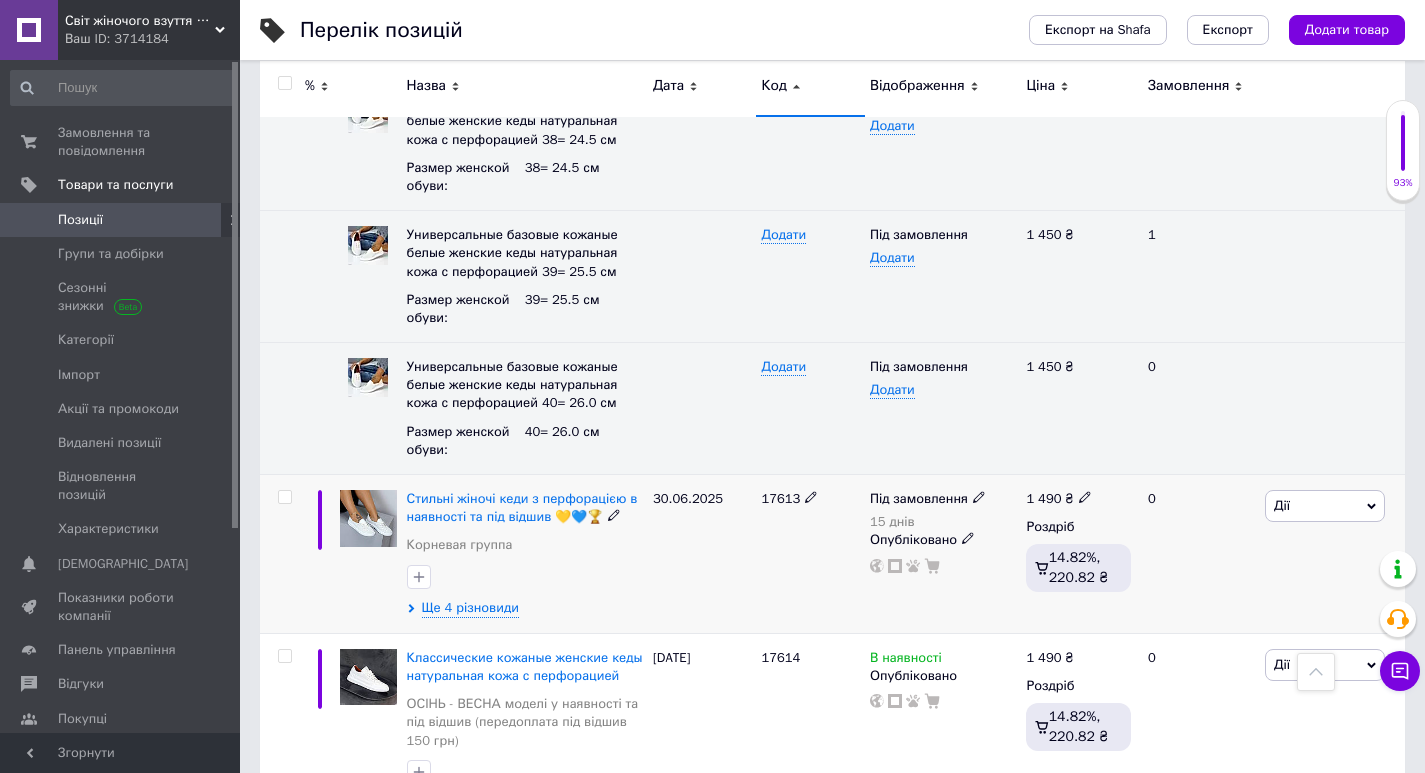 scroll, scrollTop: 11100, scrollLeft: 0, axis: vertical 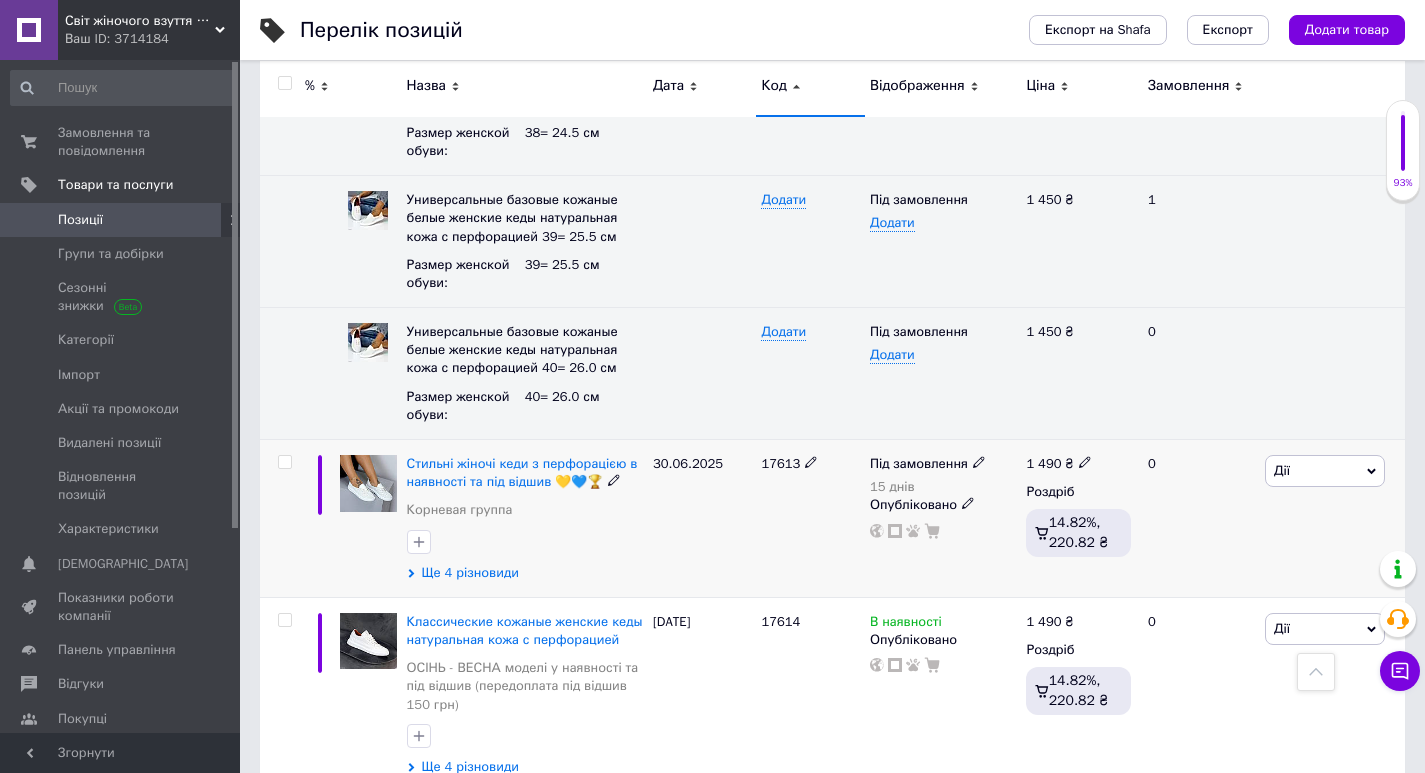 click on "Ще 4 різновиди" at bounding box center [470, 573] 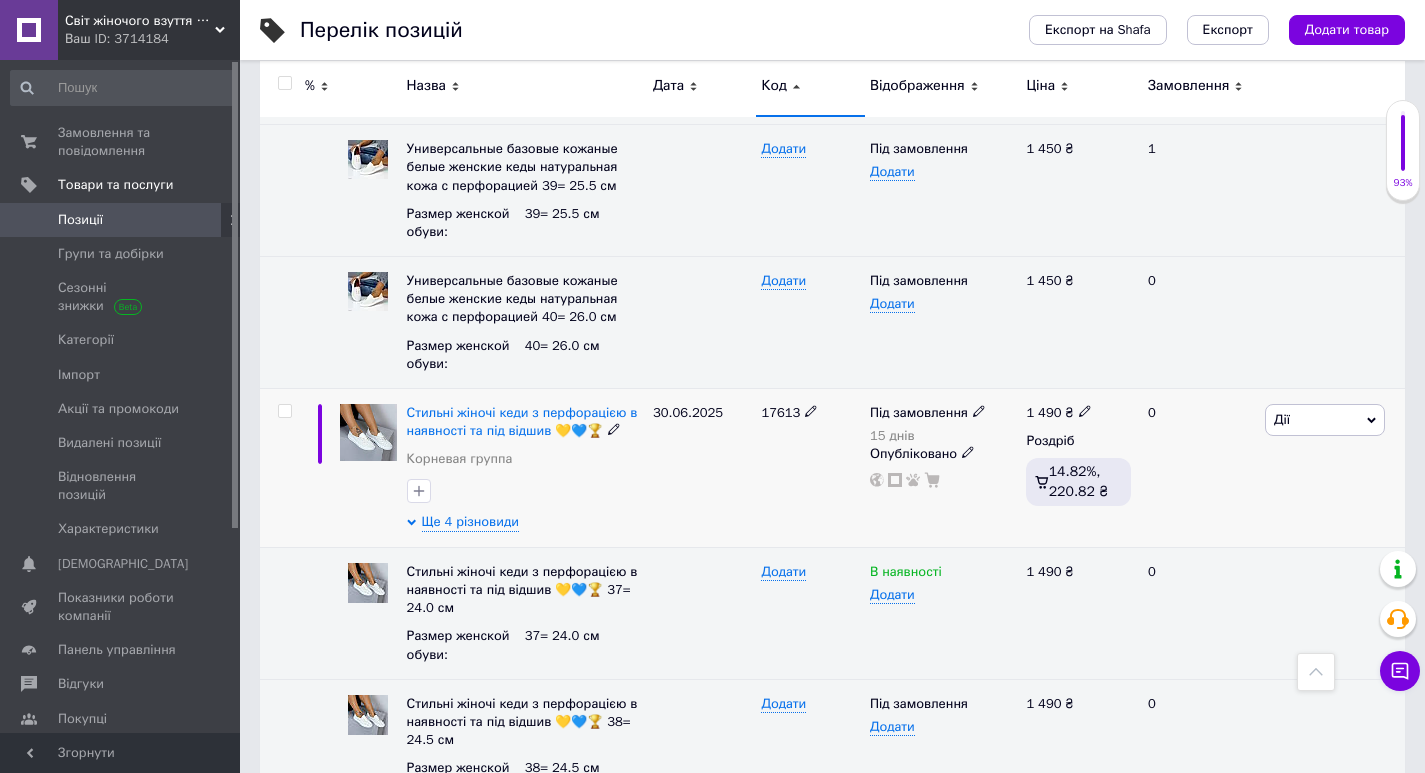 scroll, scrollTop: 11200, scrollLeft: 0, axis: vertical 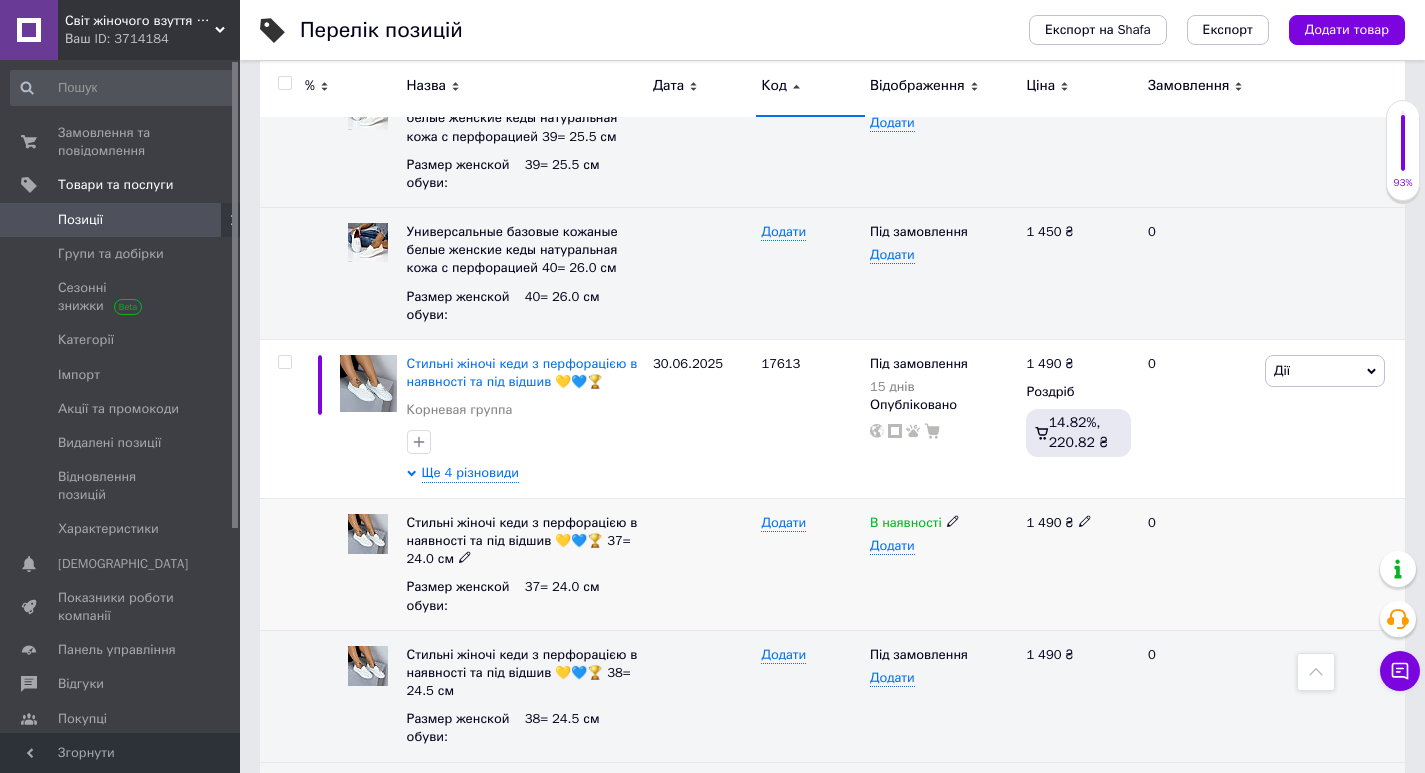 click on "В наявності" at bounding box center [943, 523] 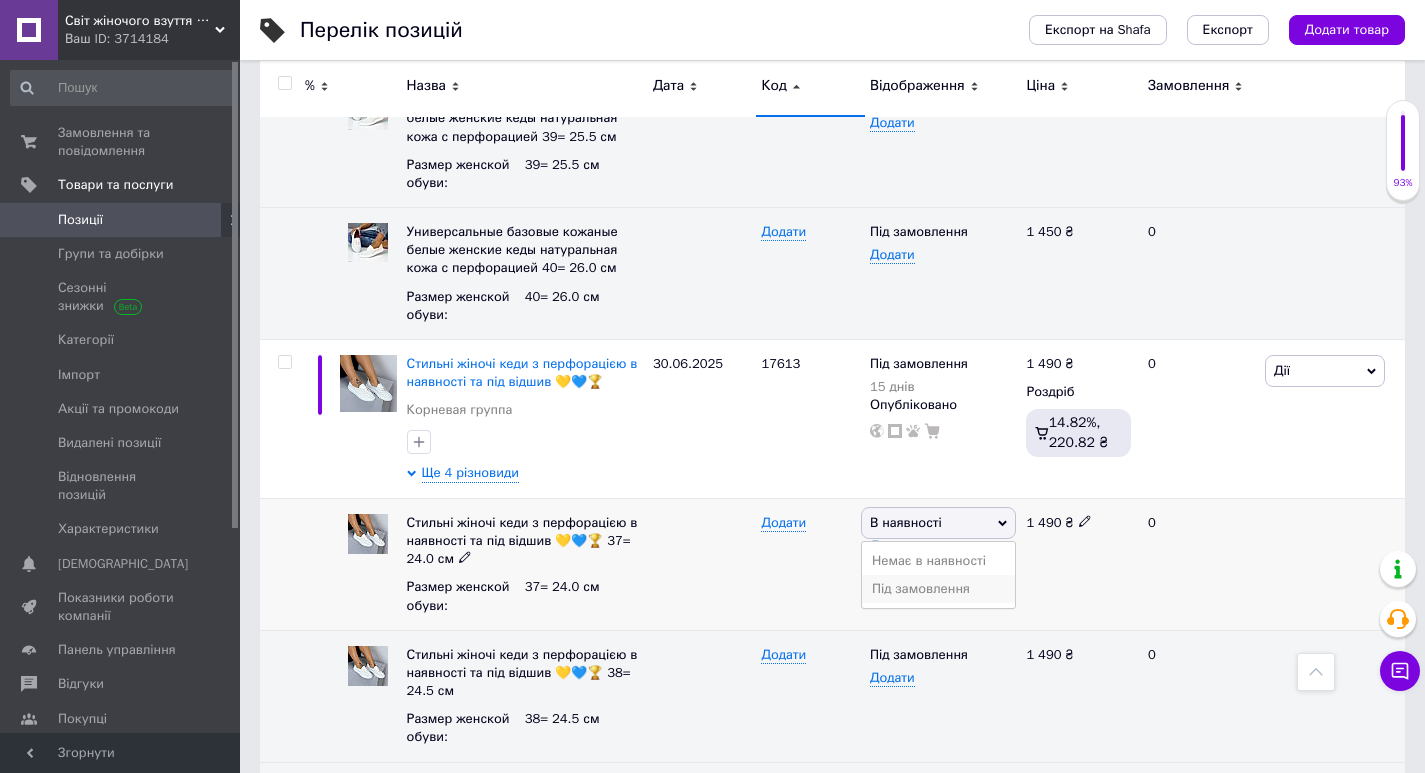 click on "Під замовлення" at bounding box center (938, 589) 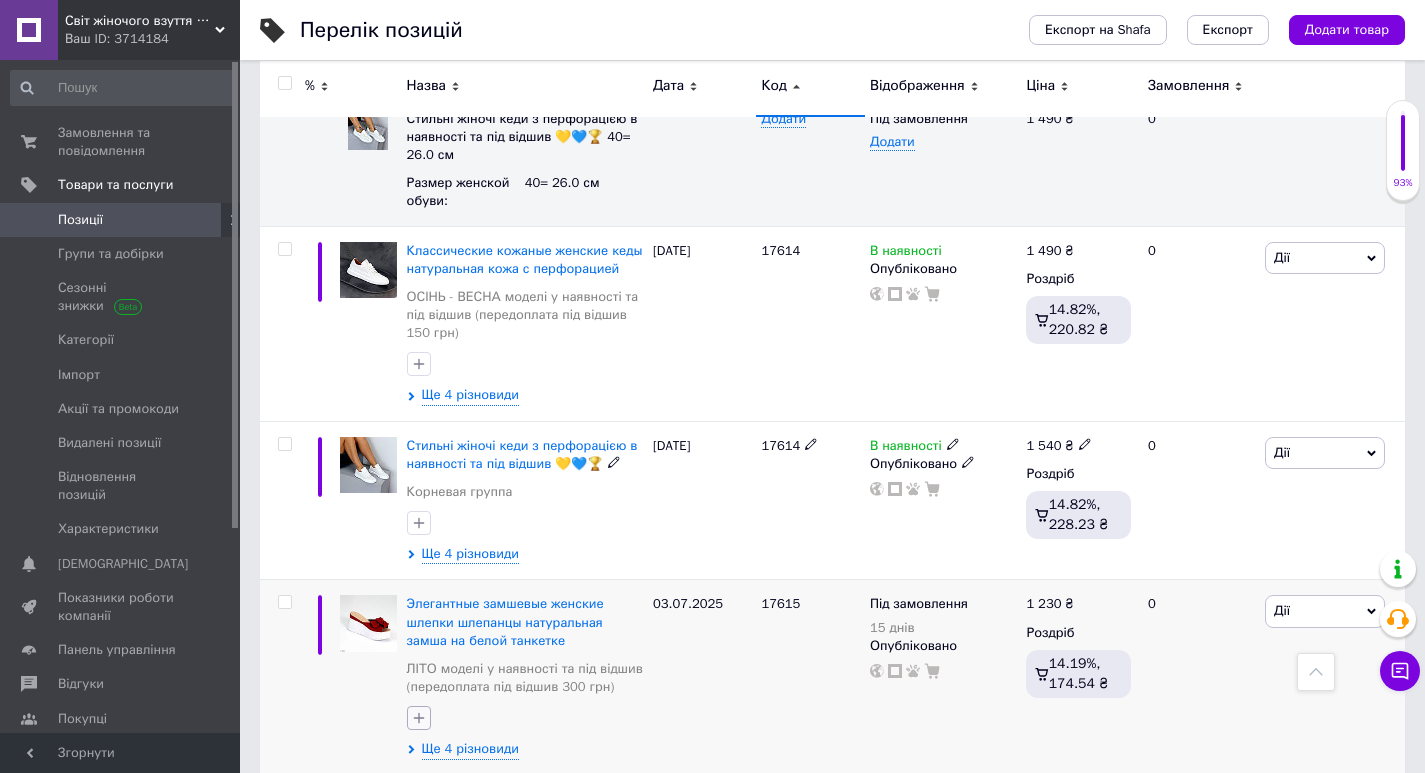scroll, scrollTop: 12100, scrollLeft: 0, axis: vertical 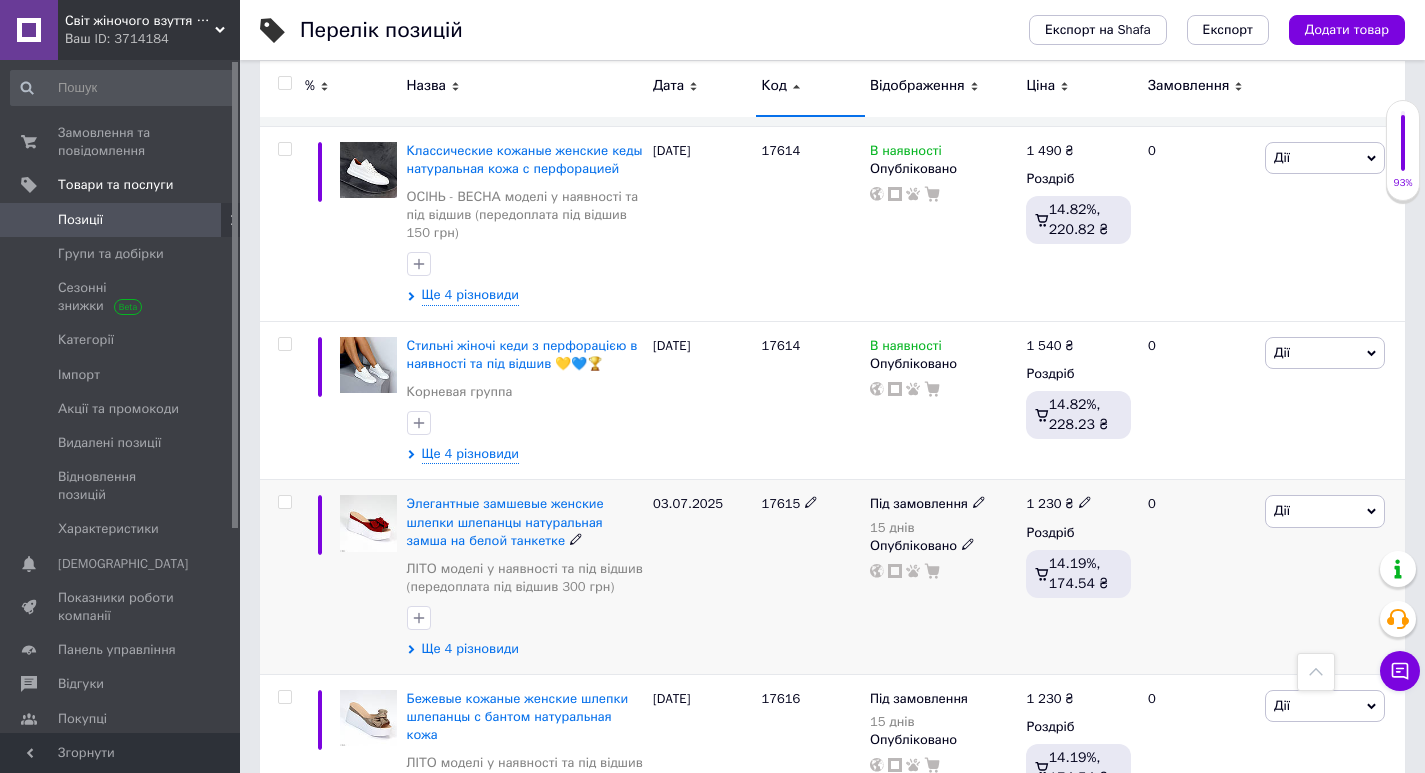 click on "Ще 4 різновиди" at bounding box center (470, 649) 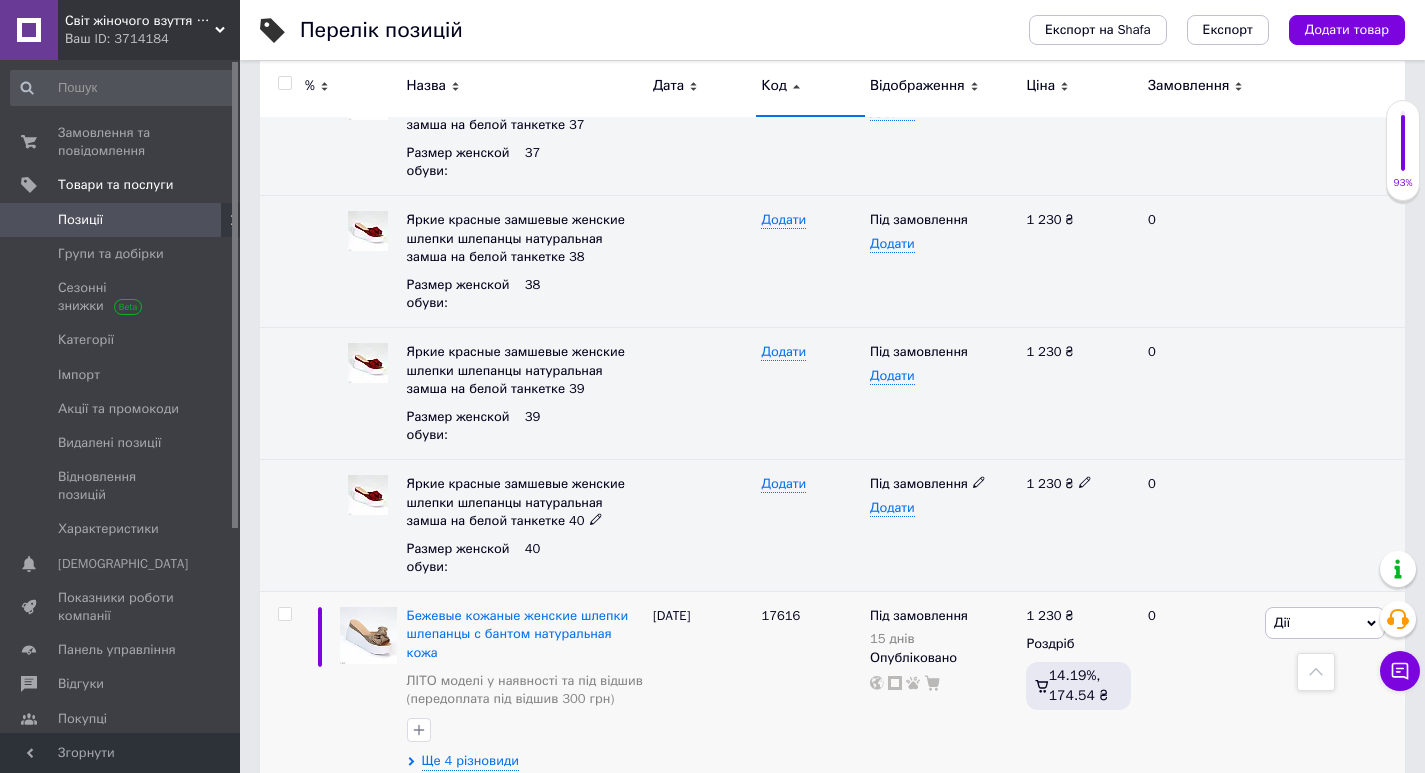 scroll, scrollTop: 12800, scrollLeft: 0, axis: vertical 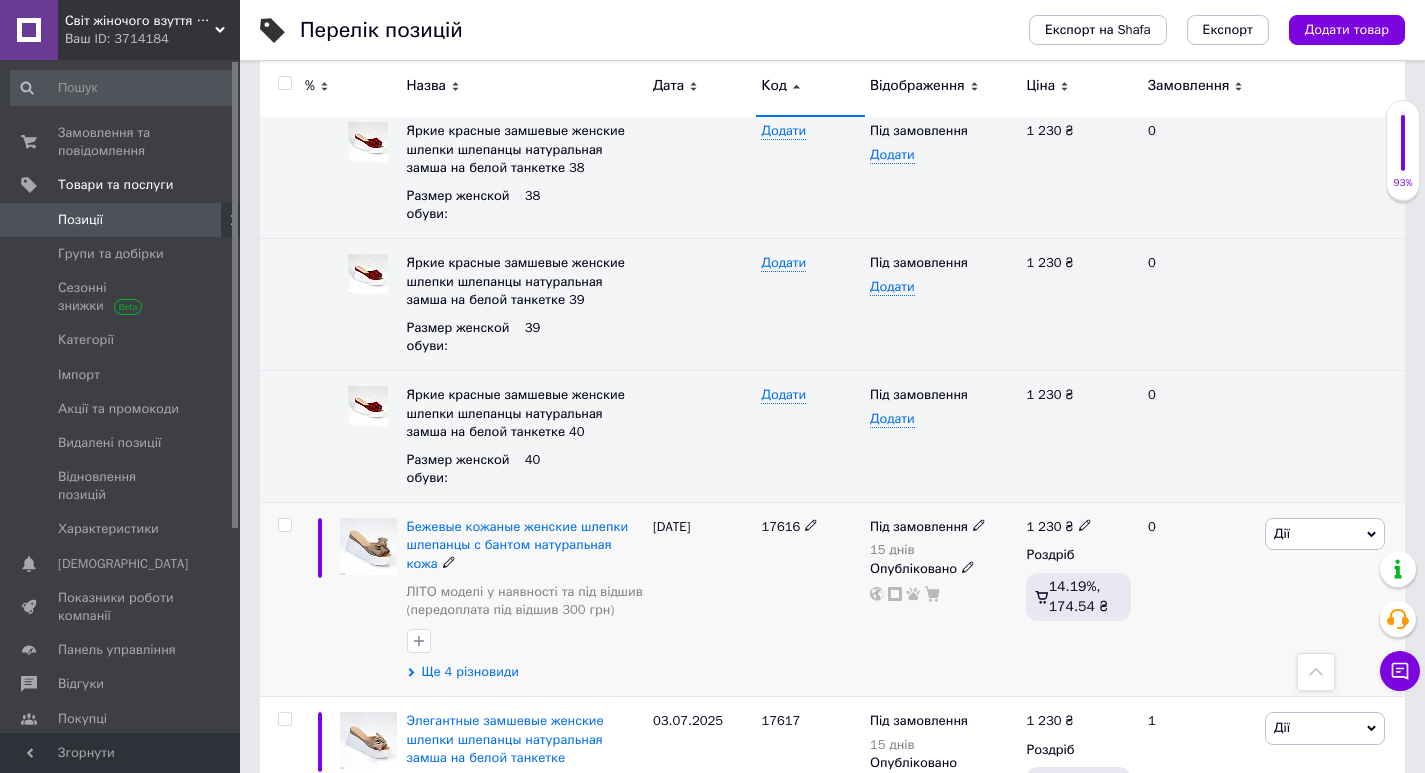 click on "Ще 4 різновиди" at bounding box center (470, 672) 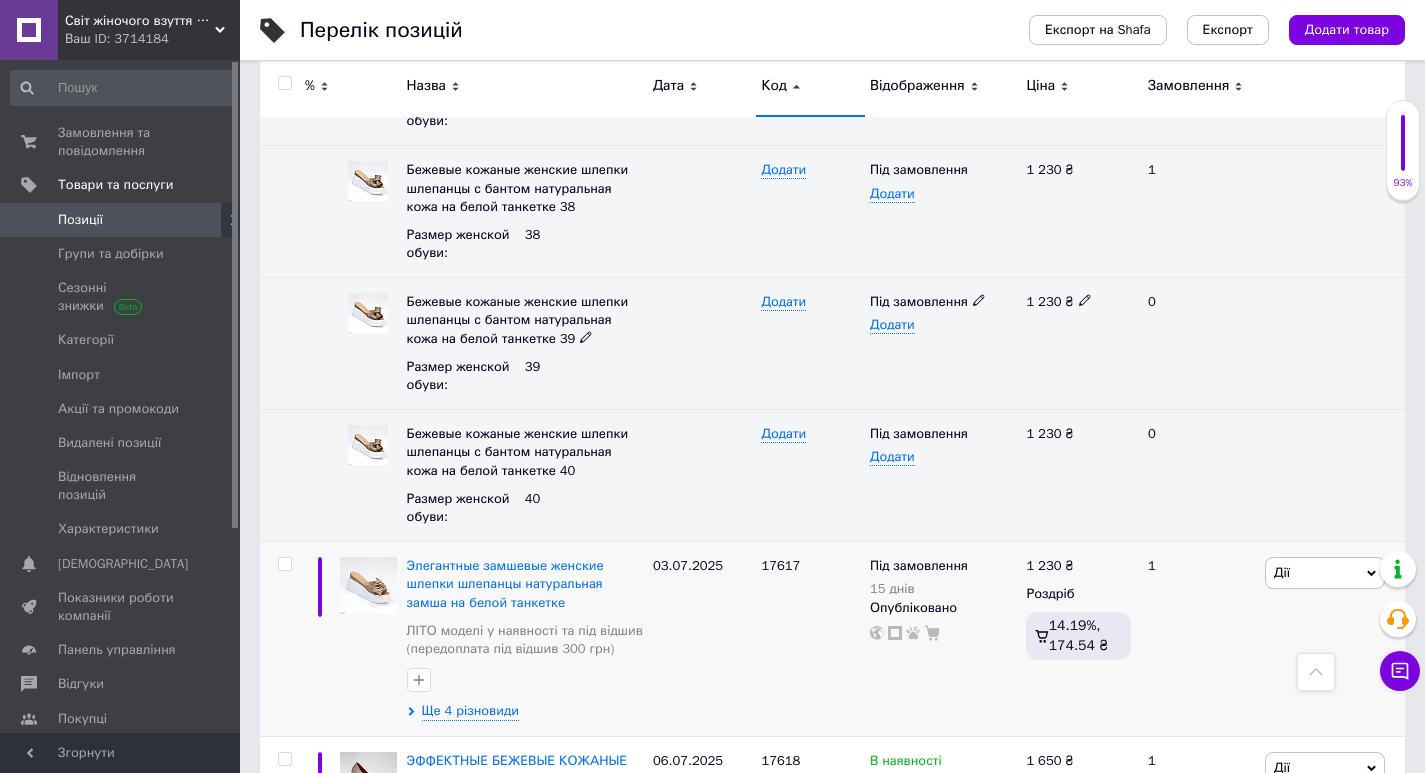 scroll, scrollTop: 13600, scrollLeft: 0, axis: vertical 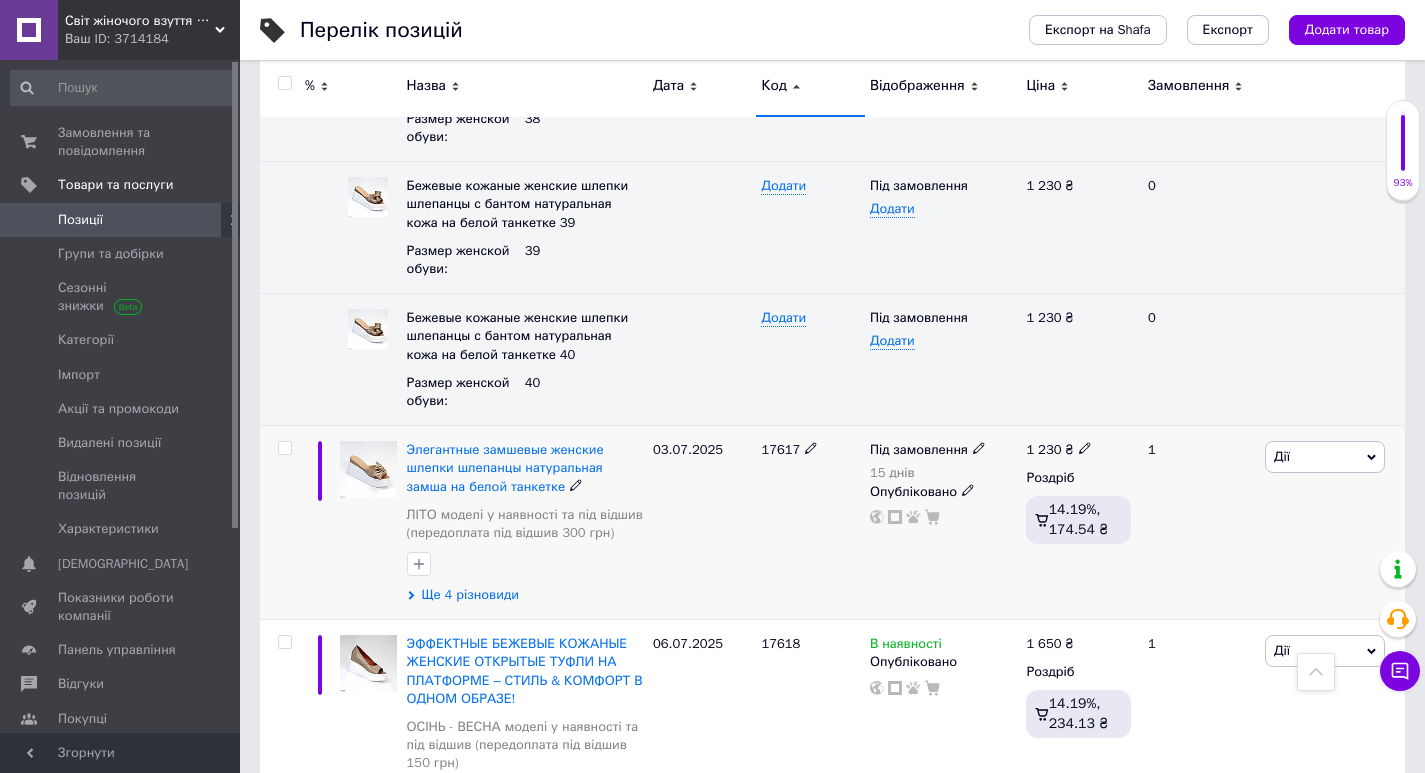 click on "Ще 4 різновиди" at bounding box center [470, 595] 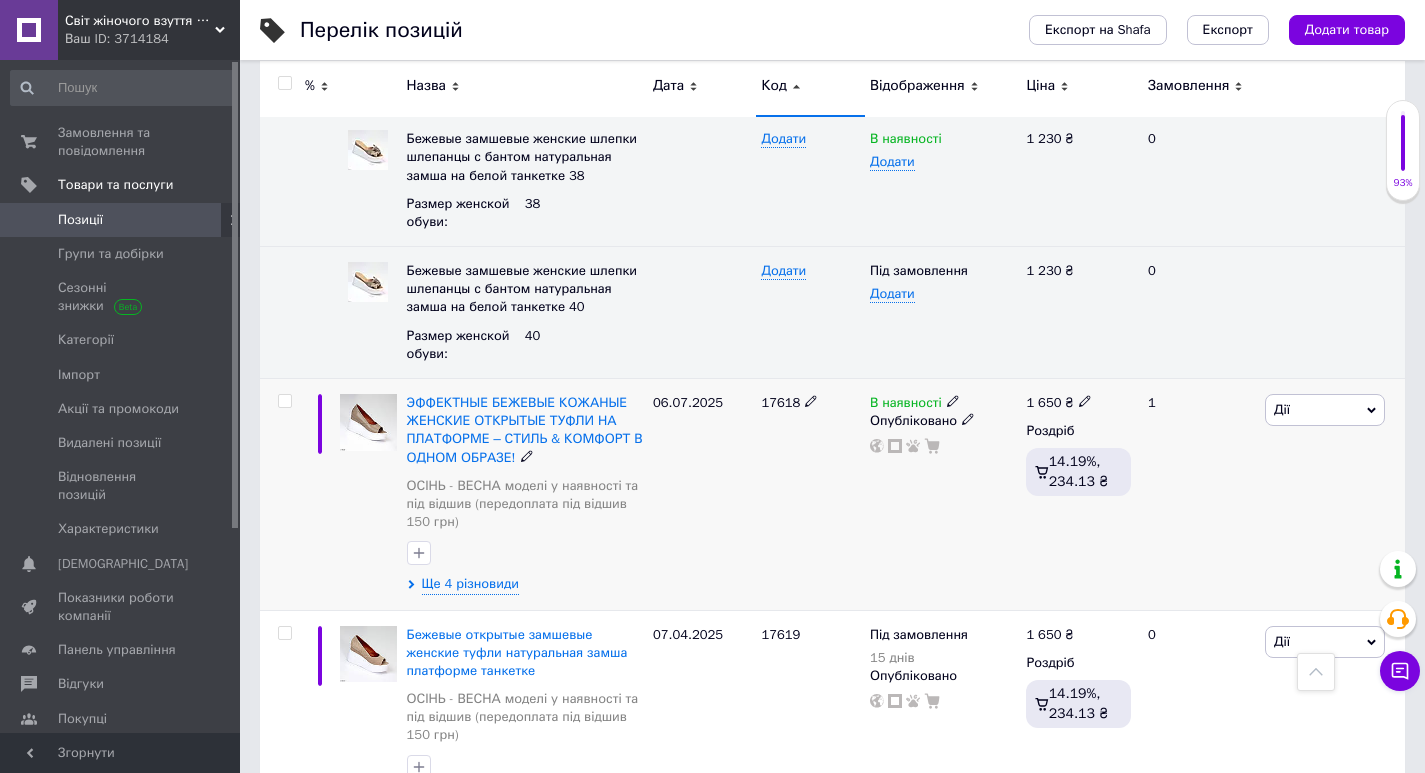 scroll, scrollTop: 14400, scrollLeft: 0, axis: vertical 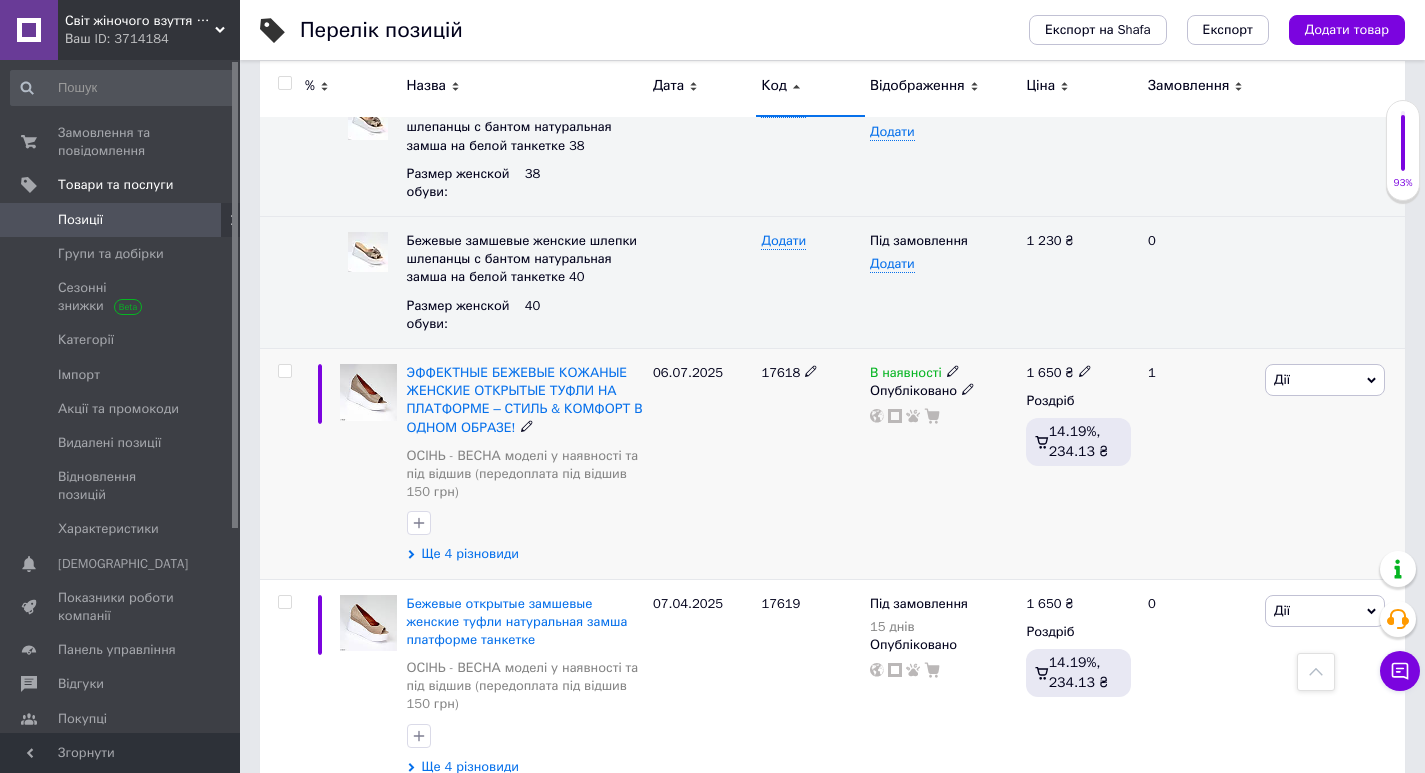 click on "Ще 4 різновиди" at bounding box center [470, 554] 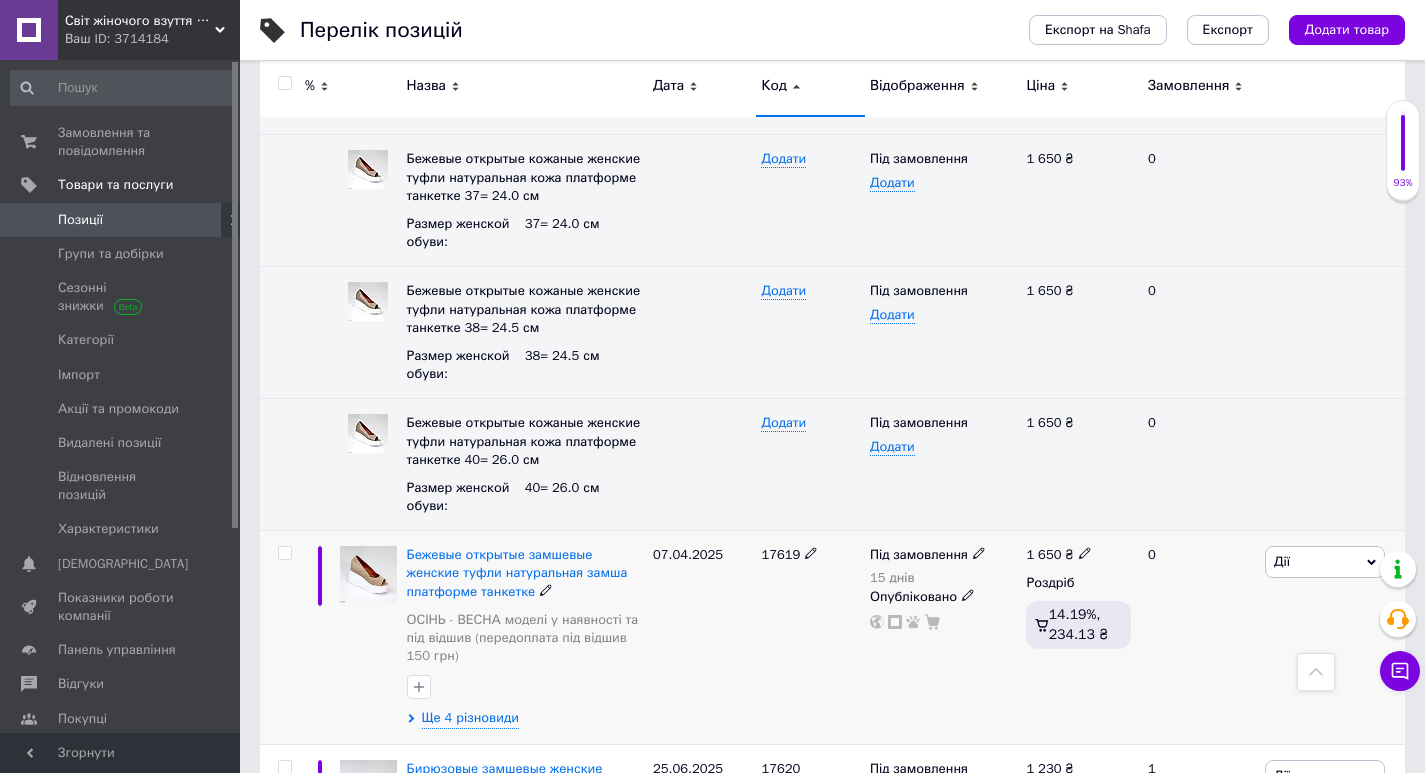 scroll, scrollTop: 15100, scrollLeft: 0, axis: vertical 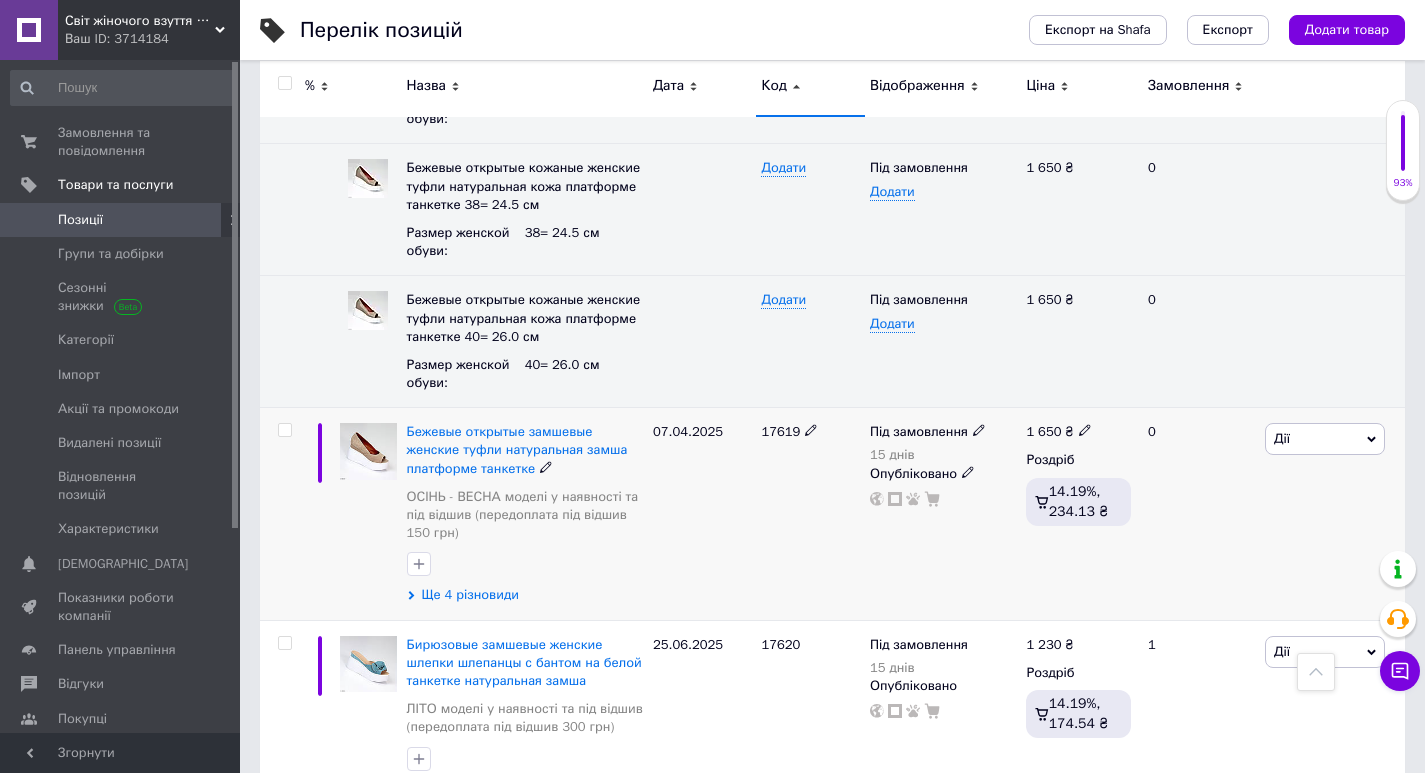 click on "Ще 4 різновиди" at bounding box center (470, 595) 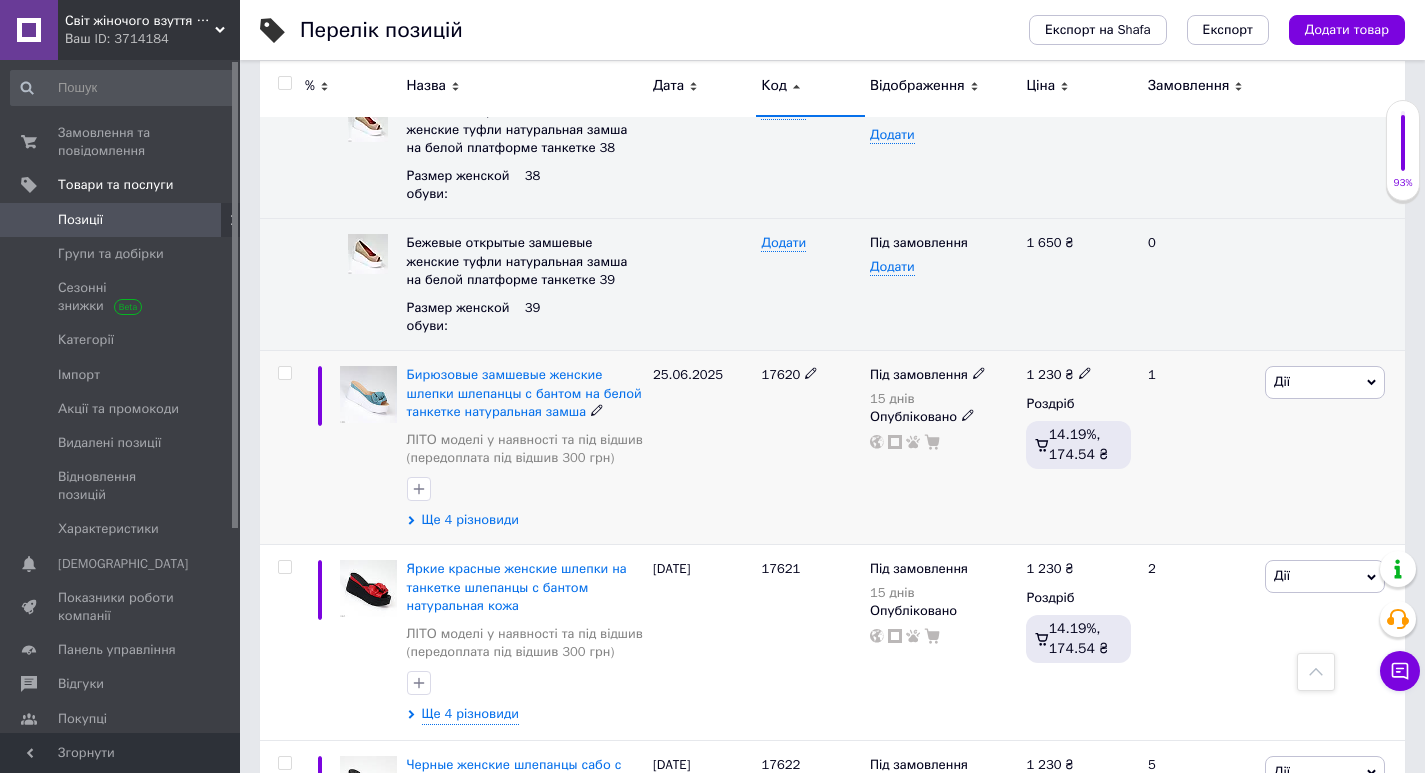 scroll, scrollTop: 15900, scrollLeft: 0, axis: vertical 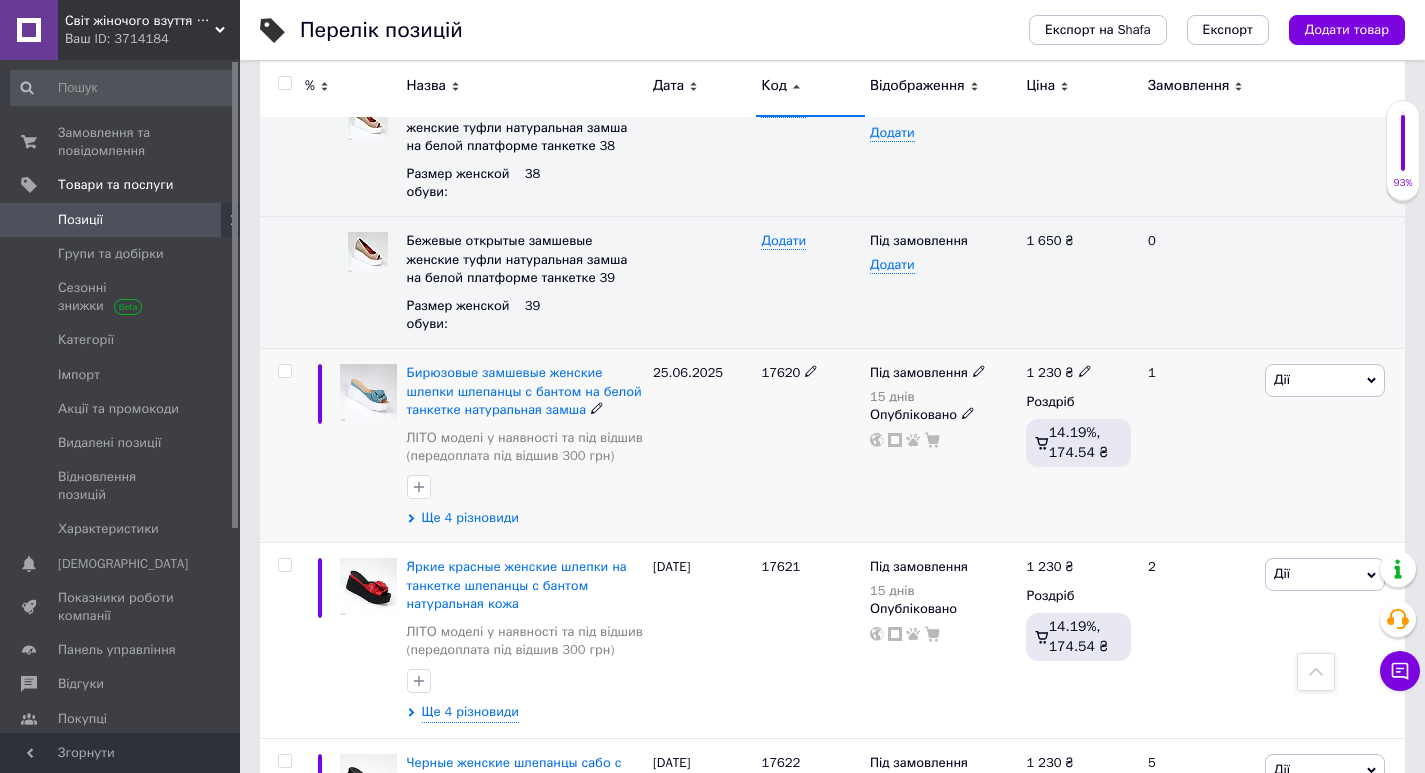 click on "Ще 4 різновиди" at bounding box center [470, 518] 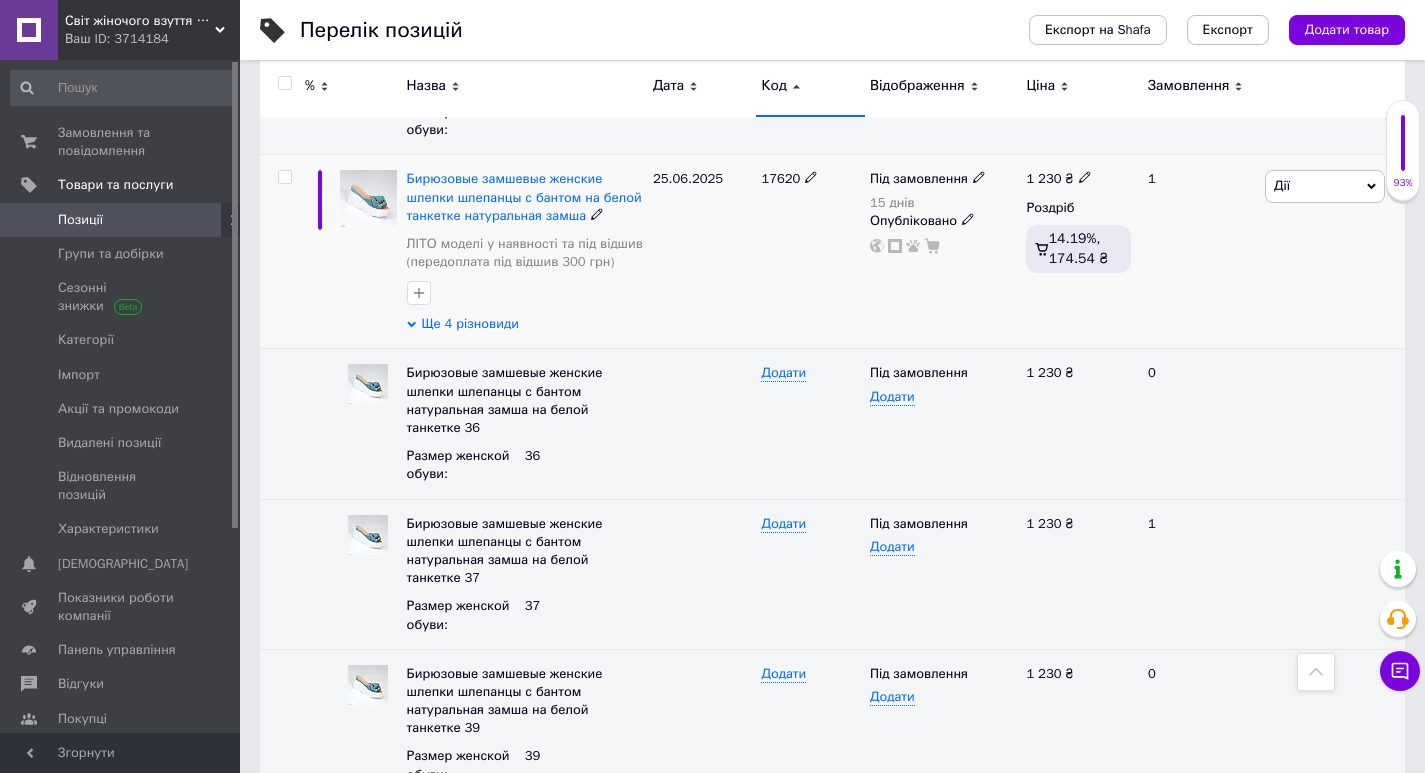 scroll, scrollTop: 16401, scrollLeft: 0, axis: vertical 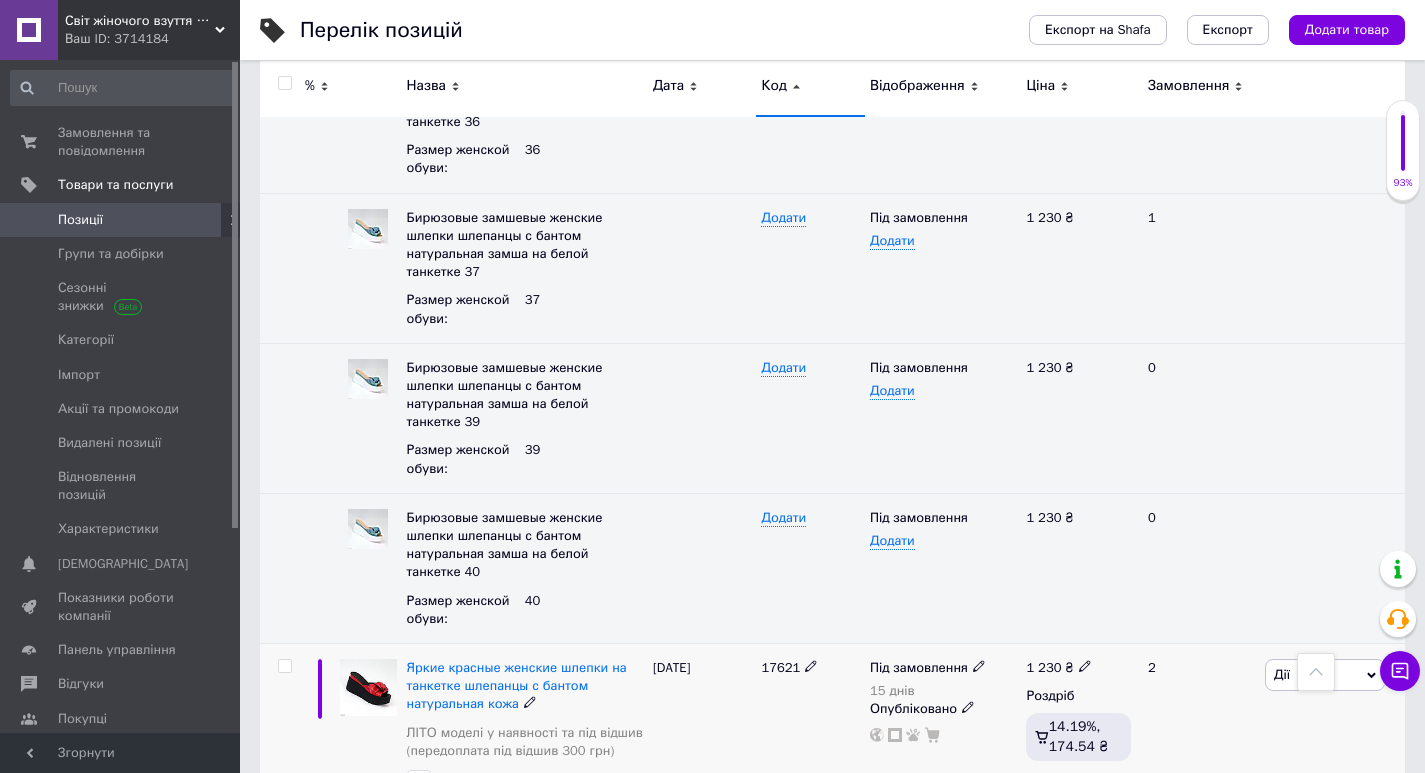 click on "Ще 4 різновиди" at bounding box center (470, 813) 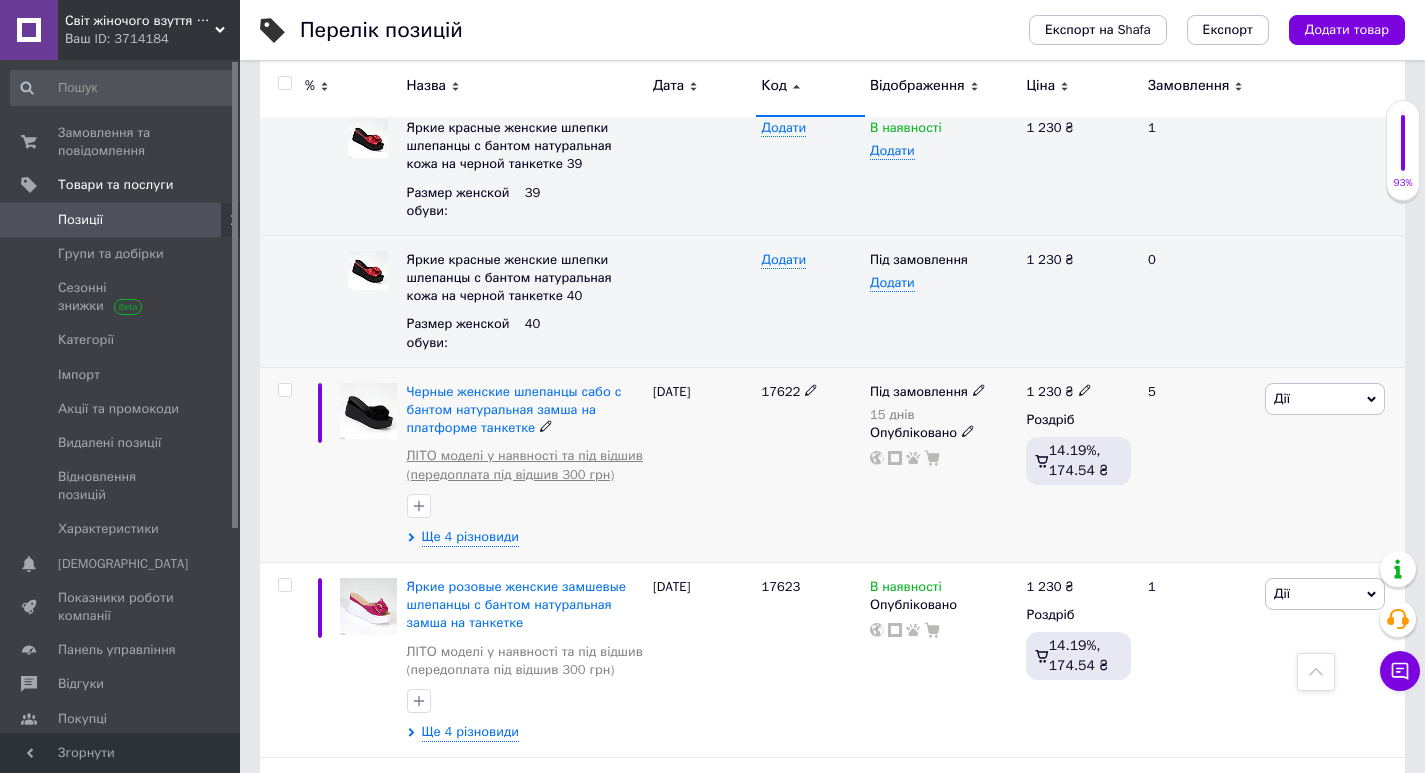 scroll, scrollTop: 17401, scrollLeft: 0, axis: vertical 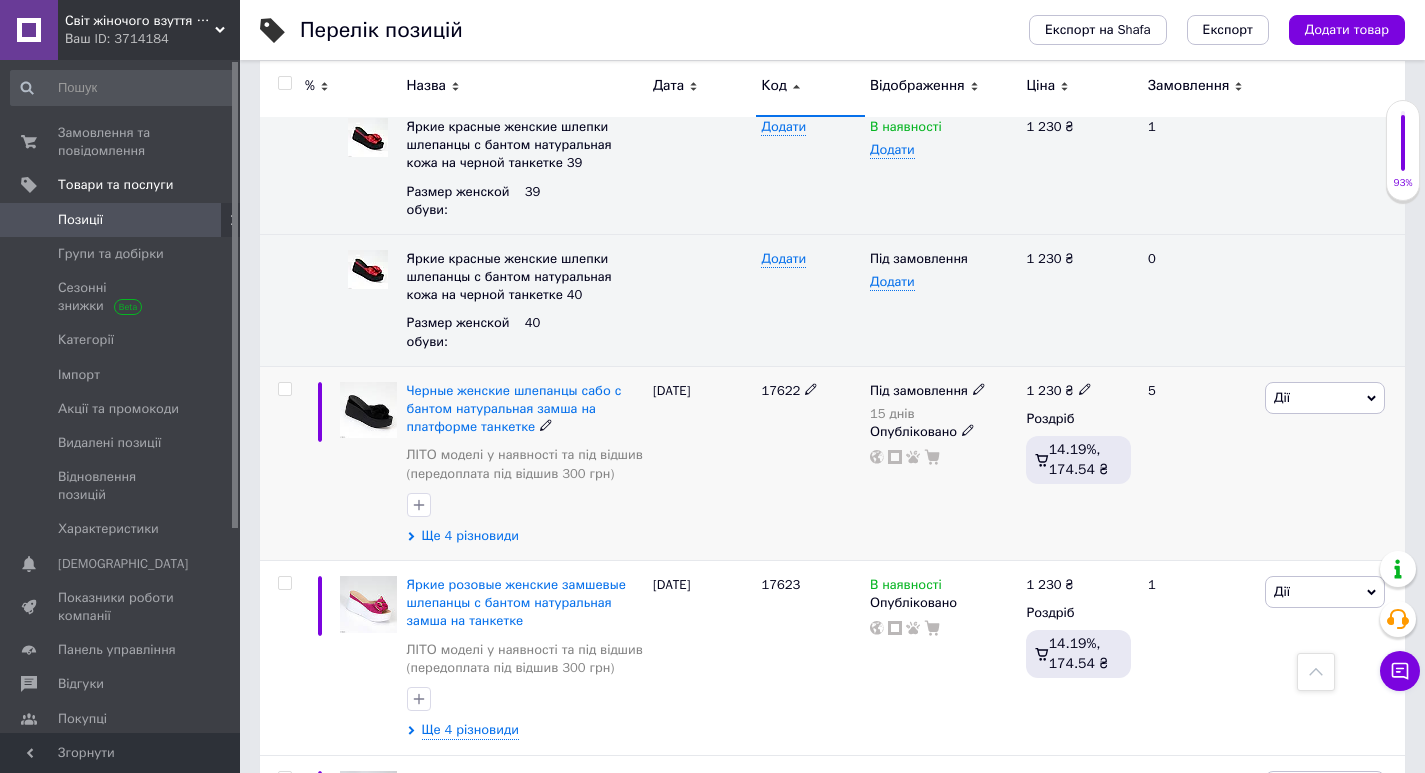 click on "Ще 4 різновиди" at bounding box center (470, 536) 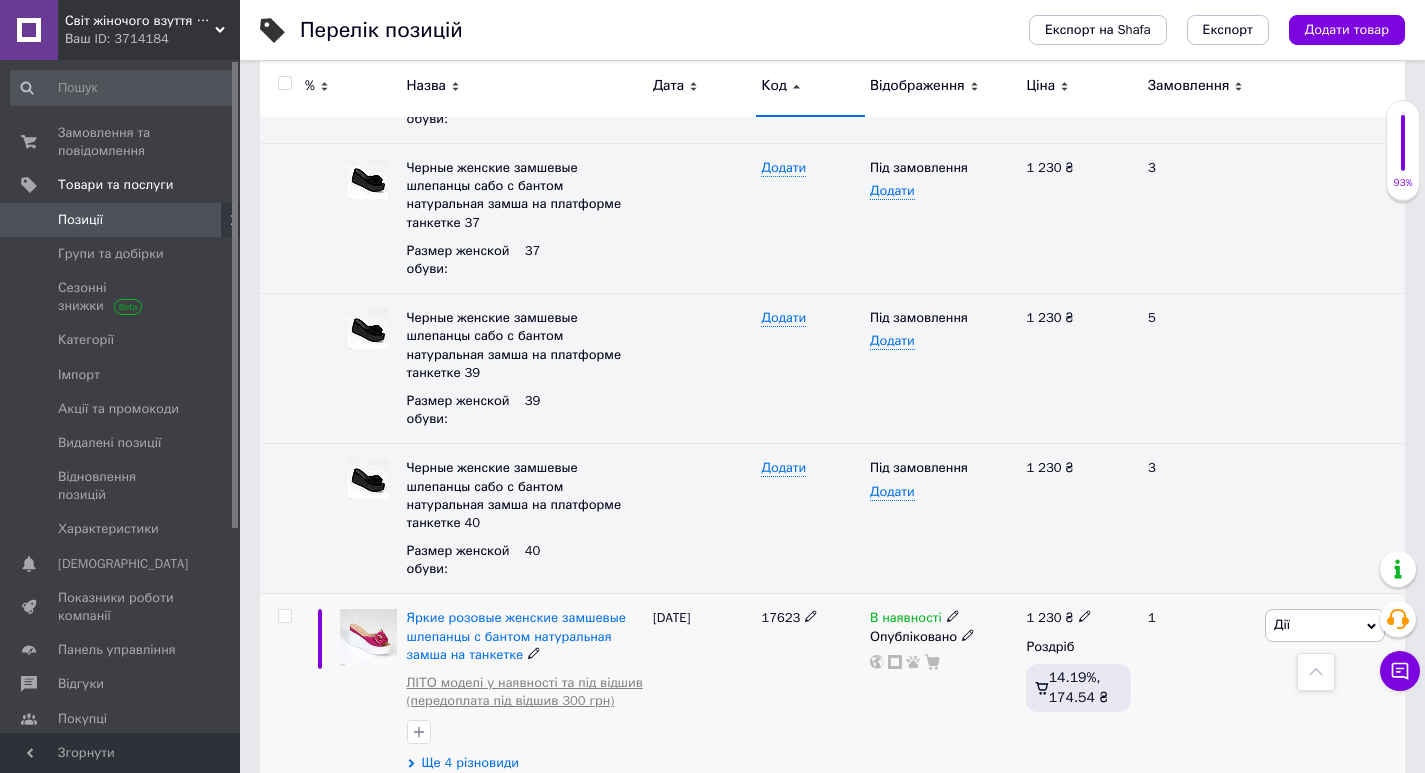 scroll, scrollTop: 18001, scrollLeft: 0, axis: vertical 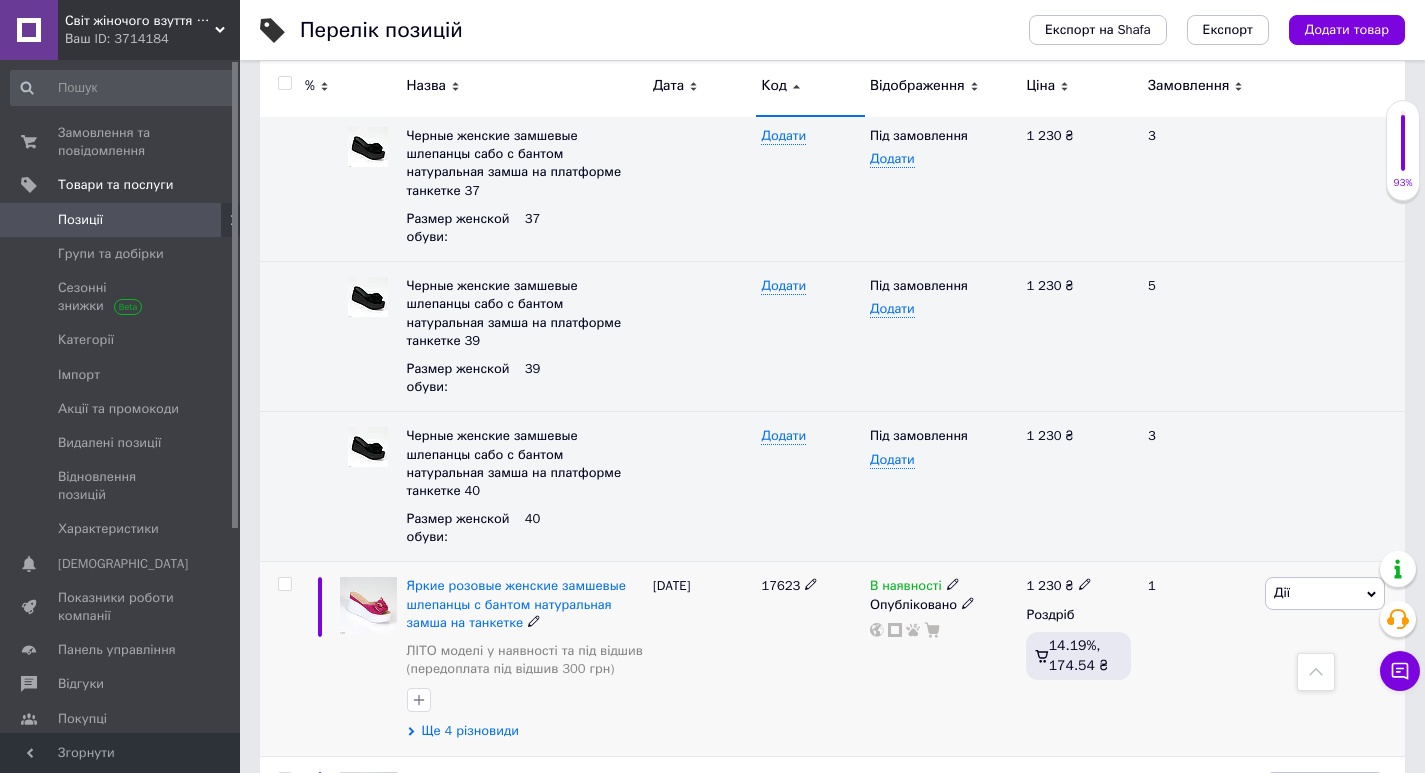 click on "Ще 4 різновиди" at bounding box center [470, 731] 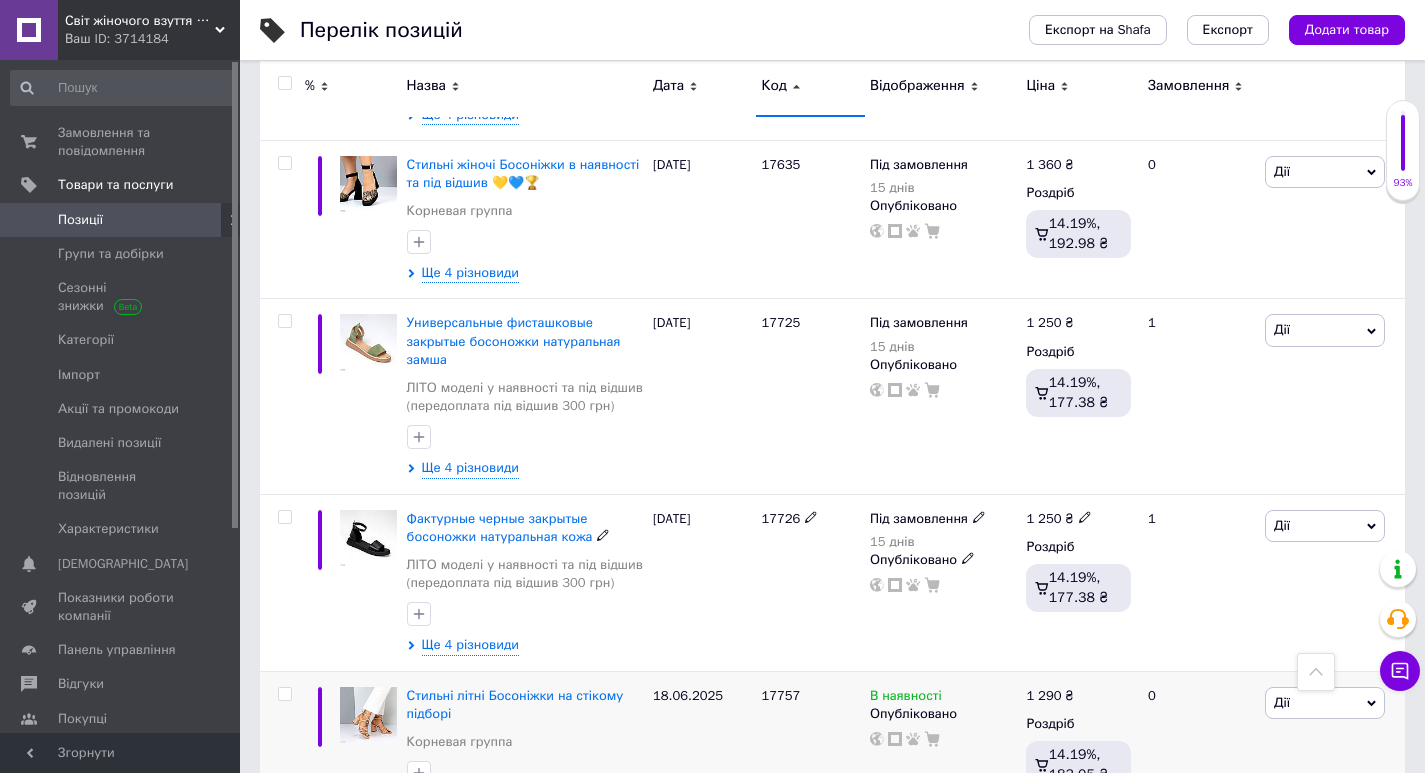 scroll, scrollTop: 20301, scrollLeft: 0, axis: vertical 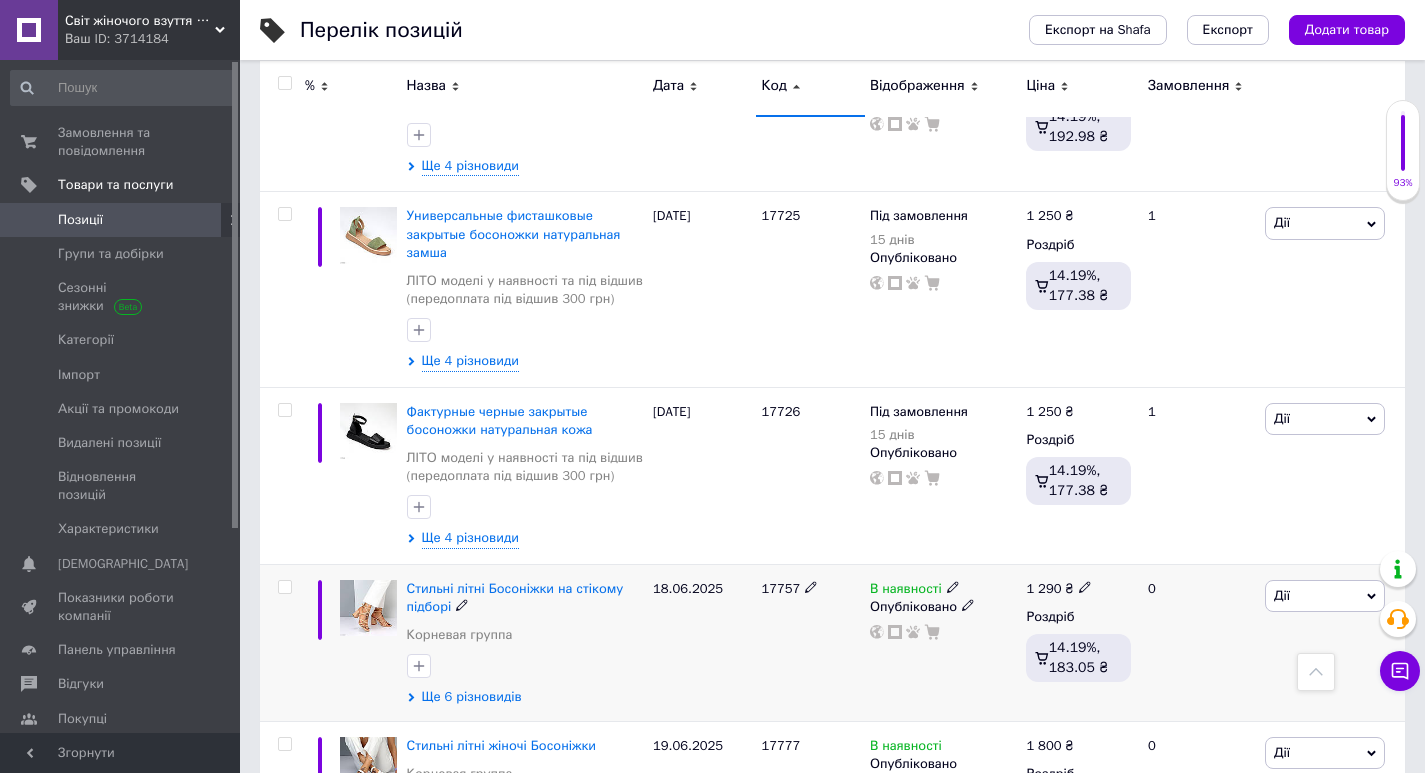 click on "Ще 6 різновидів" at bounding box center [472, 697] 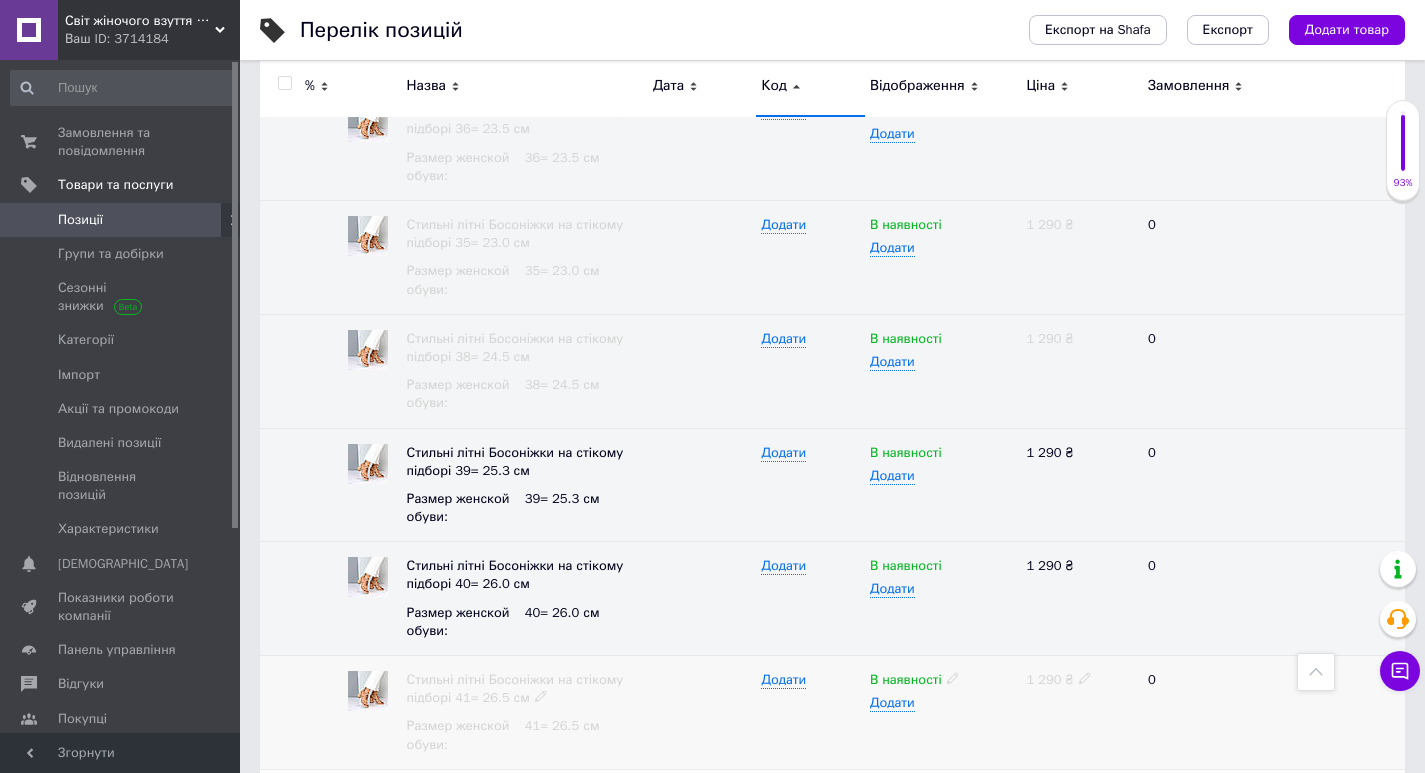 scroll, scrollTop: 21001, scrollLeft: 0, axis: vertical 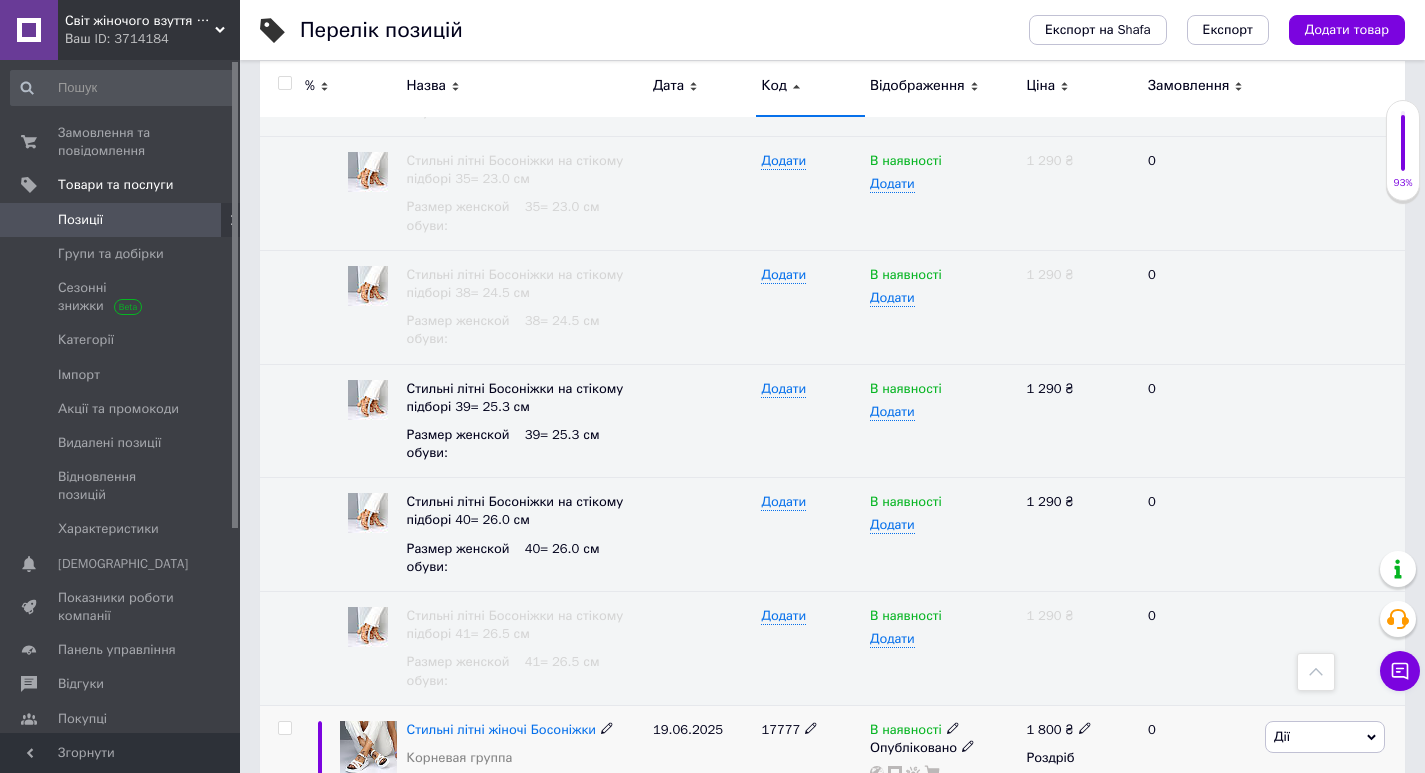 click on "Ще 5 різновидів" at bounding box center [472, 820] 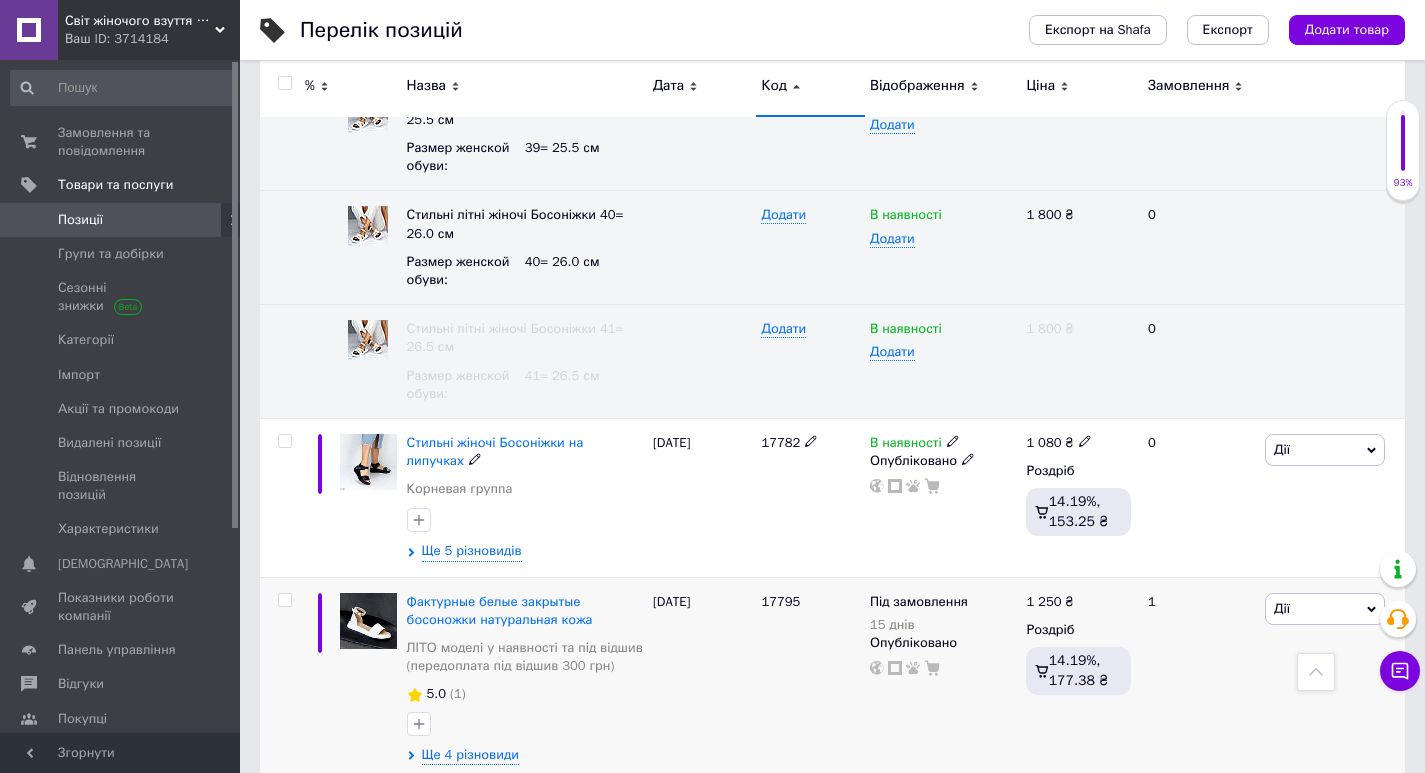 scroll, scrollTop: 22001, scrollLeft: 0, axis: vertical 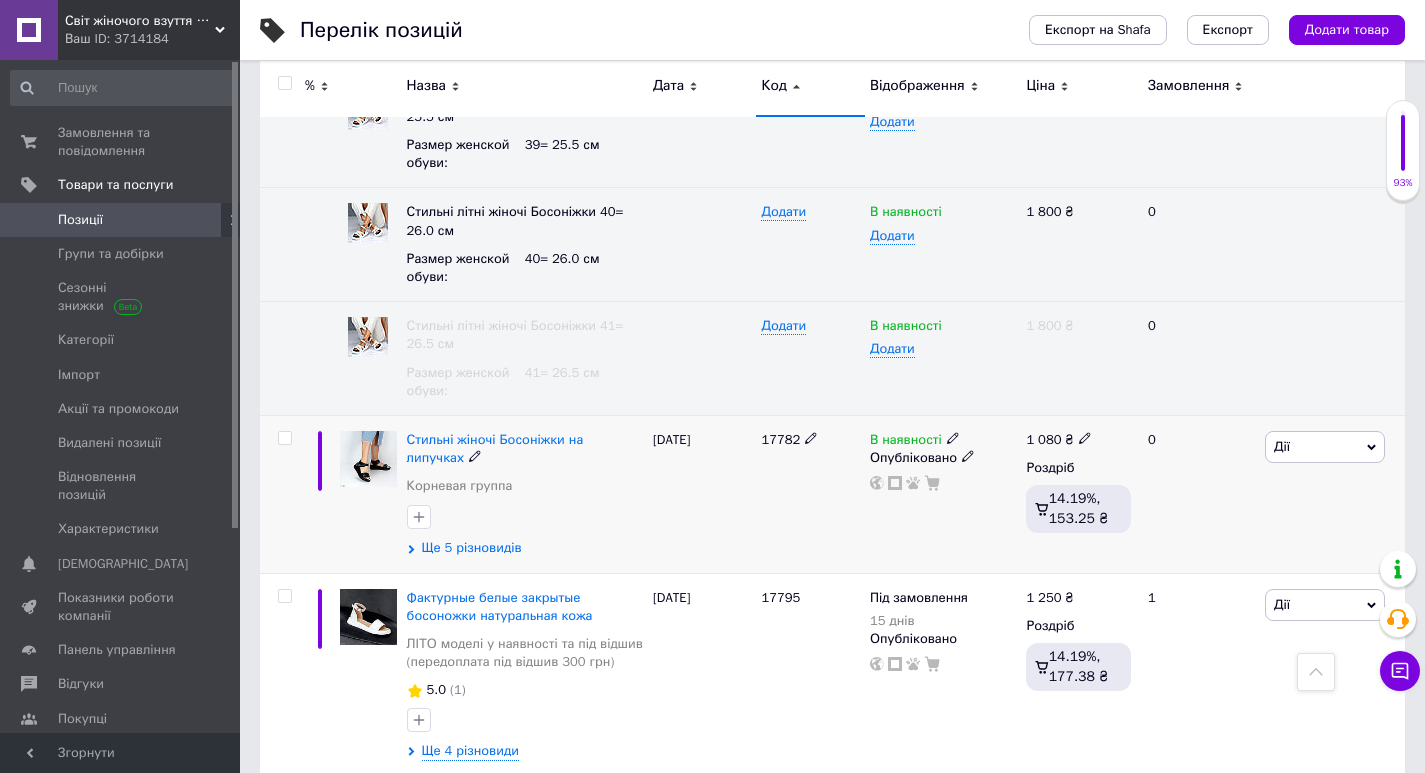 click on "Ще 5 різновидів" at bounding box center (472, 548) 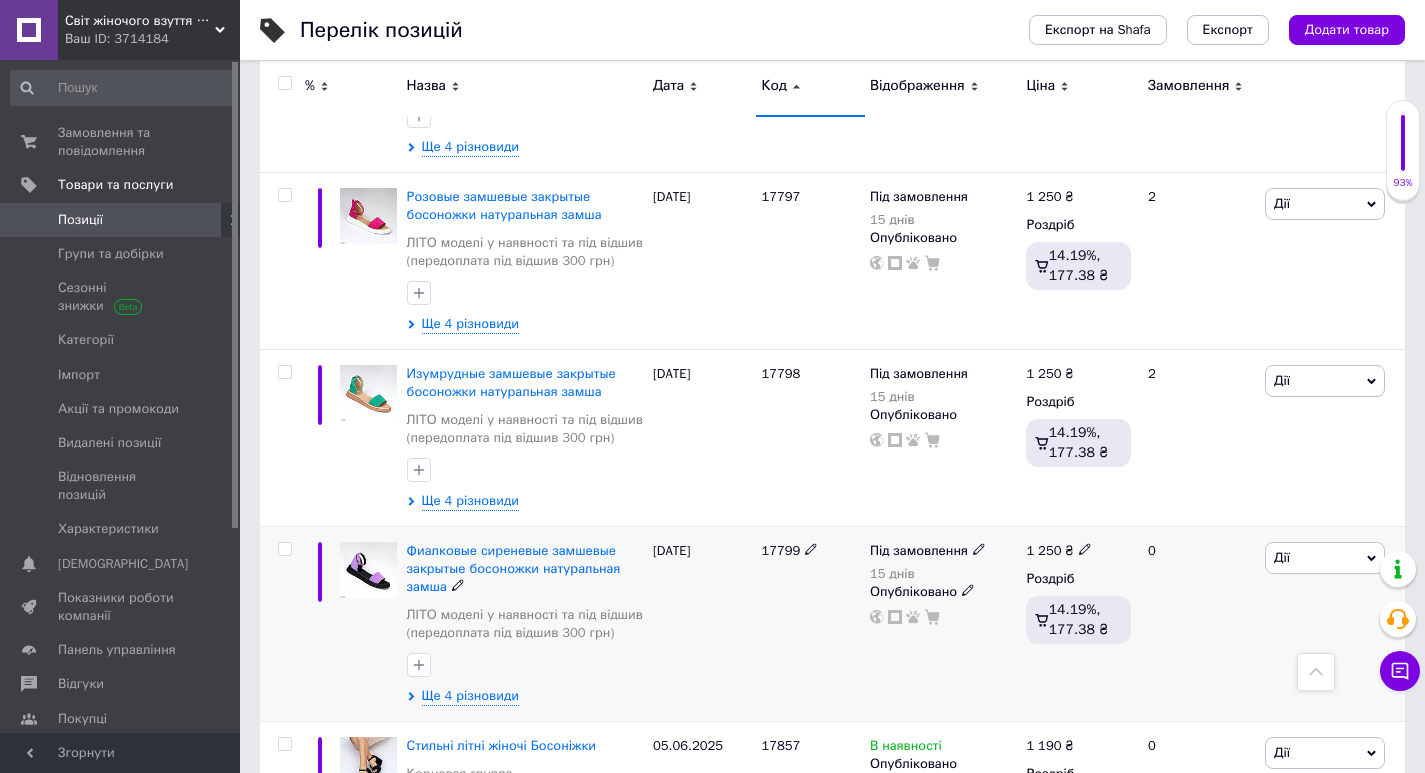 scroll, scrollTop: 23401, scrollLeft: 0, axis: vertical 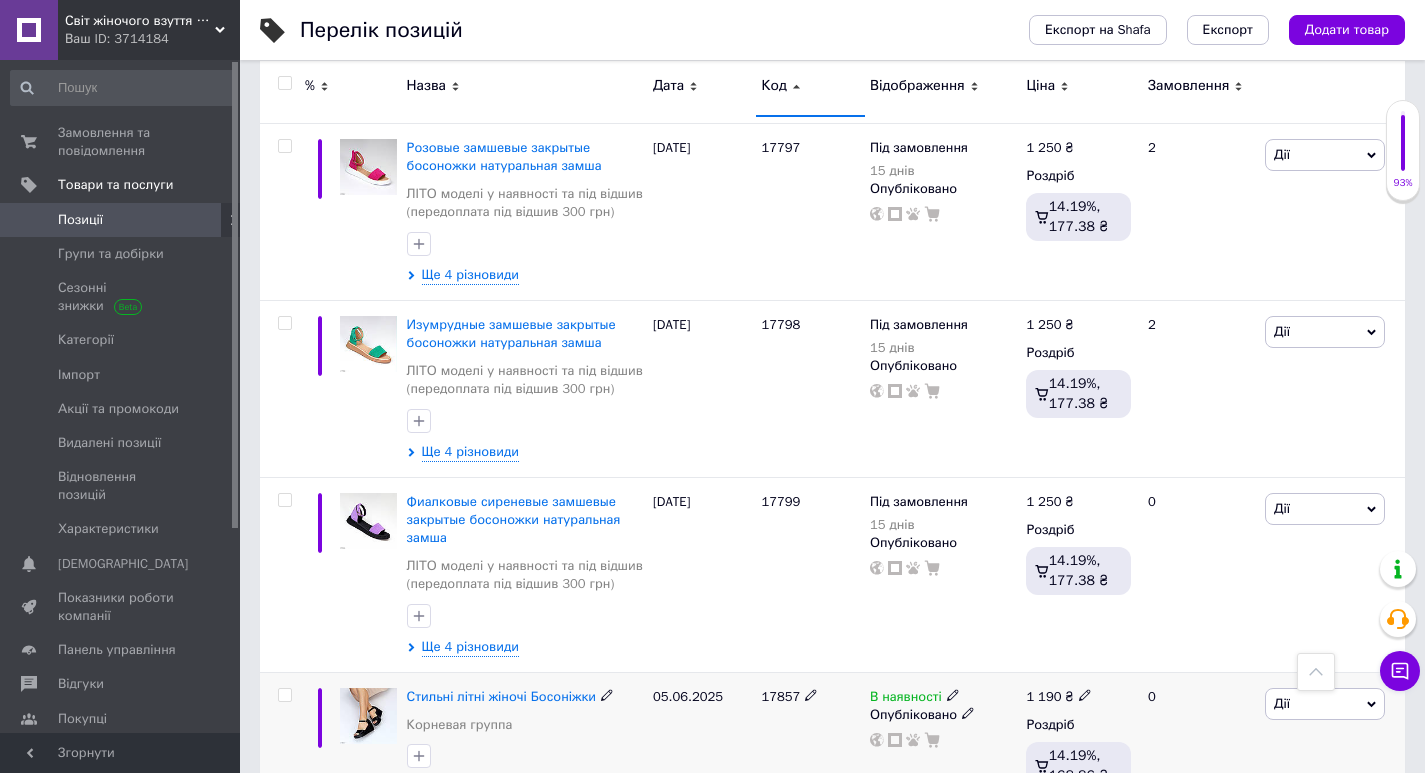 click on "Ще 5 різновидів" at bounding box center (472, 787) 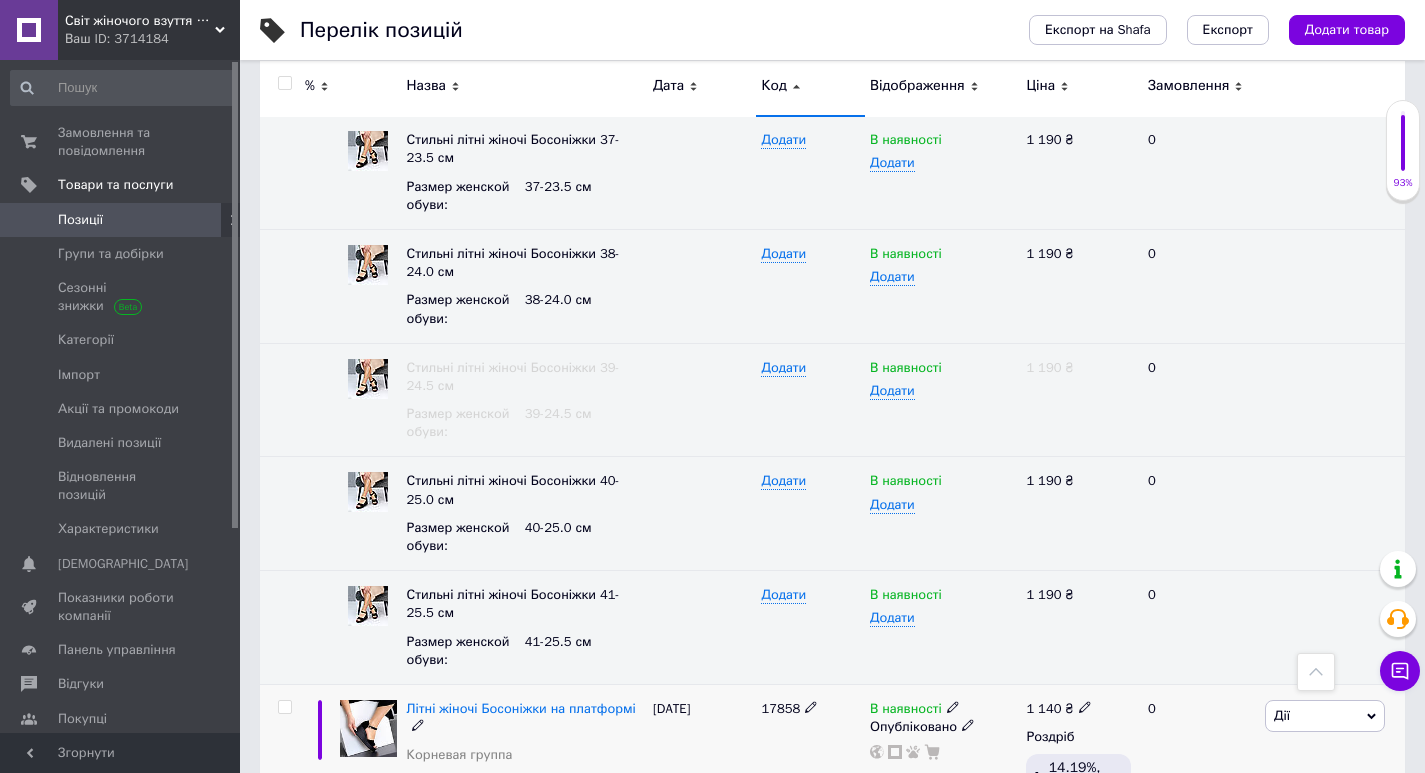 scroll, scrollTop: 24101, scrollLeft: 0, axis: vertical 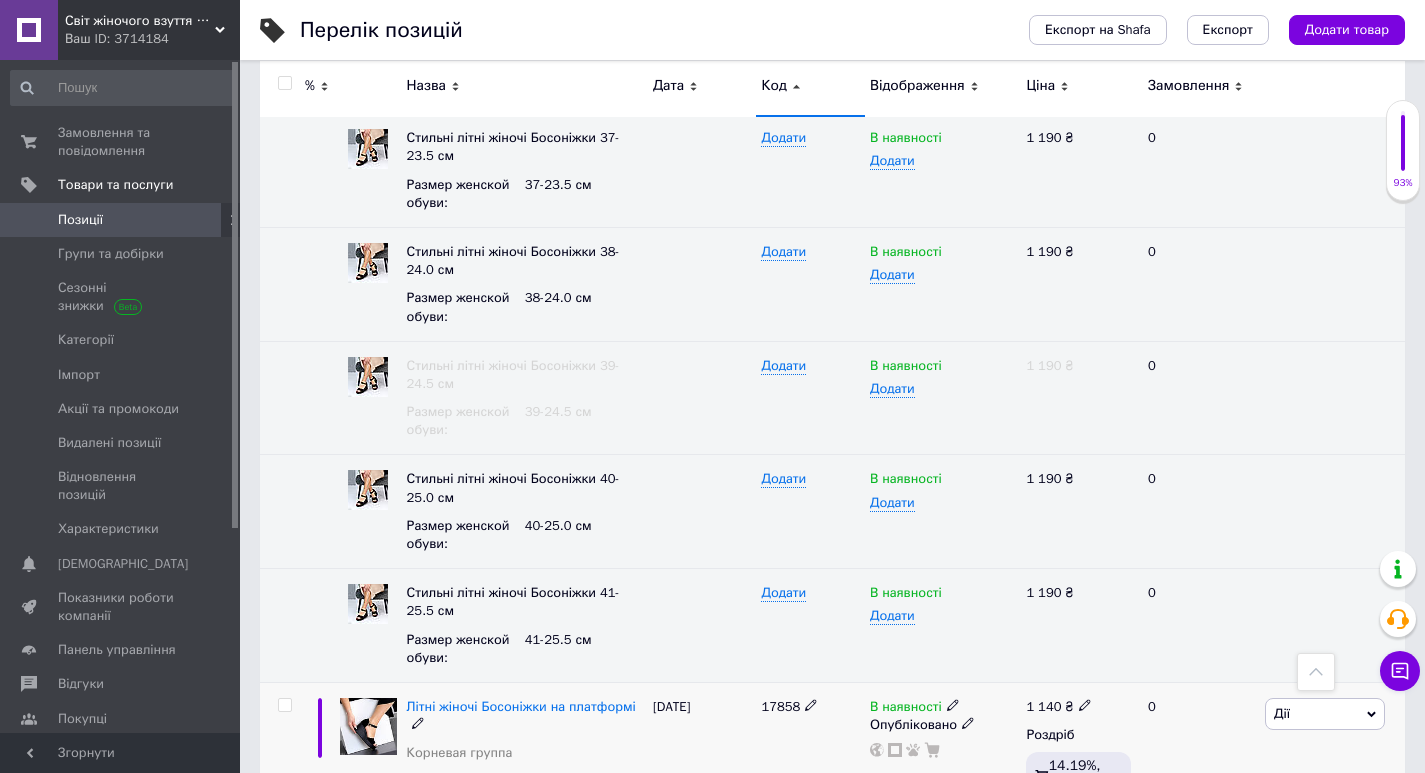 click on "Ще 5 різновидів" at bounding box center [472, 816] 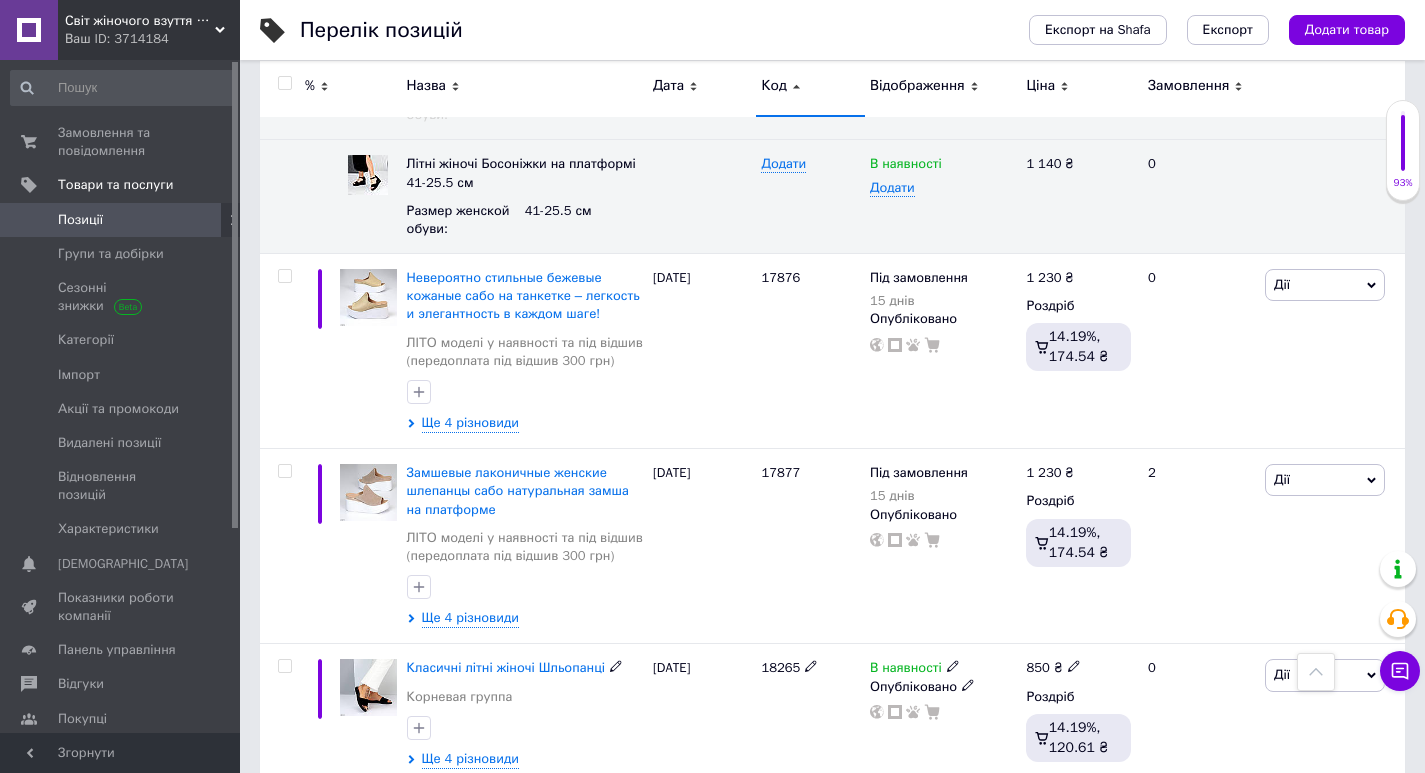scroll, scrollTop: 25301, scrollLeft: 0, axis: vertical 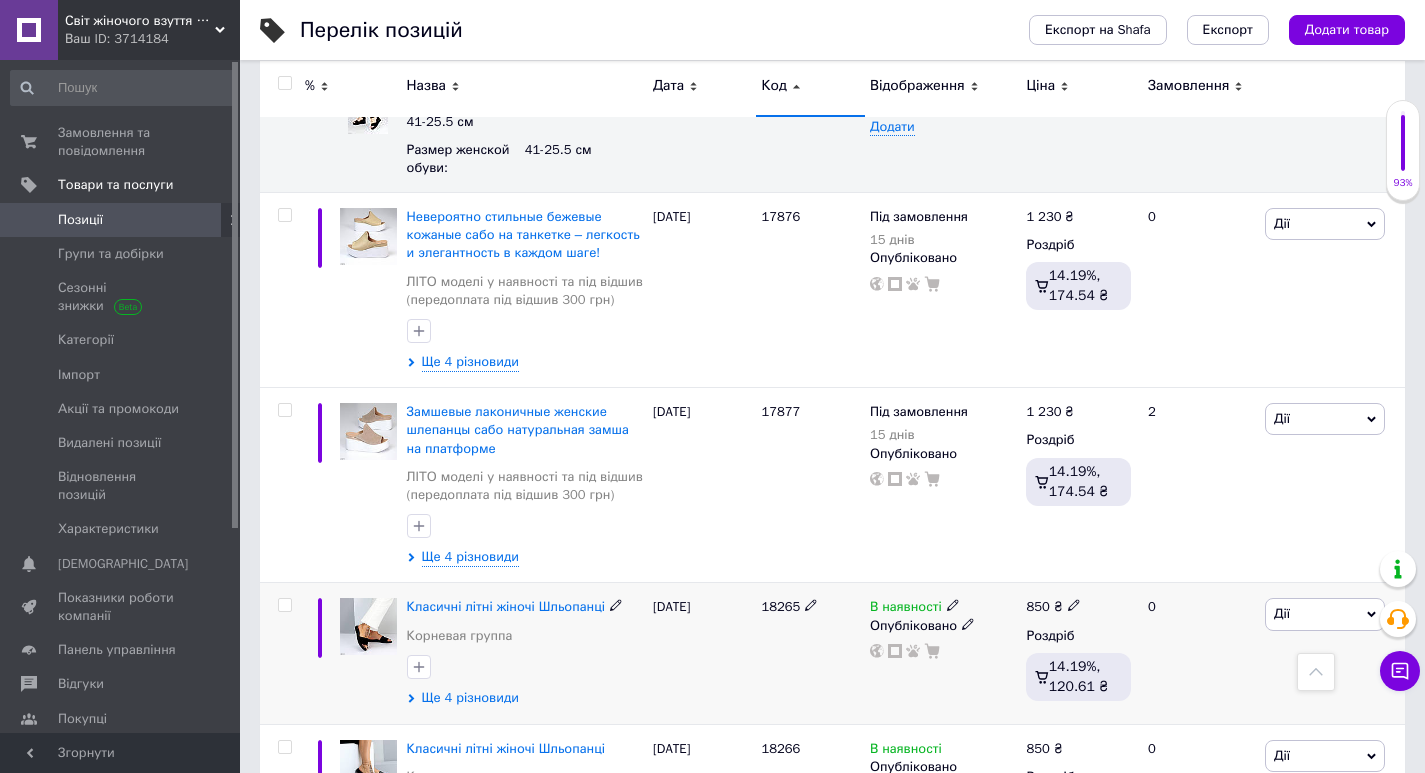 click on "Класичні літні жіночі Шльопанці Корневая группа Ще 4 різновиди" at bounding box center [525, 653] 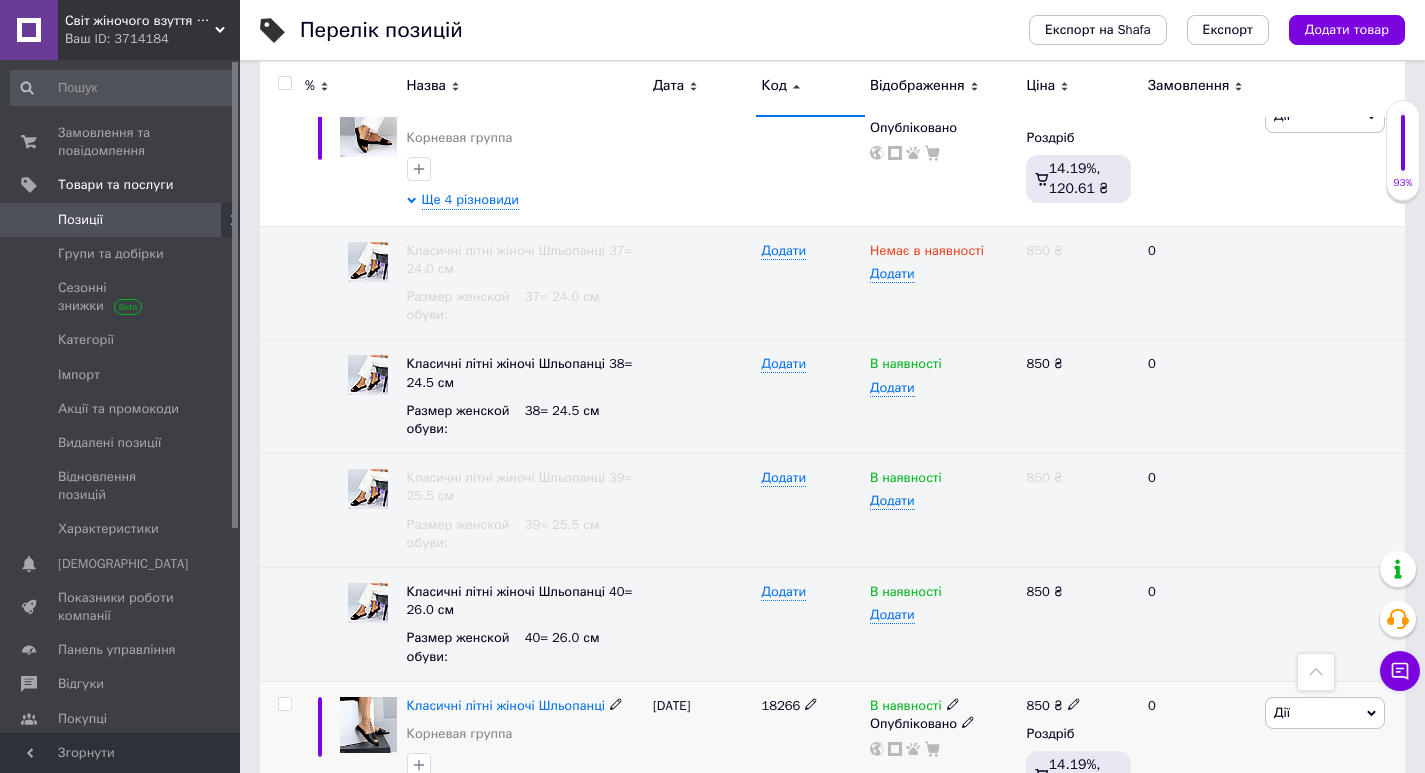 scroll, scrollTop: 25801, scrollLeft: 0, axis: vertical 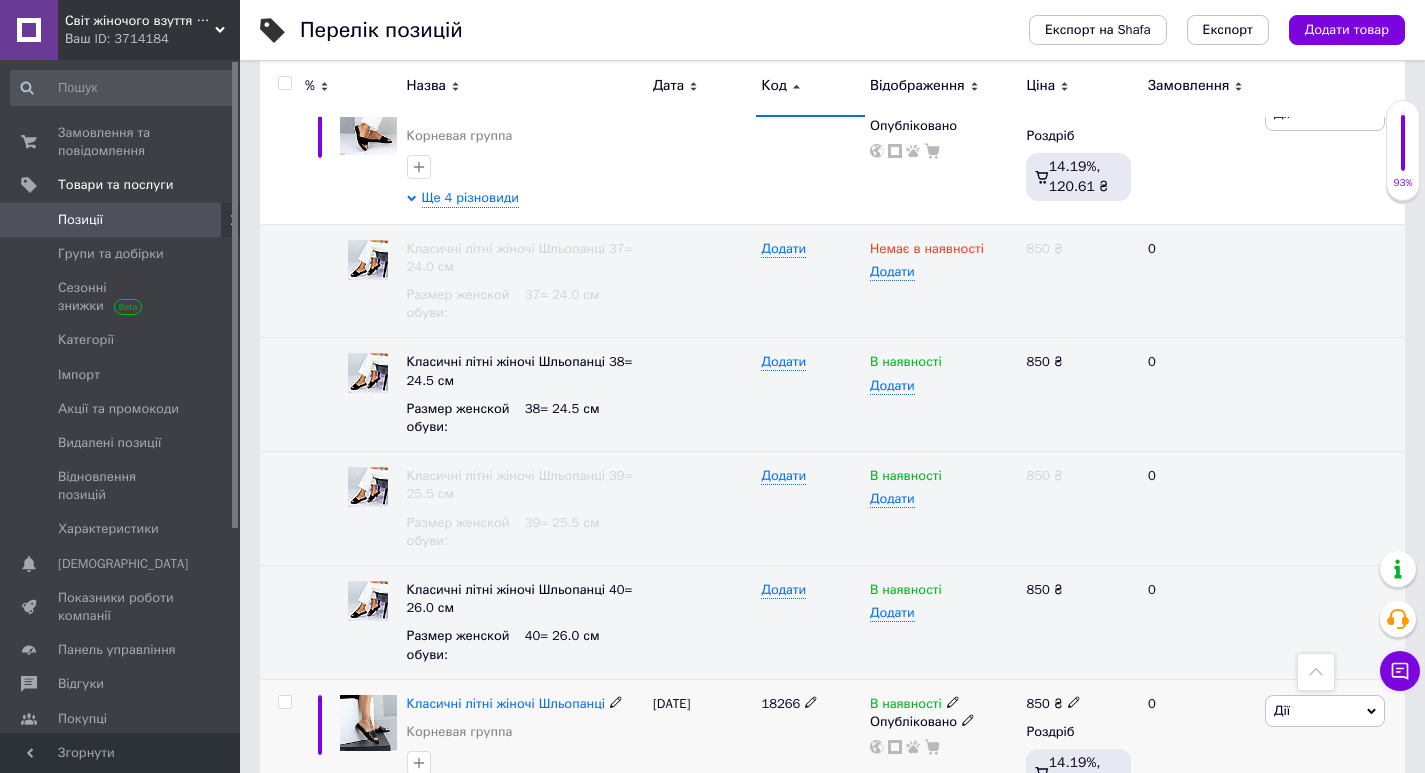 click on "Класичні літні жіночі Шльопанці Корневая группа Ще 4 різновиди" at bounding box center (525, 749) 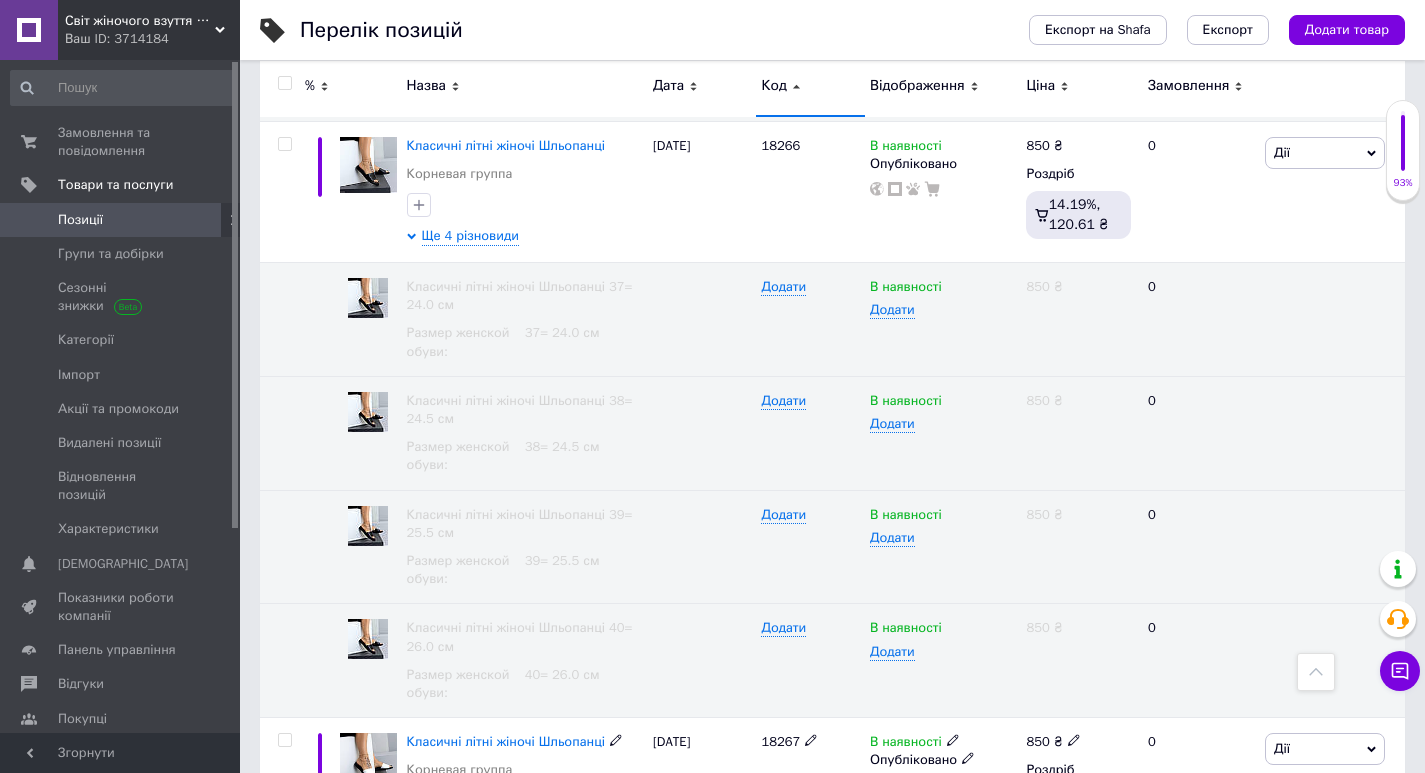 scroll, scrollTop: 26401, scrollLeft: 0, axis: vertical 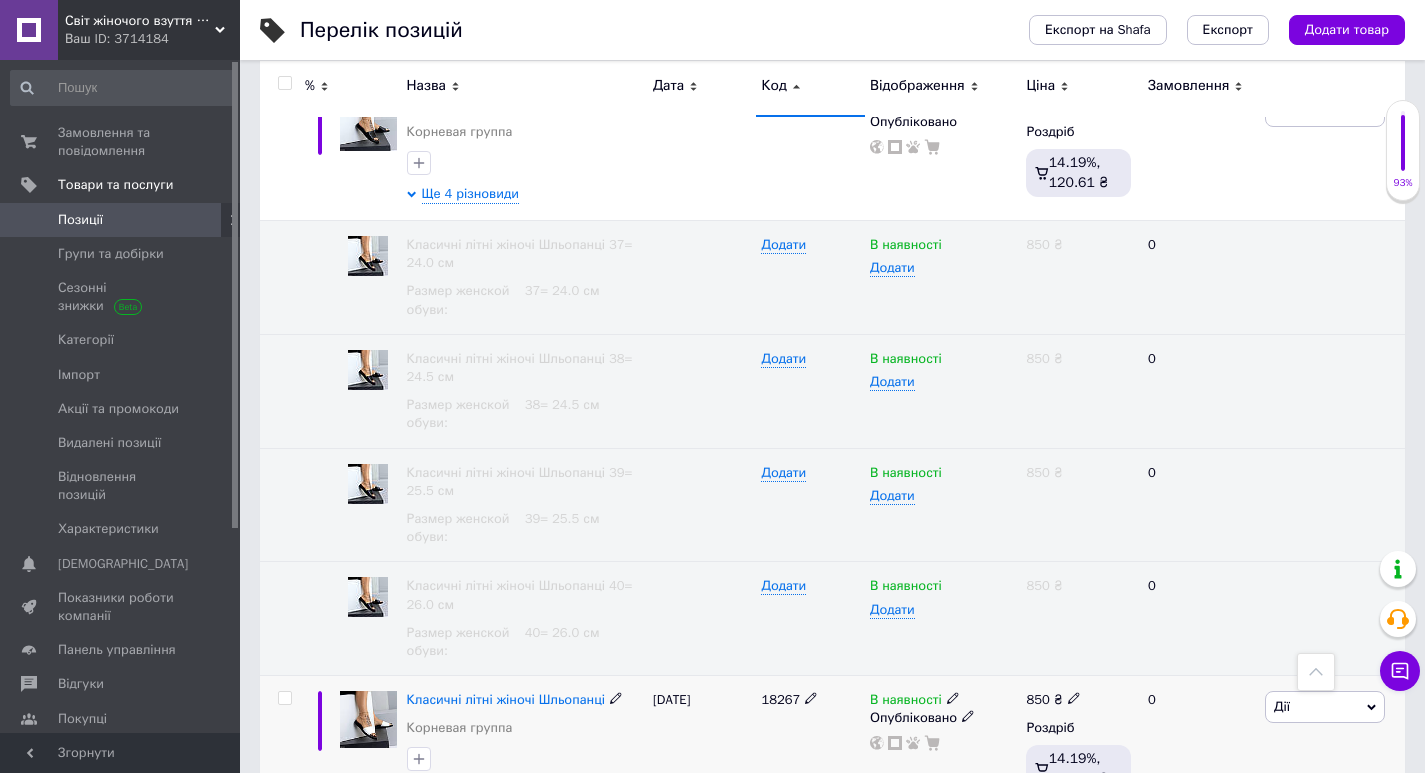 click on "Ще 4 різновиди" at bounding box center [470, 790] 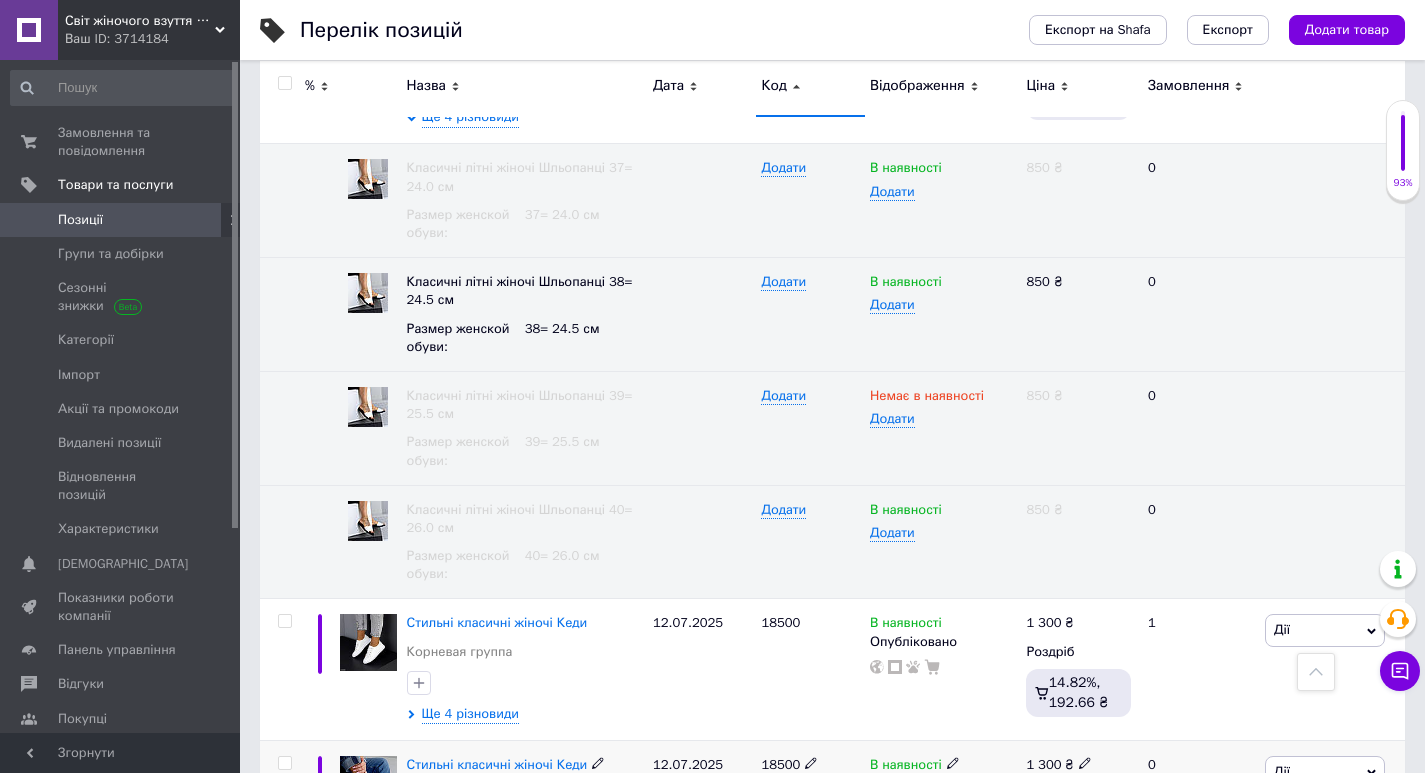scroll, scrollTop: 27101, scrollLeft: 0, axis: vertical 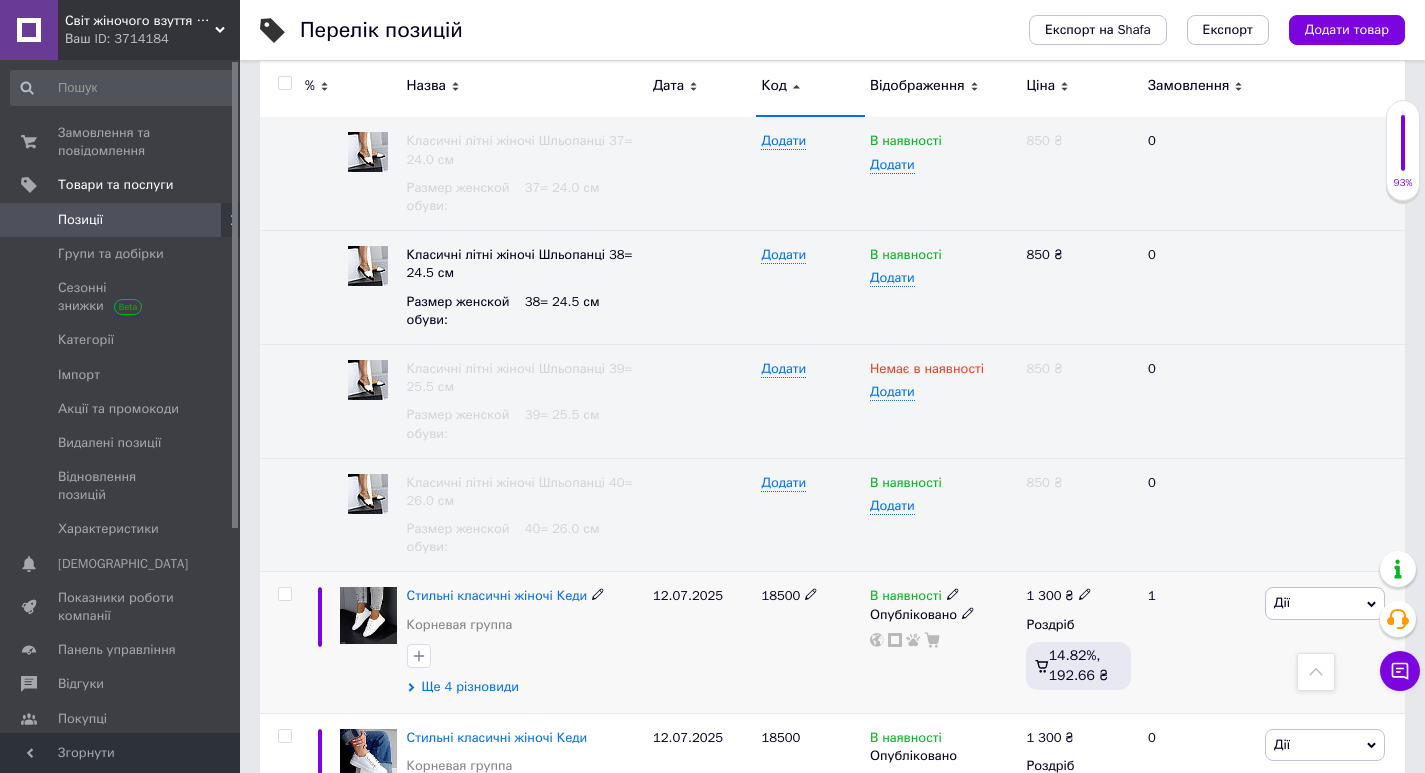 click on "Ще 4 різновиди" at bounding box center [470, 687] 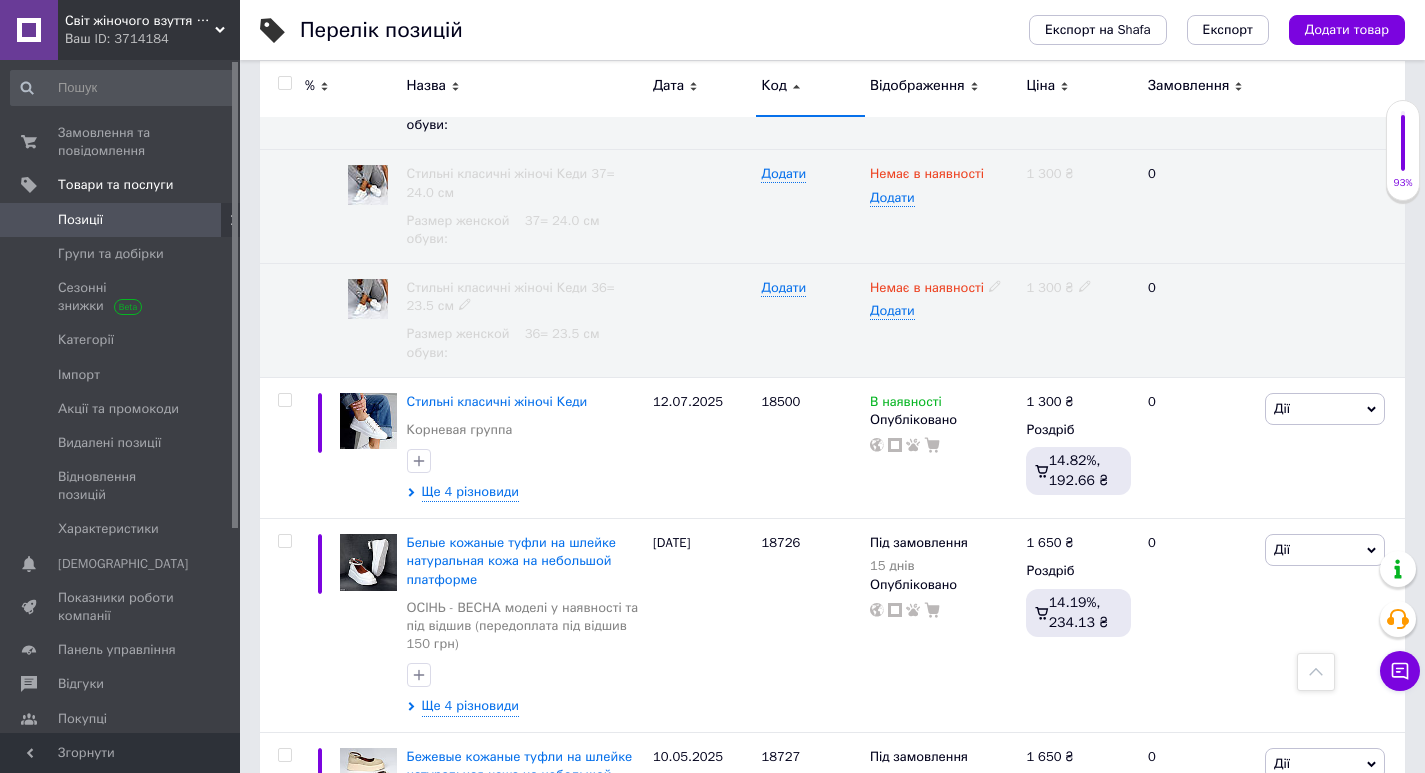 scroll, scrollTop: 27901, scrollLeft: 0, axis: vertical 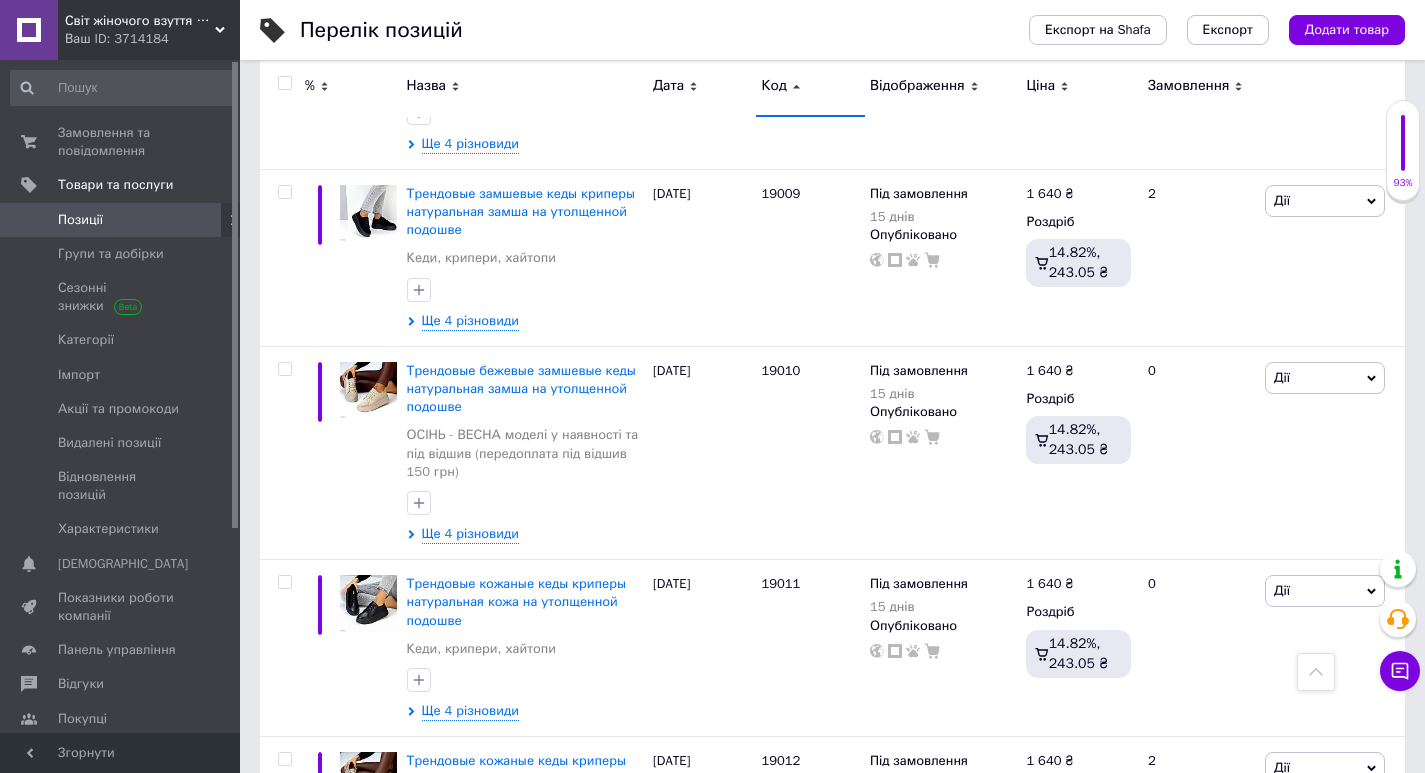 click on "21" at bounding box center [629, 1131] 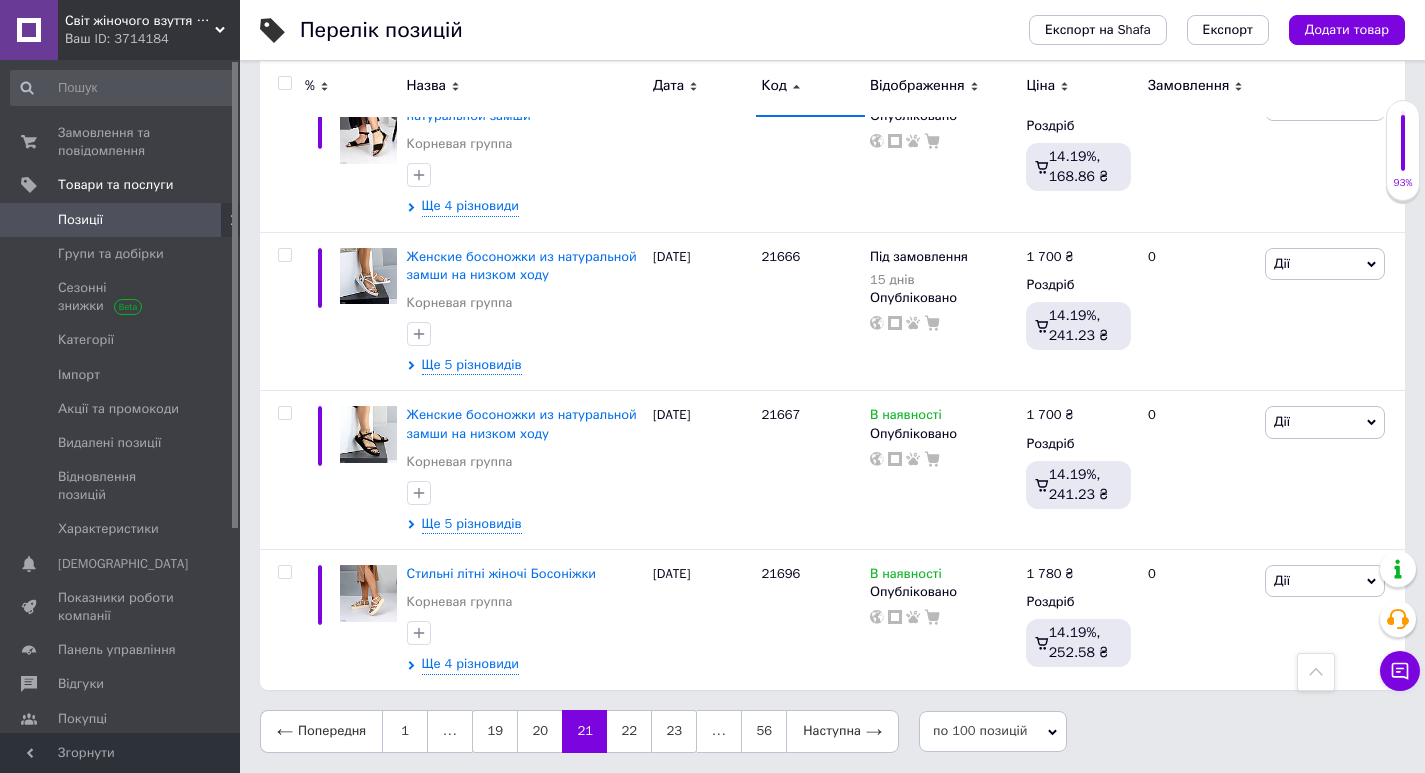 scroll, scrollTop: 15062, scrollLeft: 0, axis: vertical 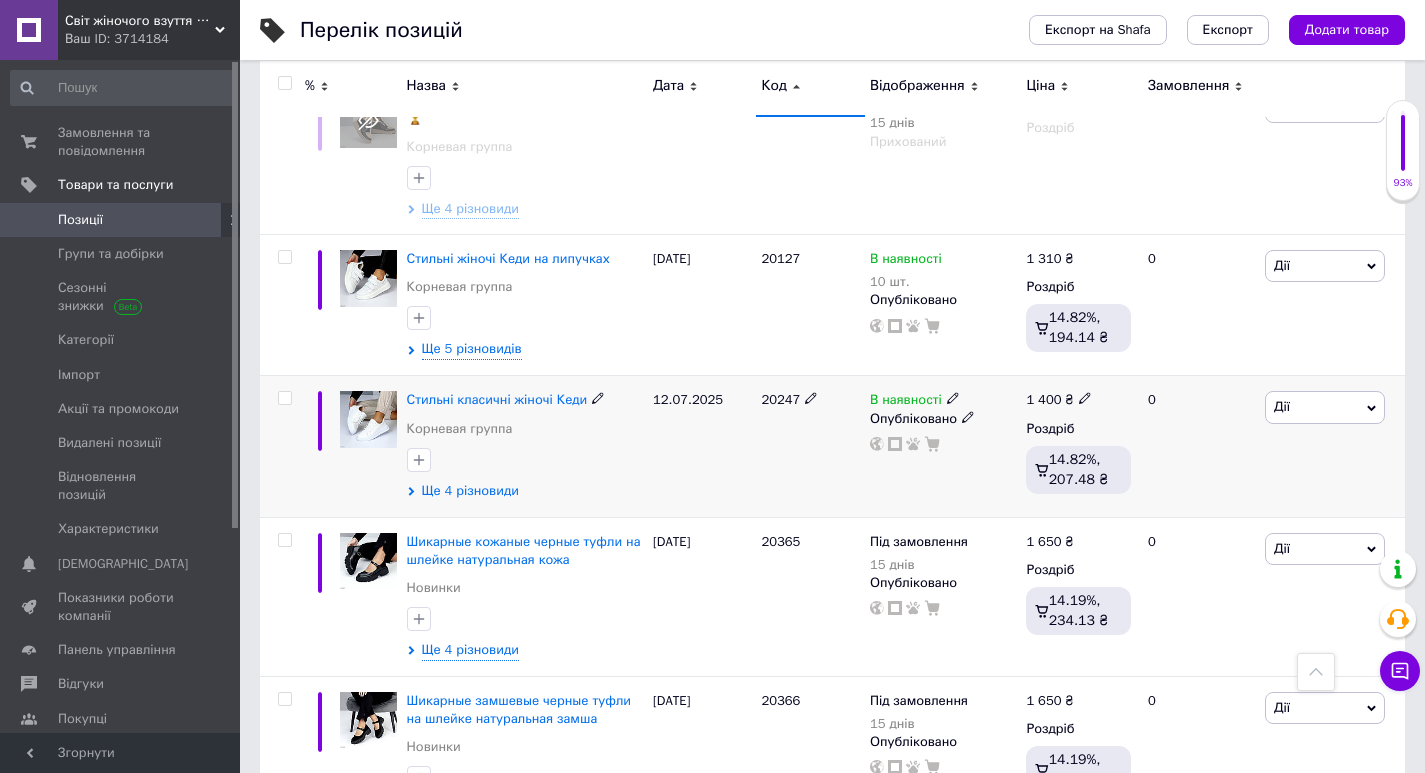 click on "Ще 4 різновиди" at bounding box center (470, 491) 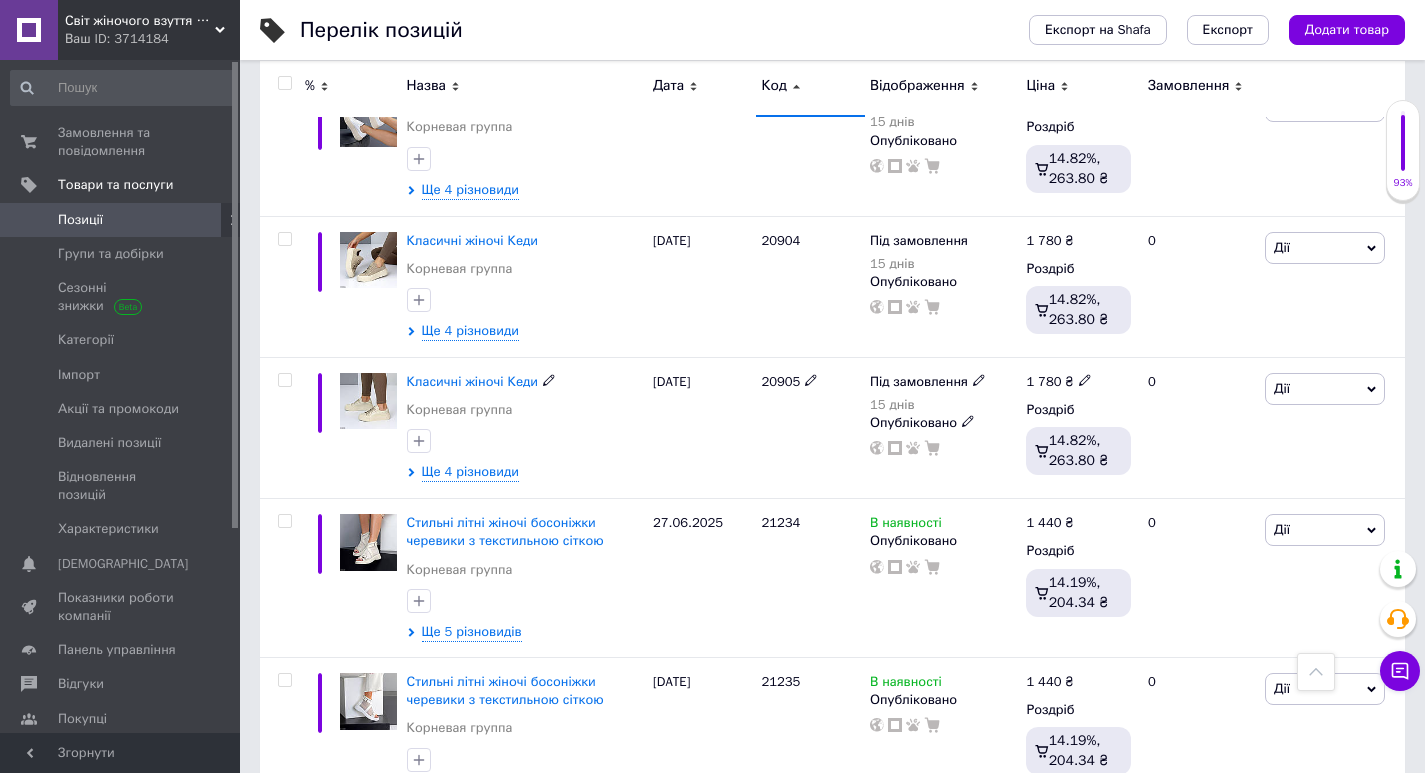 scroll, scrollTop: 8008, scrollLeft: 0, axis: vertical 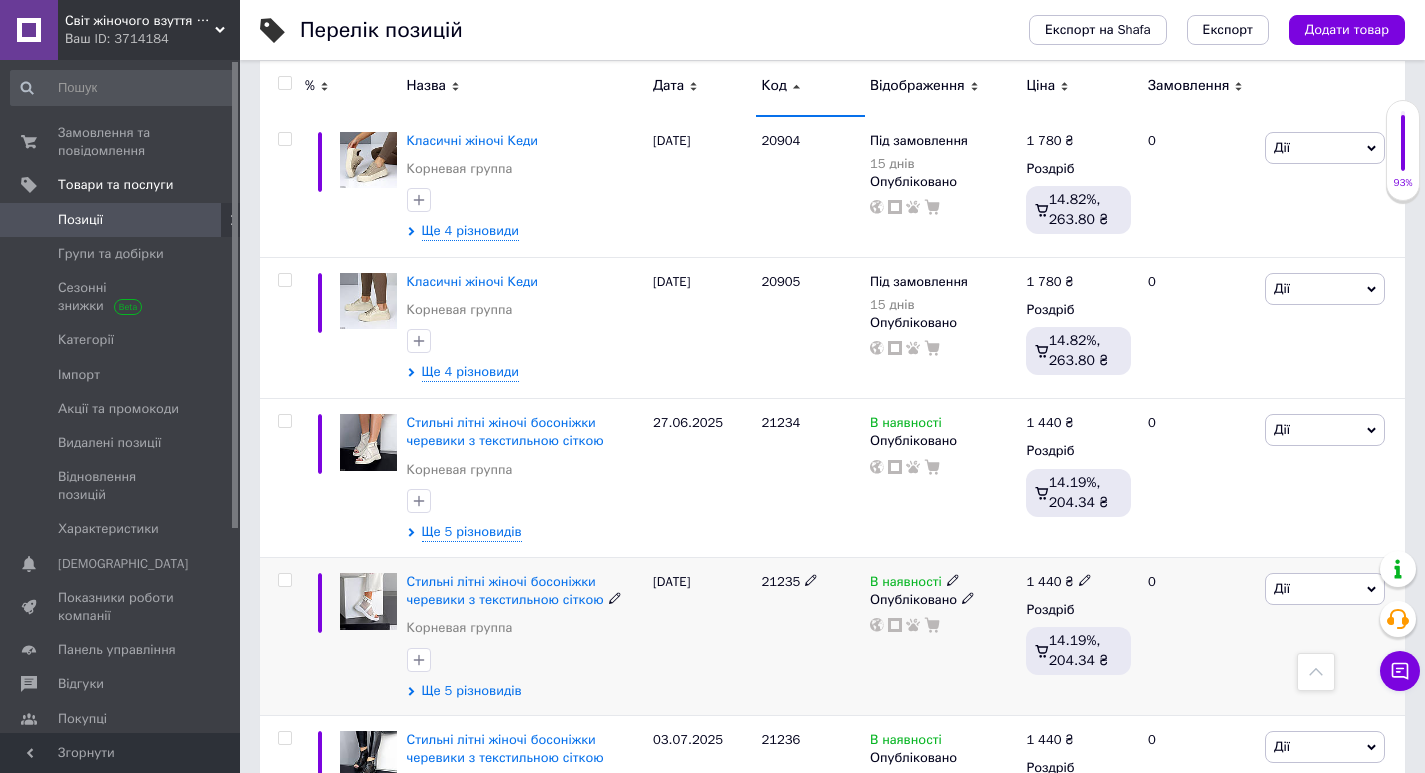 click on "Ще 5 різновидів" at bounding box center (472, 691) 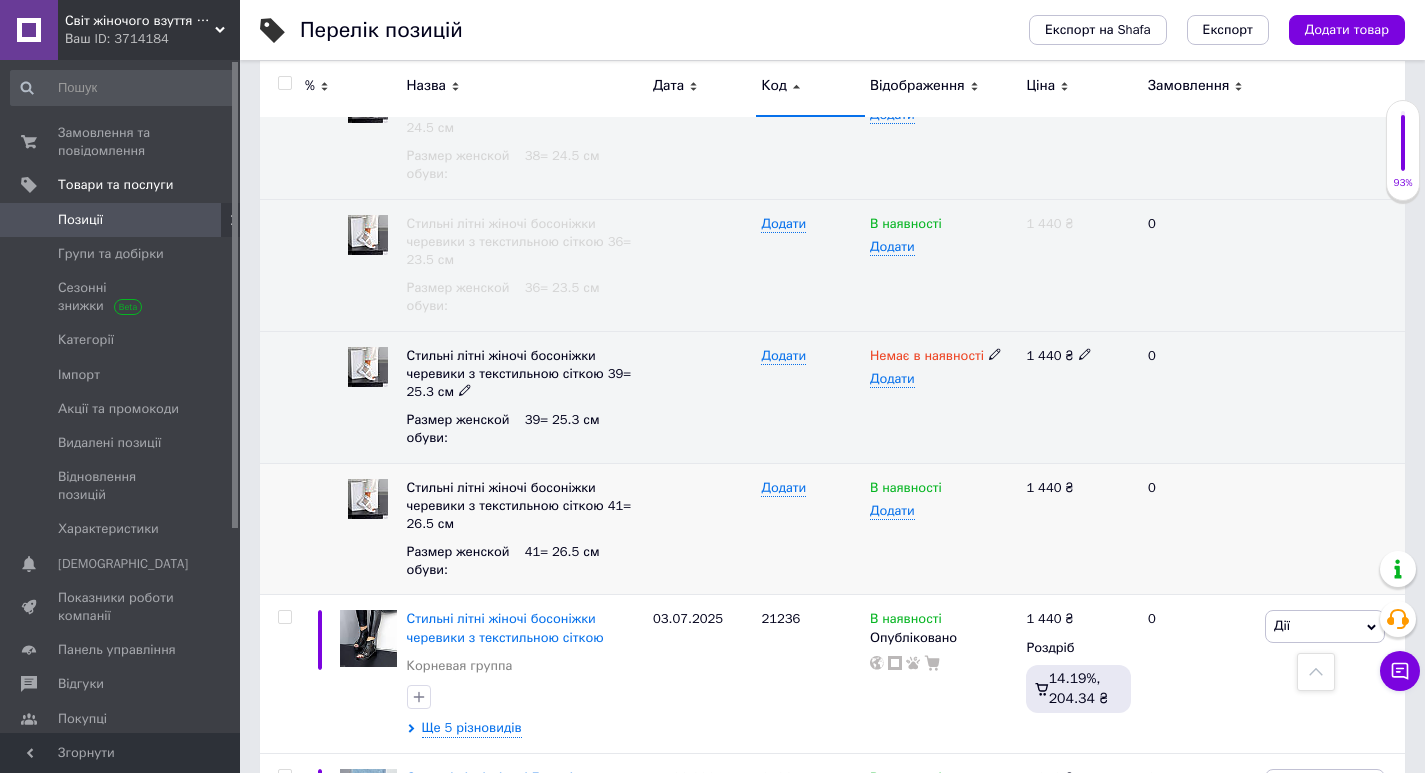 scroll, scrollTop: 8808, scrollLeft: 0, axis: vertical 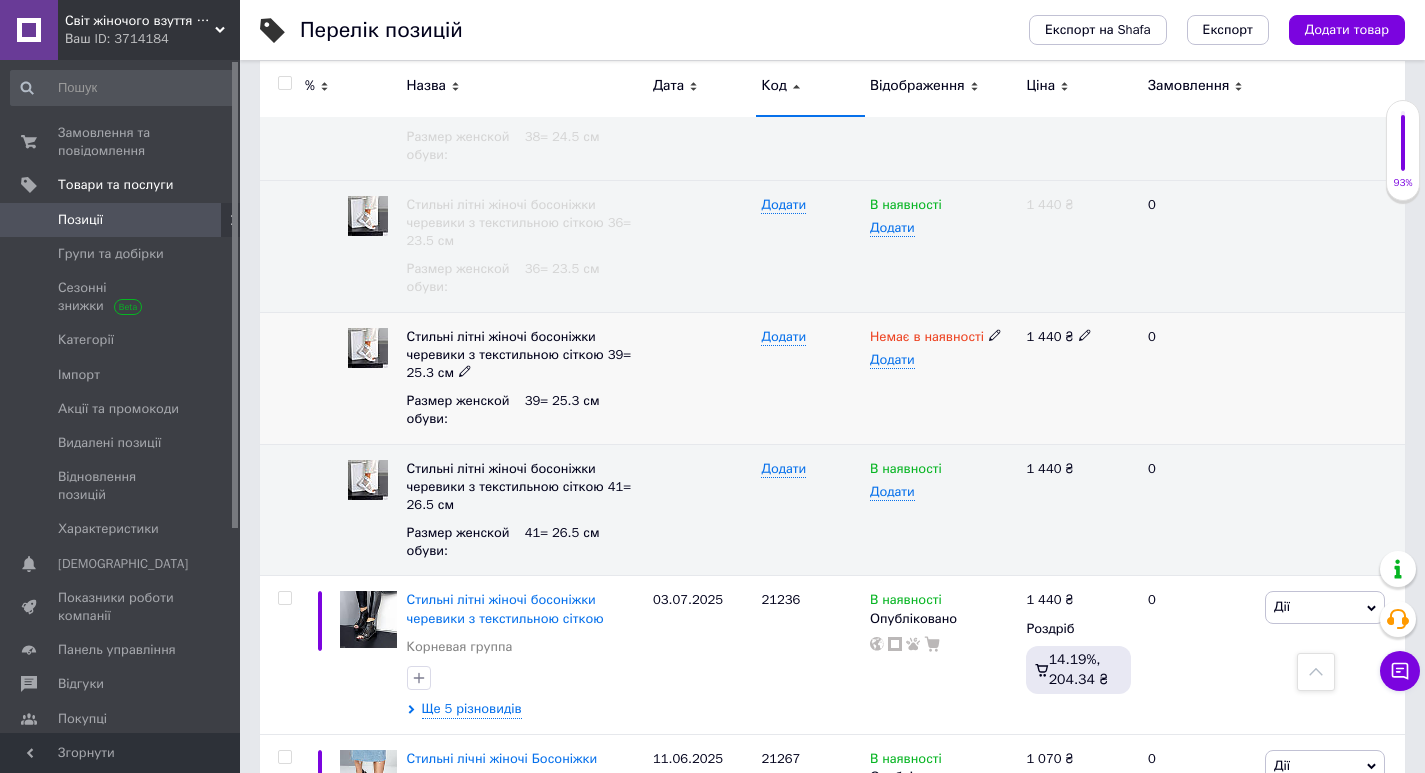 click on "Немає в наявності" at bounding box center (927, 339) 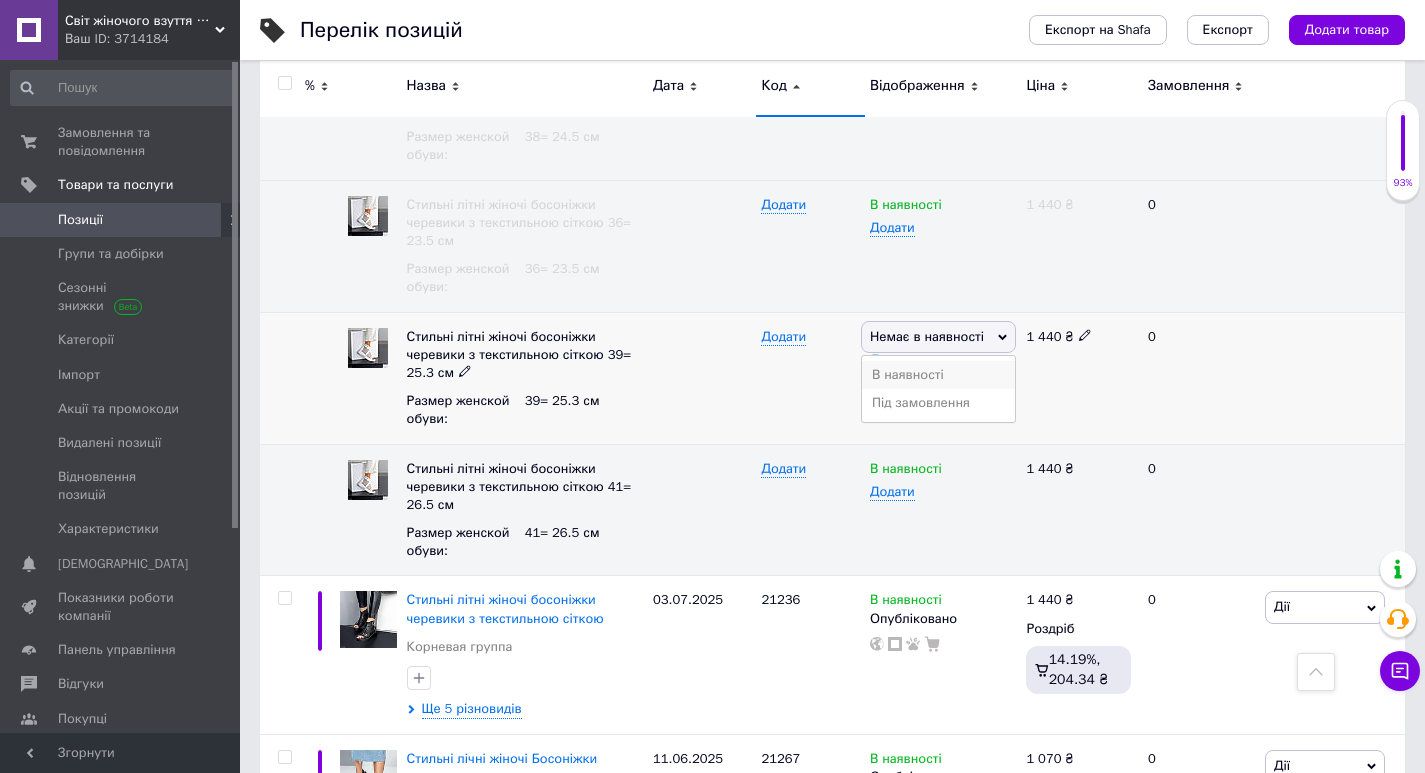 click on "В наявності" at bounding box center (938, 375) 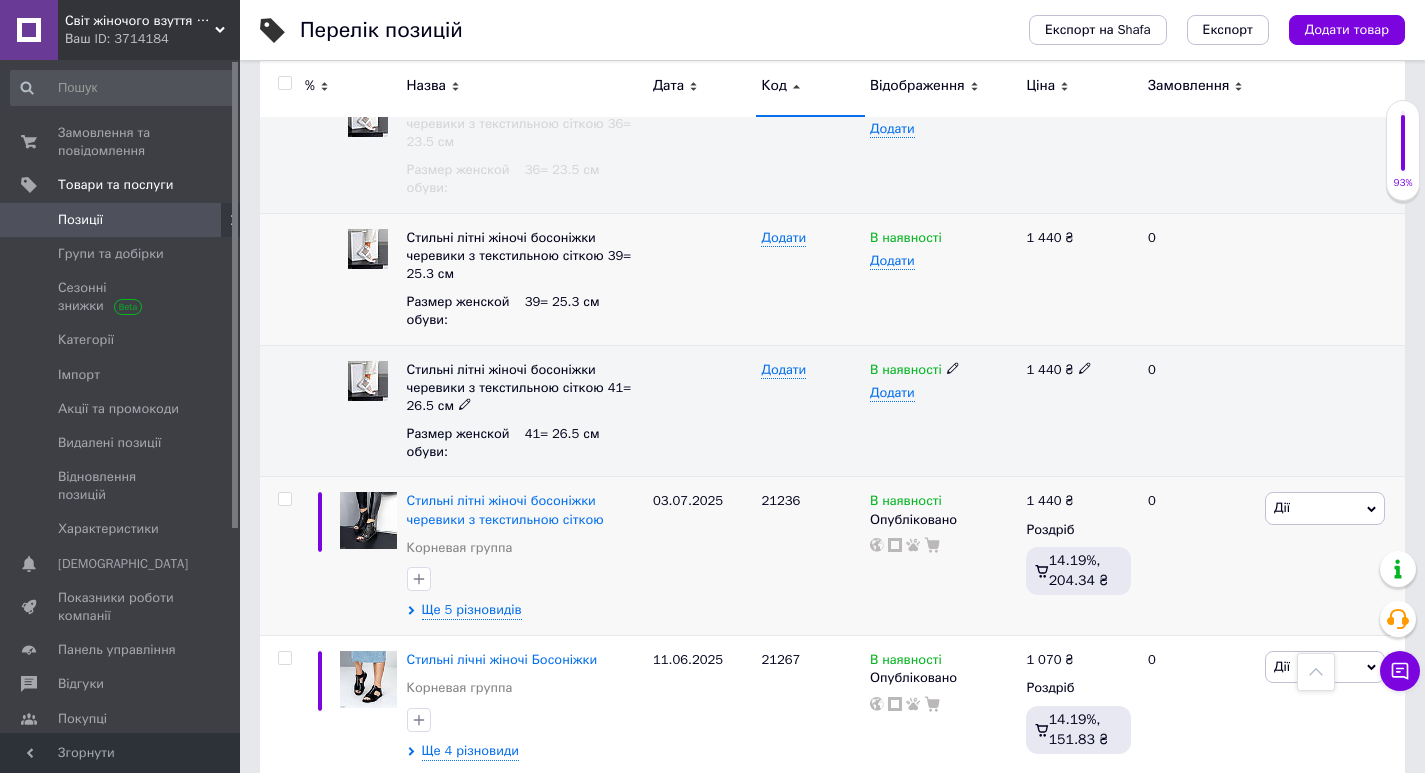 scroll, scrollTop: 8908, scrollLeft: 0, axis: vertical 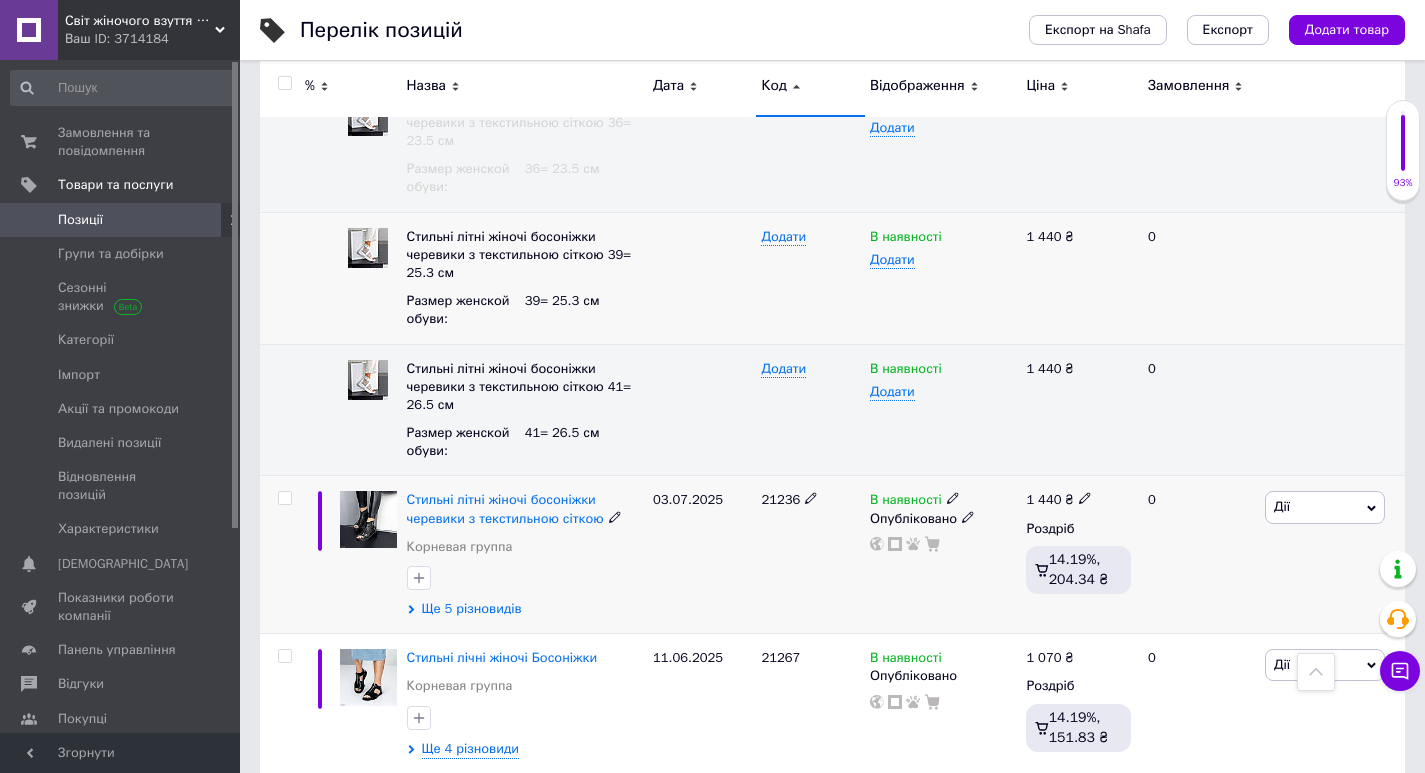 click on "Ще 5 різновидів" at bounding box center [472, 609] 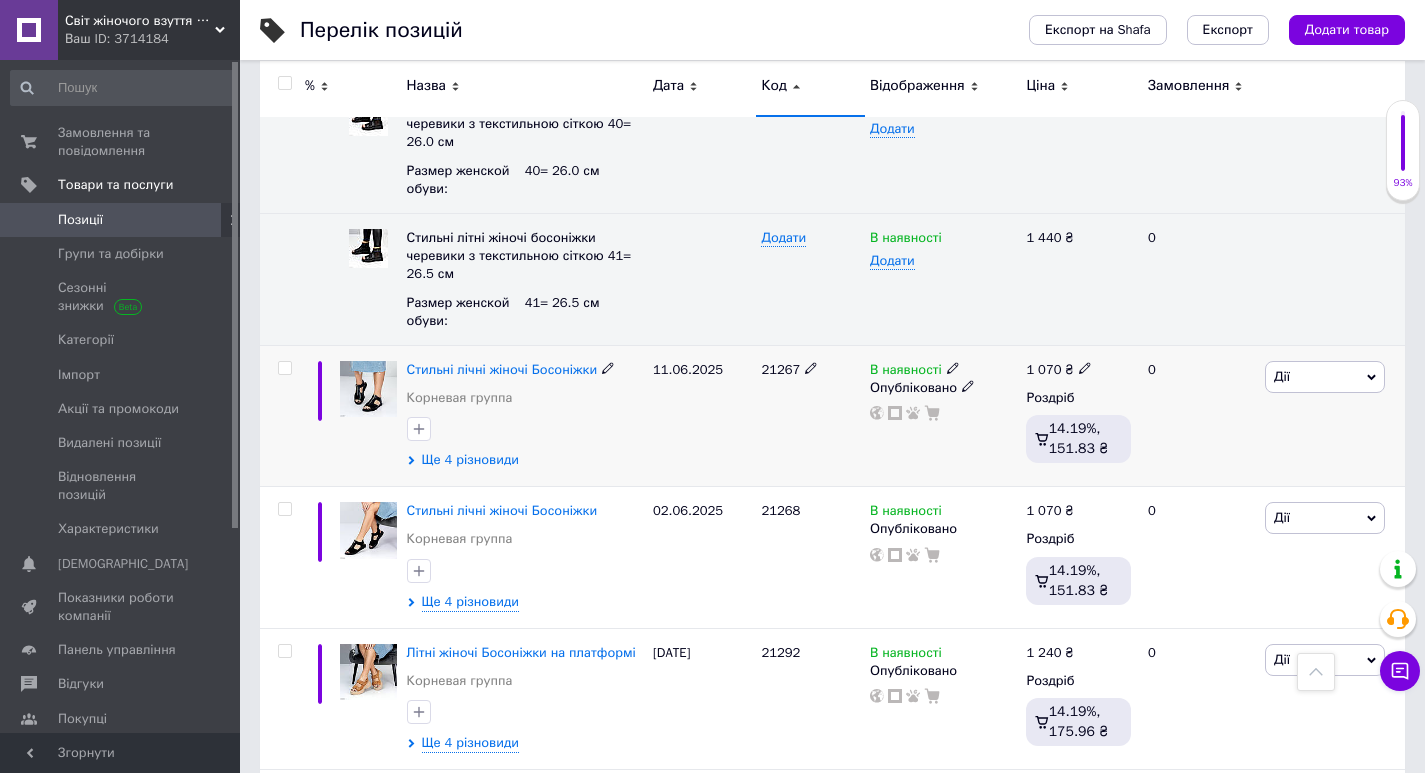 scroll, scrollTop: 9908, scrollLeft: 0, axis: vertical 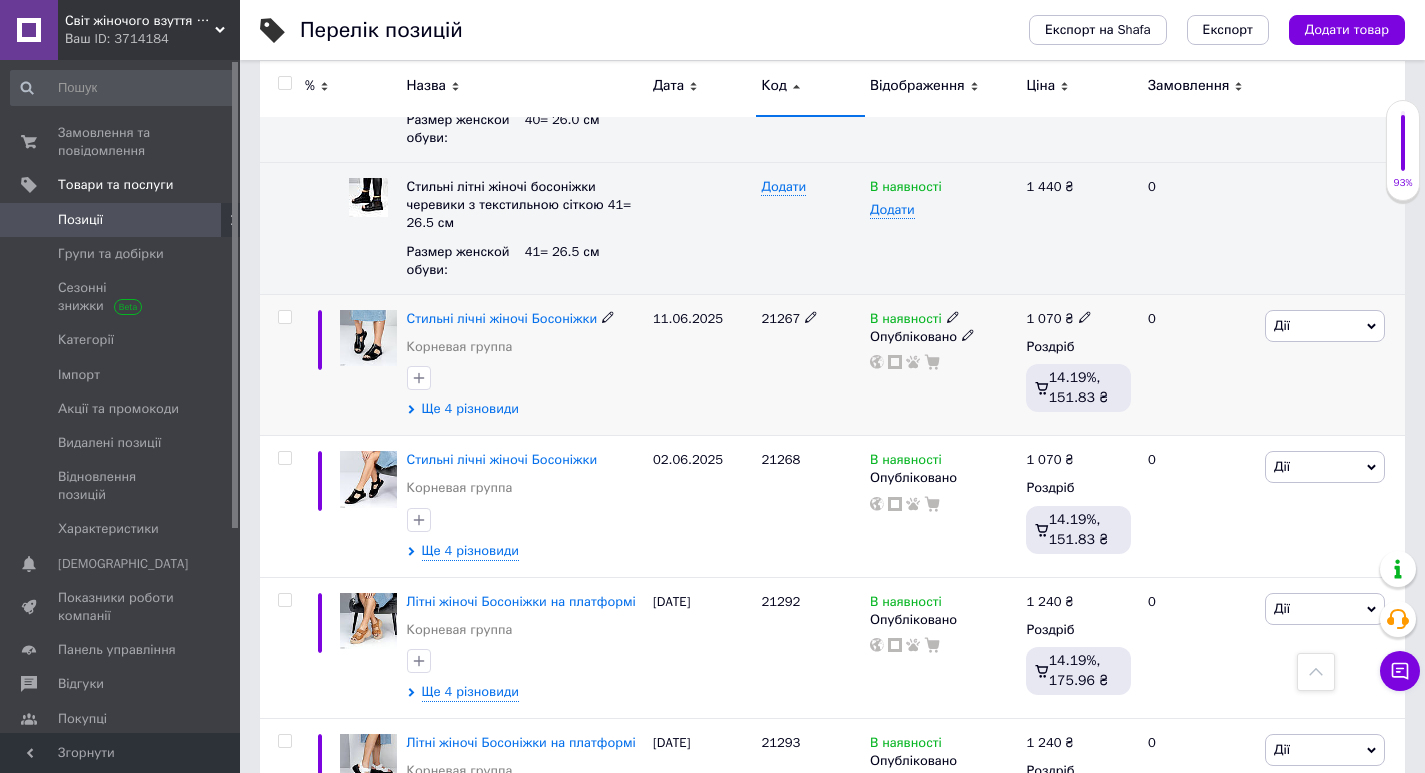 click on "Ще 4 різновиди" at bounding box center [470, 409] 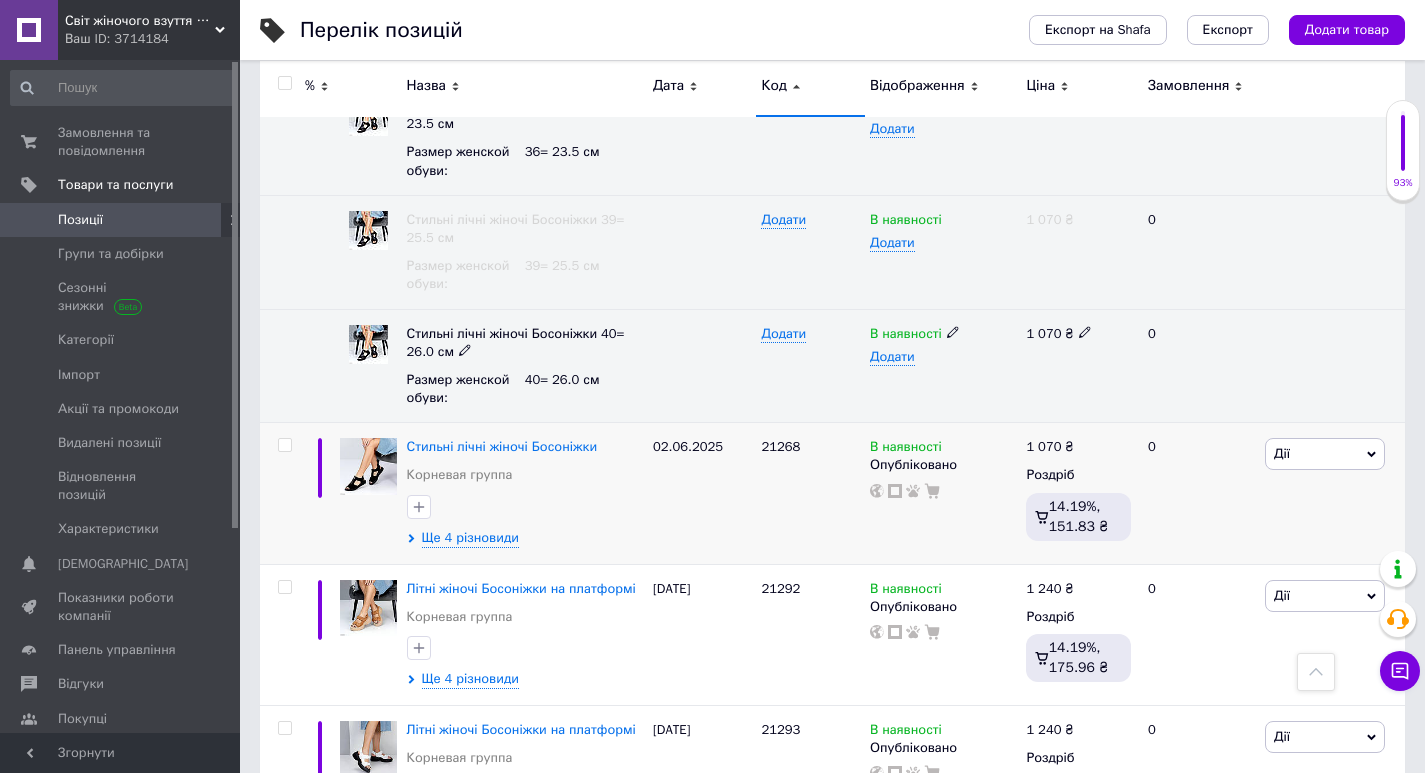 scroll, scrollTop: 10508, scrollLeft: 0, axis: vertical 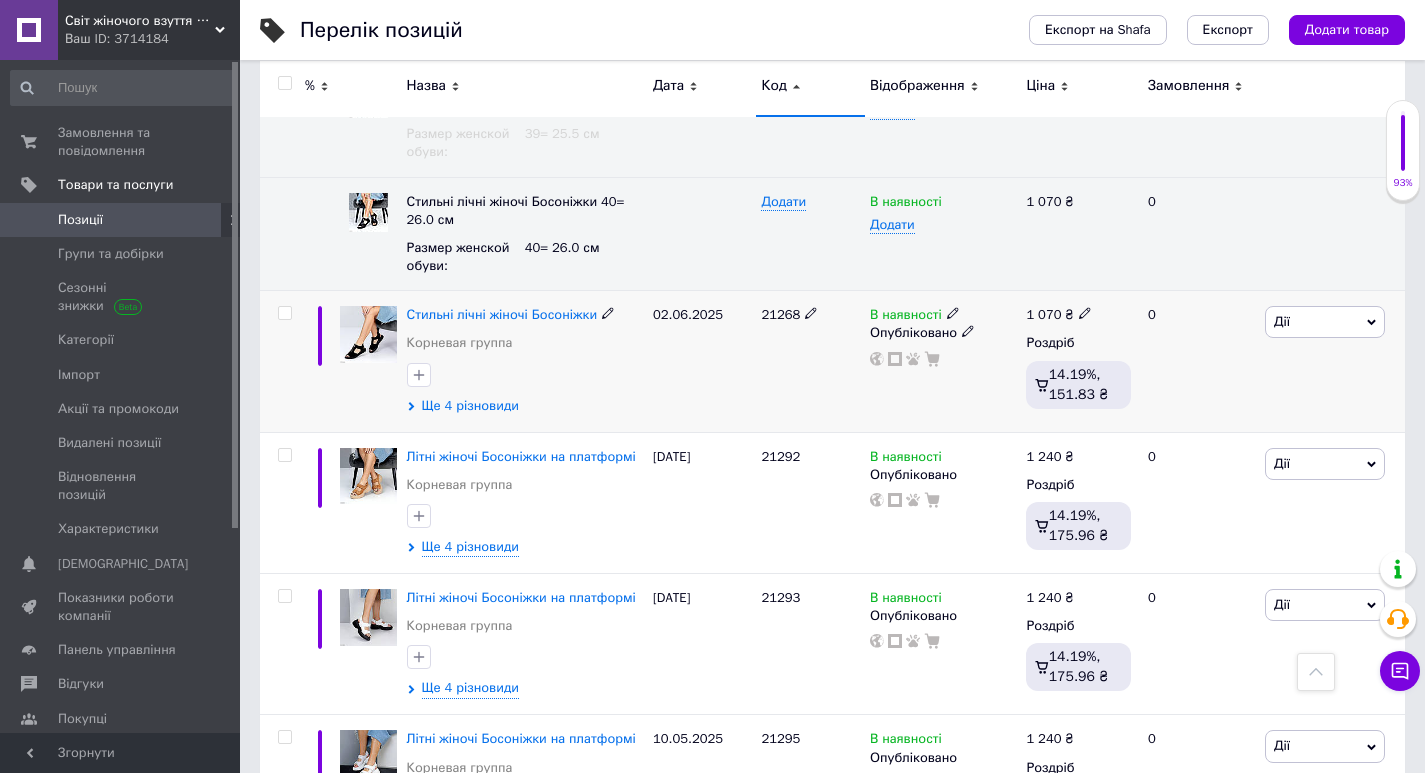click on "Ще 4 різновиди" at bounding box center [470, 406] 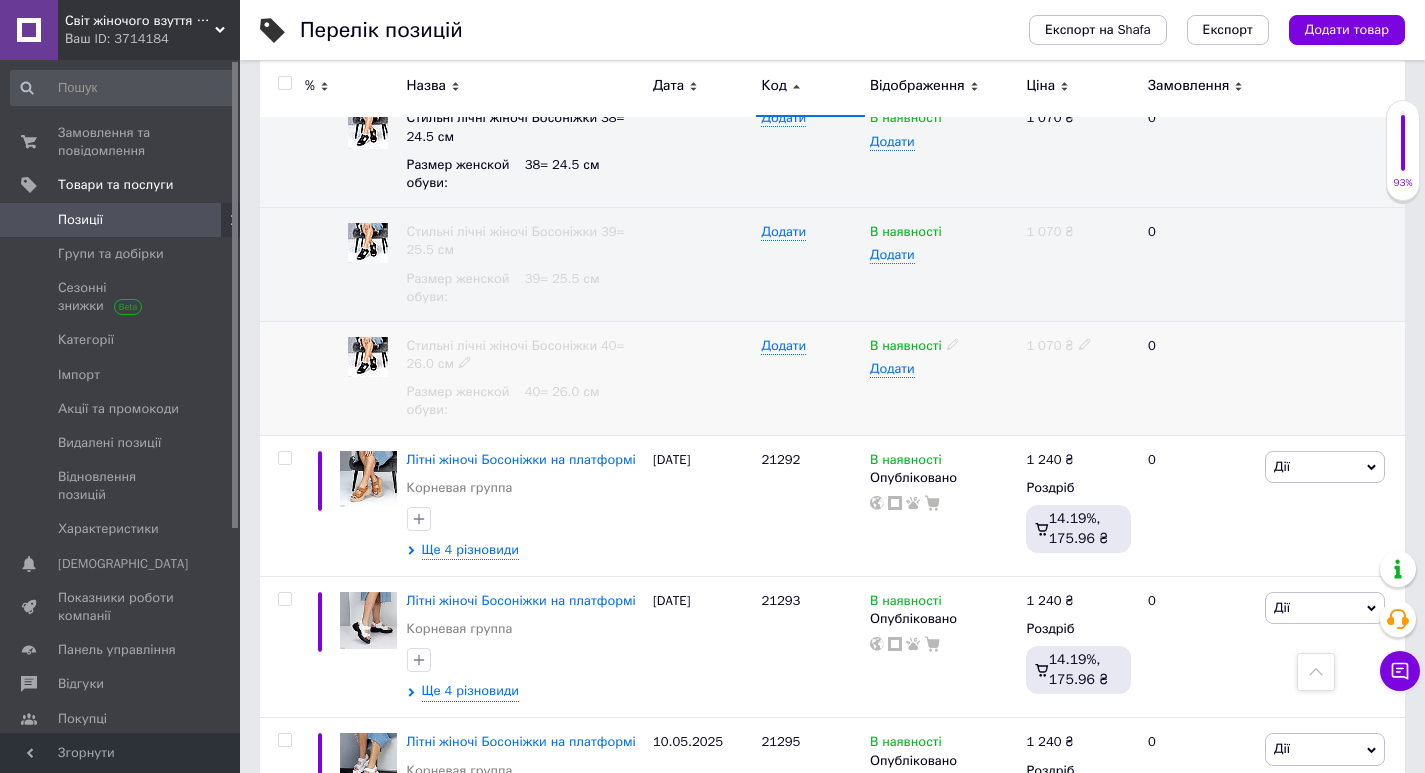 scroll, scrollTop: 11008, scrollLeft: 0, axis: vertical 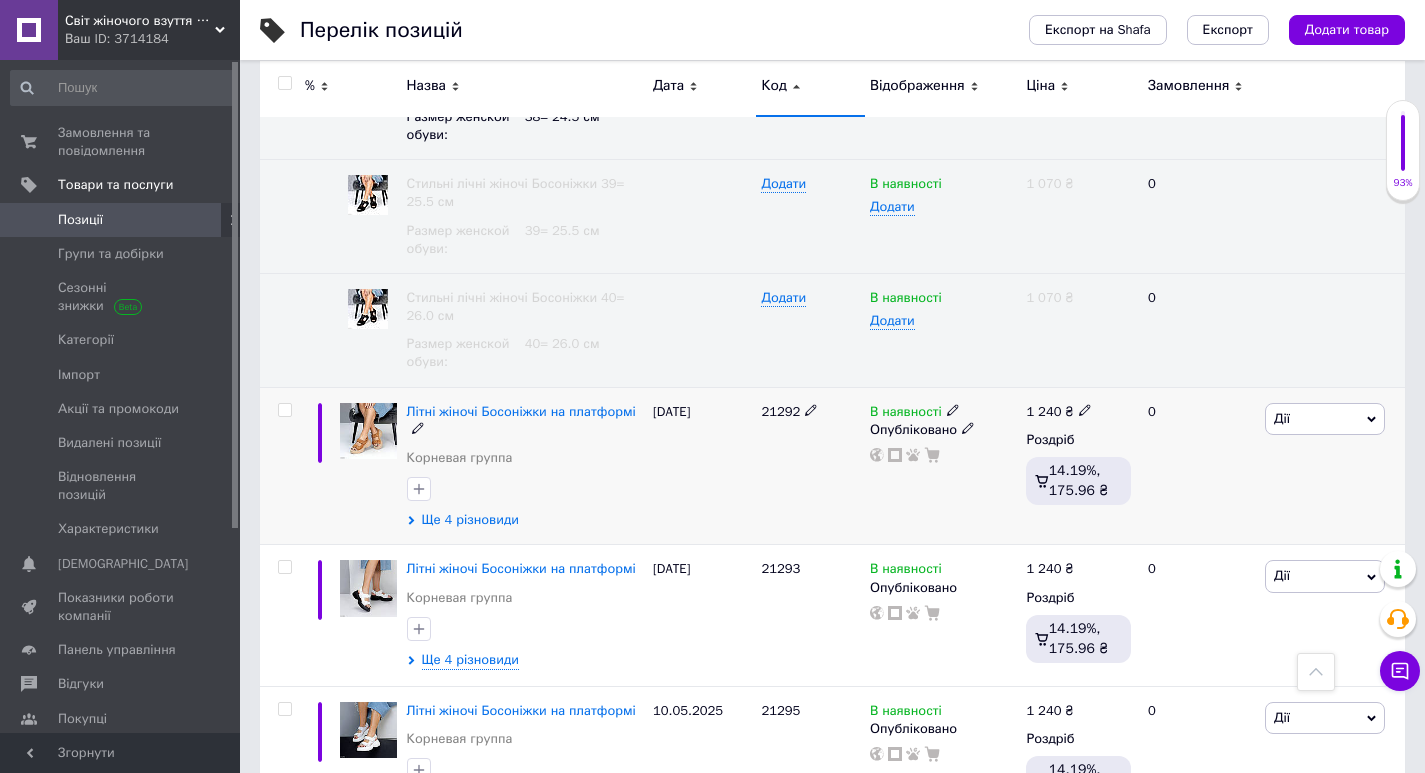 click on "Ще 4 різновиди" at bounding box center [470, 520] 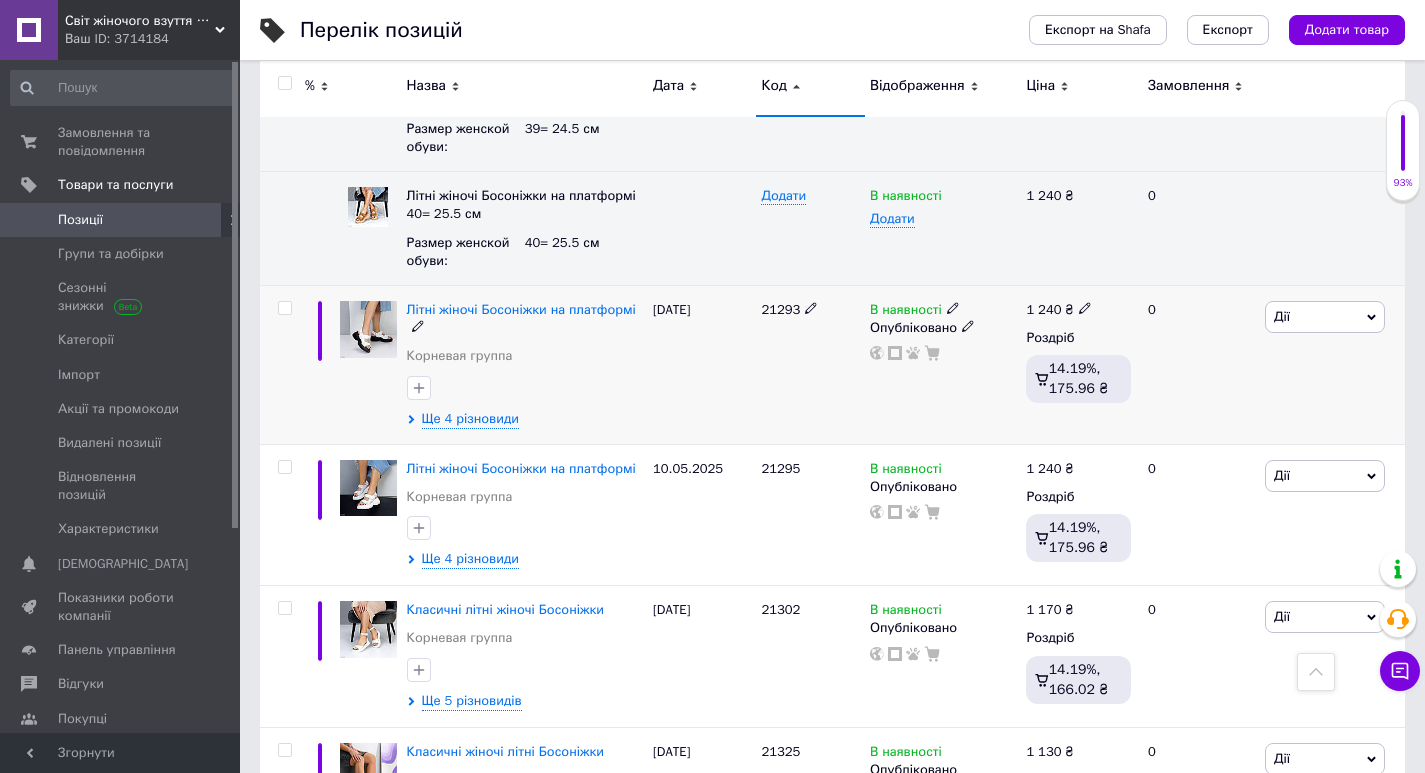 scroll, scrollTop: 11708, scrollLeft: 0, axis: vertical 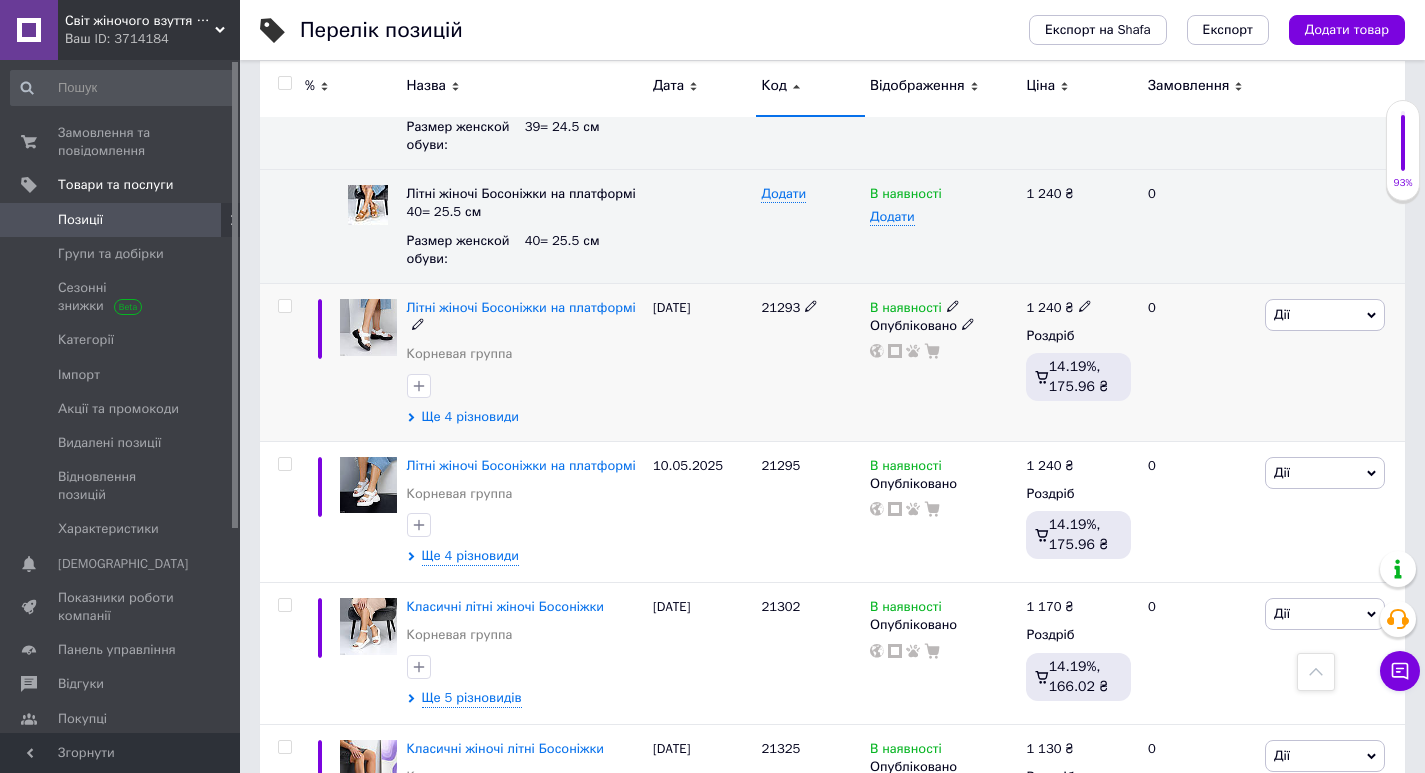 click on "Ще 4 різновиди" at bounding box center [470, 417] 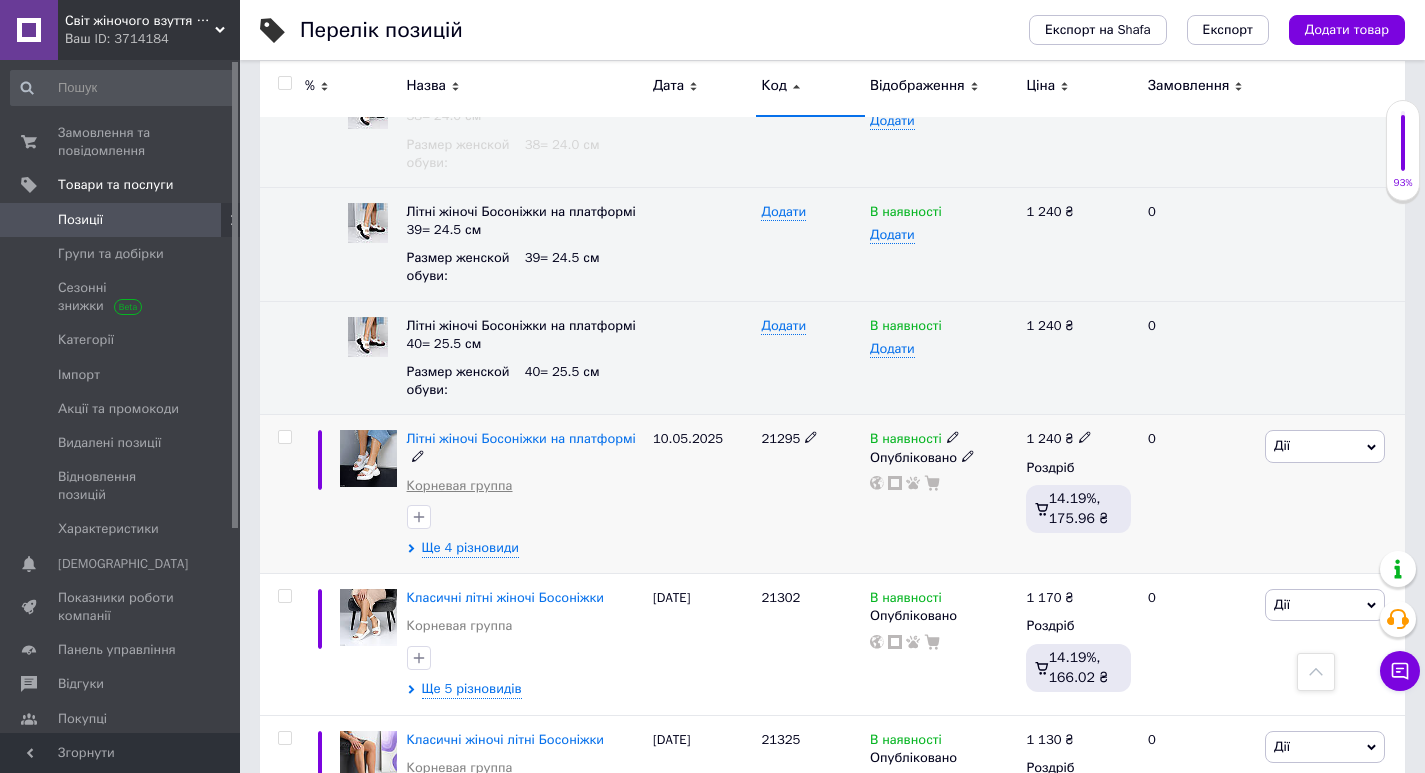 scroll, scrollTop: 12208, scrollLeft: 0, axis: vertical 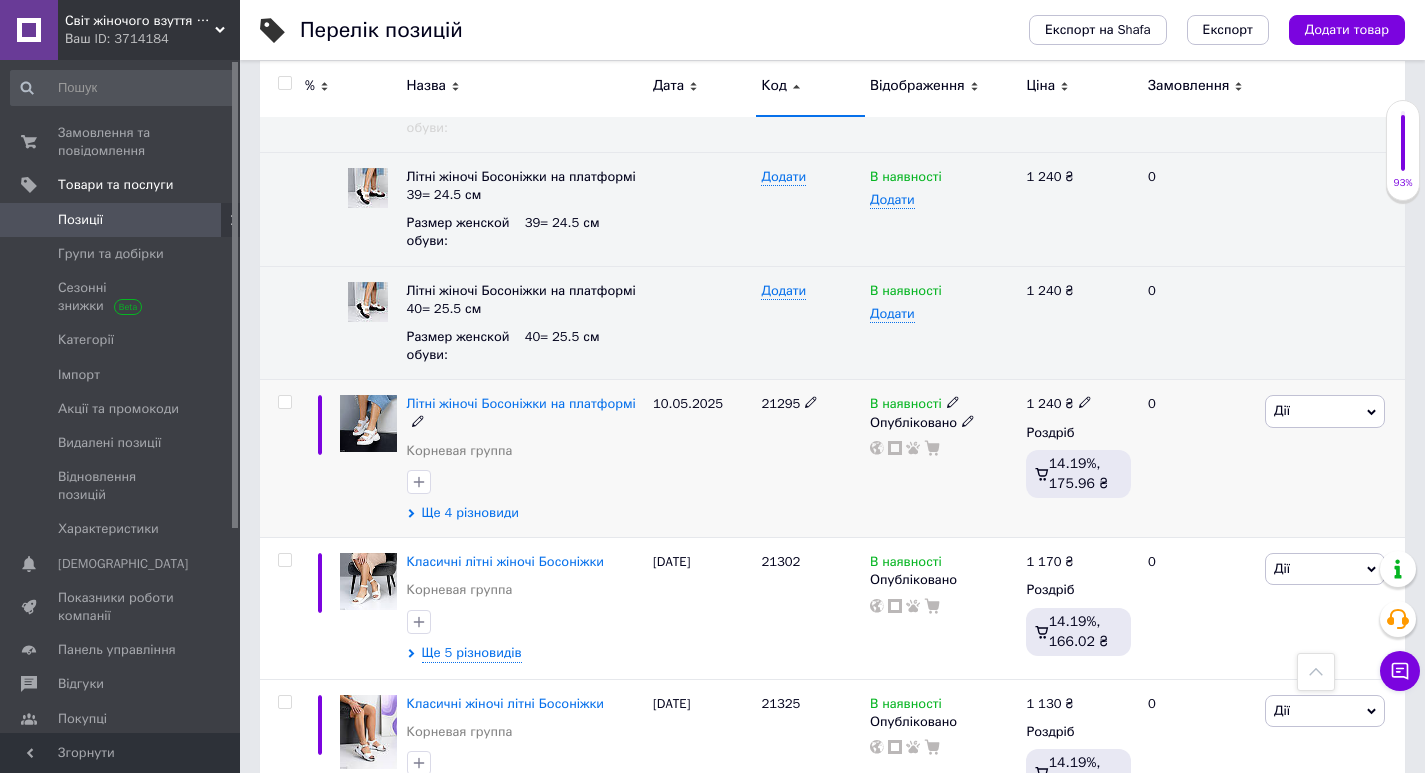 click on "Ще 4 різновиди" at bounding box center (470, 513) 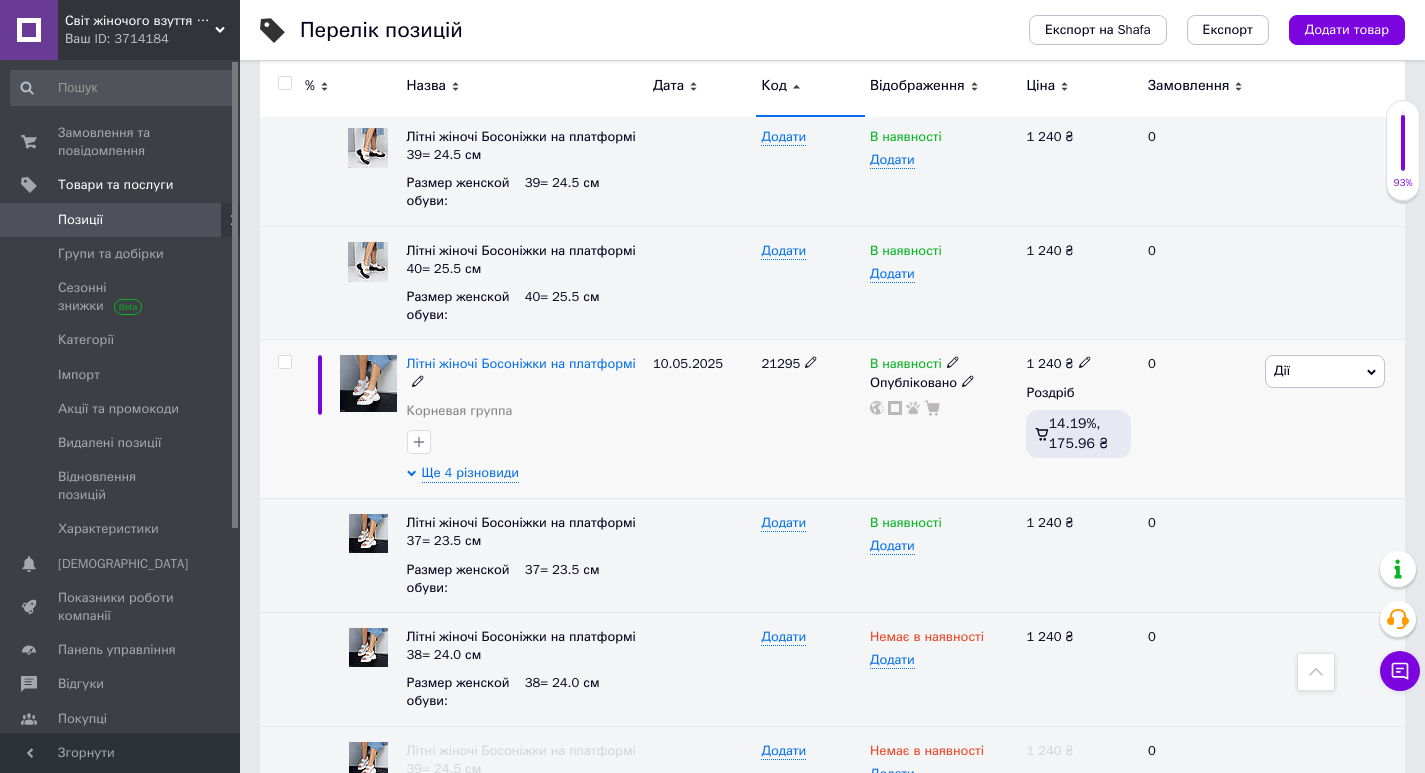 scroll, scrollTop: 12308, scrollLeft: 0, axis: vertical 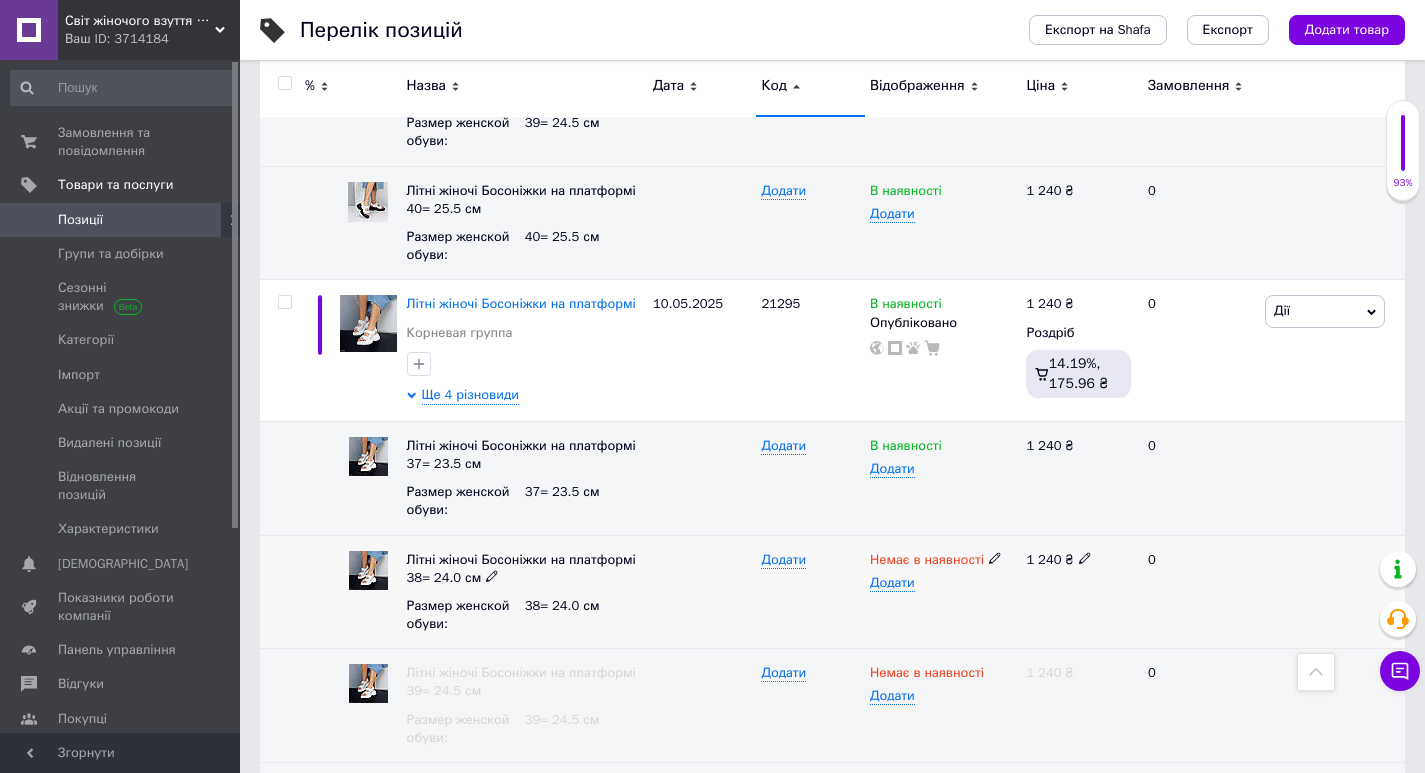 click 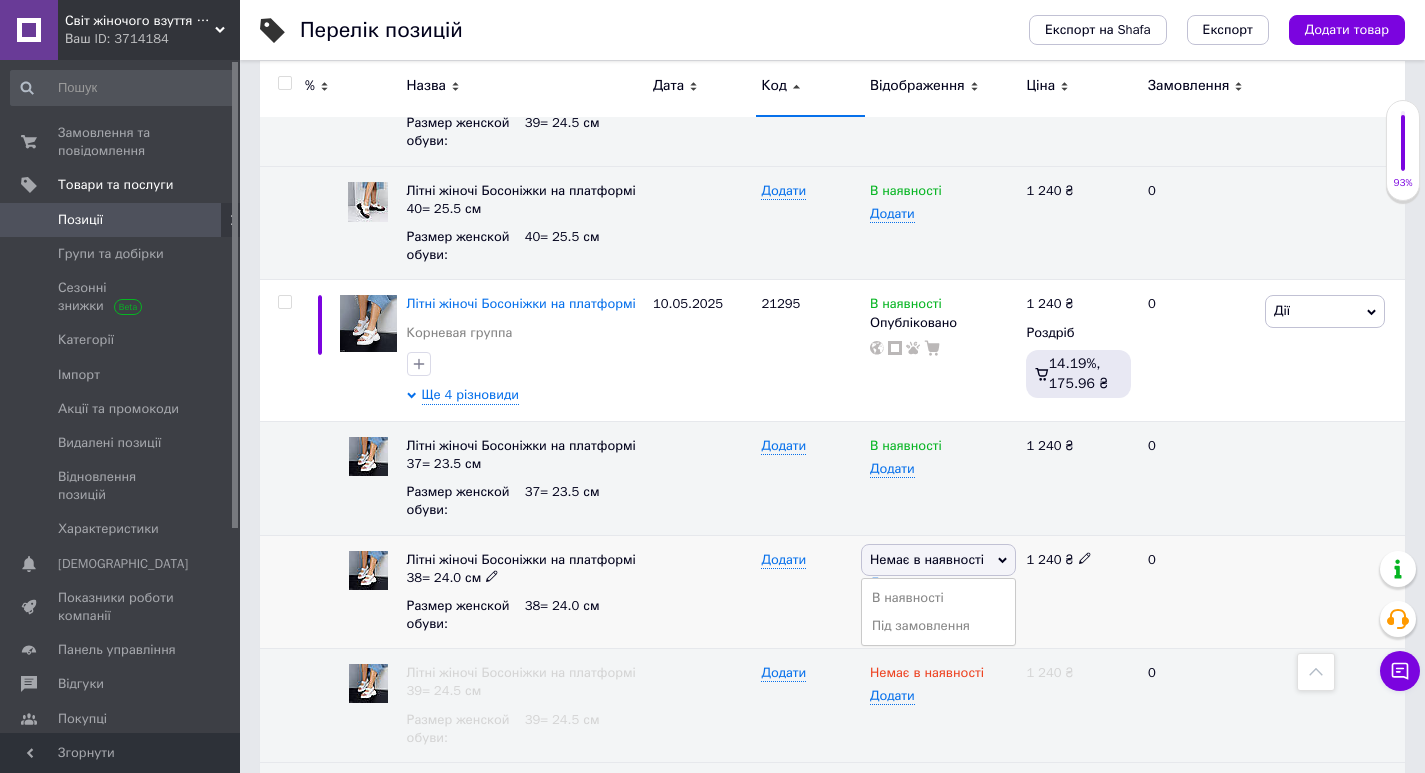 click on "В наявності" at bounding box center [938, 598] 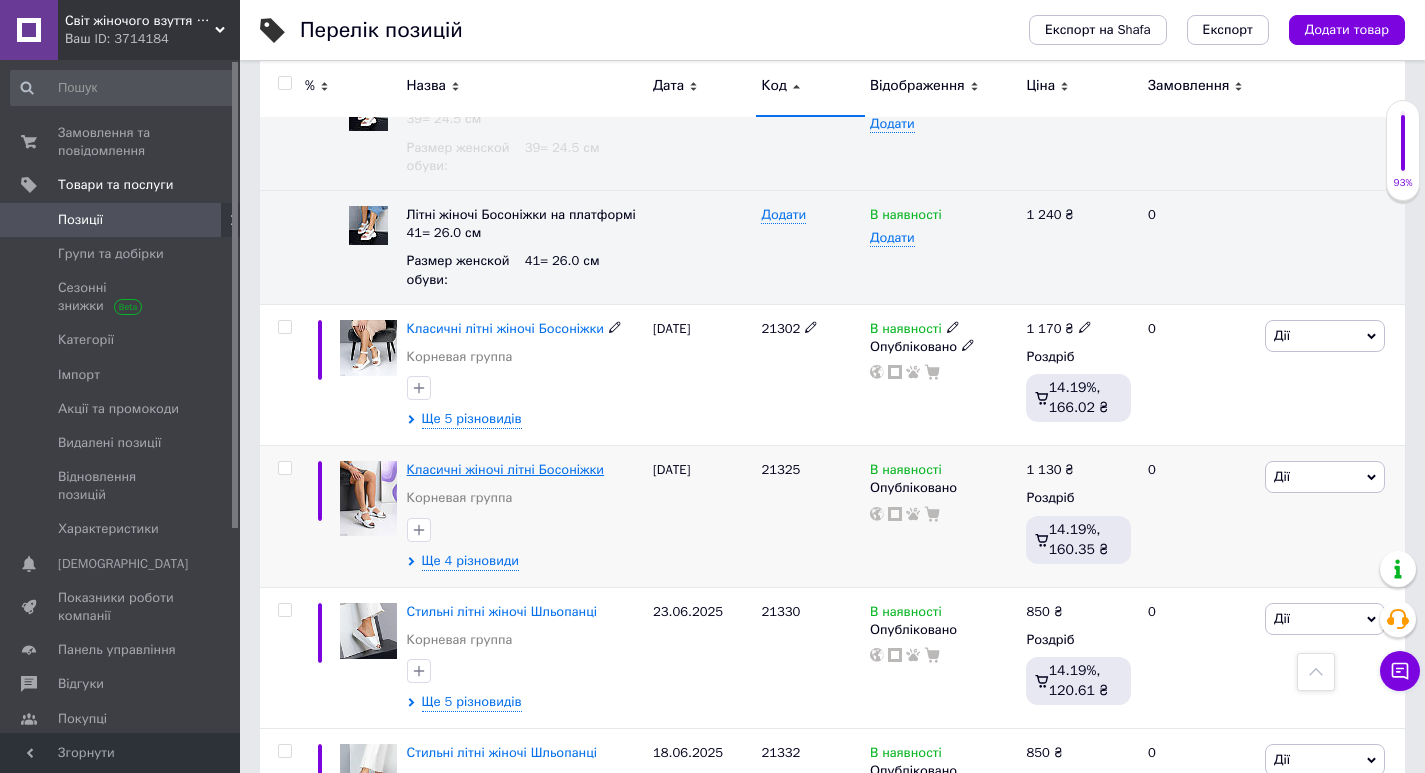 scroll, scrollTop: 12908, scrollLeft: 0, axis: vertical 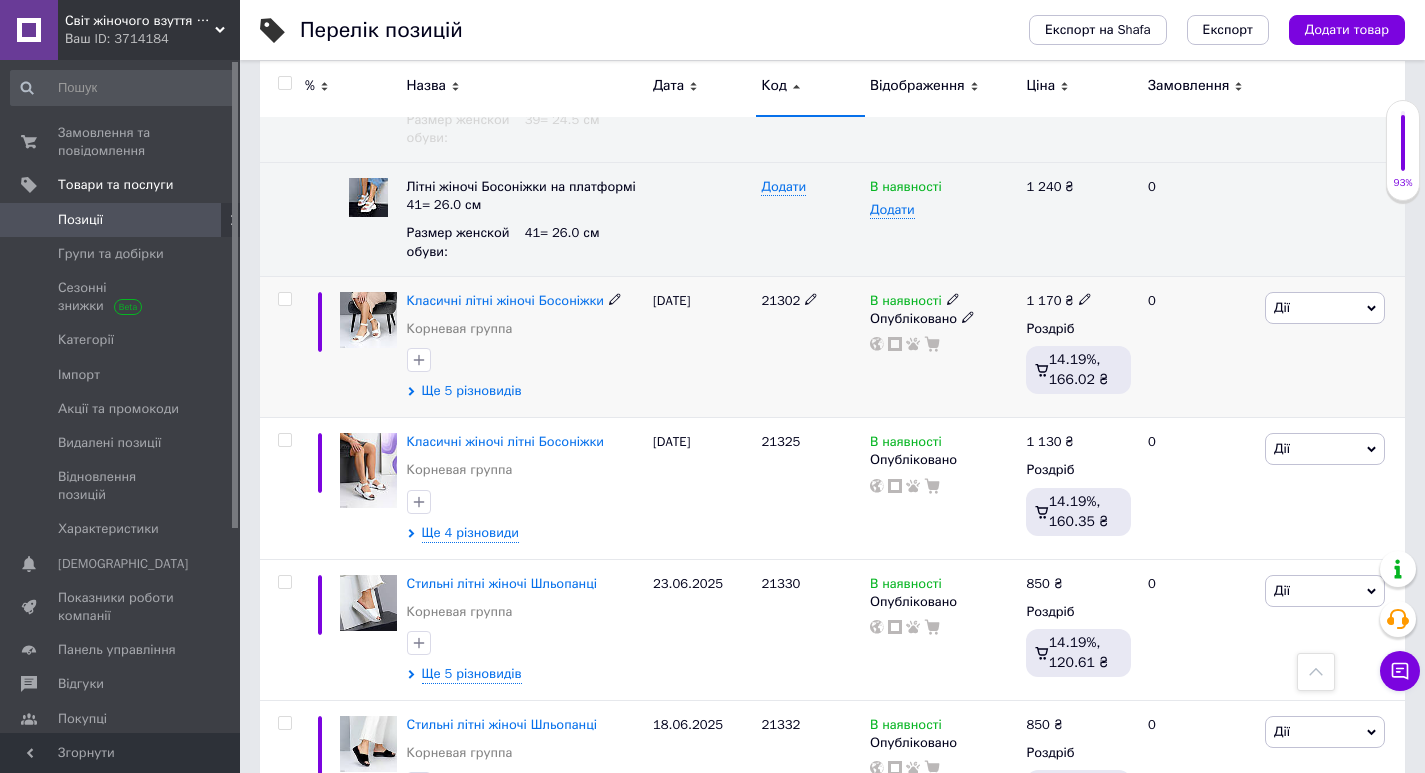 click on "Ще 5 різновидів" at bounding box center (472, 391) 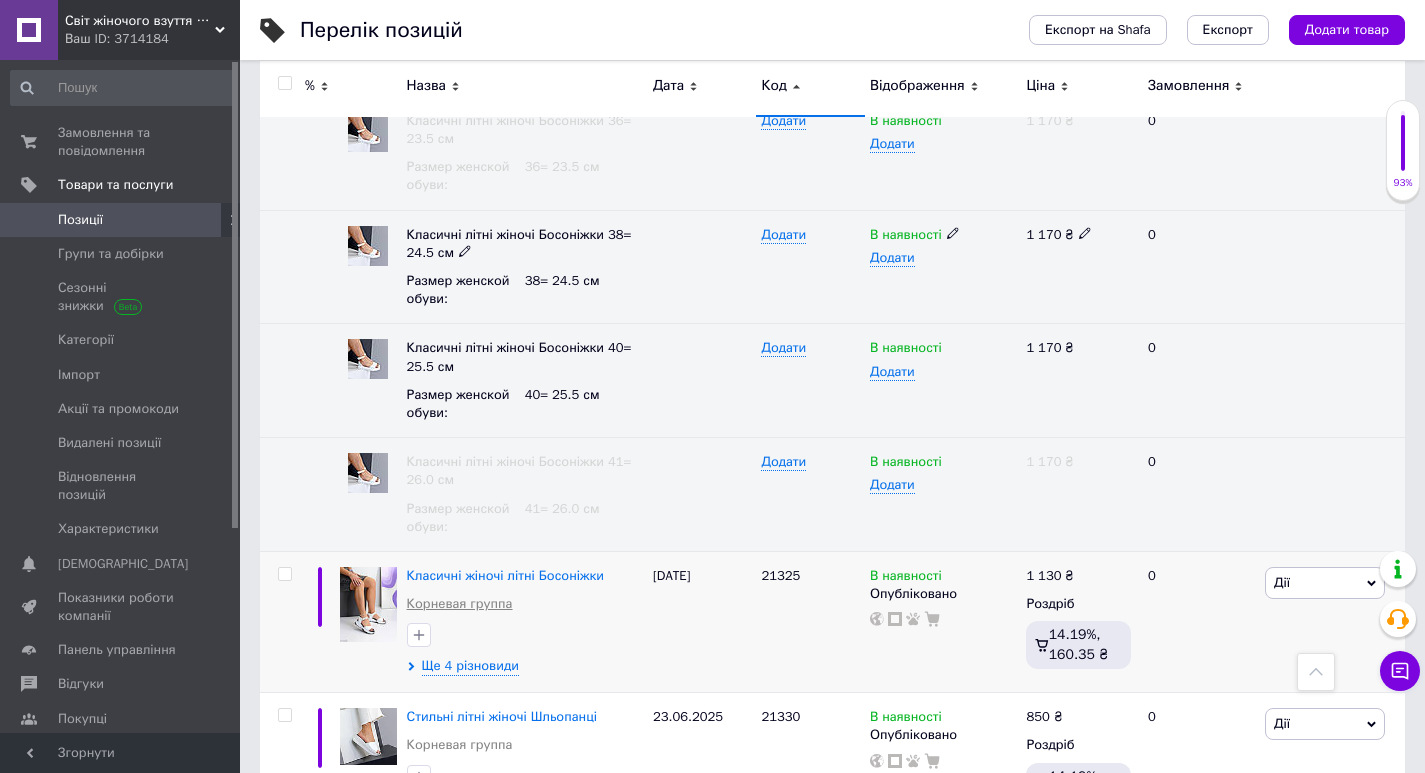 scroll, scrollTop: 13408, scrollLeft: 0, axis: vertical 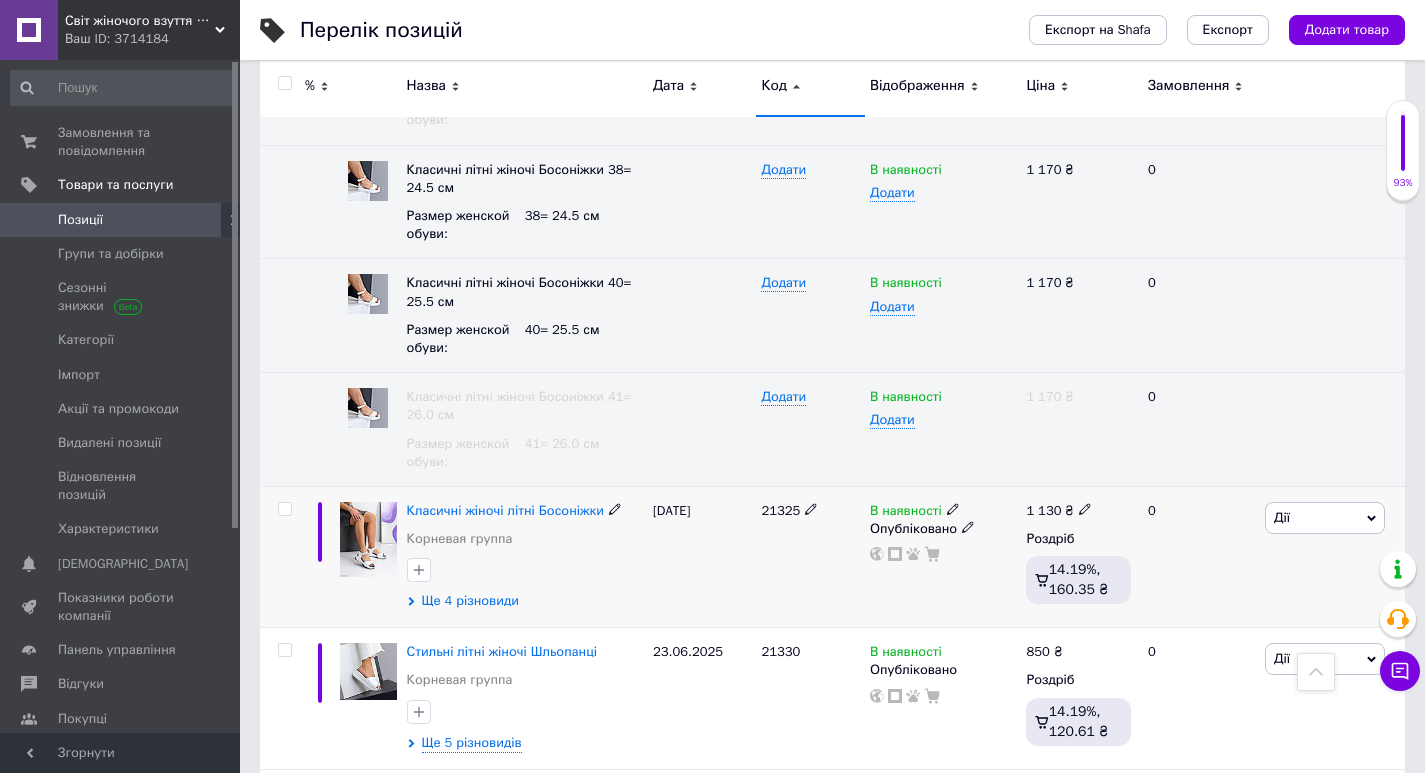 click on "Ще 4 різновиди" at bounding box center (470, 601) 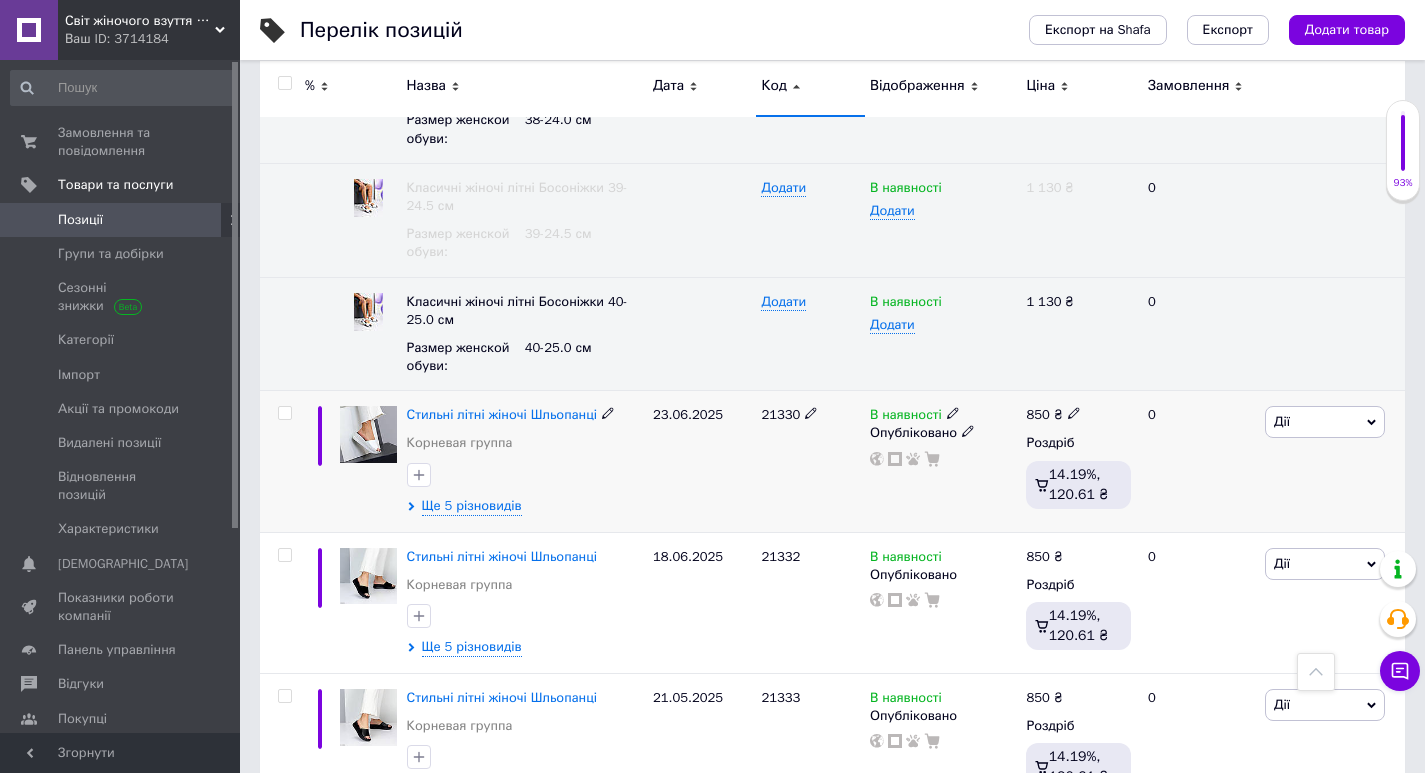 scroll, scrollTop: 14108, scrollLeft: 0, axis: vertical 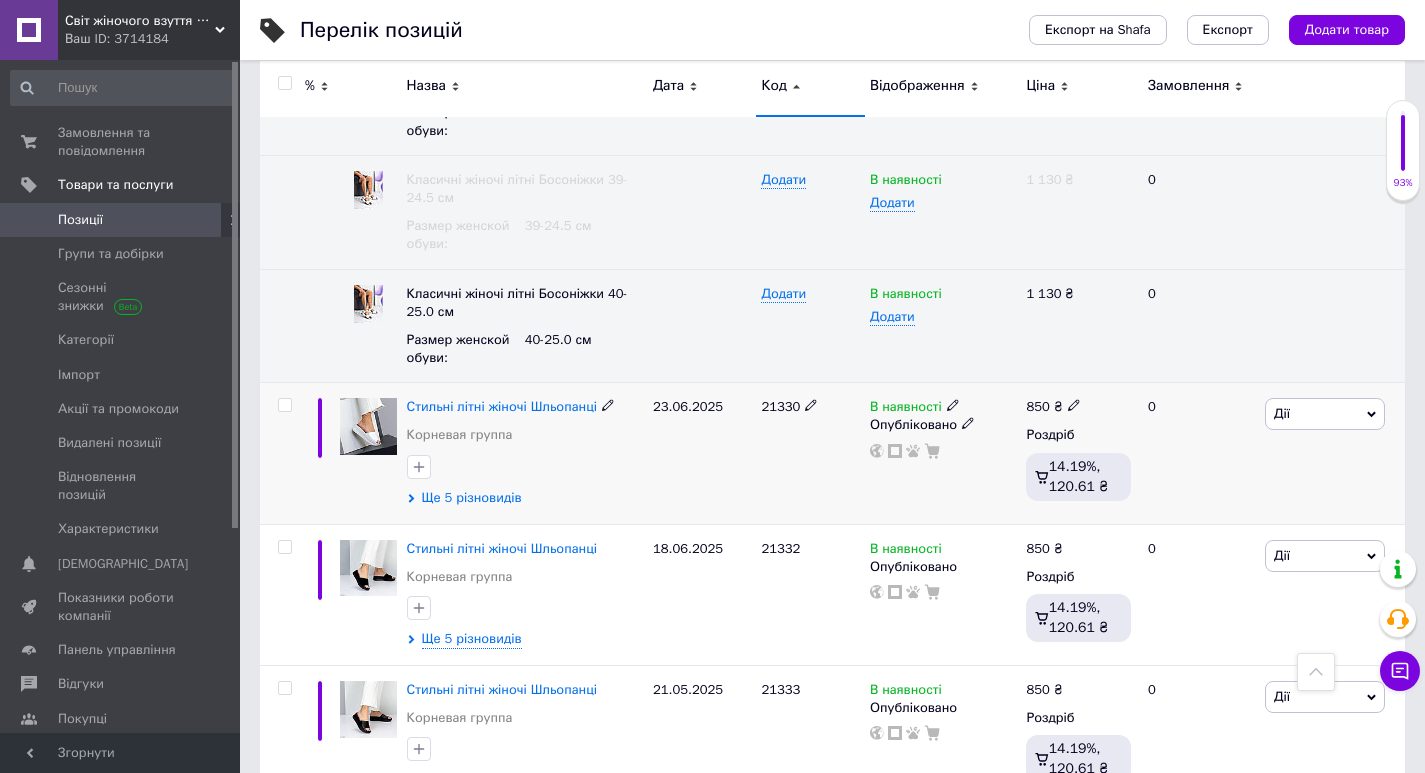 click on "Ще 5 різновидів" at bounding box center [472, 498] 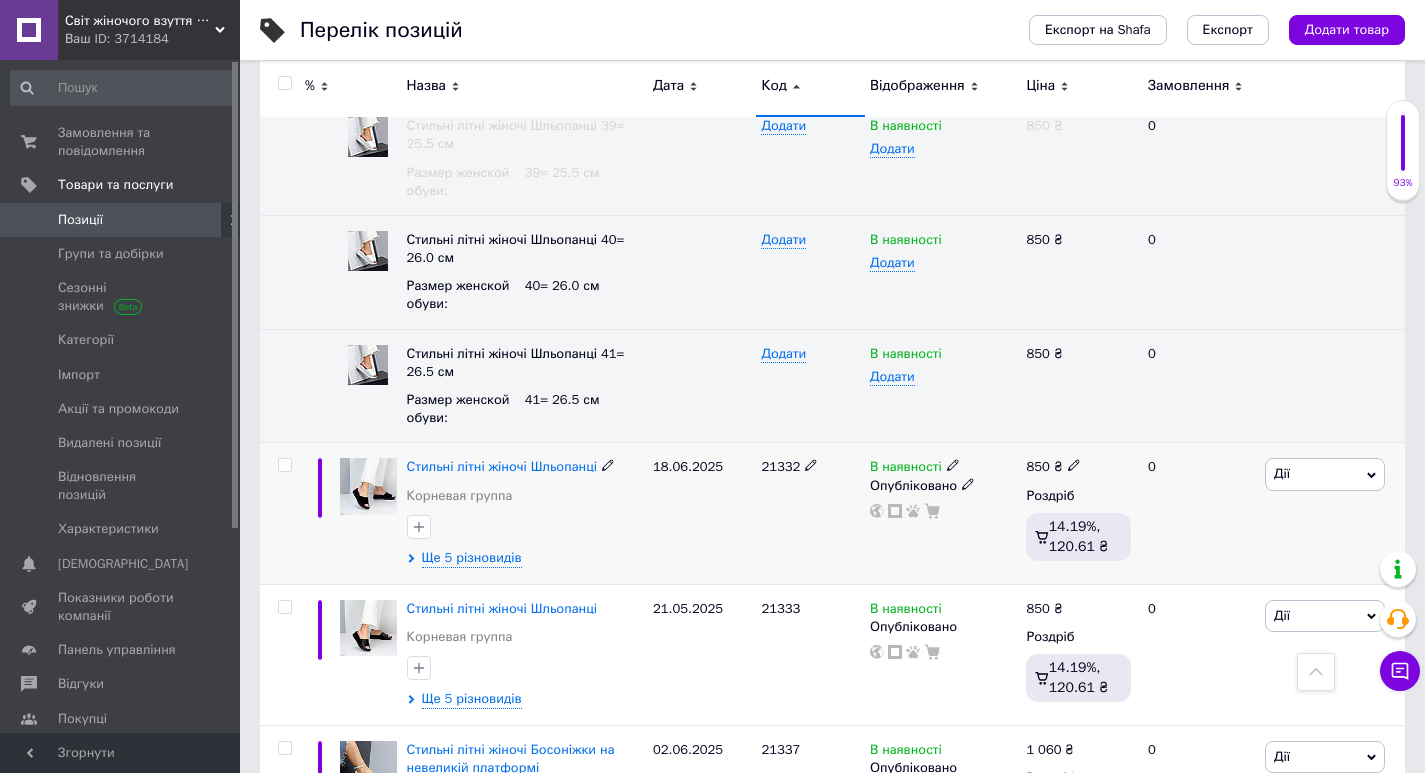 scroll, scrollTop: 14808, scrollLeft: 0, axis: vertical 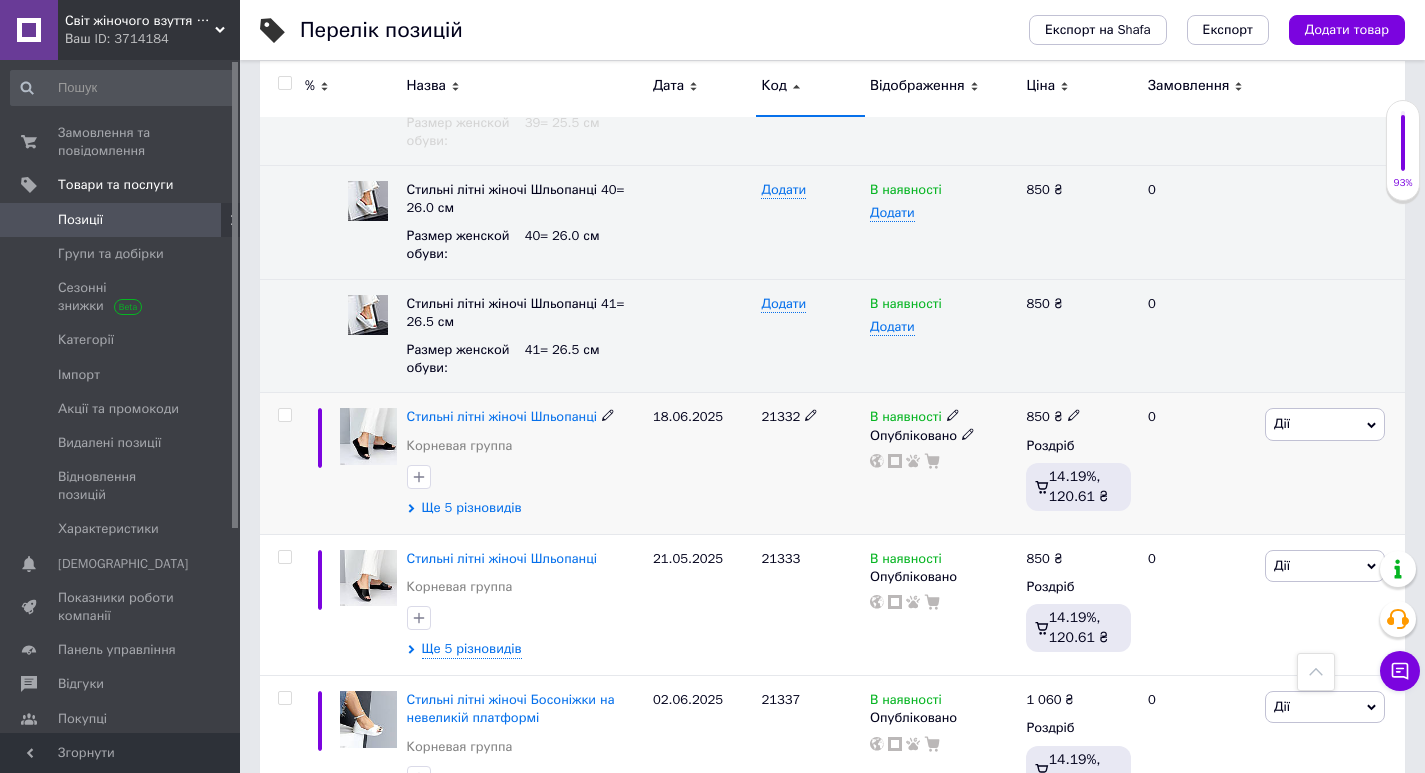 click on "Ще 5 різновидів" at bounding box center (472, 508) 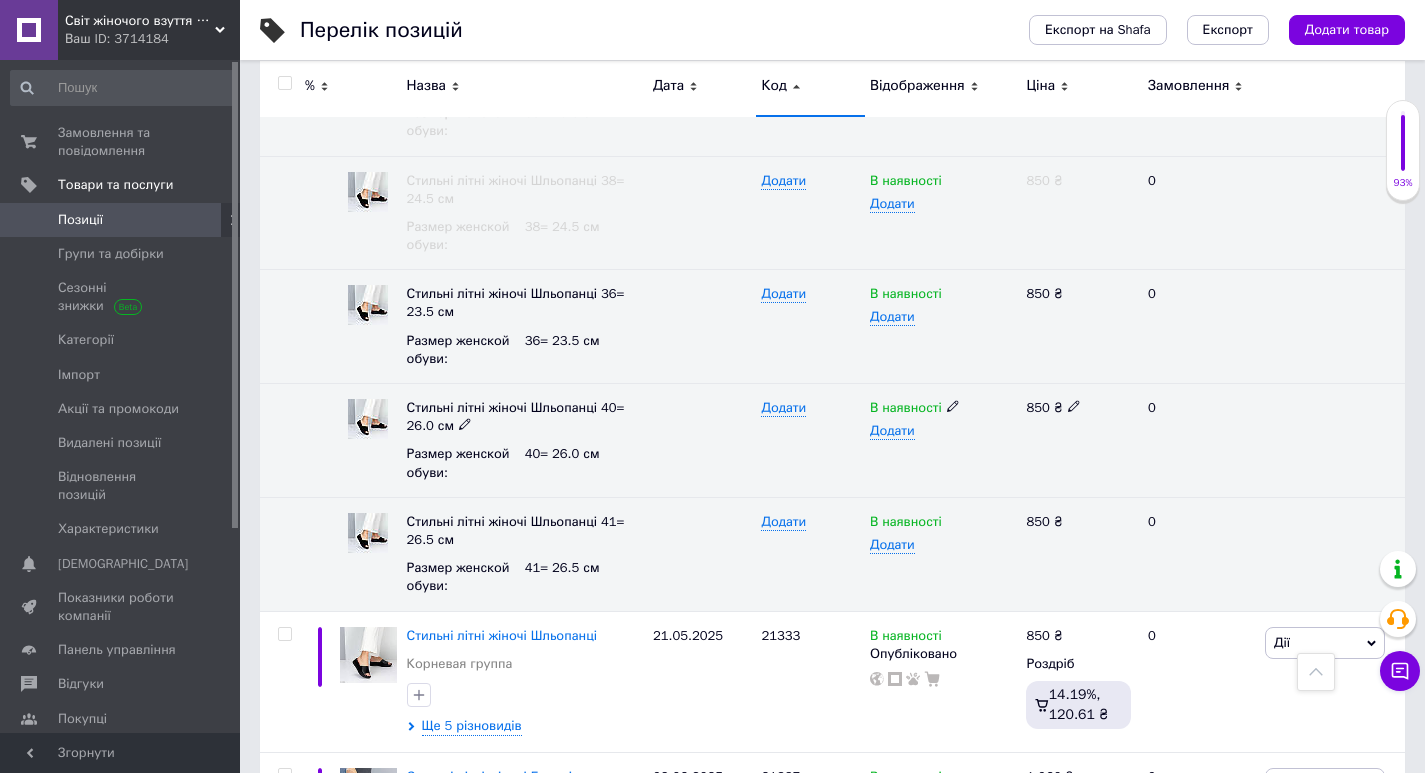 scroll, scrollTop: 15308, scrollLeft: 0, axis: vertical 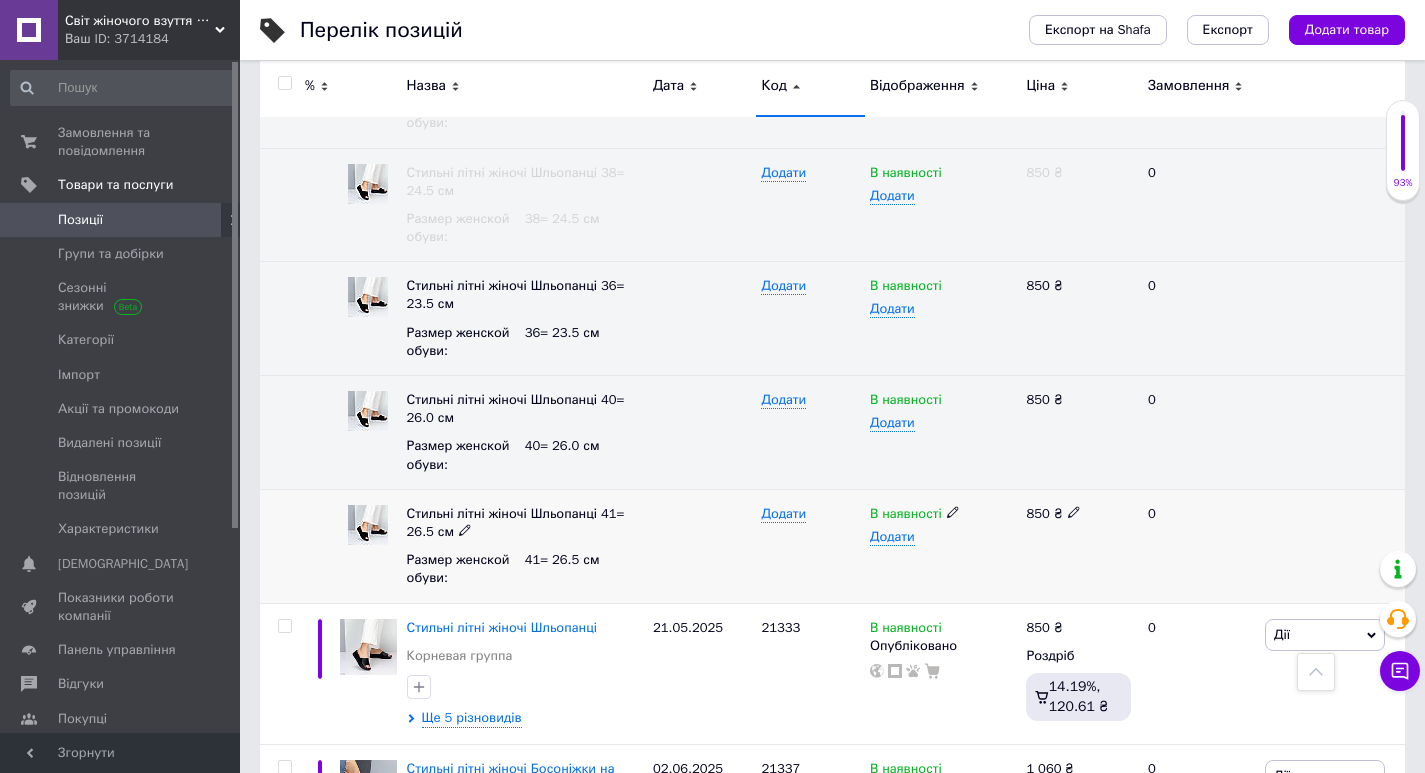 click 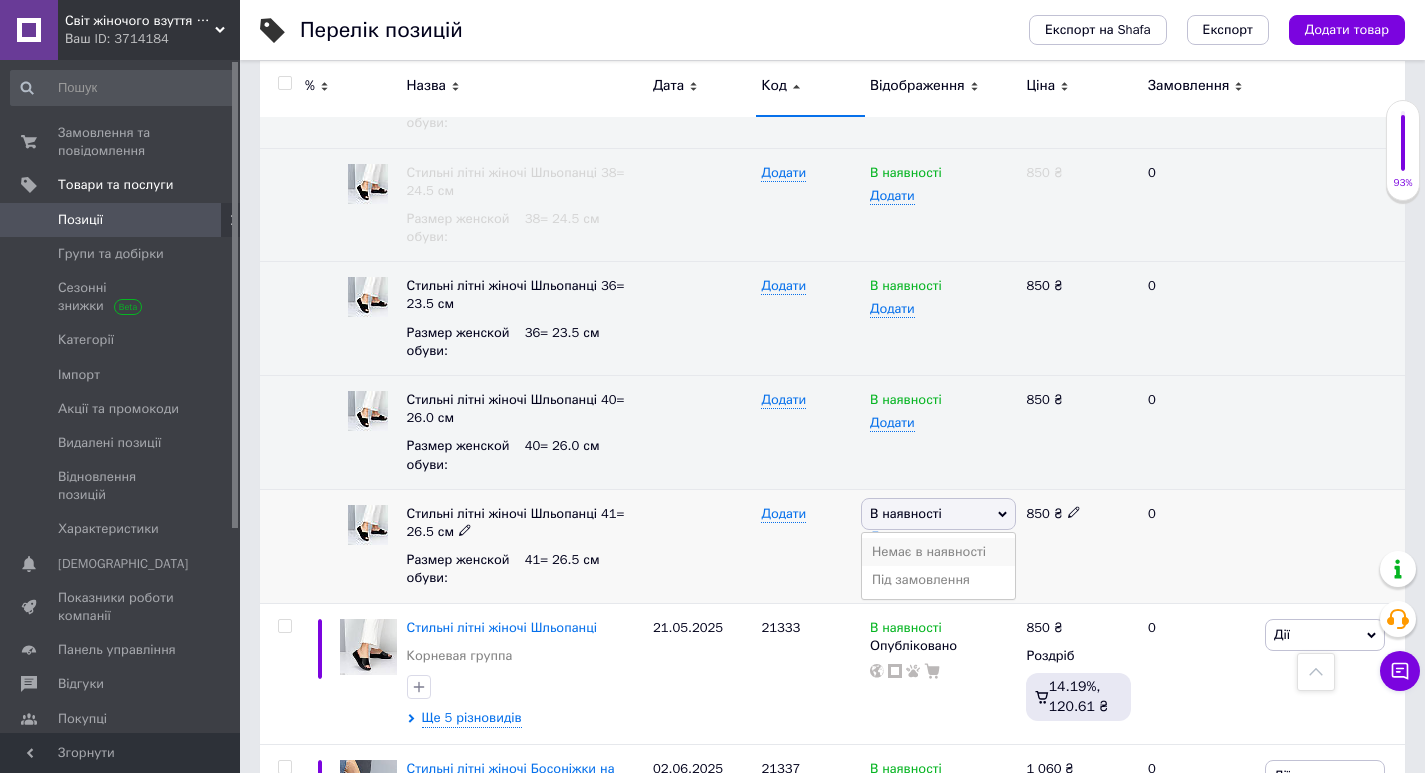 click on "Немає в наявності" at bounding box center (938, 552) 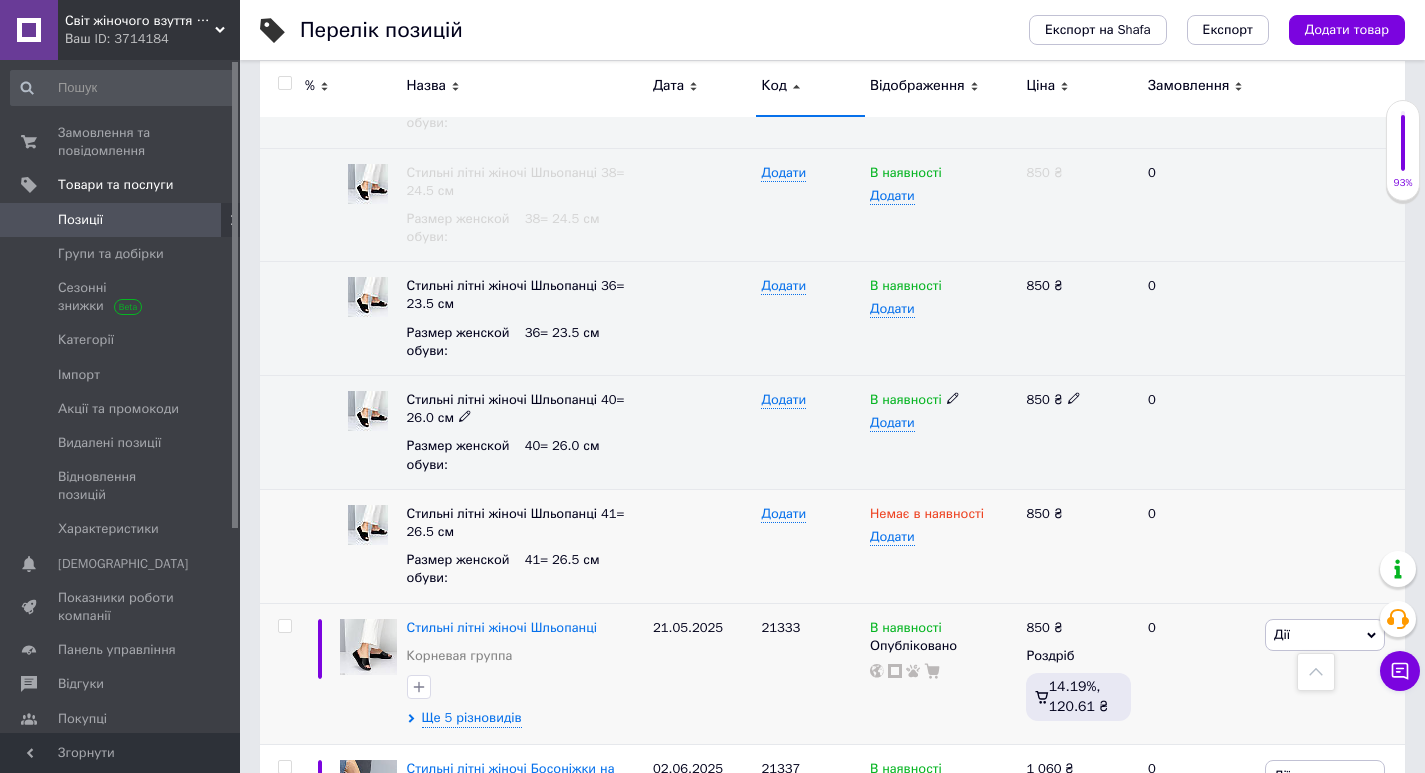 scroll, scrollTop: 15508, scrollLeft: 0, axis: vertical 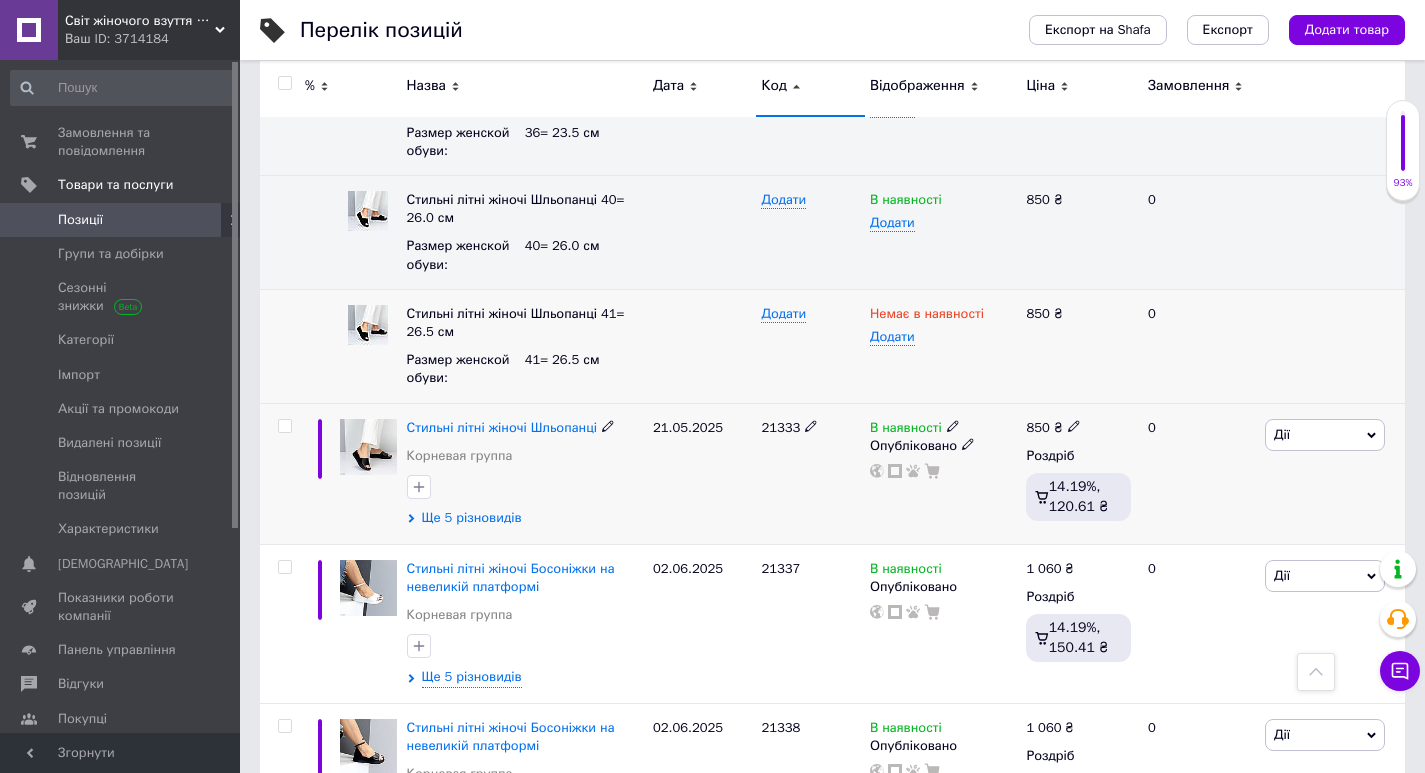 click on "Ще 5 різновидів" at bounding box center [472, 518] 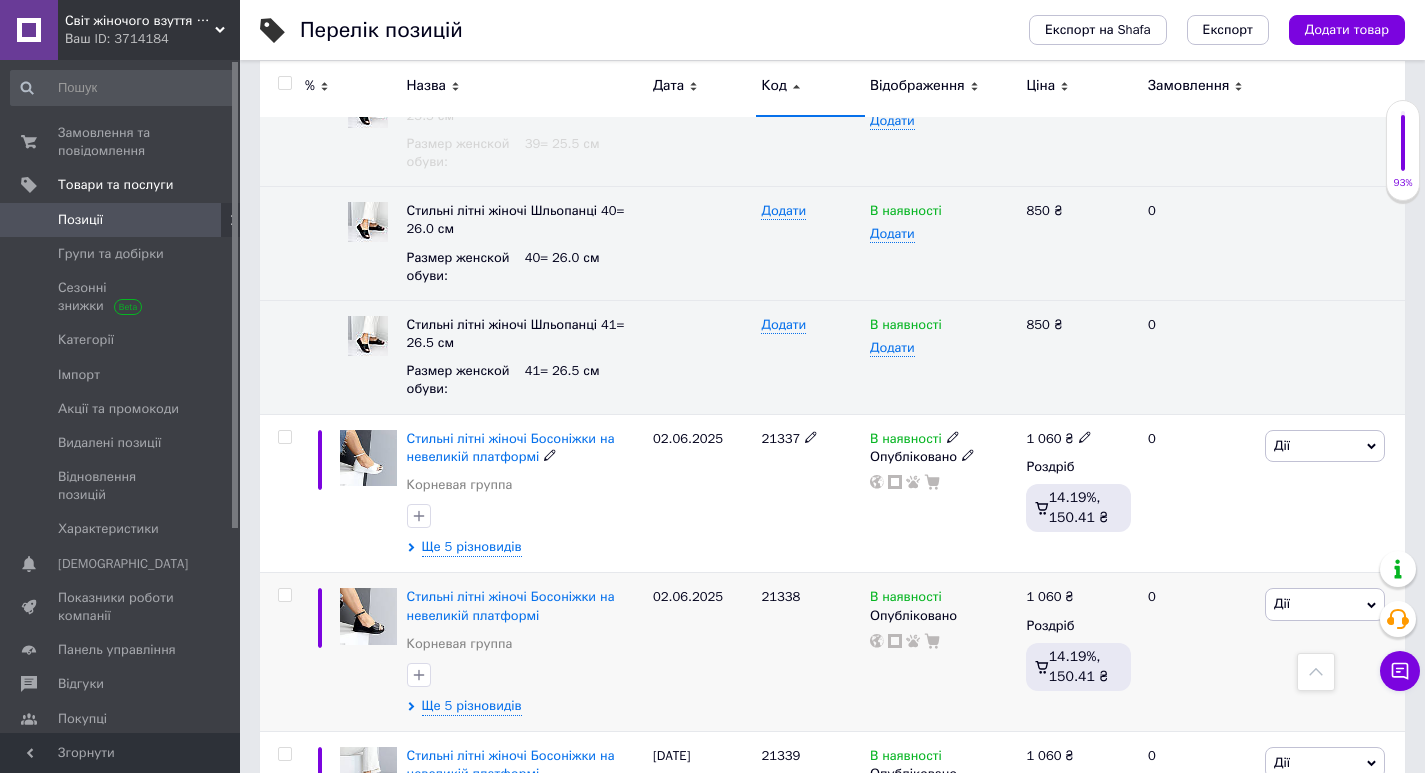 scroll, scrollTop: 16208, scrollLeft: 0, axis: vertical 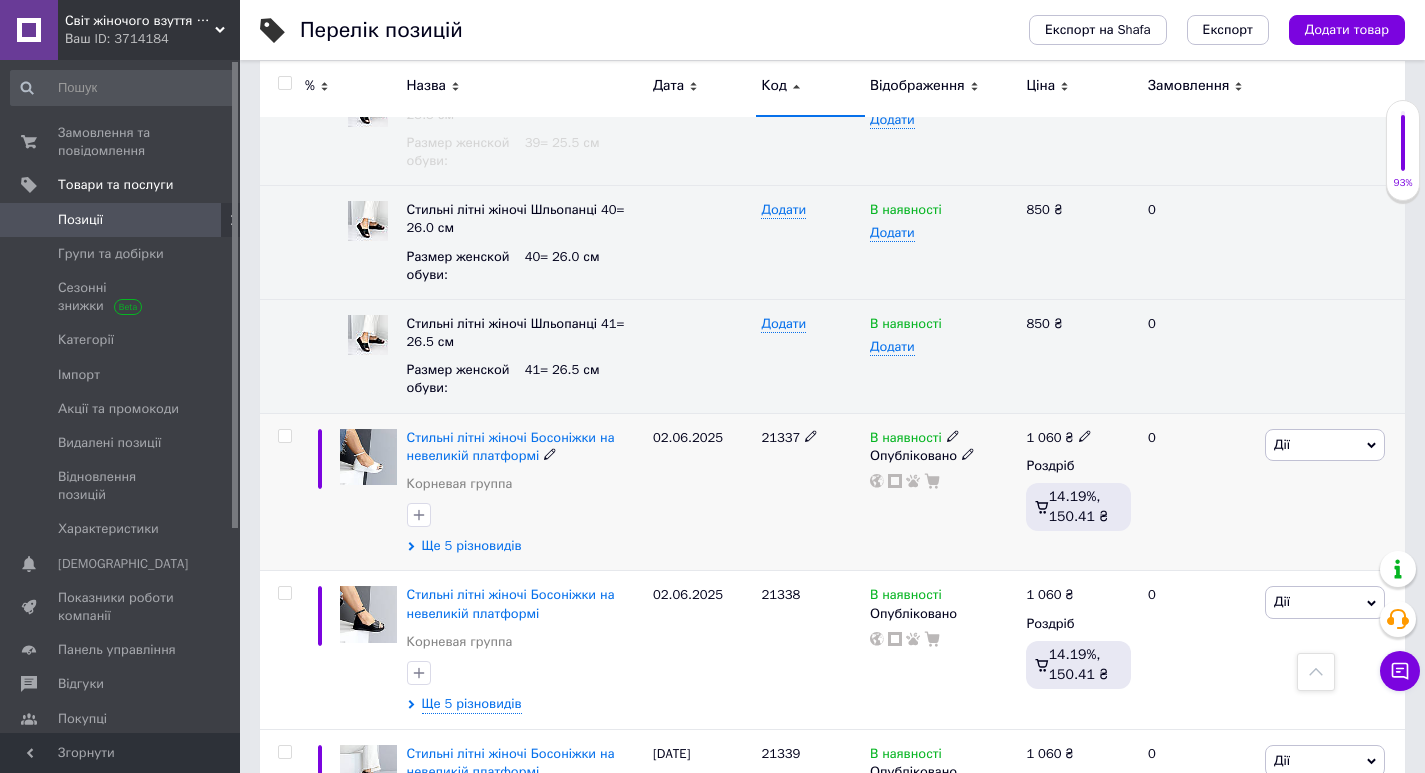 click on "Ще 5 різновидів" at bounding box center (472, 546) 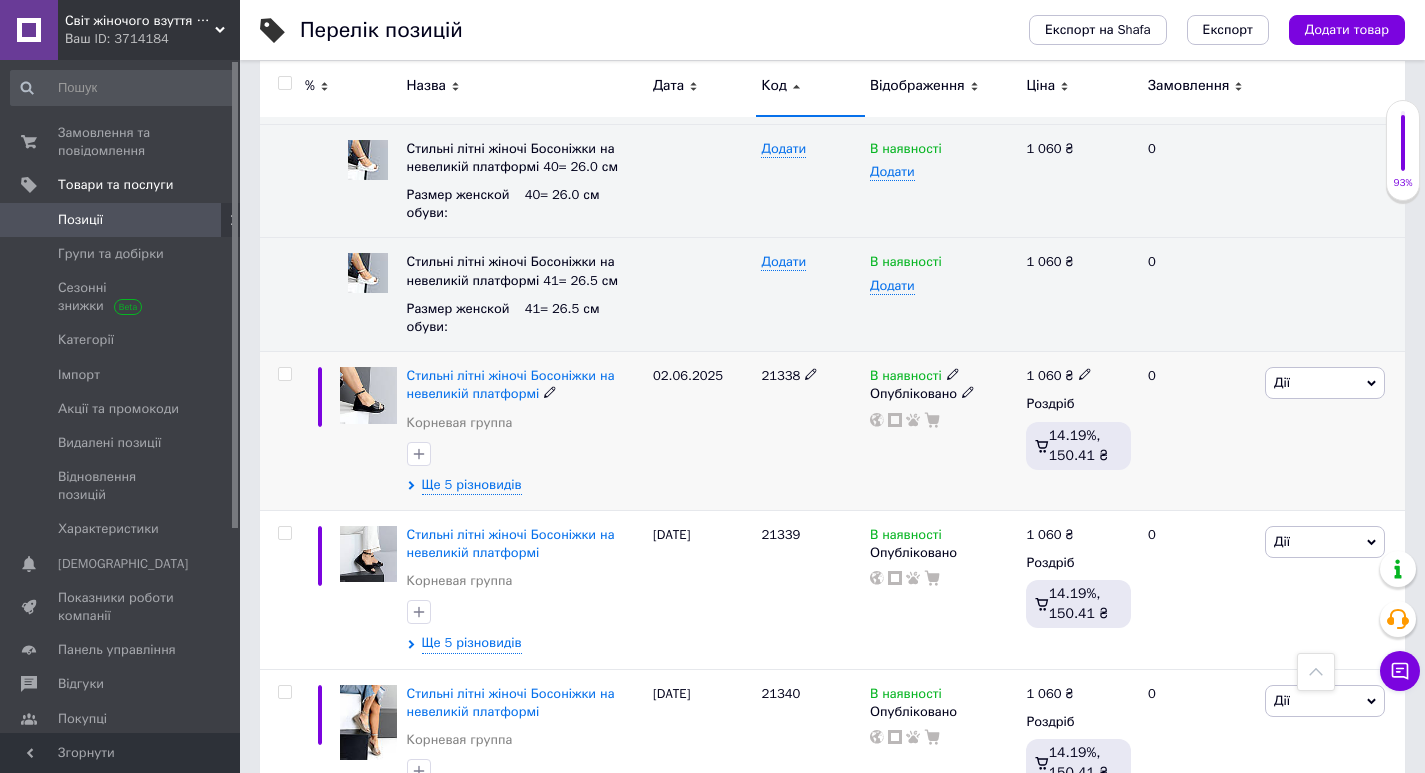 scroll, scrollTop: 17008, scrollLeft: 0, axis: vertical 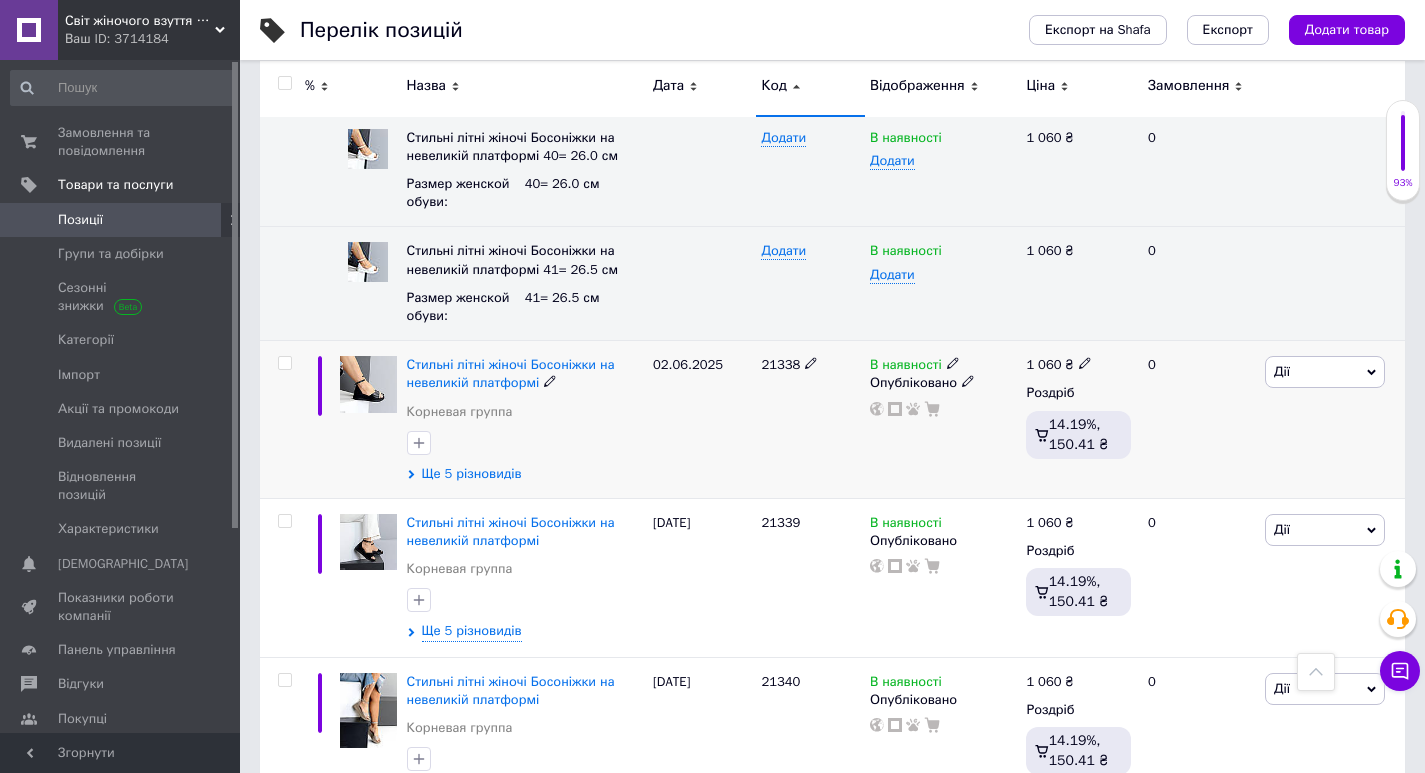 click on "Ще 5 різновидів" at bounding box center [472, 474] 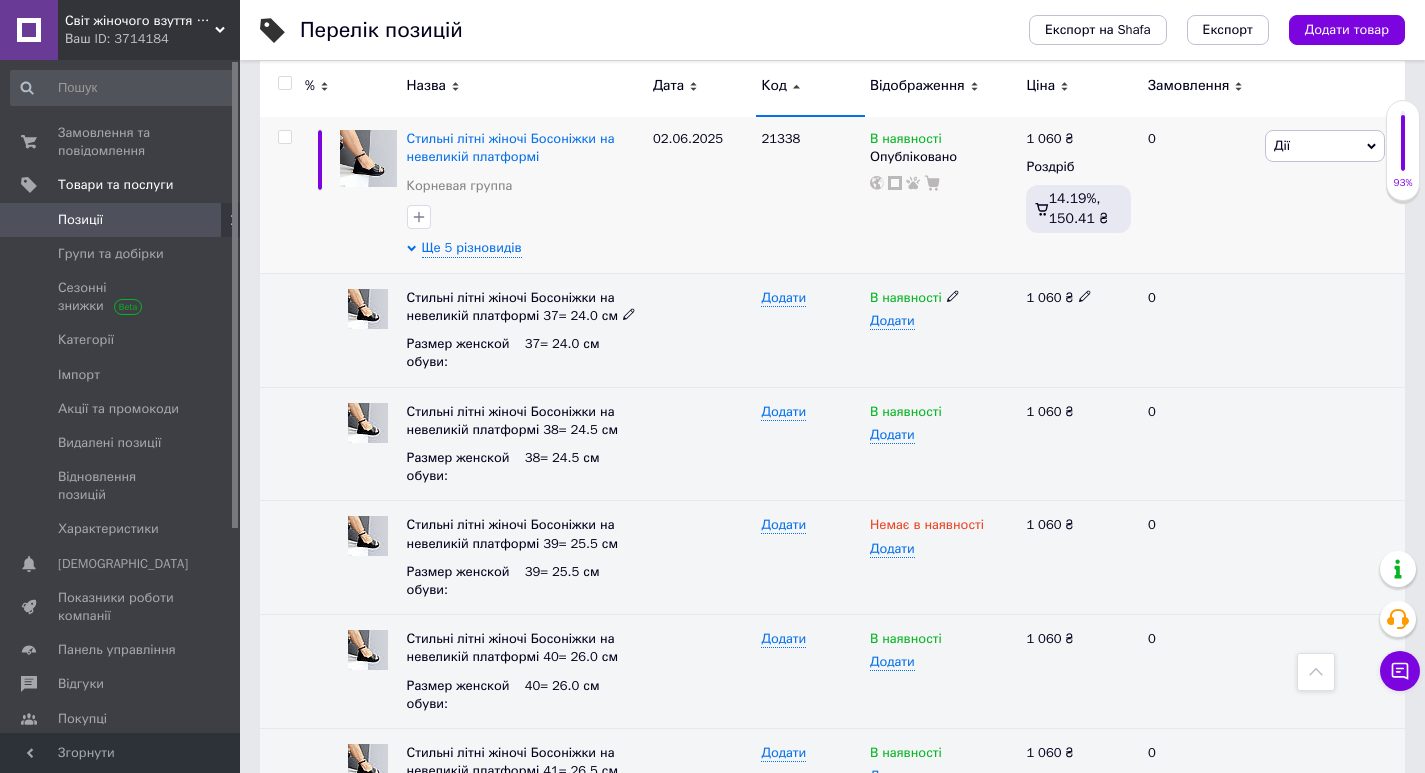 scroll, scrollTop: 17008, scrollLeft: 0, axis: vertical 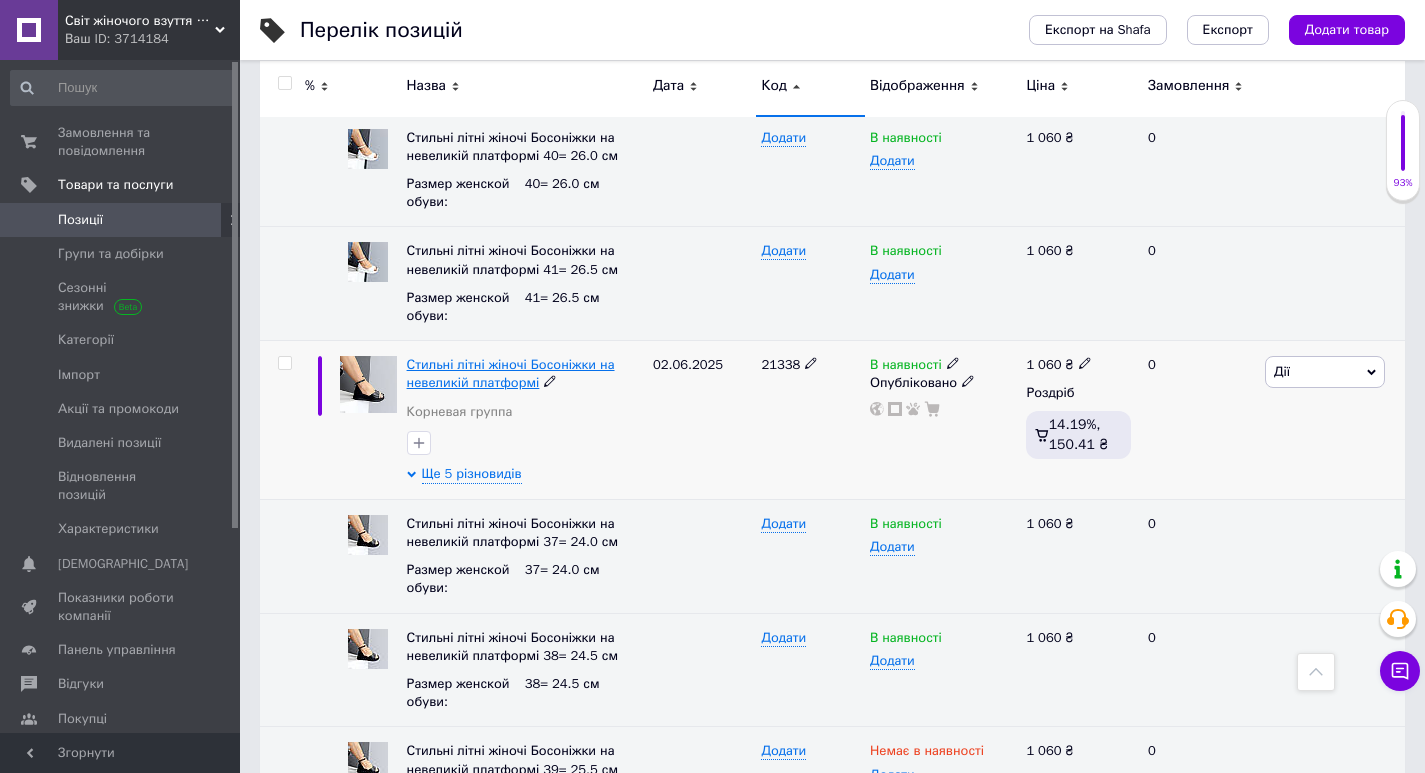 drag, startPoint x: 580, startPoint y: 337, endPoint x: 567, endPoint y: 329, distance: 15.264338 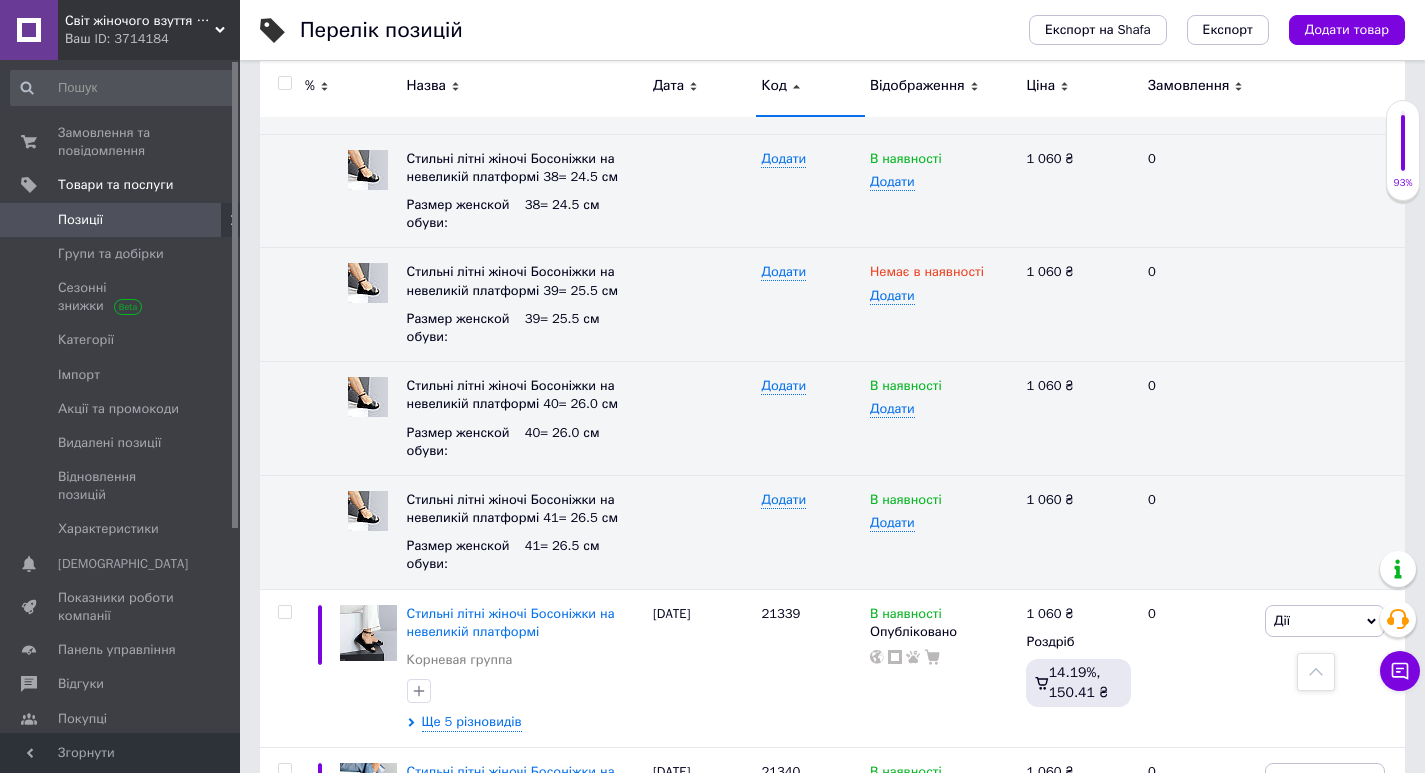 scroll, scrollTop: 17508, scrollLeft: 0, axis: vertical 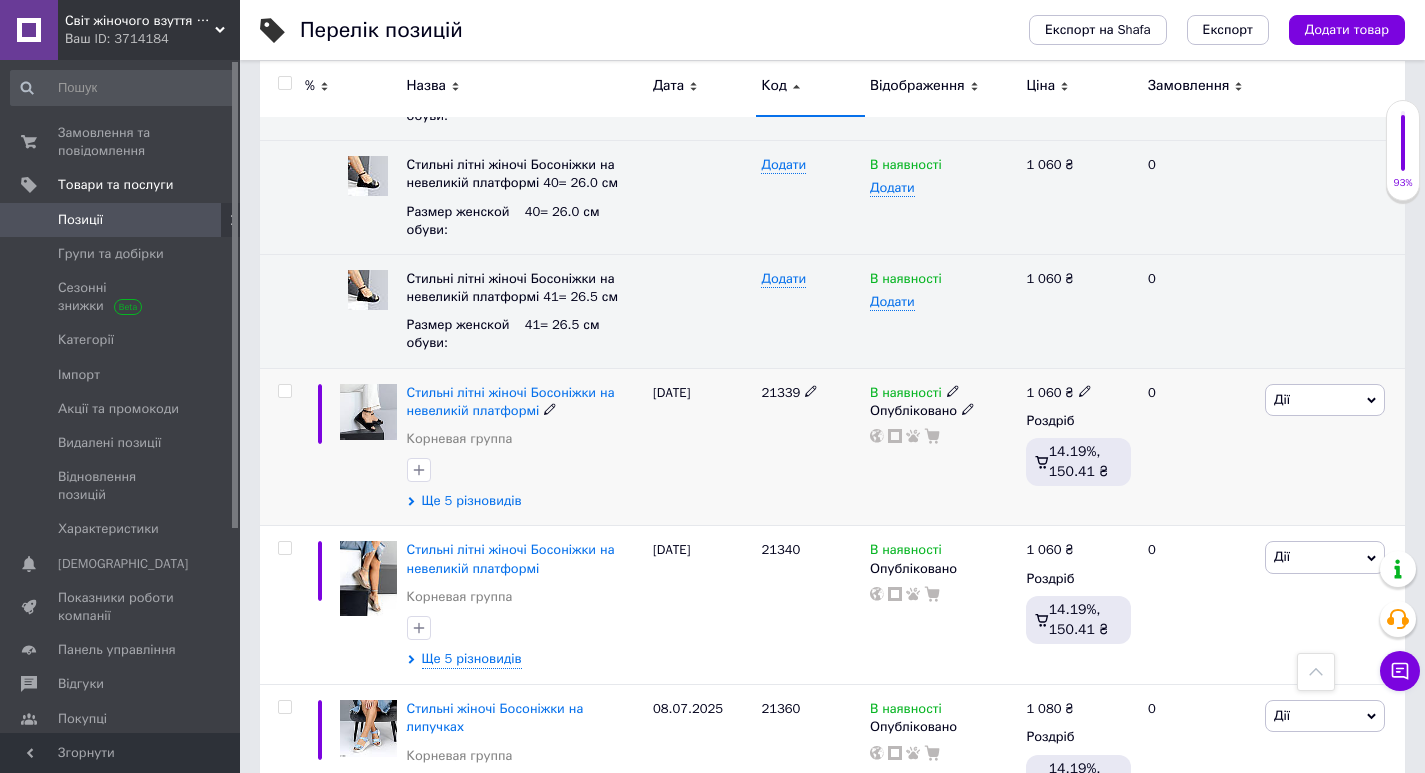 click on "Ще 5 різновидів" at bounding box center [472, 501] 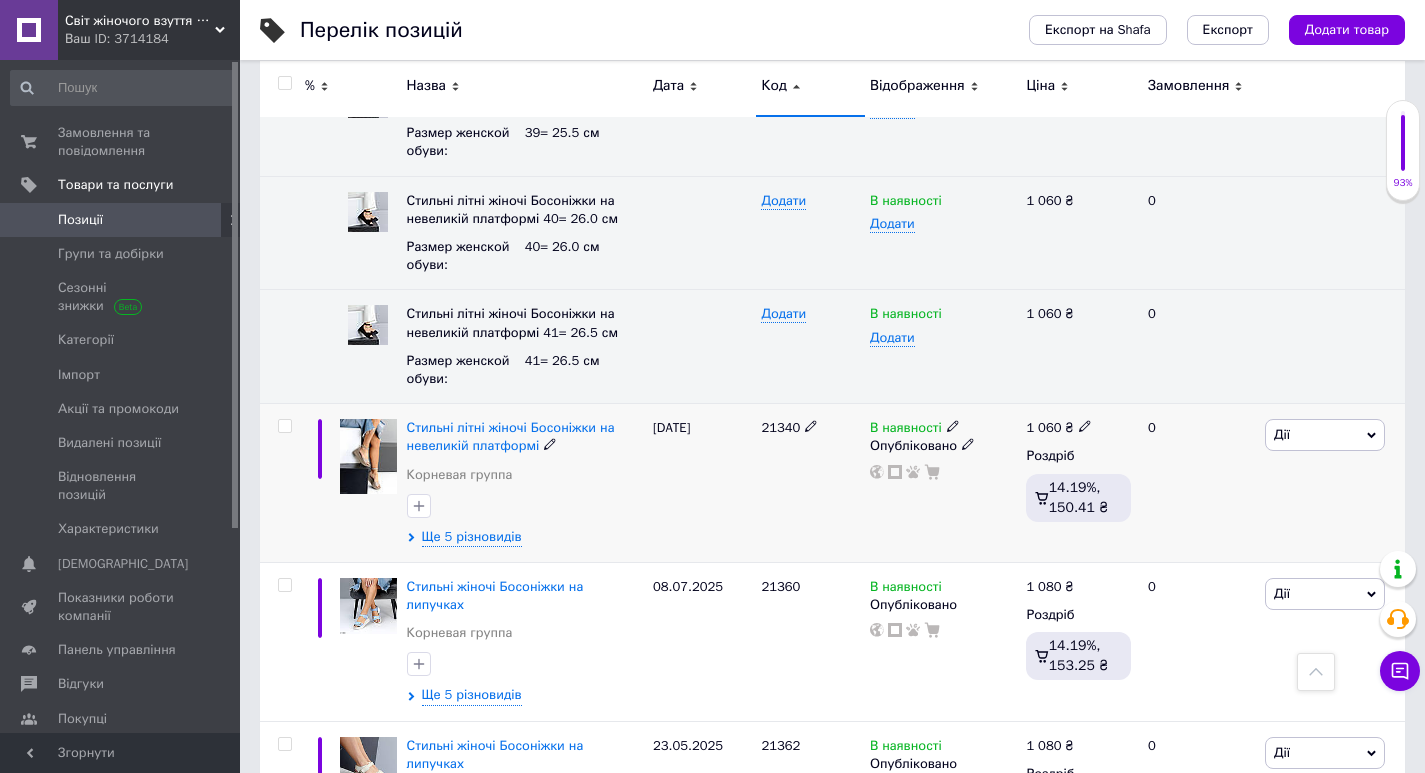 scroll, scrollTop: 18408, scrollLeft: 0, axis: vertical 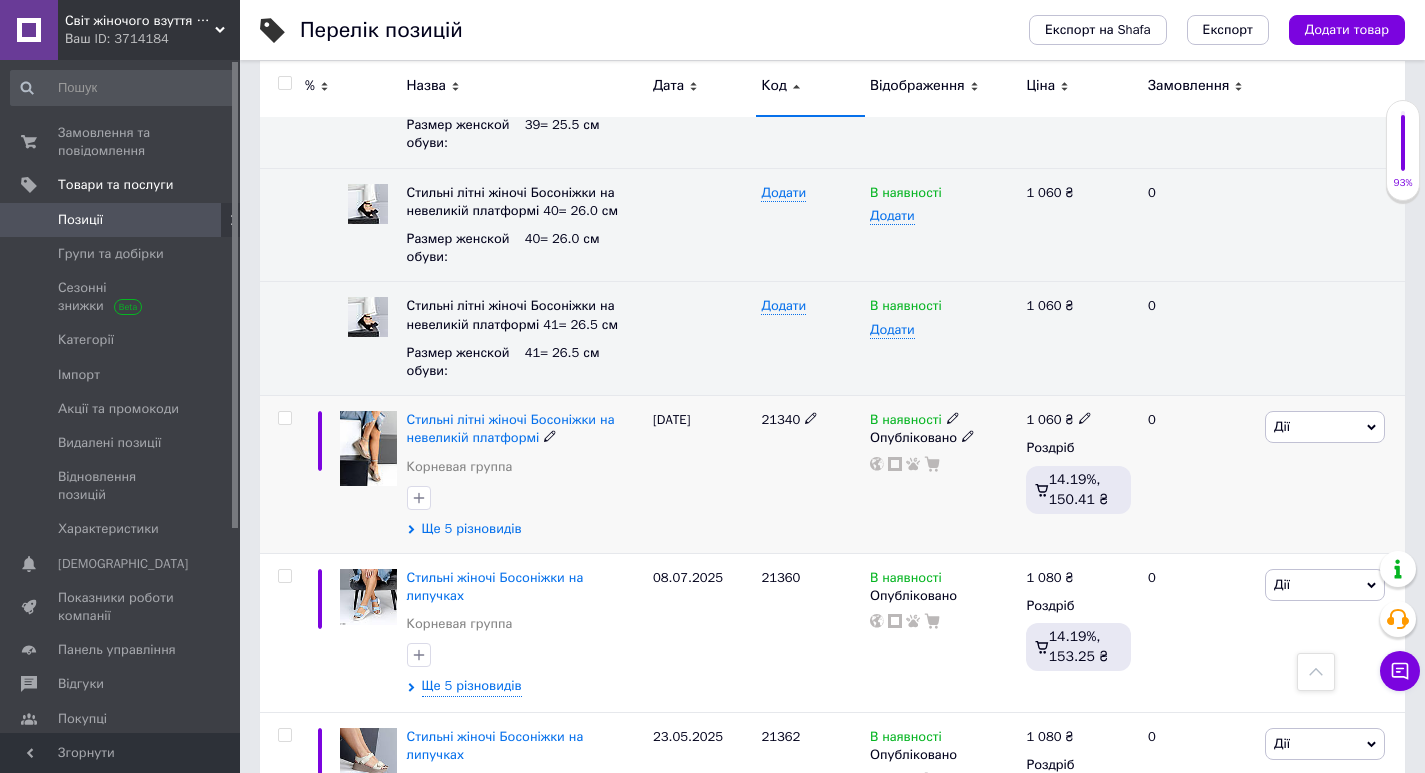 click on "Ще 5 різновидів" at bounding box center (472, 529) 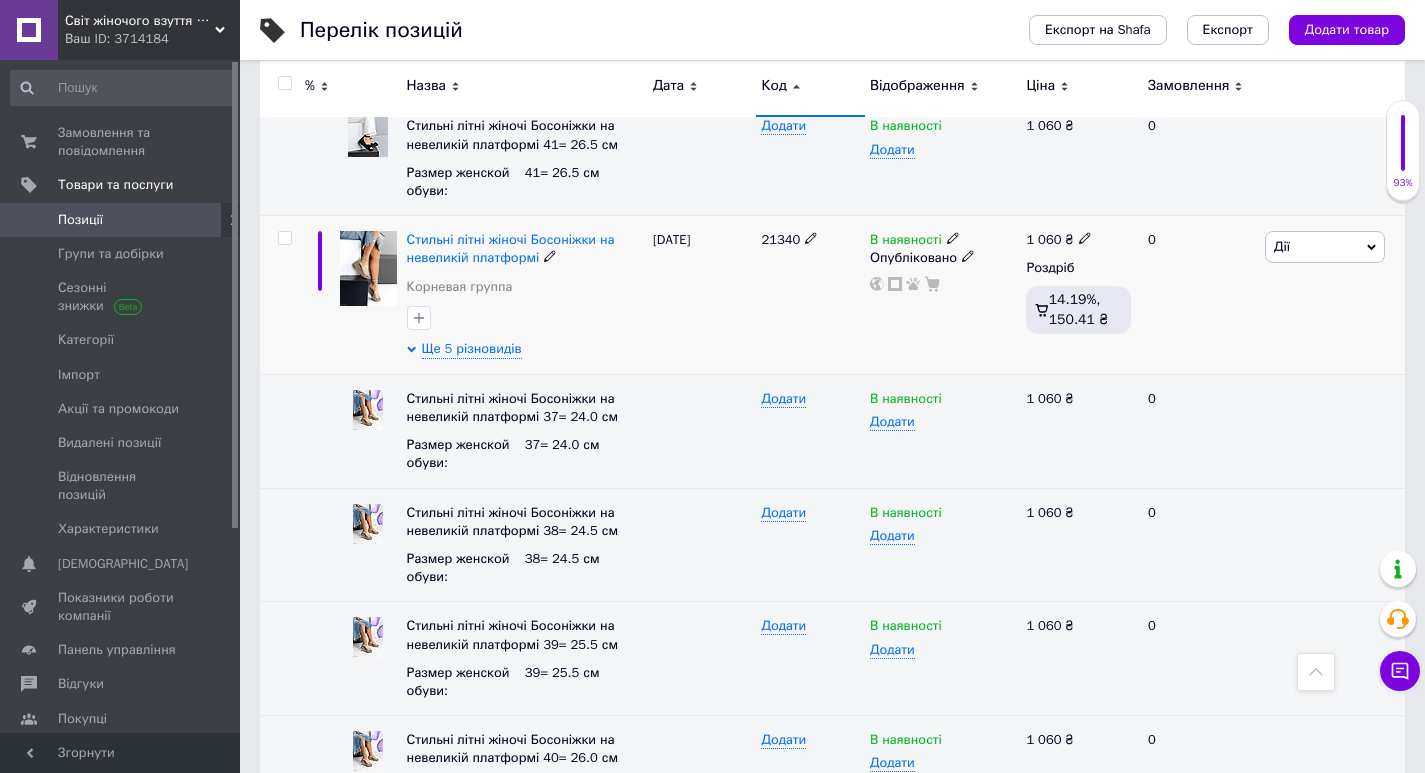 scroll, scrollTop: 18608, scrollLeft: 0, axis: vertical 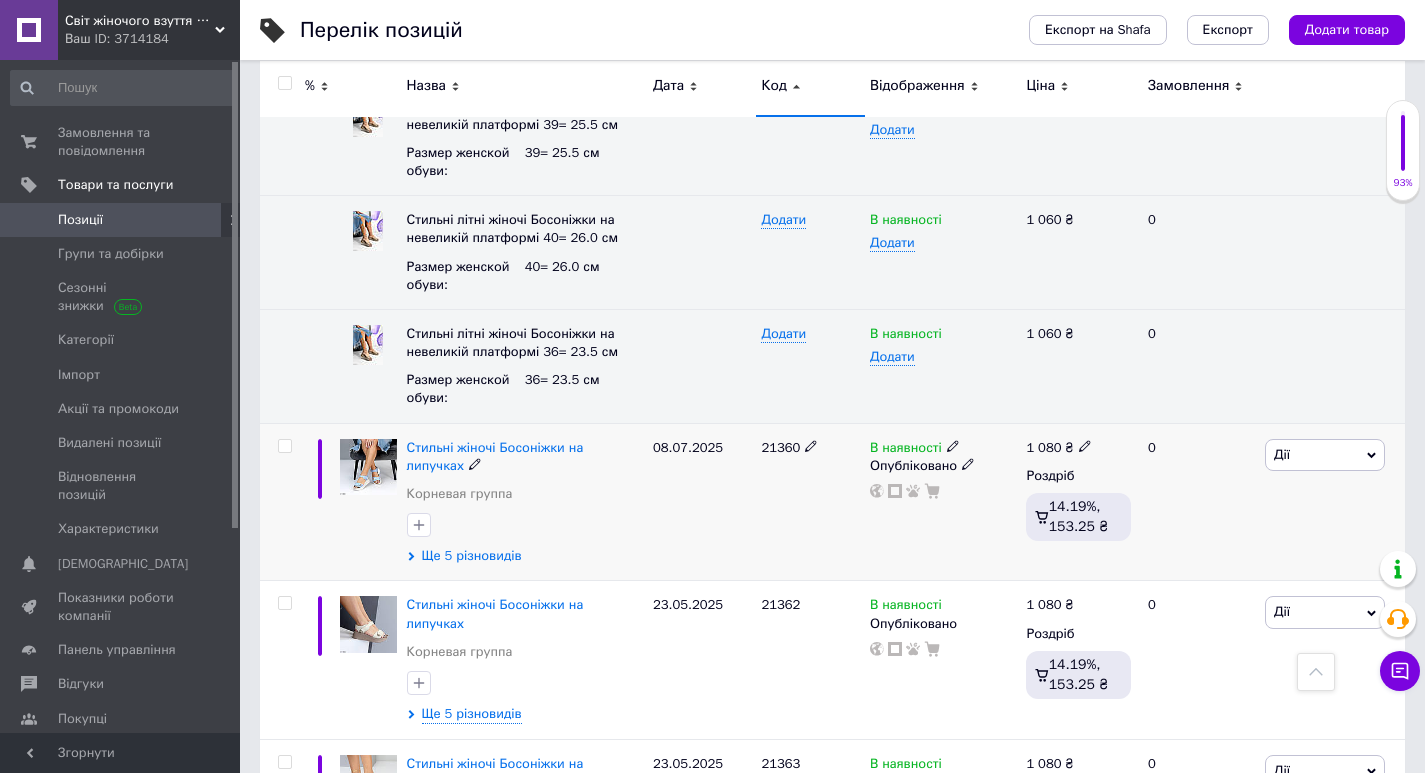 click on "Ще 5 різновидів" at bounding box center (472, 556) 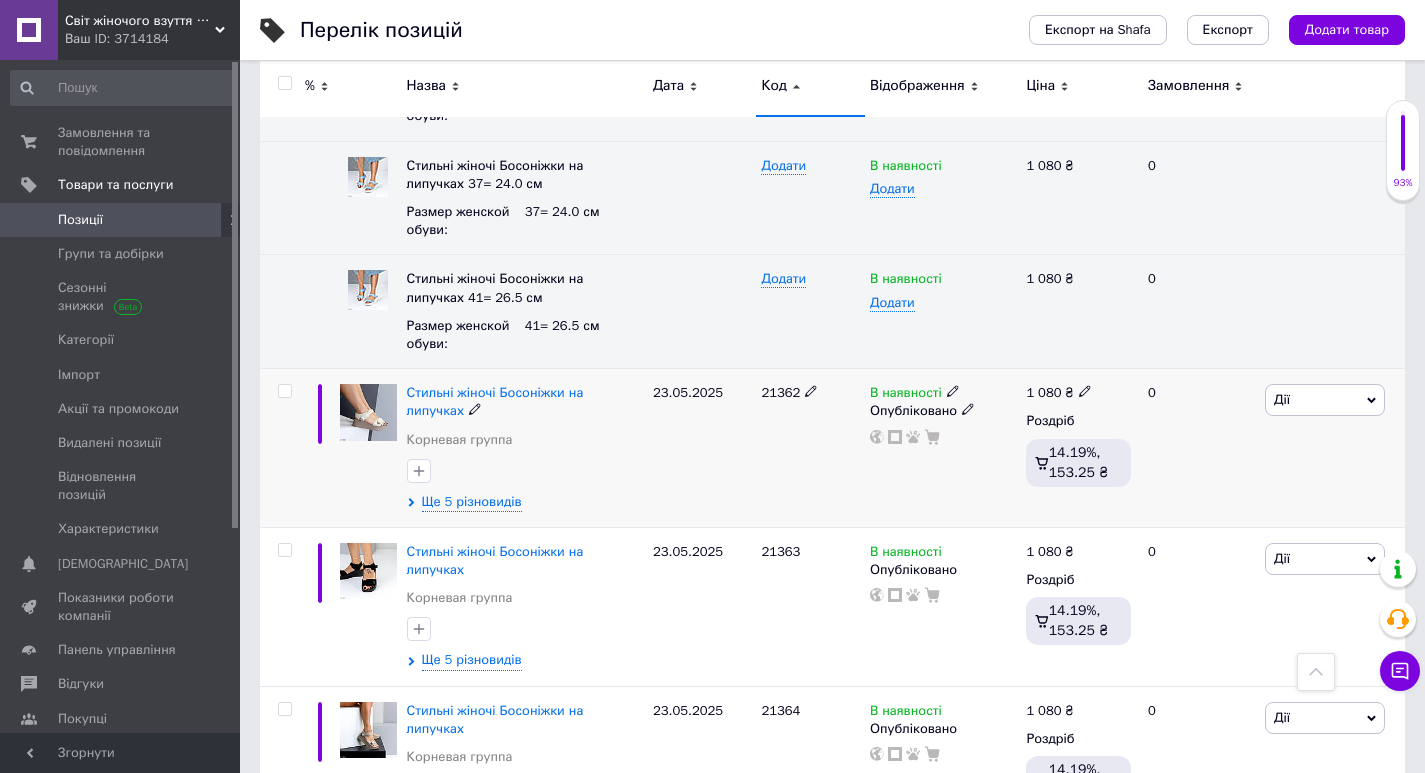 scroll, scrollTop: 19908, scrollLeft: 0, axis: vertical 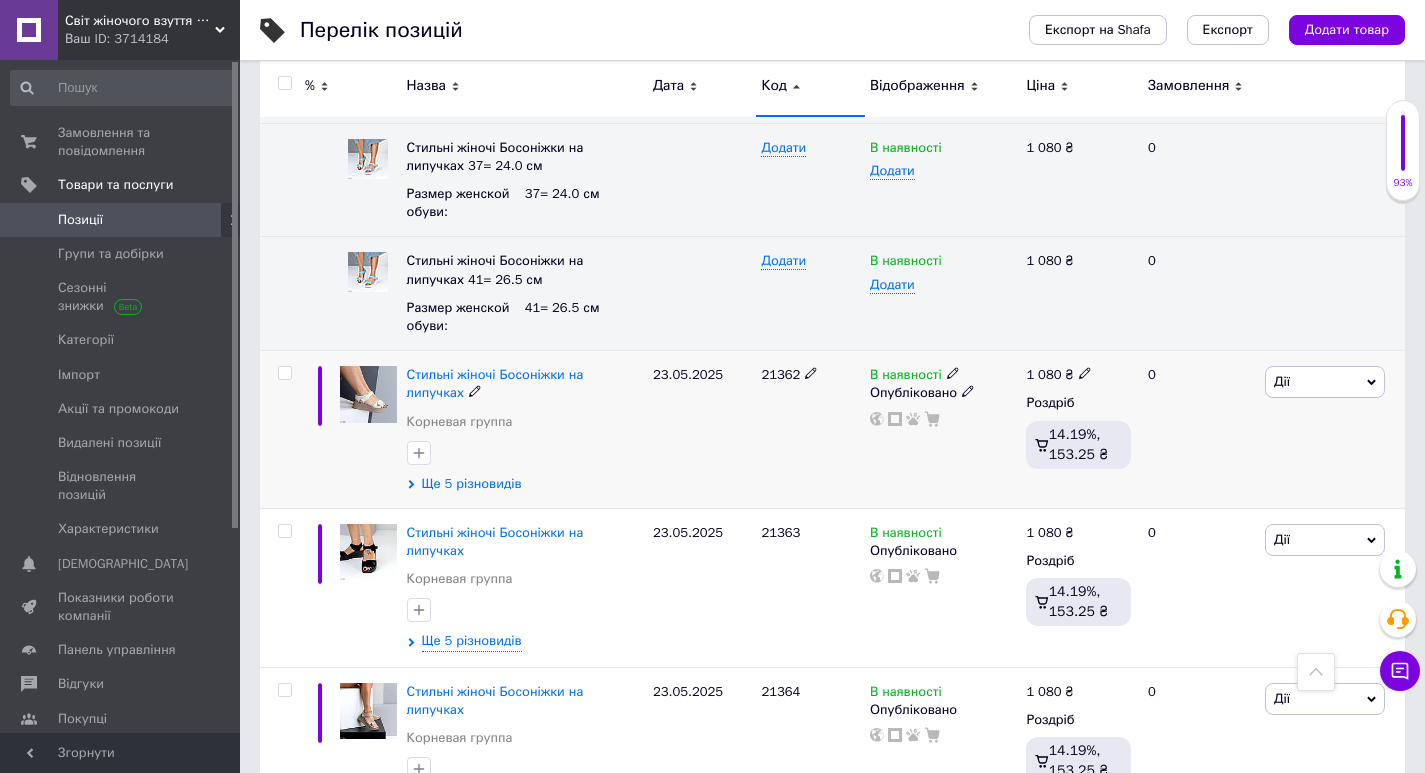 click on "Ще 5 різновидів" at bounding box center (472, 484) 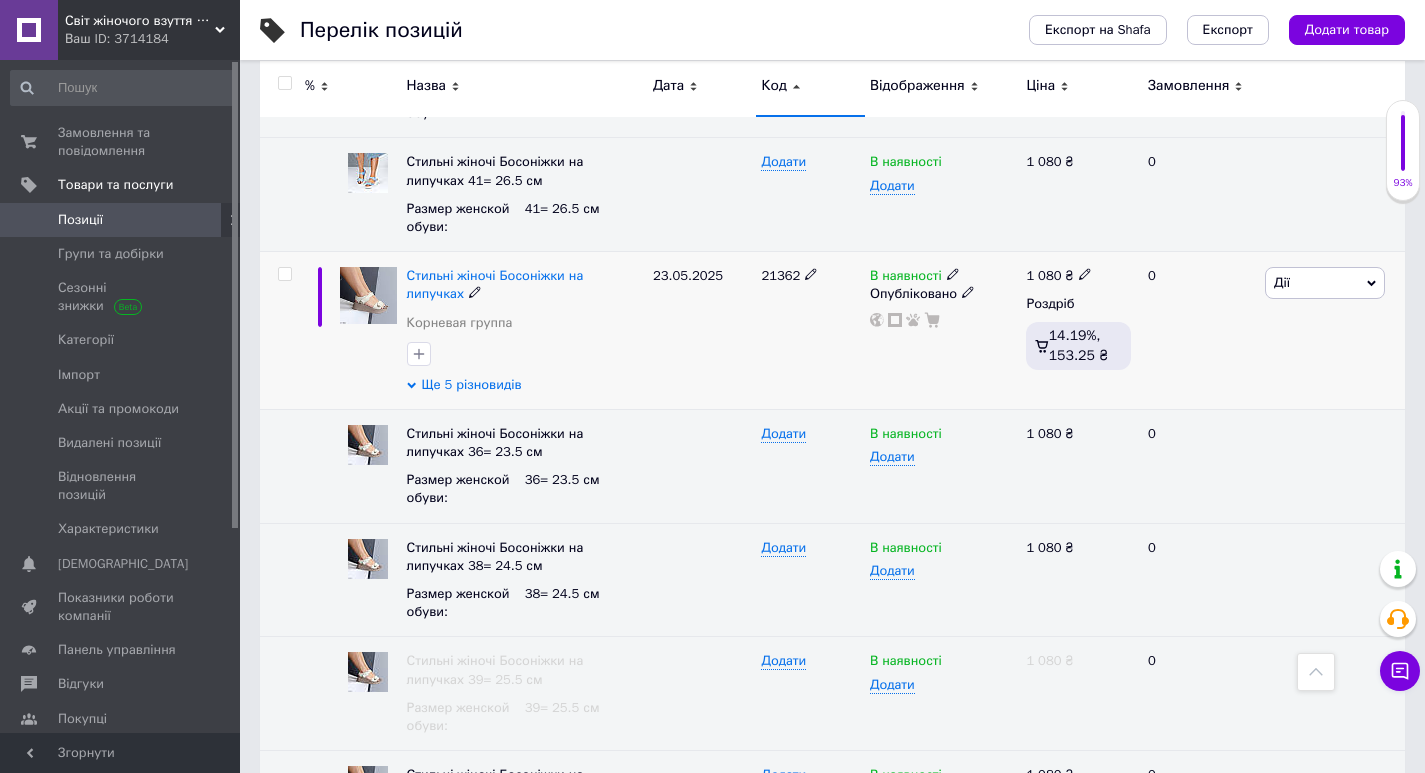 scroll, scrollTop: 20008, scrollLeft: 0, axis: vertical 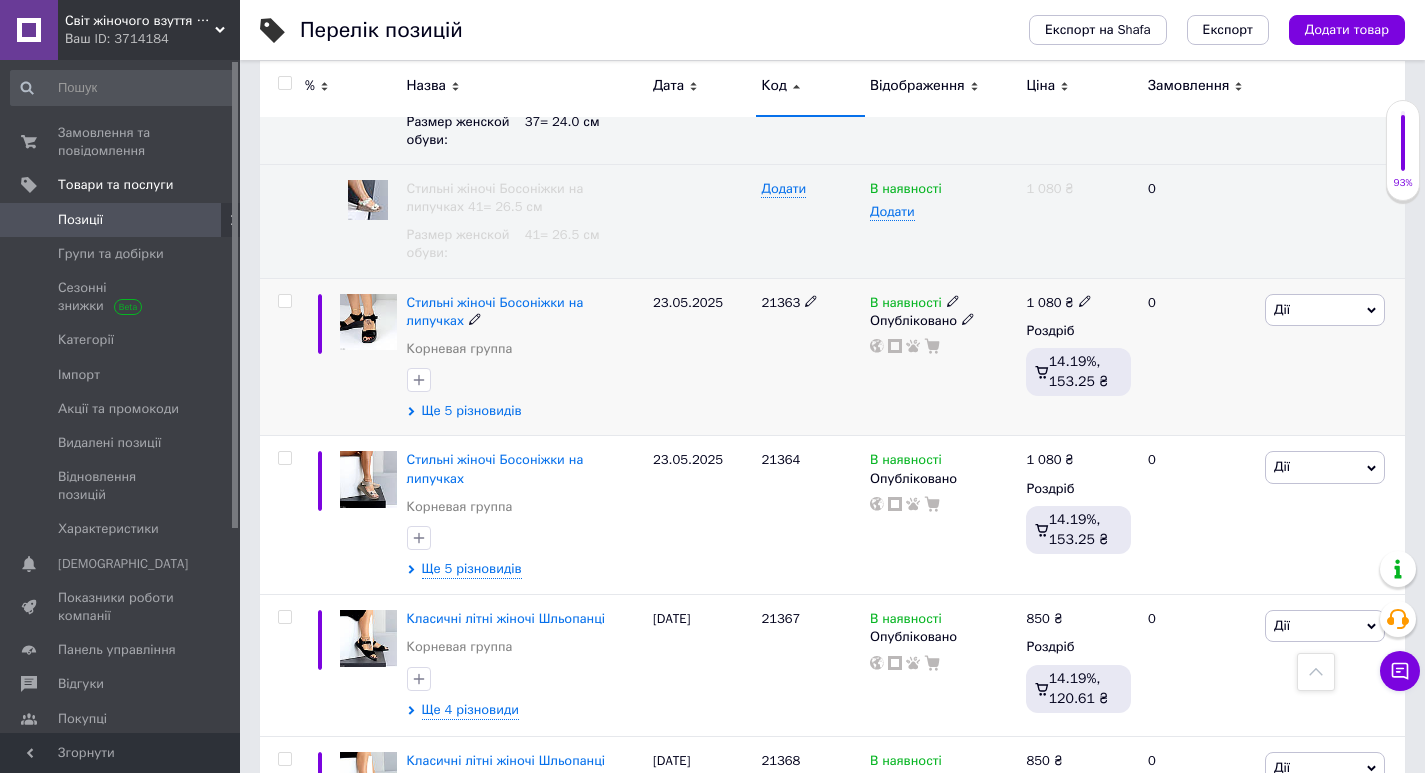 click on "Ще 5 різновидів" at bounding box center (472, 411) 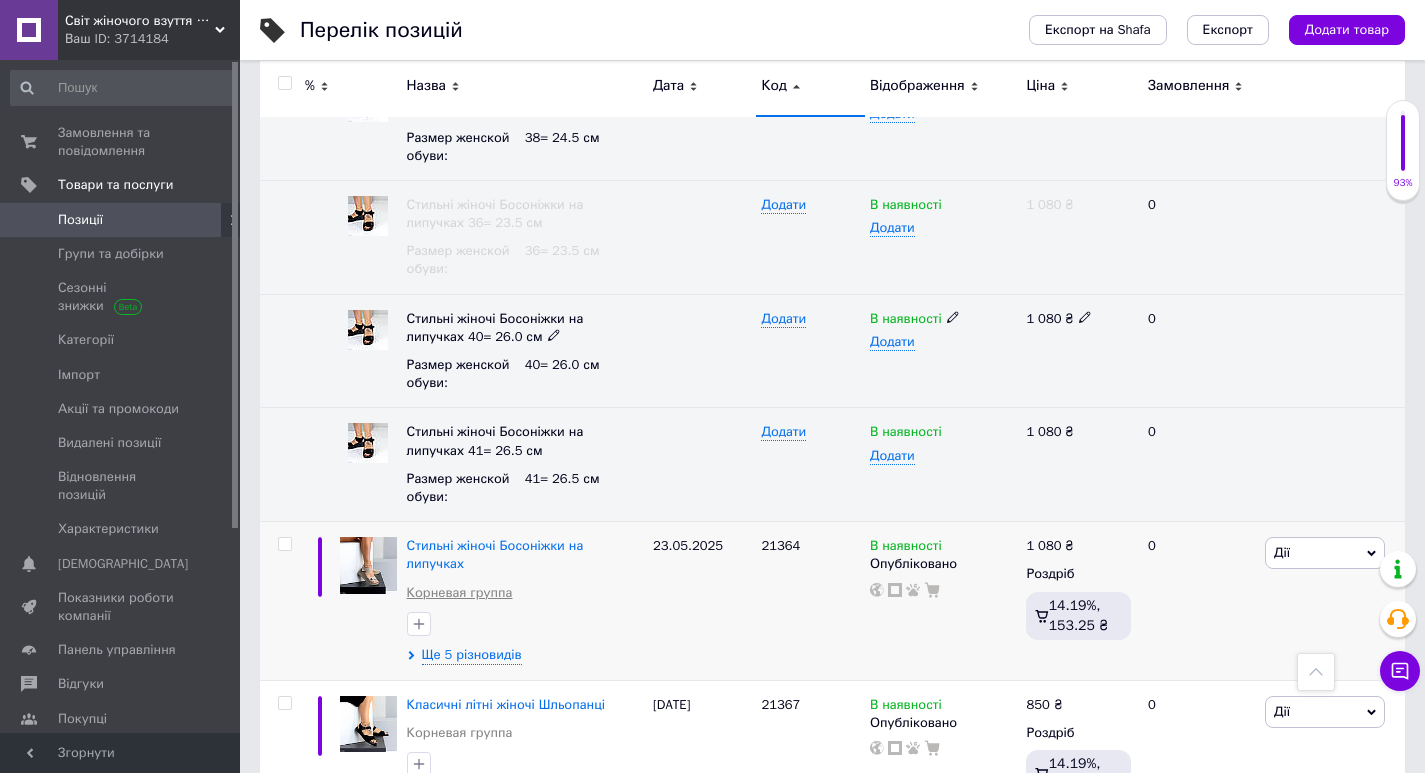 scroll, scrollTop: 21208, scrollLeft: 0, axis: vertical 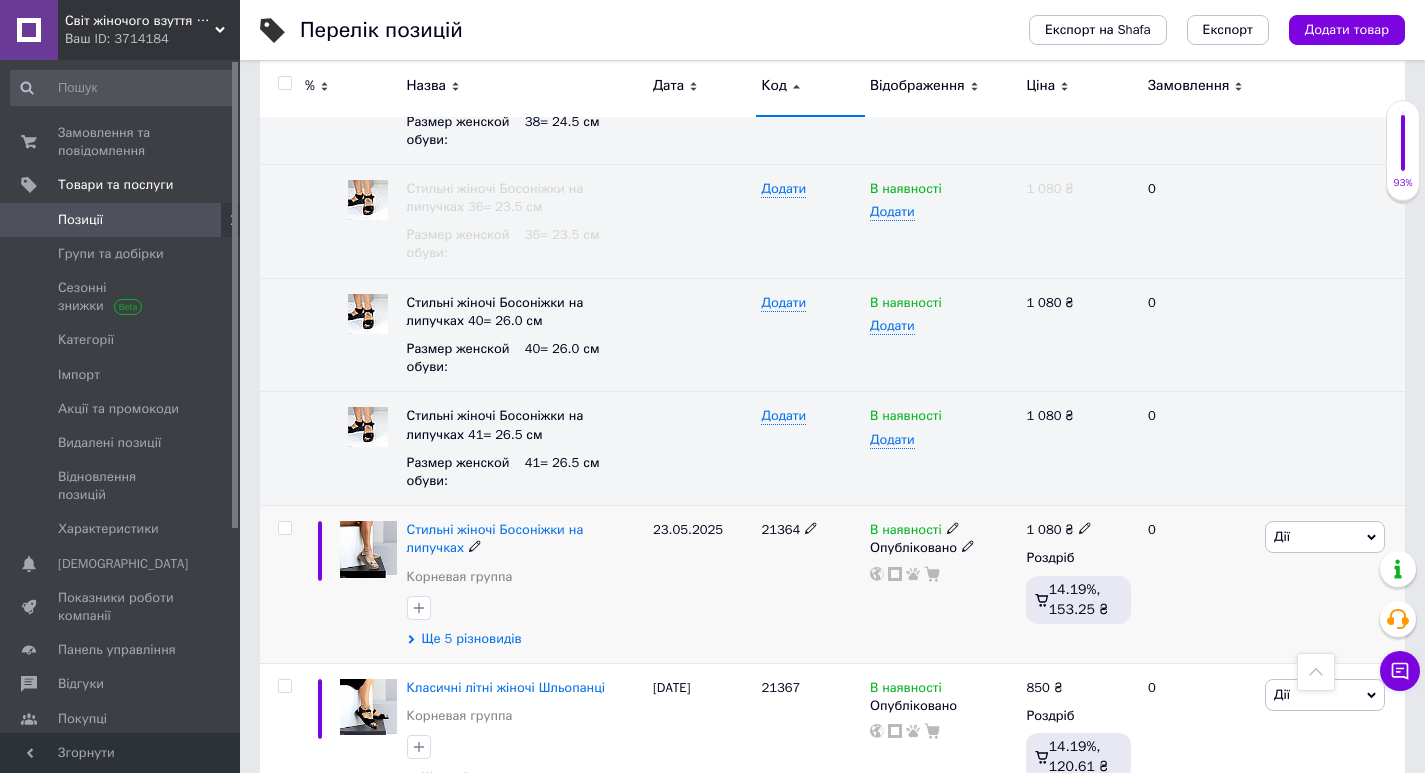click on "Ще 5 різновидів" at bounding box center [472, 639] 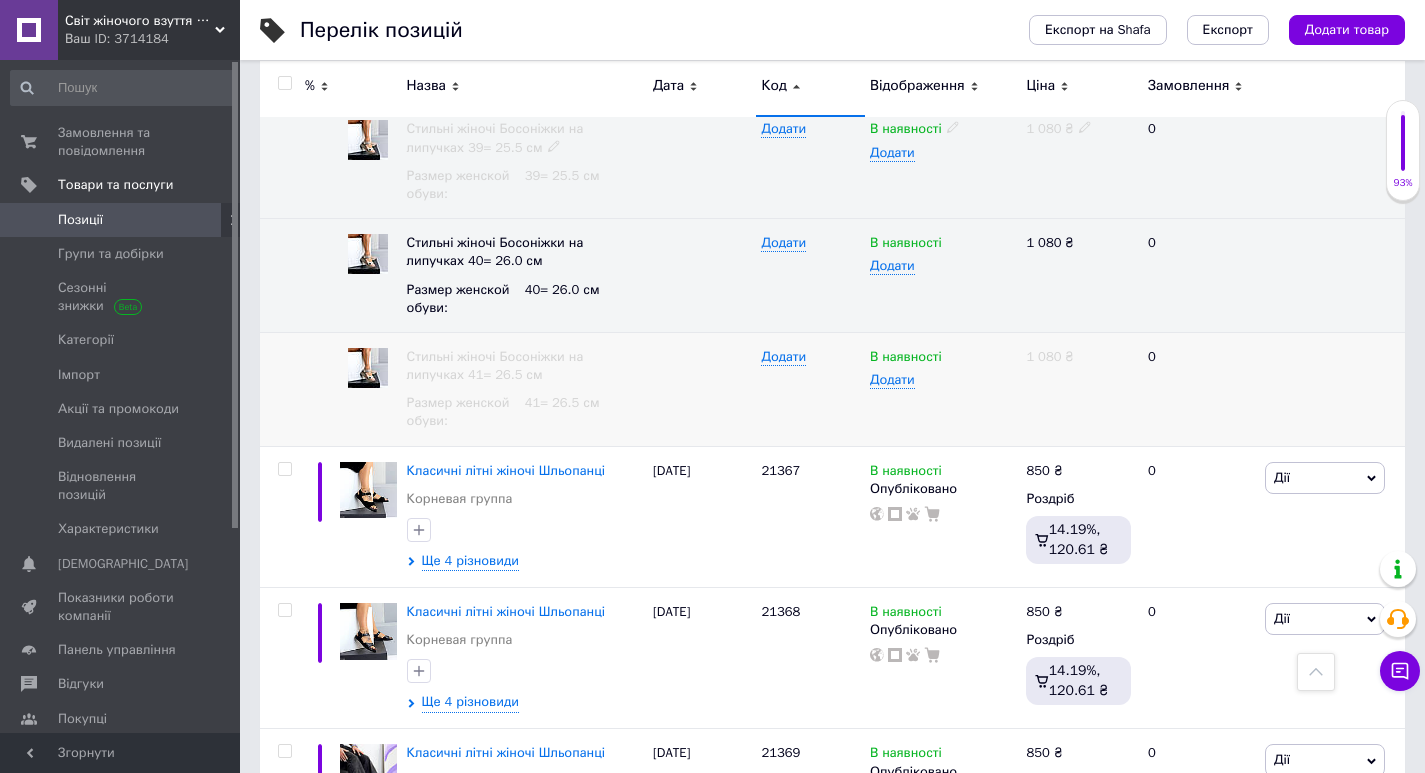 scroll, scrollTop: 22008, scrollLeft: 0, axis: vertical 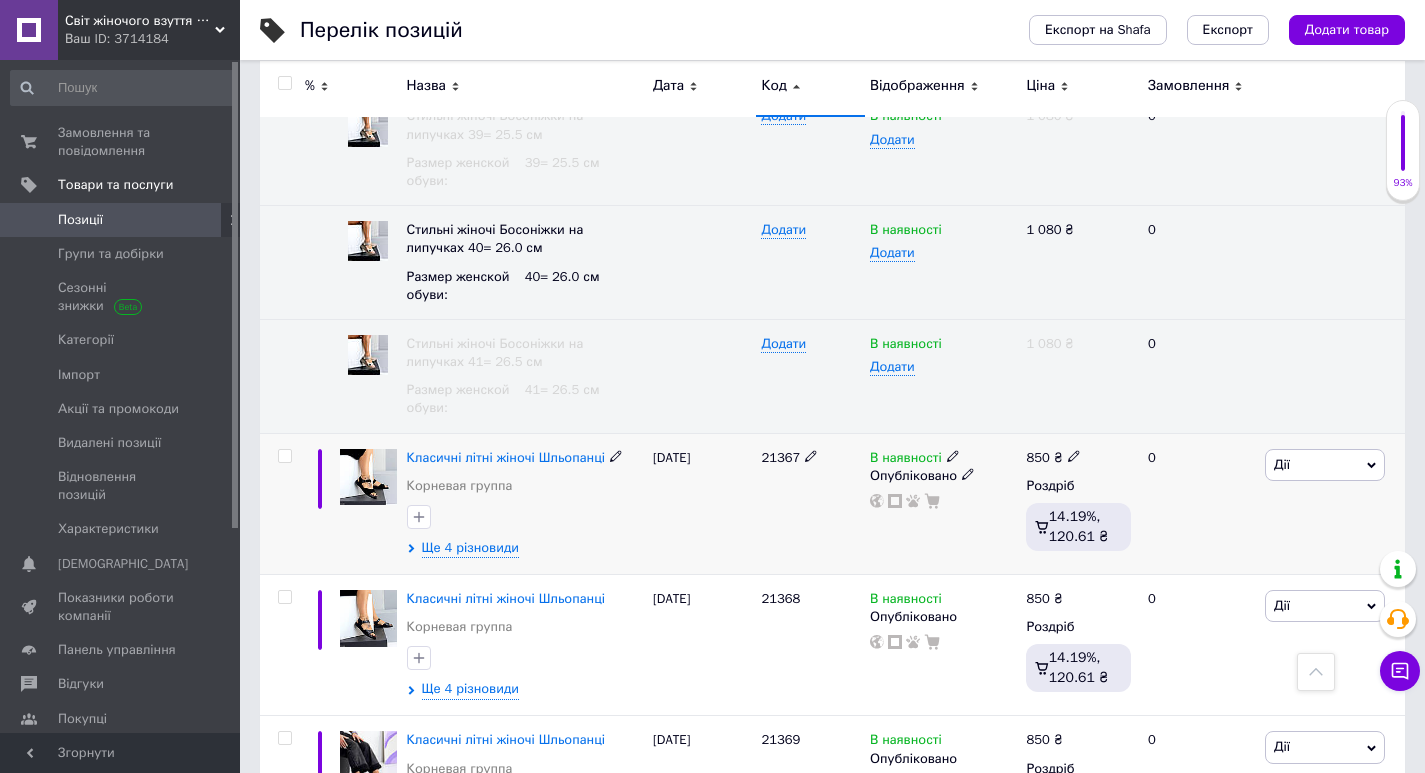 click on "Дії" at bounding box center [1325, 465] 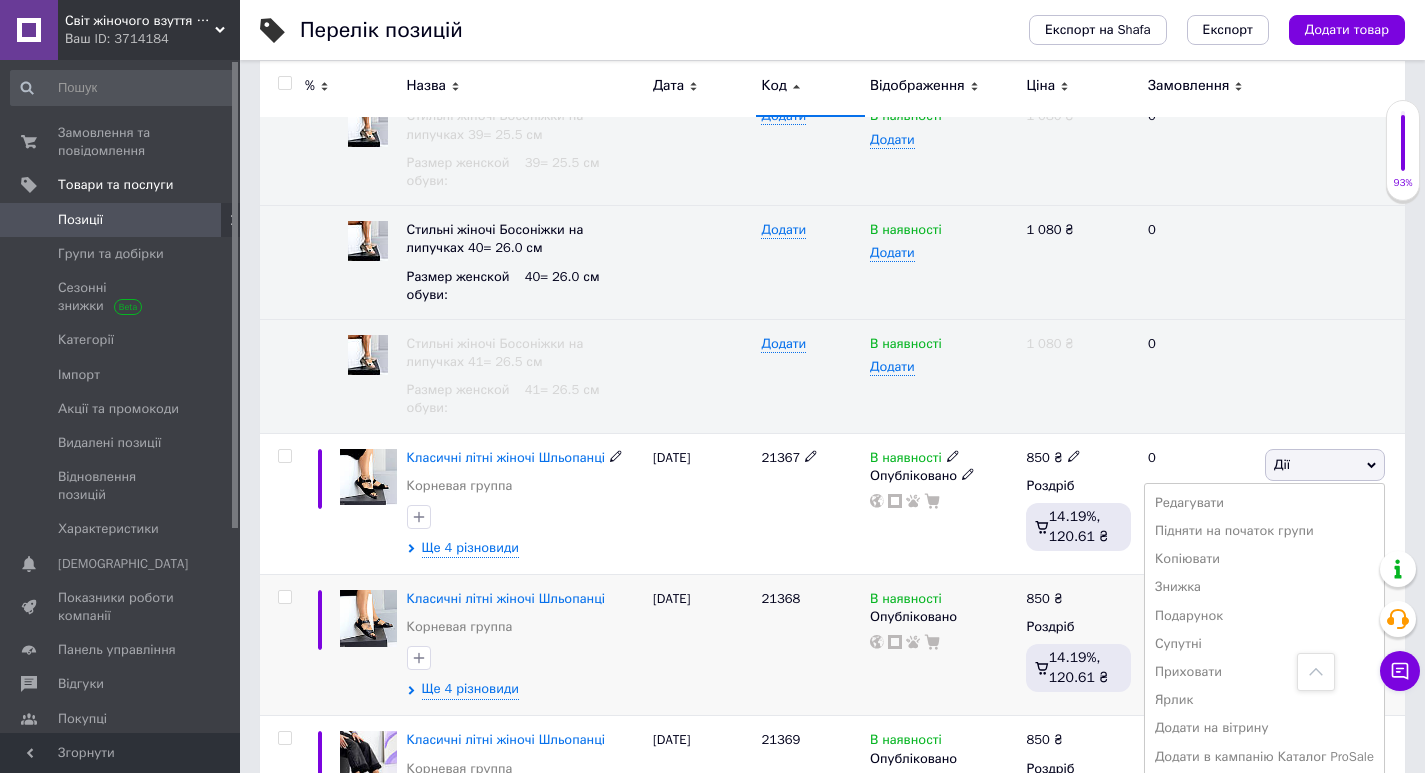 click on "Приховати" at bounding box center (1264, 672) 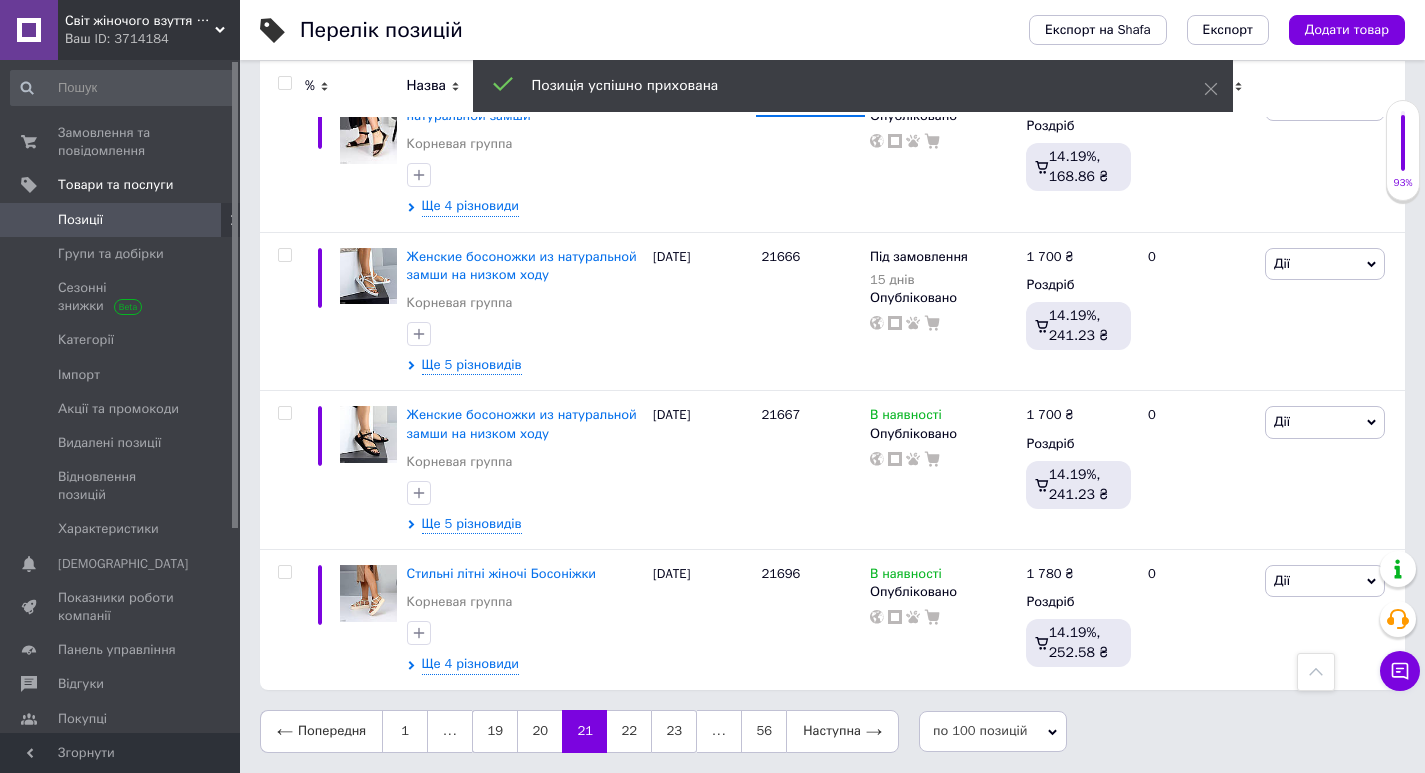 scroll, scrollTop: 10679, scrollLeft: 0, axis: vertical 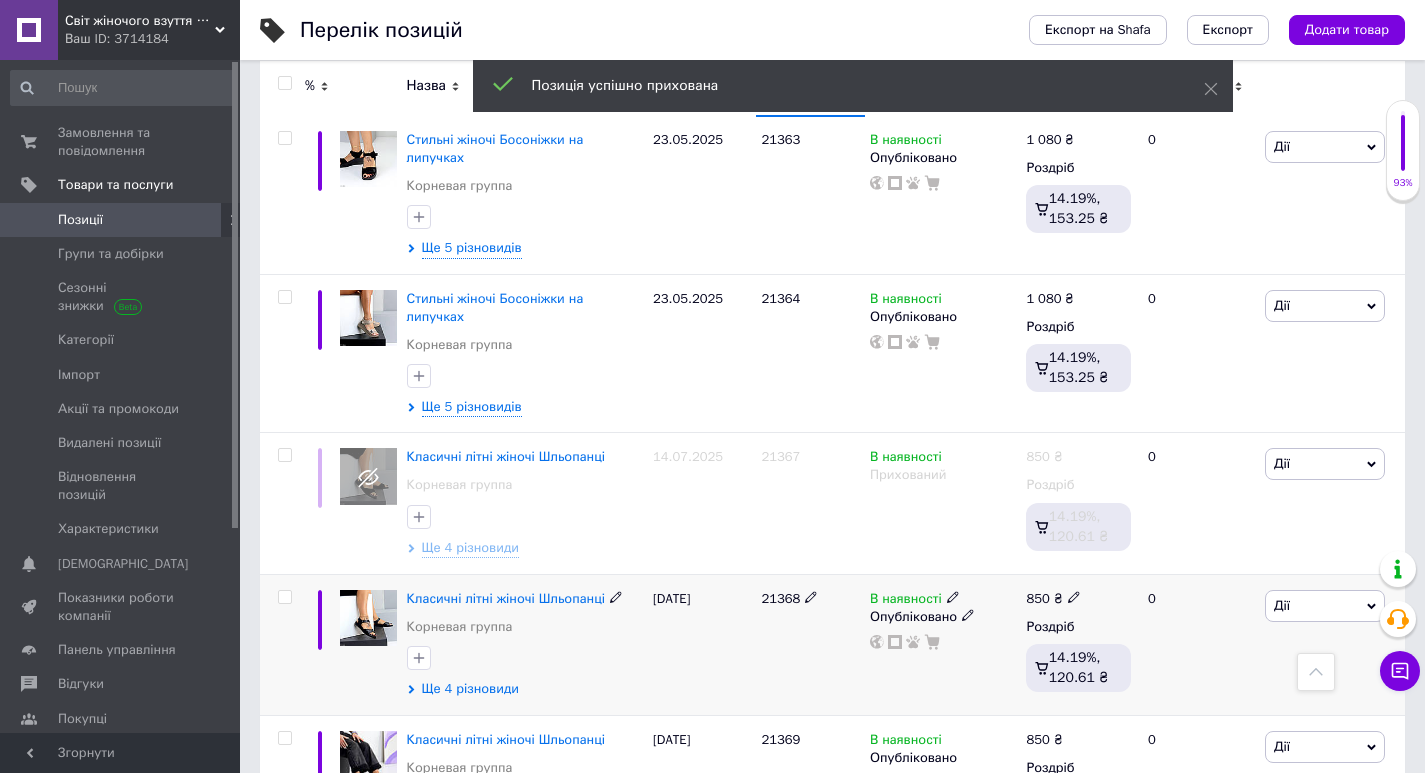 click on "Ще 4 різновиди" at bounding box center (470, 689) 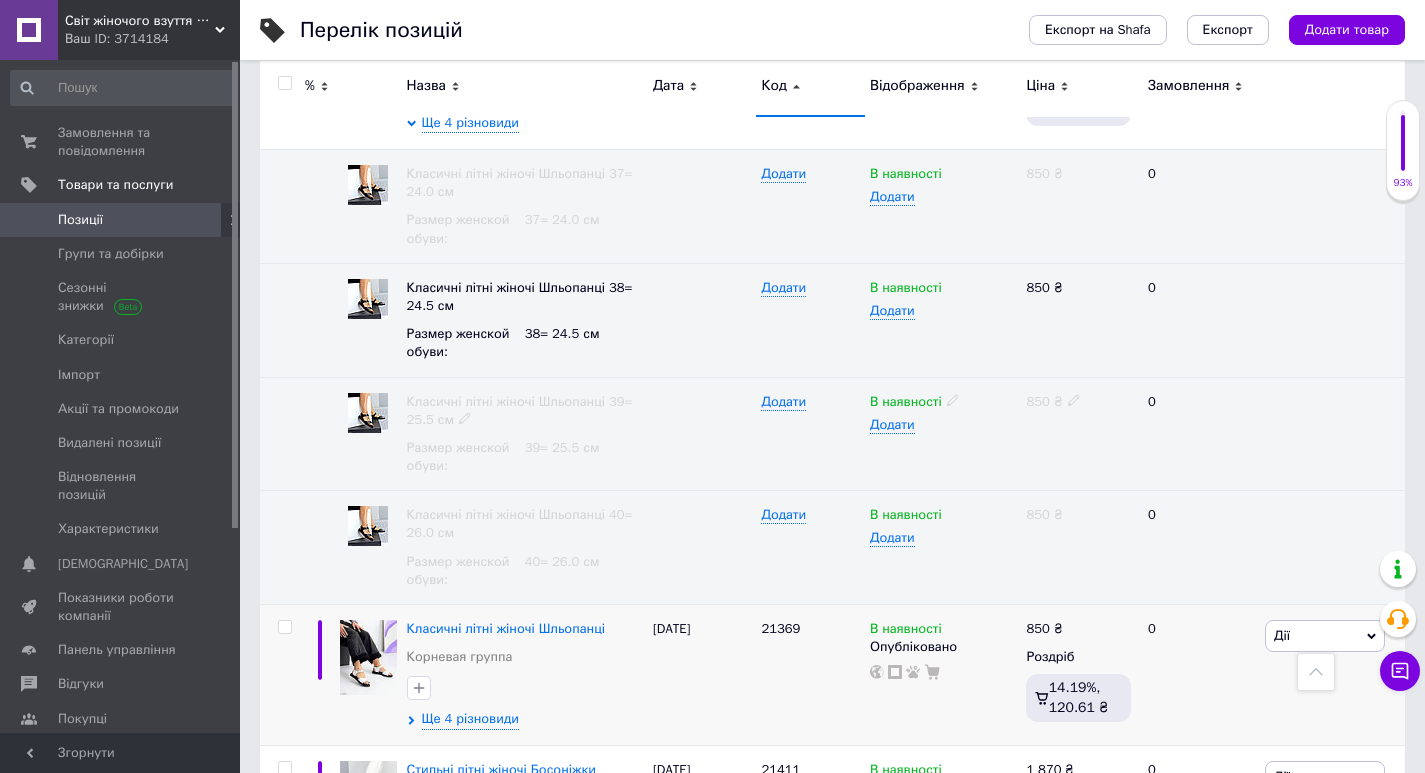 scroll, scrollTop: 11379, scrollLeft: 0, axis: vertical 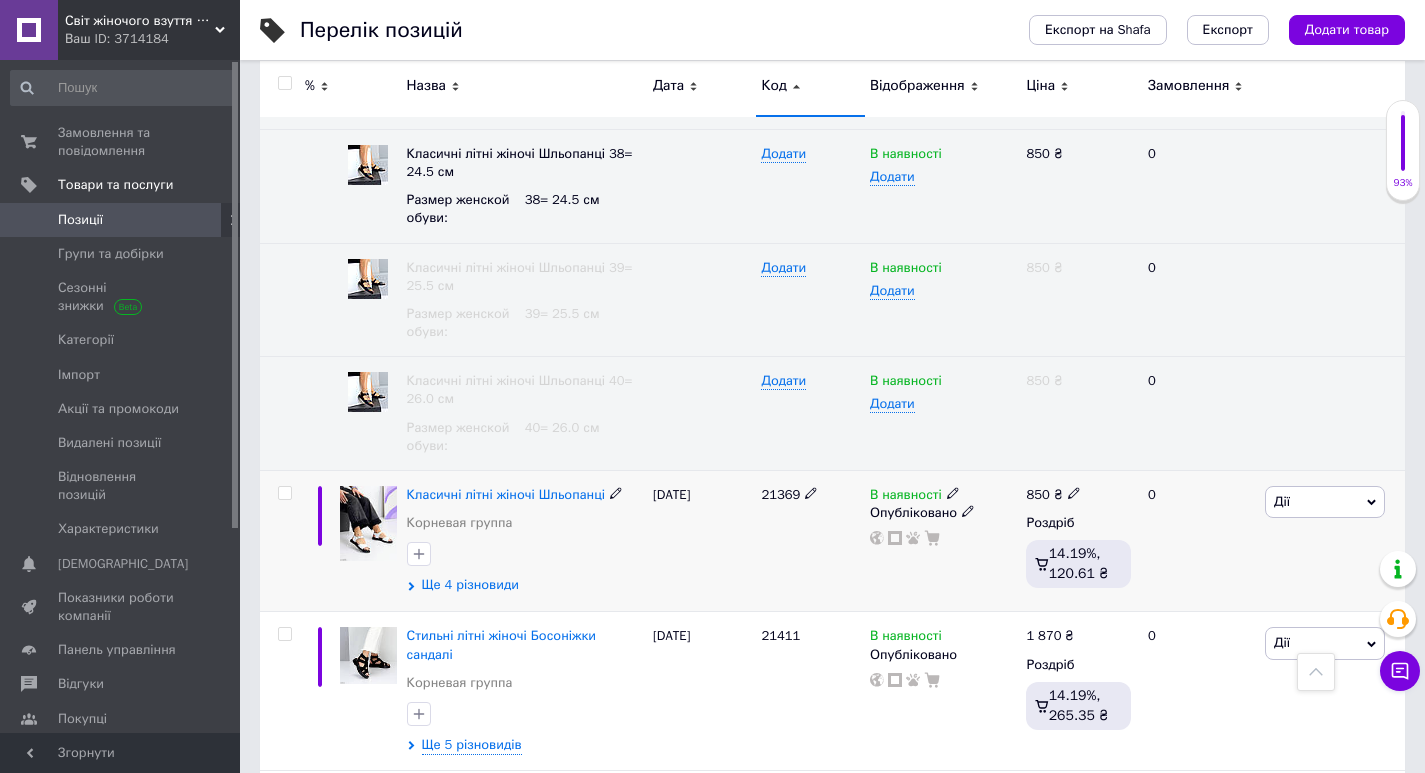 click on "Ще 4 різновиди" at bounding box center [470, 585] 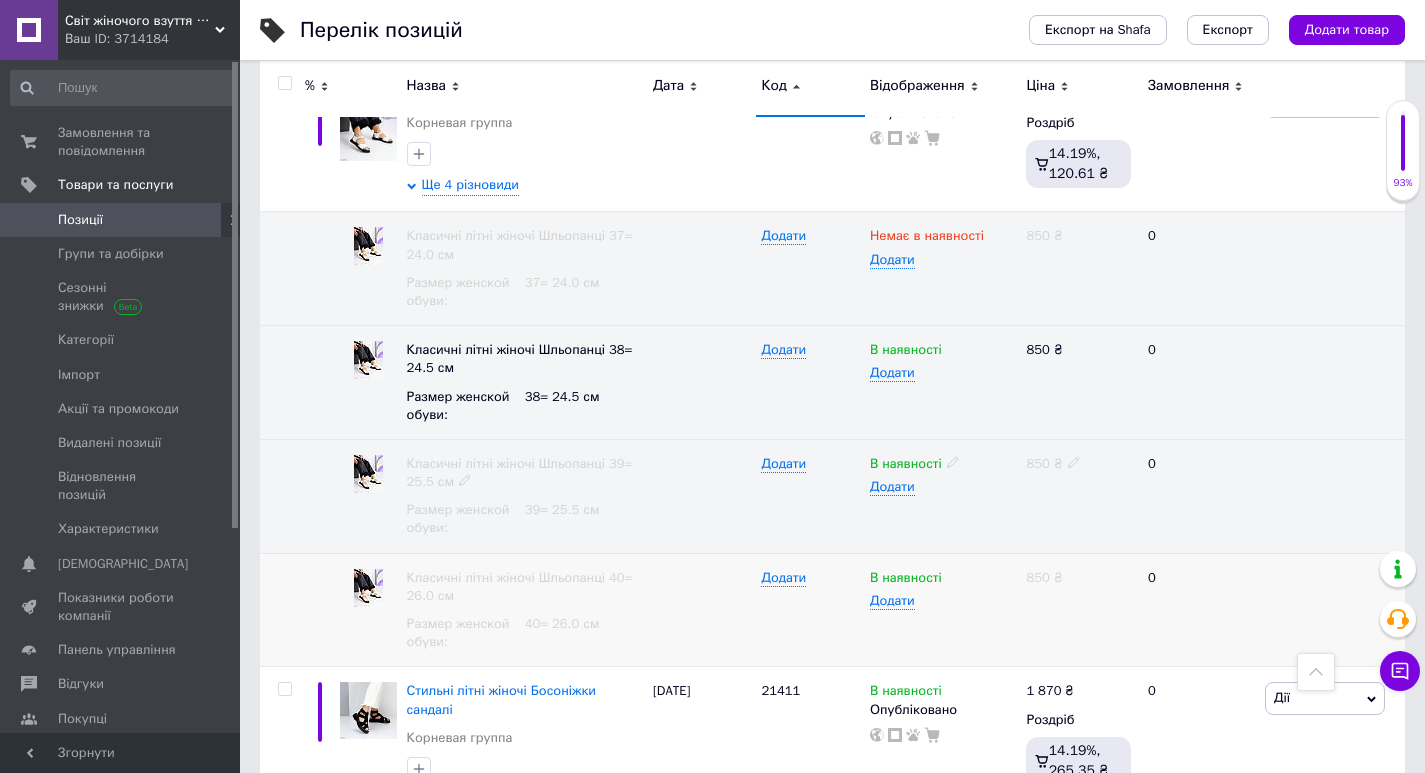 scroll, scrollTop: 11879, scrollLeft: 0, axis: vertical 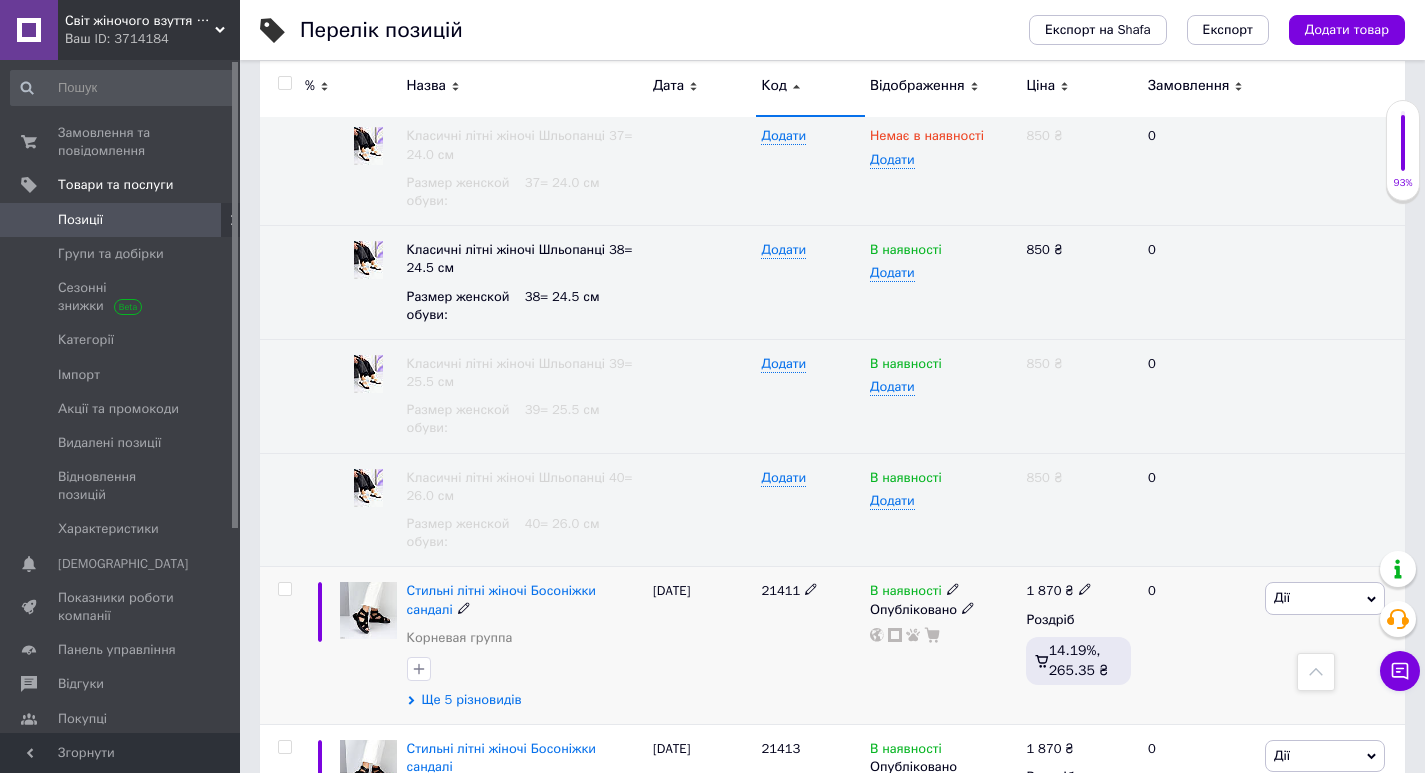 click on "Ще 5 різновидів" at bounding box center (472, 700) 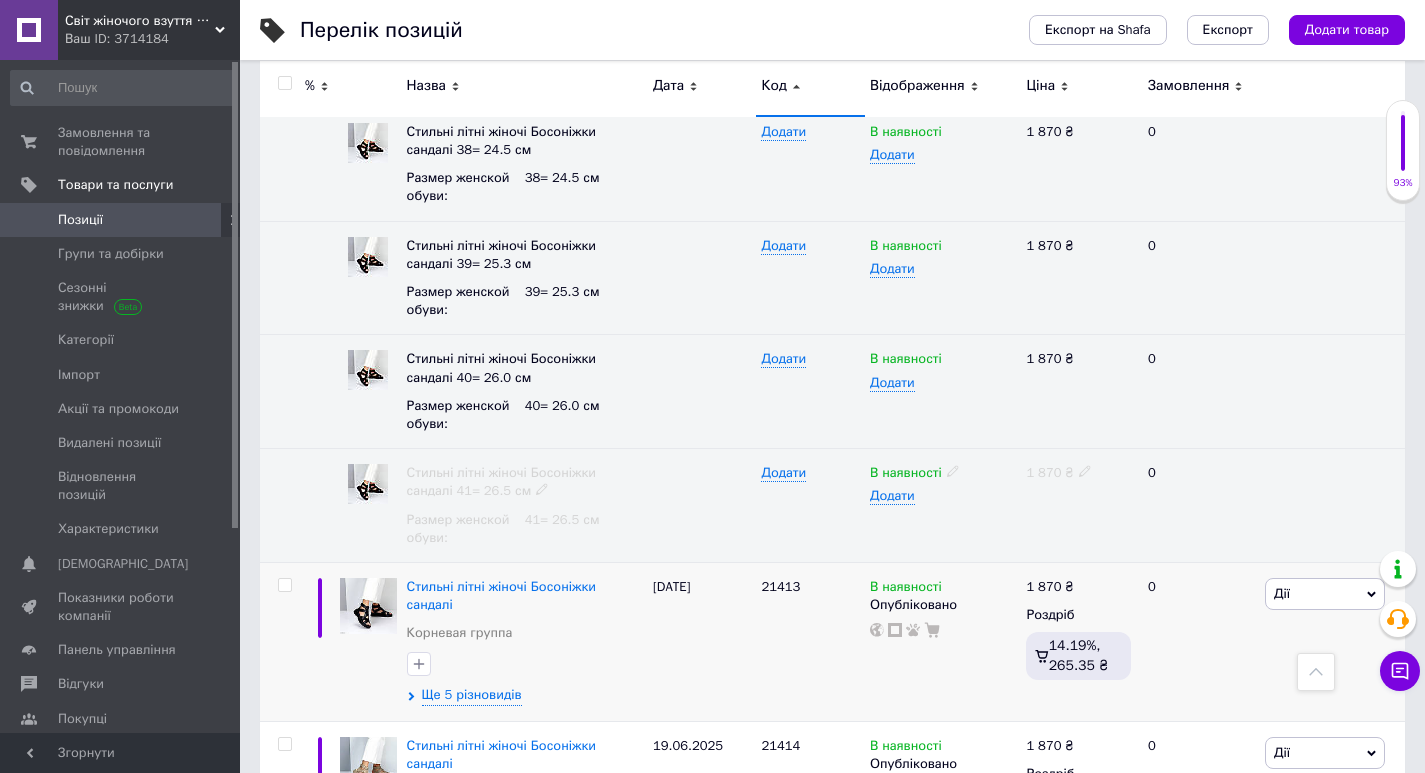 scroll, scrollTop: 12679, scrollLeft: 0, axis: vertical 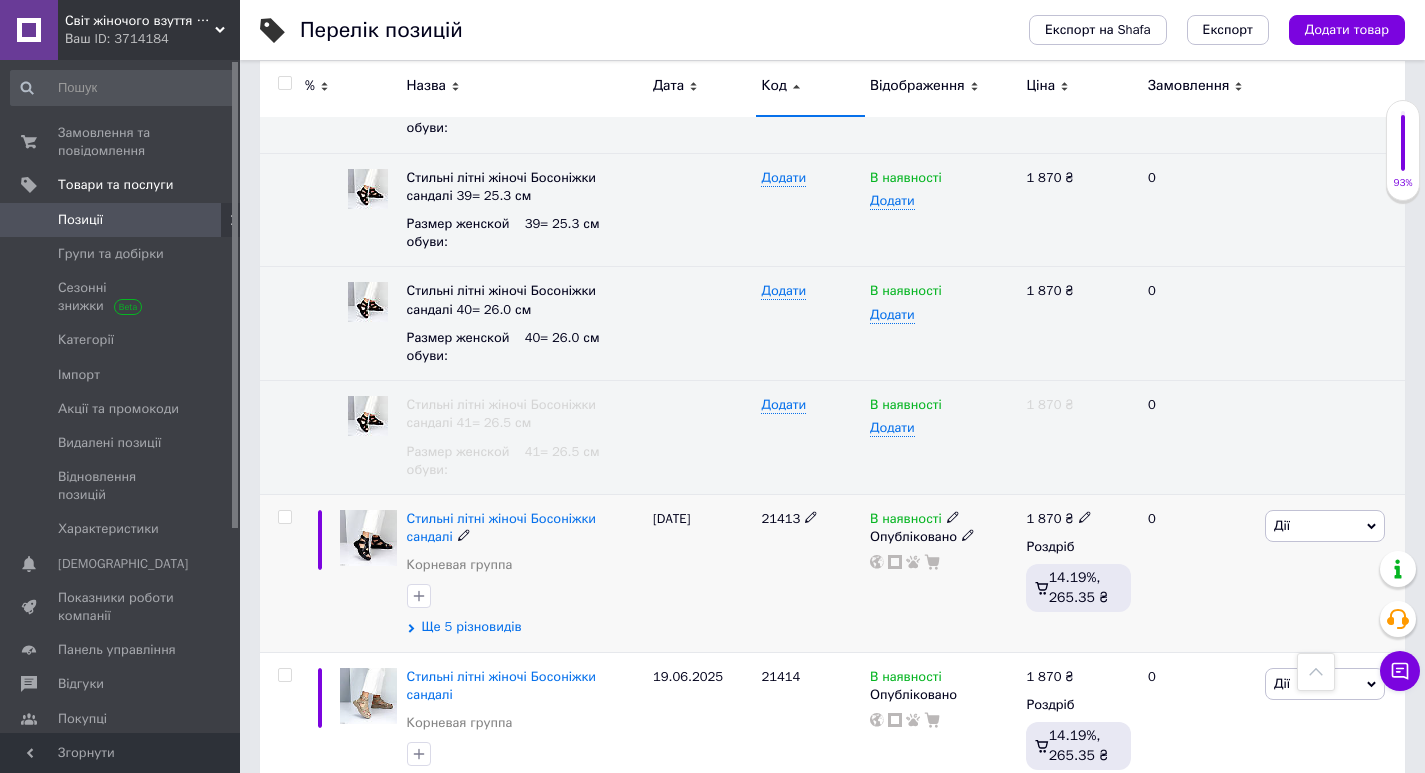 click on "Ще 5 різновидів" at bounding box center (472, 627) 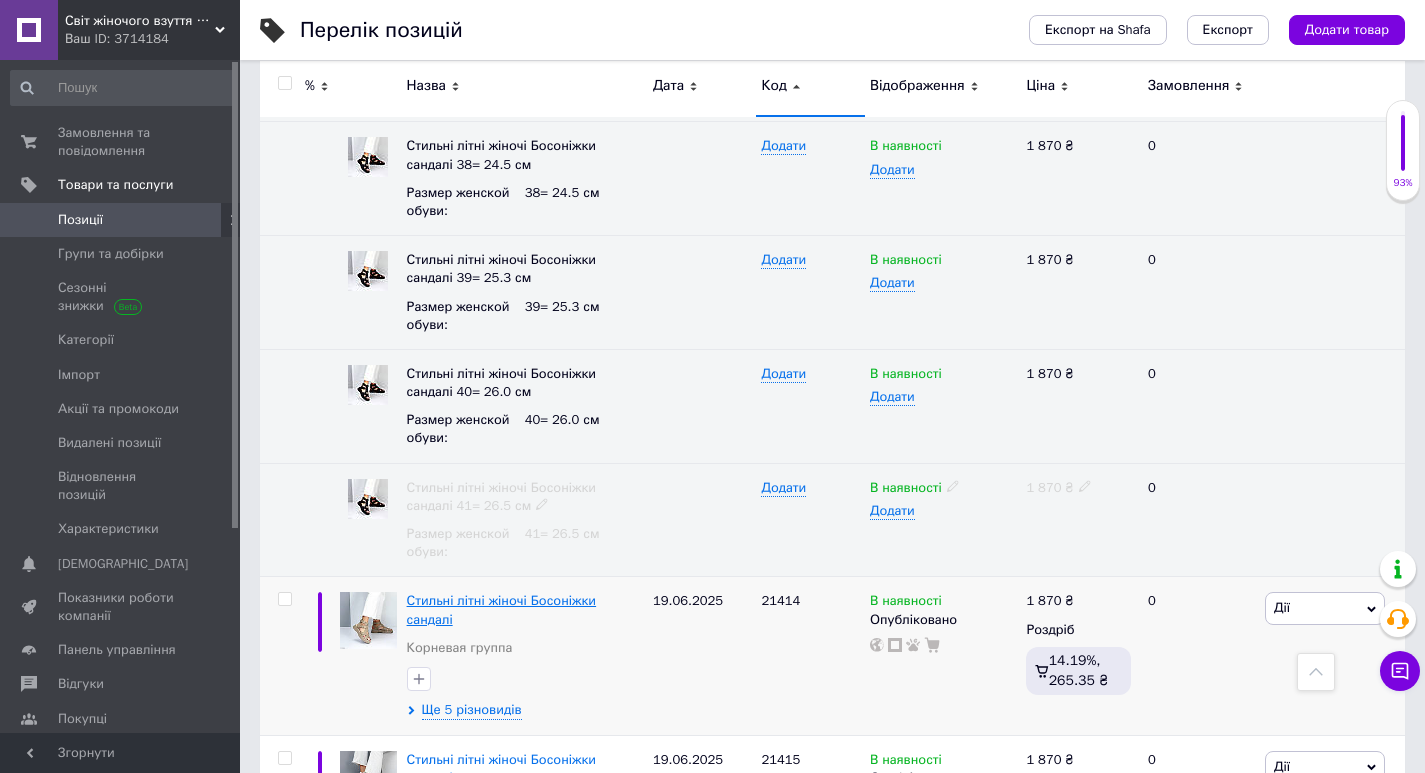 scroll, scrollTop: 13379, scrollLeft: 0, axis: vertical 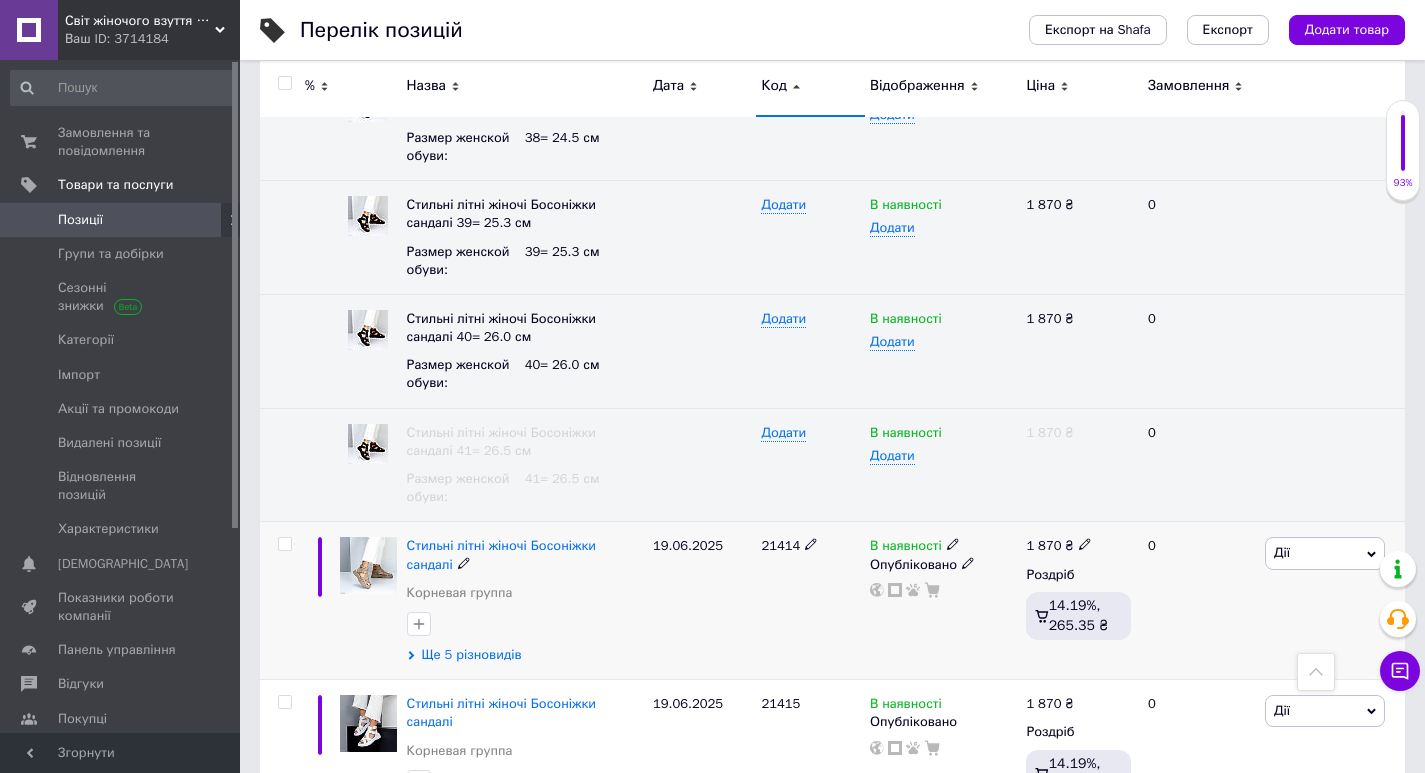 click on "Ще 5 різновидів" at bounding box center [472, 655] 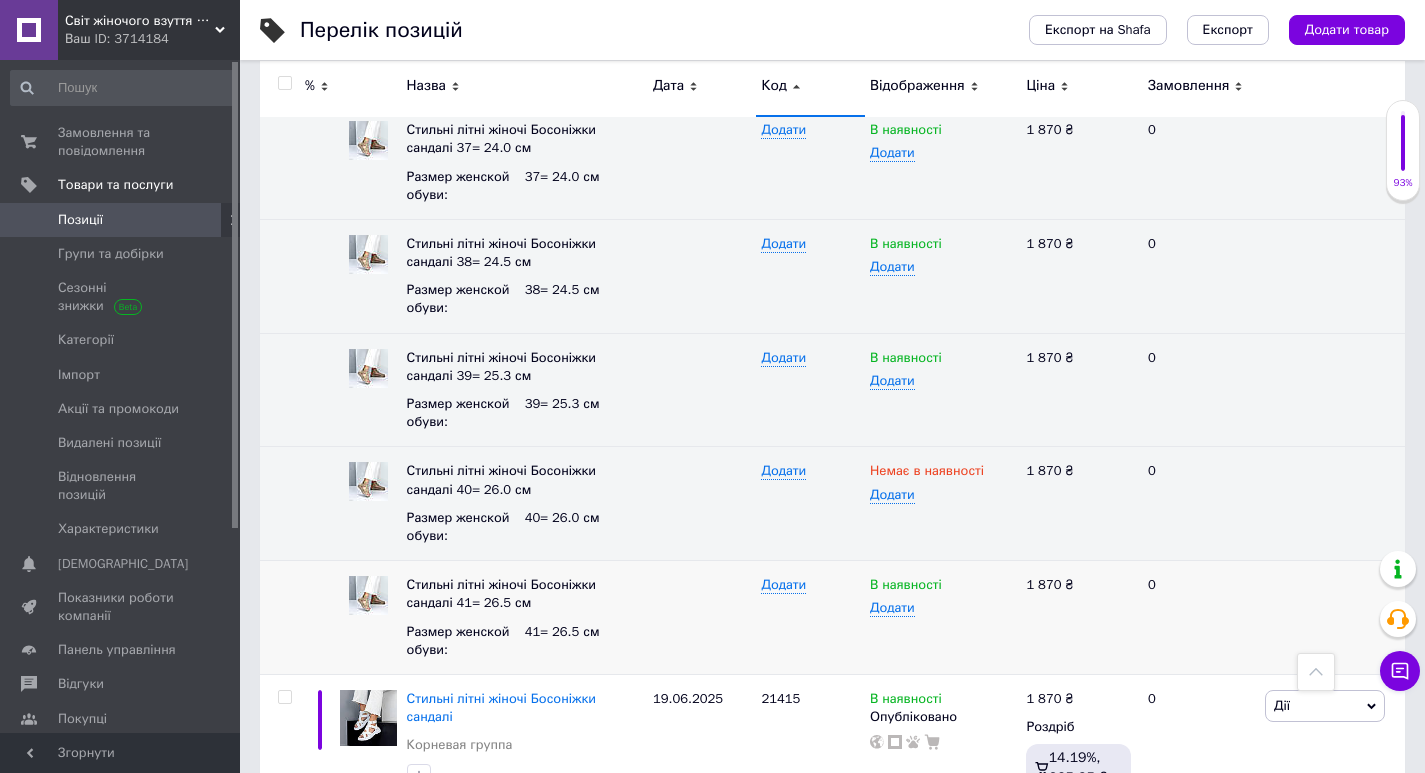 scroll, scrollTop: 13962, scrollLeft: 0, axis: vertical 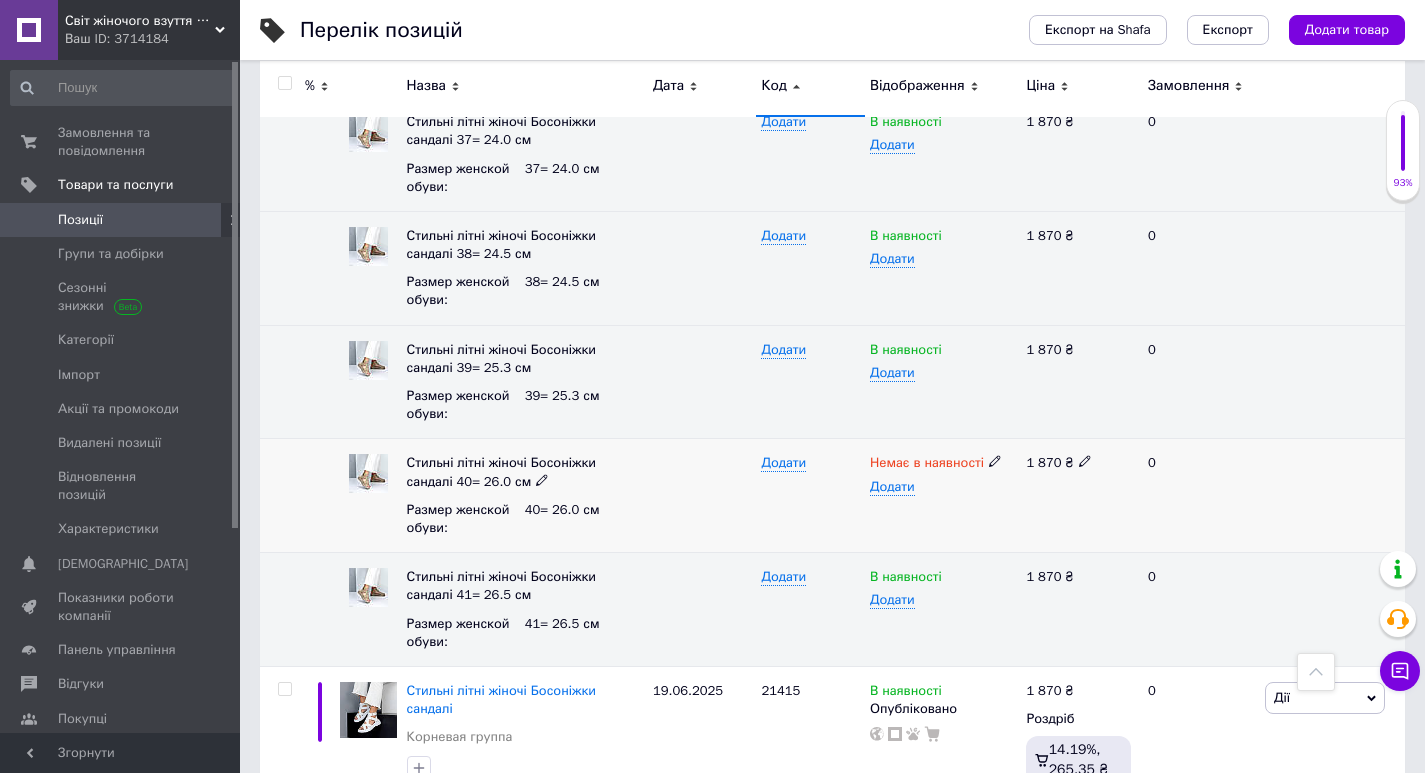 click 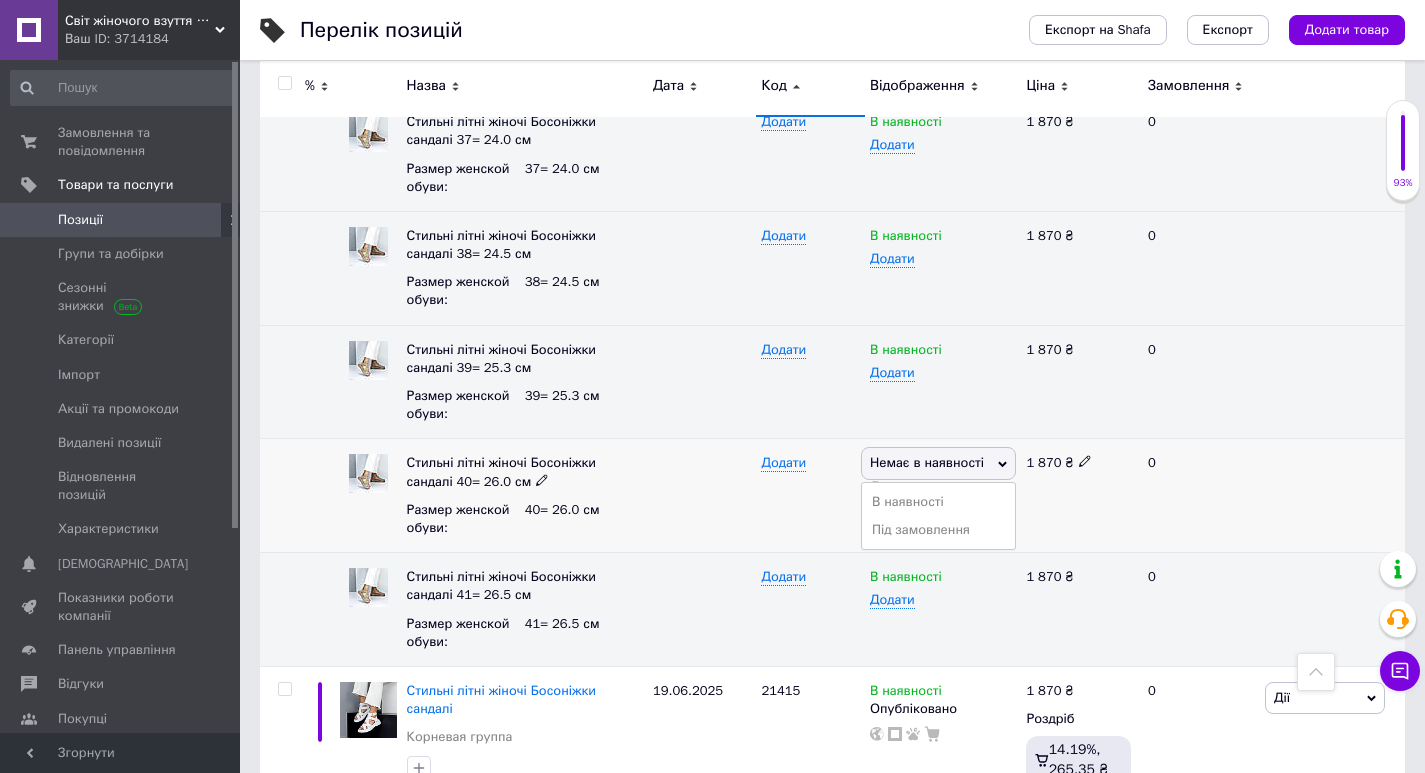 click on "В наявності" at bounding box center [938, 502] 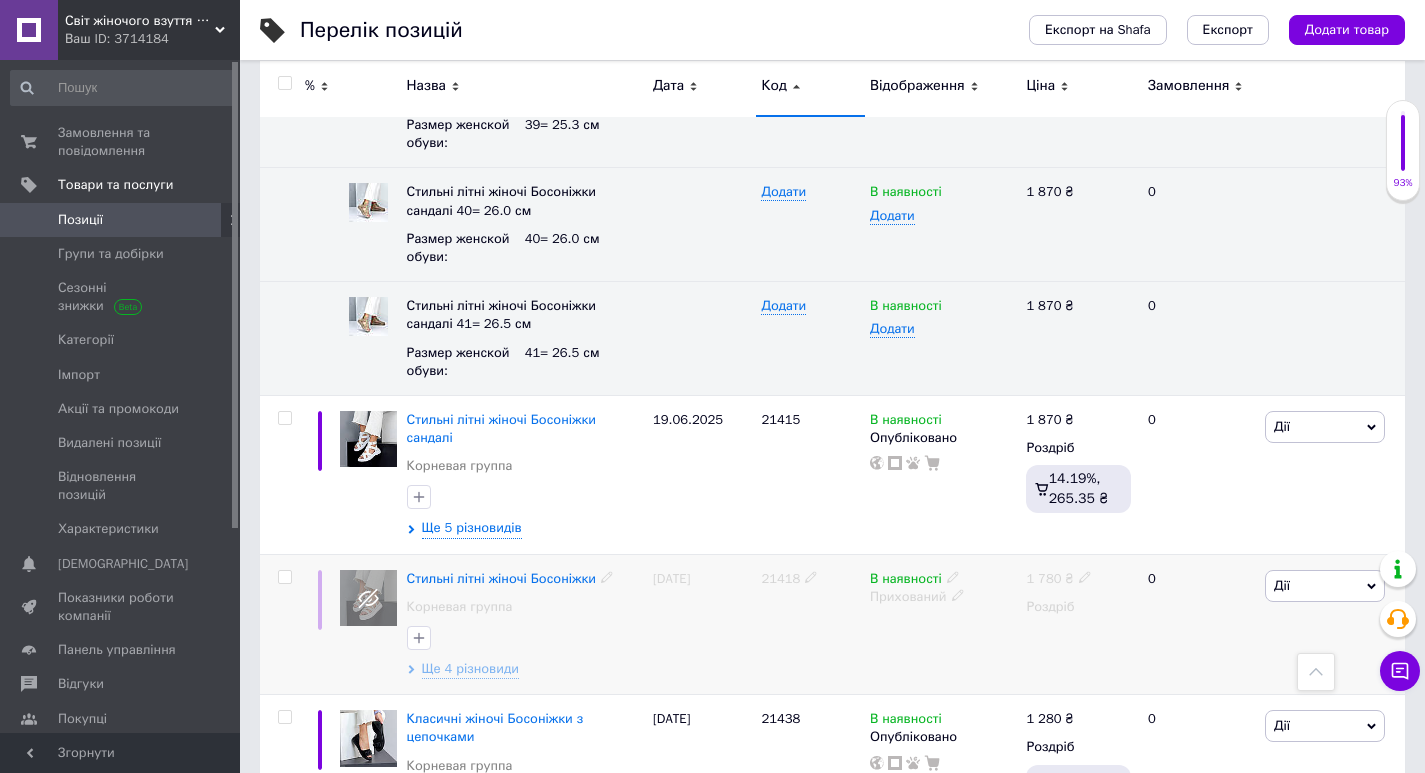 scroll, scrollTop: 14262, scrollLeft: 0, axis: vertical 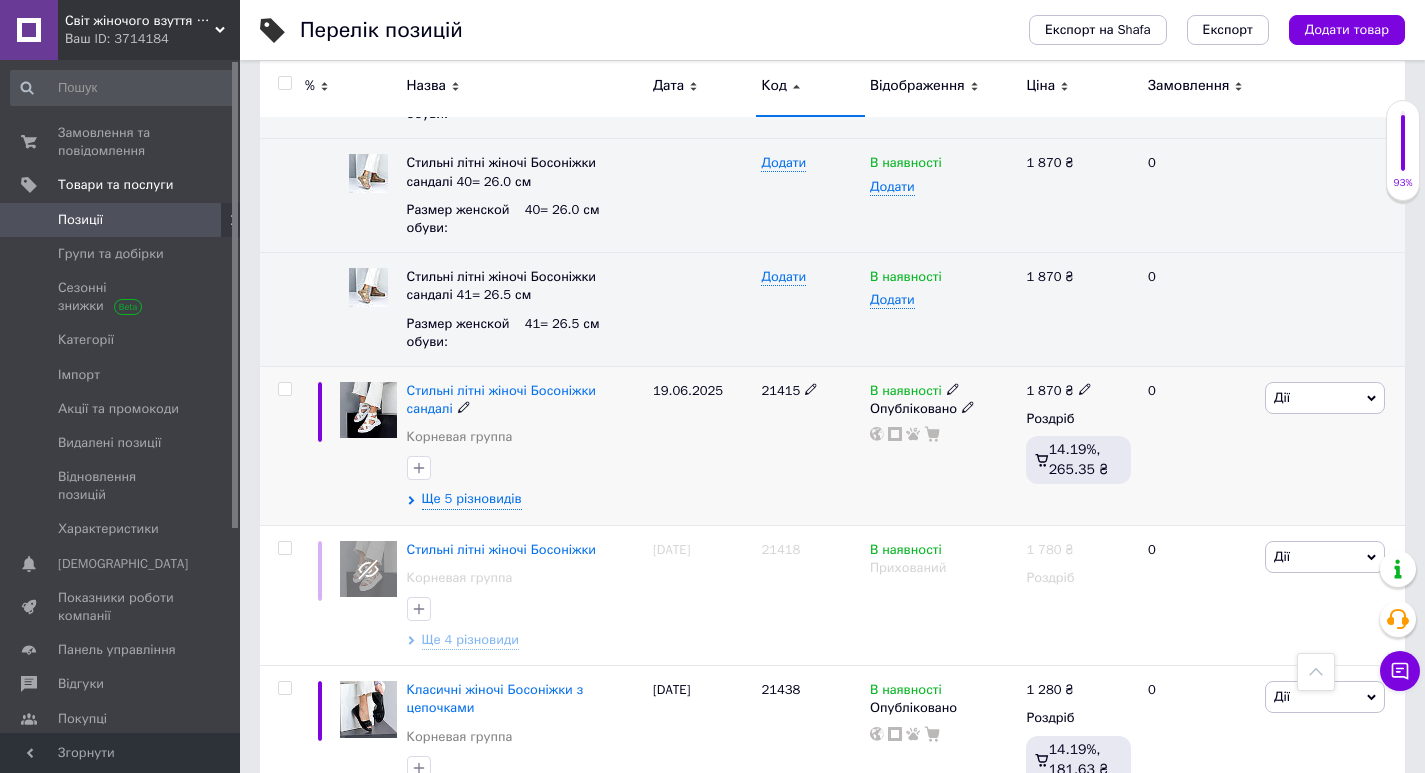 click on "Стильні літні жіночі Босоніжки сандалі Корневая группа Ще 5 різновидів" at bounding box center (525, 445) 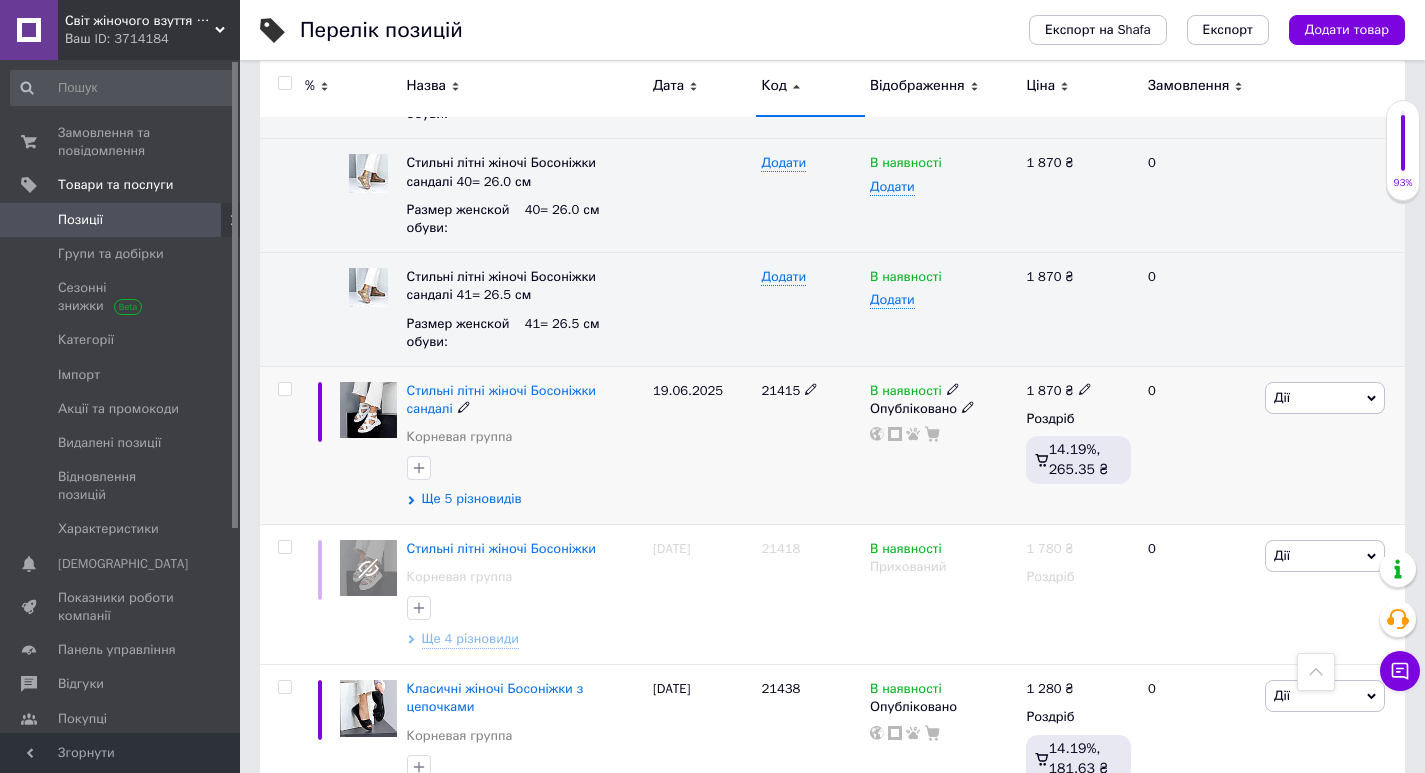 click on "Ще 5 різновидів" at bounding box center (472, 499) 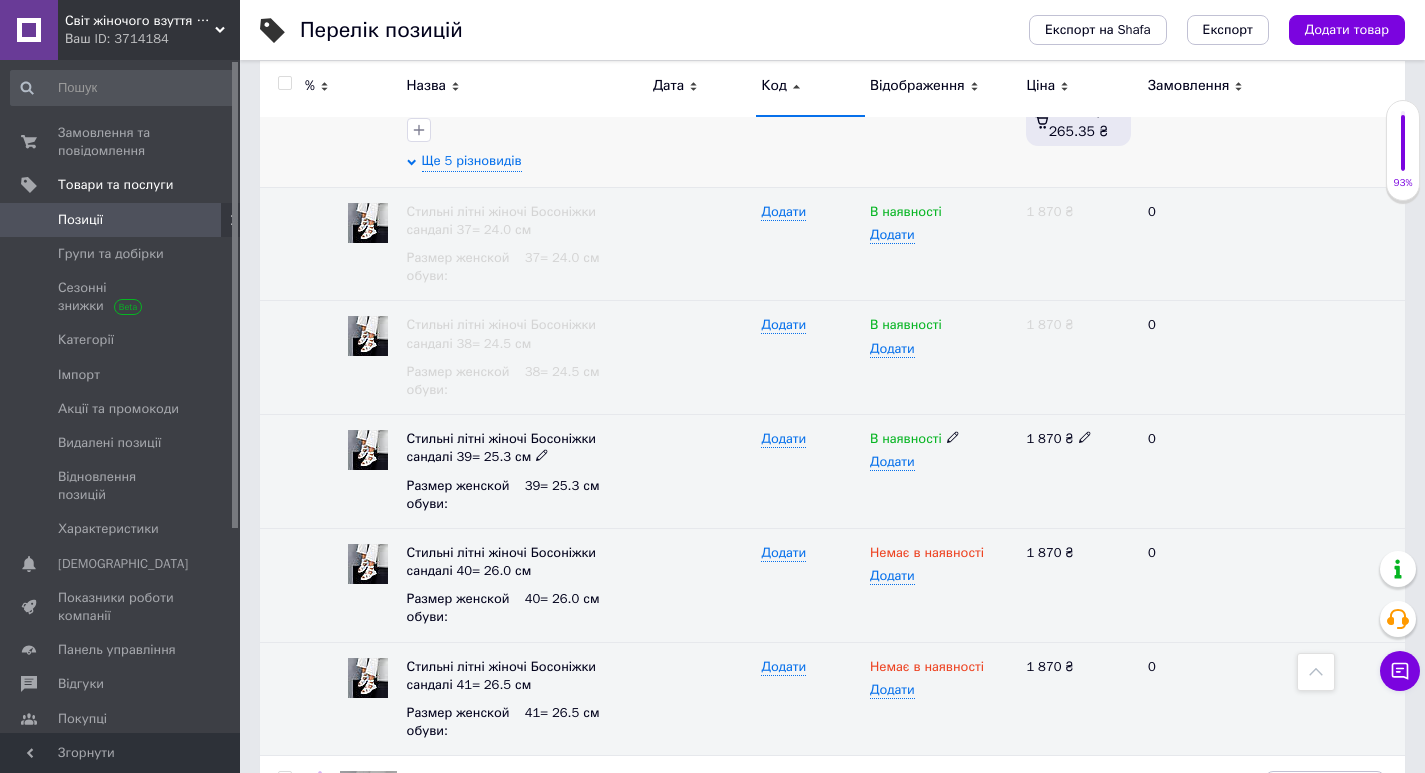 scroll, scrollTop: 14662, scrollLeft: 0, axis: vertical 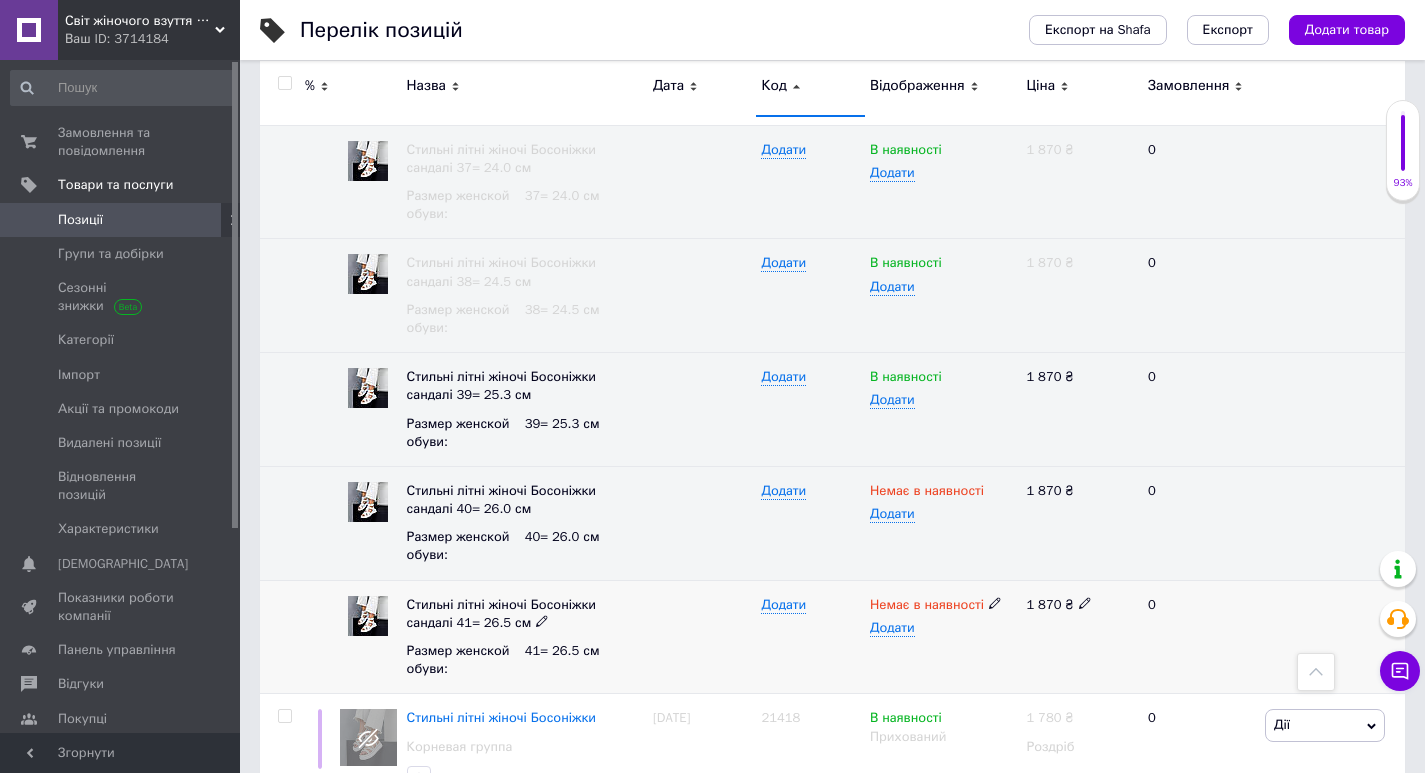 click 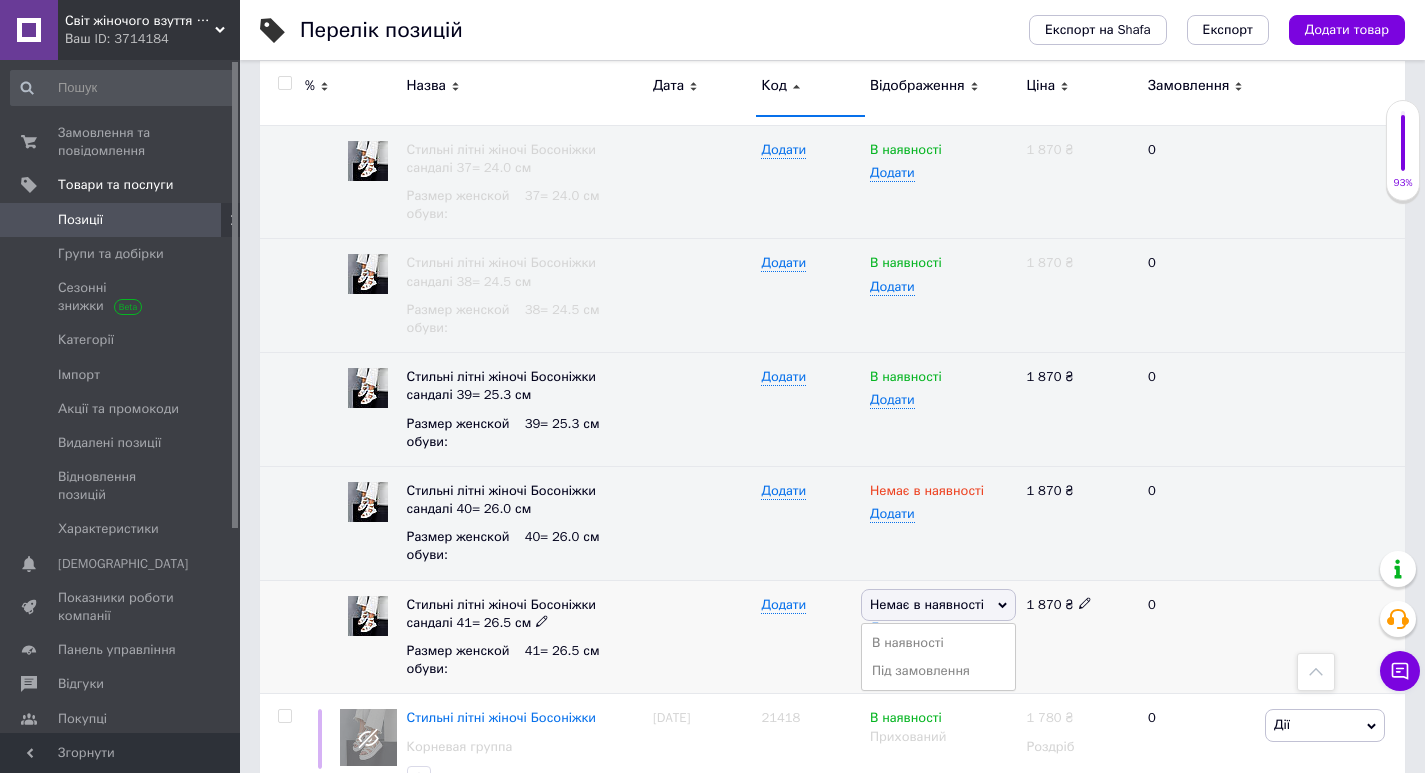click on "В наявності" at bounding box center (938, 643) 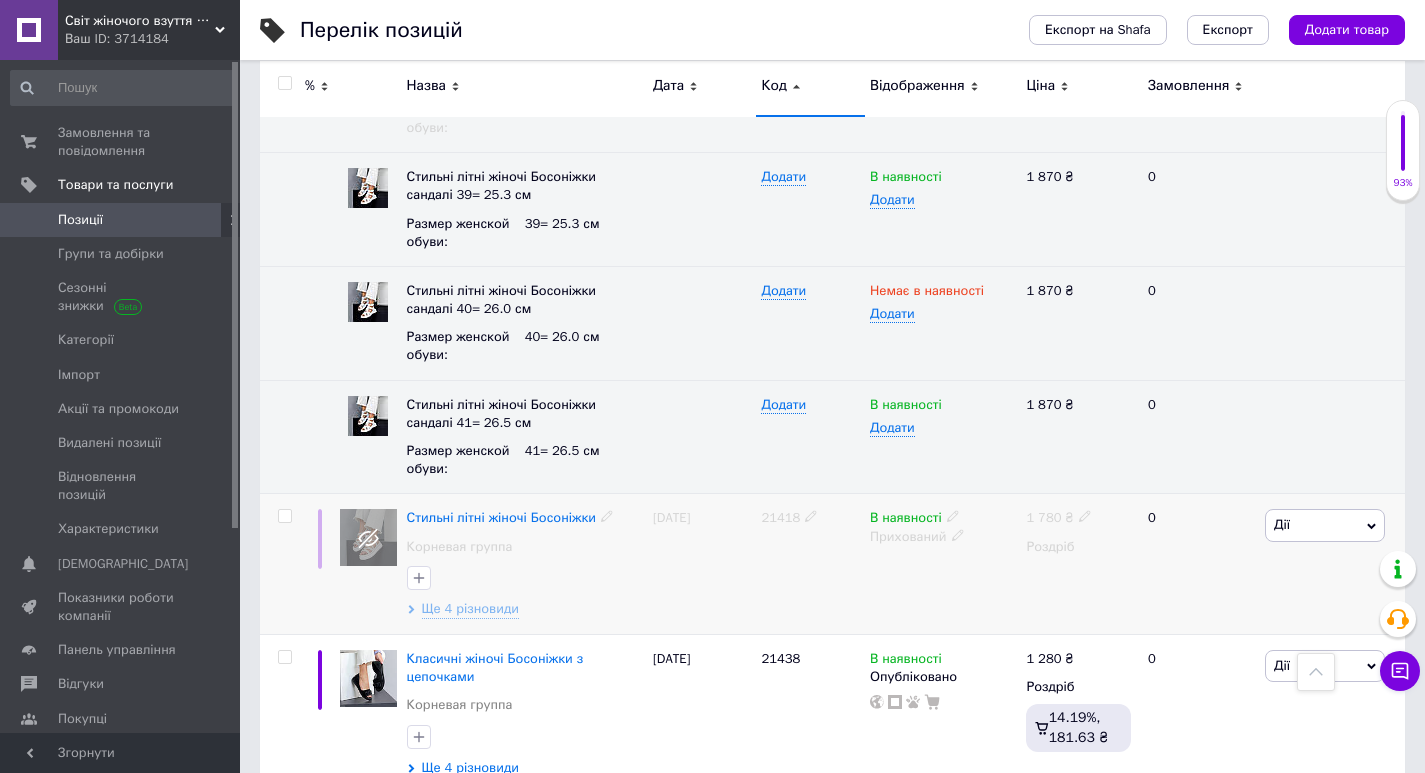 scroll, scrollTop: 14962, scrollLeft: 0, axis: vertical 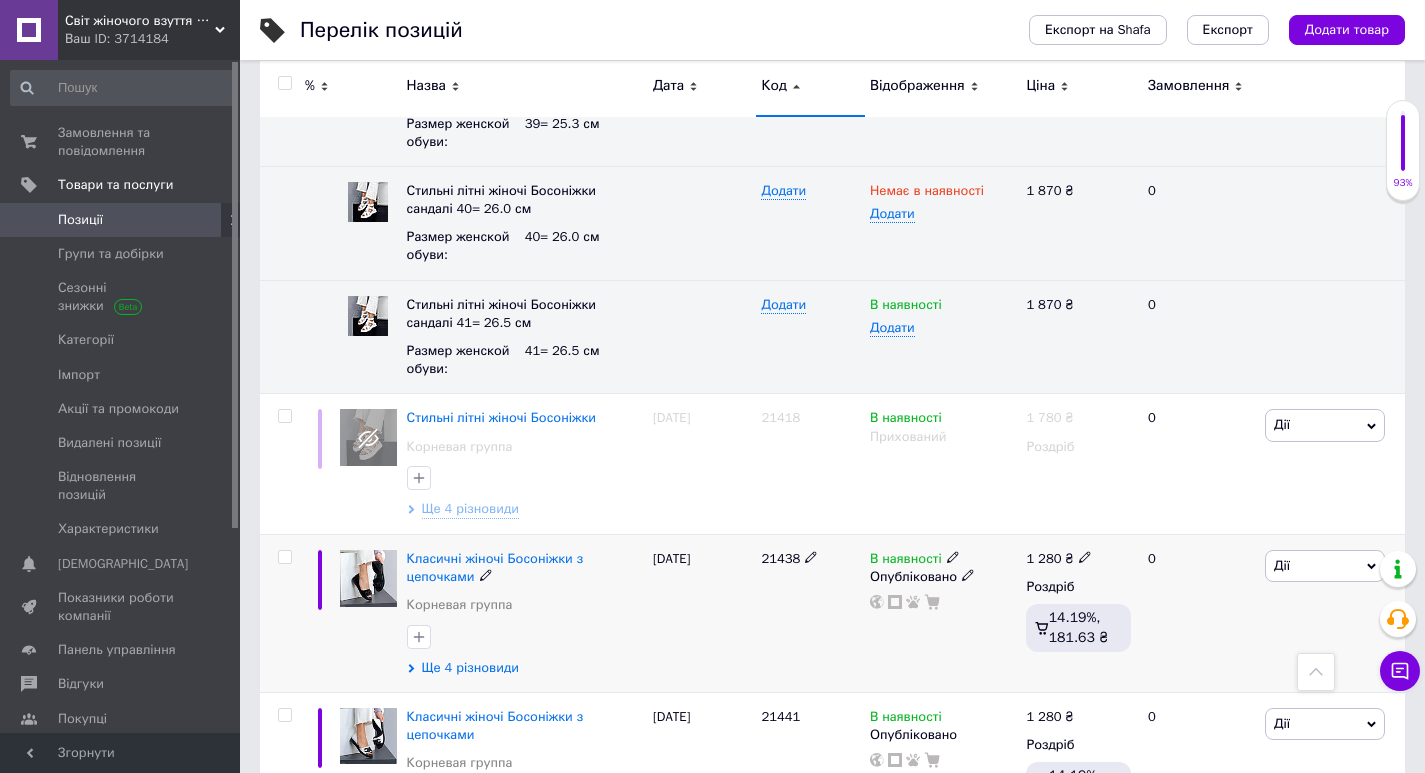 click on "Ще 4 різновиди" at bounding box center [470, 668] 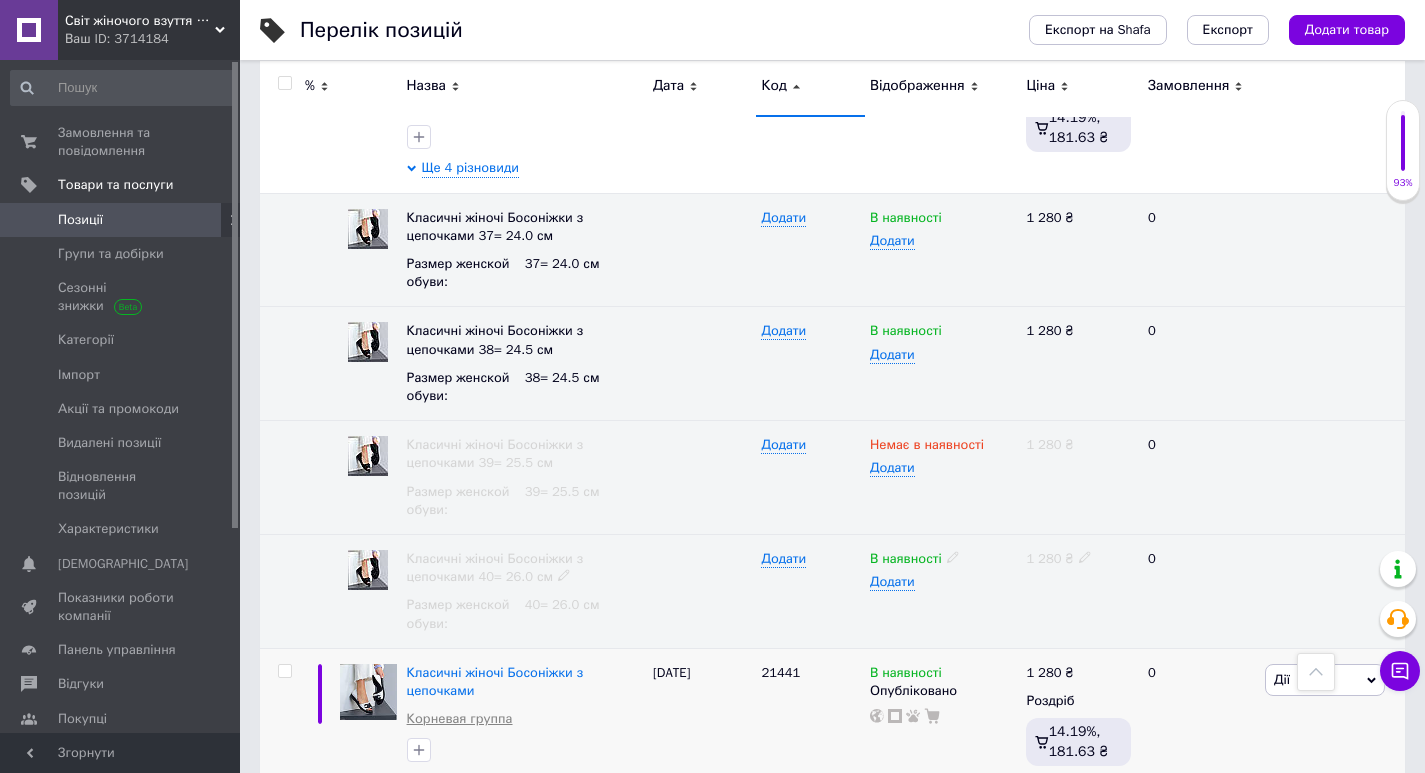 scroll, scrollTop: 15562, scrollLeft: 0, axis: vertical 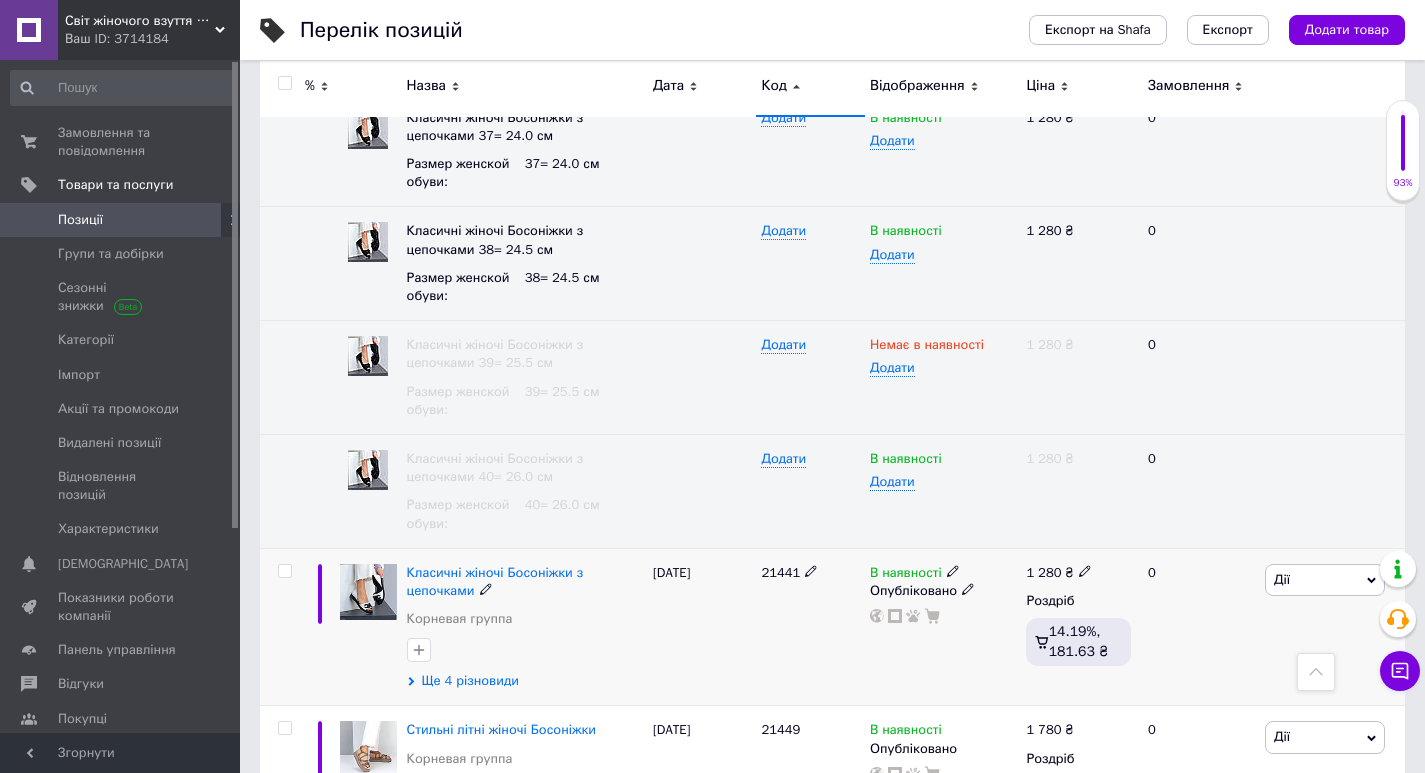 click on "Ще 4 різновиди" at bounding box center [470, 681] 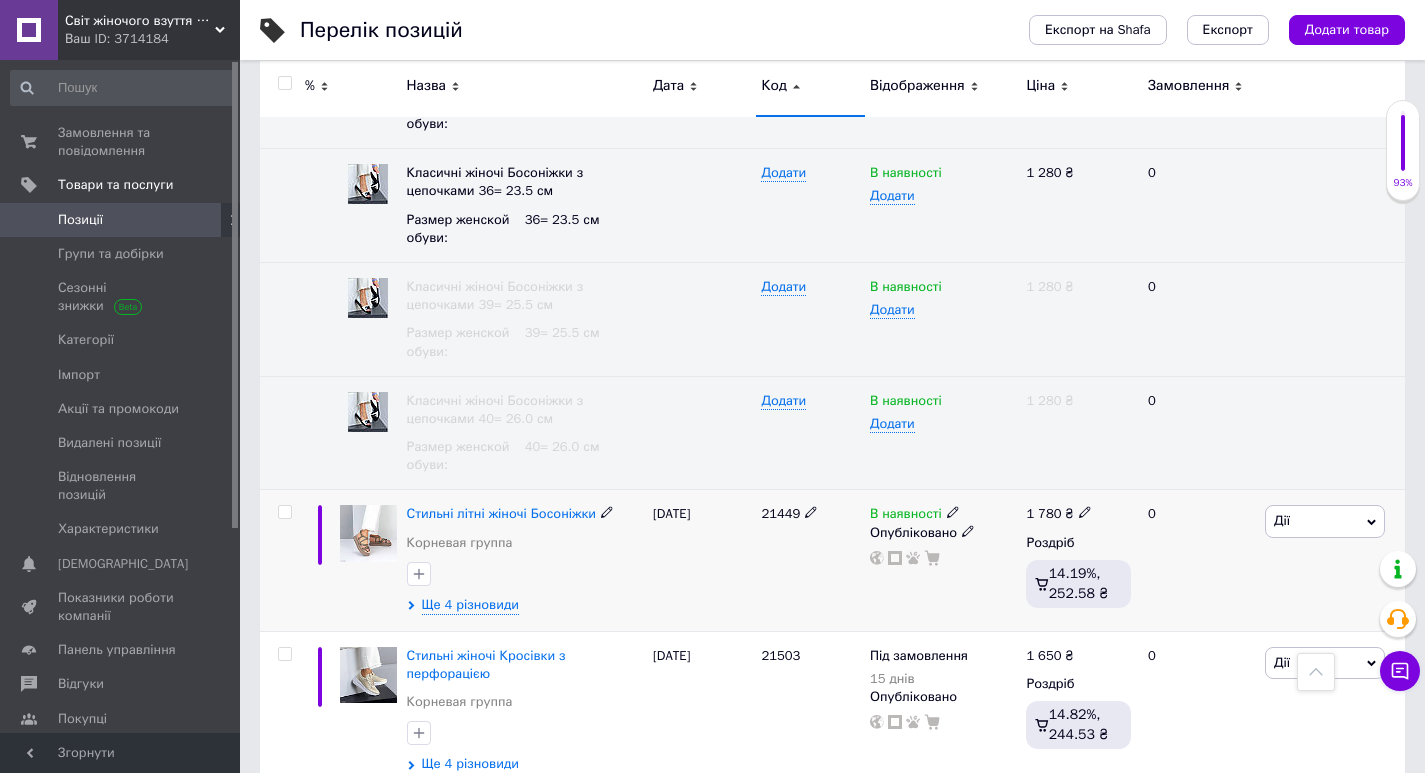 scroll, scrollTop: 16262, scrollLeft: 0, axis: vertical 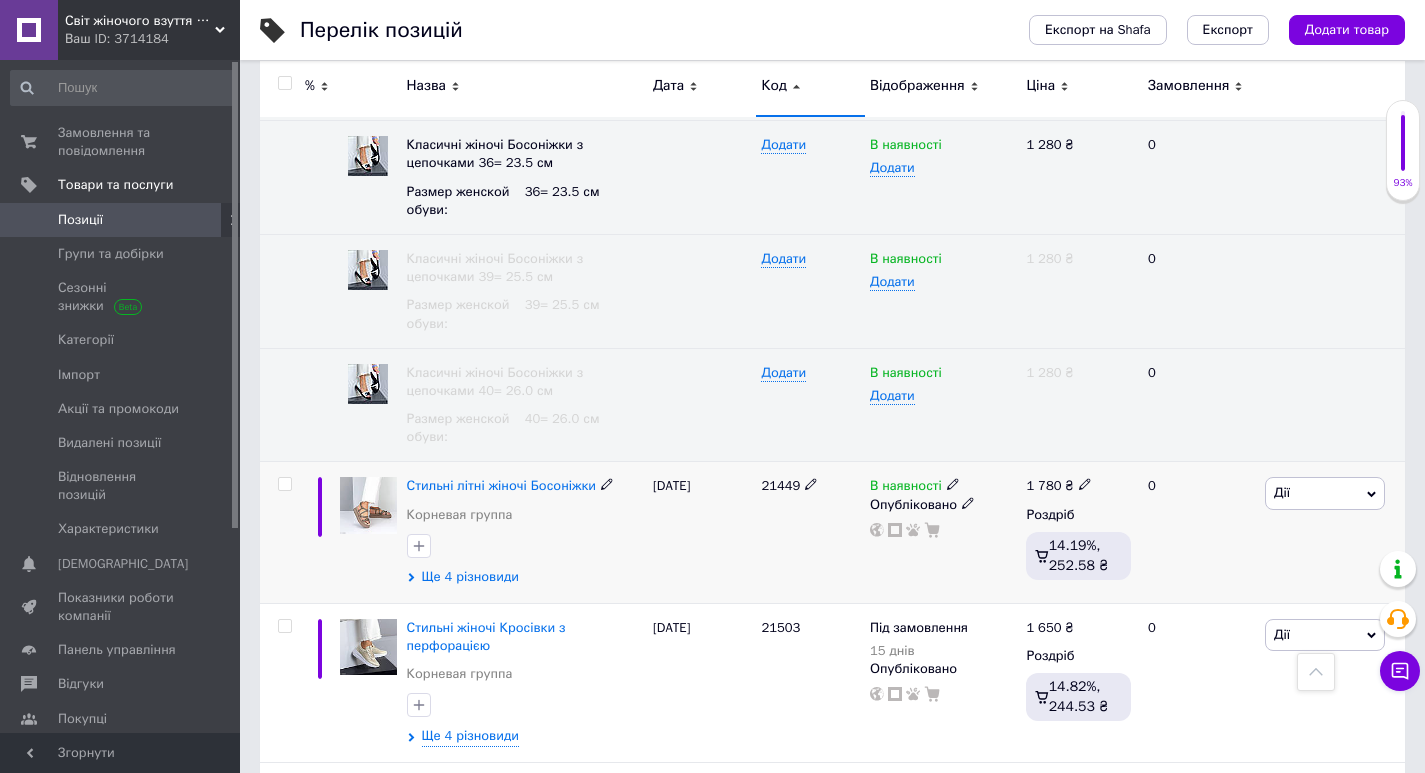 click on "Ще 4 різновиди" at bounding box center (470, 577) 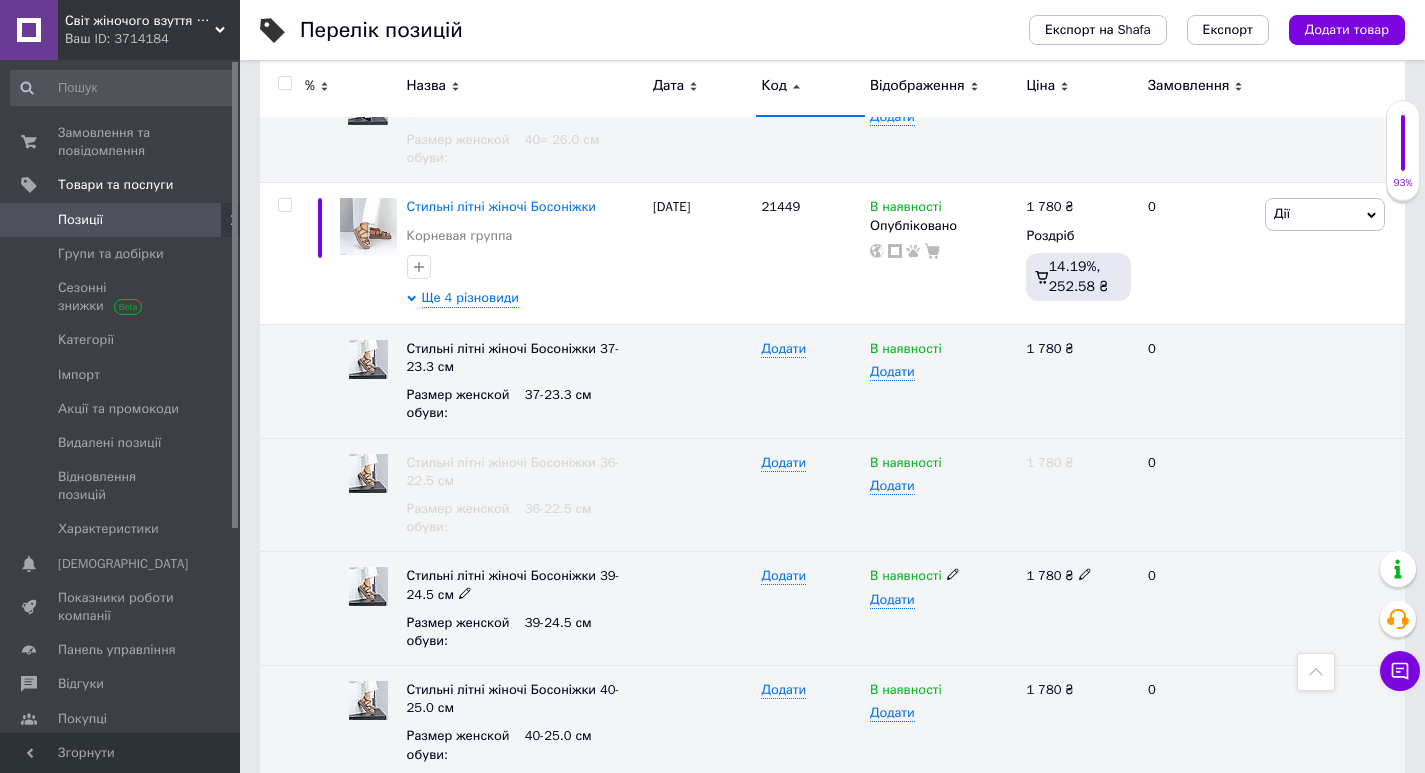 scroll, scrollTop: 16562, scrollLeft: 0, axis: vertical 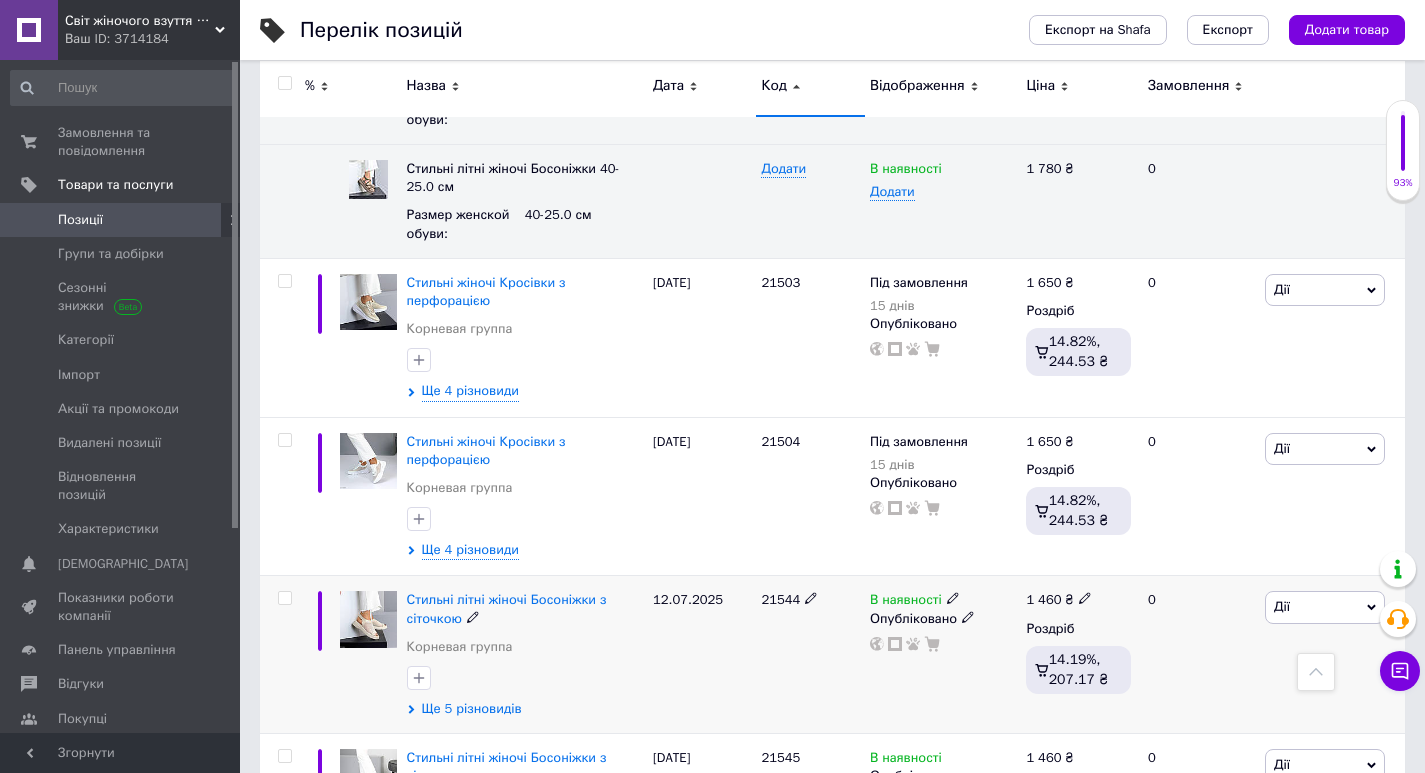 click on "Ще 5 різновидів" at bounding box center [472, 709] 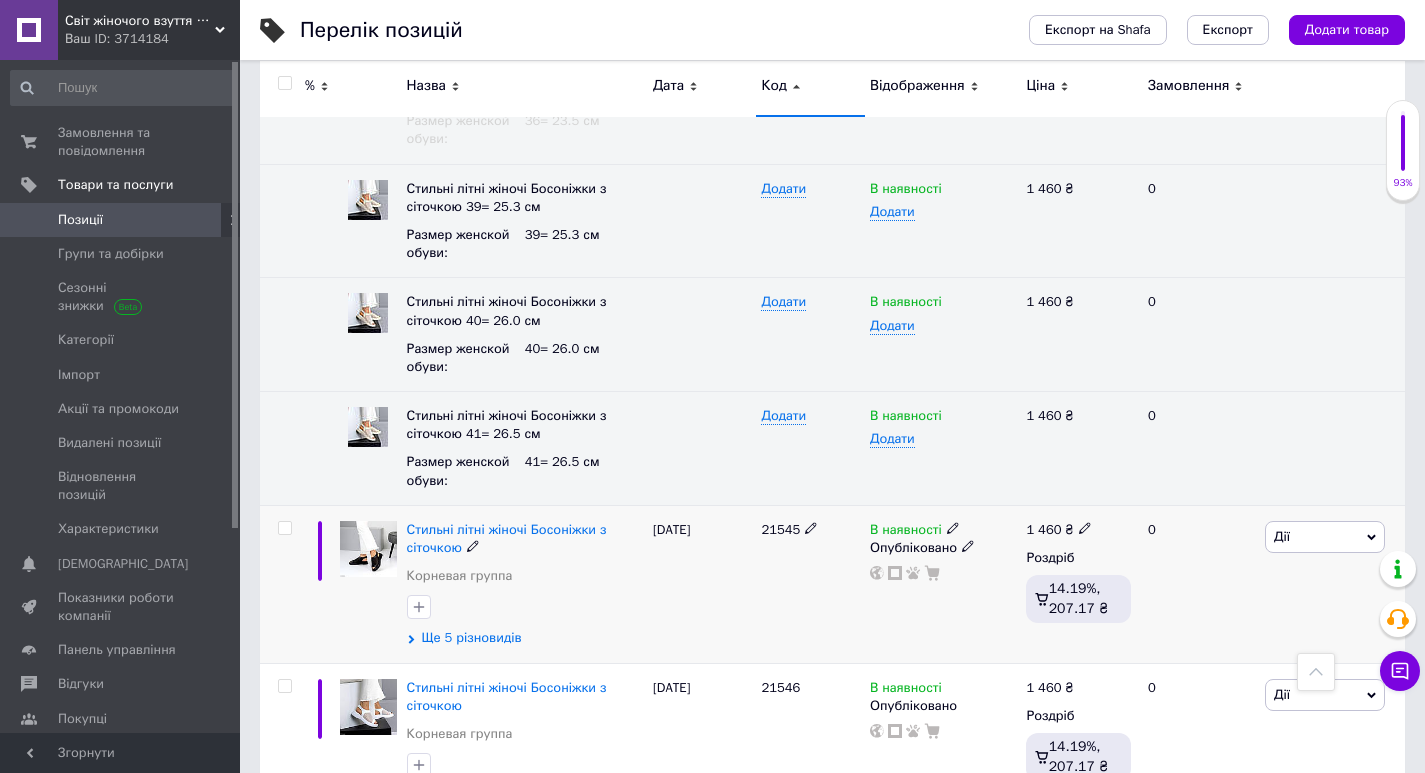 scroll, scrollTop: 17862, scrollLeft: 0, axis: vertical 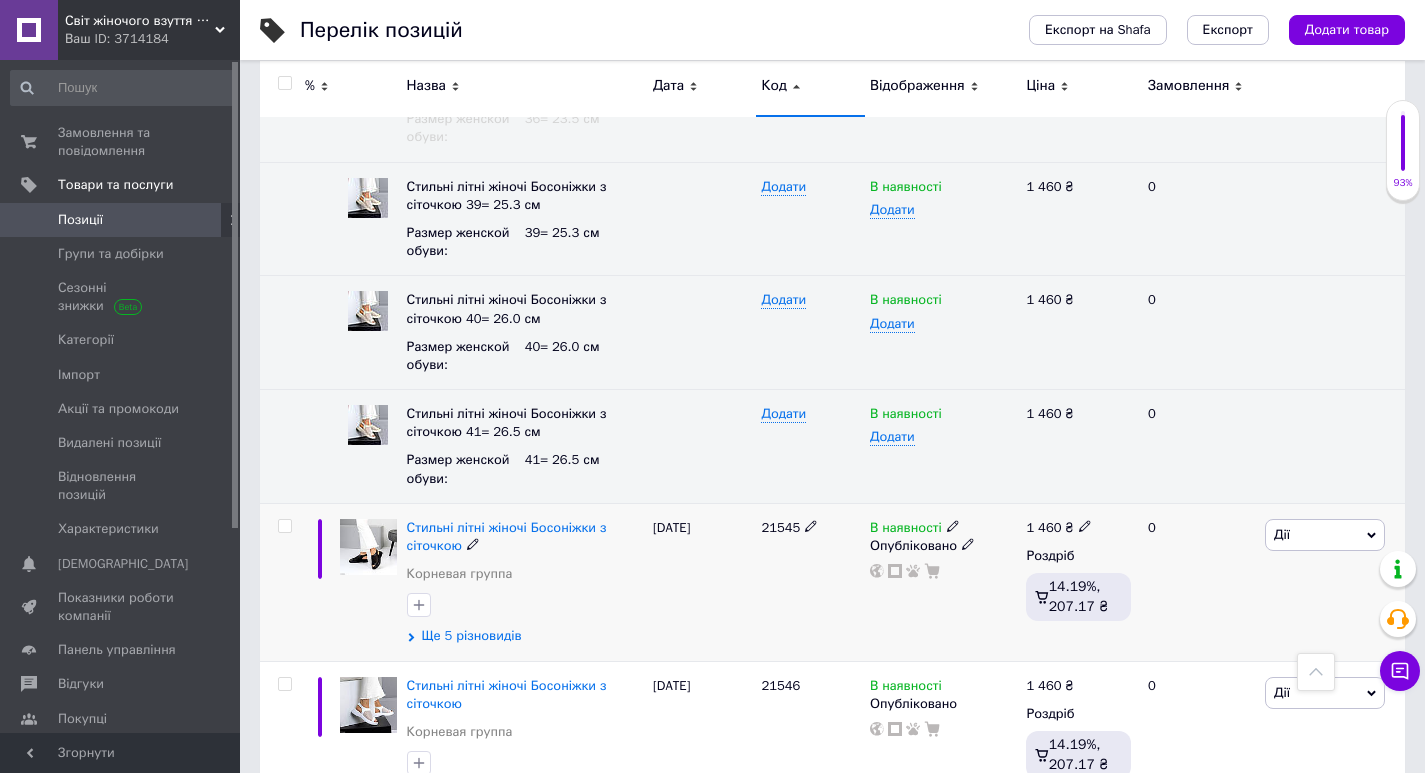 click on "Ще 5 різновидів" at bounding box center (472, 636) 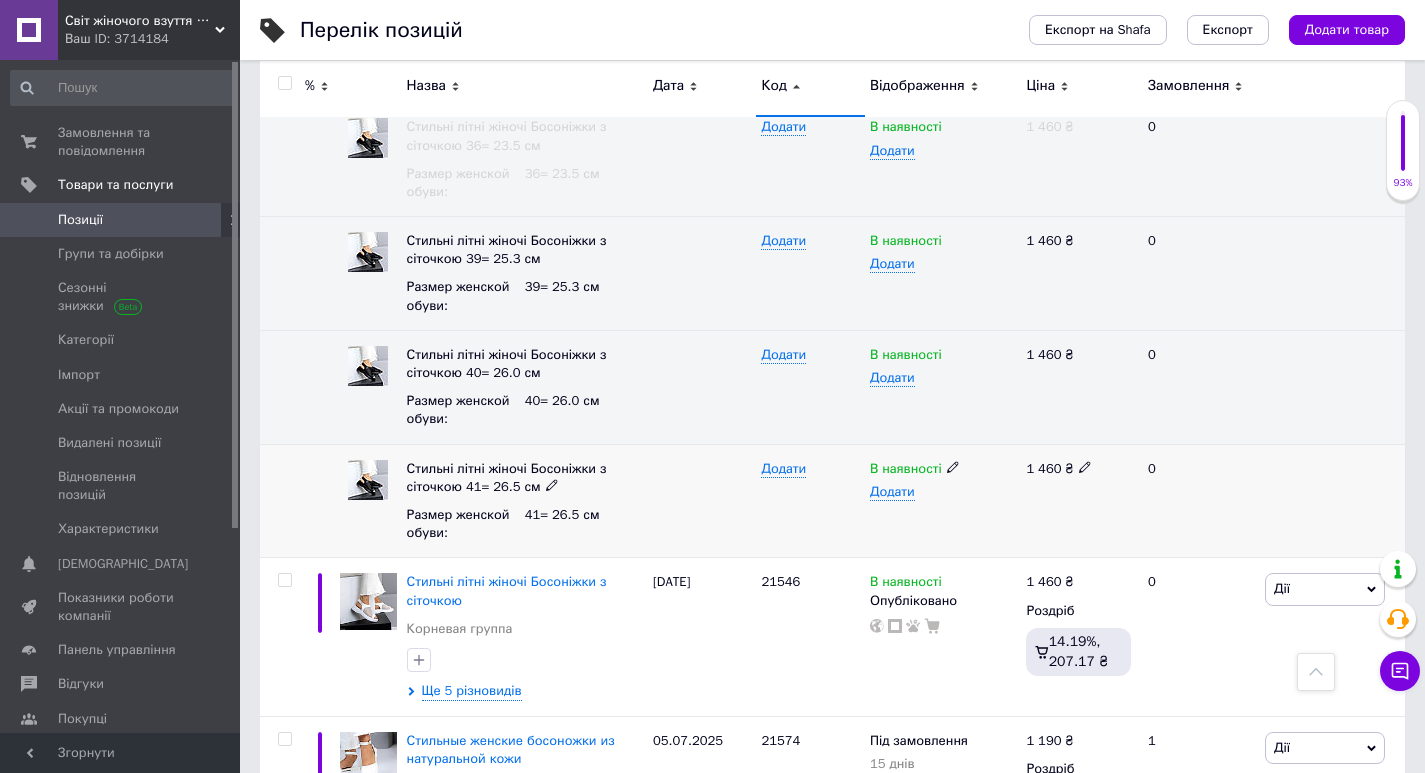 scroll, scrollTop: 18562, scrollLeft: 0, axis: vertical 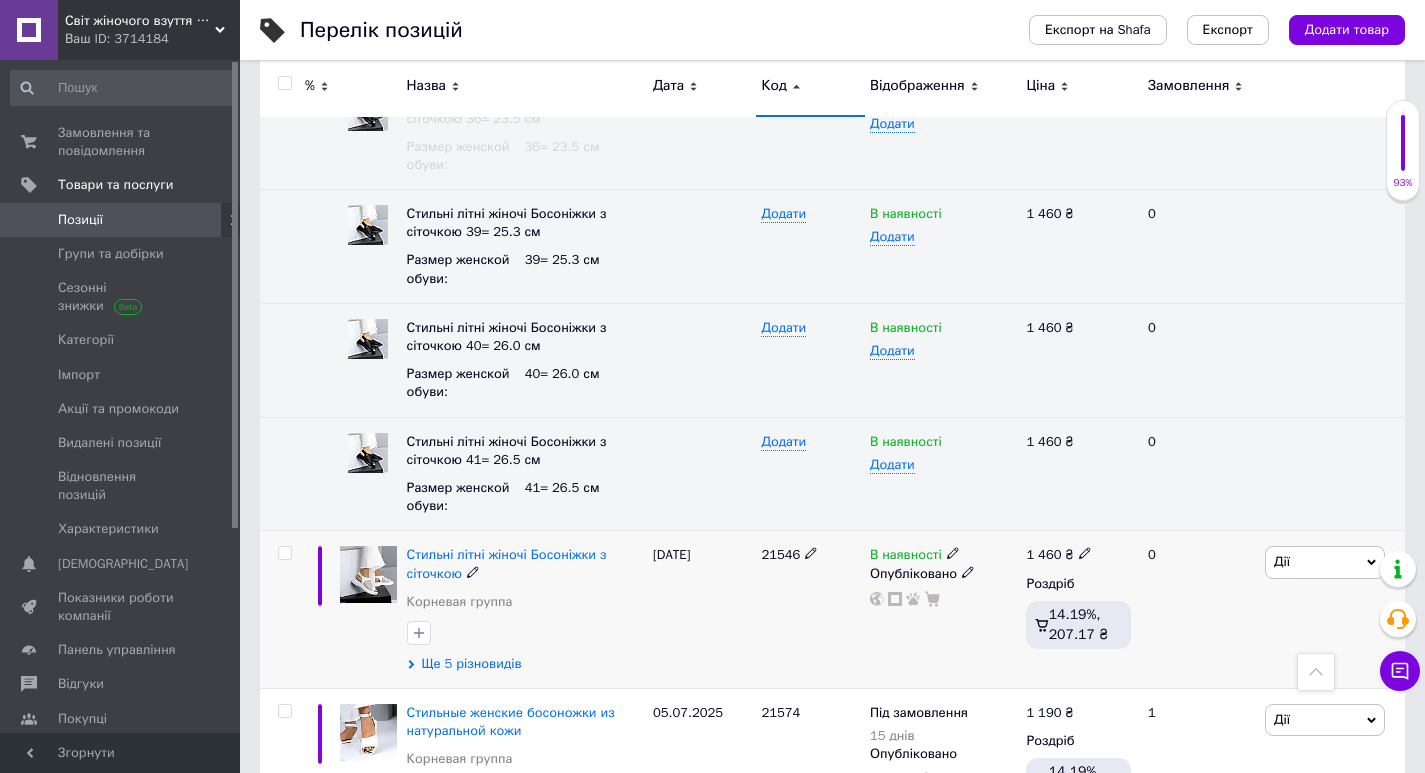 click on "Ще 5 різновидів" at bounding box center [472, 664] 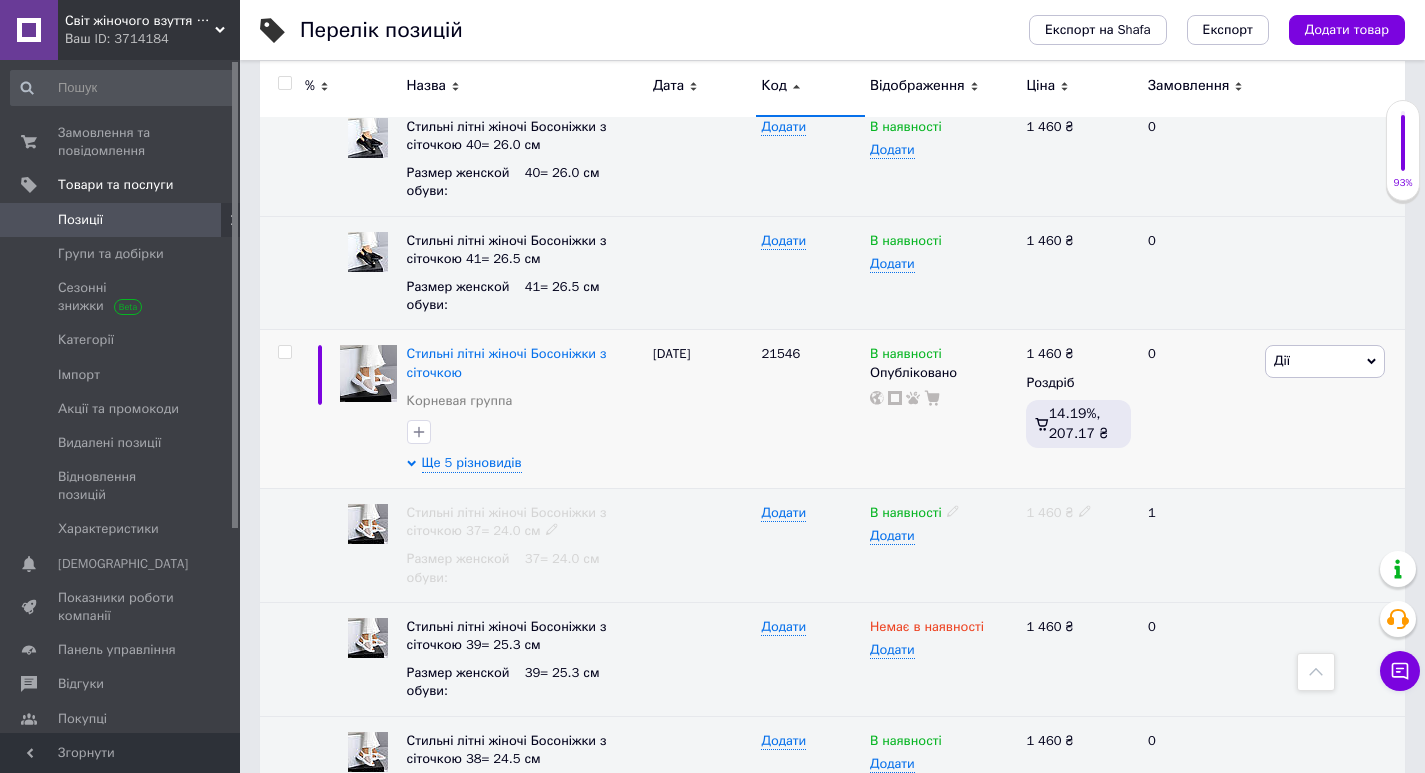 scroll, scrollTop: 18762, scrollLeft: 0, axis: vertical 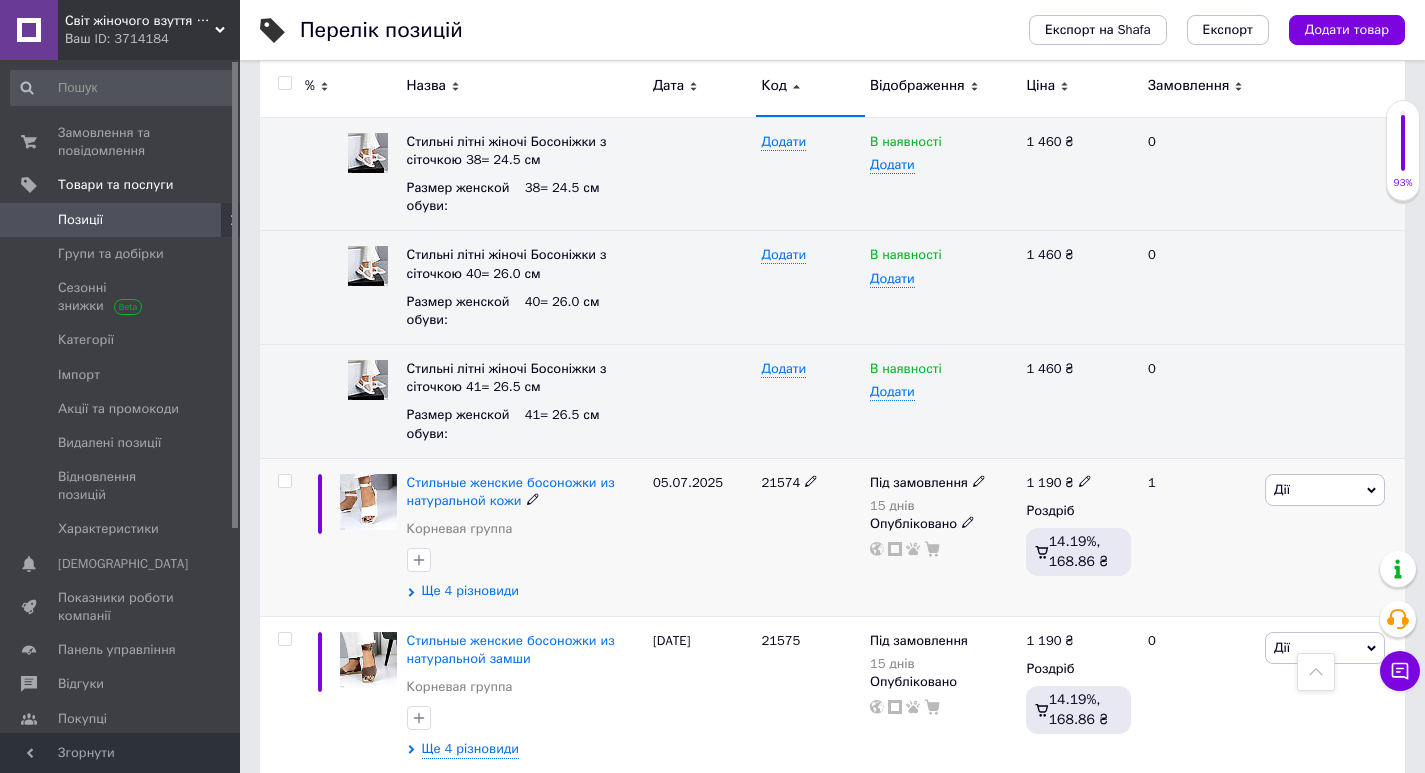 click on "Ще 4 різновиди" at bounding box center [470, 591] 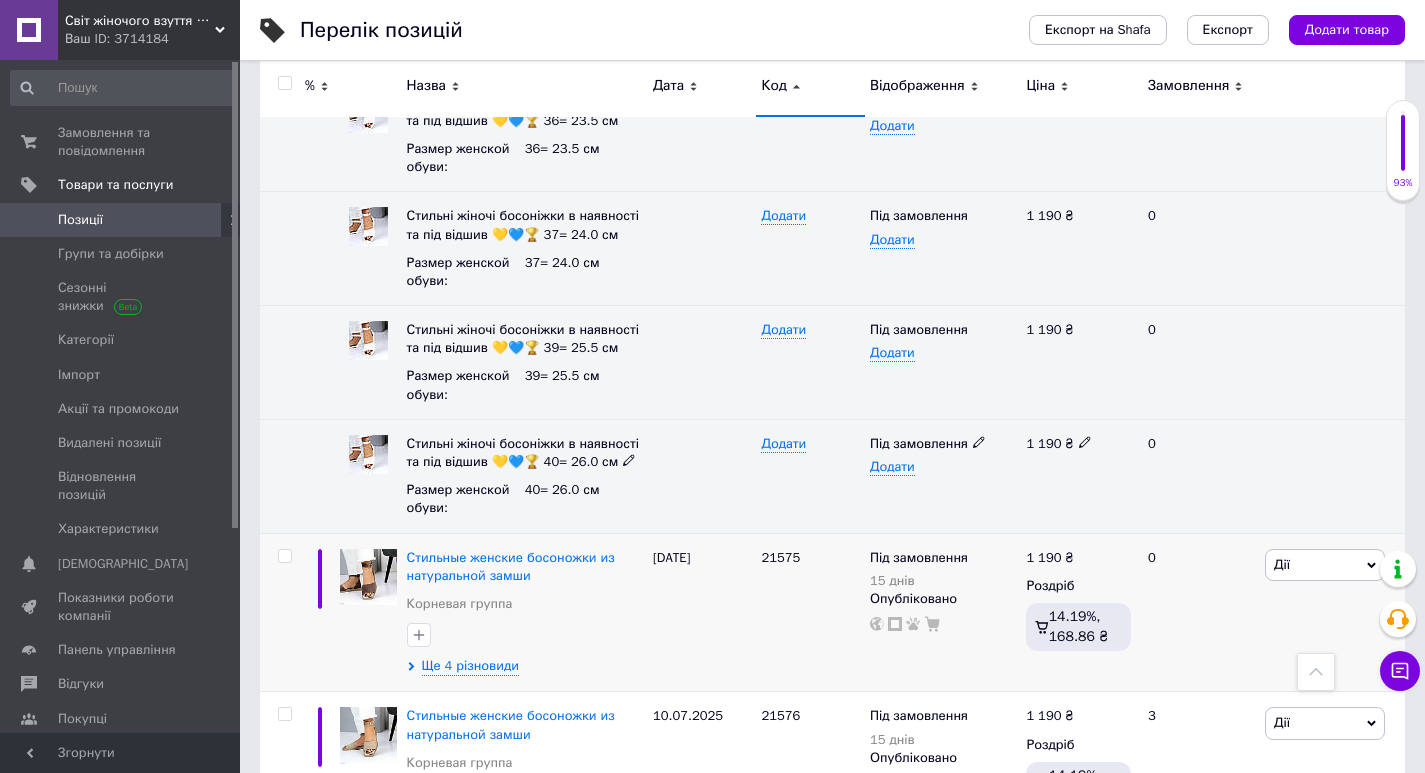 scroll, scrollTop: 19963, scrollLeft: 0, axis: vertical 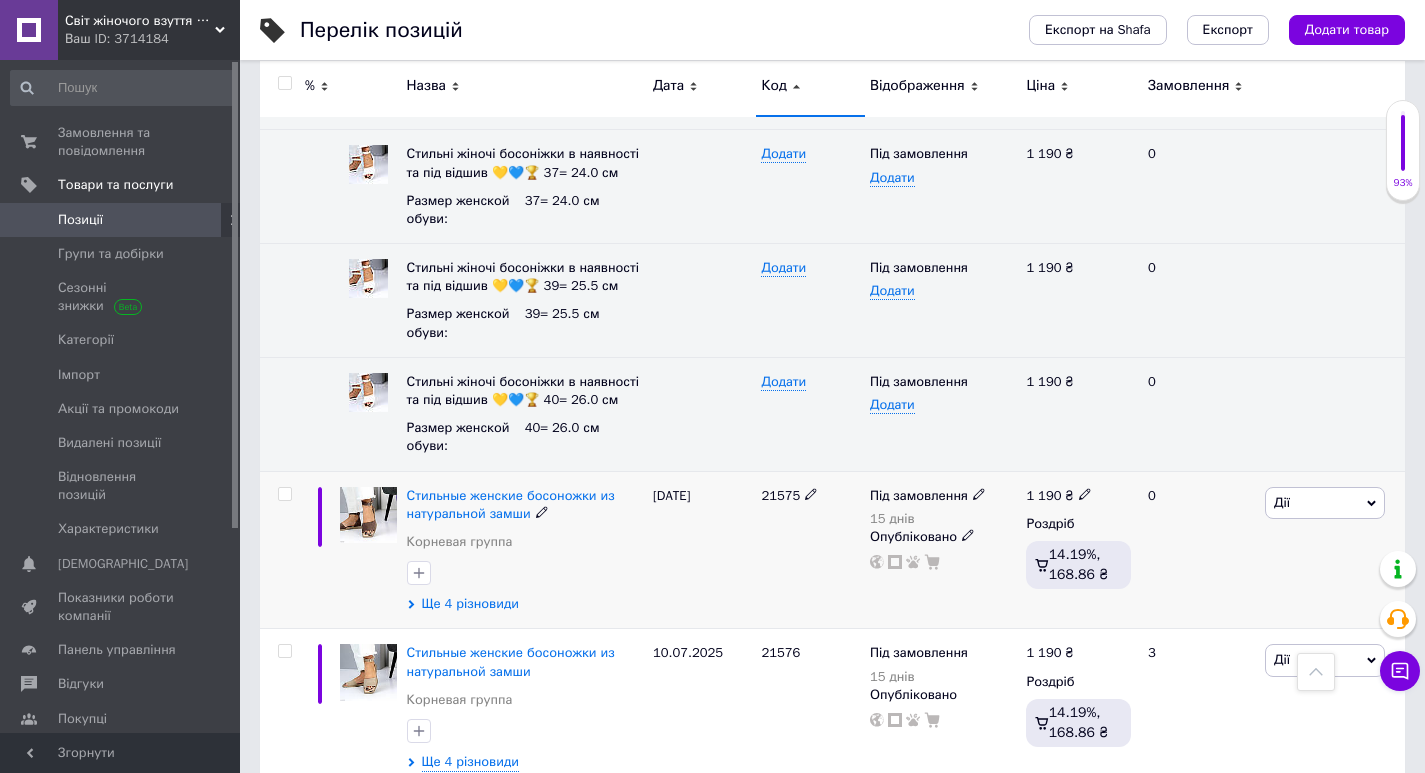 click on "Ще 4 різновиди" at bounding box center (470, 604) 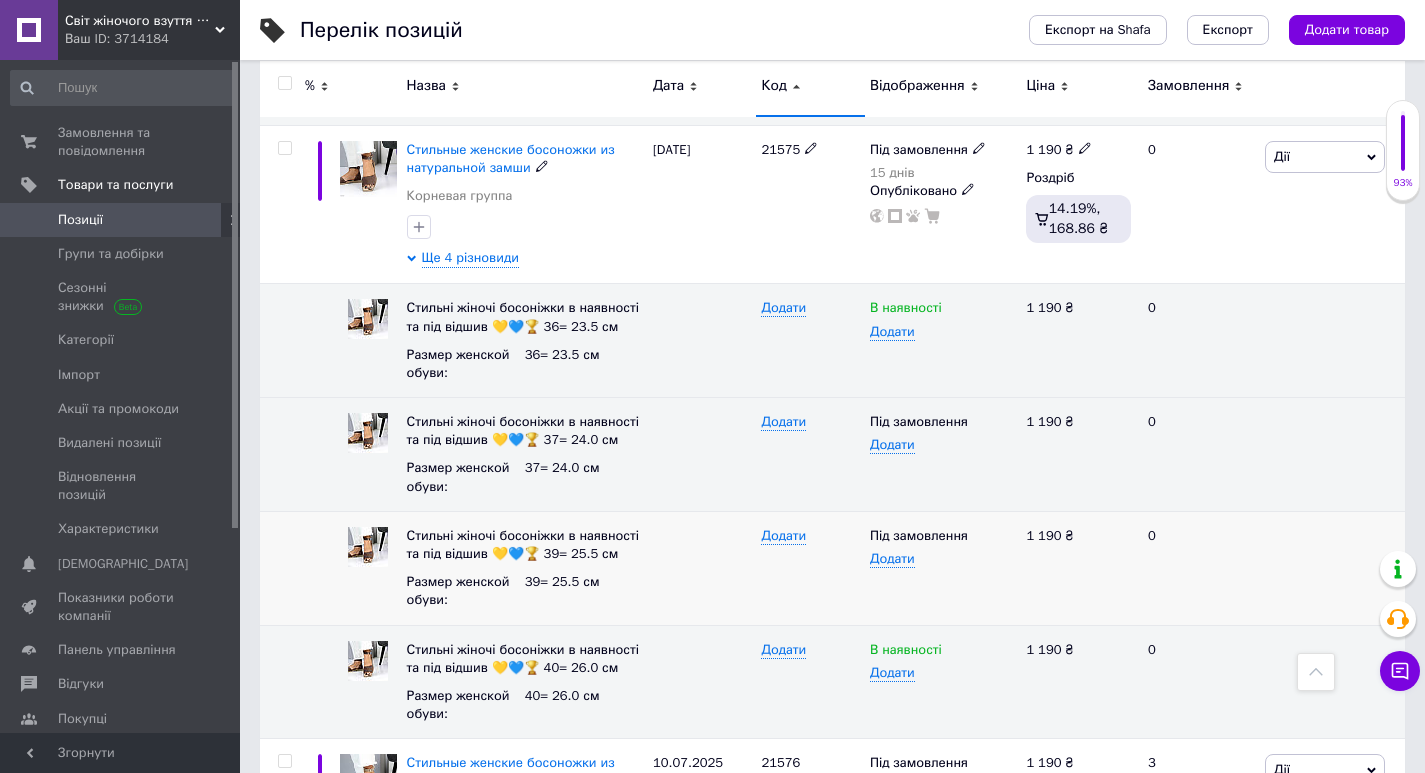 scroll, scrollTop: 20363, scrollLeft: 0, axis: vertical 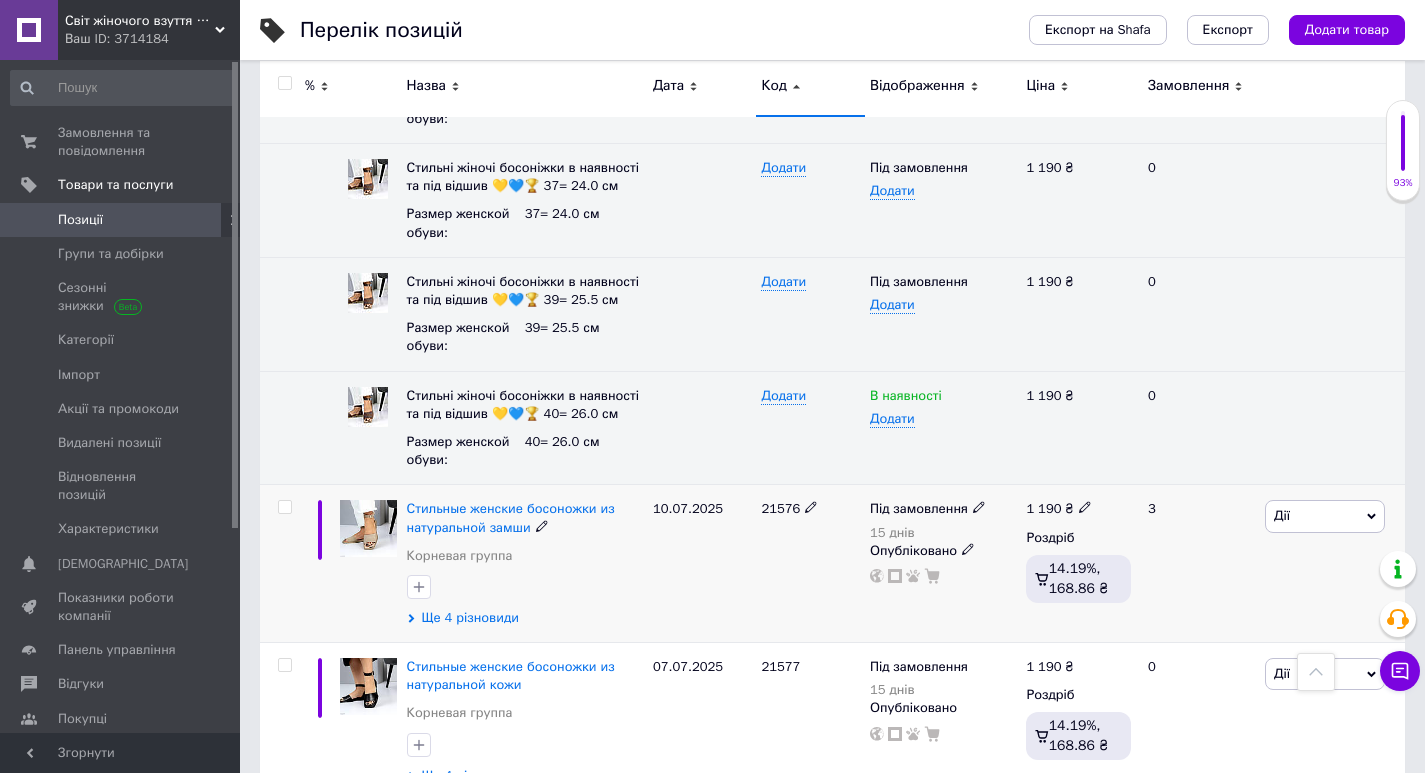 click on "Ще 4 різновиди" at bounding box center (470, 618) 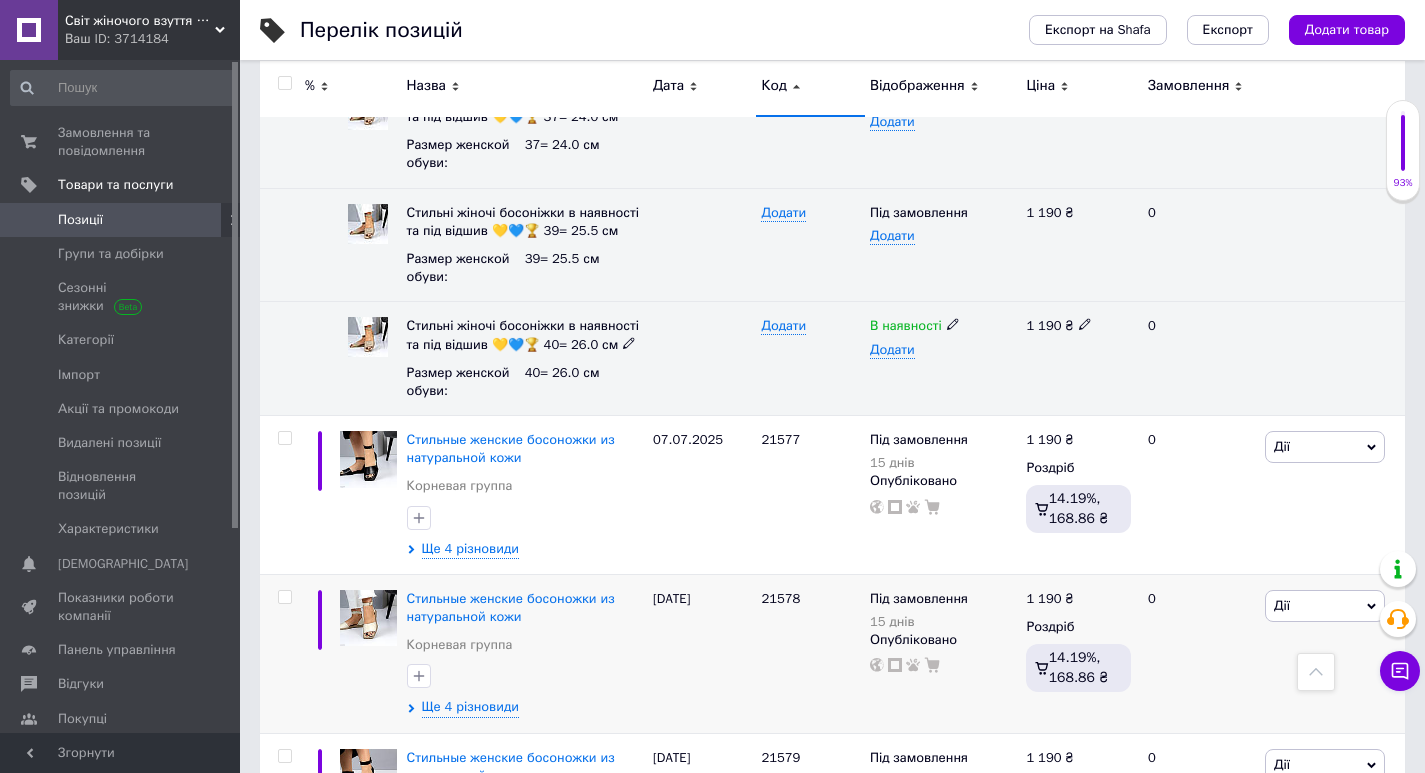 scroll, scrollTop: 21263, scrollLeft: 0, axis: vertical 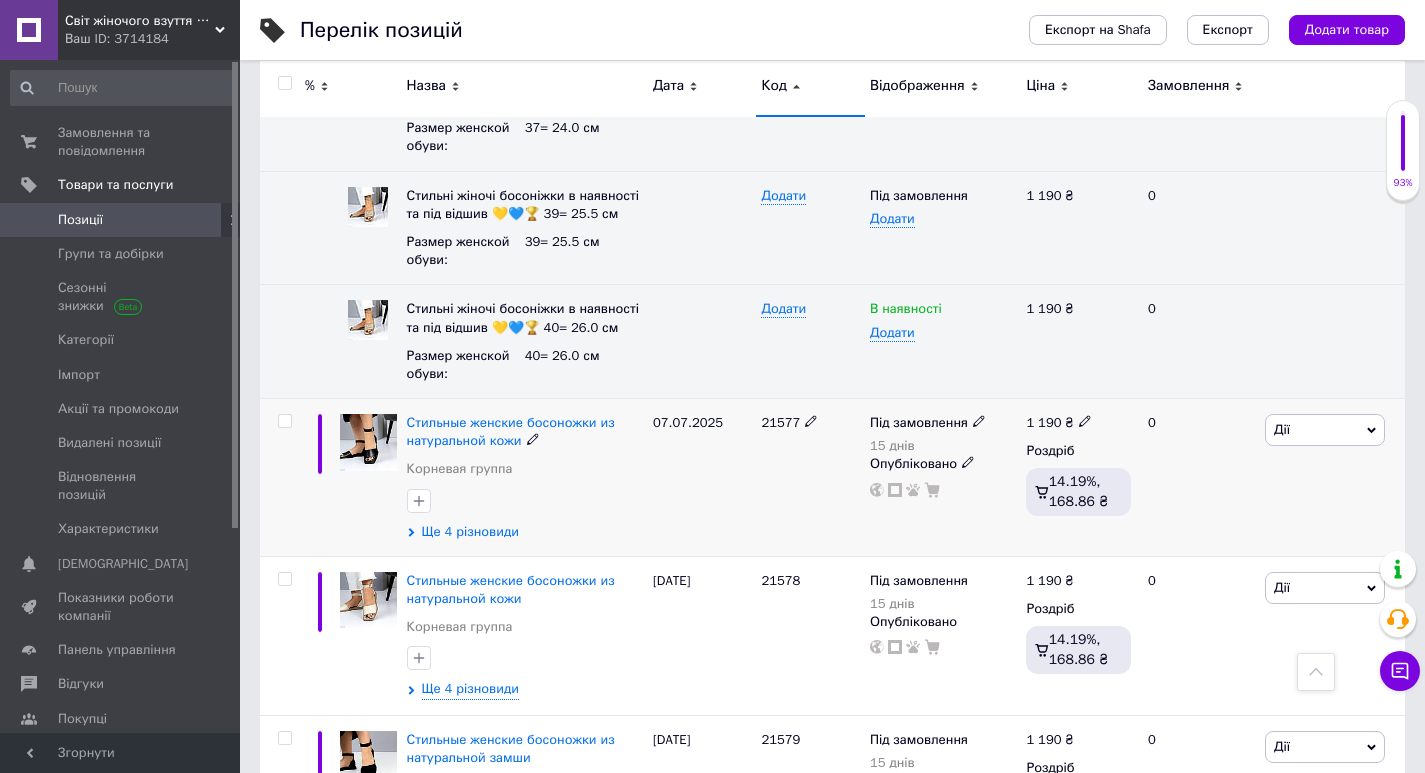 click on "Ще 4 різновиди" at bounding box center (470, 532) 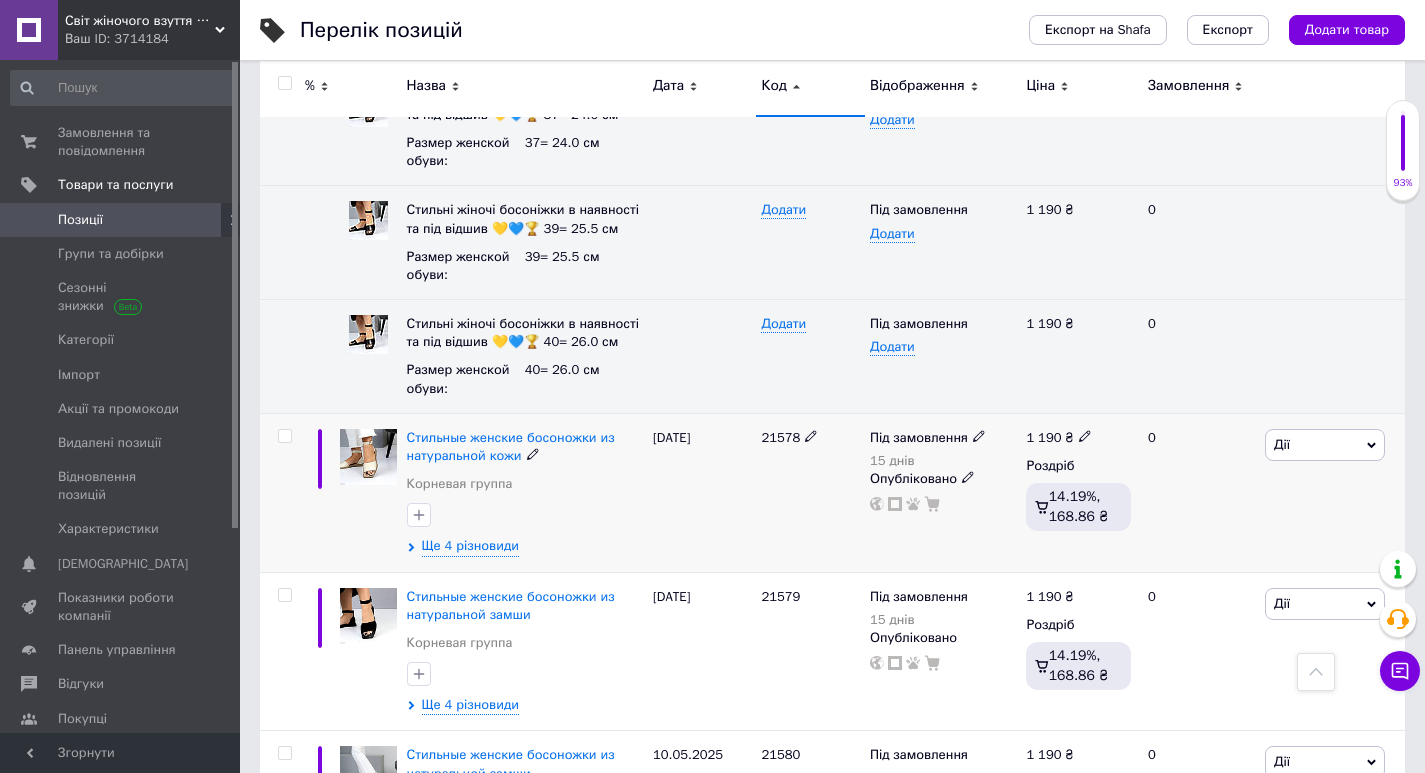 scroll, scrollTop: 21863, scrollLeft: 0, axis: vertical 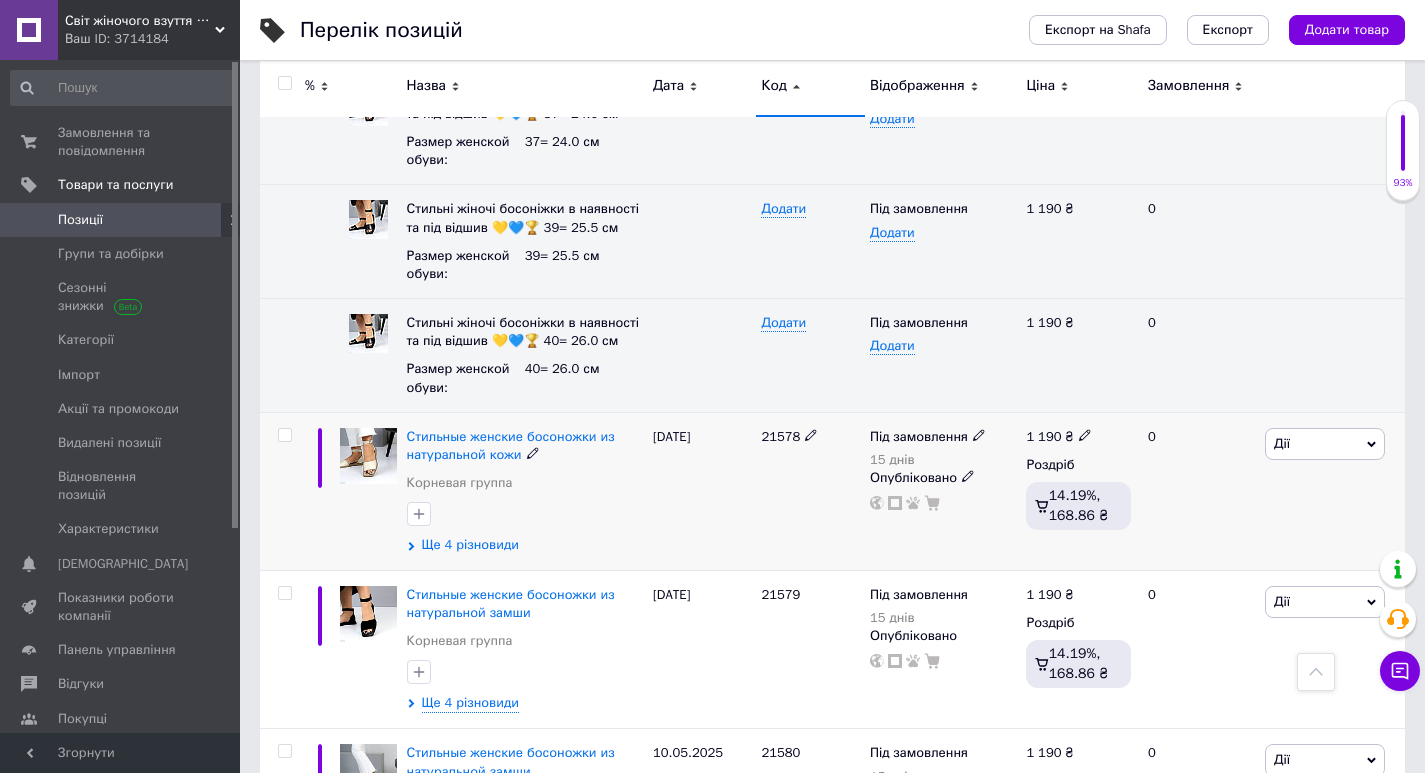 click on "Ще 4 різновиди" at bounding box center (470, 545) 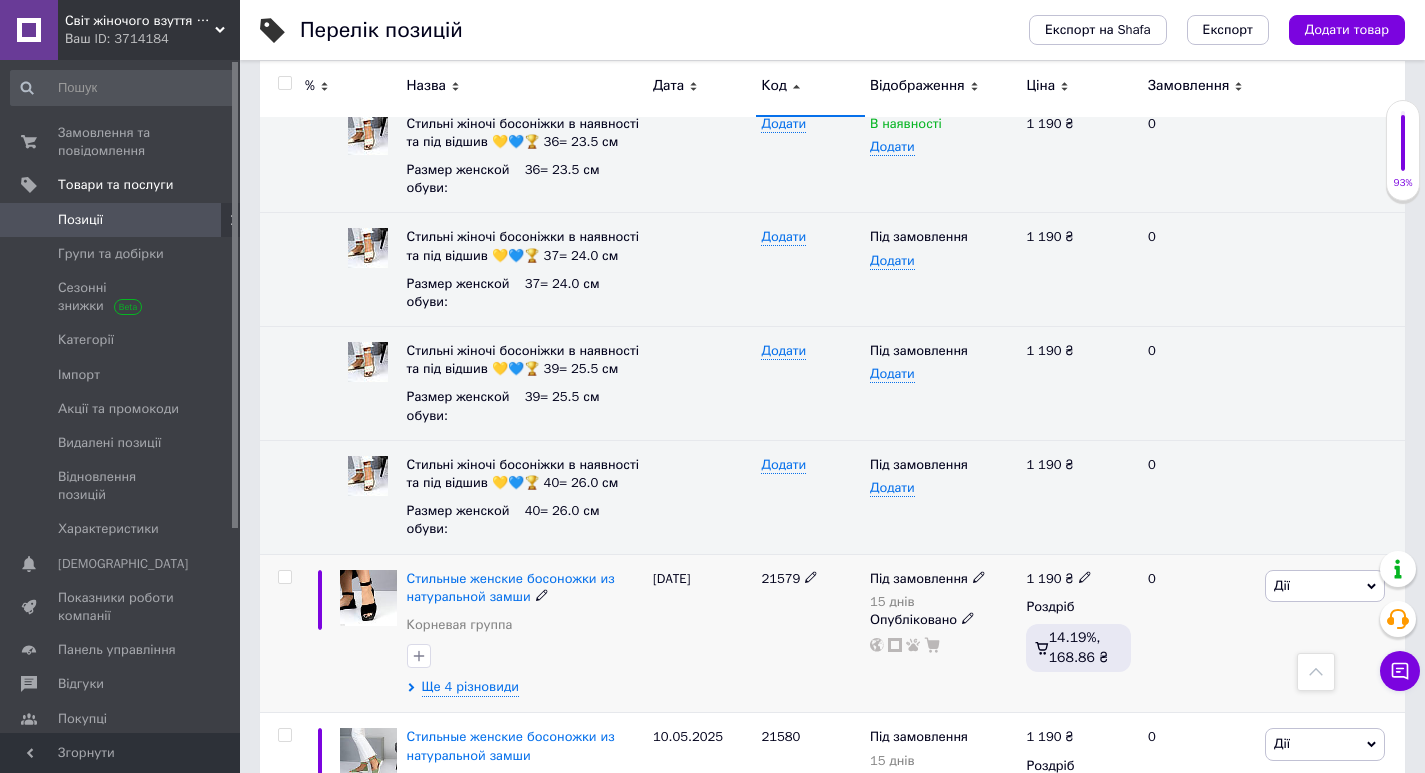 scroll, scrollTop: 22363, scrollLeft: 0, axis: vertical 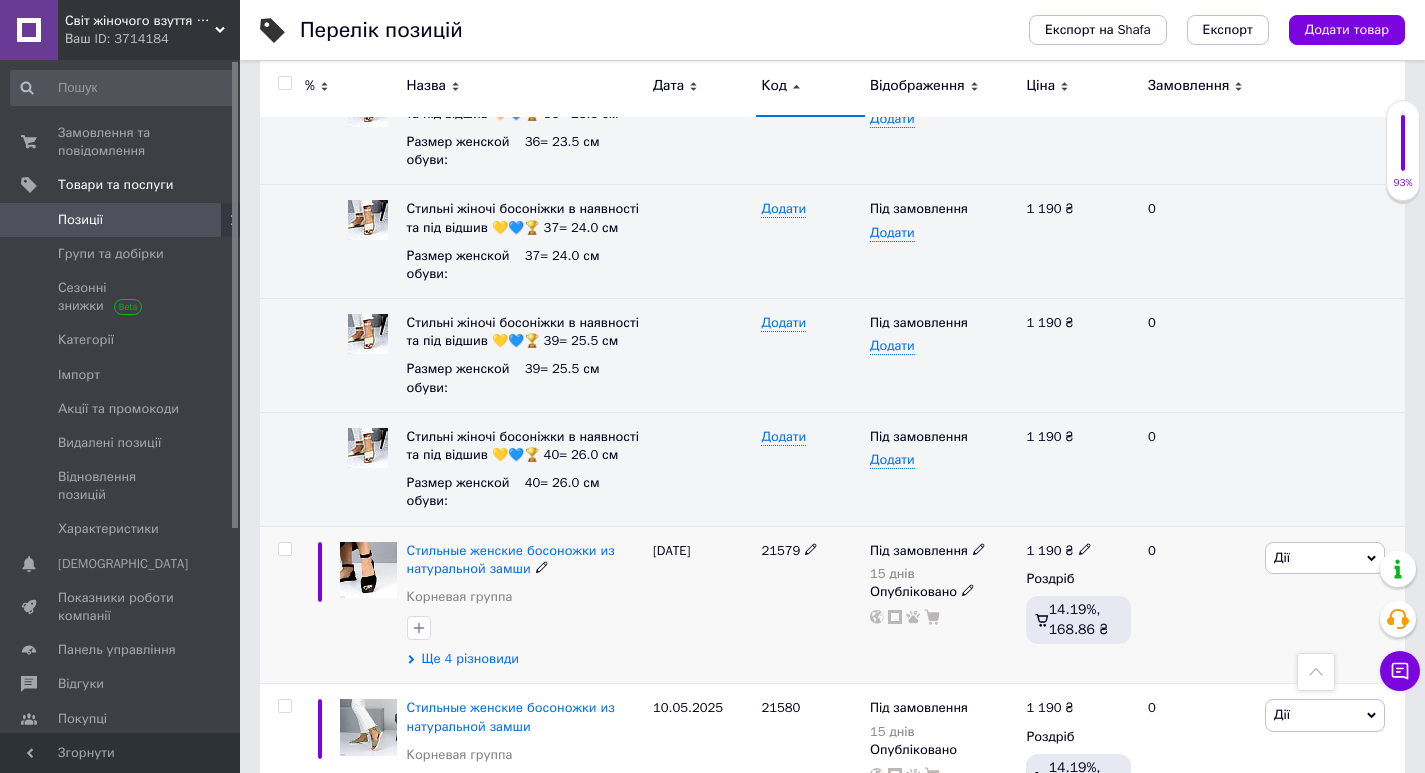 click on "Ще 4 різновиди" at bounding box center (470, 659) 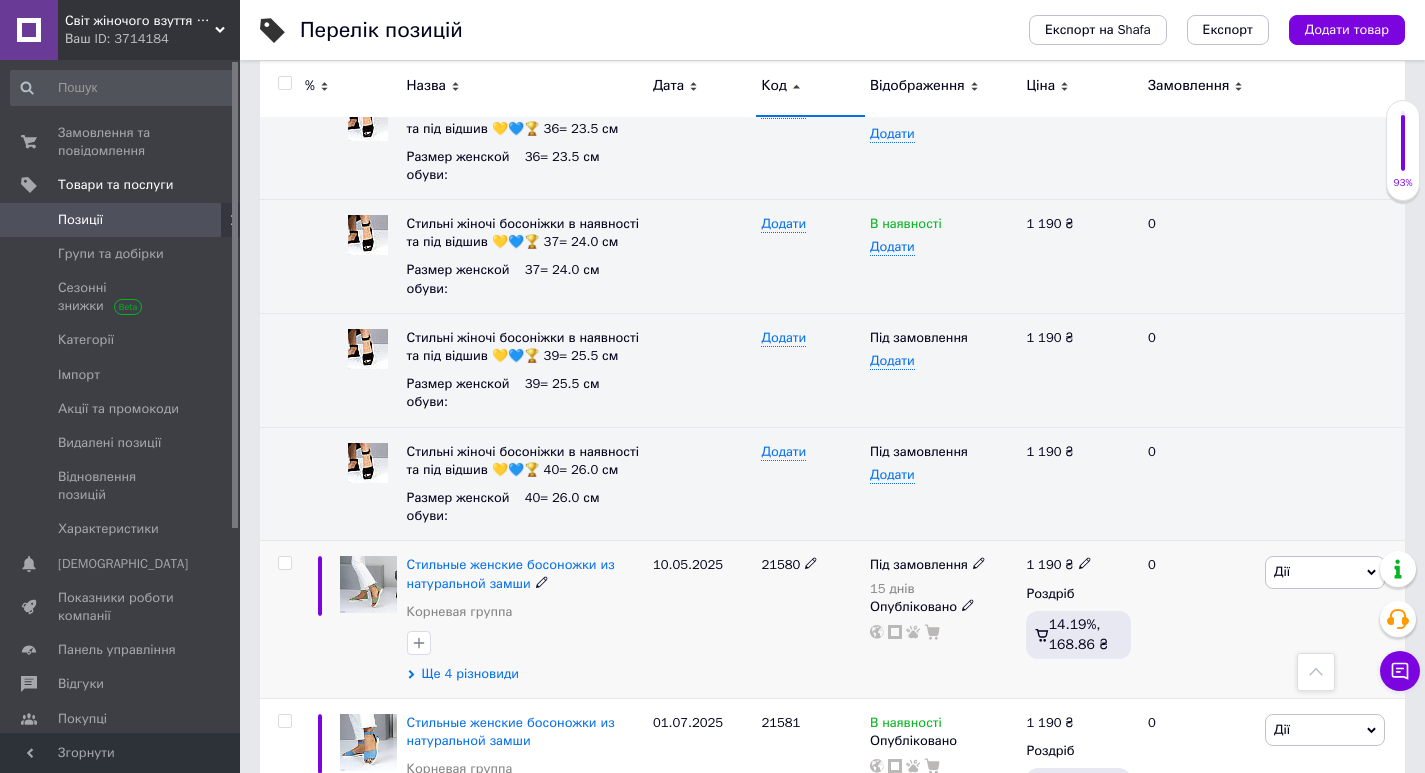 scroll, scrollTop: 22963, scrollLeft: 0, axis: vertical 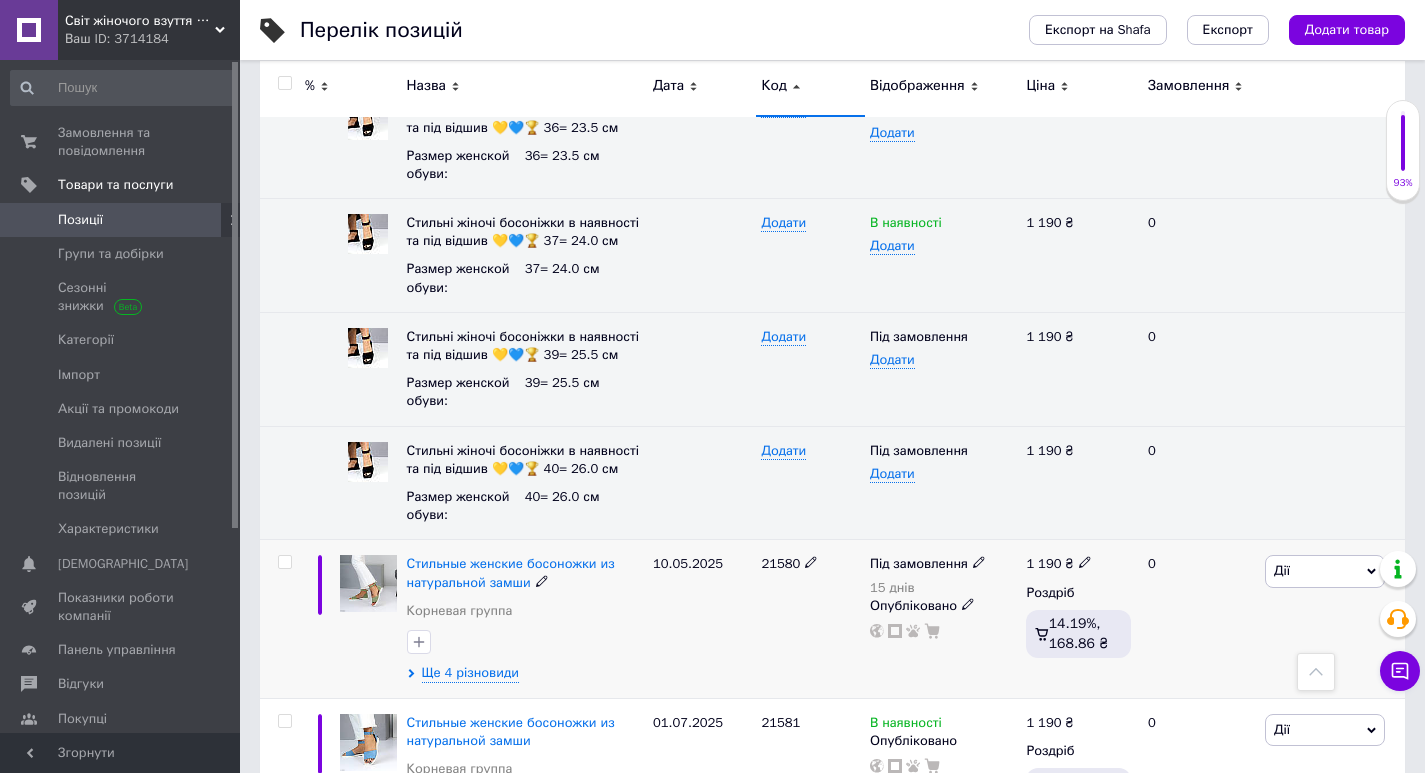 click on "Стильные женские босоножки из натуральной замши Корневая группа Ще 4 різновиди" at bounding box center (525, 619) 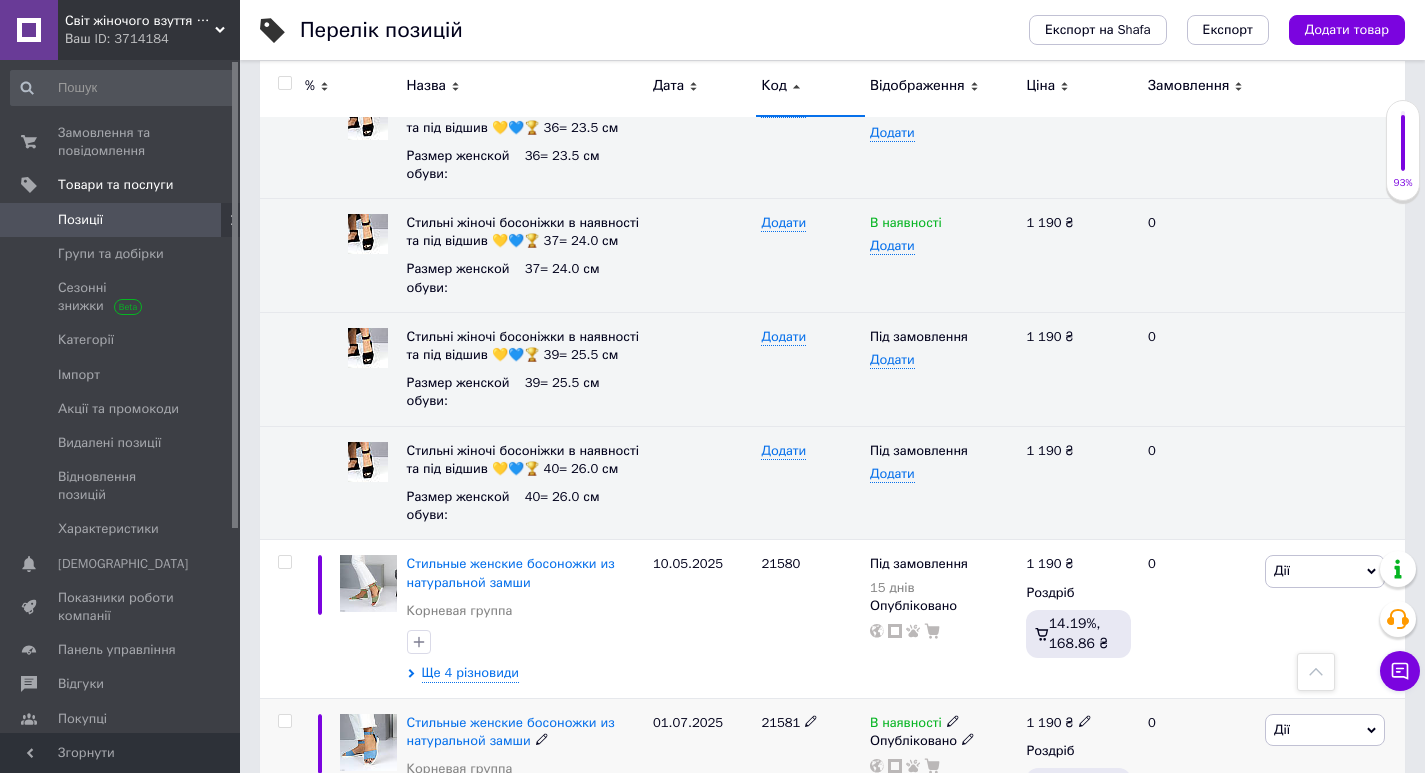 drag, startPoint x: 456, startPoint y: 669, endPoint x: 452, endPoint y: 654, distance: 15.524175 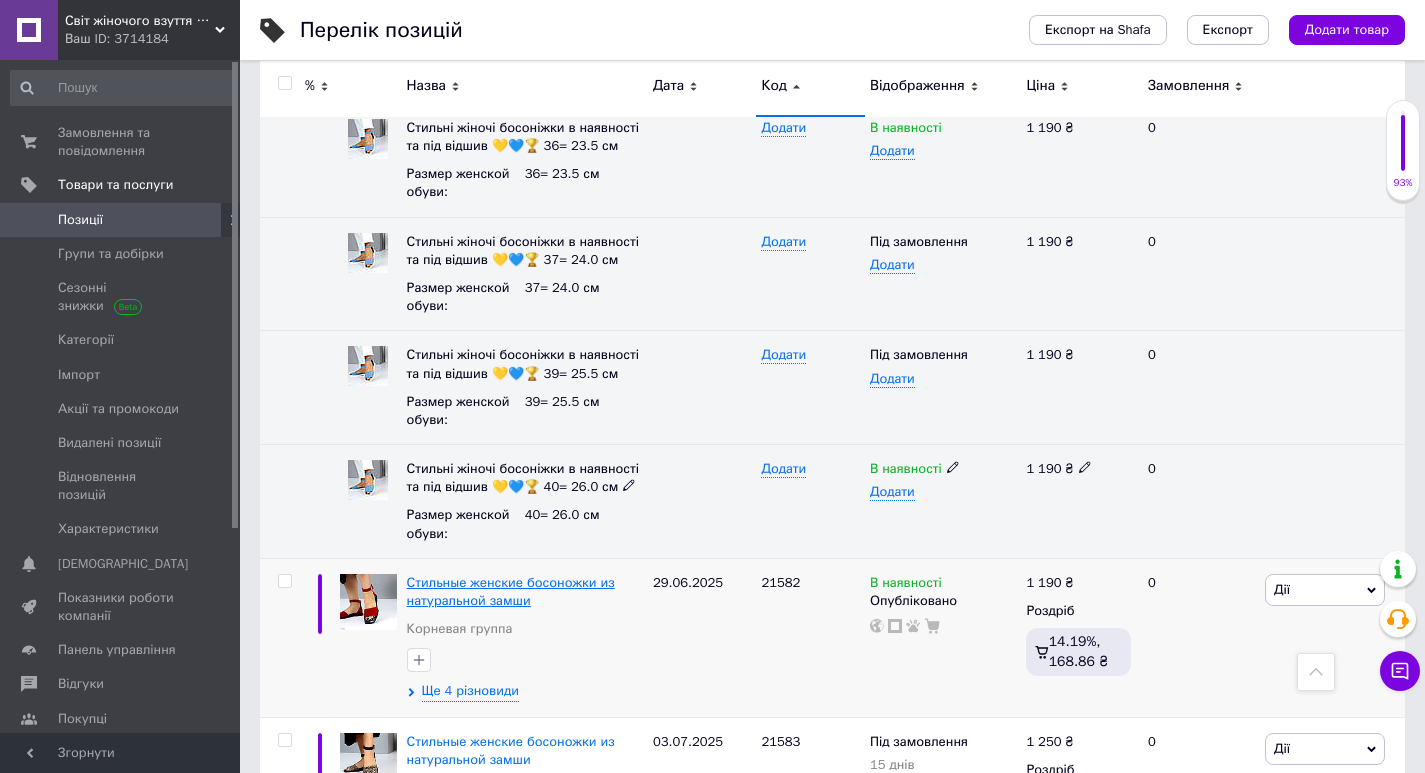 scroll, scrollTop: 23763, scrollLeft: 0, axis: vertical 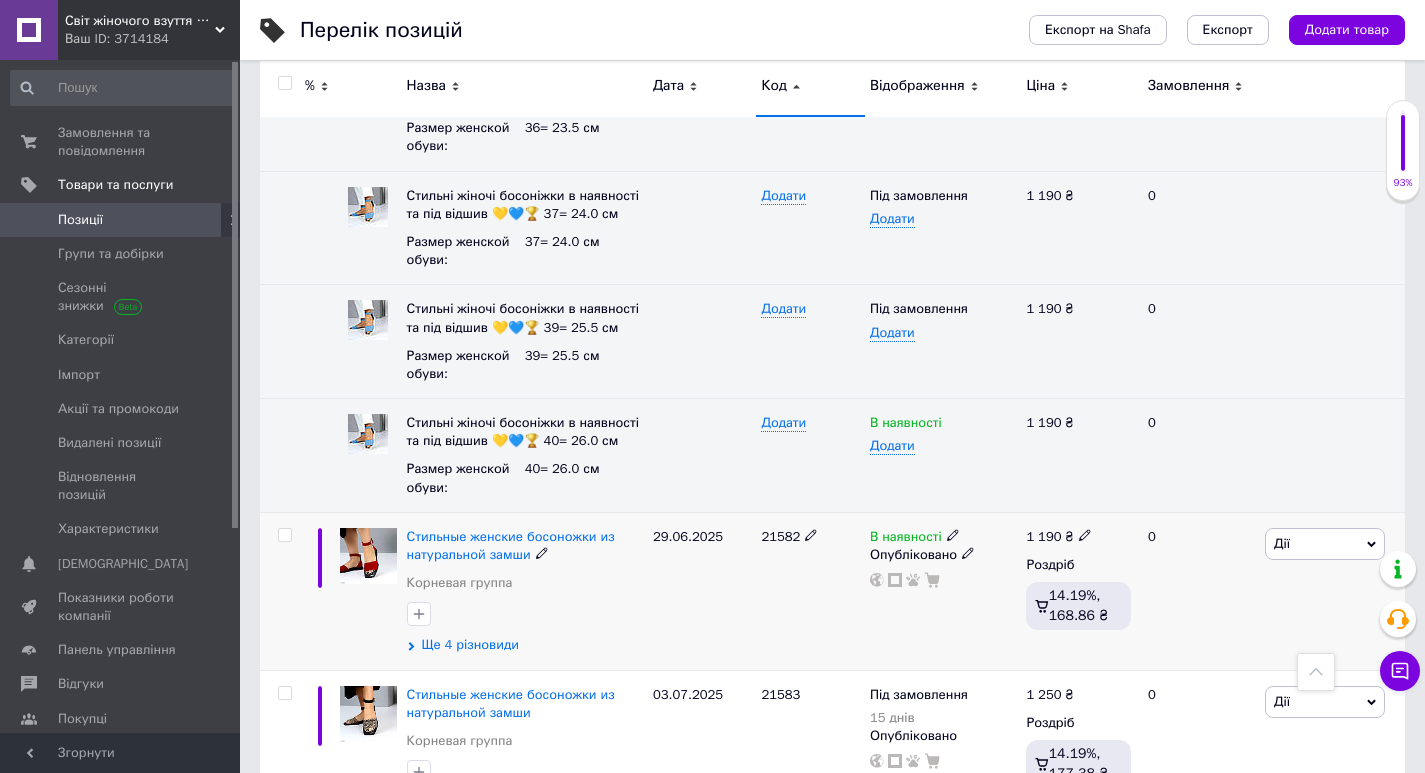 click on "Ще 4 різновиди" at bounding box center (470, 645) 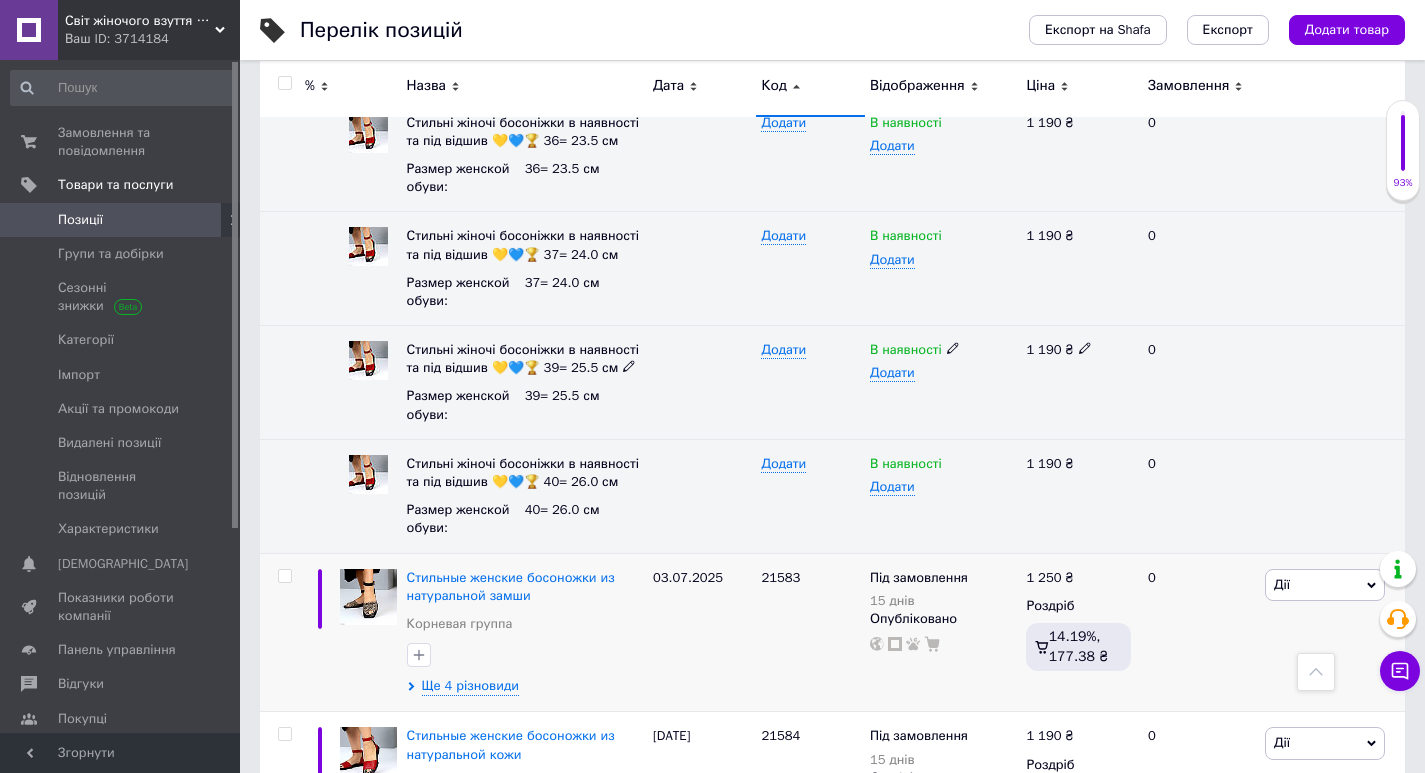 scroll, scrollTop: 24363, scrollLeft: 0, axis: vertical 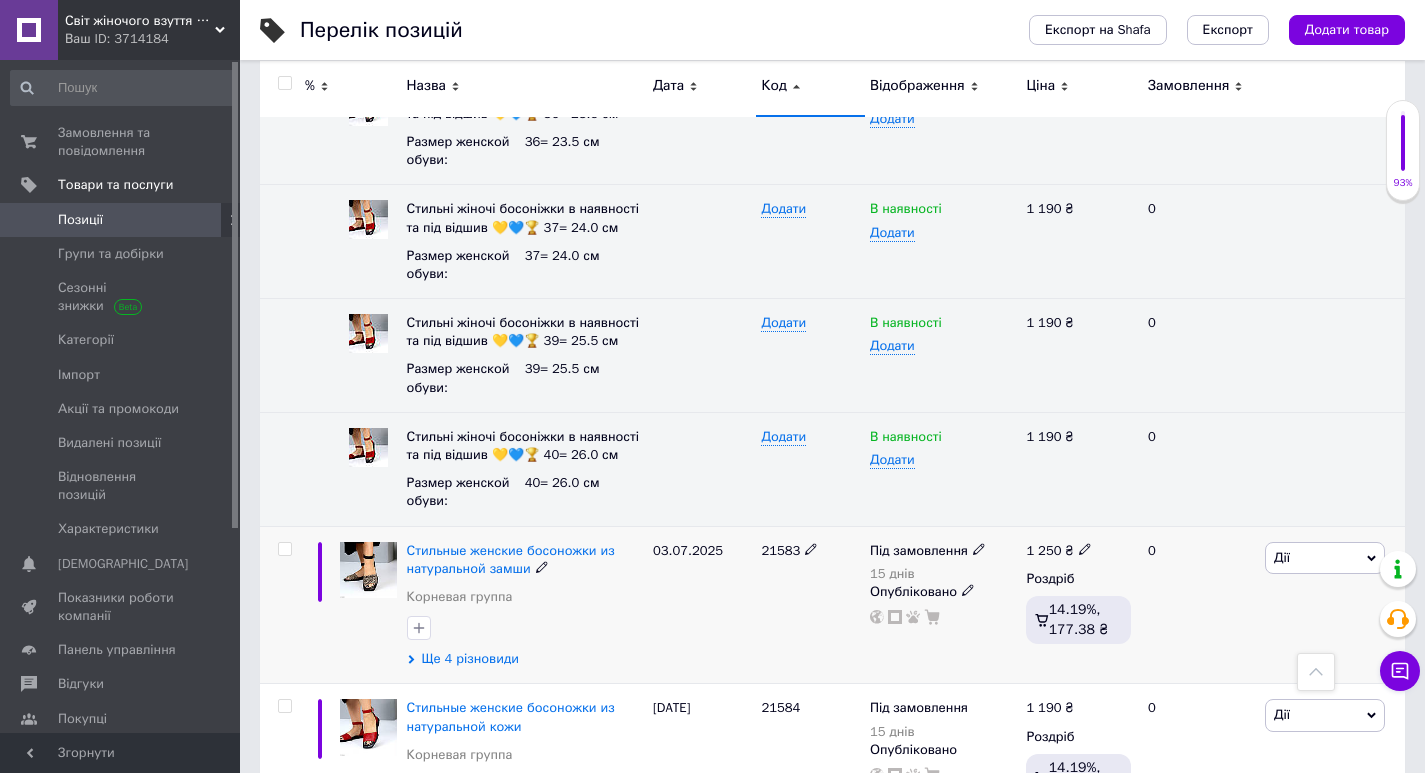 click on "Ще 4 різновиди" at bounding box center [470, 659] 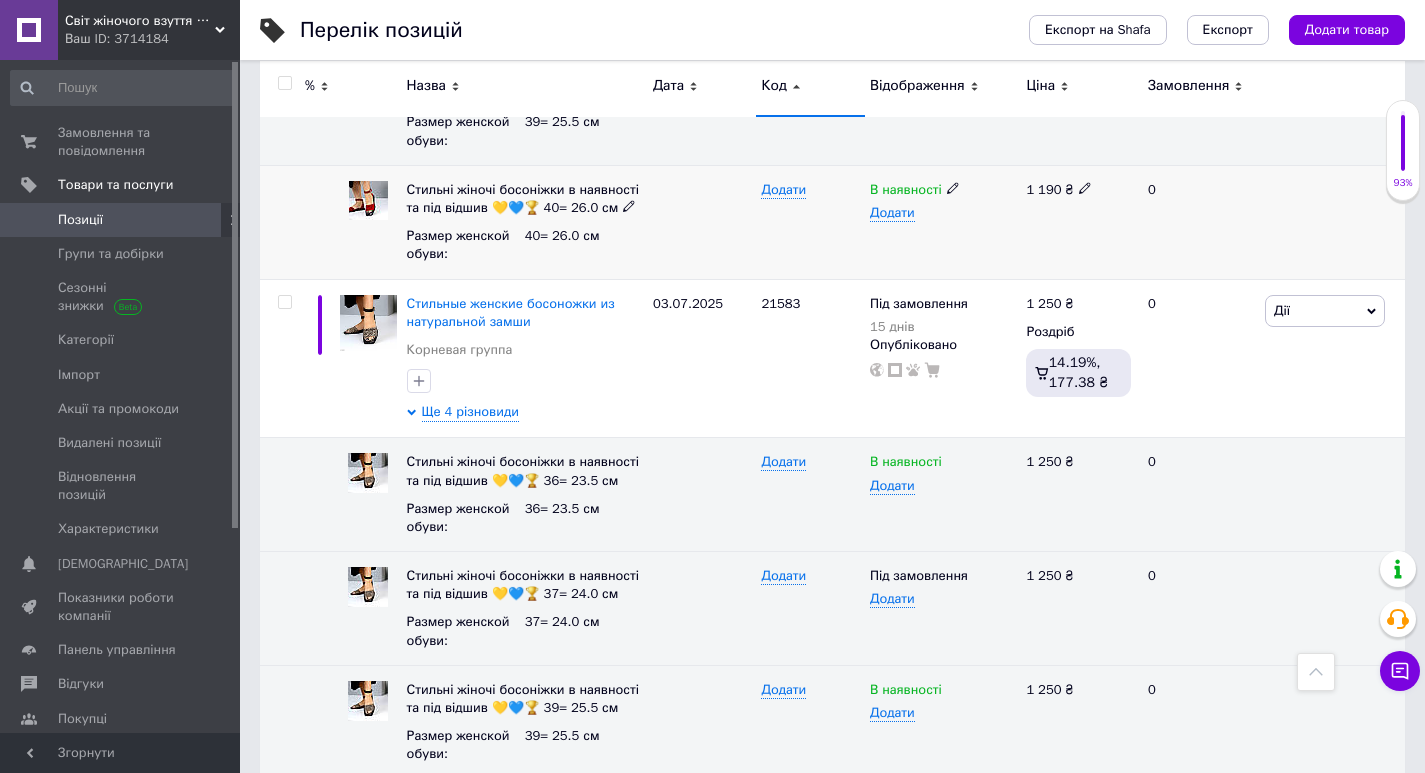scroll, scrollTop: 24763, scrollLeft: 0, axis: vertical 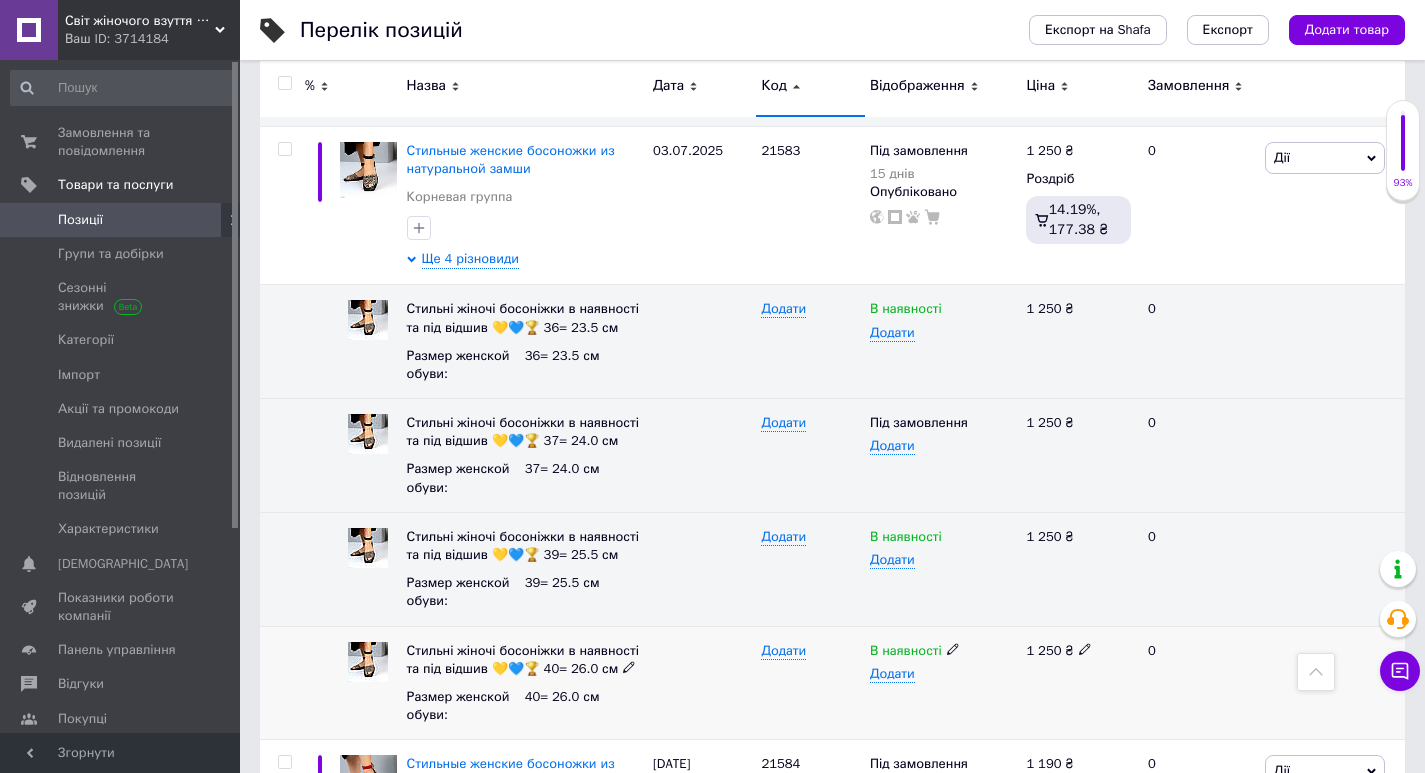 click 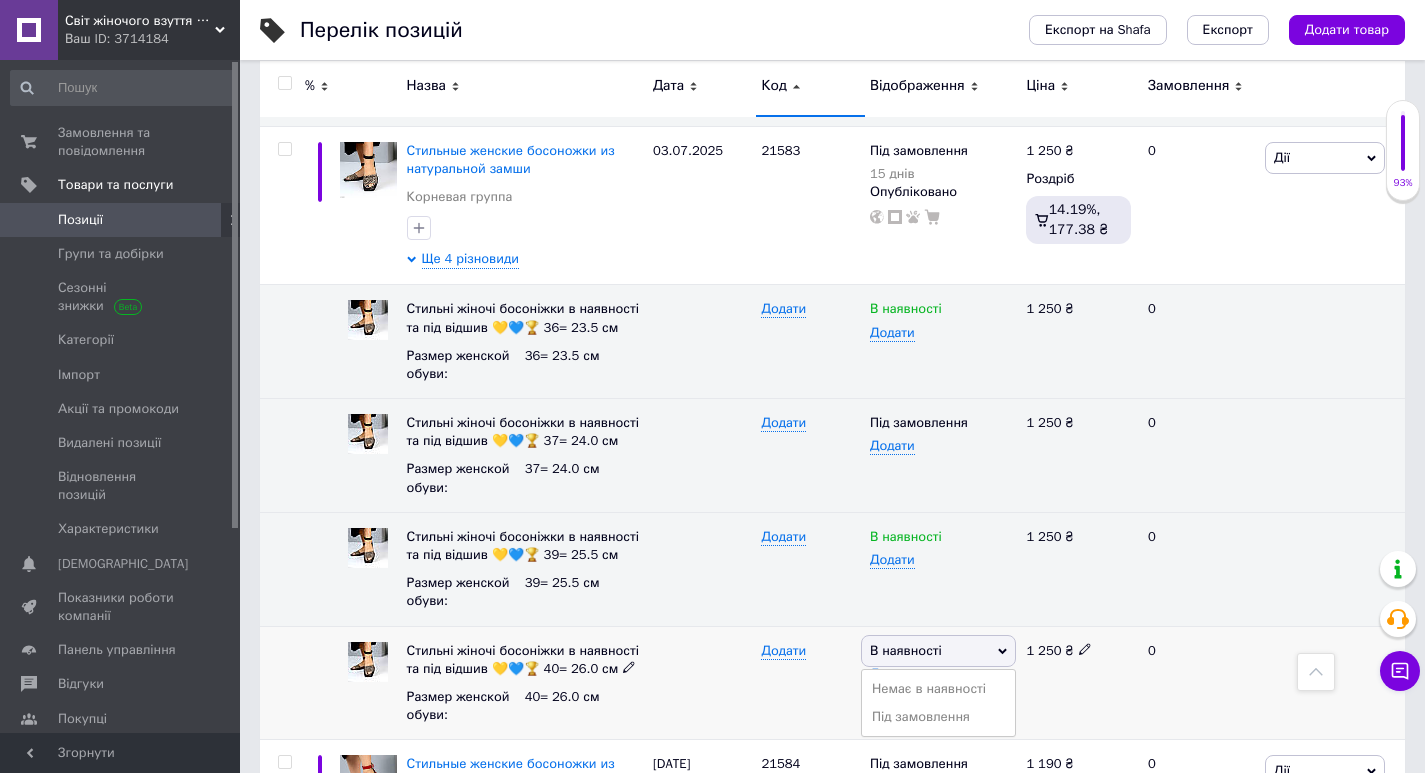 click on "Під замовлення" at bounding box center (938, 717) 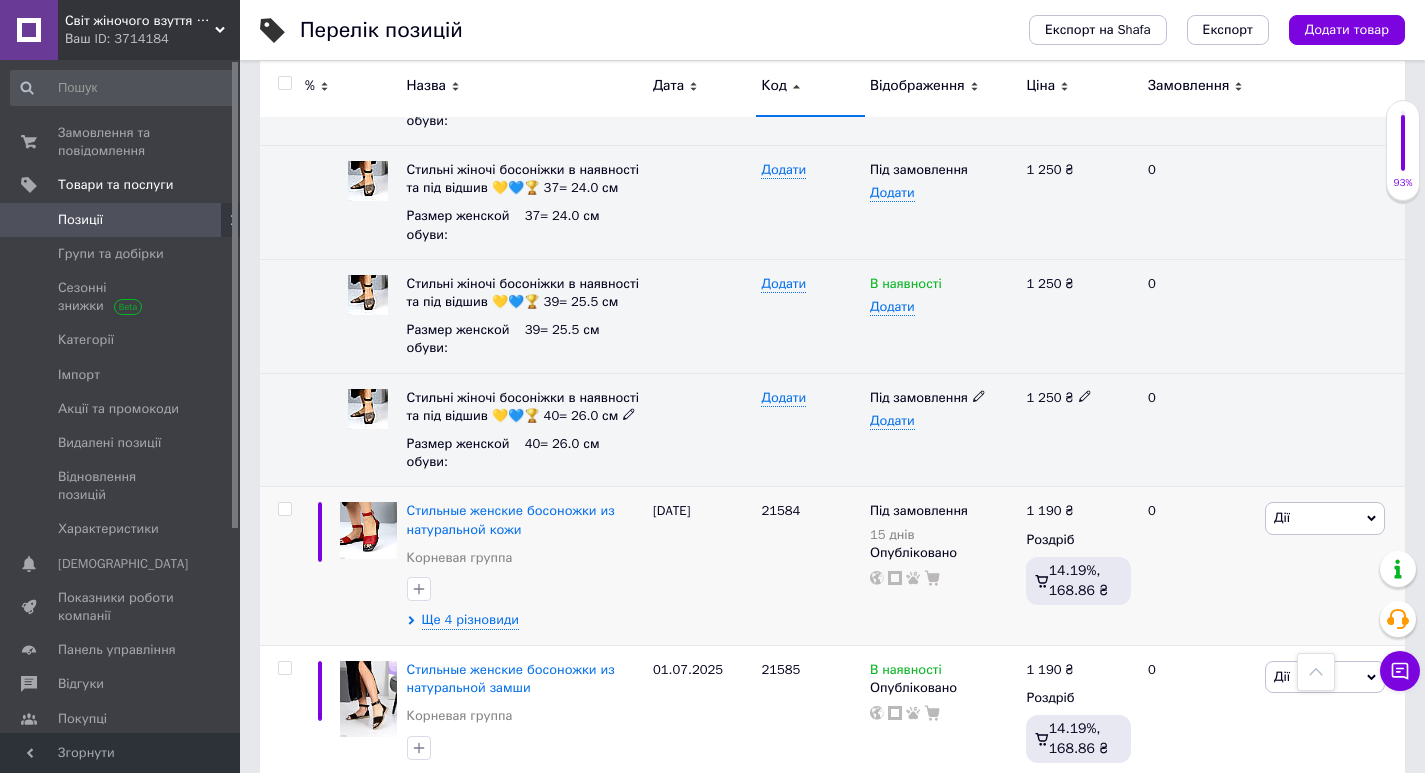 scroll, scrollTop: 25063, scrollLeft: 0, axis: vertical 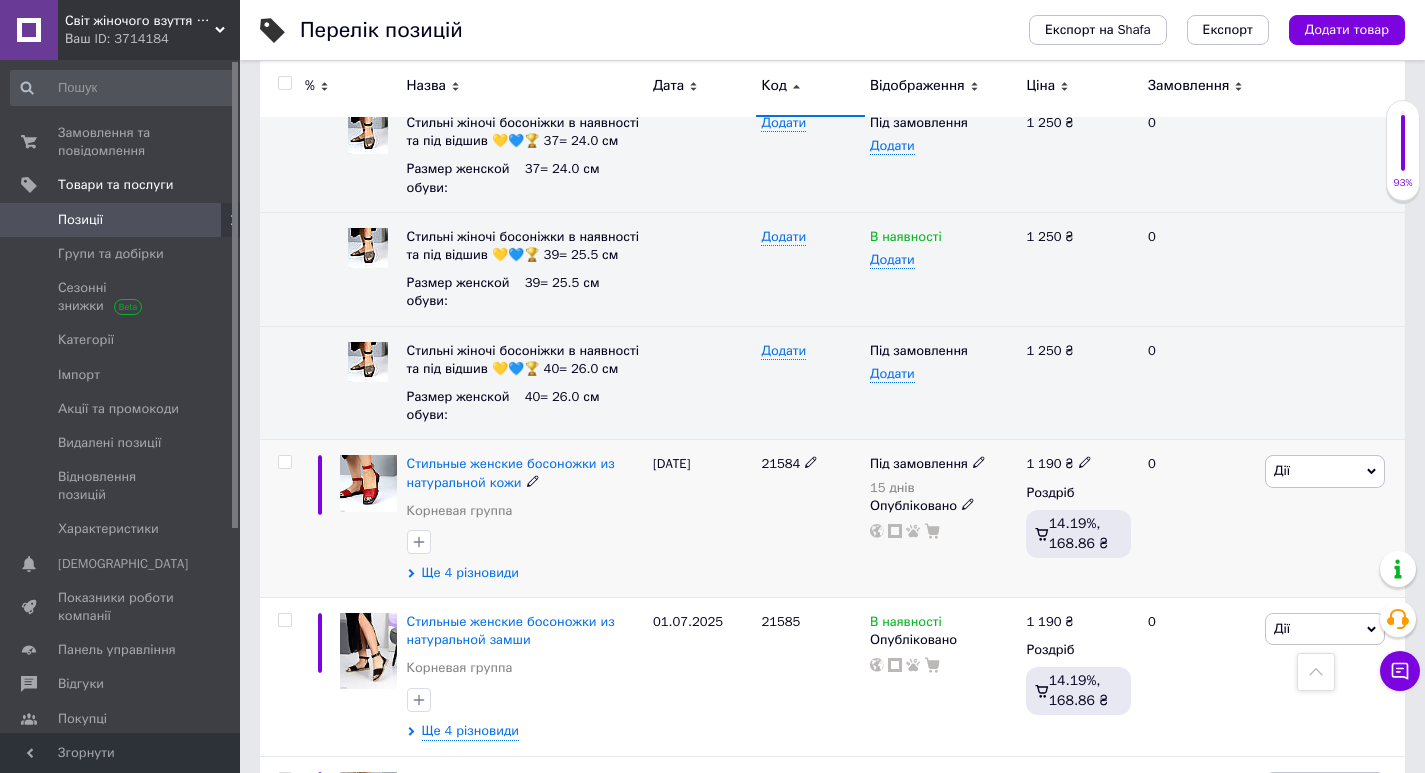 click on "Ще 4 різновиди" at bounding box center (470, 573) 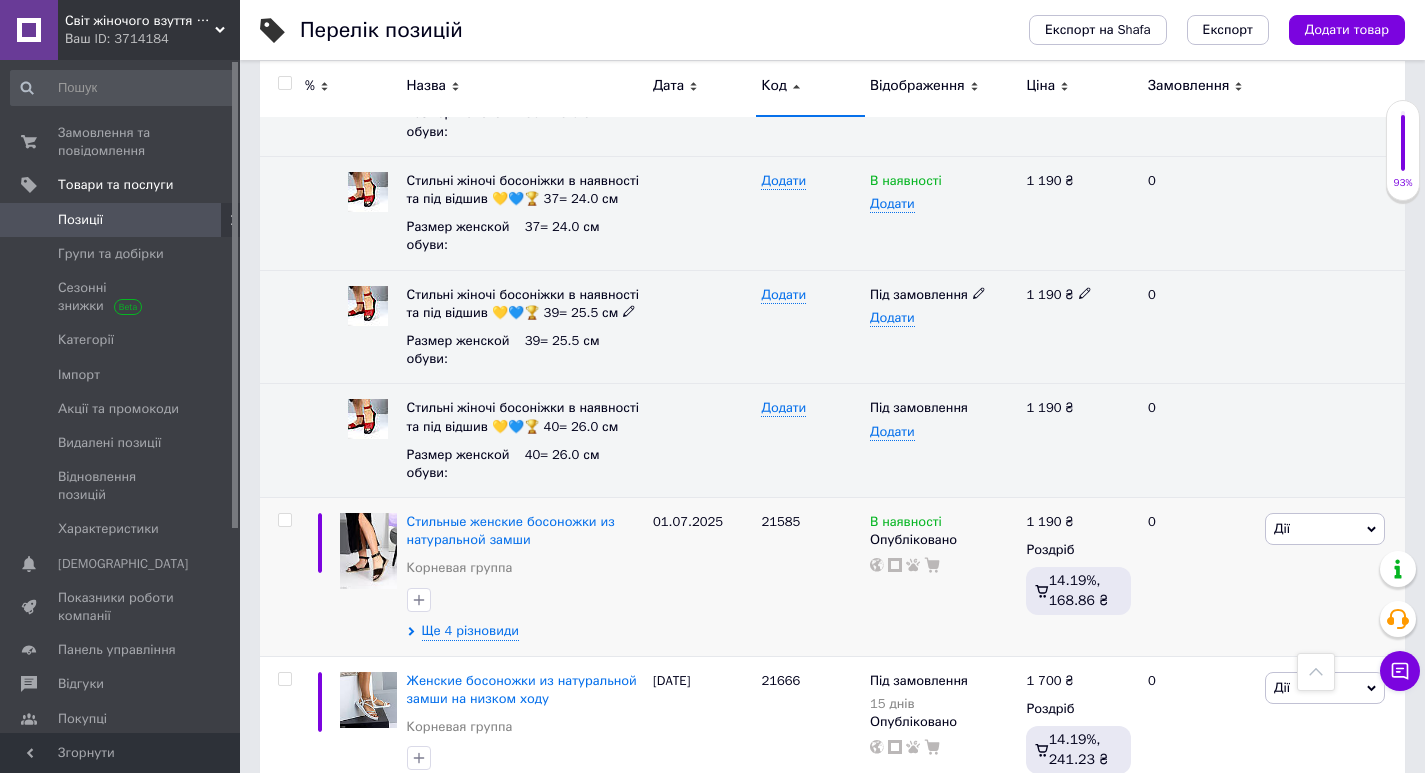 scroll, scrollTop: 25664, scrollLeft: 0, axis: vertical 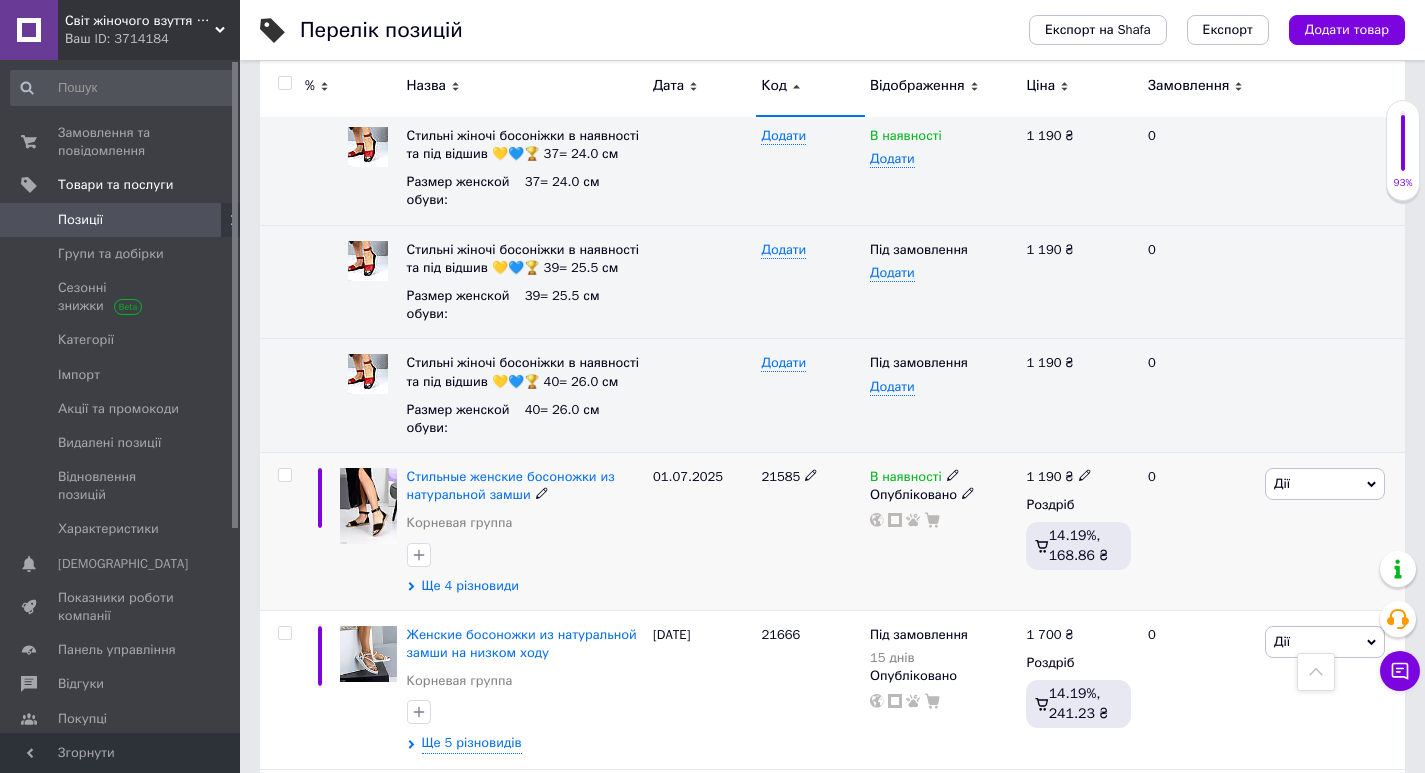 click on "Ще 4 різновиди" at bounding box center (470, 586) 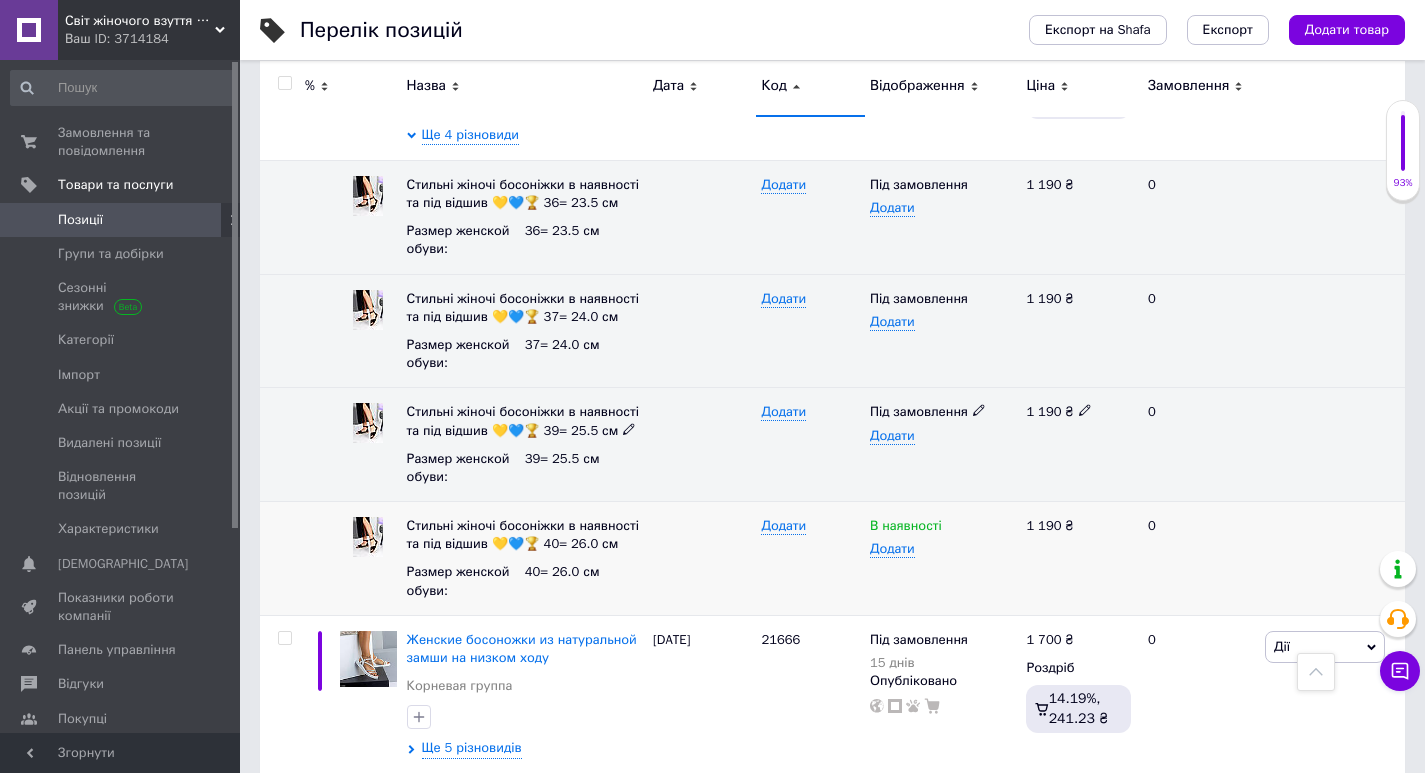 scroll, scrollTop: 26164, scrollLeft: 0, axis: vertical 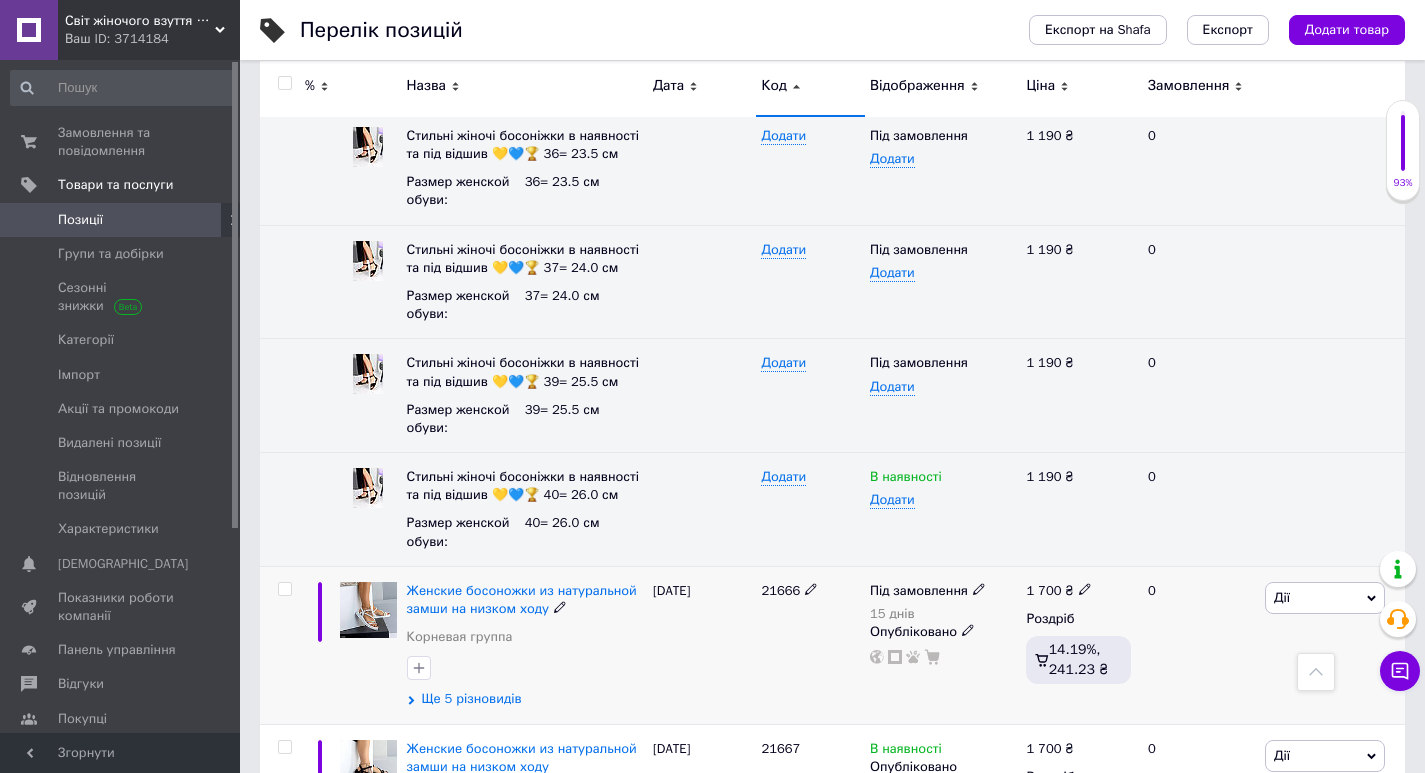 click on "Ще 5 різновидів" at bounding box center [472, 699] 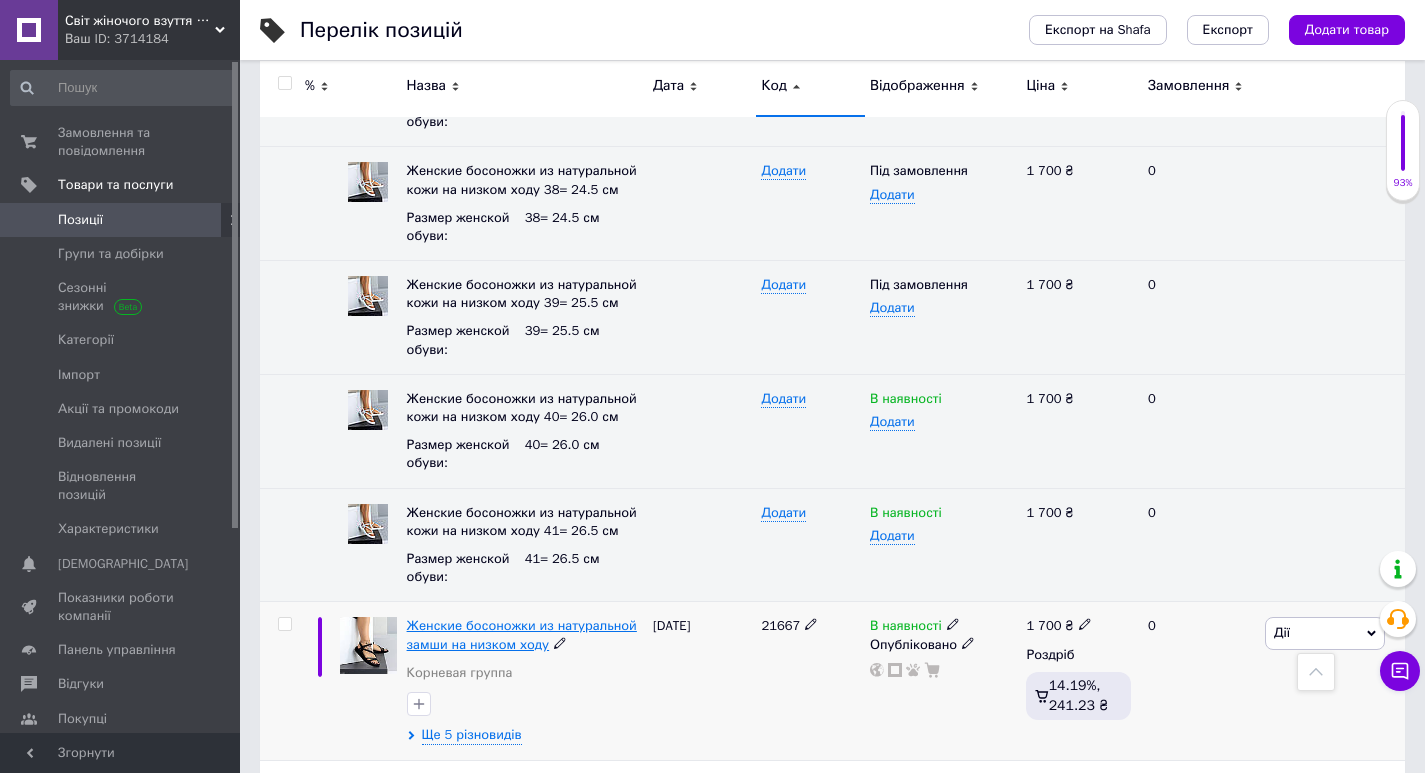 scroll, scrollTop: 26864, scrollLeft: 0, axis: vertical 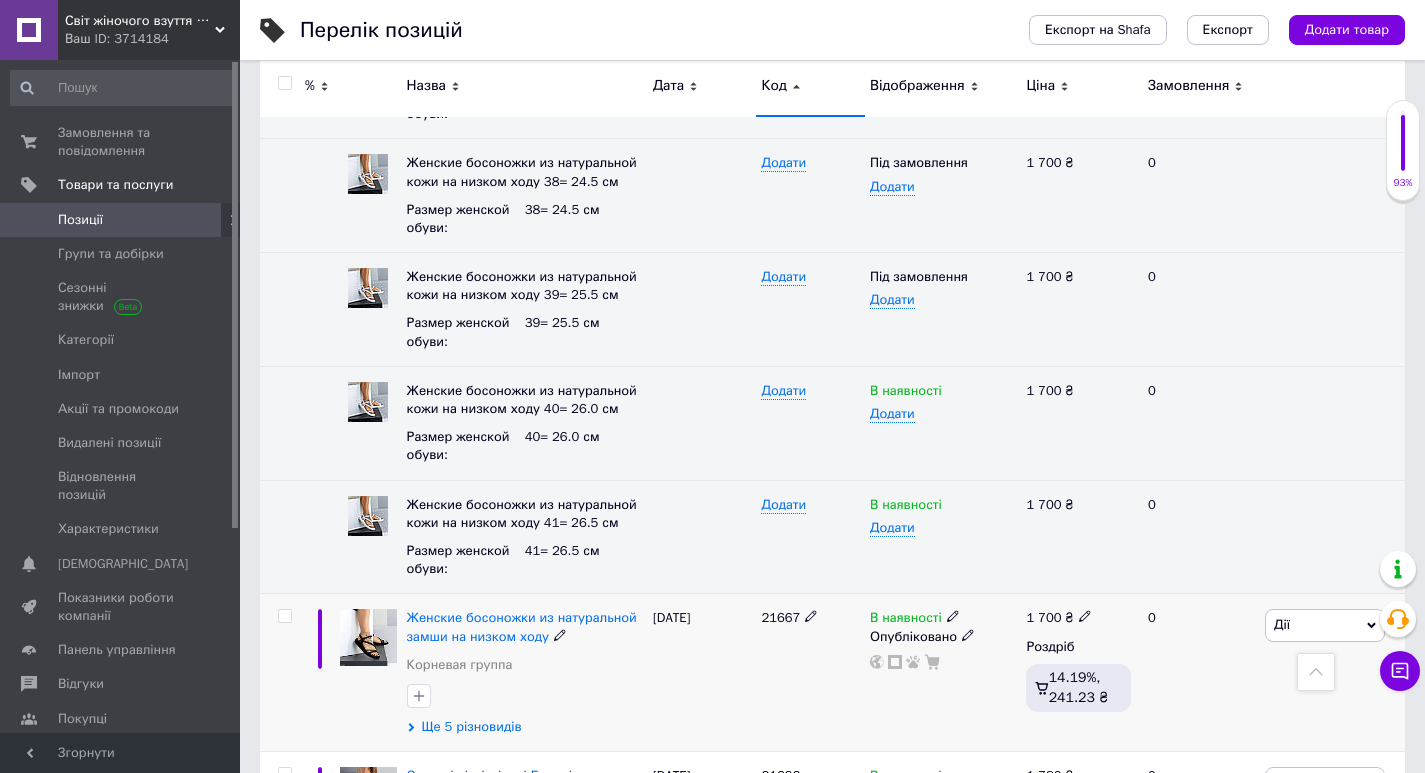 click on "Ще 5 різновидів" at bounding box center (472, 727) 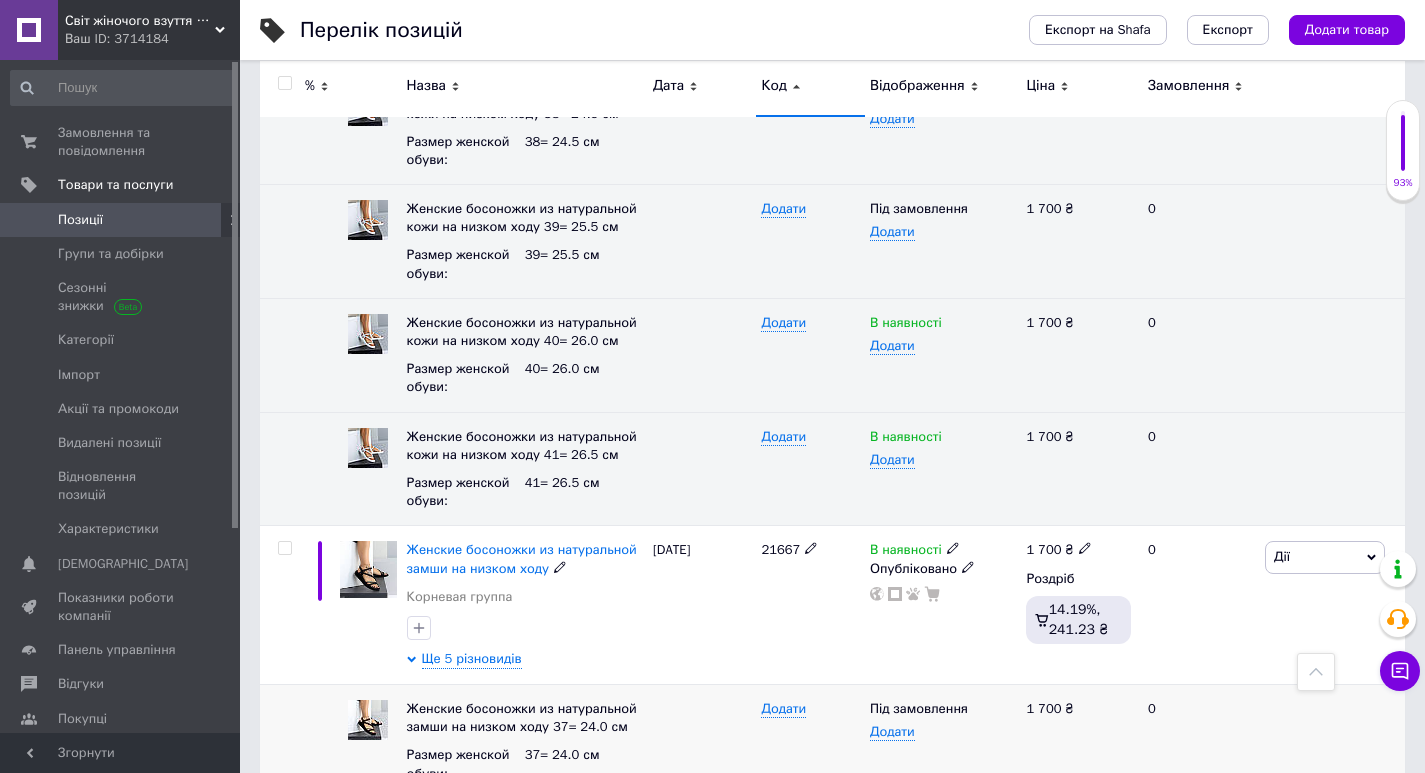 scroll, scrollTop: 27064, scrollLeft: 0, axis: vertical 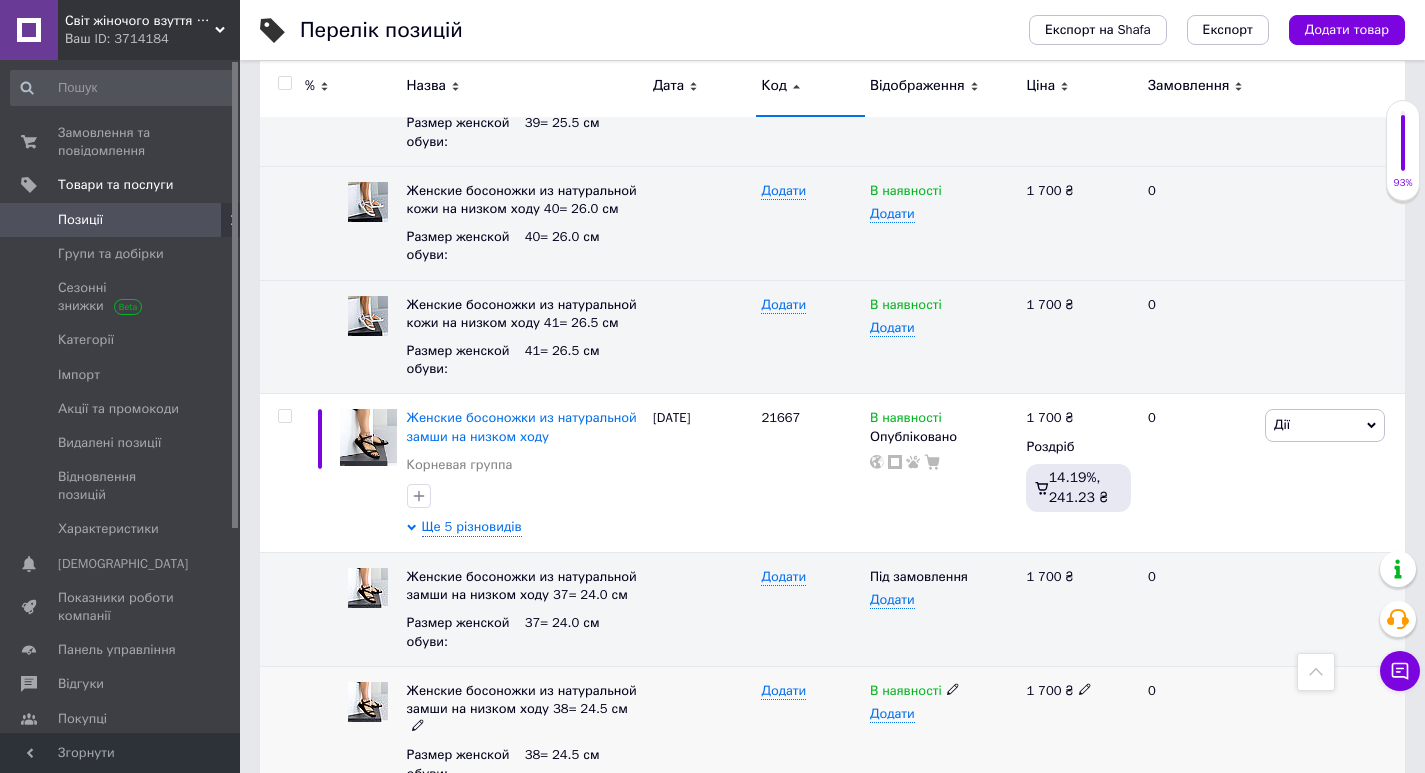 click 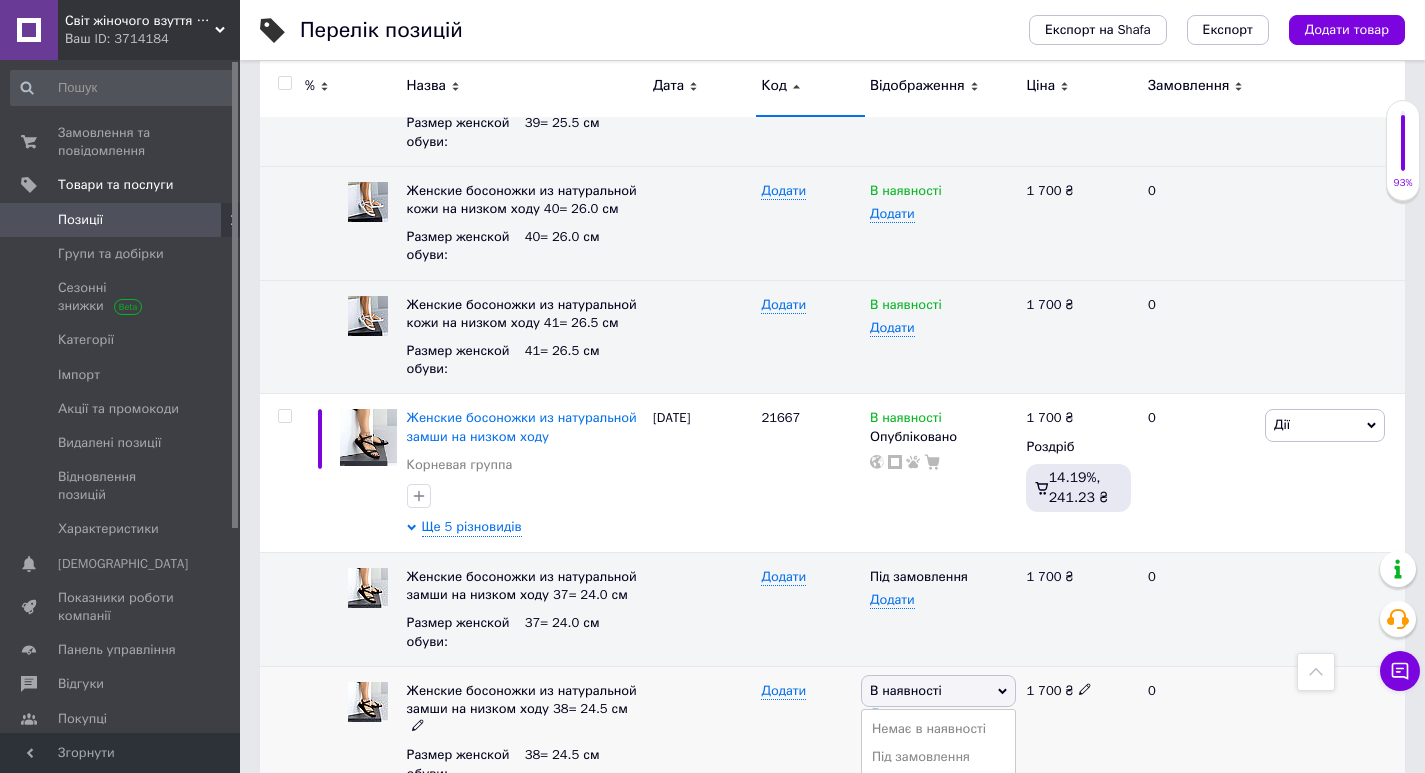 click on "Під замовлення" at bounding box center (938, 757) 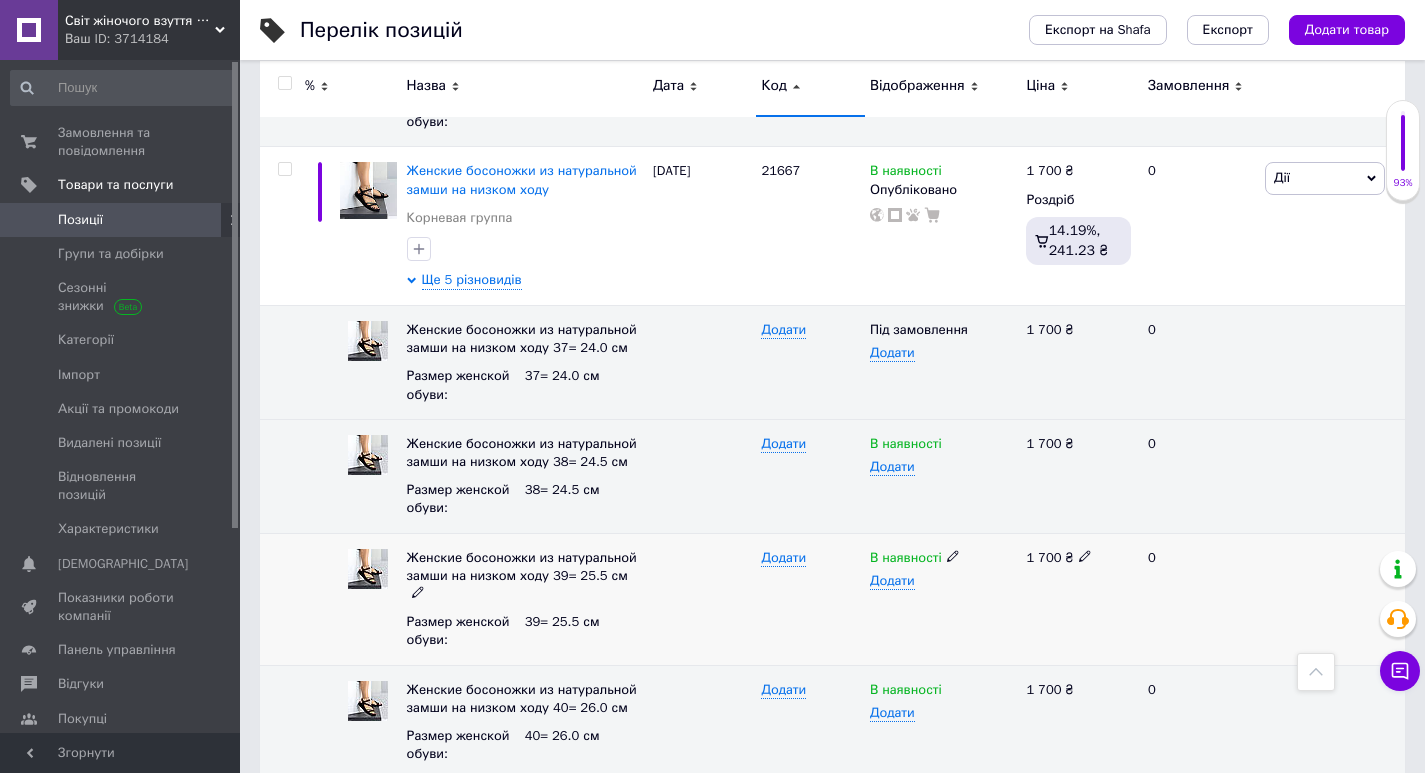 scroll, scrollTop: 27461, scrollLeft: 0, axis: vertical 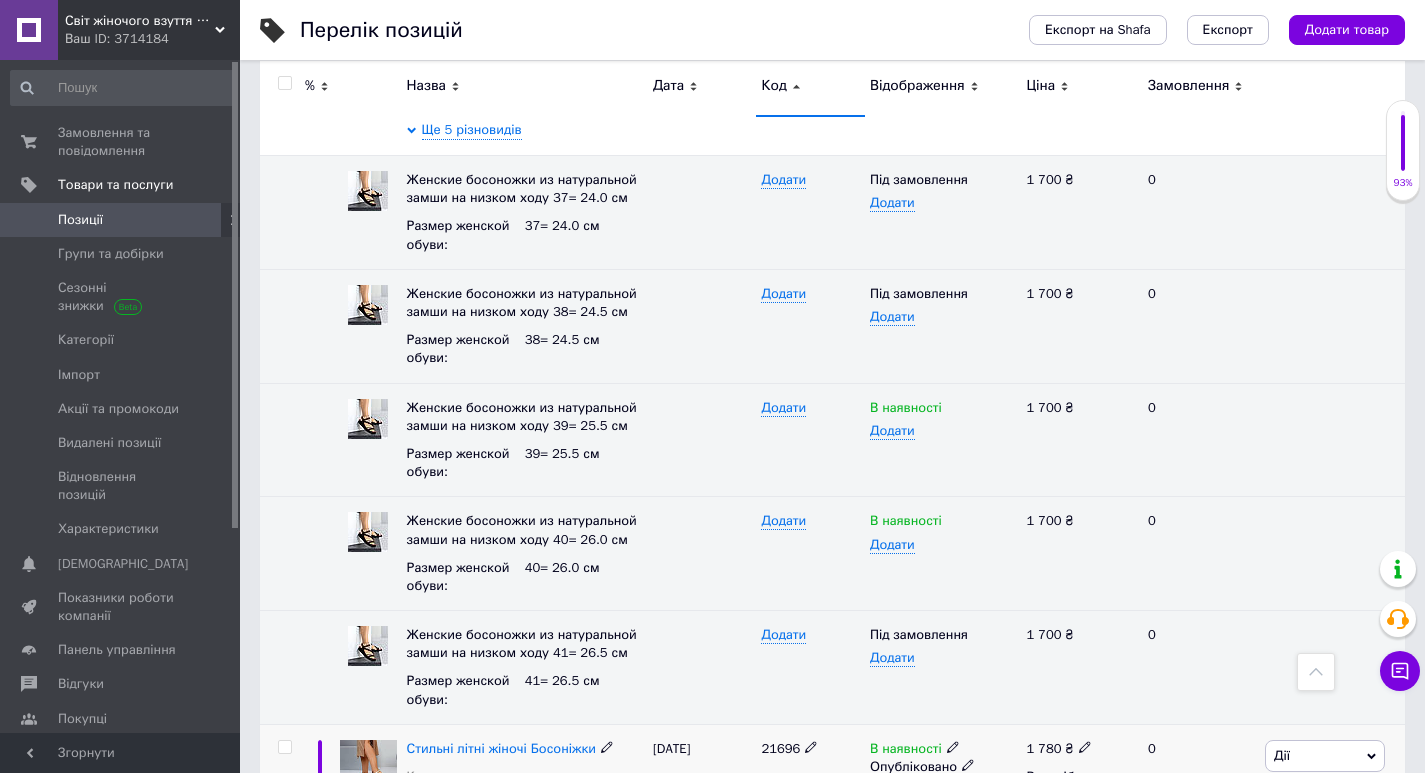 click on "Стильні літні жіночі Босоніжки Корневая группа Ще 4 різновиди" at bounding box center [525, 794] 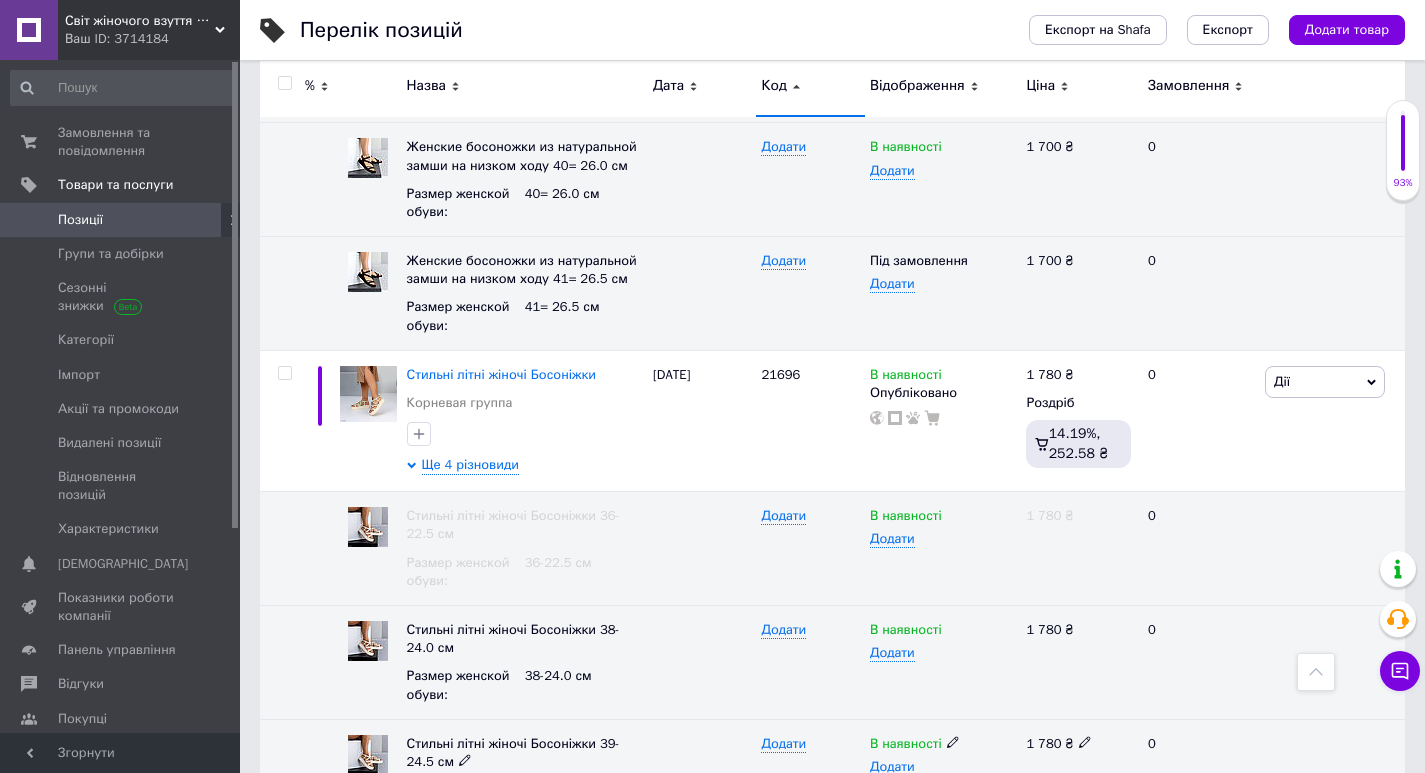 scroll, scrollTop: 27861, scrollLeft: 0, axis: vertical 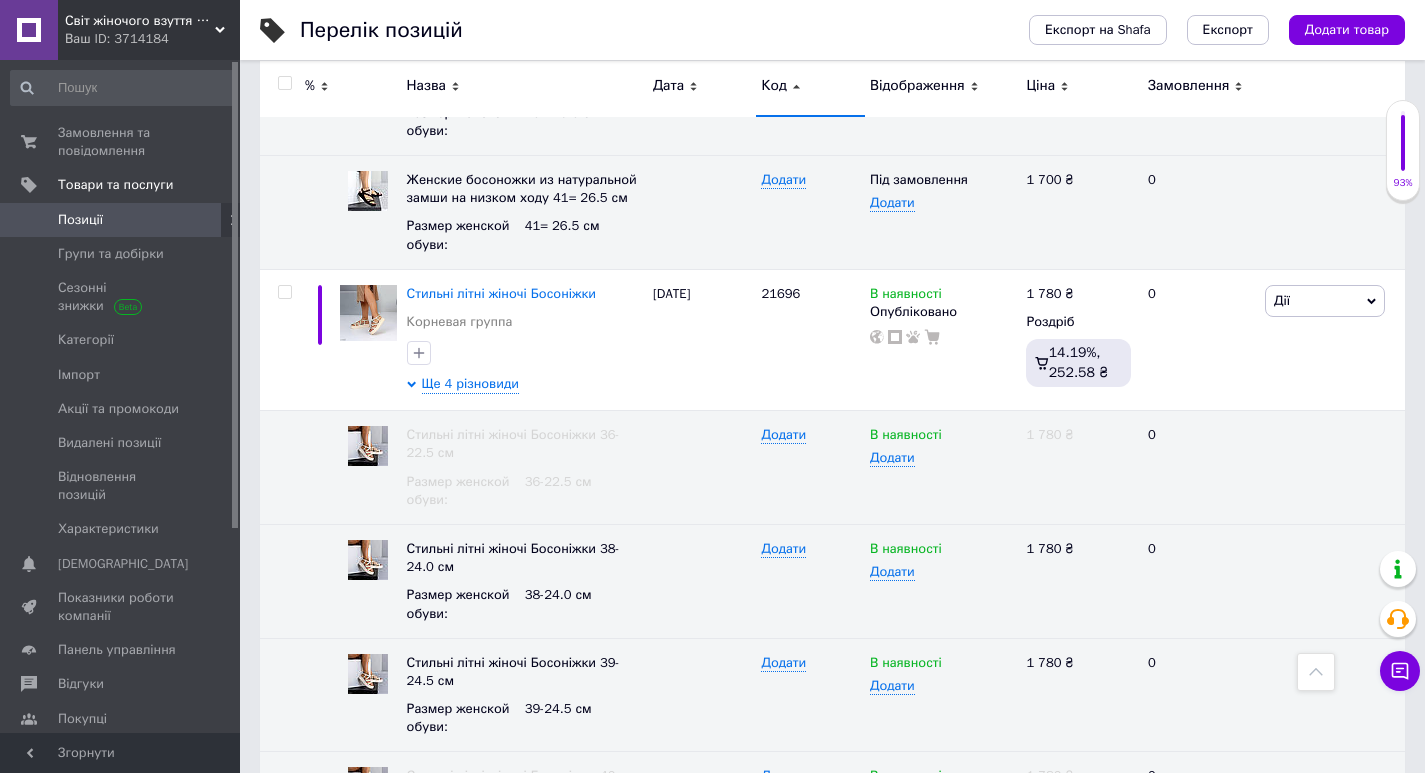 click on "22" at bounding box center (629, 906) 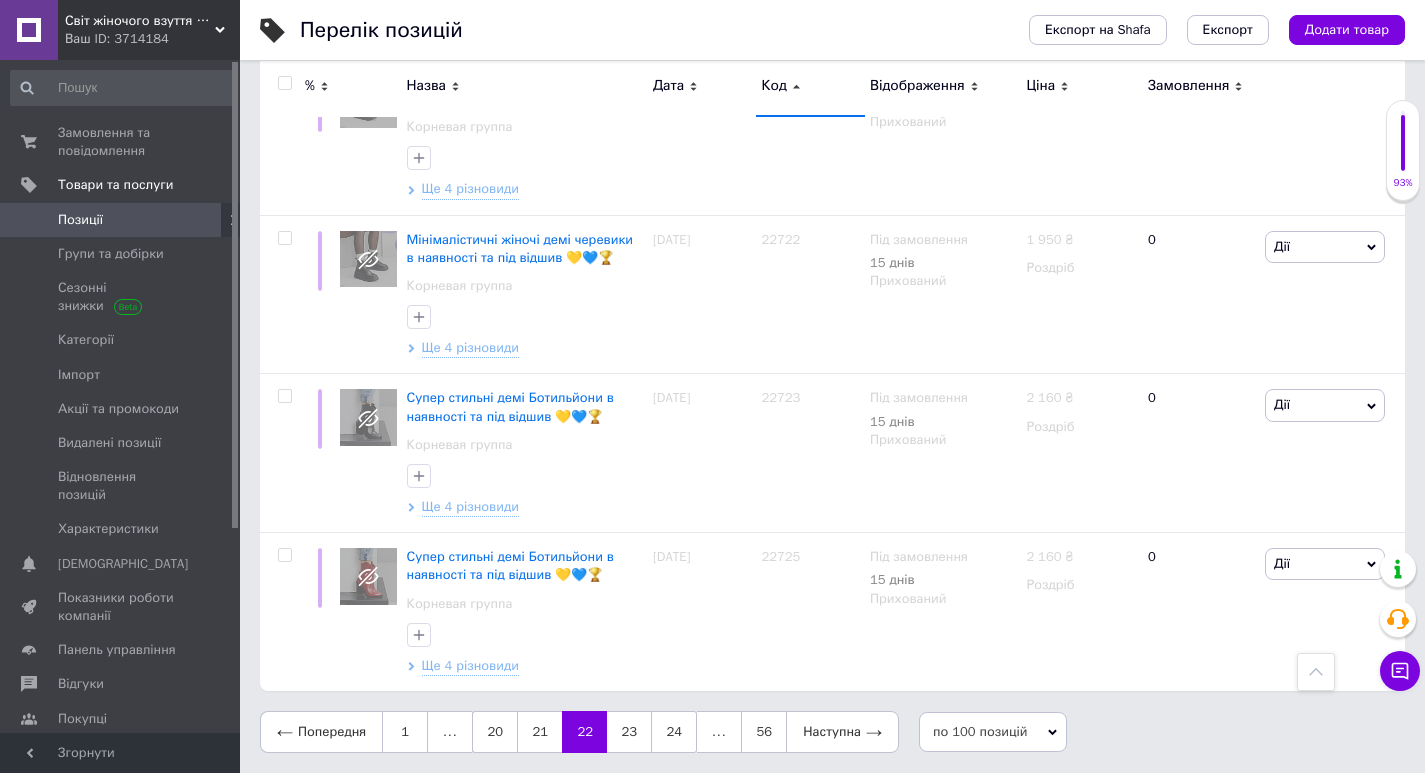 scroll, scrollTop: 15360, scrollLeft: 0, axis: vertical 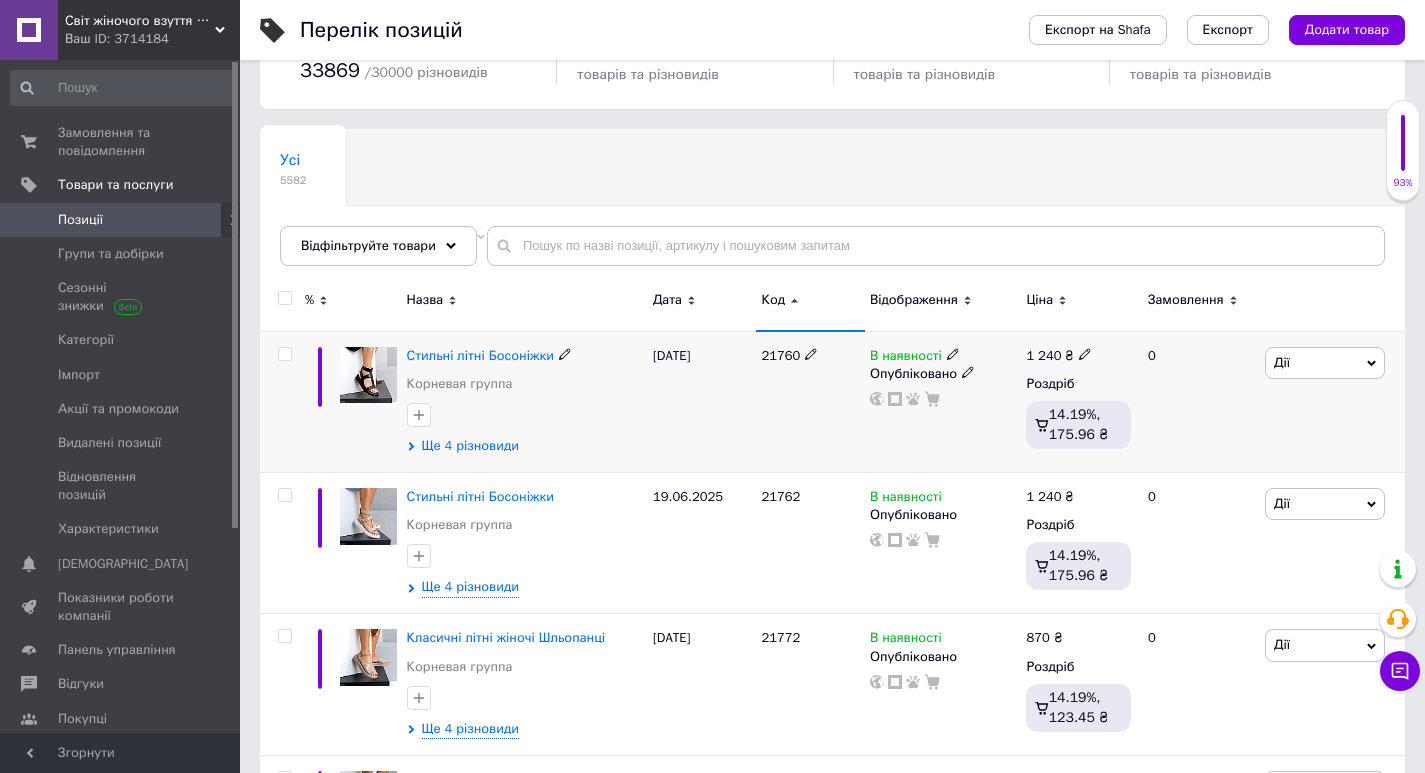 click on "Ще 4 різновиди" at bounding box center [470, 446] 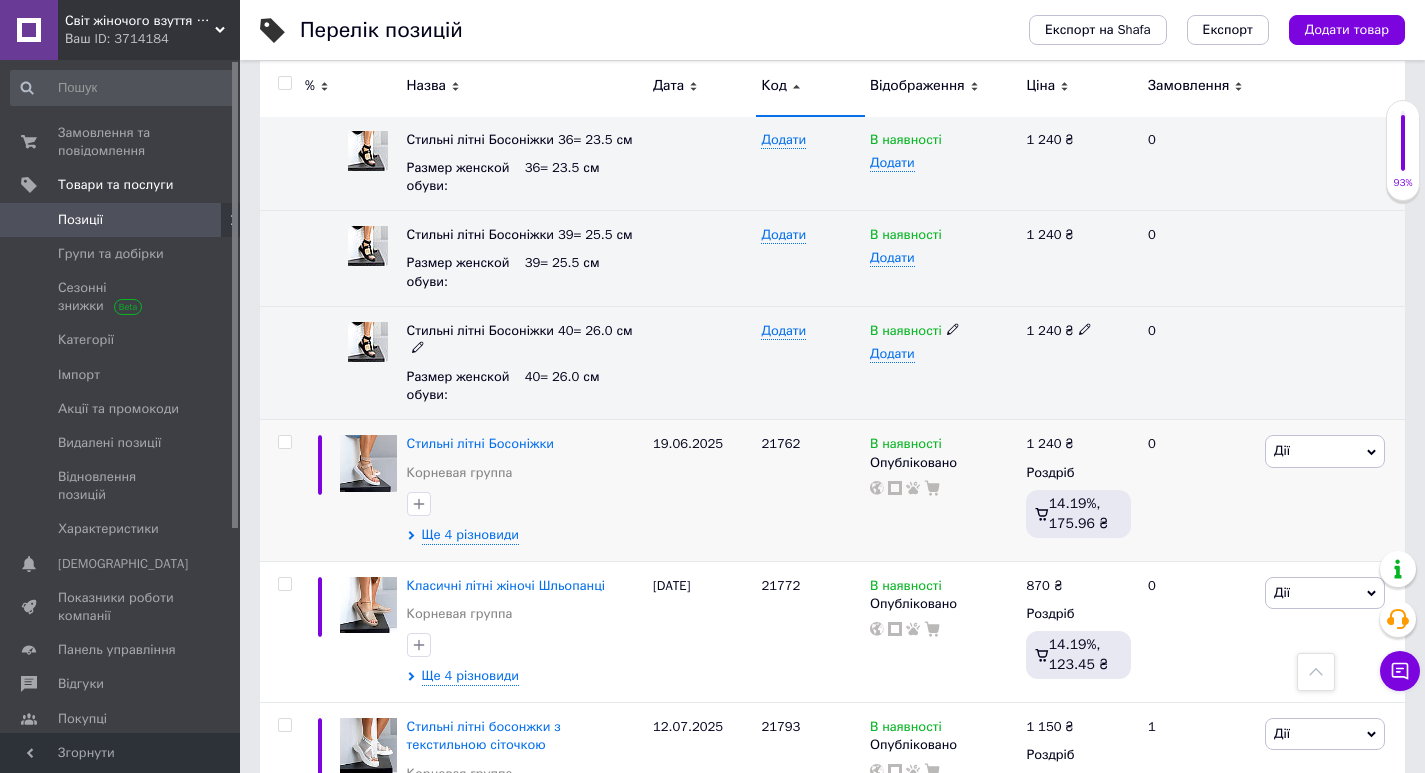 scroll, scrollTop: 600, scrollLeft: 0, axis: vertical 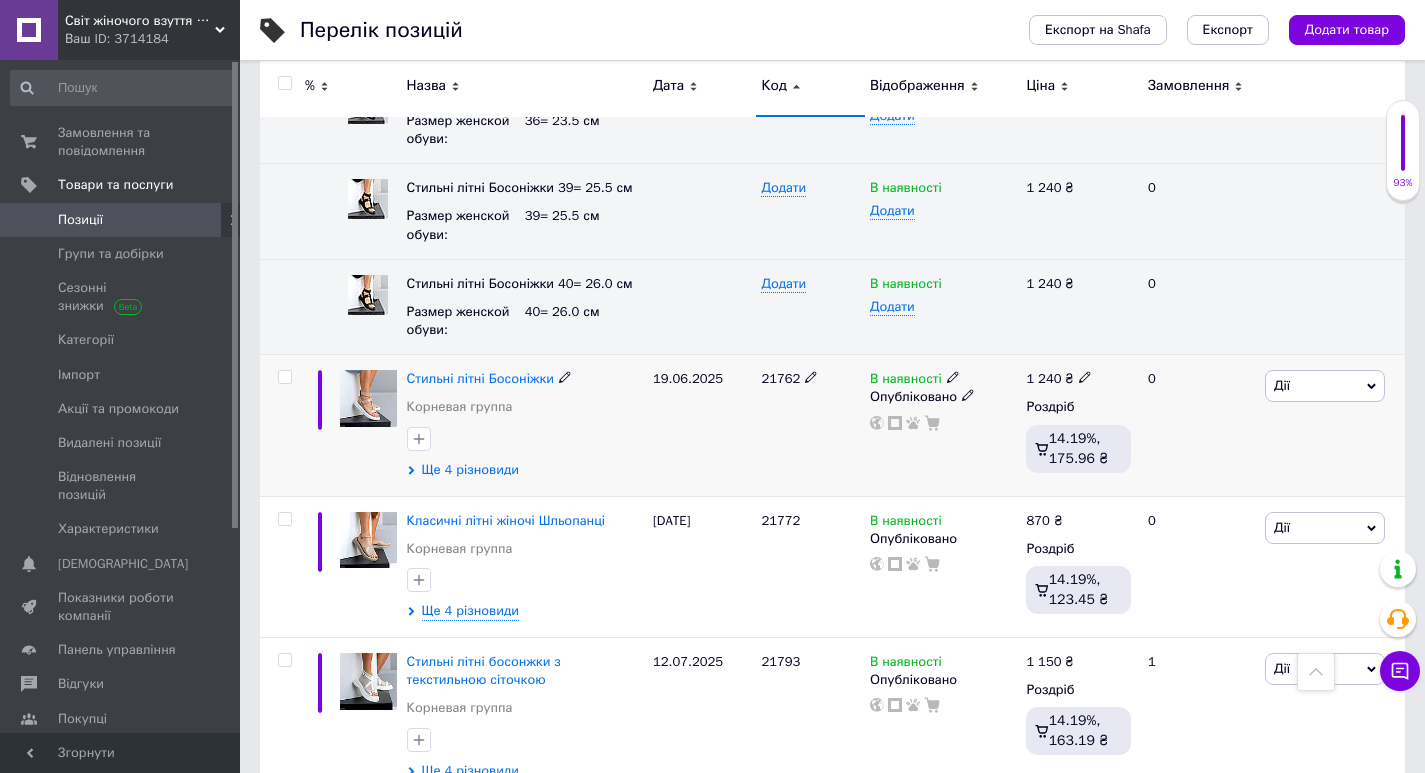 click on "Ще 4 різновиди" at bounding box center (470, 470) 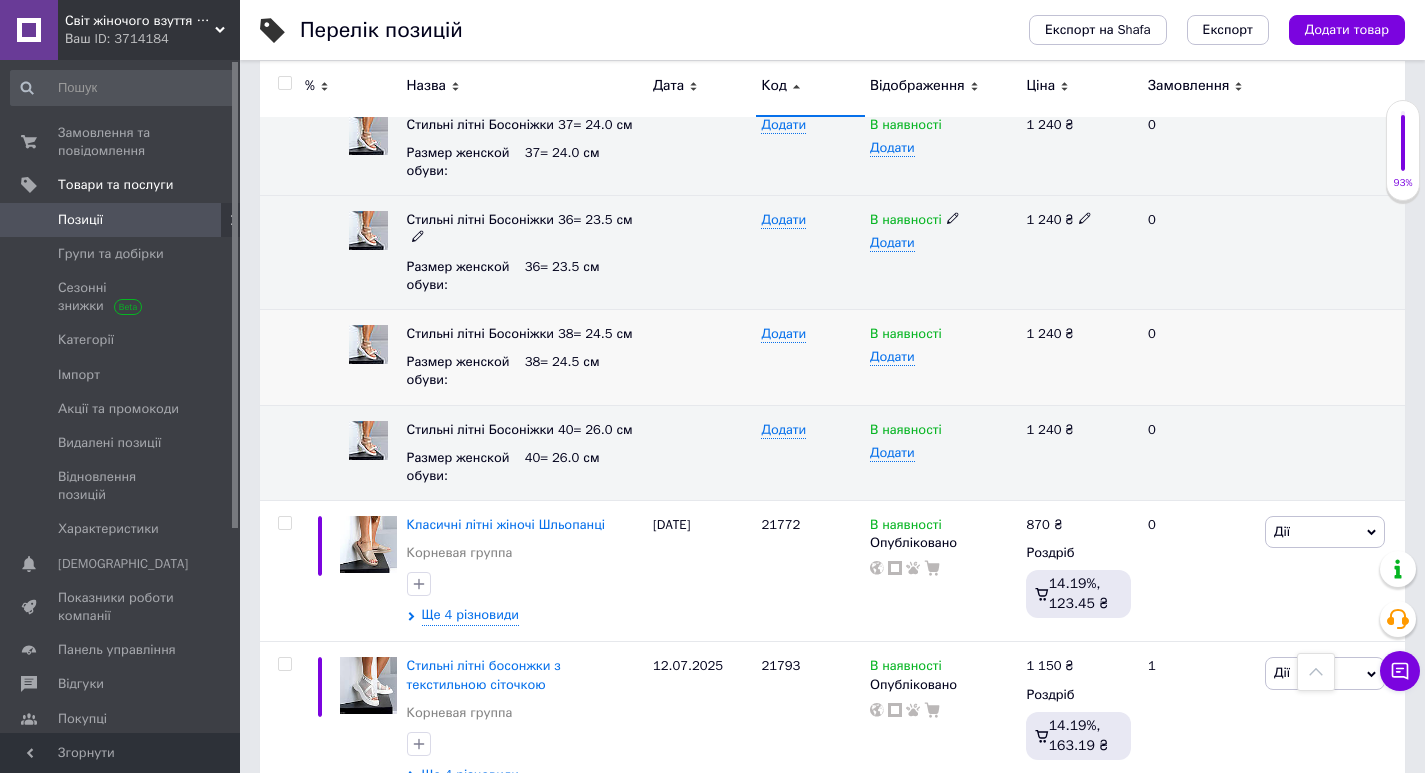 scroll, scrollTop: 1000, scrollLeft: 0, axis: vertical 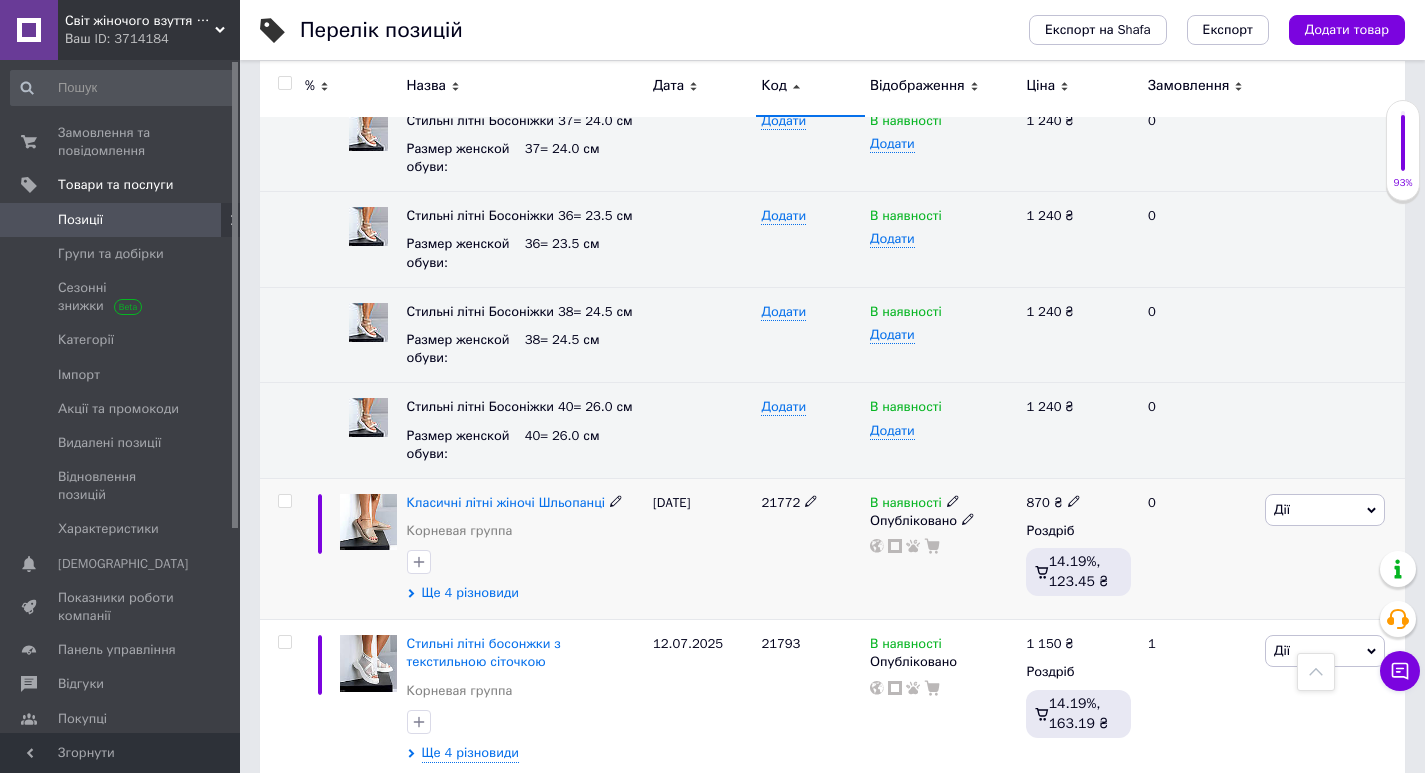 click on "Ще 4 різновиди" at bounding box center [470, 593] 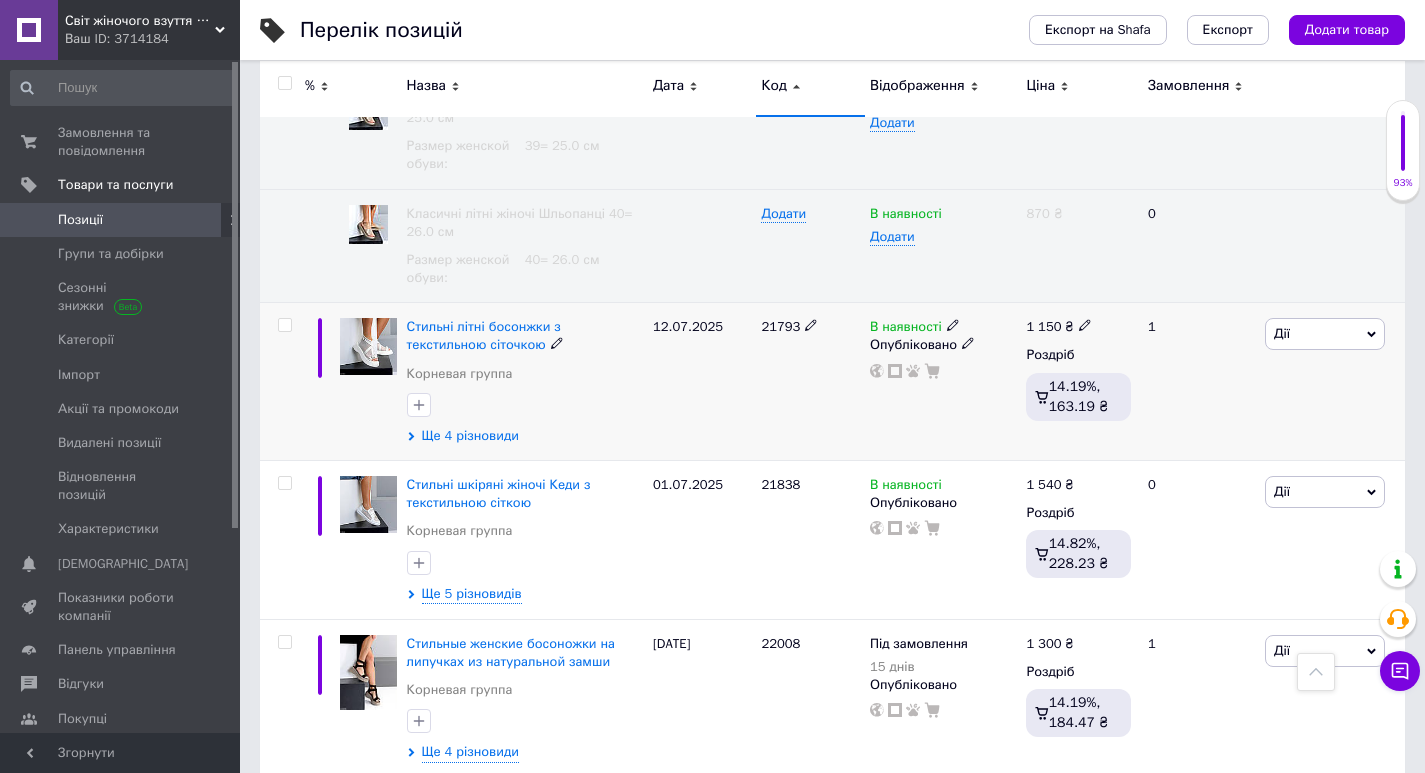 scroll, scrollTop: 1800, scrollLeft: 0, axis: vertical 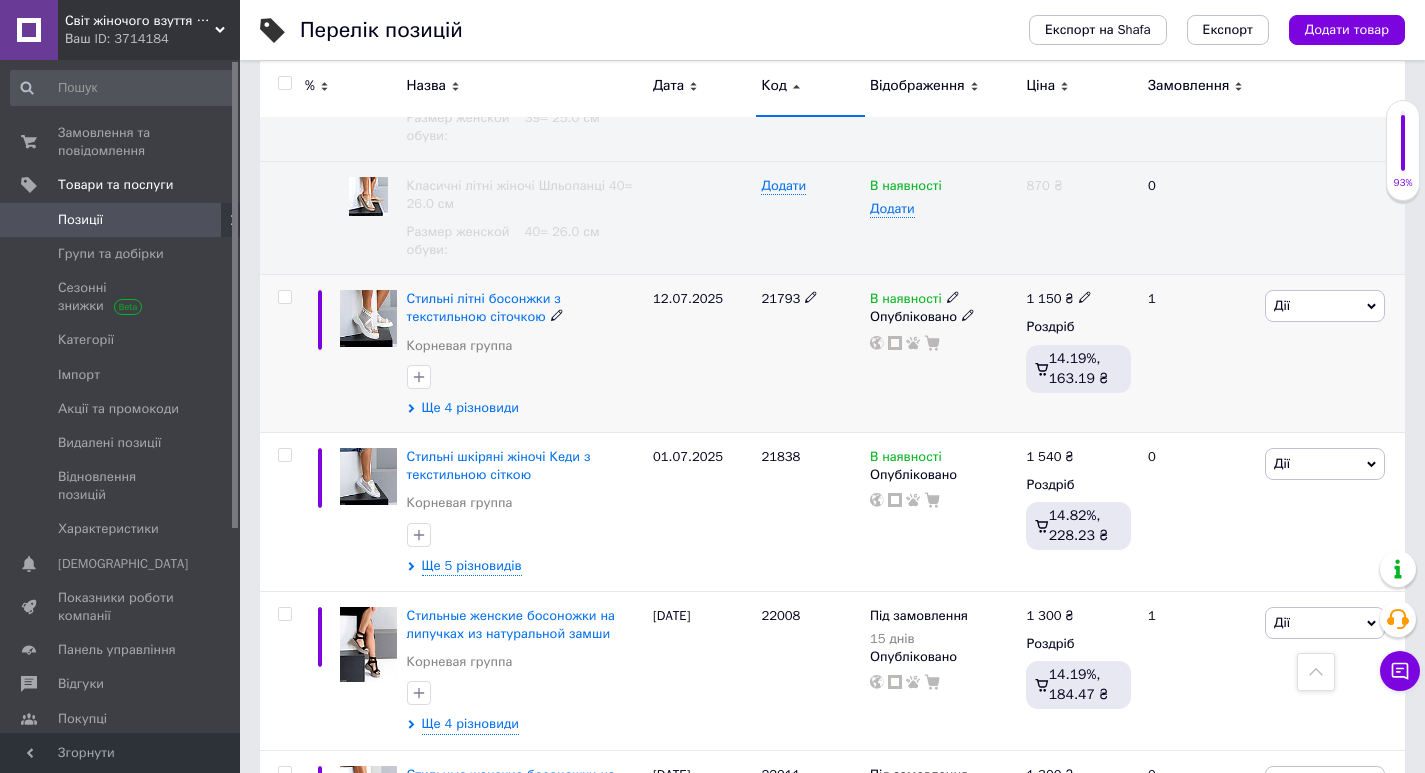 click on "Ще 4 різновиди" at bounding box center (470, 408) 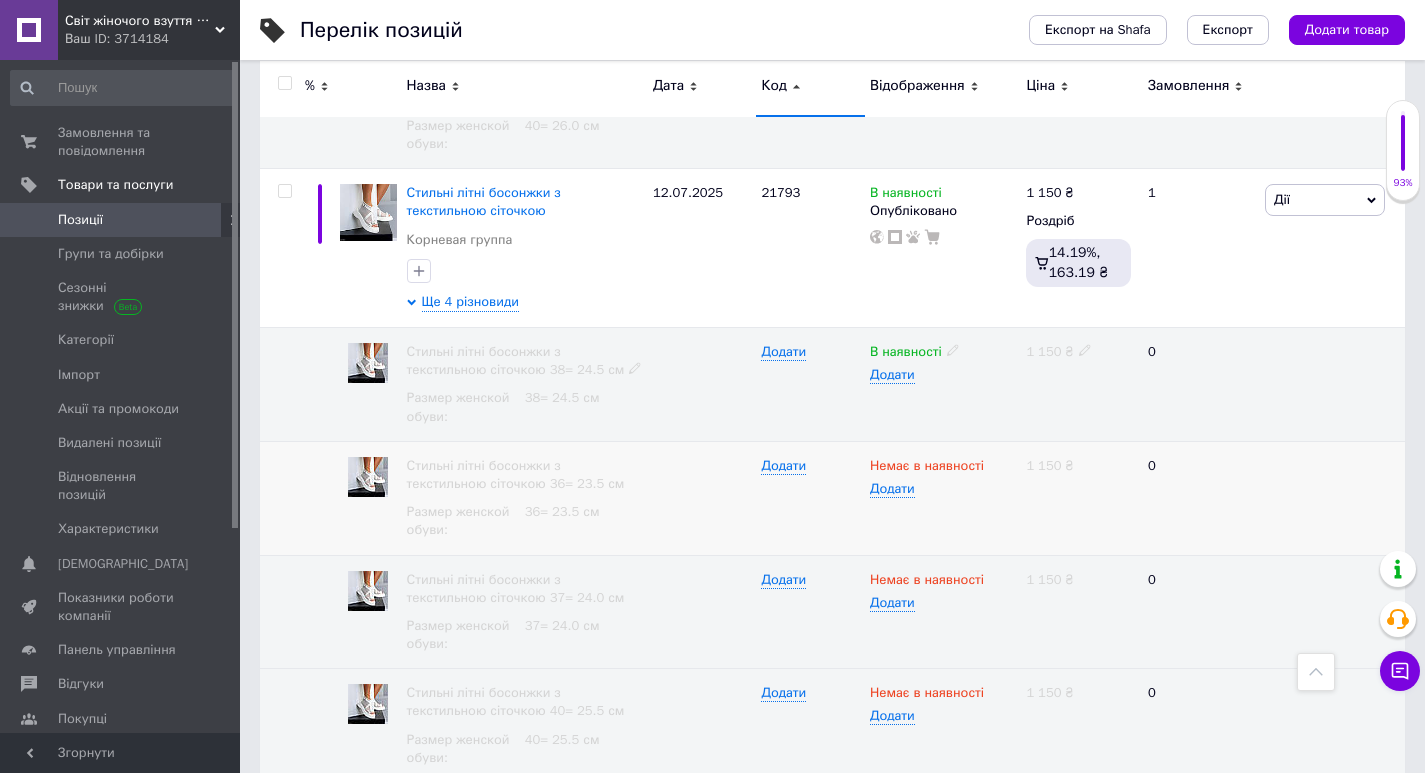 scroll, scrollTop: 2100, scrollLeft: 0, axis: vertical 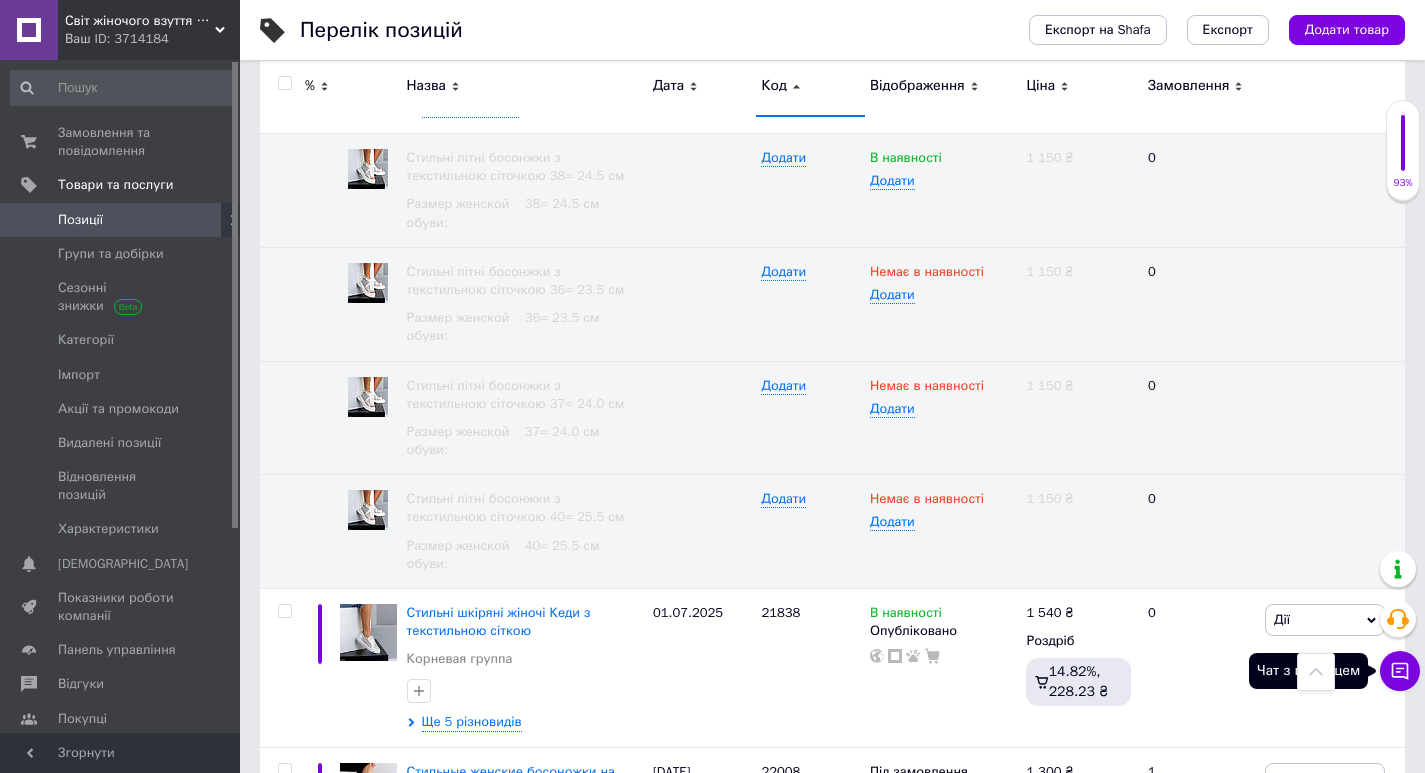 click on "Чат з покупцем" at bounding box center (1400, 671) 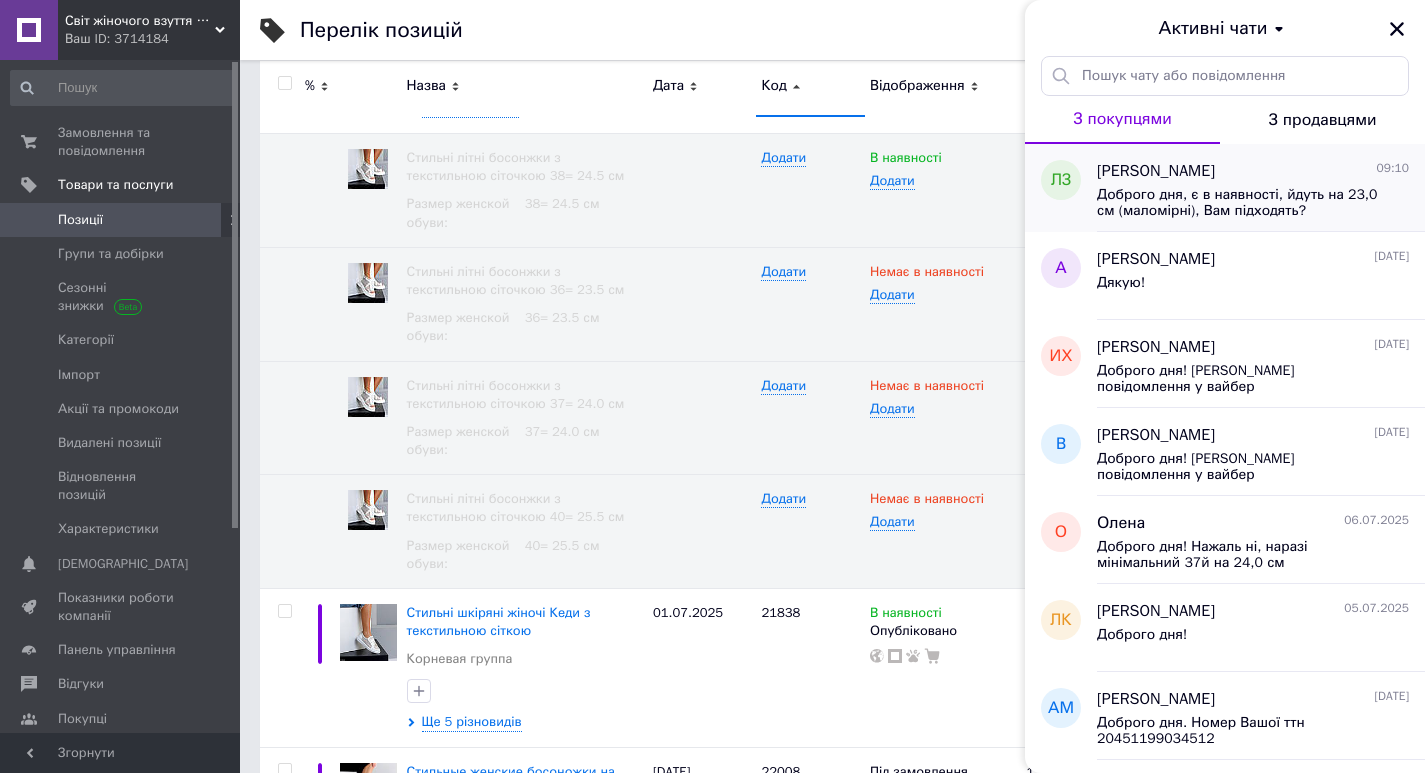 click on "Доброго дня, є в наявності, йдуть на 23,0 см (маломірні), Вам підходять?" at bounding box center [1239, 203] 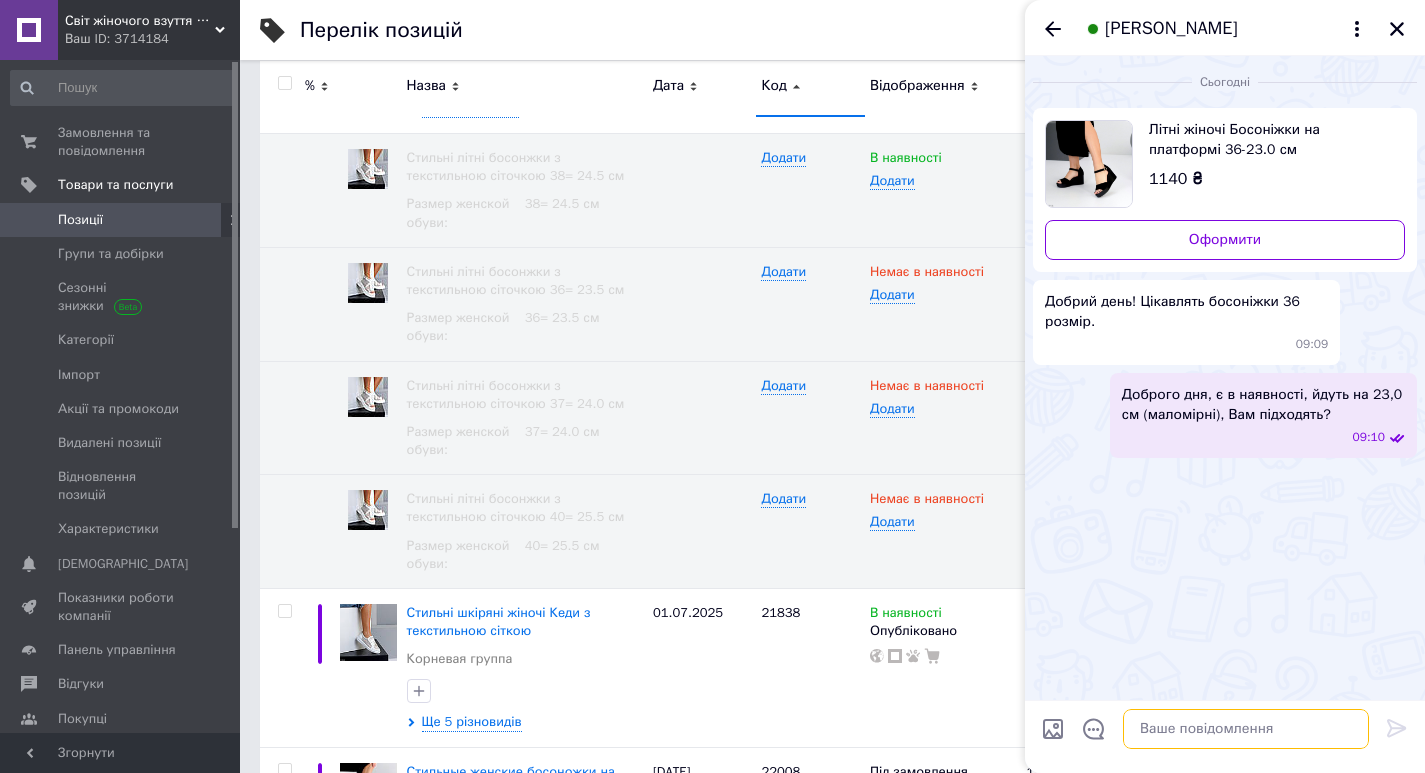 click at bounding box center (1246, 729) 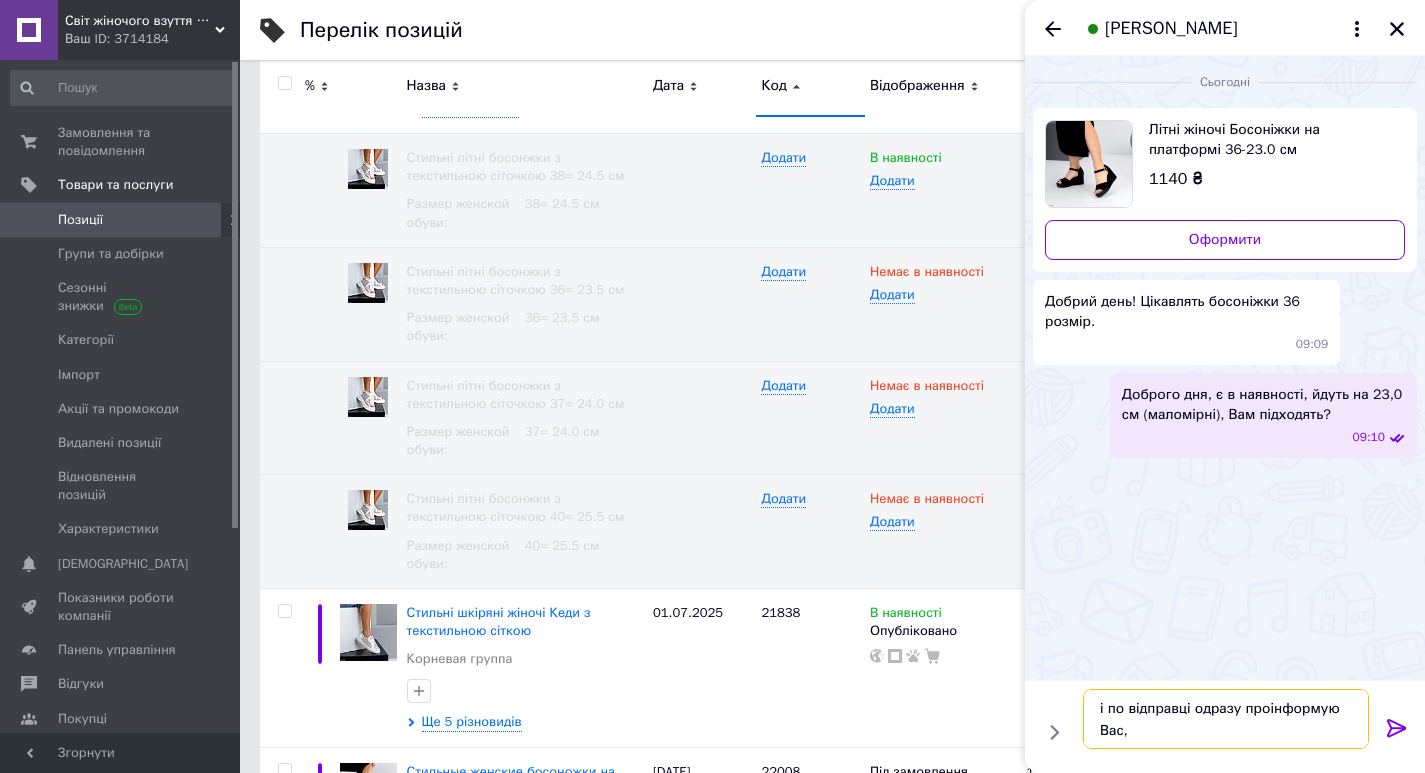paste on "по відправці, є пару варіантів. 1) наложка на відділення нової пошти по передоплаті 200грн у відділенні оглядаєте та приміряєте пару і якщо Вам все підходить сплачуєте решту суми, якщо ні - відмовляєтесь від отримання сумма передоплати покриває послуги нової пошти по транспортуванню. 2й варіант по повній оплаті є обмін та повернення, в цьому випадку траспортні послуги сплачує покупець." 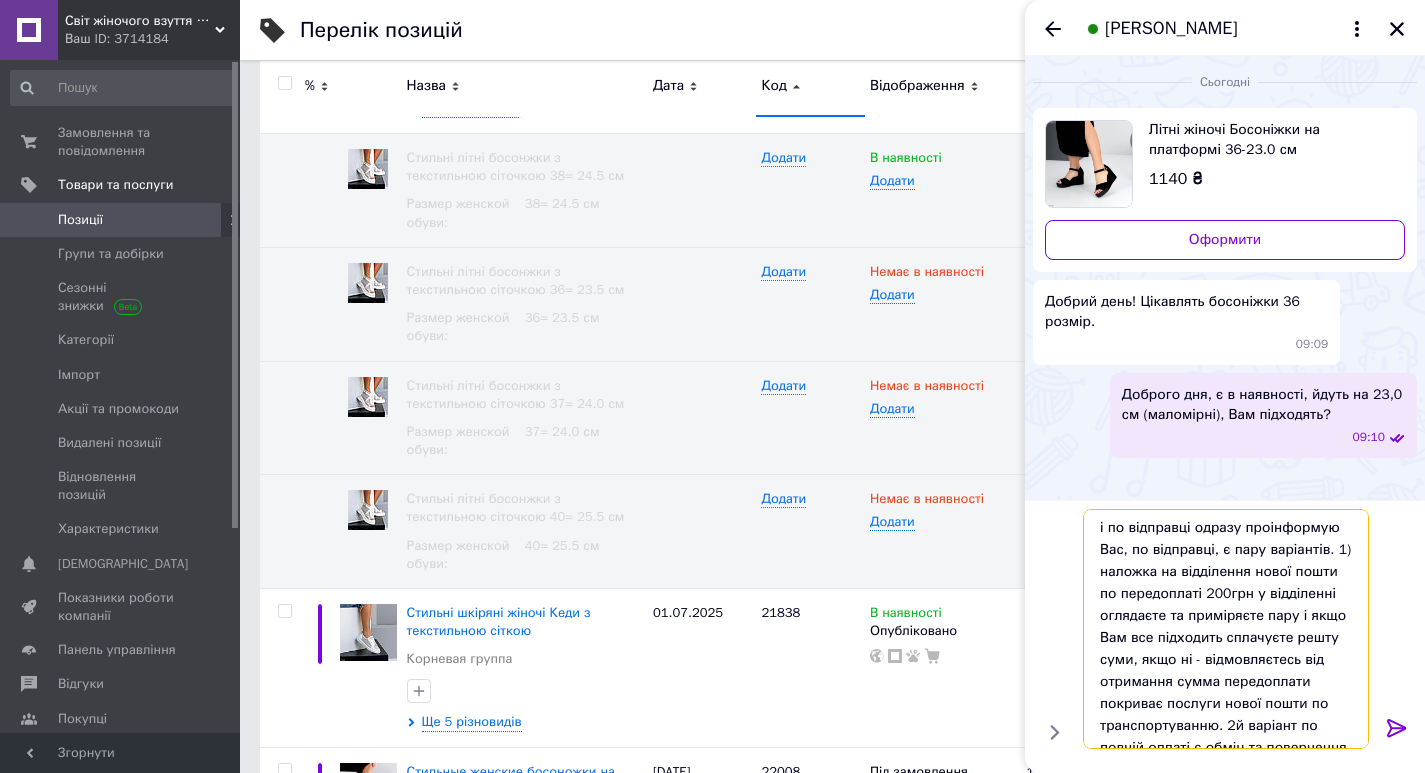 scroll, scrollTop: 0, scrollLeft: 0, axis: both 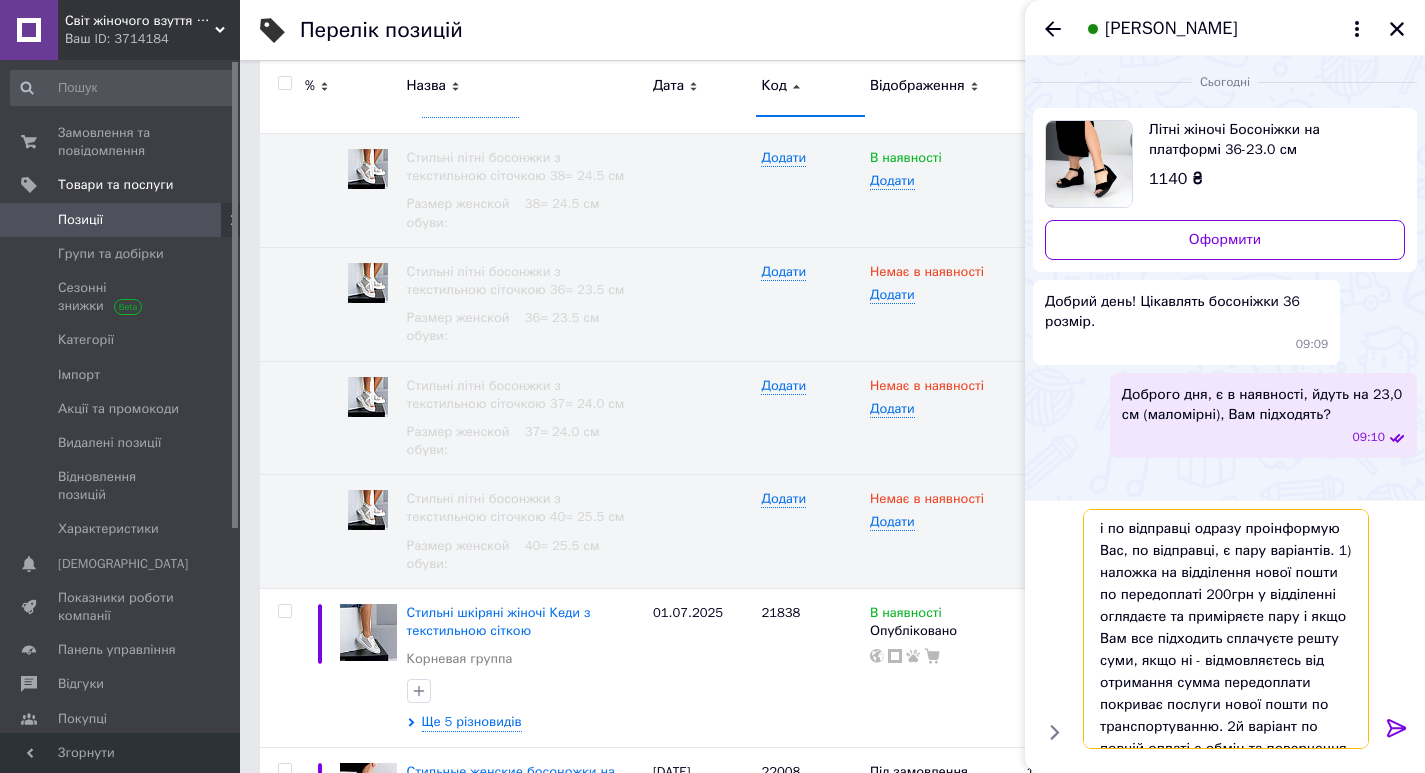 type on "і по відправці одразу проінформую Вас, по відправці, є пару варіантів. 1) наложка на відділення нової пошти по передоплаті 200грн у відділенні оглядаєте та приміряєте пару і якщо Вам все підходить сплачуєте решту суми, якщо ні - відмовляєтесь від отримання сумма передоплати покриває послуги нової пошти по транспортуванню. 2й варіант по повній оплаті є обмін та повернення, в цьому випадку траспортні послуги сплачує покупець." 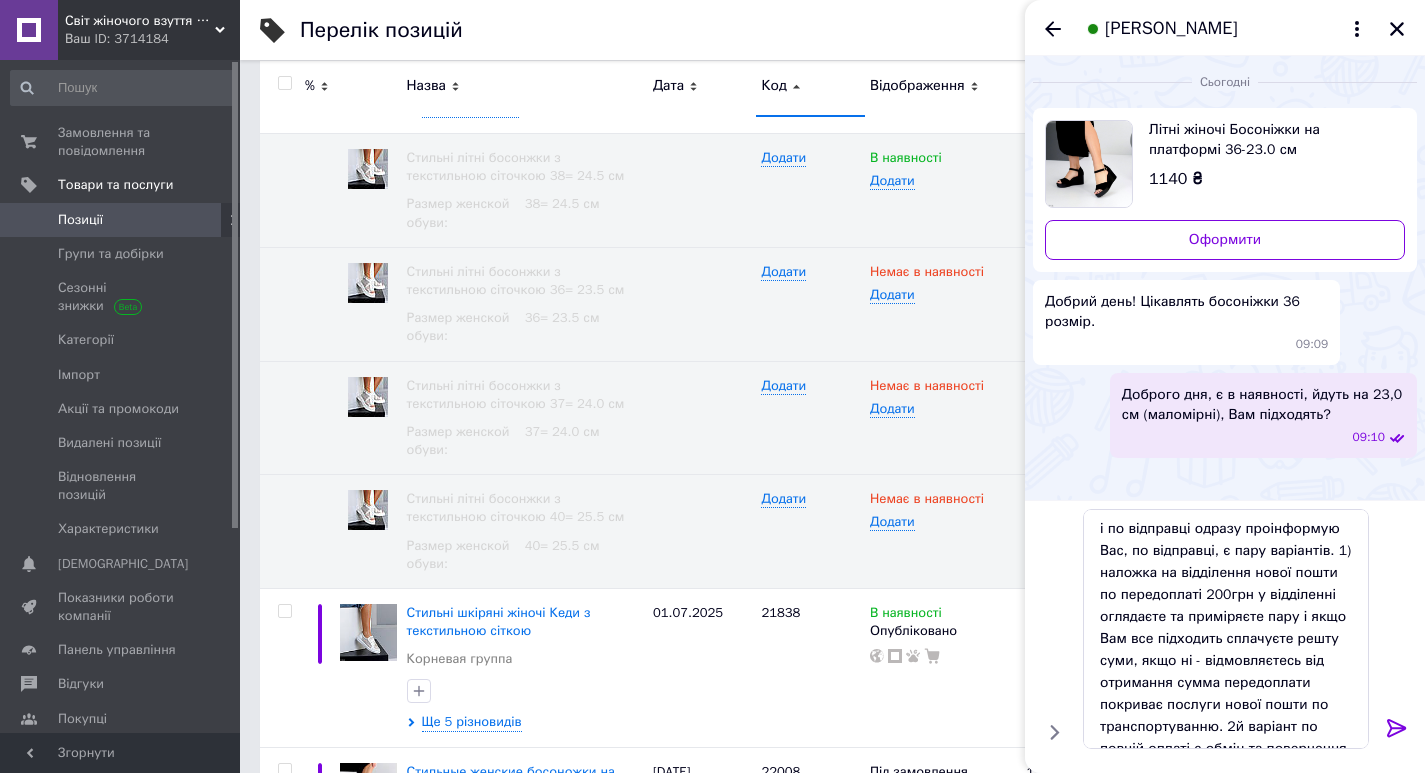click 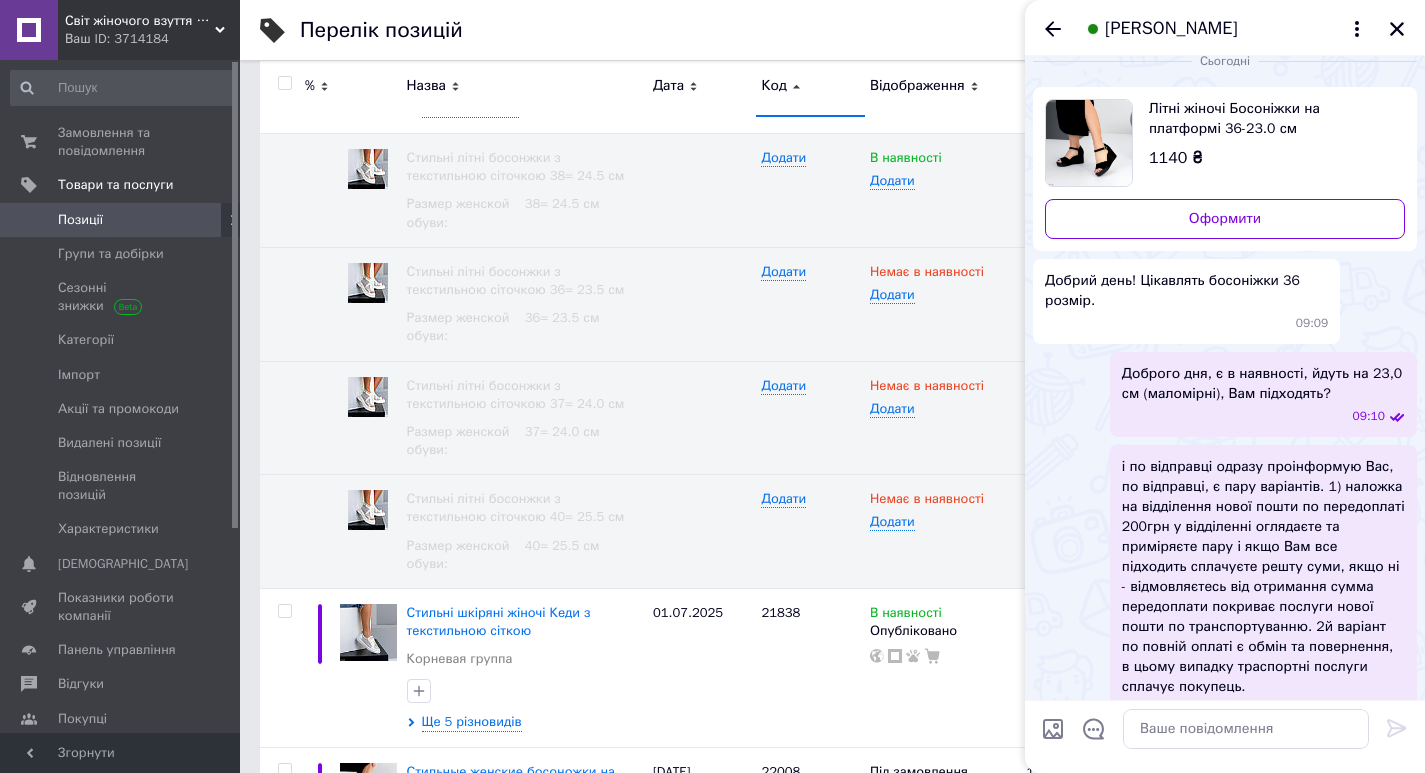 scroll, scrollTop: 39, scrollLeft: 0, axis: vertical 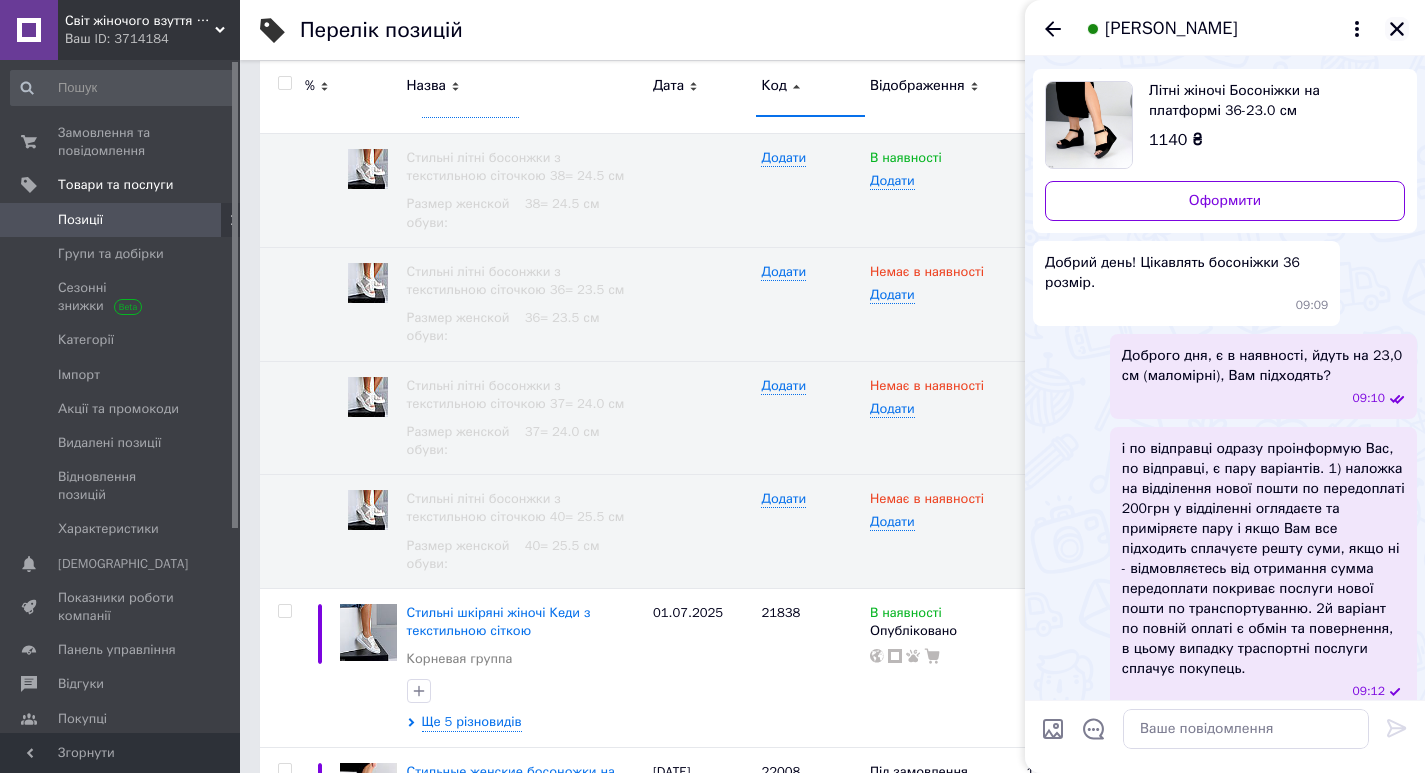 click 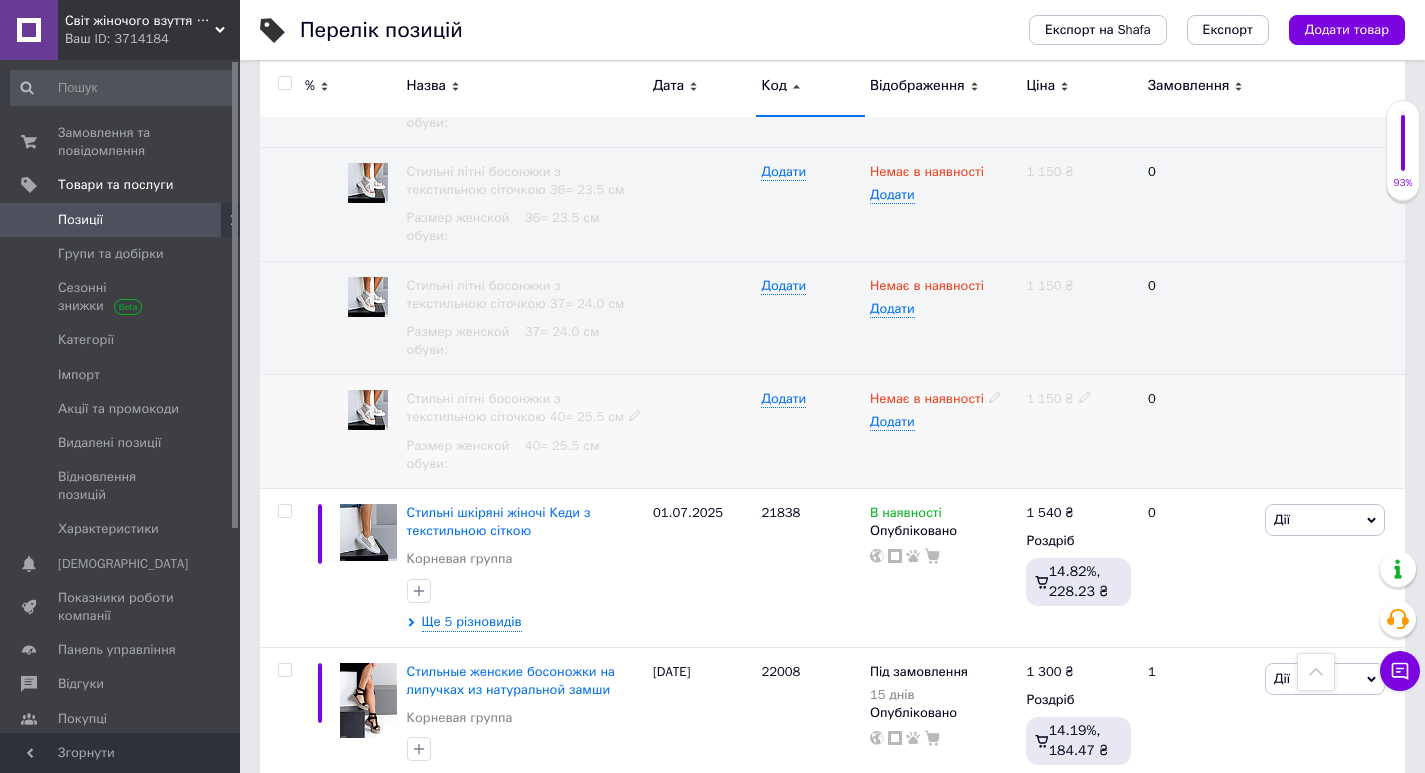 scroll, scrollTop: 2400, scrollLeft: 0, axis: vertical 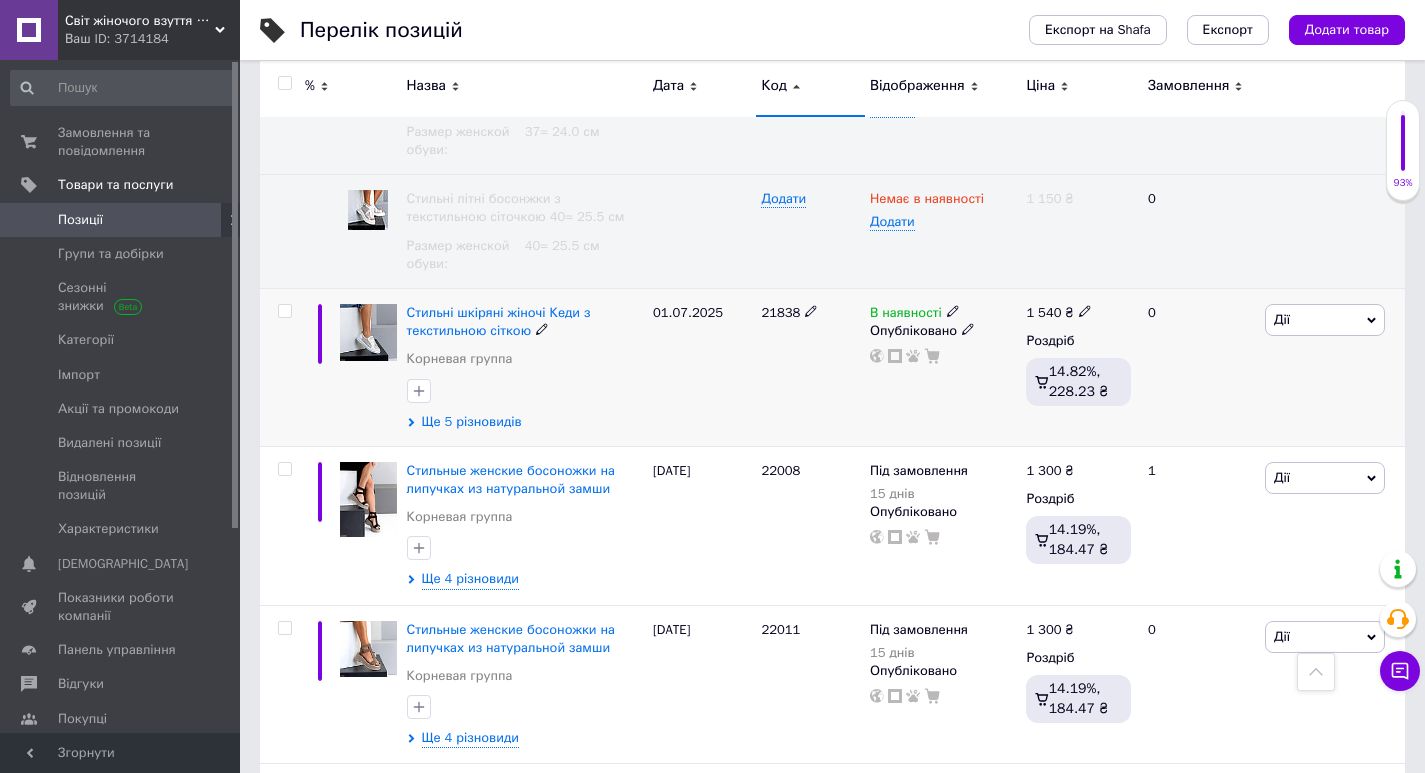 click on "Ще 5 різновидів" at bounding box center (472, 422) 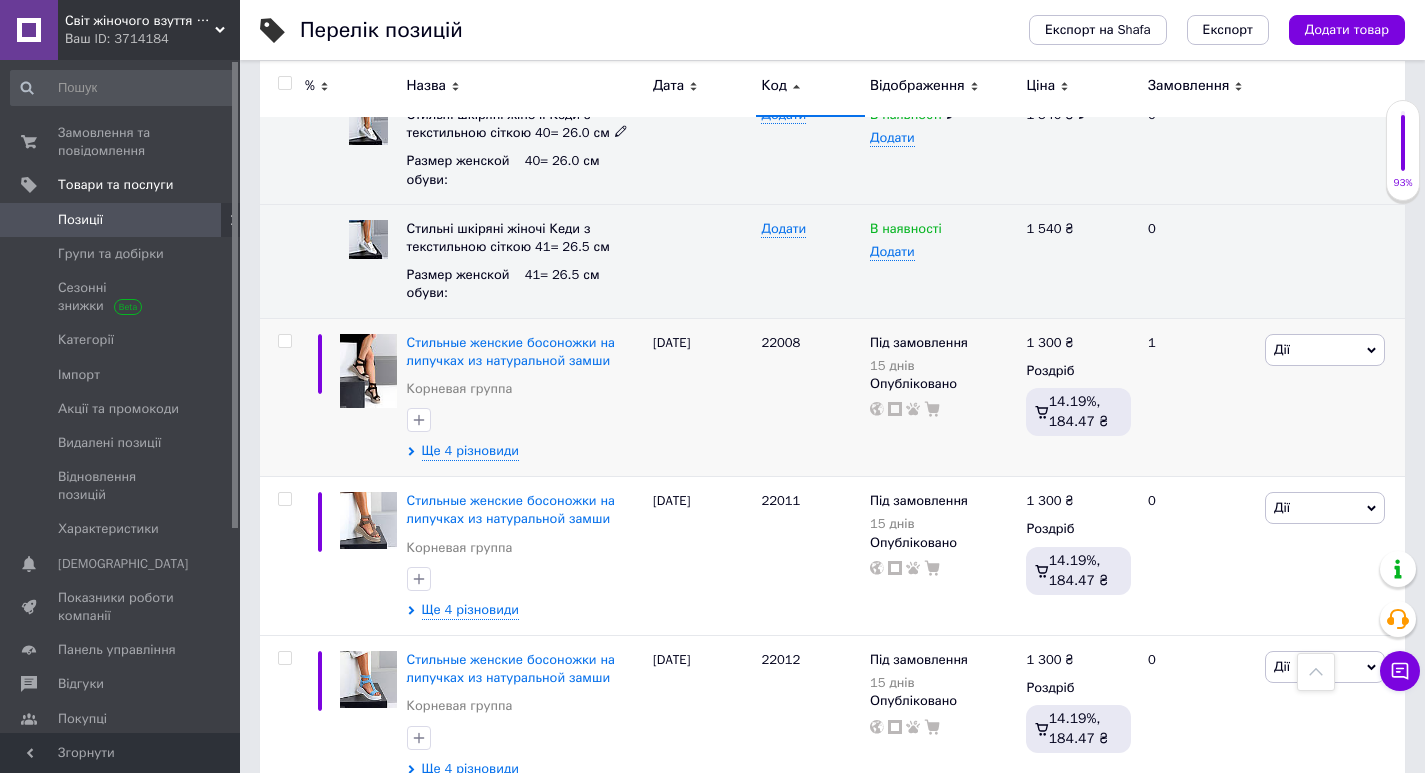 scroll, scrollTop: 3100, scrollLeft: 0, axis: vertical 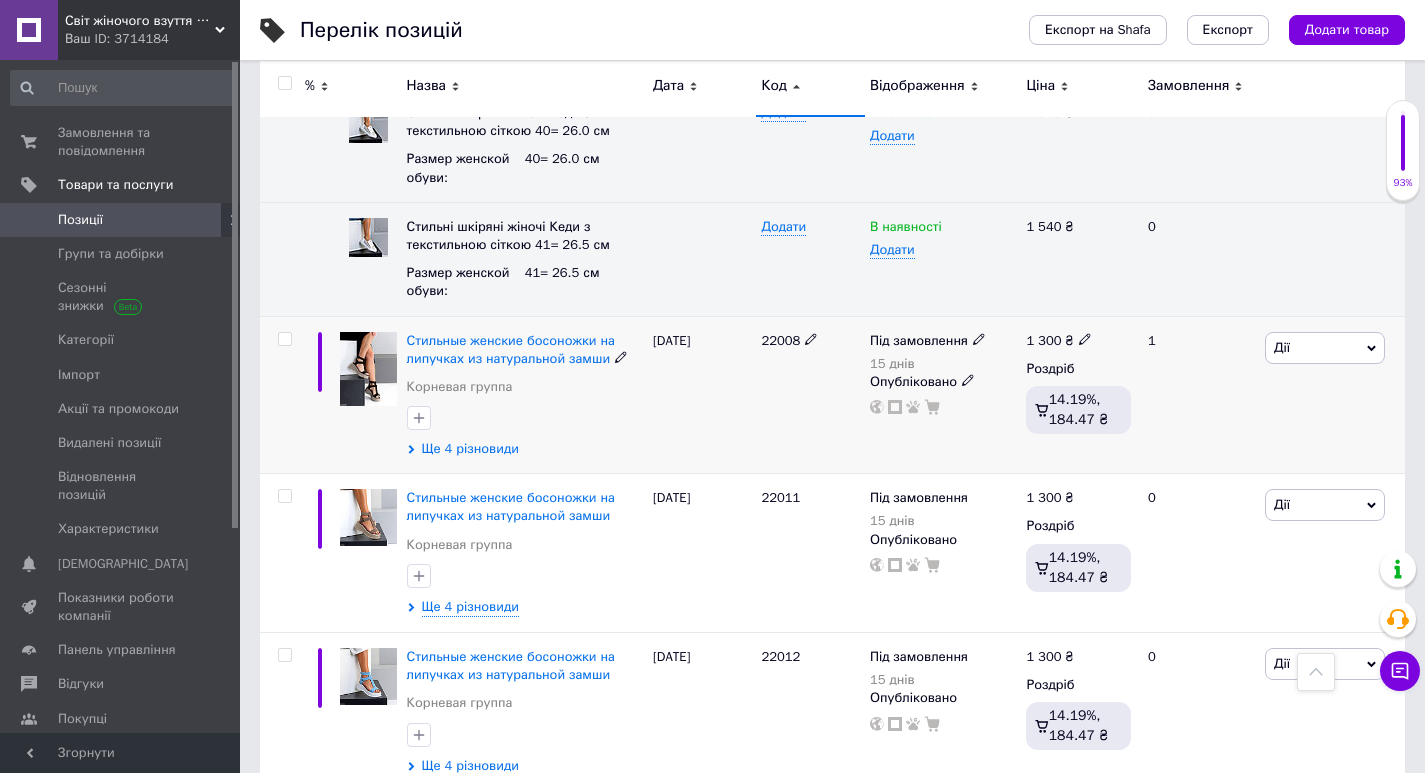 click on "Ще 4 різновиди" at bounding box center (470, 449) 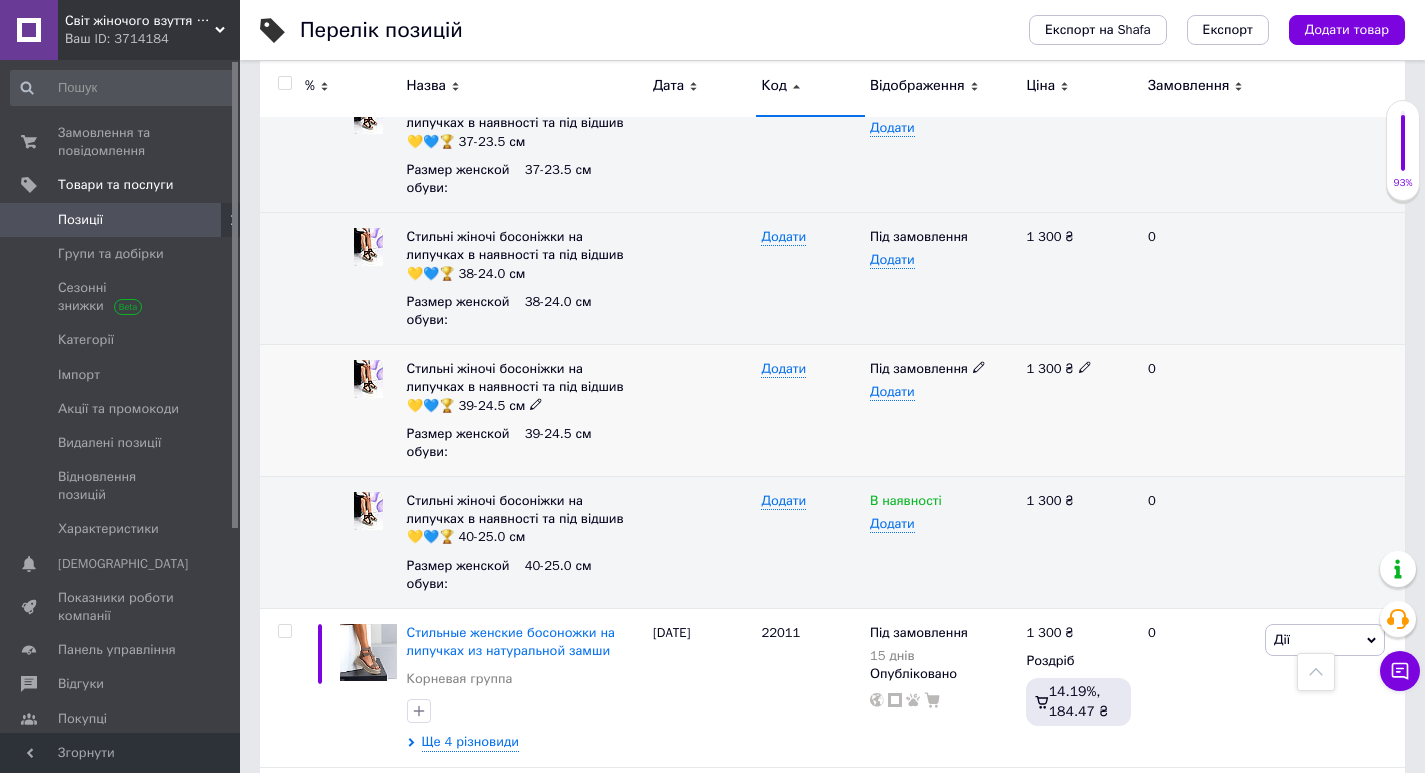 scroll, scrollTop: 3500, scrollLeft: 0, axis: vertical 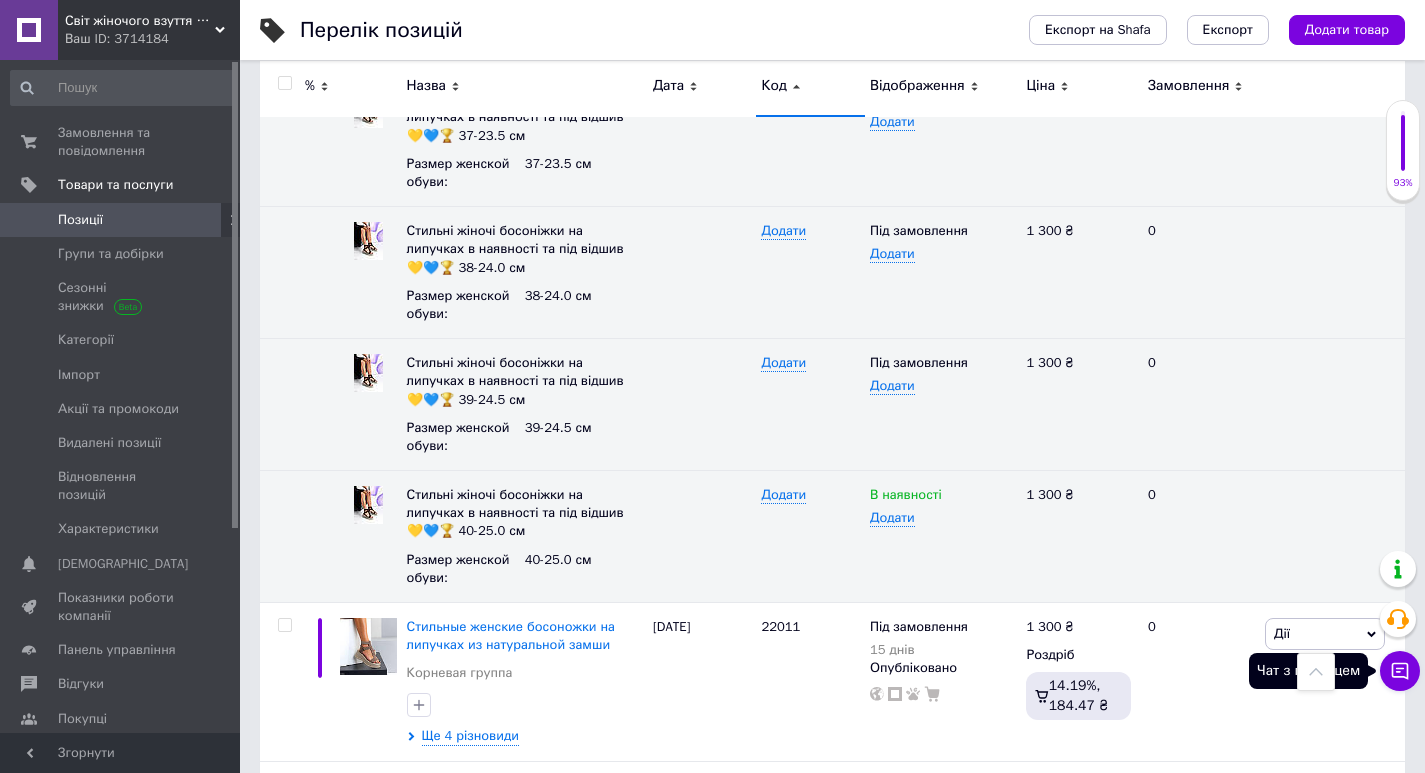 click 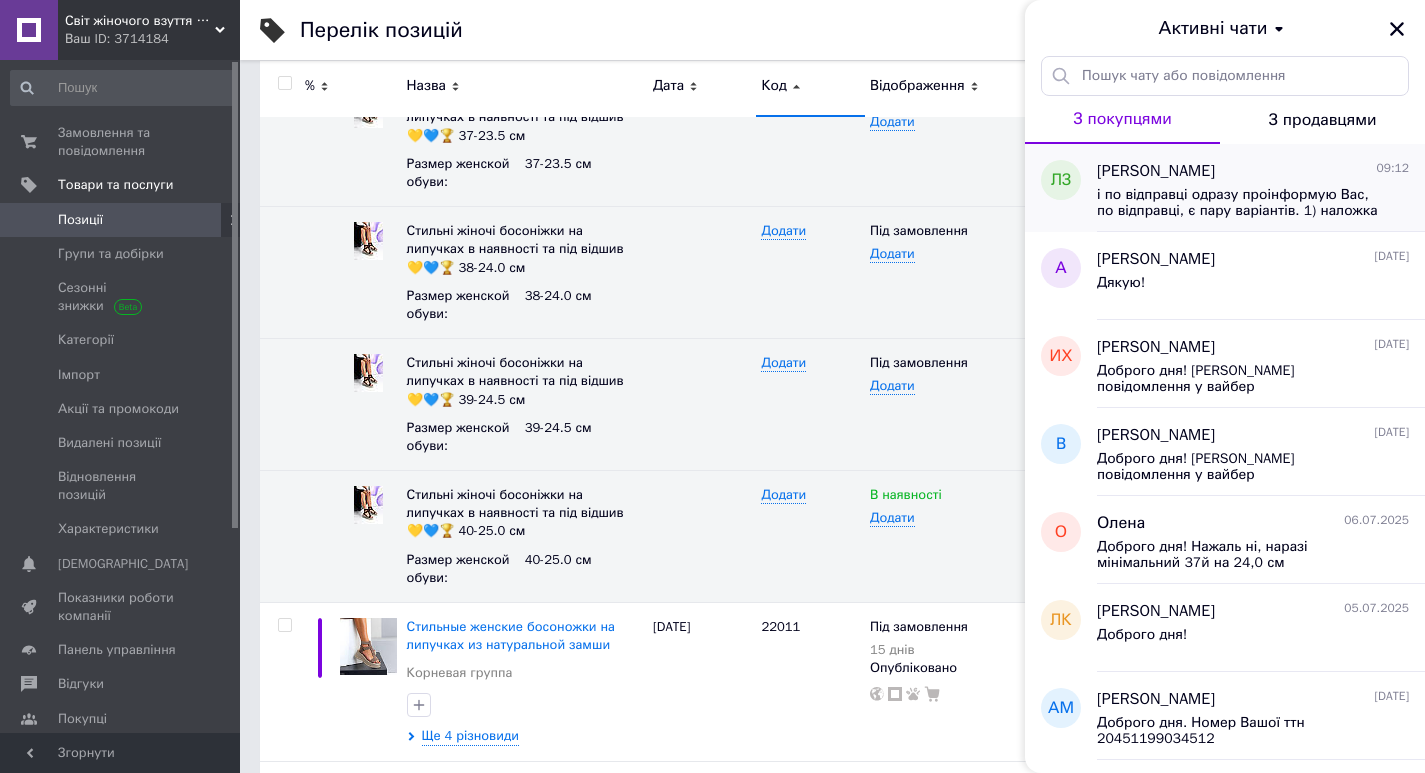 click on "[PERSON_NAME] 09:12" at bounding box center [1253, 171] 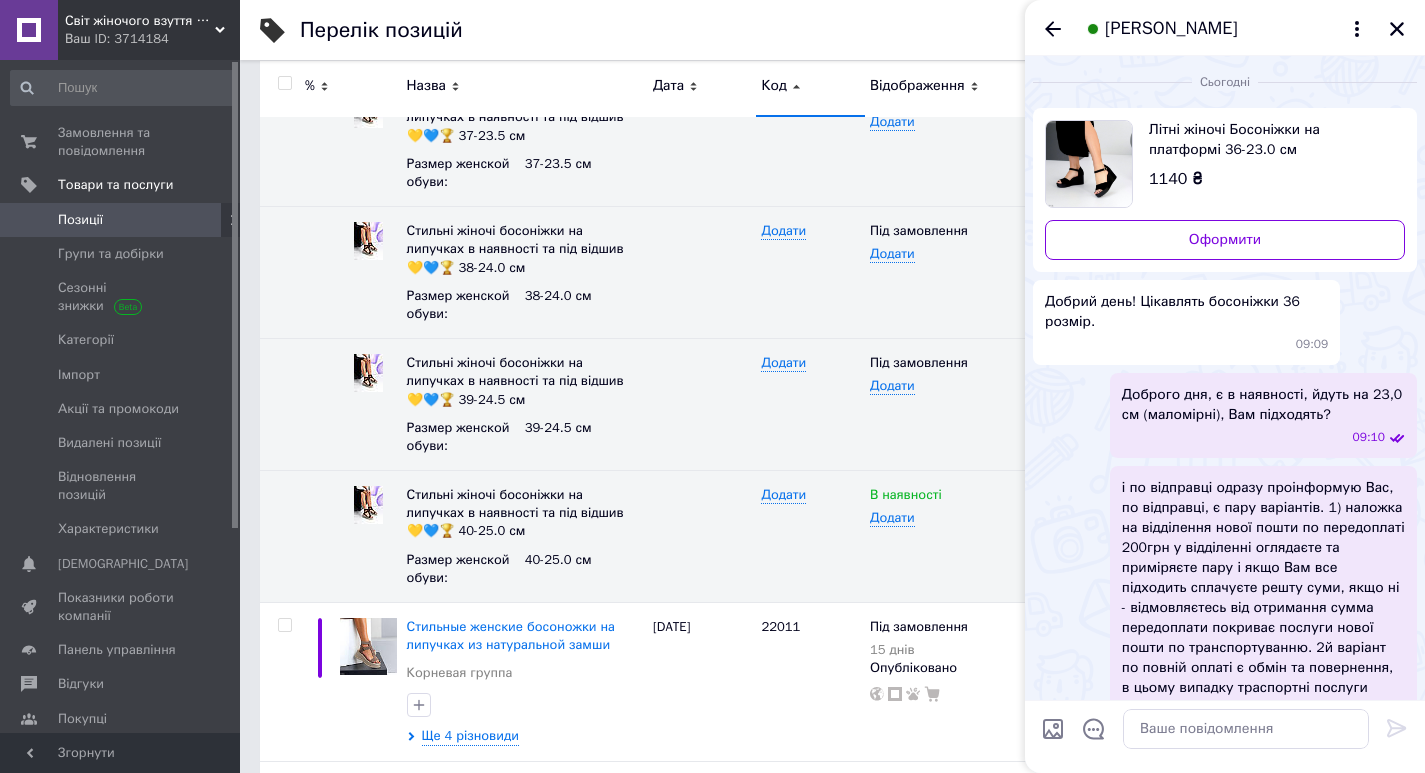 scroll, scrollTop: 39, scrollLeft: 0, axis: vertical 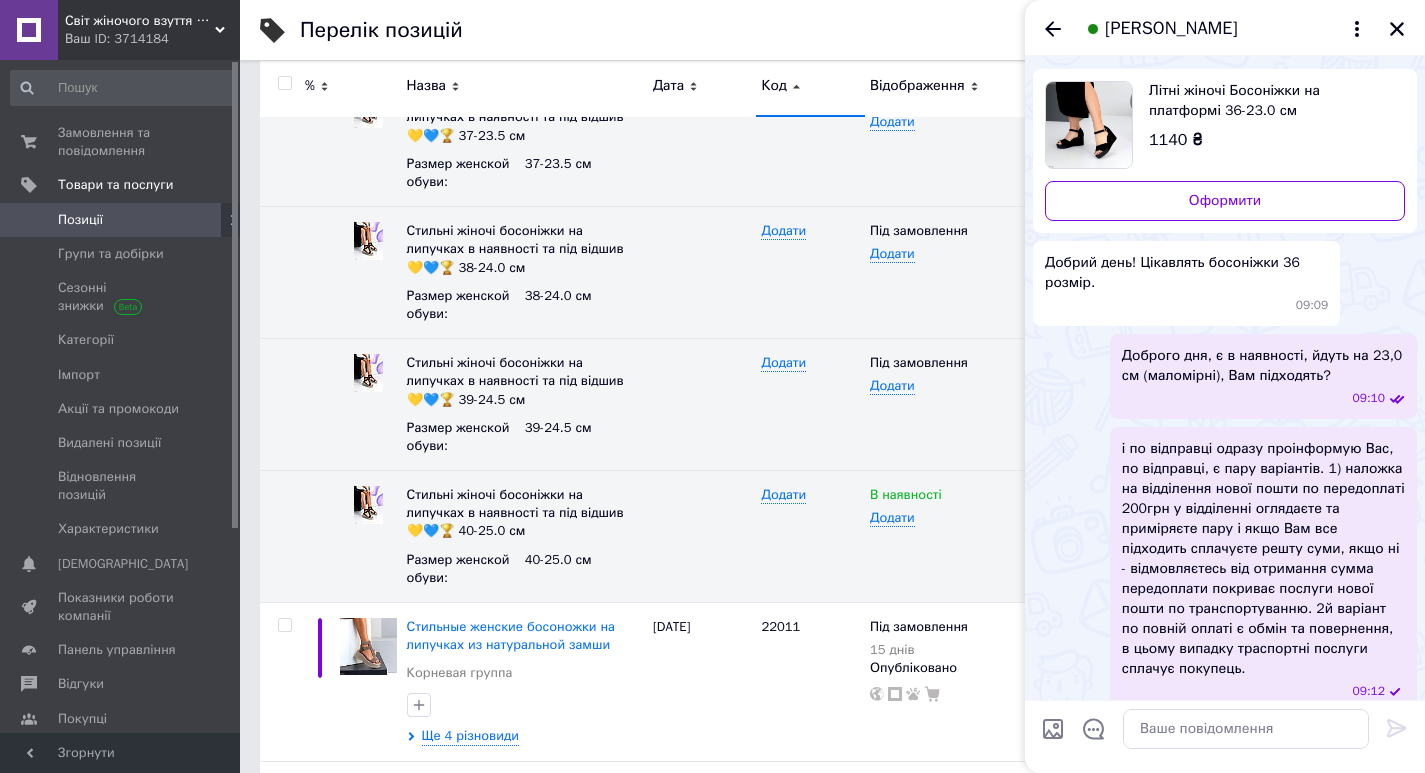 drag, startPoint x: 1366, startPoint y: 632, endPoint x: 1327, endPoint y: 682, distance: 63.411354 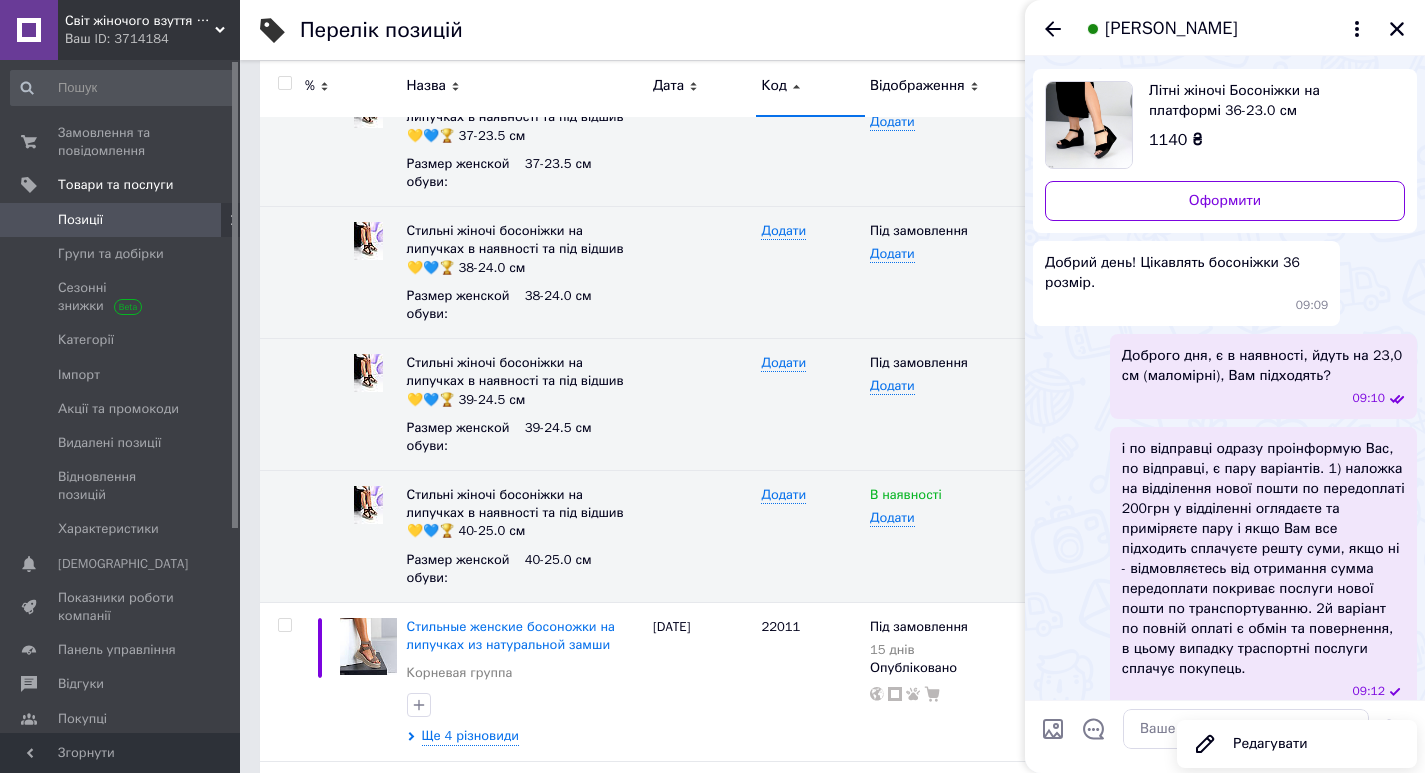 click on "09:12" at bounding box center [1267, 691] 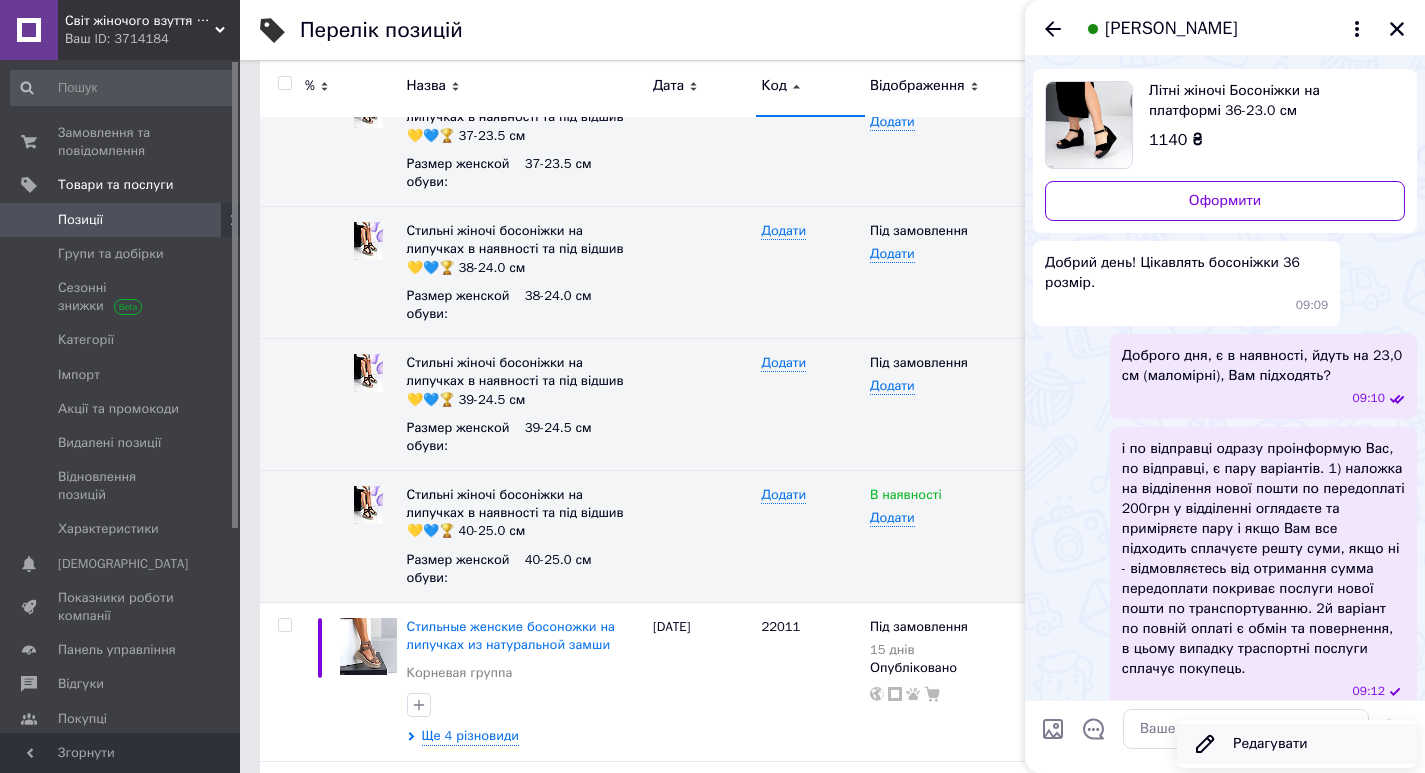 click 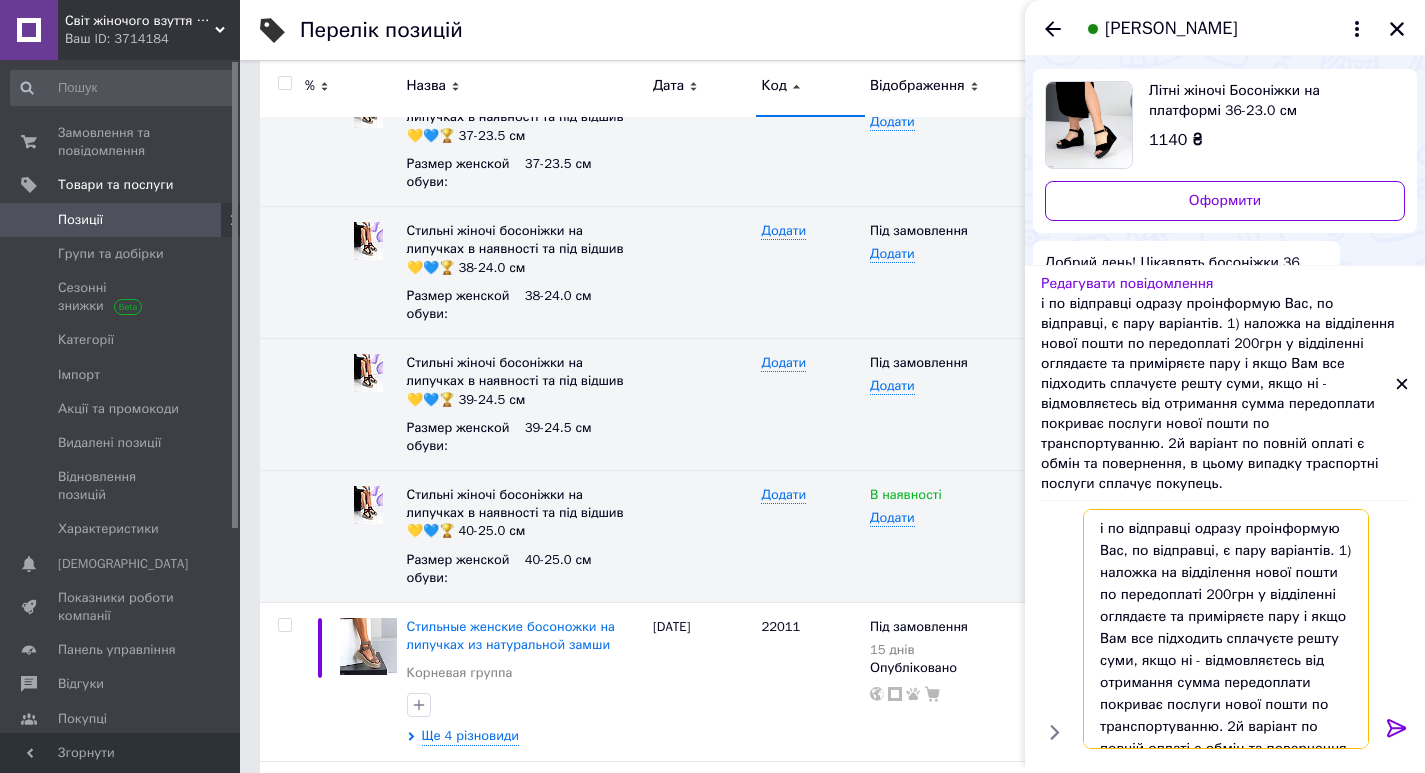 click on "і по відправці одразу проінформую Вас, по відправці, є пару варіантів. 1) наложка на відділення нової пошти по передоплаті 200грн у відділенні оглядаєте та приміряєте пару і якщо Вам все підходить сплачуєте решту суми, якщо ні - відмовляєтесь від отримання сумма передоплати покриває послуги нової пошти по транспортуванню. 2й варіант по повній оплаті є обмін та повернення, в цьому випадку траспортні послуги сплачує покупець." at bounding box center [1226, 629] 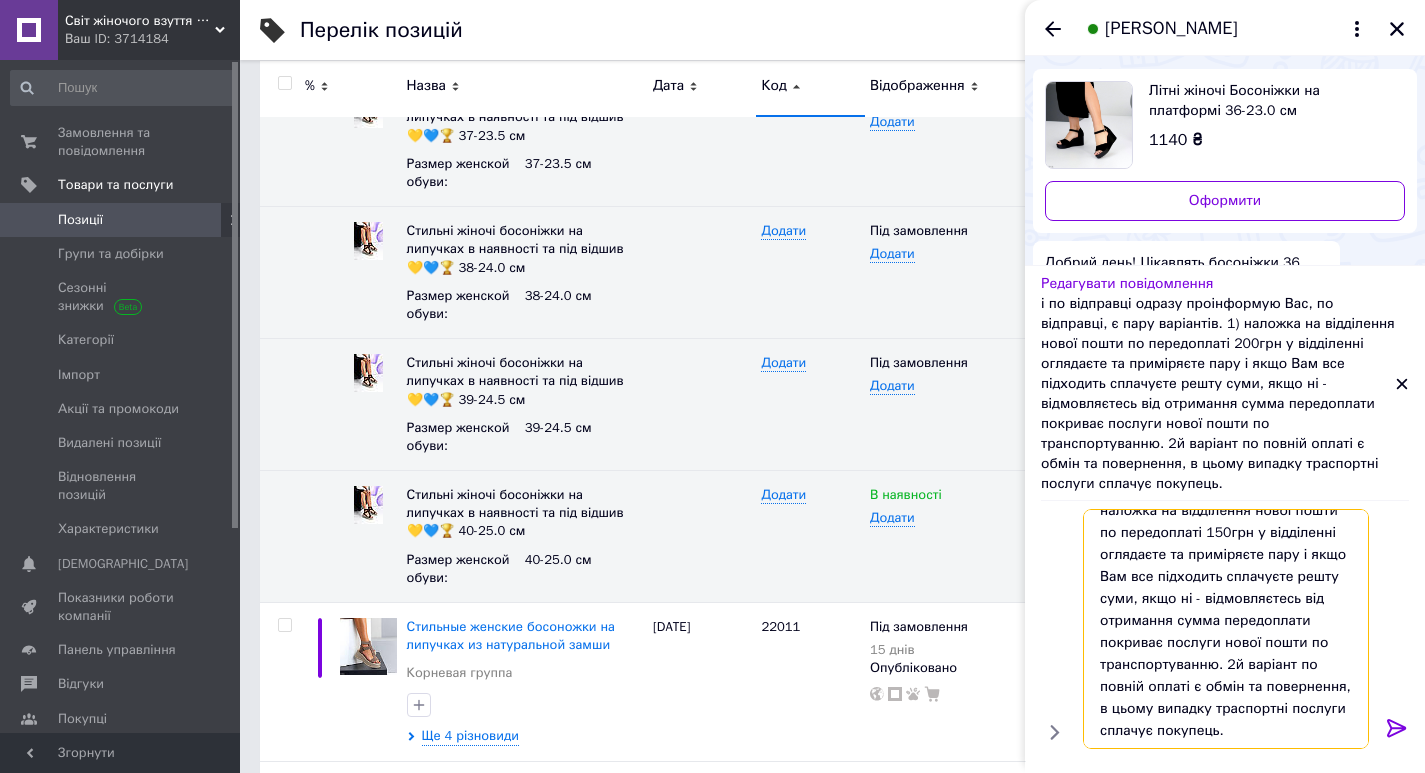 scroll, scrollTop: 64, scrollLeft: 0, axis: vertical 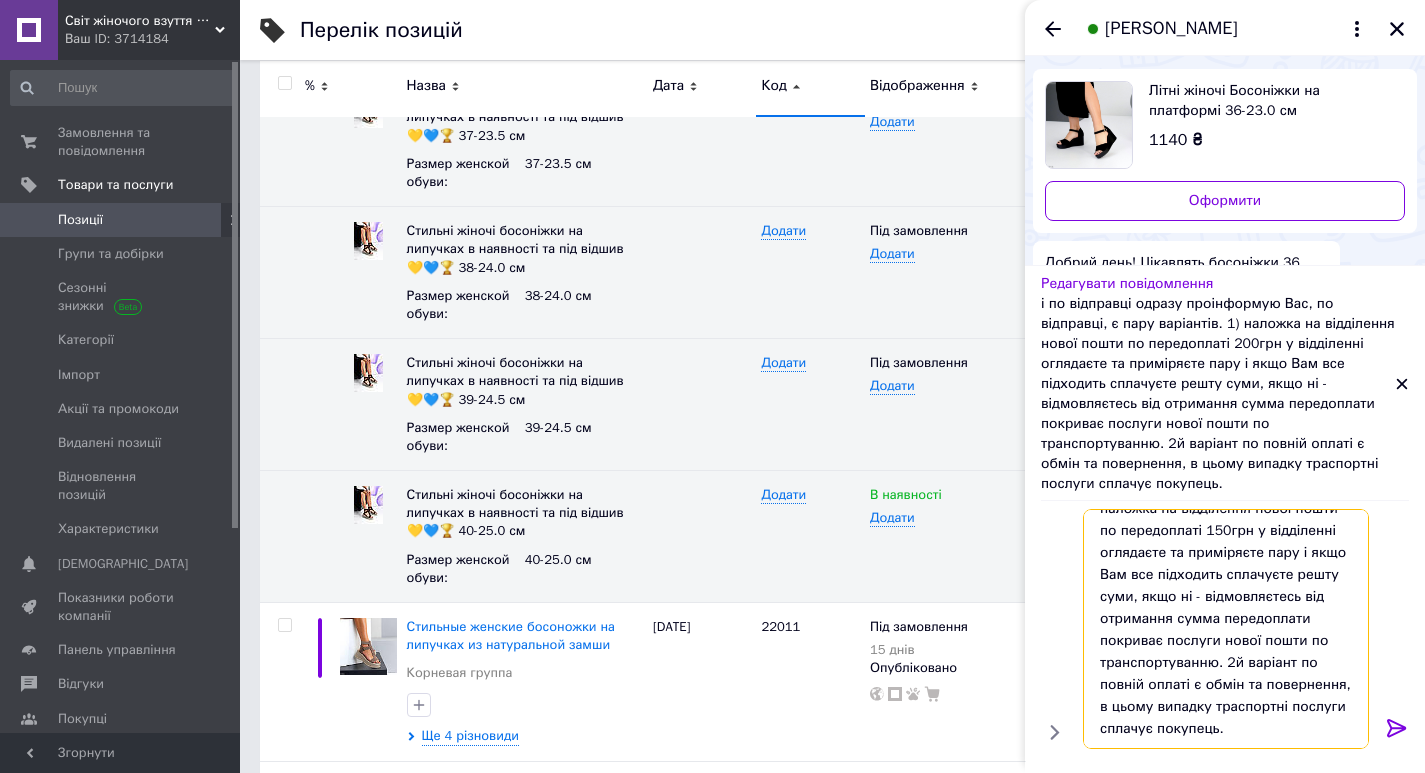 type on "і по відправці одразу проінформую Вас, по відправці, є пару варіантів. 1) наложка на відділення нової пошти по передоплаті 150грн у відділенні оглядаєте та приміряєте пару і якщо Вам все підходить сплачуєте решту суми, якщо ні - відмовляєтесь від отримання сумма передоплати покриває послуги нової пошти по транспортуванню. 2й варіант по повній оплаті є обмін та повернення, в цьому випадку траспортні послуги сплачує покупець." 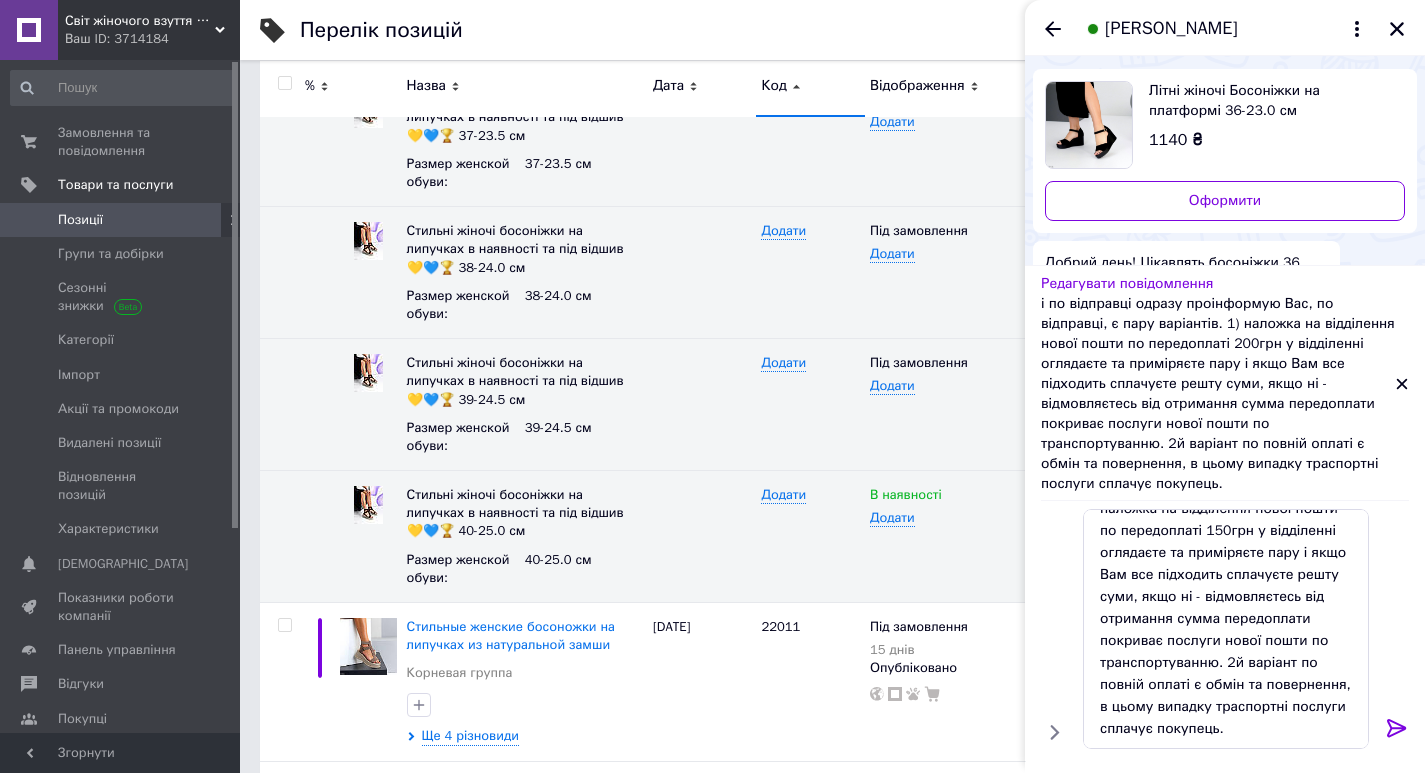 click 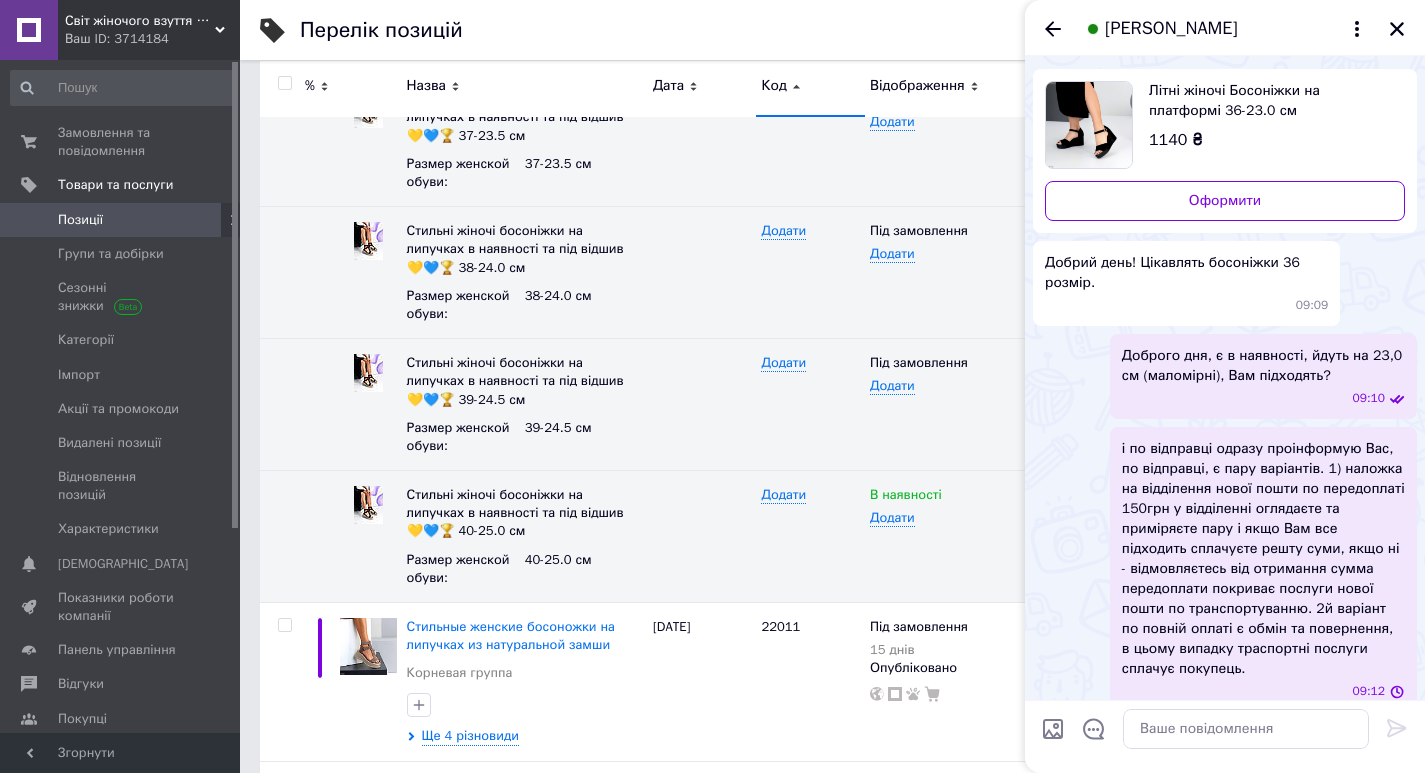 scroll, scrollTop: 0, scrollLeft: 0, axis: both 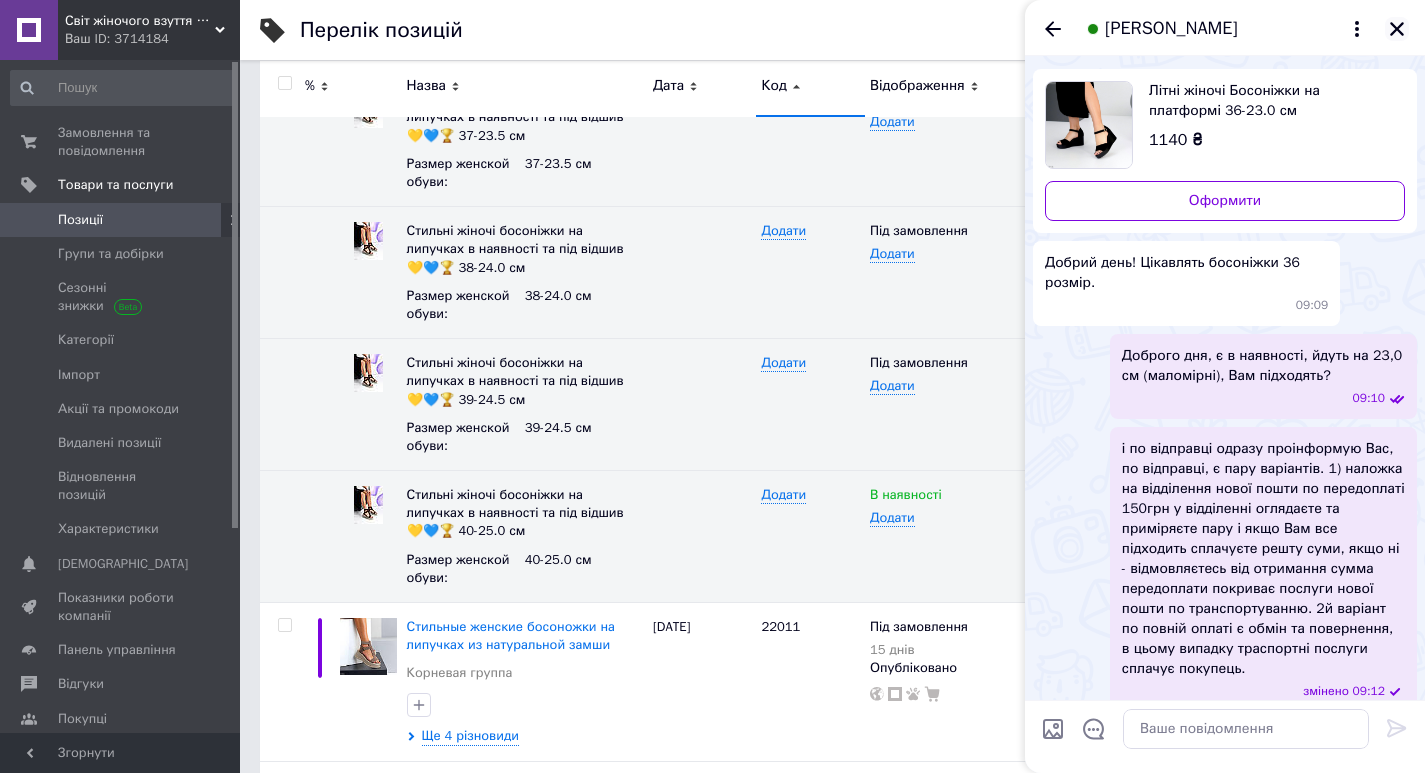 click 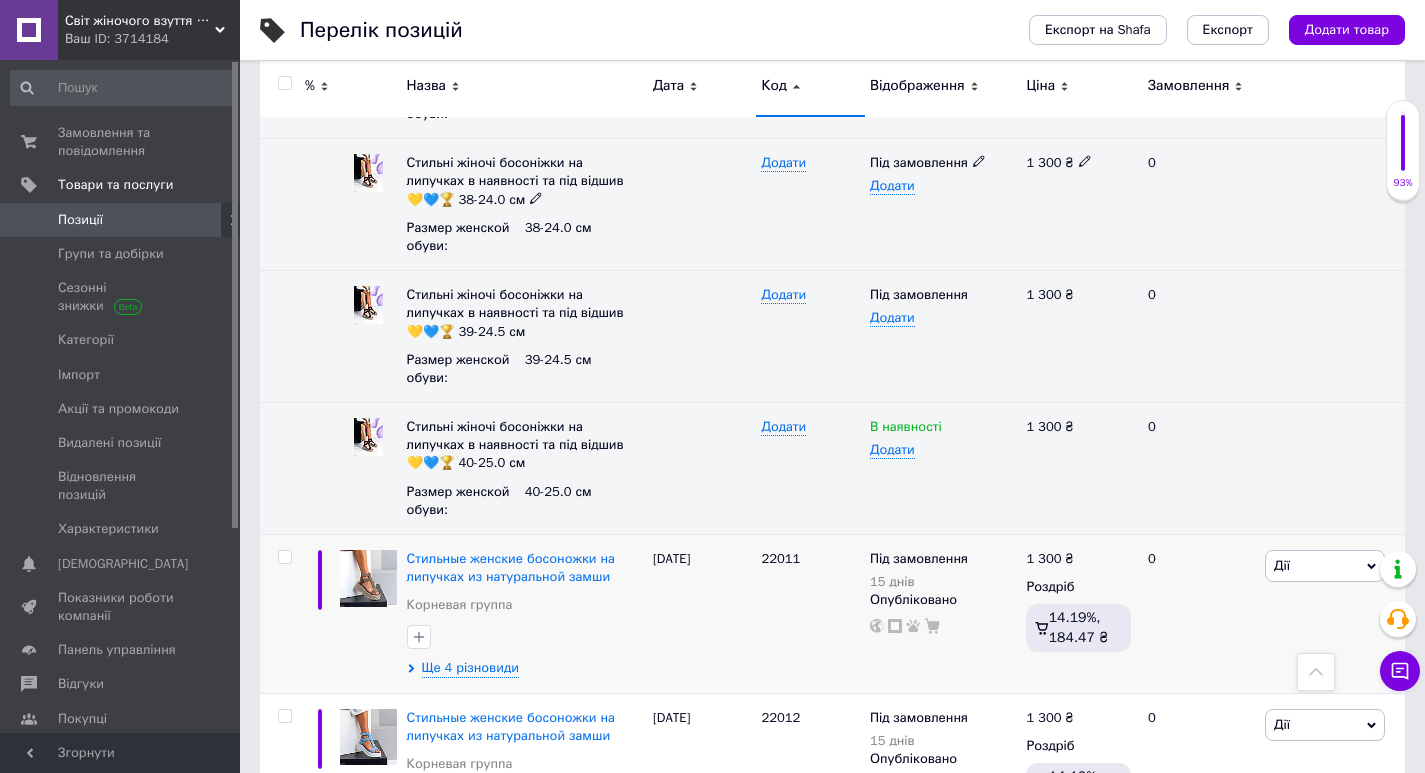 scroll, scrollTop: 3700, scrollLeft: 0, axis: vertical 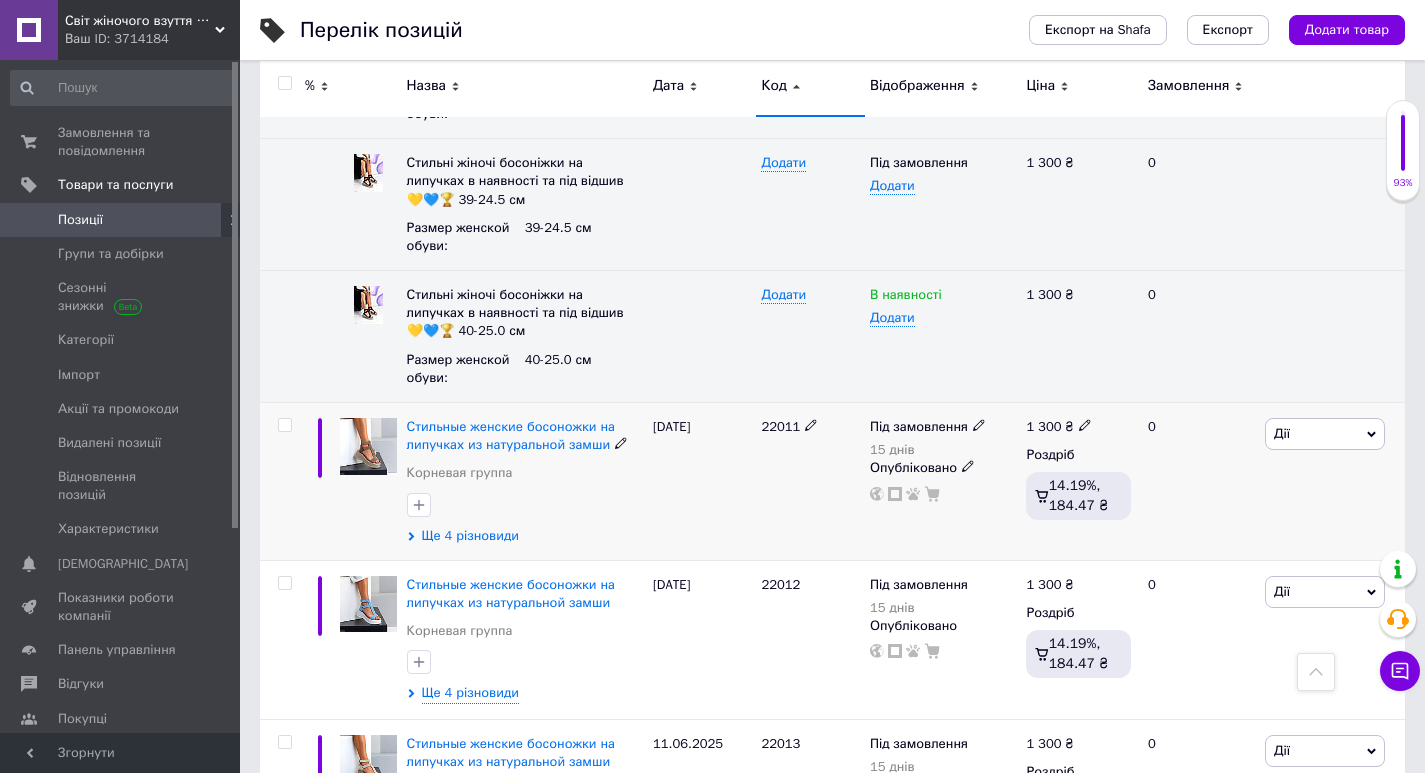 click on "Ще 4 різновиди" at bounding box center [470, 536] 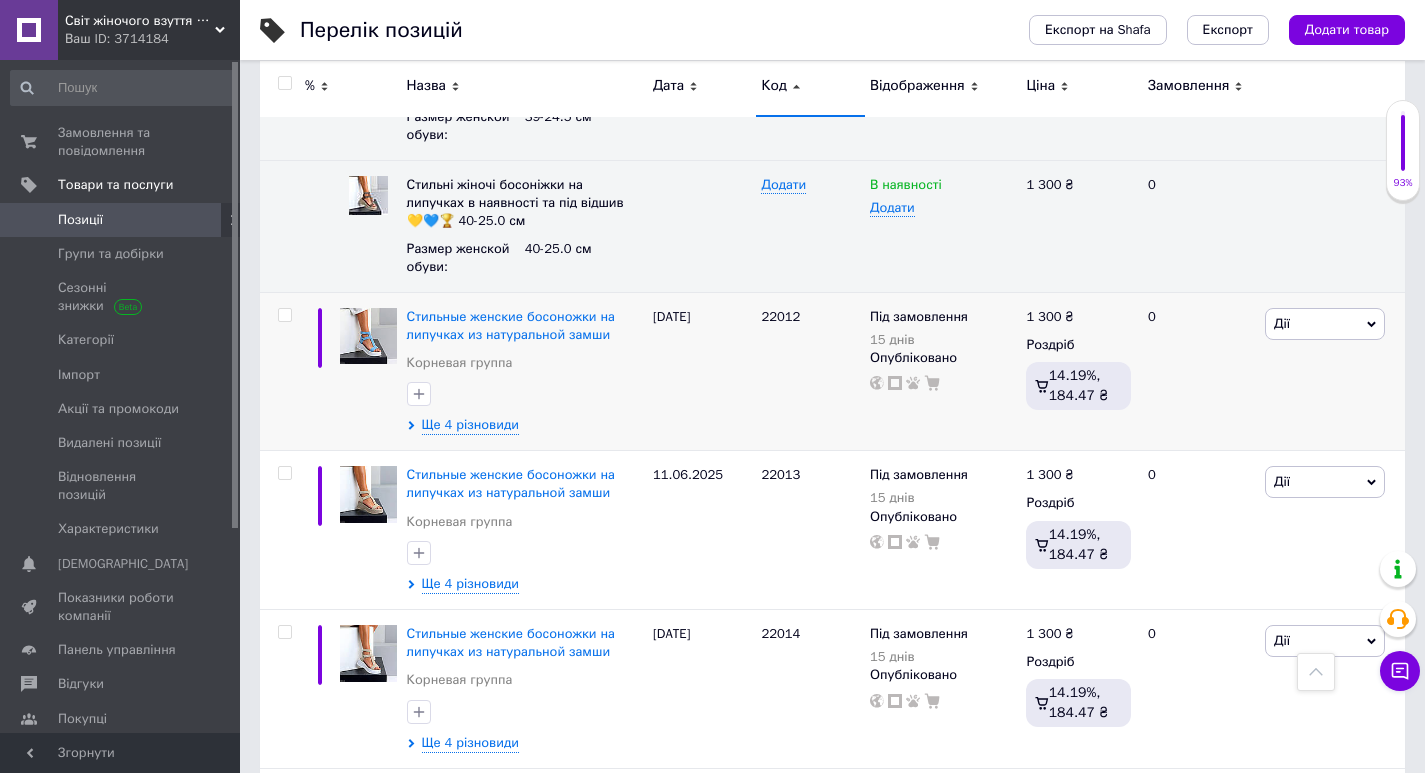 scroll, scrollTop: 4500, scrollLeft: 0, axis: vertical 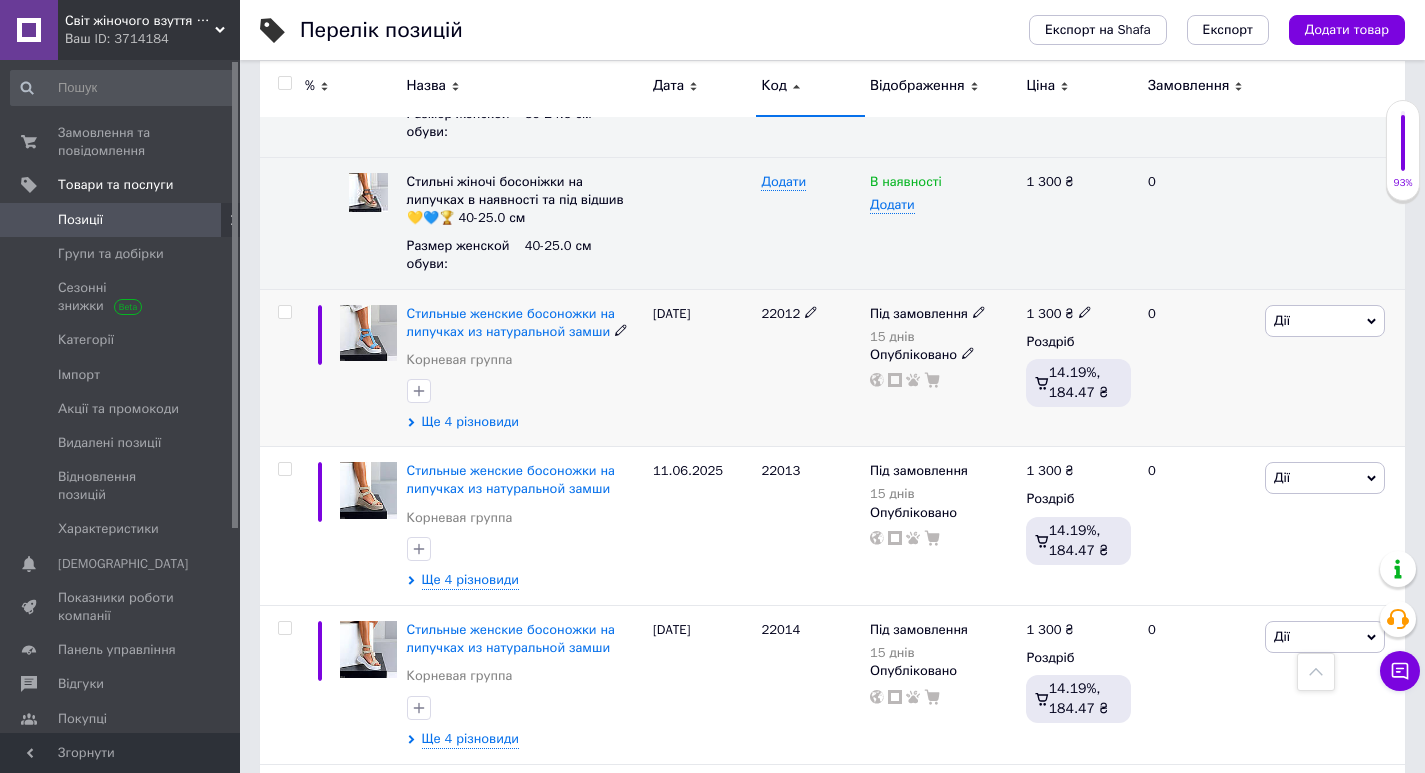 click on "Ще 4 різновиди" at bounding box center [470, 422] 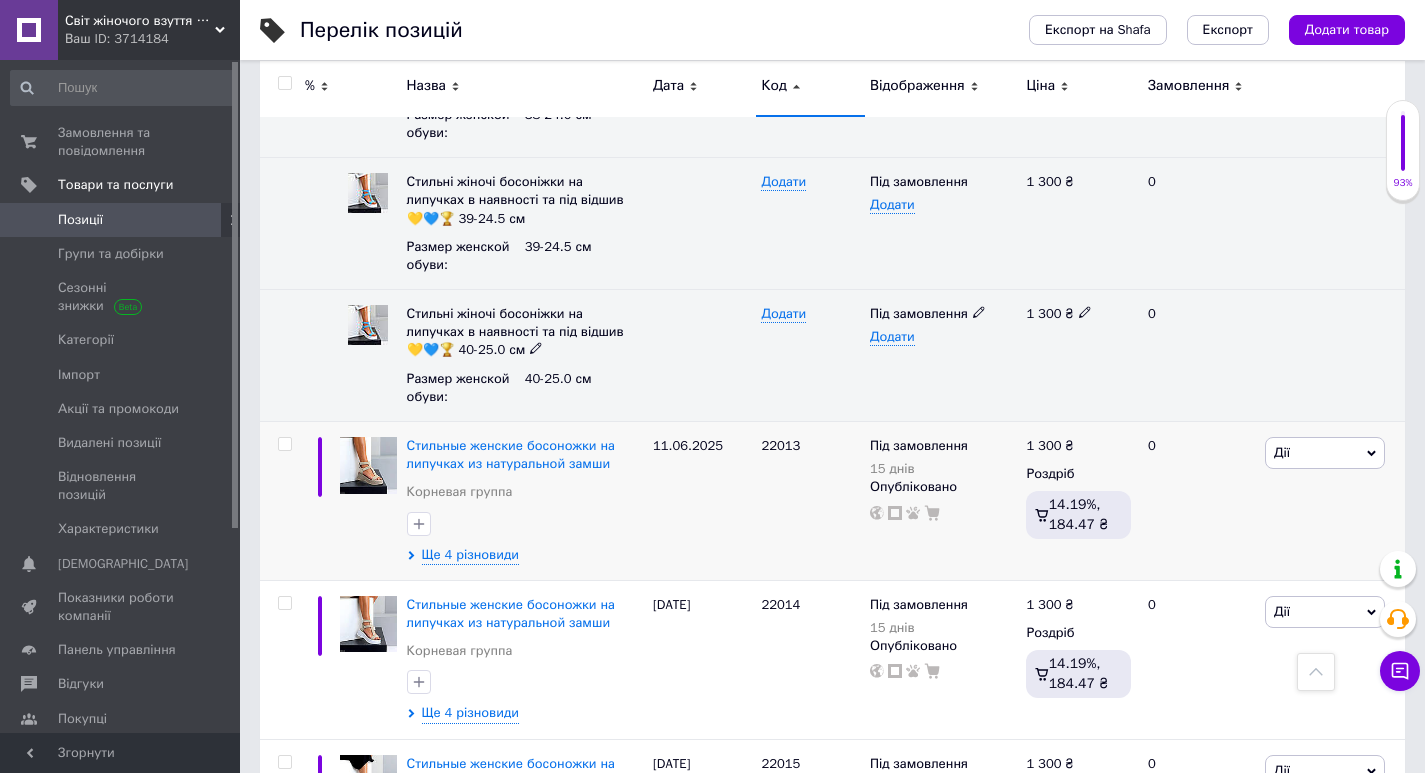 scroll, scrollTop: 5100, scrollLeft: 0, axis: vertical 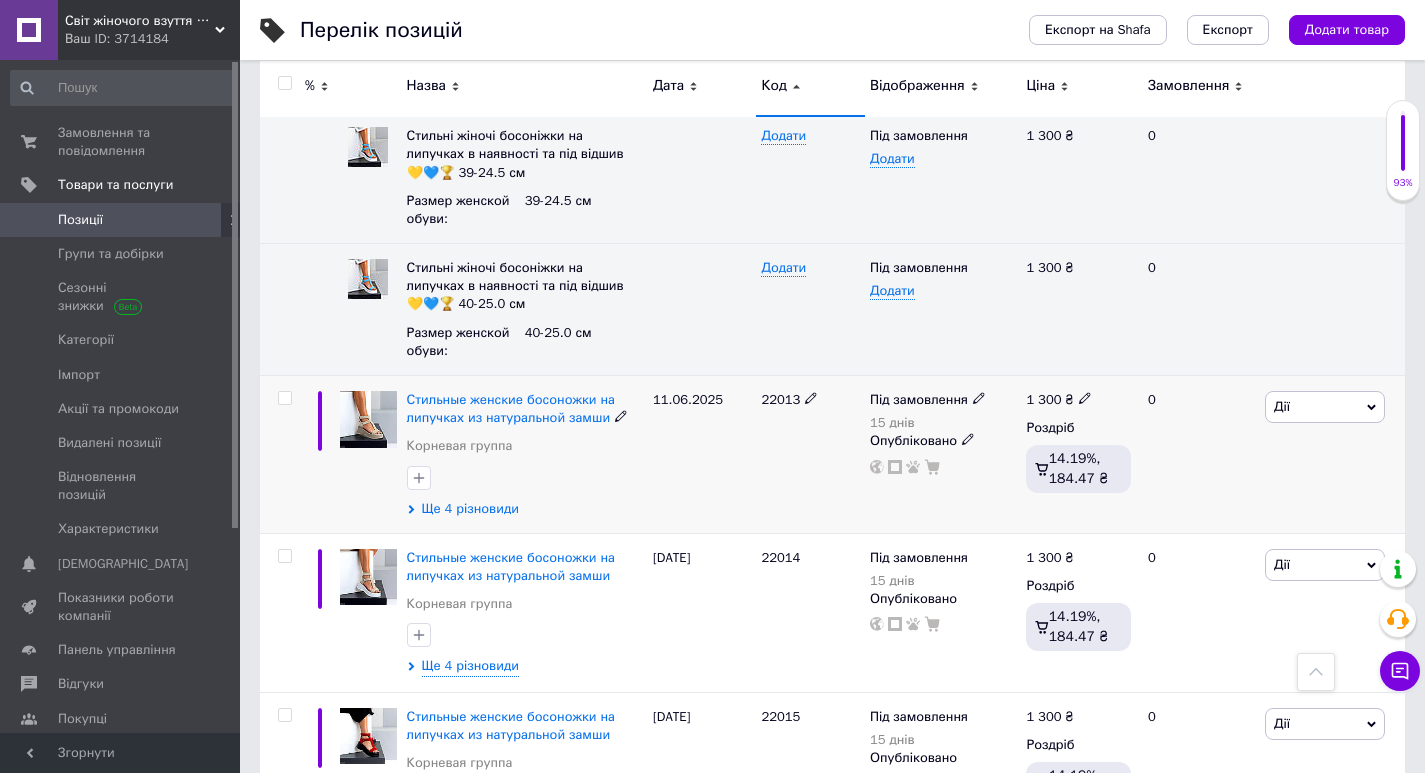 click on "Ще 4 різновиди" at bounding box center (470, 509) 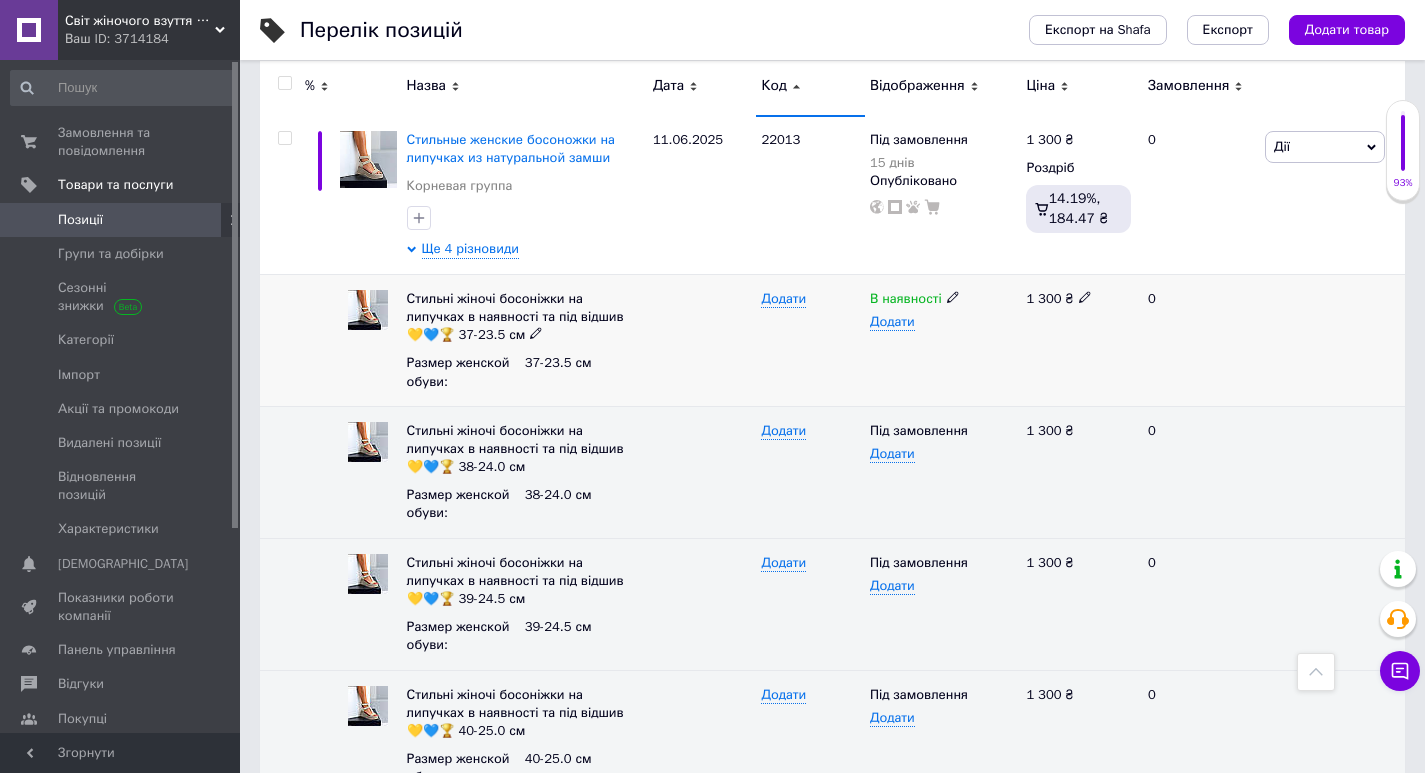 scroll, scrollTop: 5400, scrollLeft: 0, axis: vertical 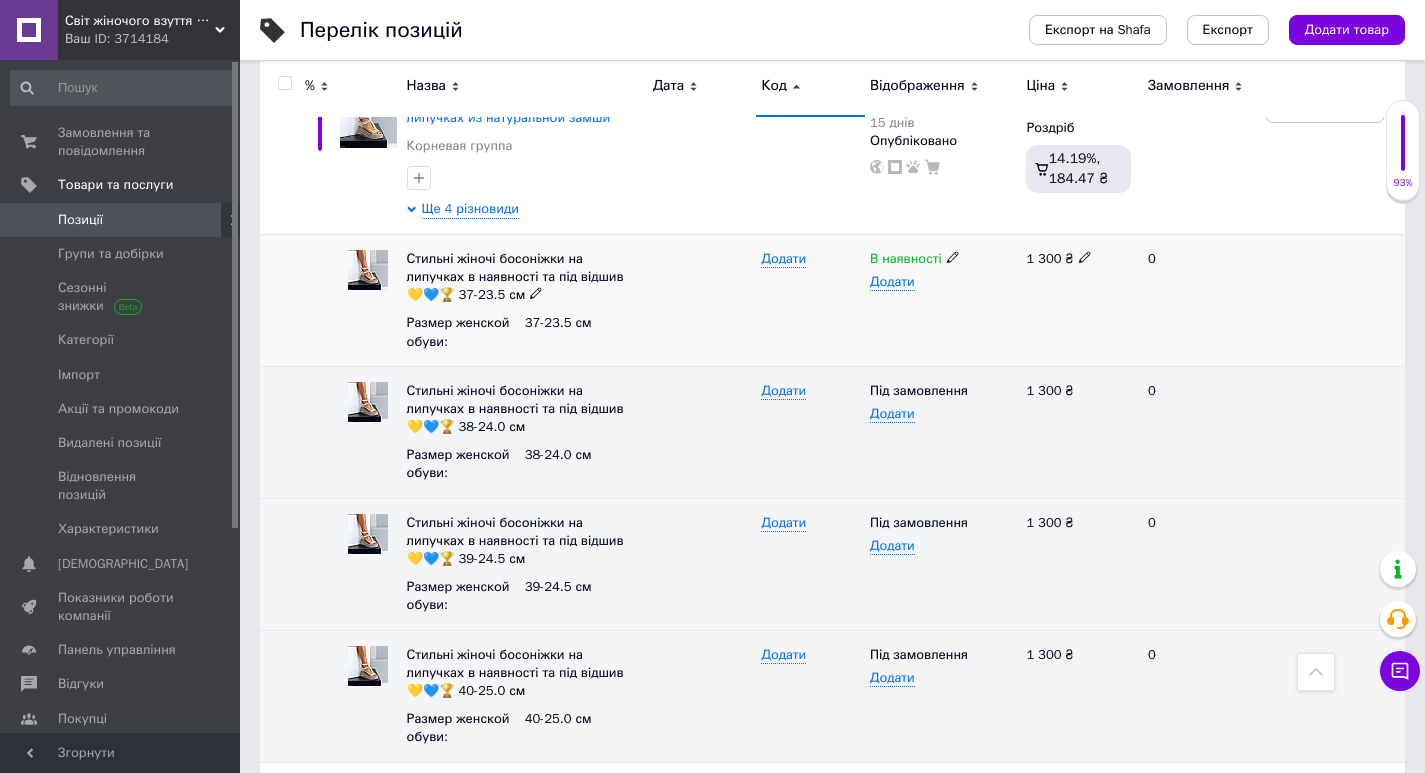 click 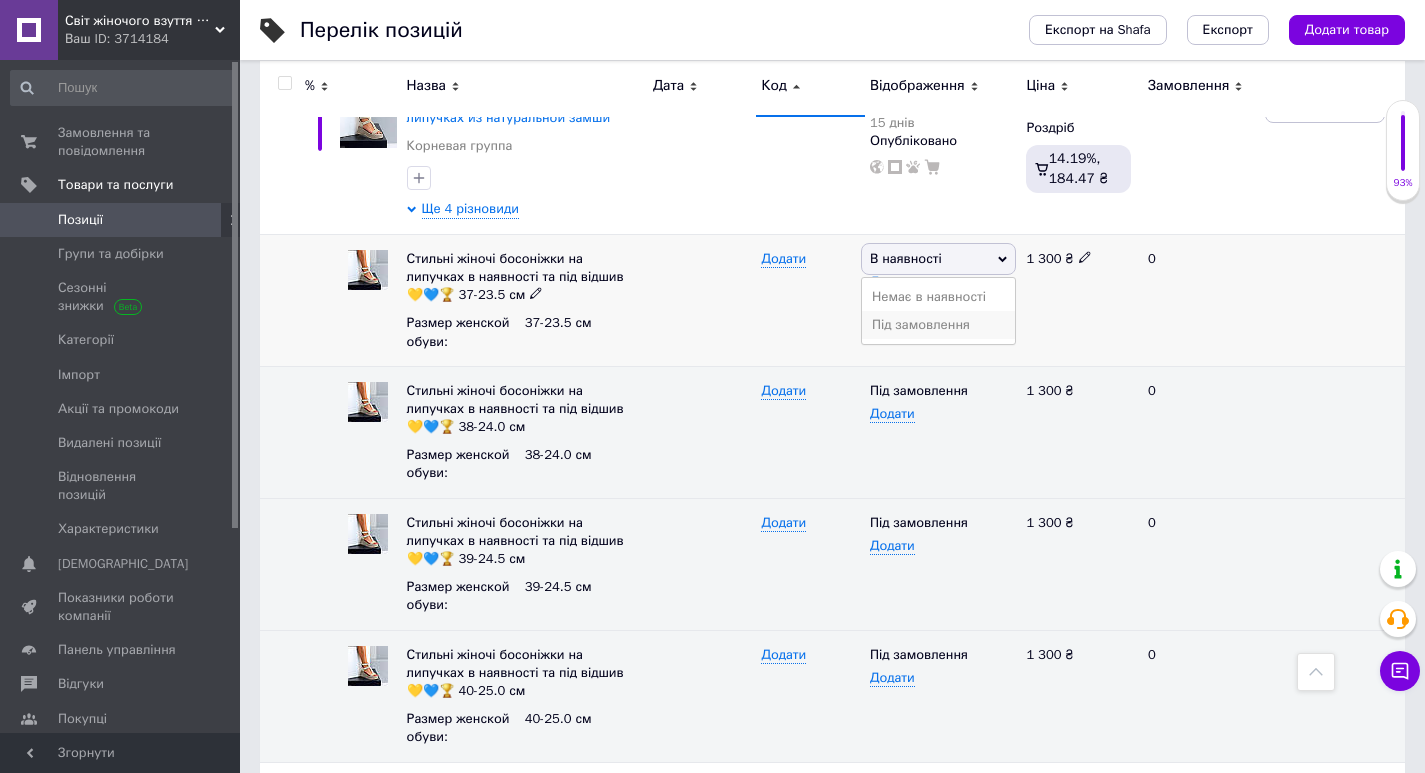 click on "Під замовлення" at bounding box center [938, 325] 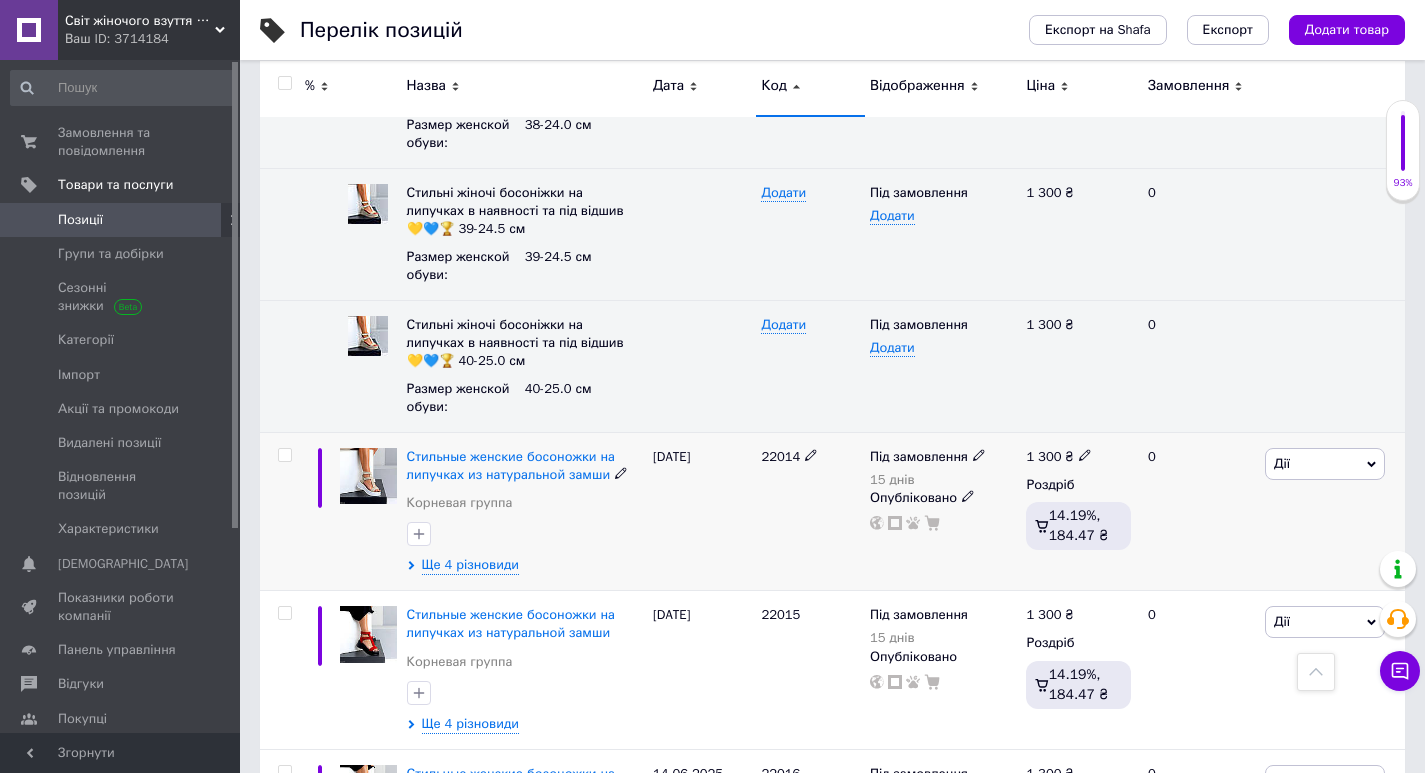 scroll, scrollTop: 5800, scrollLeft: 0, axis: vertical 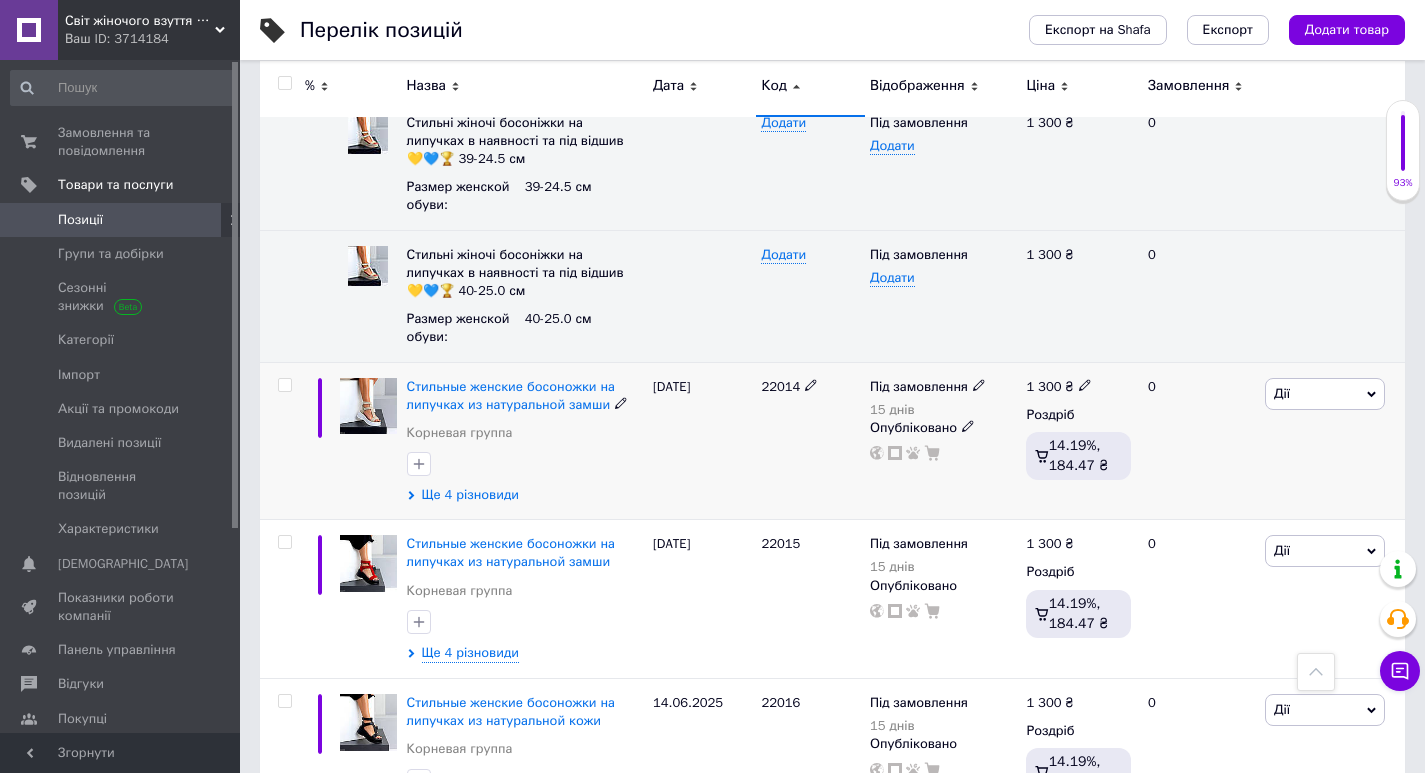 click on "Ще 4 різновиди" at bounding box center [470, 495] 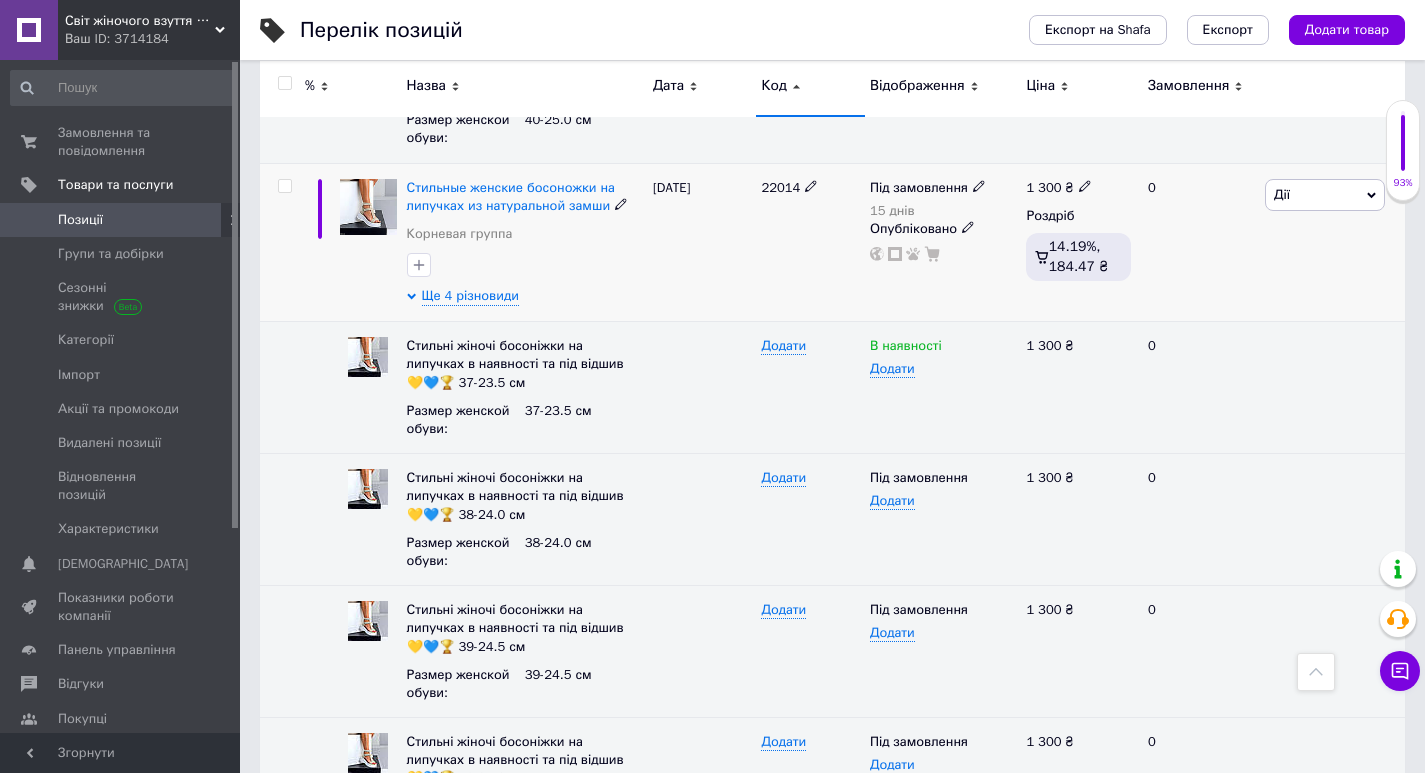 scroll, scrollTop: 6000, scrollLeft: 0, axis: vertical 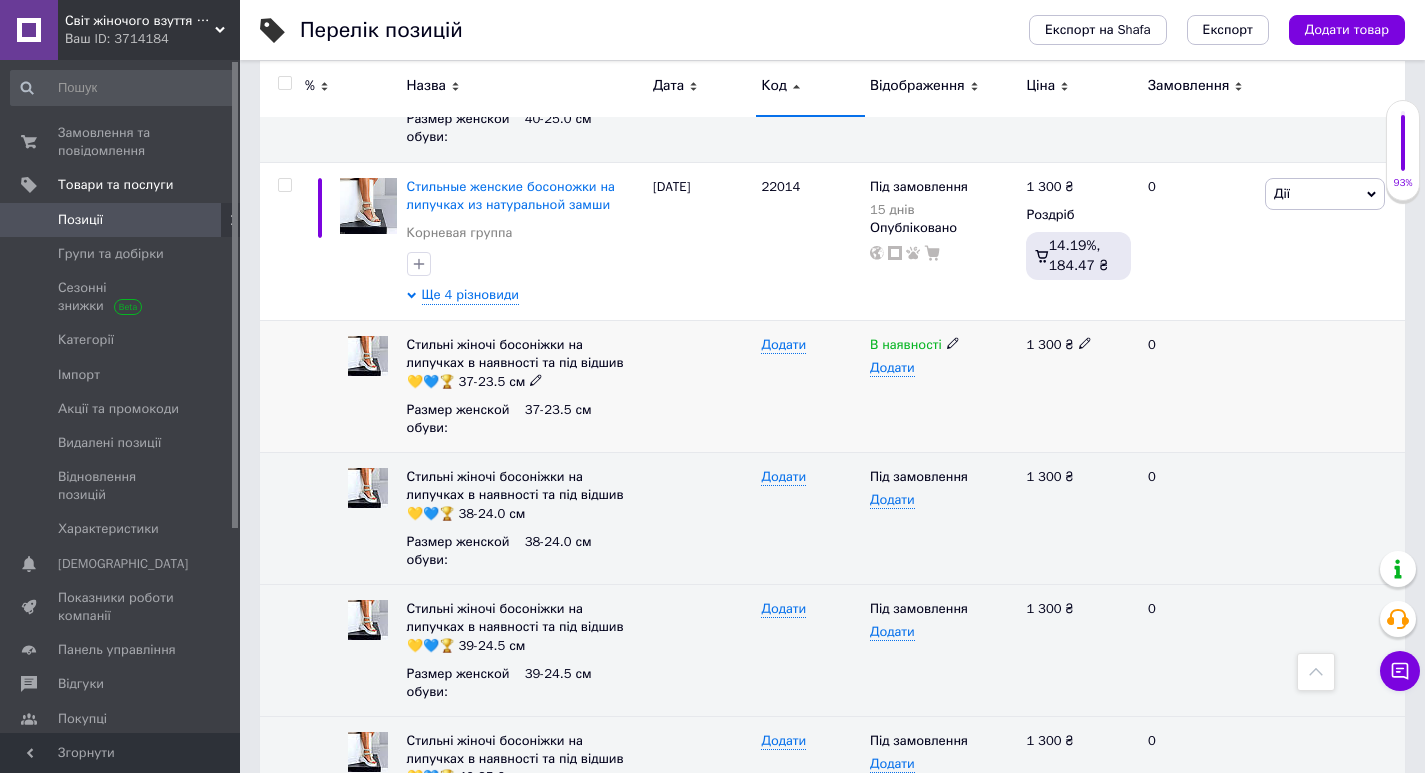 click 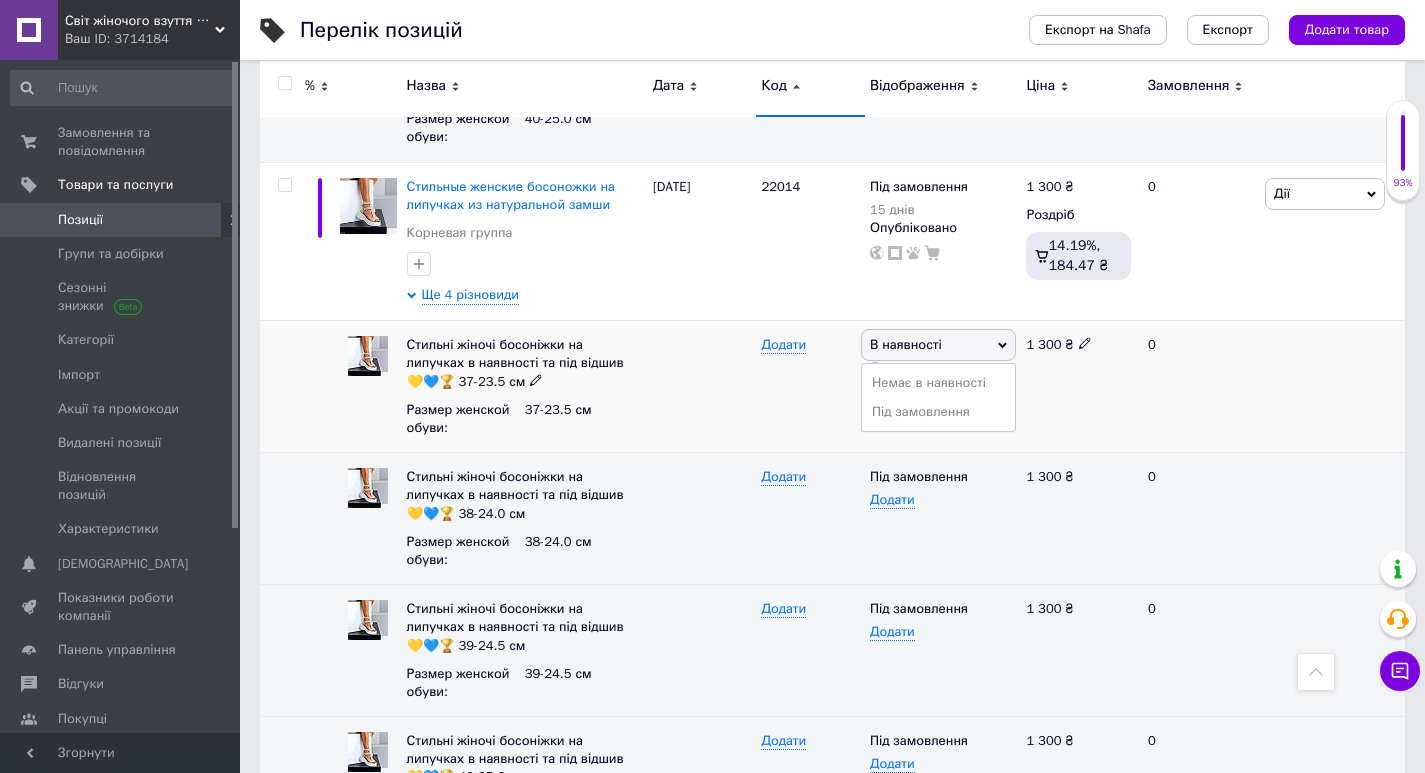 click on "Під замовлення" at bounding box center (938, 412) 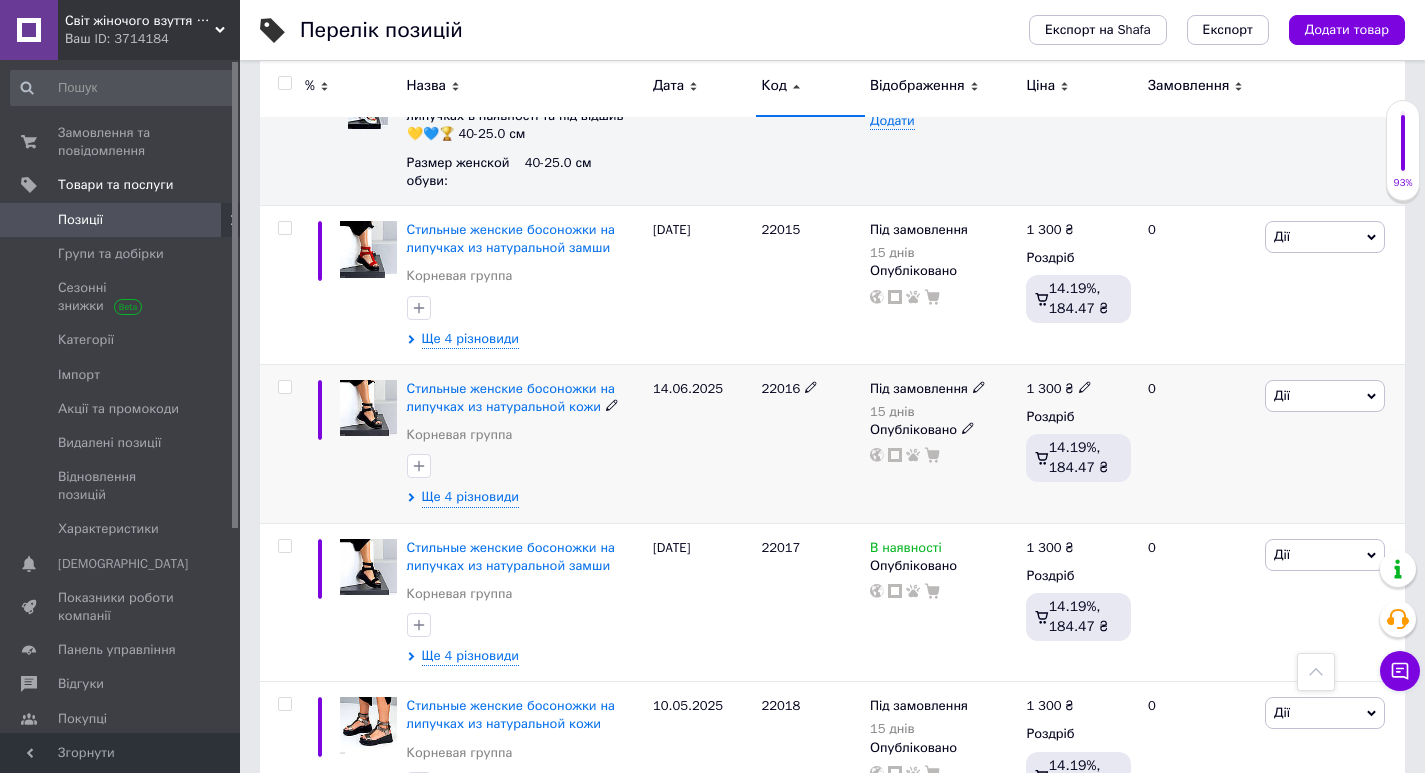 scroll, scrollTop: 6700, scrollLeft: 0, axis: vertical 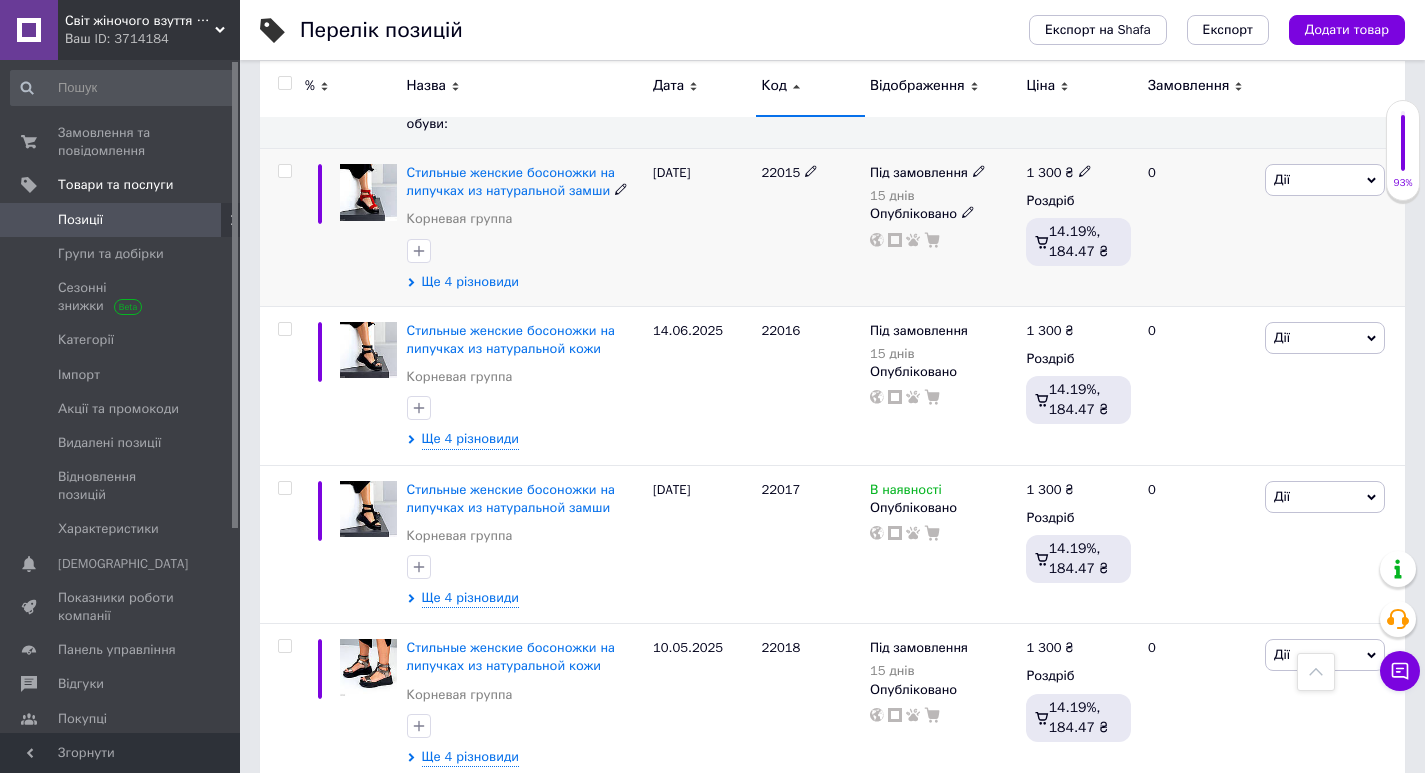click on "Ще 4 різновиди" at bounding box center [470, 282] 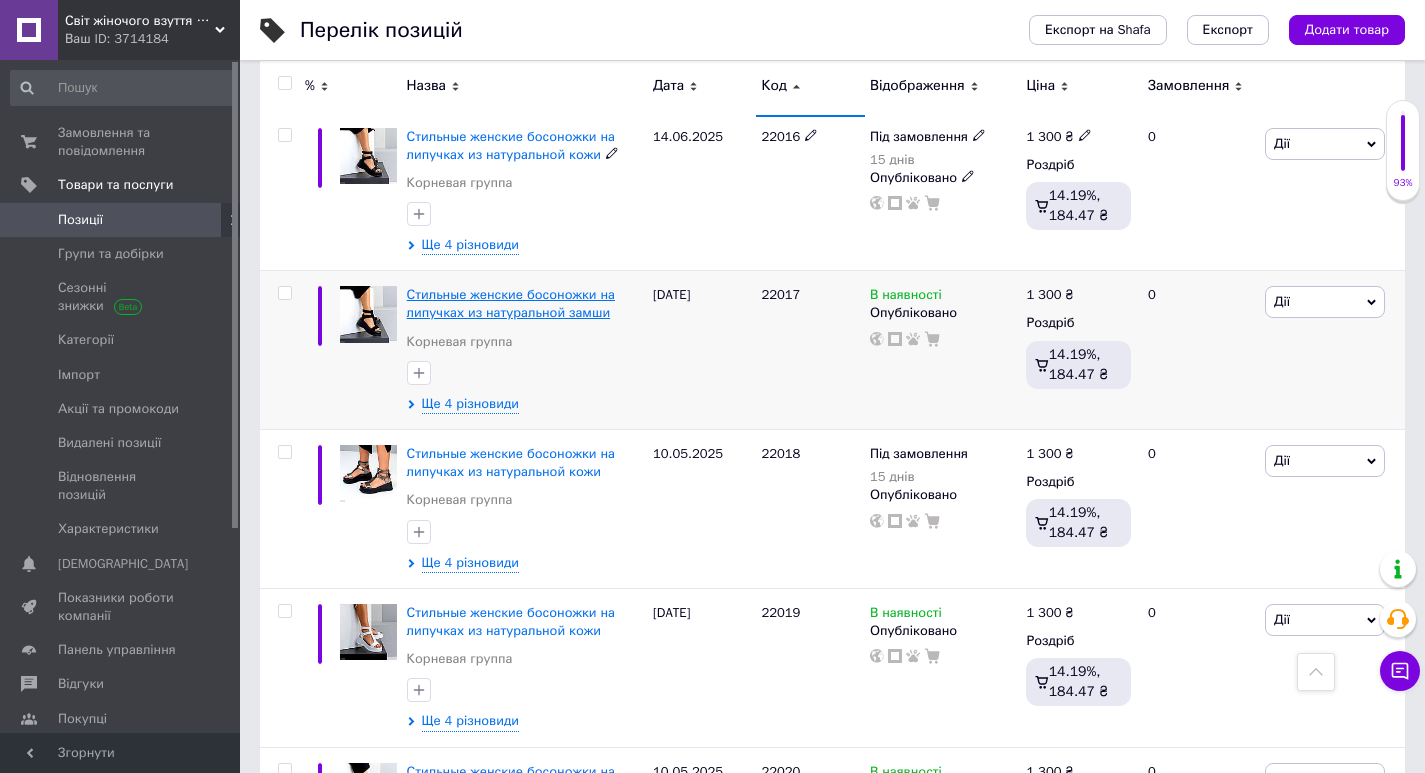 scroll, scrollTop: 7400, scrollLeft: 0, axis: vertical 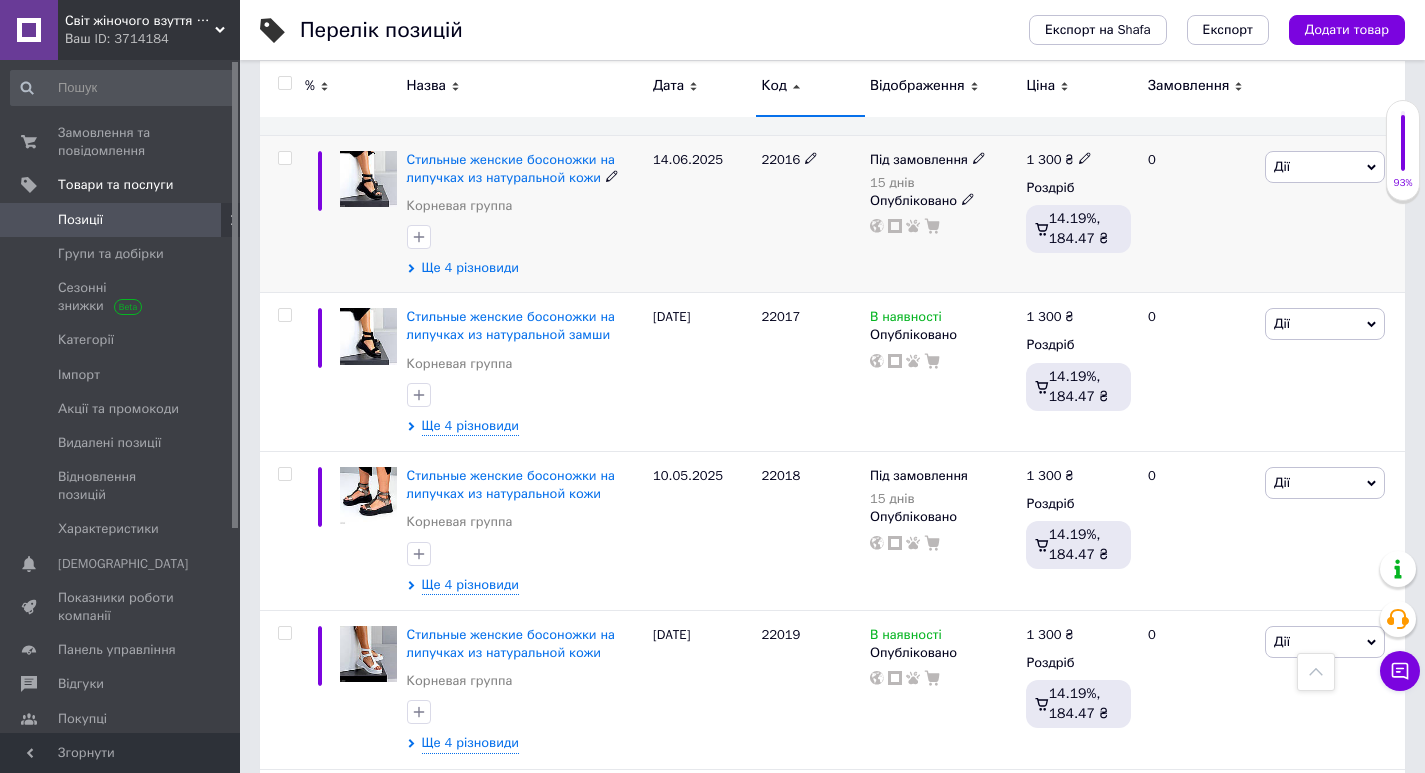 click on "Ще 4 різновиди" at bounding box center [470, 268] 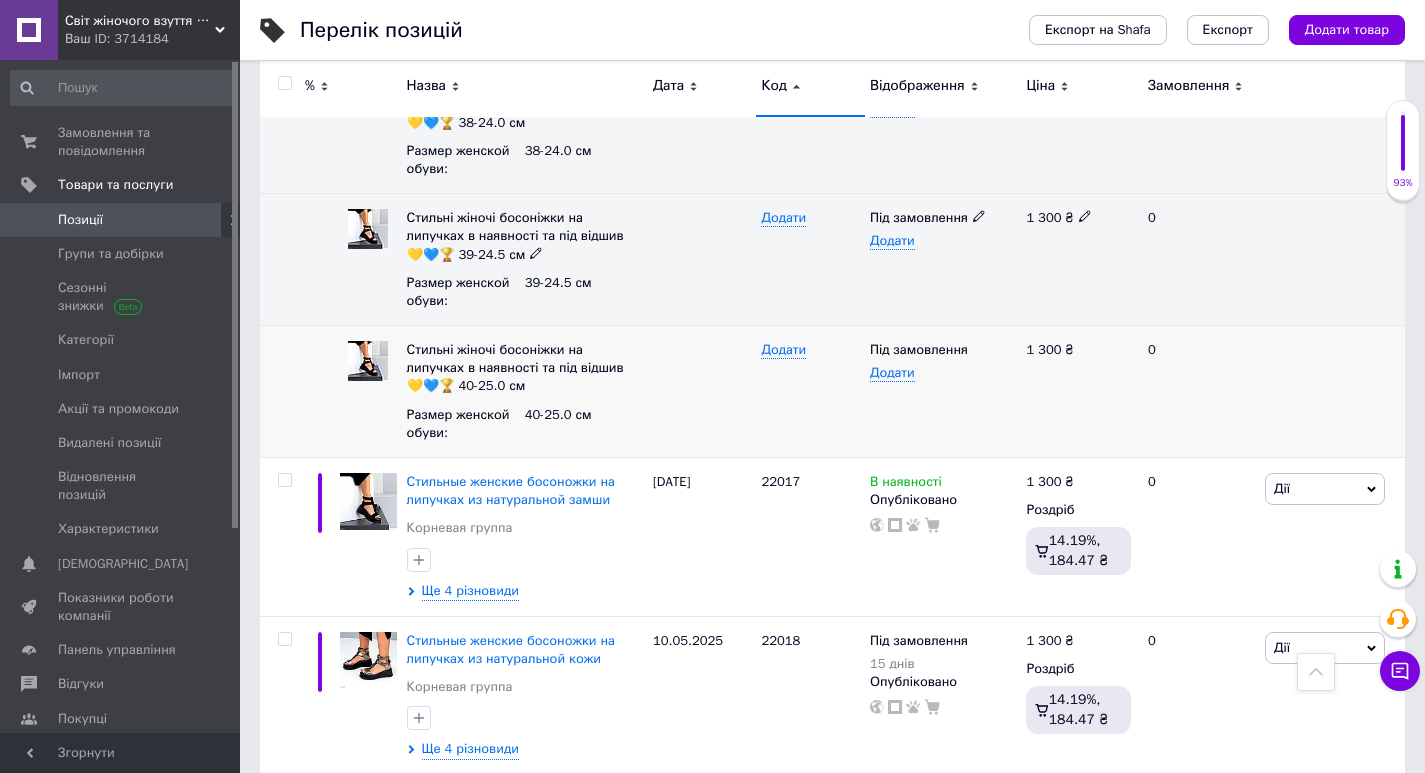 scroll, scrollTop: 7800, scrollLeft: 0, axis: vertical 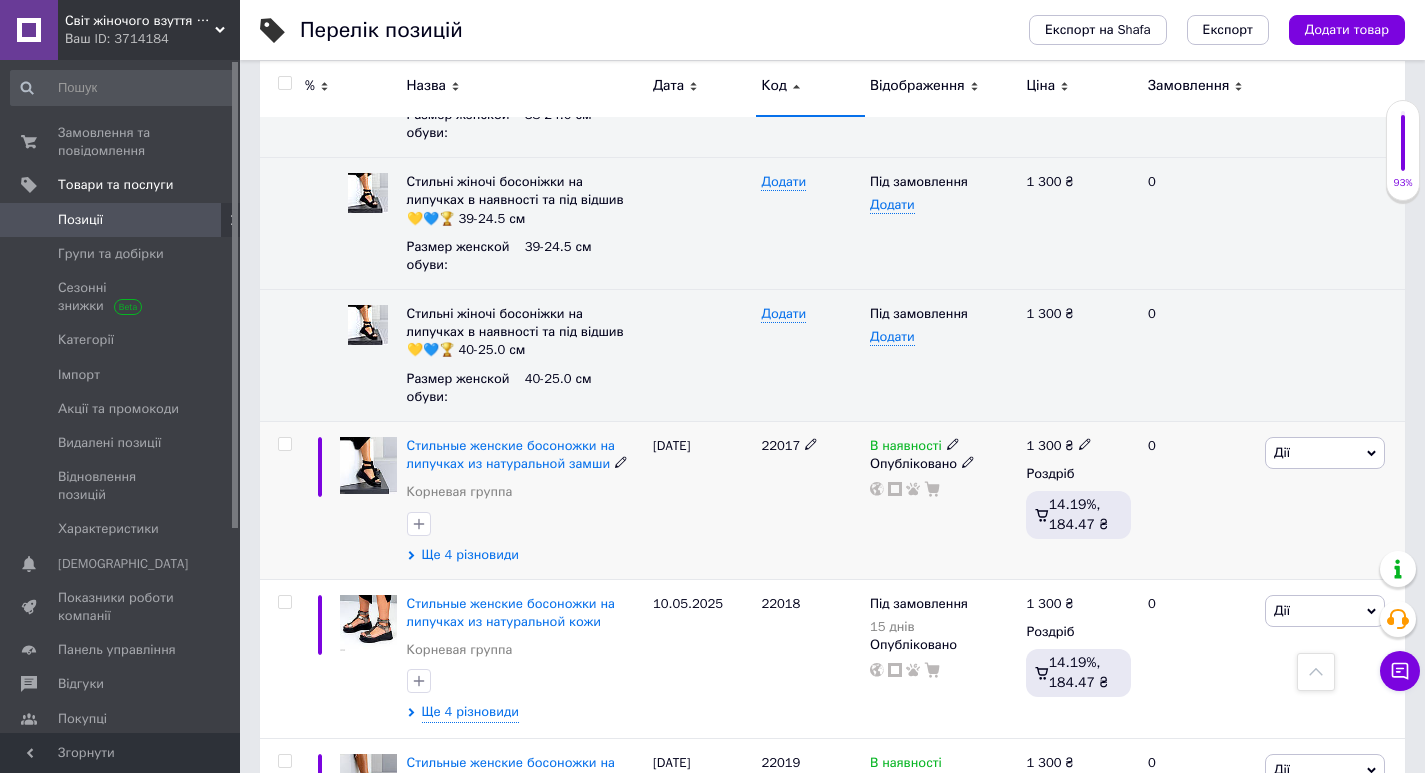 click on "Ще 4 різновиди" at bounding box center [470, 555] 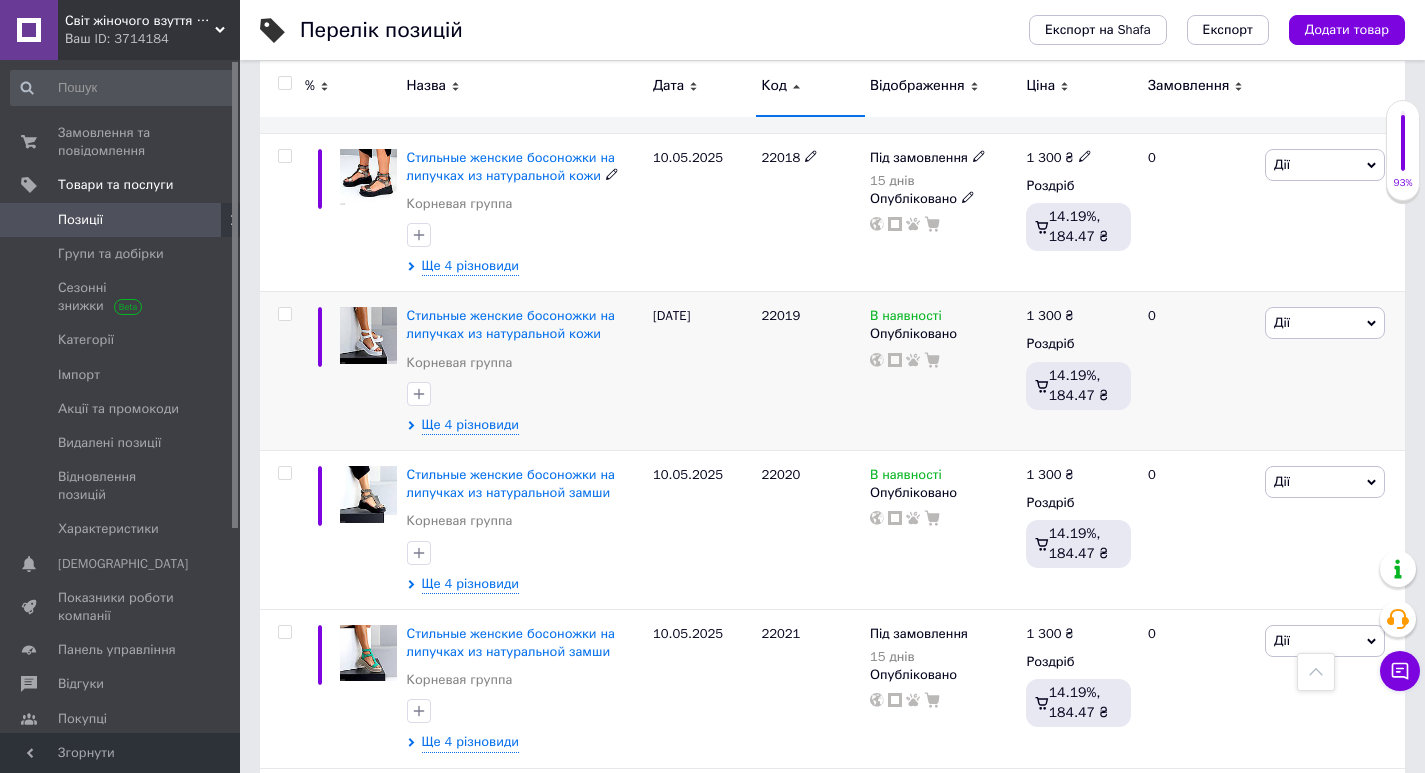 scroll, scrollTop: 8800, scrollLeft: 0, axis: vertical 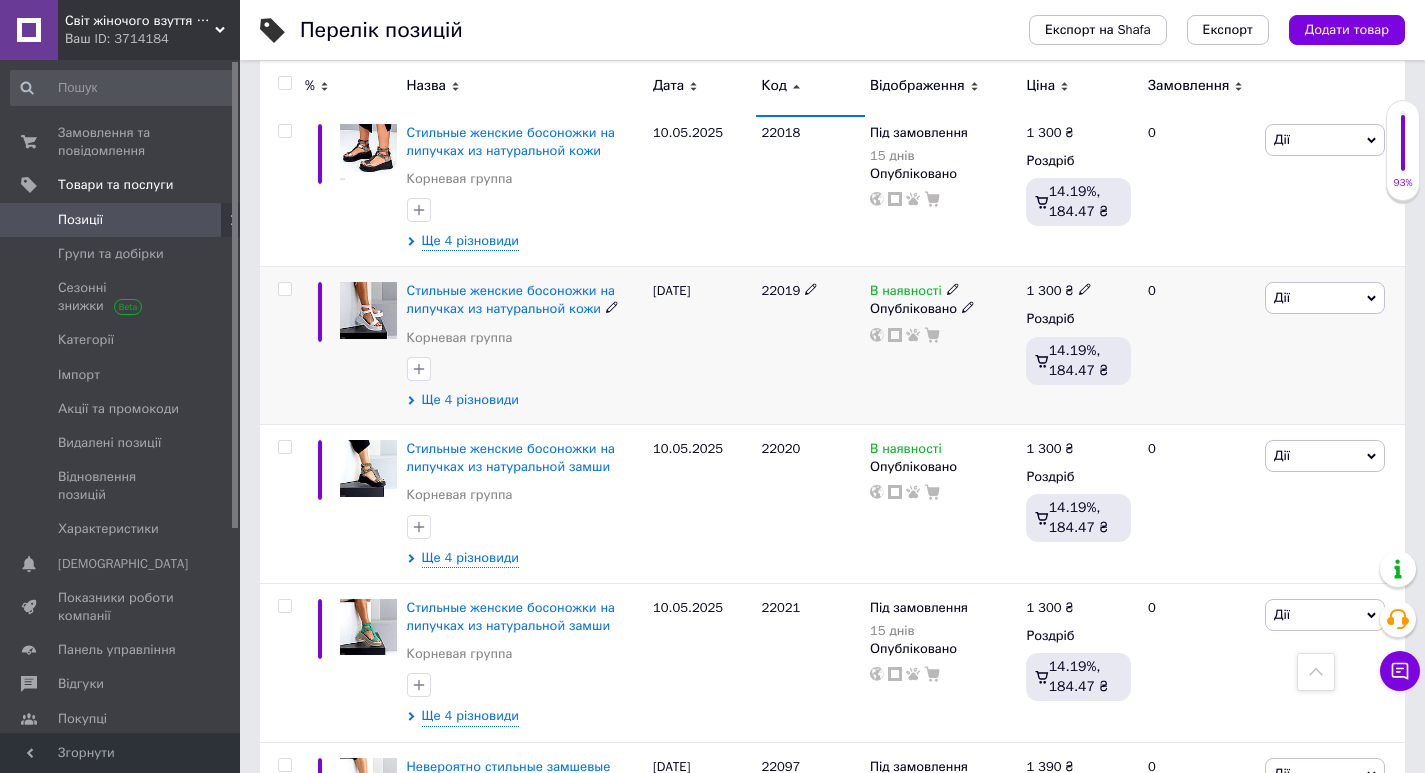 click on "Ще 4 різновиди" at bounding box center [470, 400] 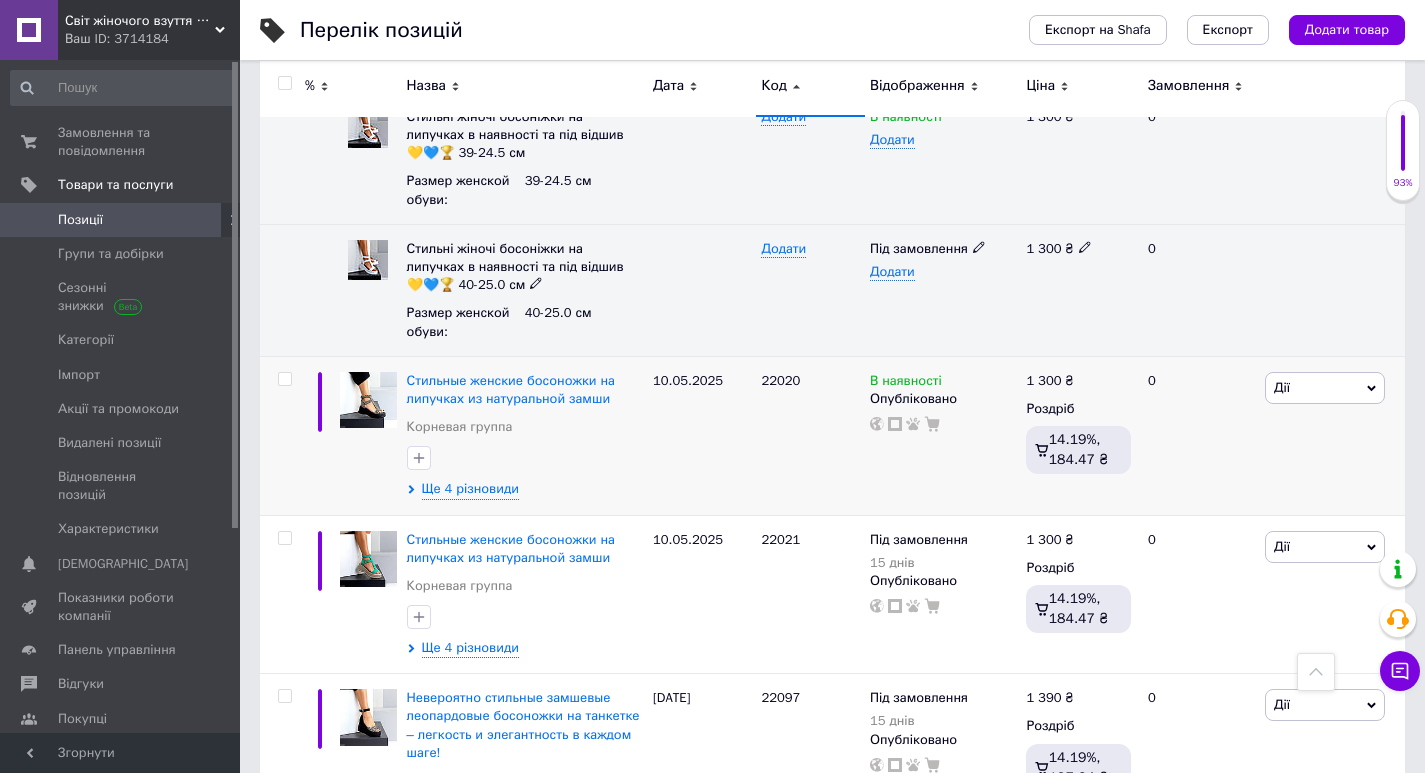 scroll, scrollTop: 9400, scrollLeft: 0, axis: vertical 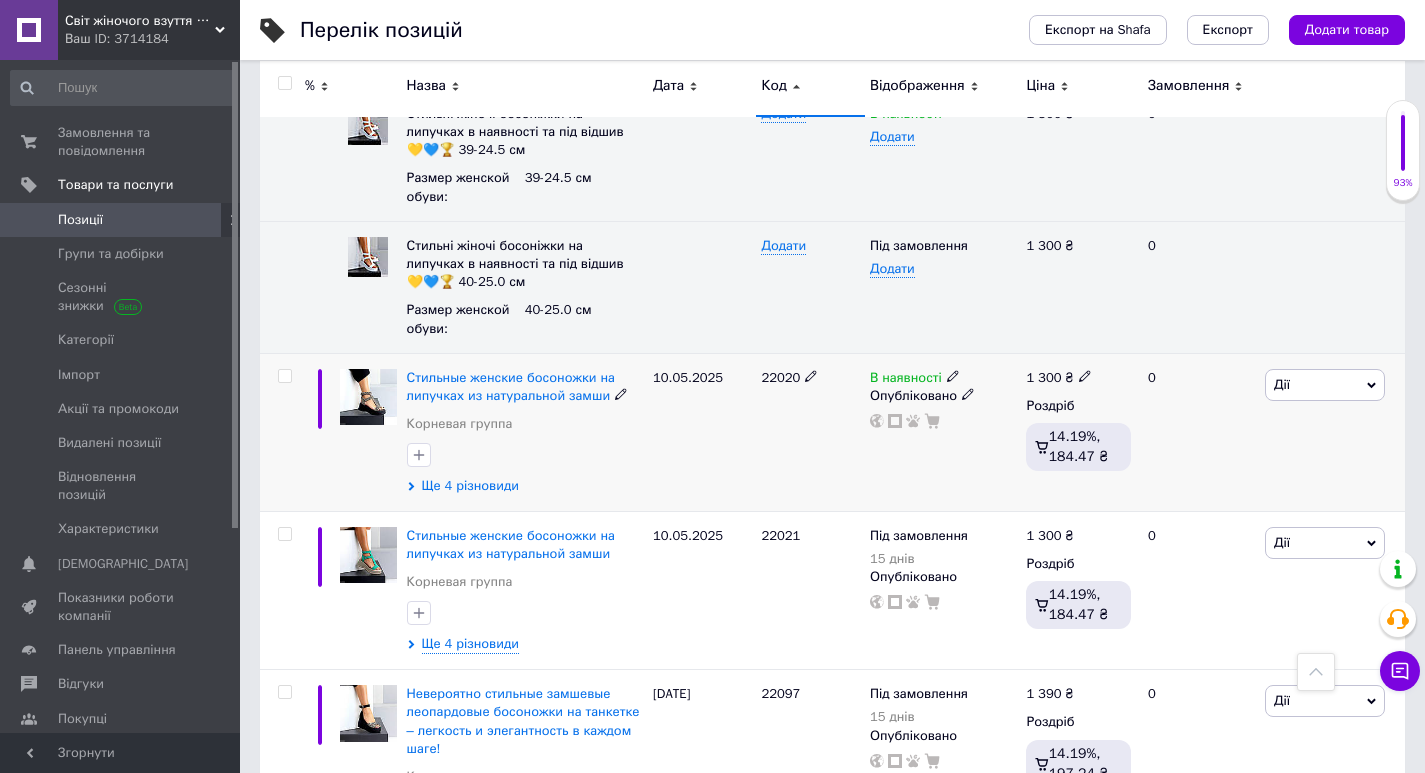 click on "Ще 4 різновиди" at bounding box center (470, 486) 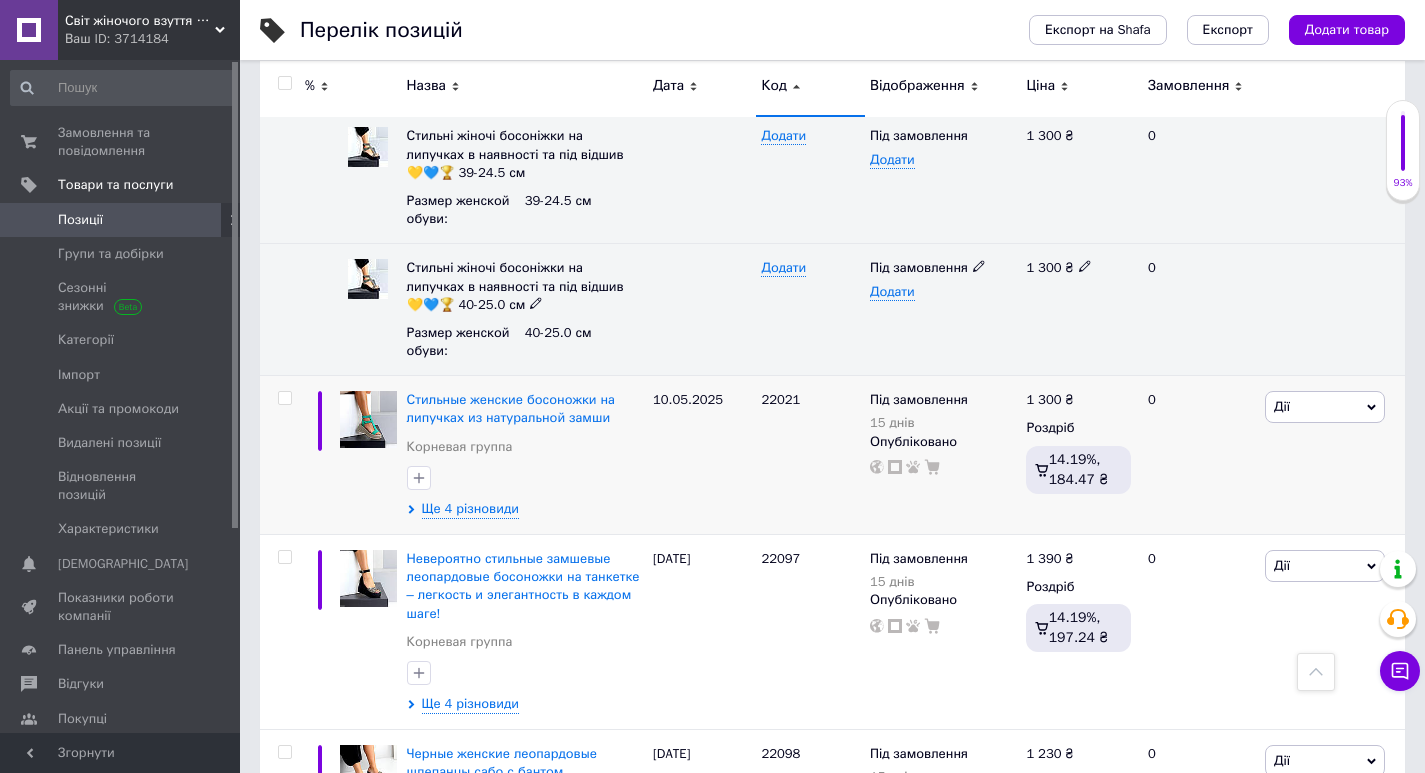 scroll, scrollTop: 10100, scrollLeft: 0, axis: vertical 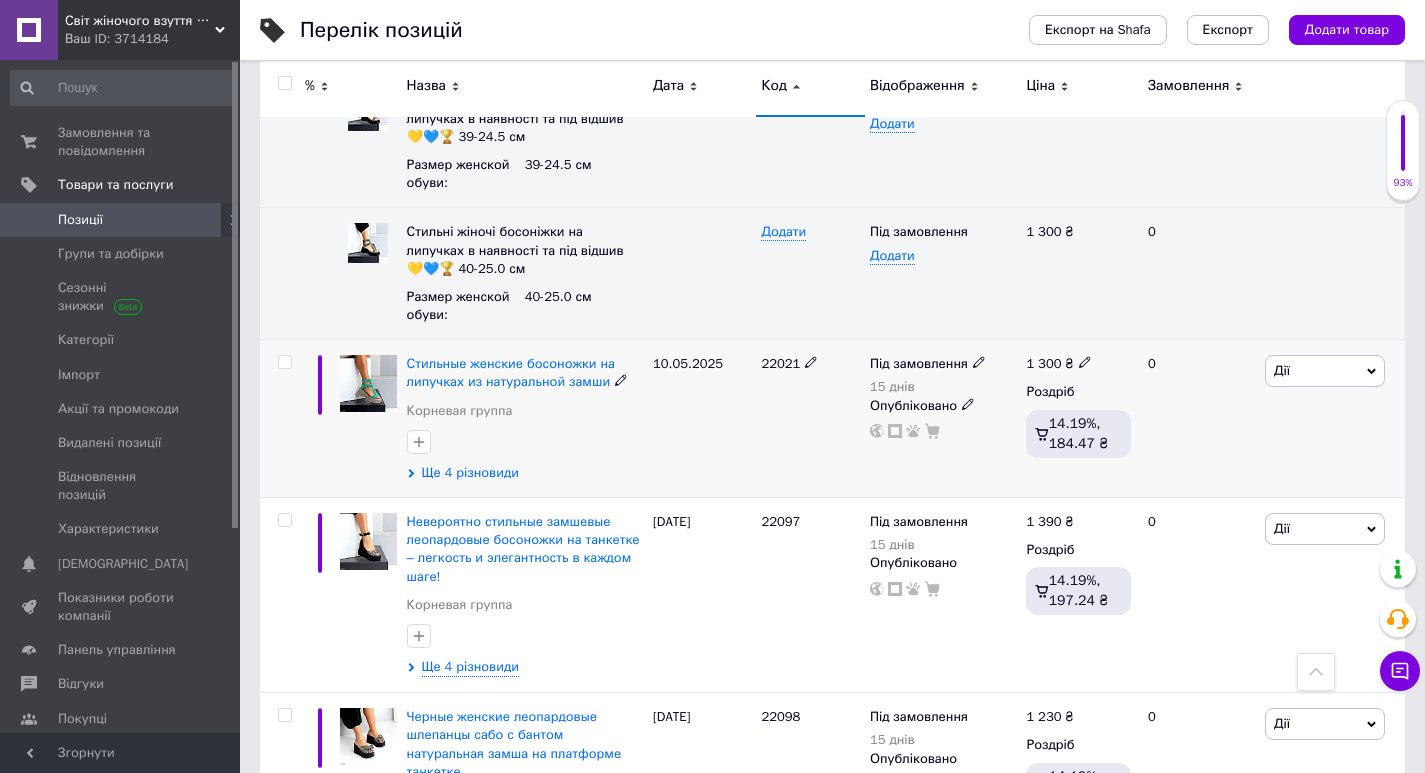 click on "Ще 4 різновиди" at bounding box center [470, 473] 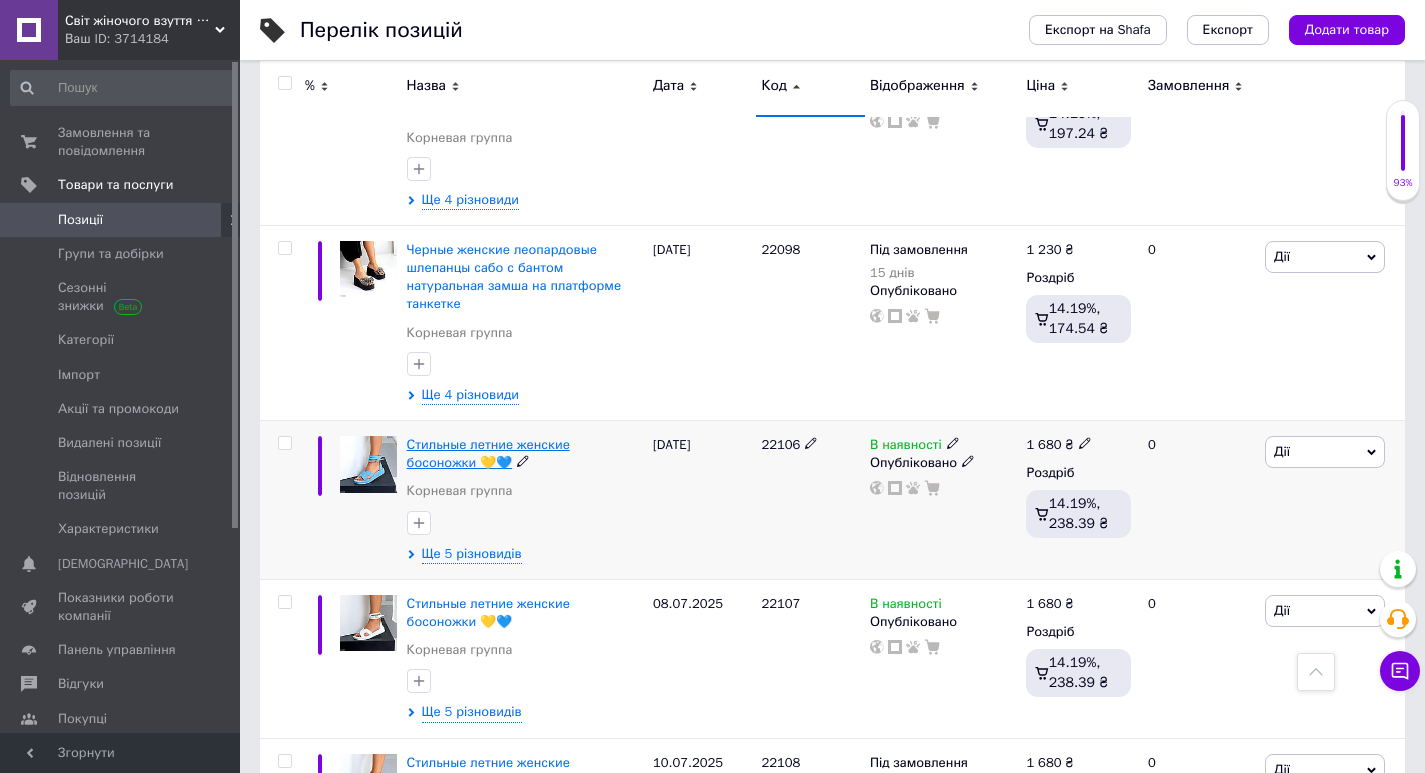 scroll, scrollTop: 11100, scrollLeft: 0, axis: vertical 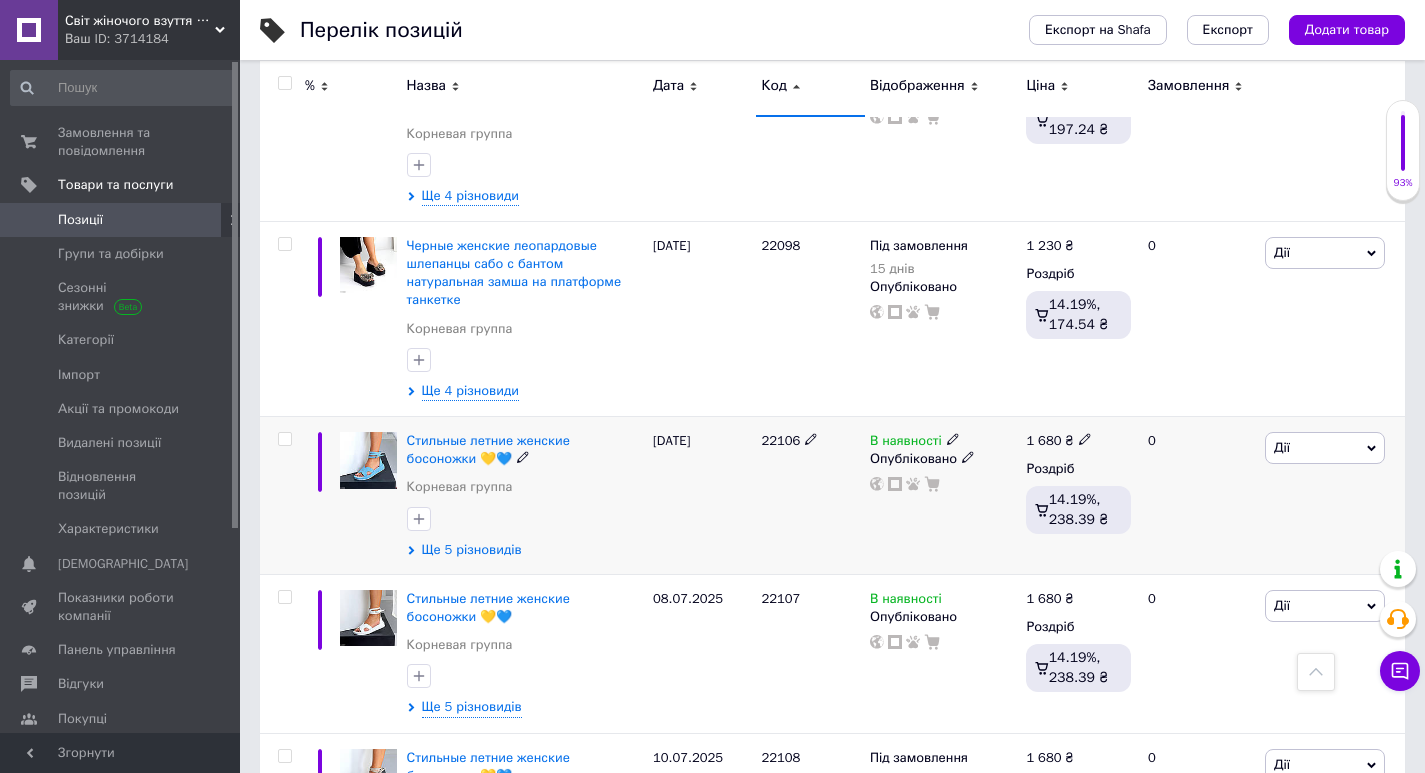 click on "Ще 5 різновидів" at bounding box center (472, 550) 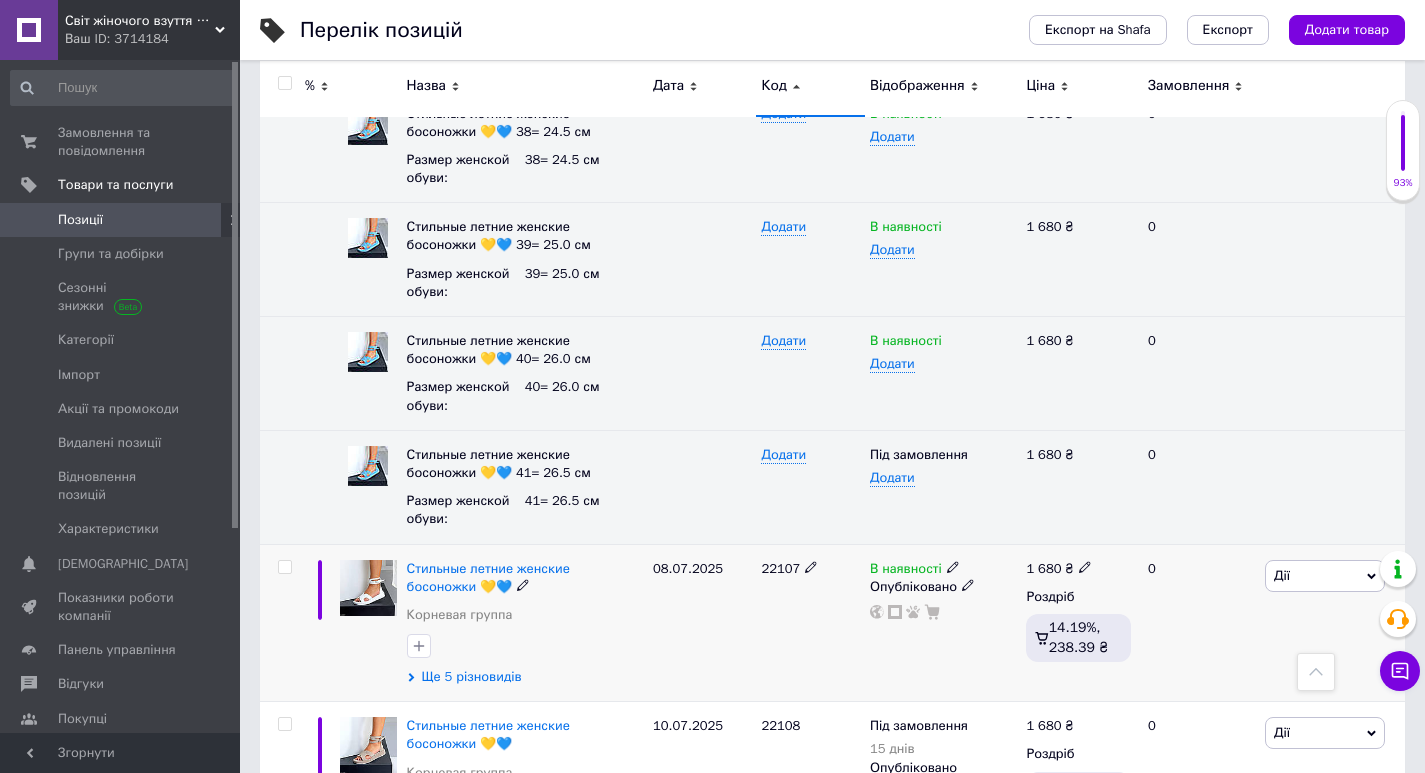 click on "Ще 5 різновидів" at bounding box center (472, 677) 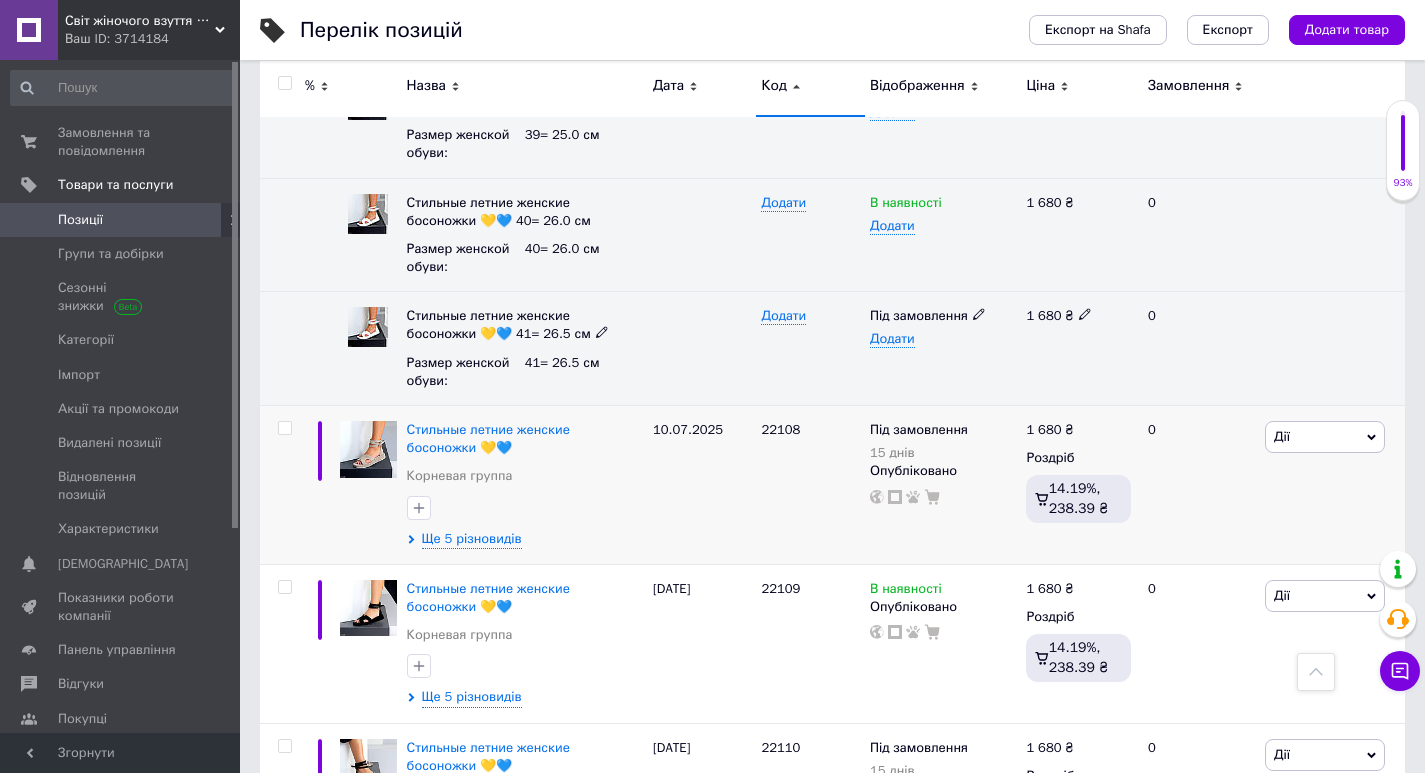 scroll, scrollTop: 12600, scrollLeft: 0, axis: vertical 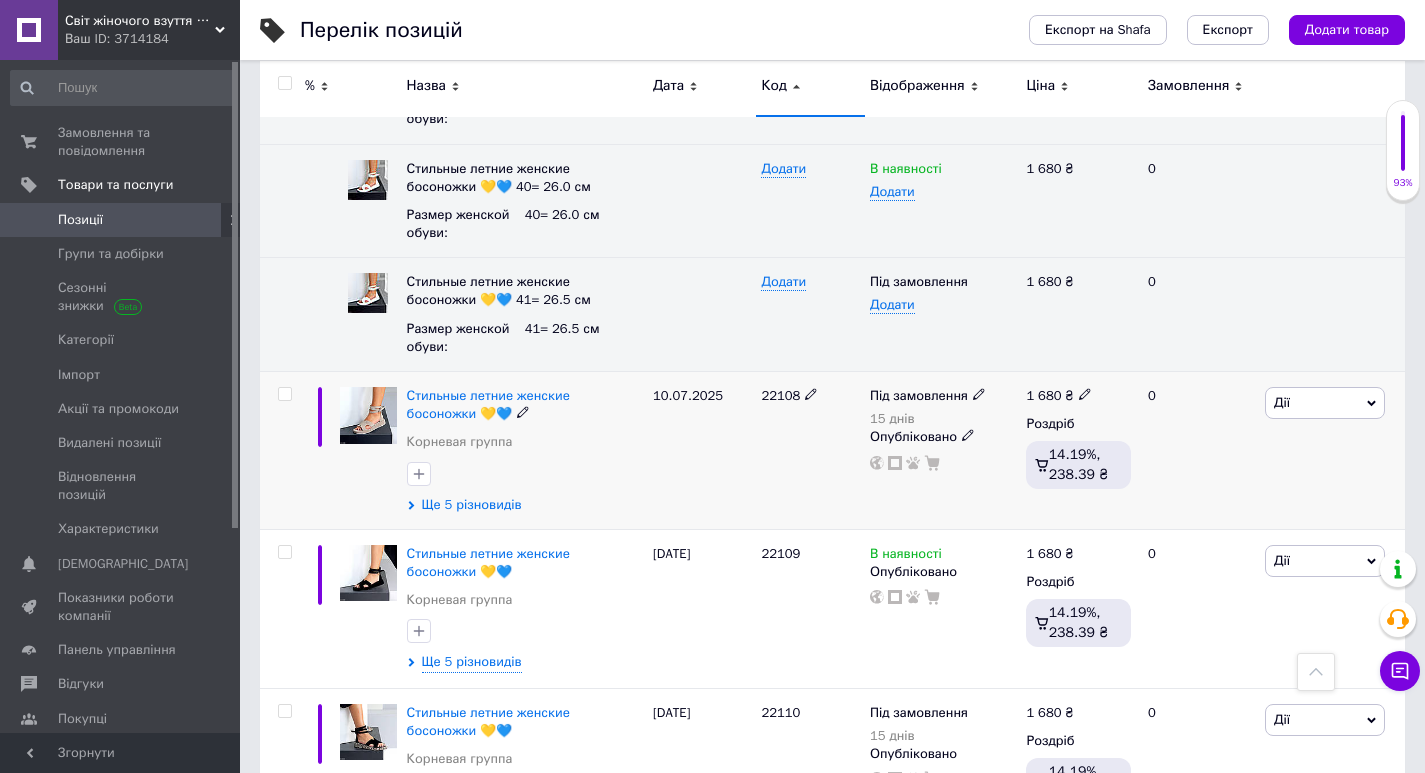 click on "Ще 5 різновидів" at bounding box center [472, 505] 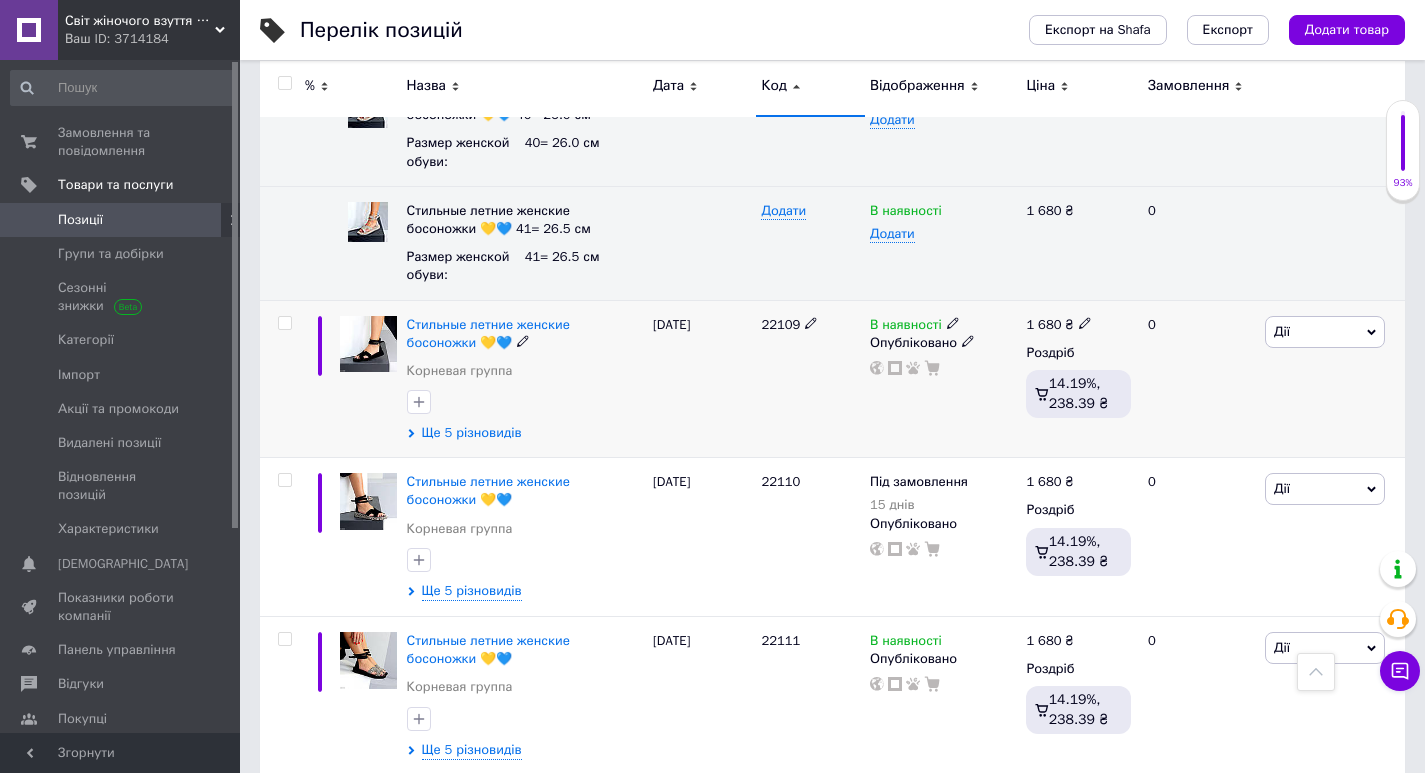 scroll, scrollTop: 13400, scrollLeft: 0, axis: vertical 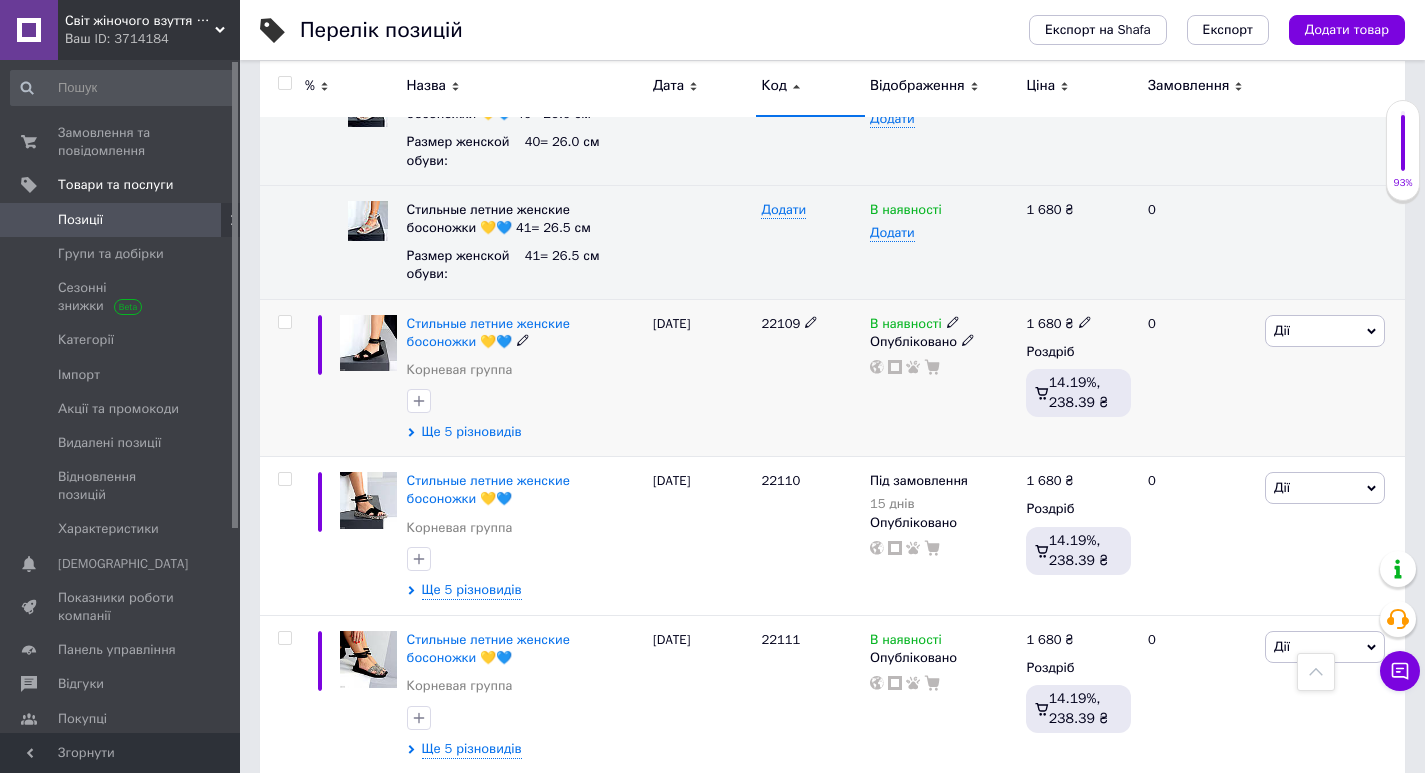 click on "Ще 5 різновидів" at bounding box center [472, 432] 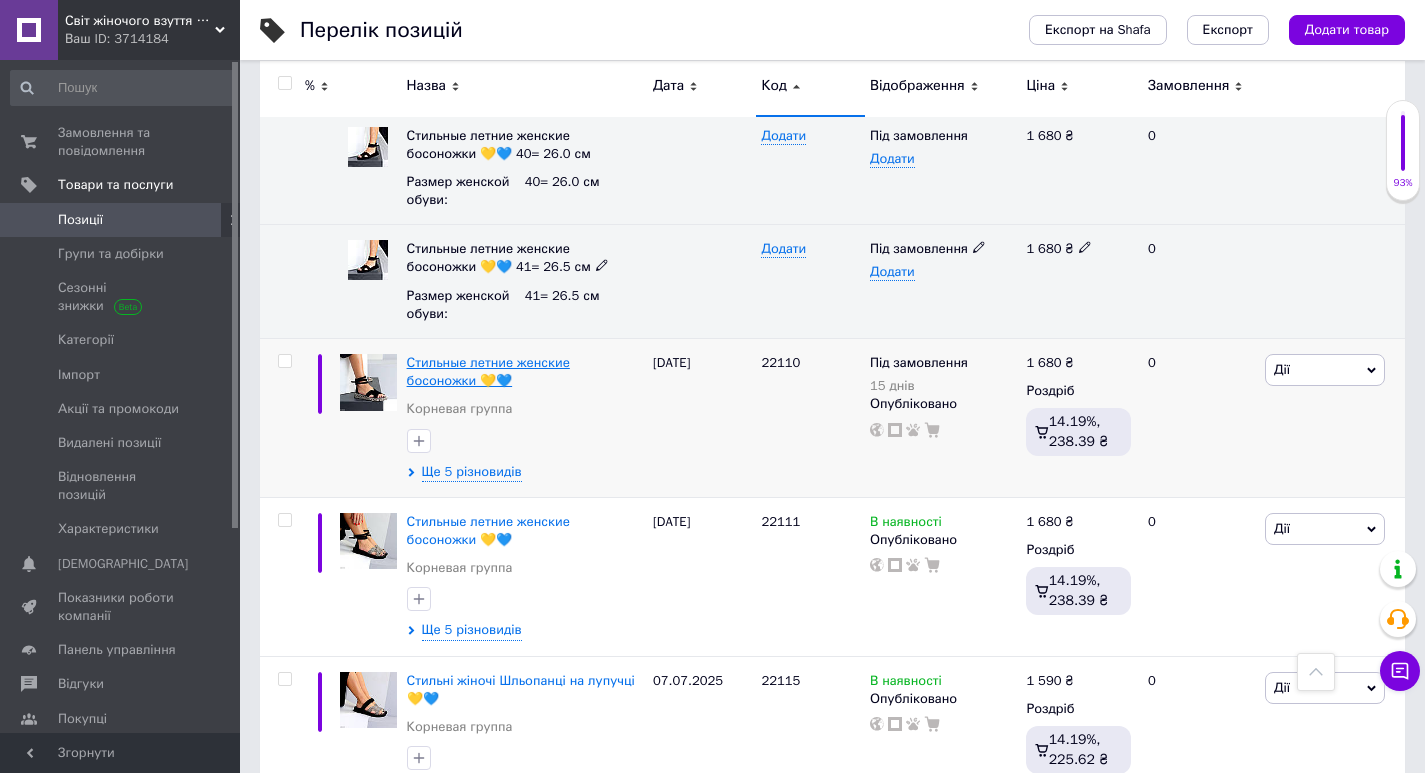 scroll, scrollTop: 14100, scrollLeft: 0, axis: vertical 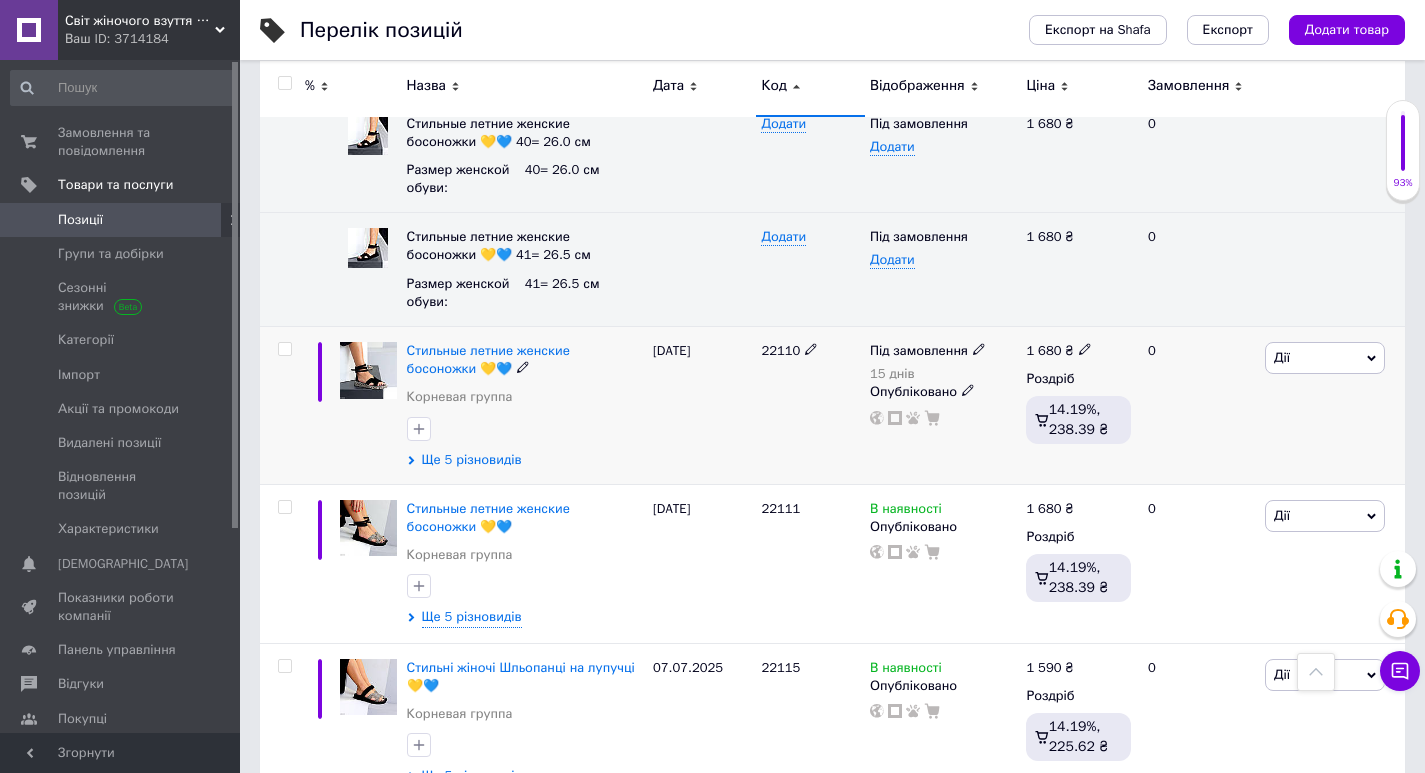 click on "Ще 5 різновидів" at bounding box center [472, 460] 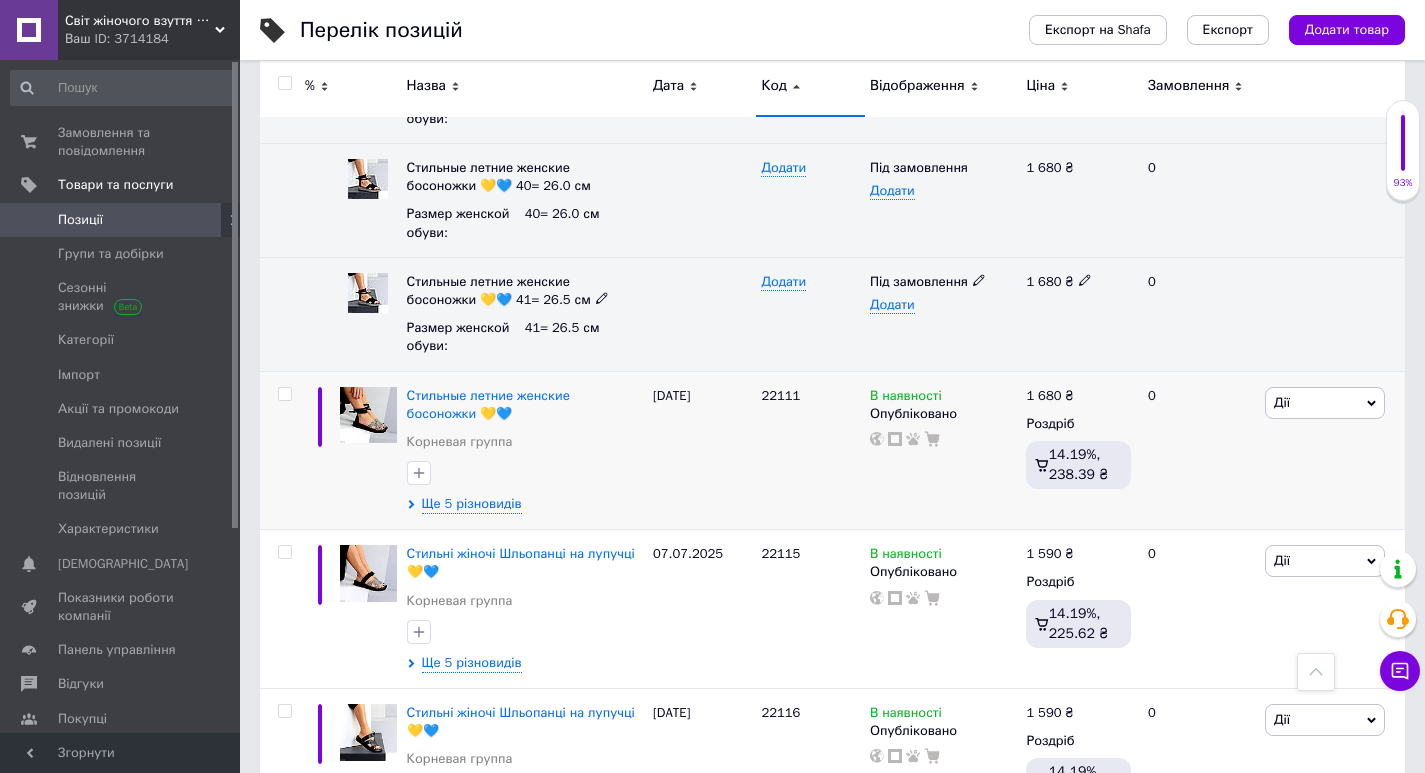 scroll, scrollTop: 14800, scrollLeft: 0, axis: vertical 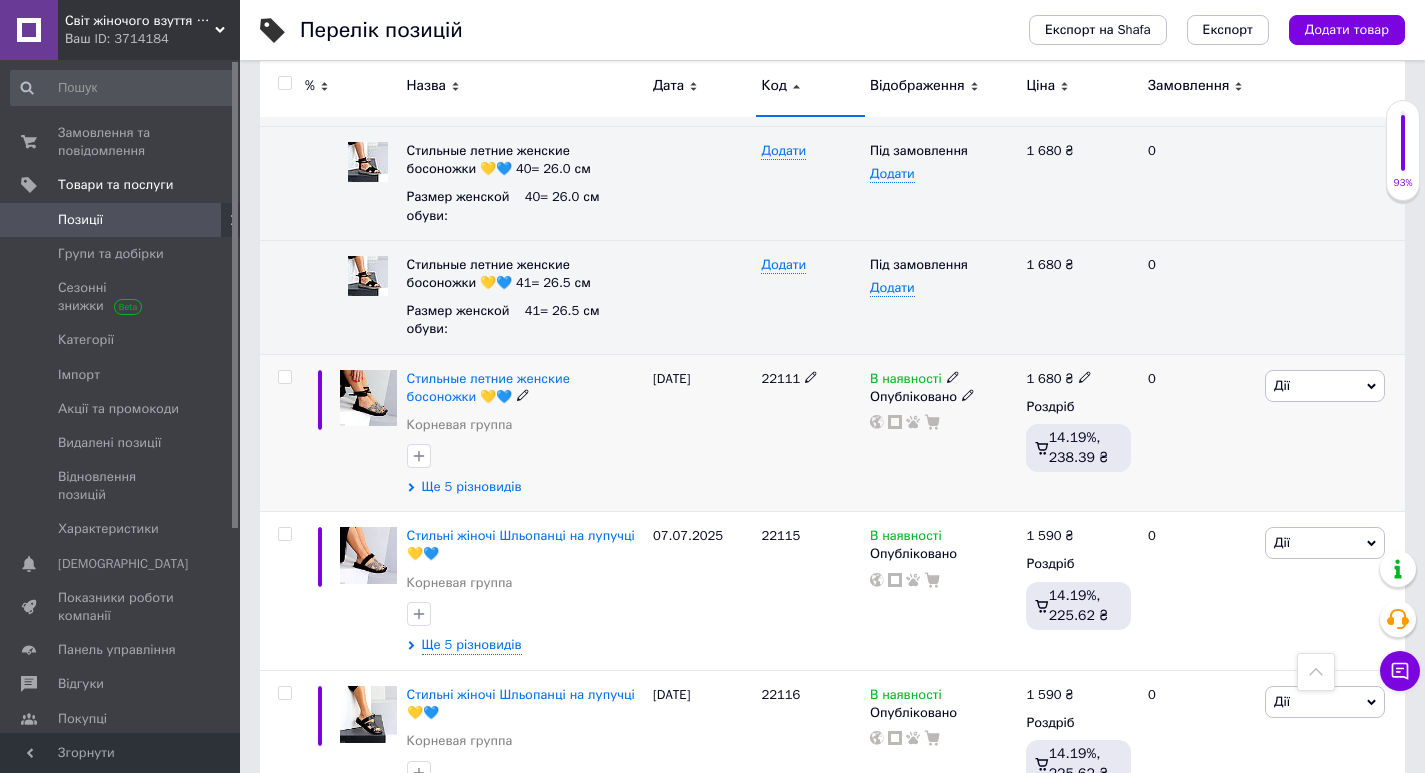 click on "Ще 5 різновидів" at bounding box center (472, 487) 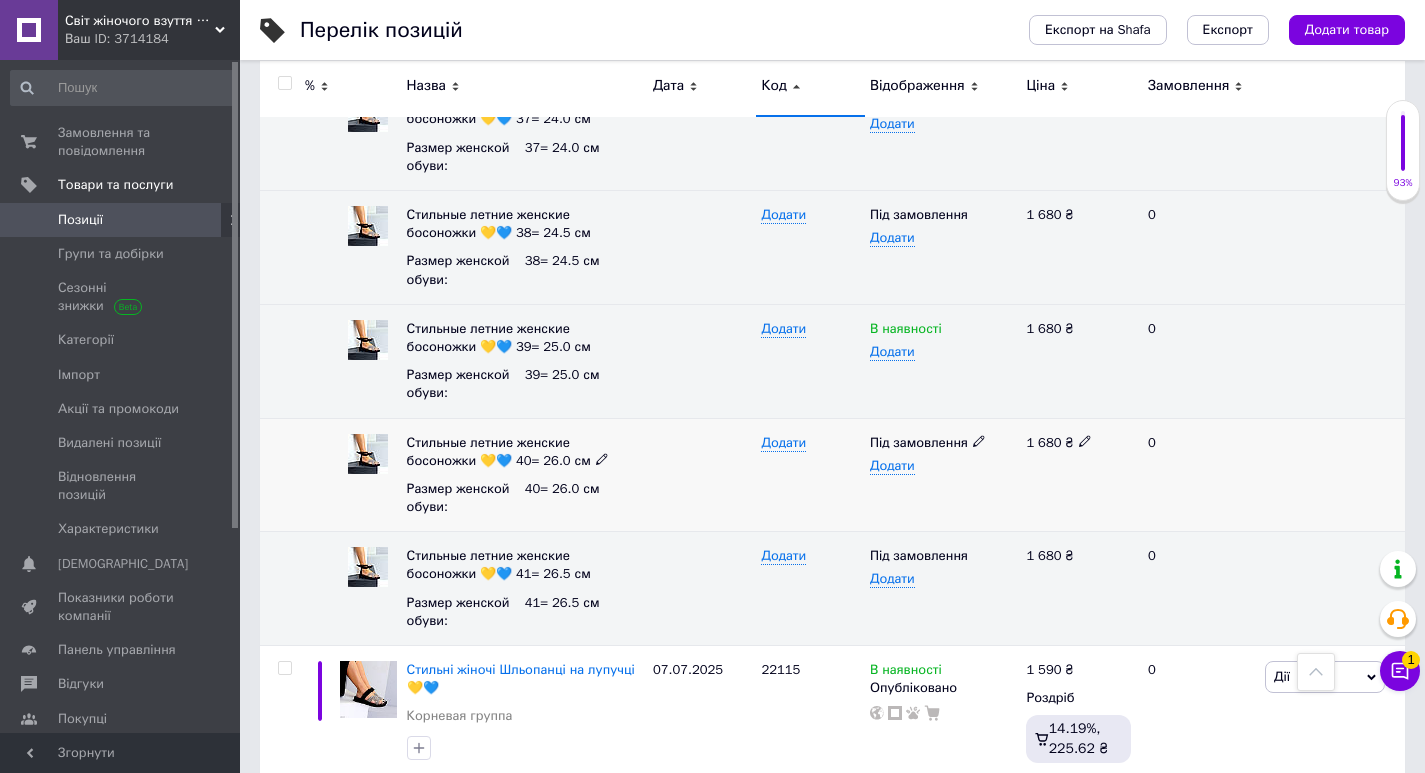 scroll, scrollTop: 15300, scrollLeft: 0, axis: vertical 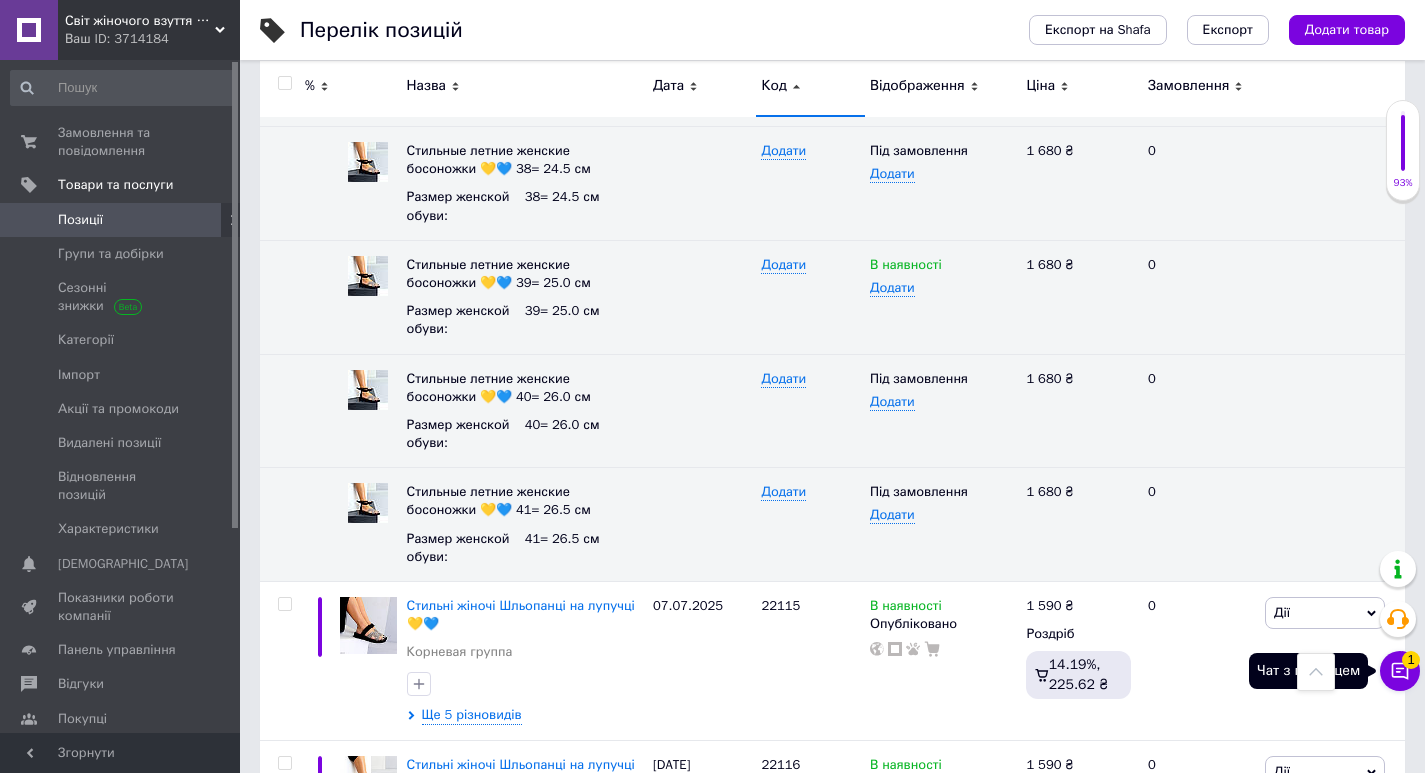 click 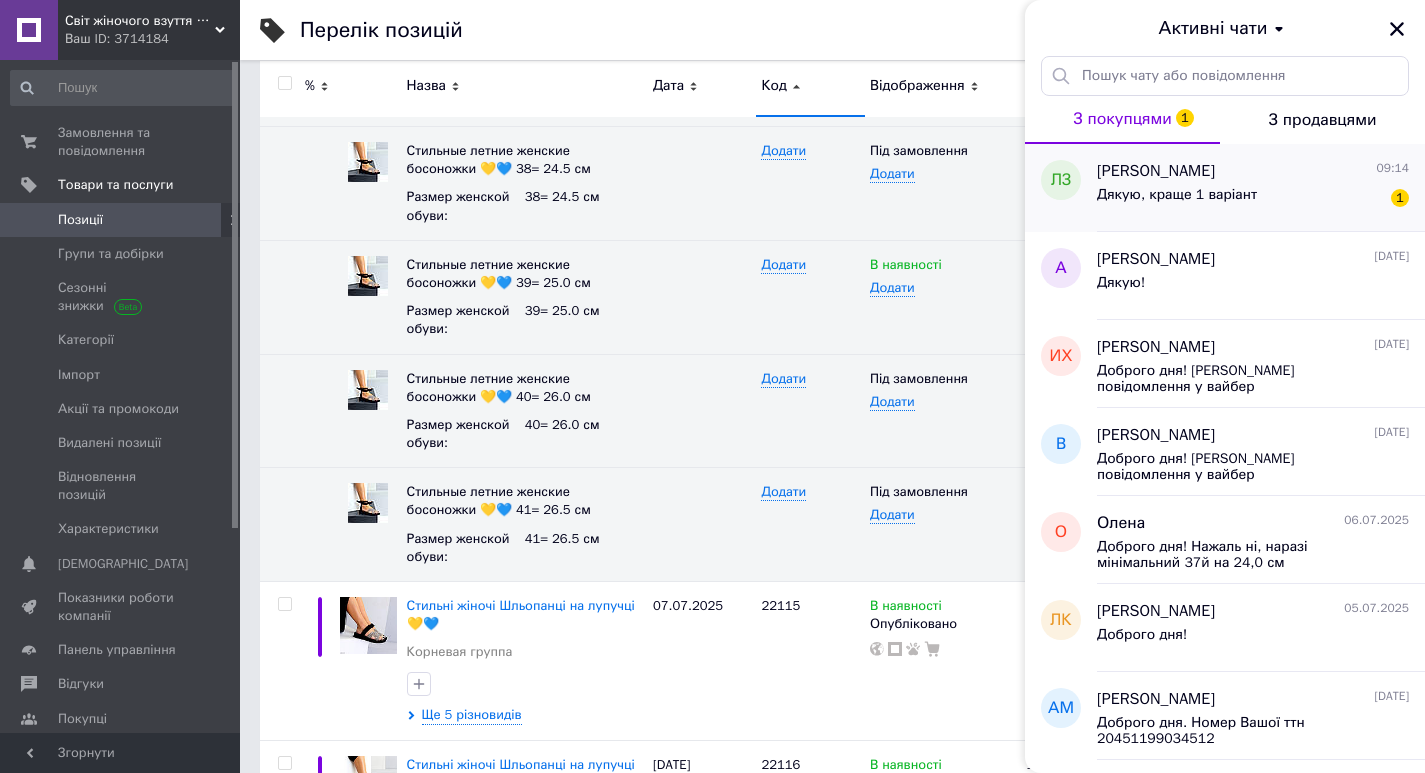 click on "Дякую, краще 1 варіант 1" at bounding box center (1253, 199) 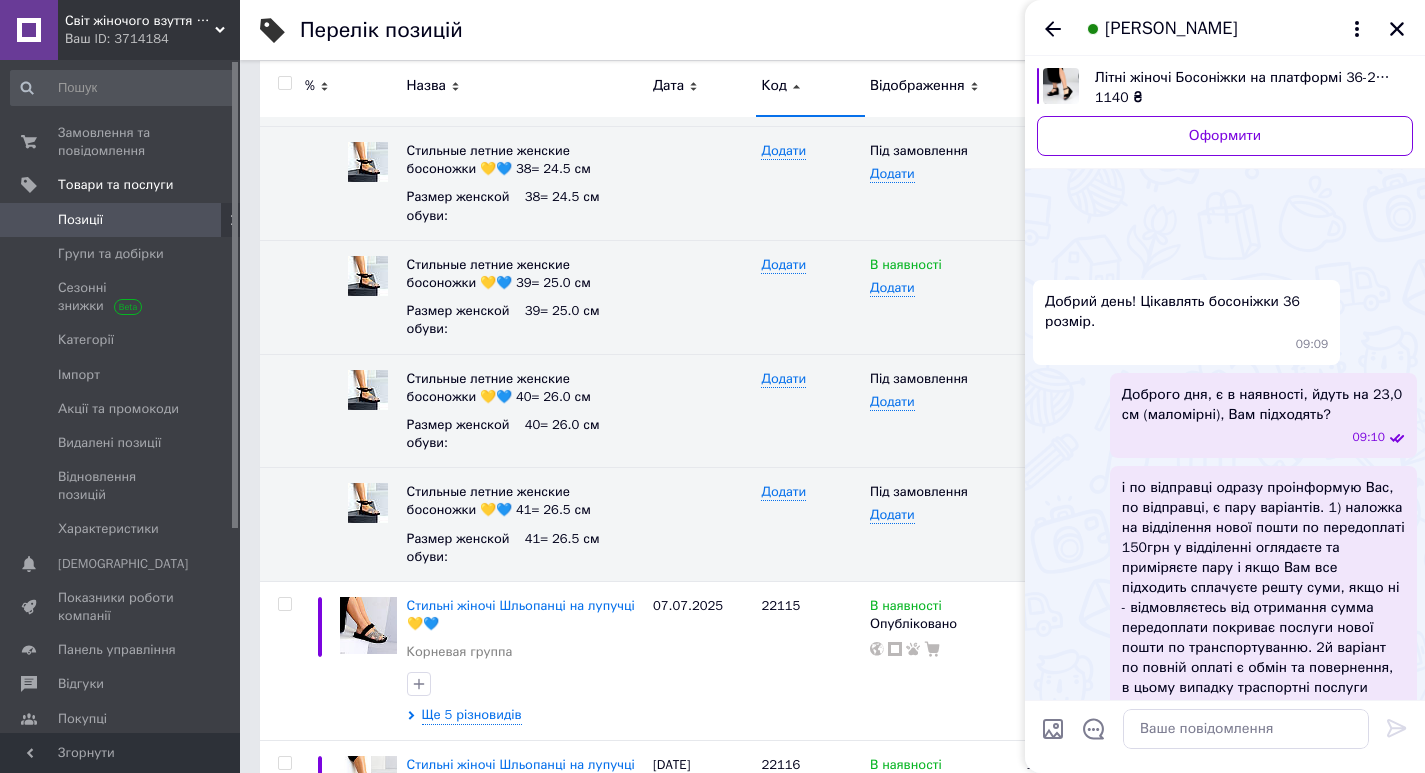 scroll, scrollTop: 129, scrollLeft: 0, axis: vertical 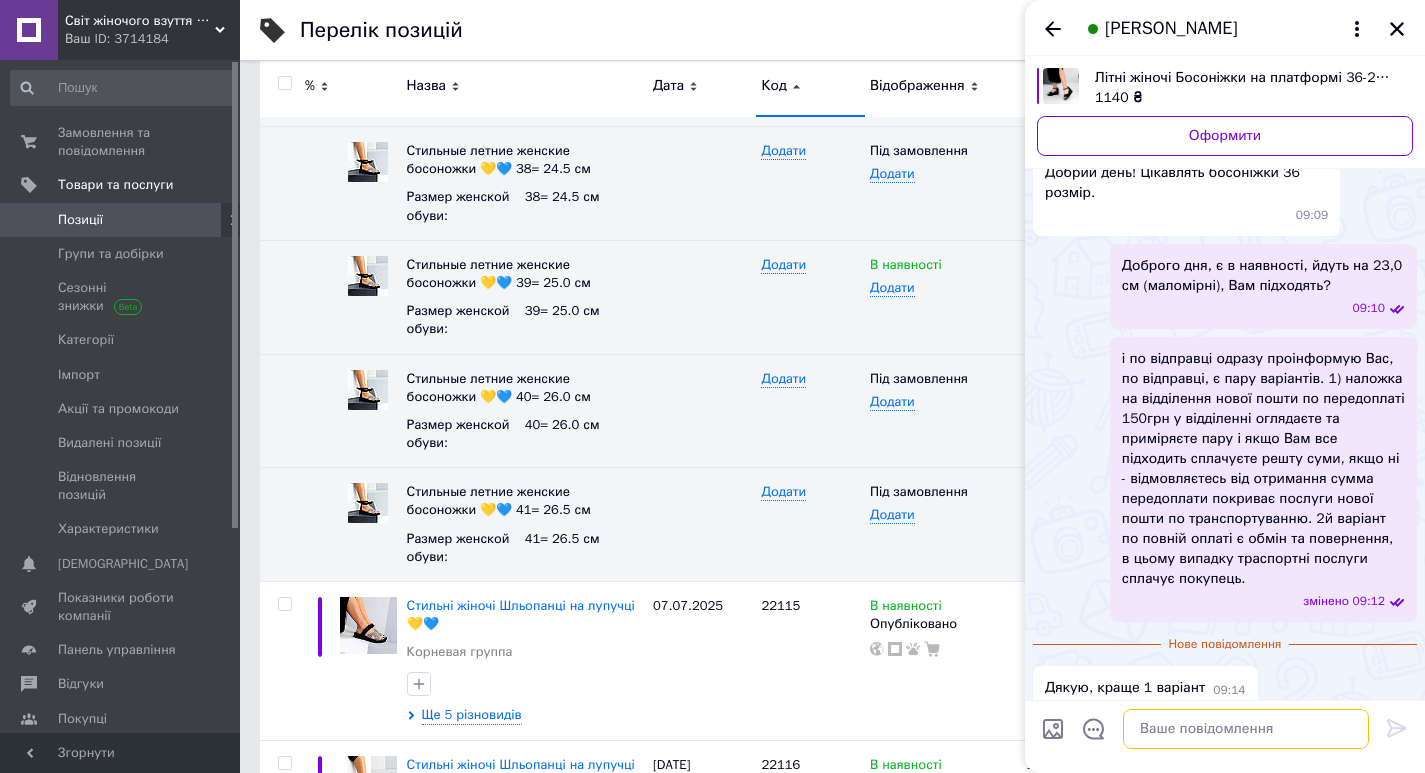 click at bounding box center [1246, 729] 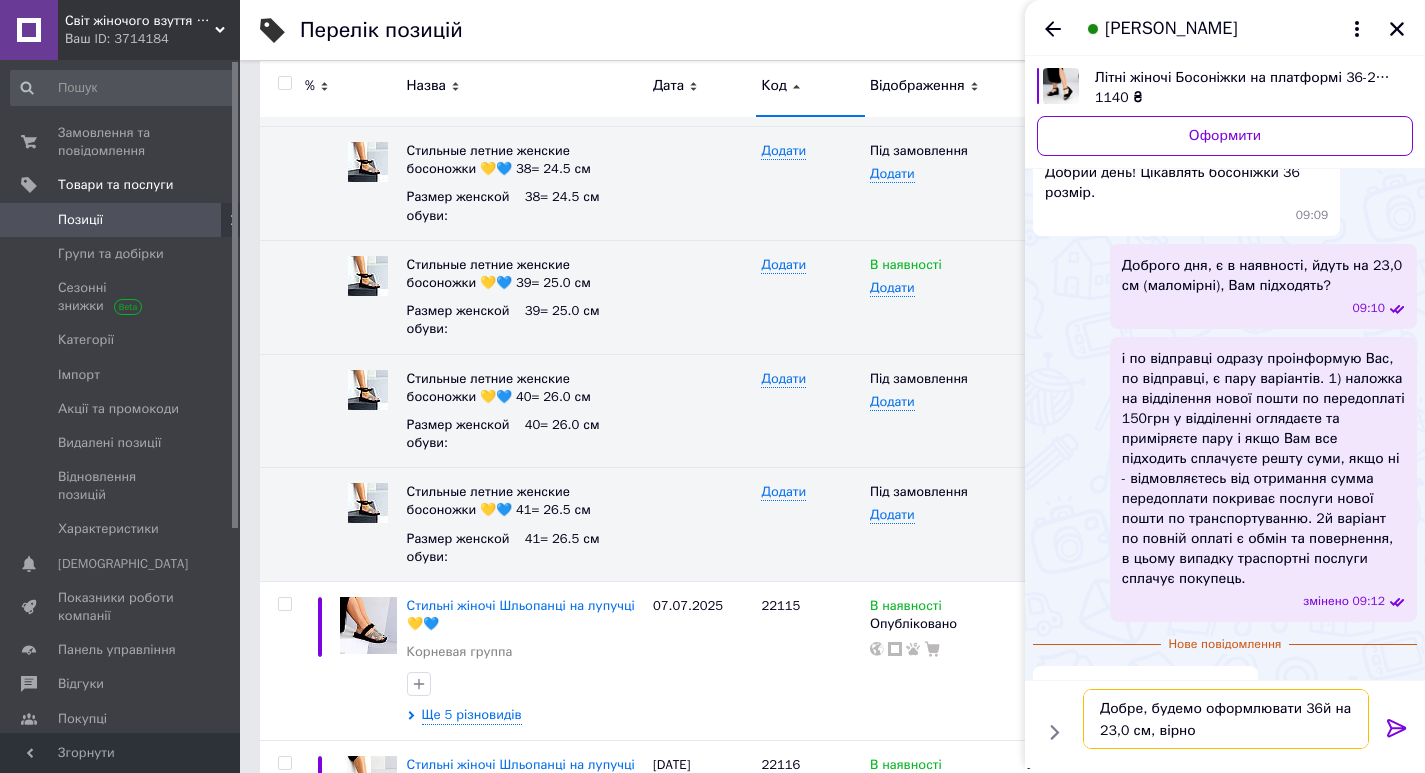 type on "Добре, будемо оформлювати 36й на 23,0 см, вірно?" 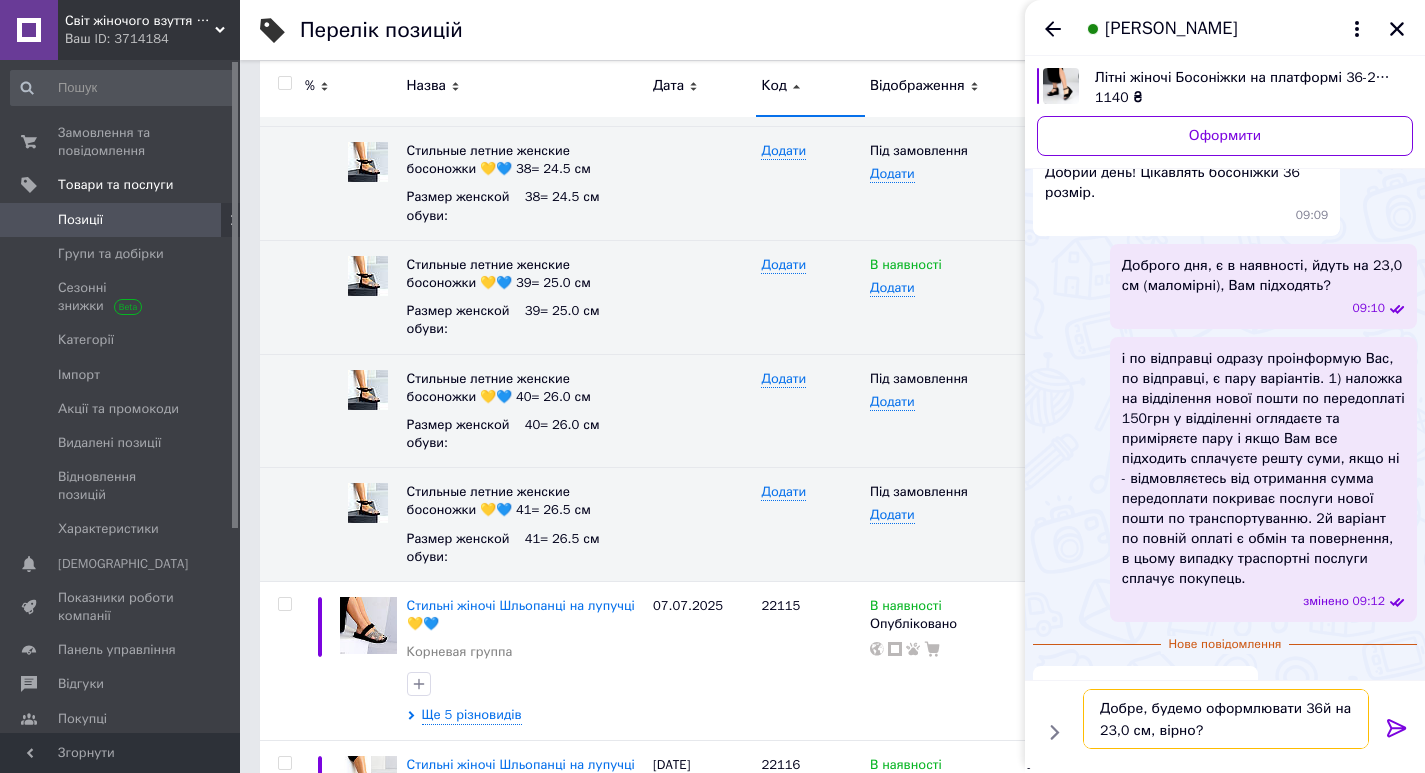 type 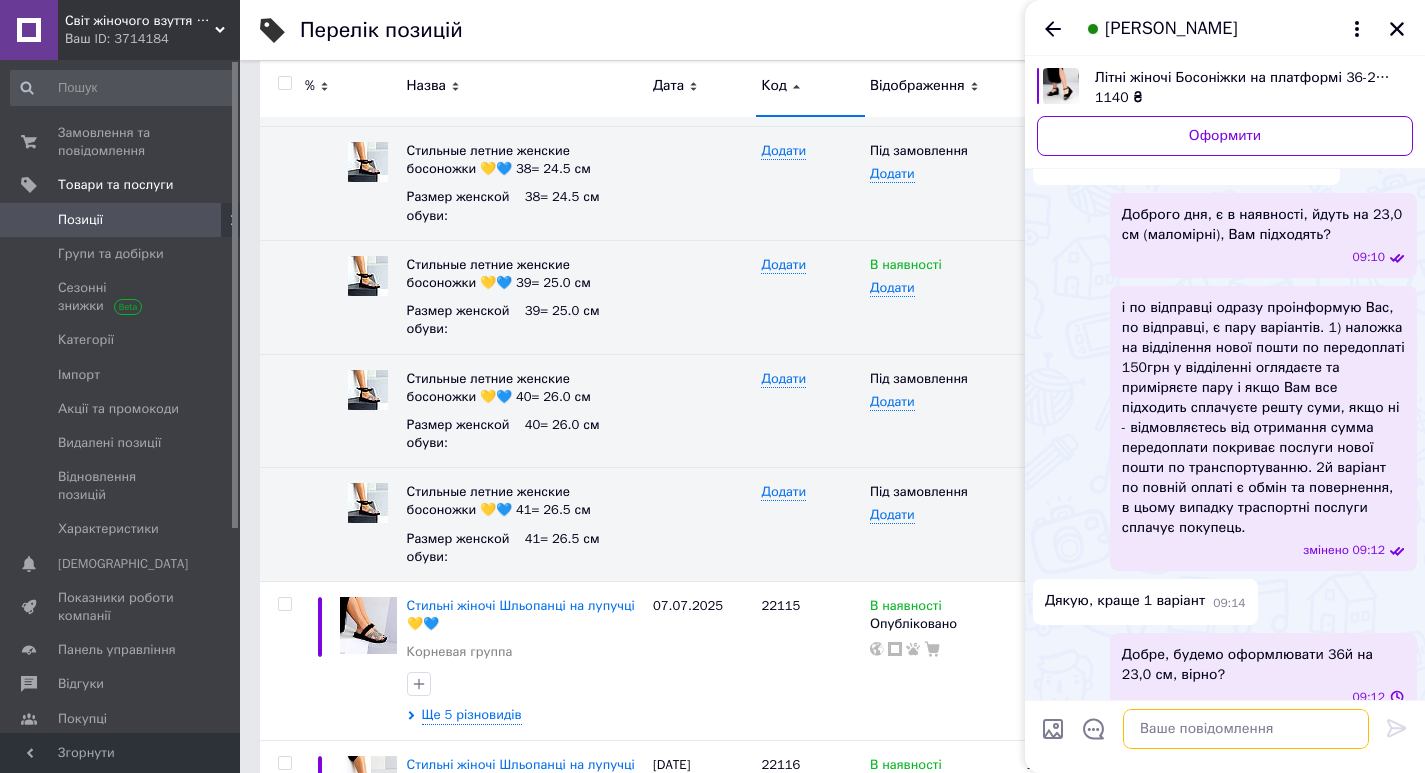 scroll, scrollTop: 135, scrollLeft: 0, axis: vertical 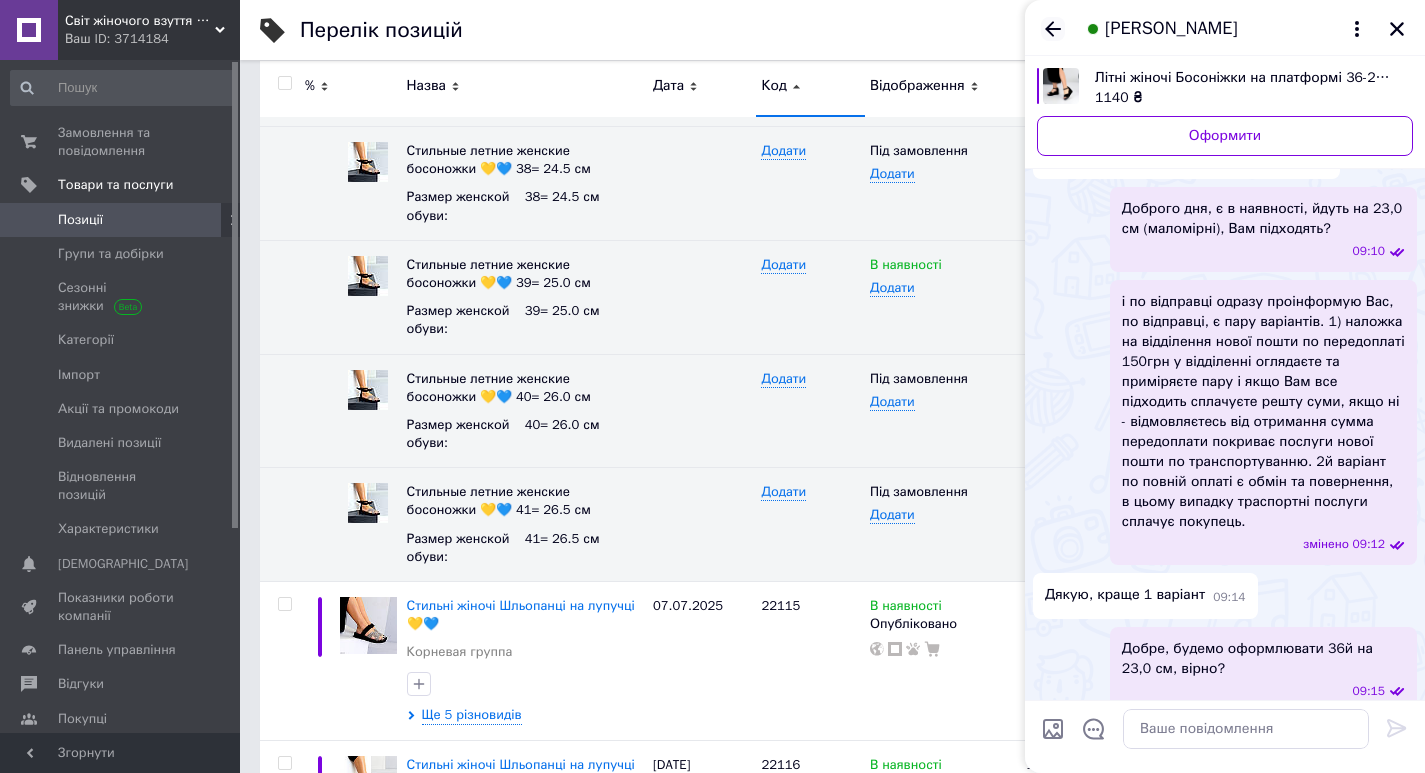 click 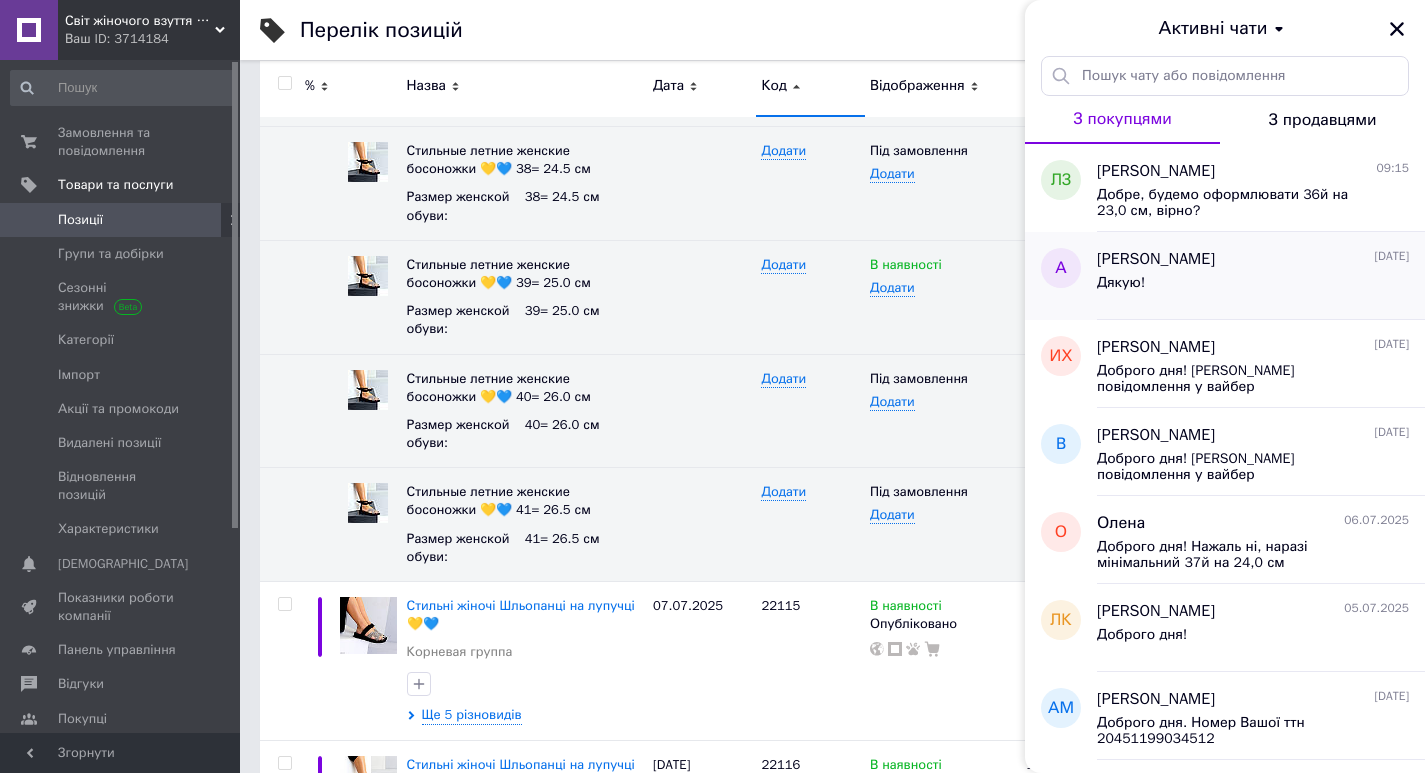 click on "Дякую!" at bounding box center (1253, 287) 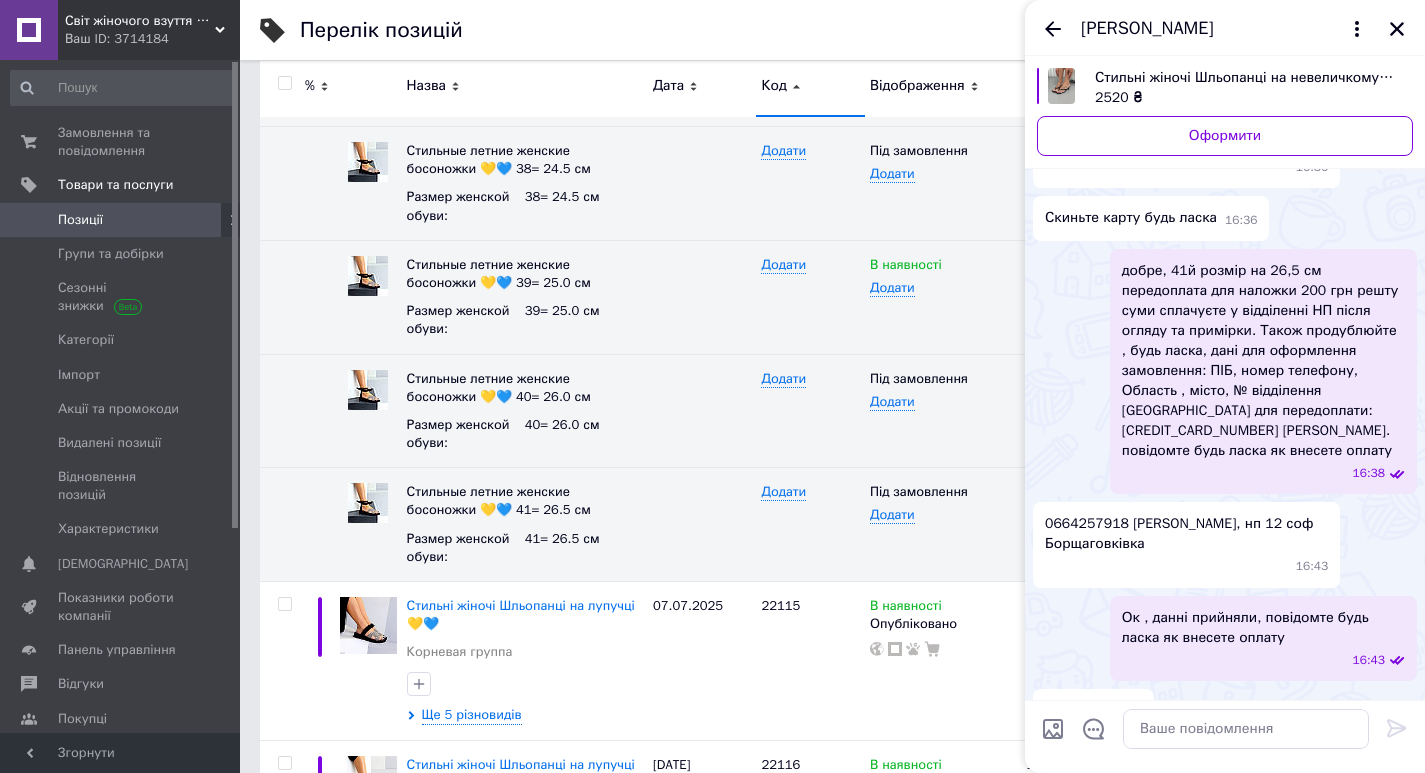 scroll, scrollTop: 872, scrollLeft: 0, axis: vertical 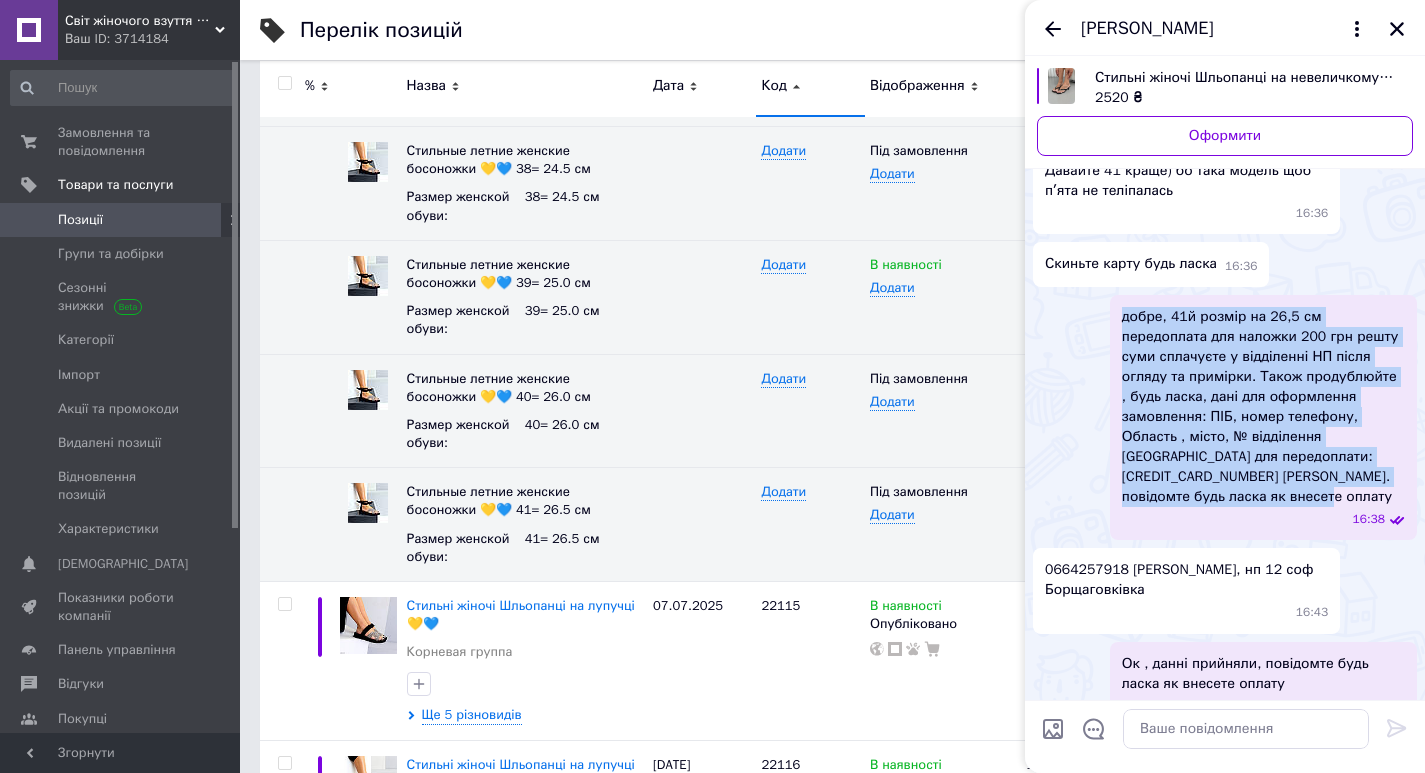drag, startPoint x: 1122, startPoint y: 277, endPoint x: 1386, endPoint y: 429, distance: 304.63092 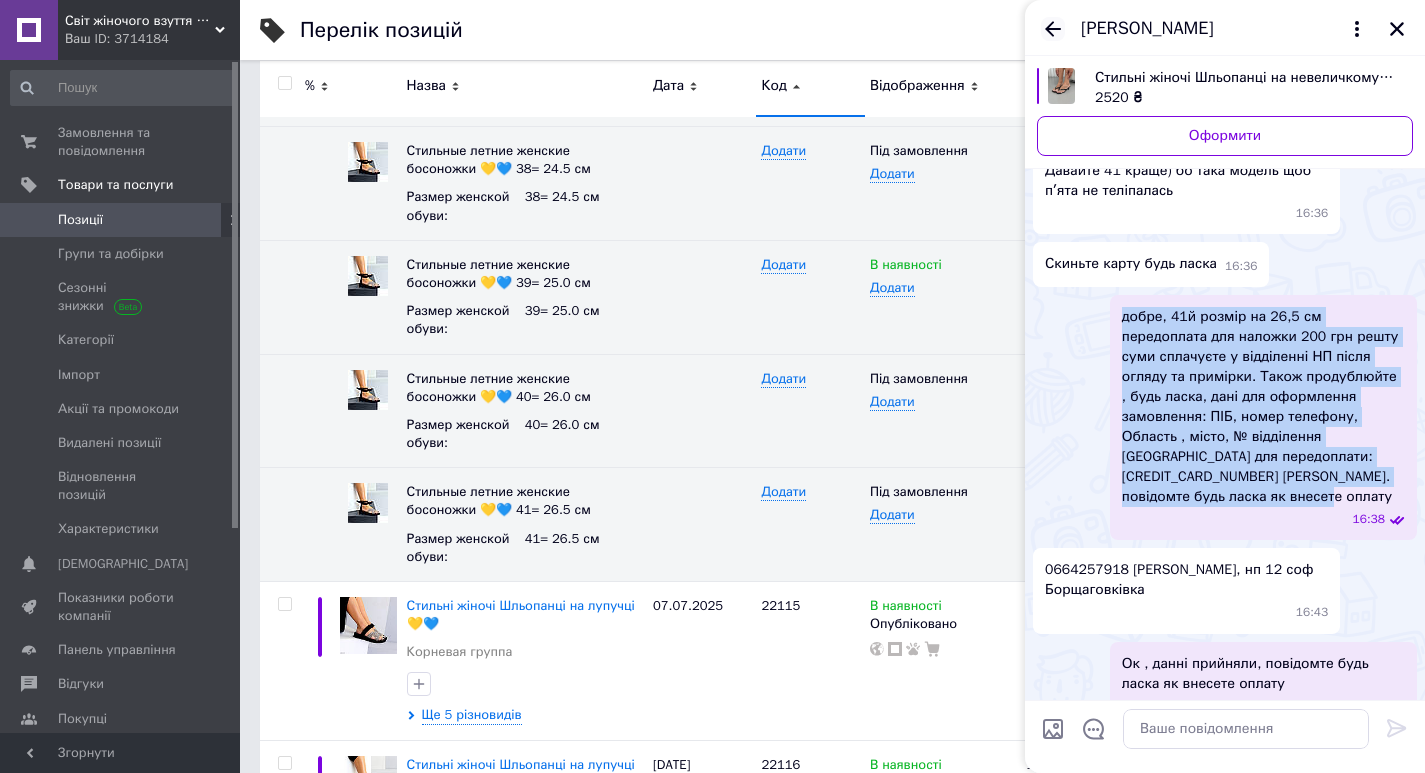 click 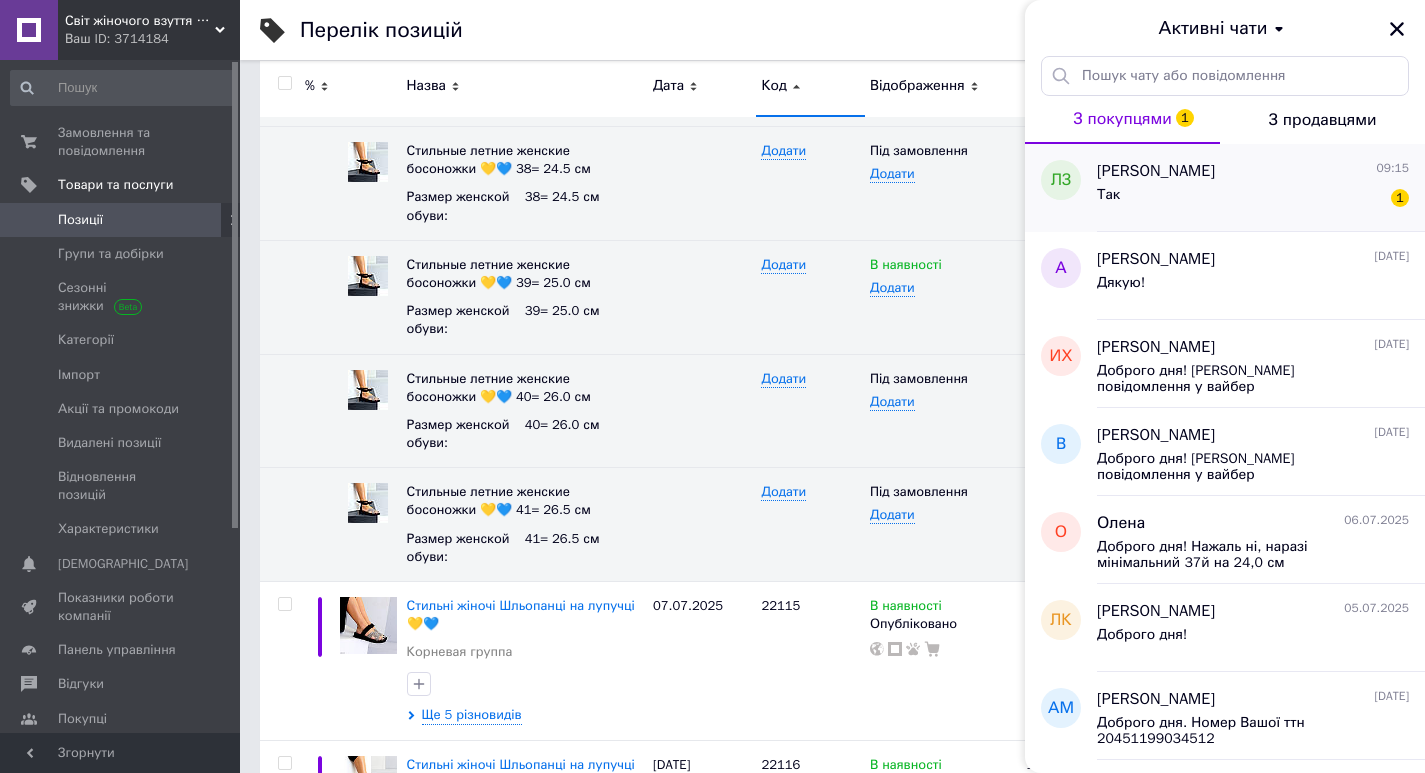 click on "Так 1" at bounding box center (1253, 199) 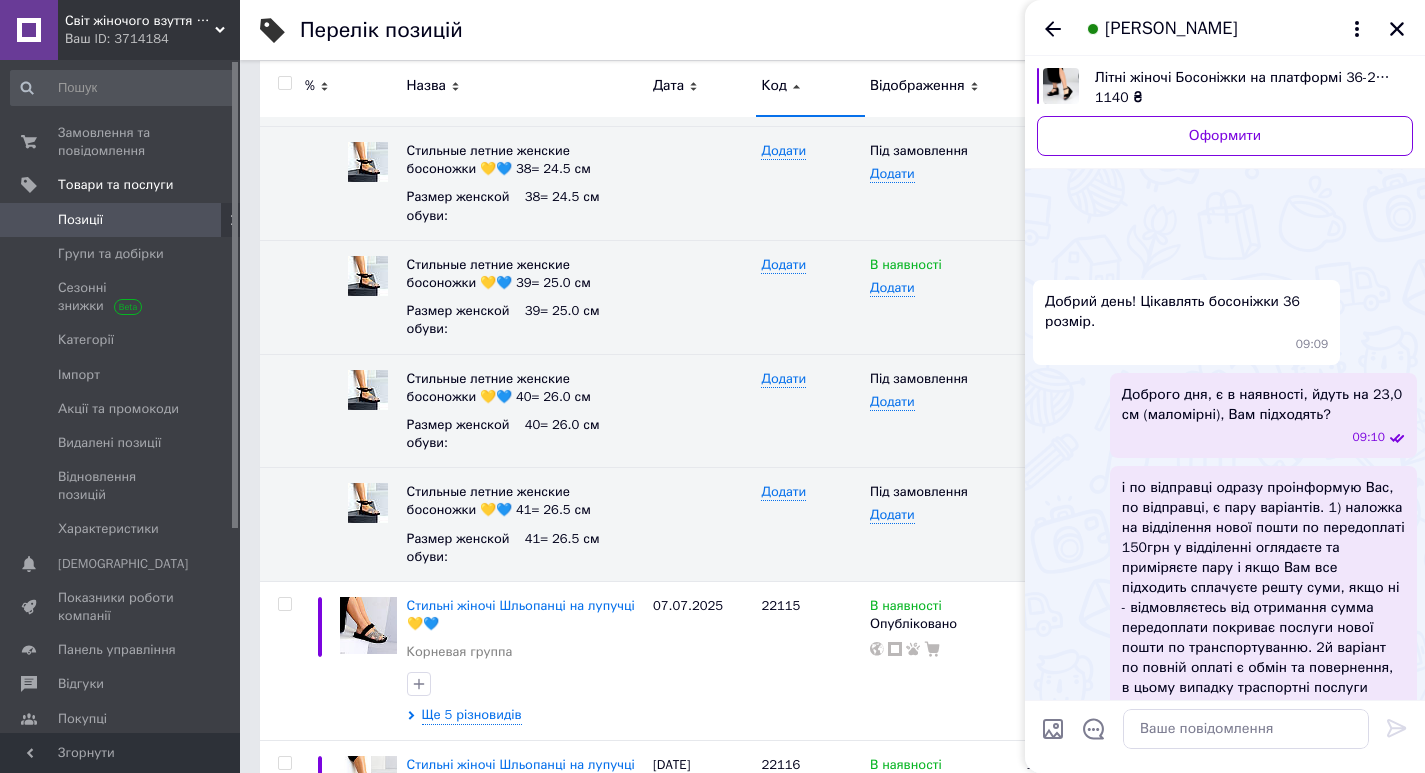 scroll, scrollTop: 275, scrollLeft: 0, axis: vertical 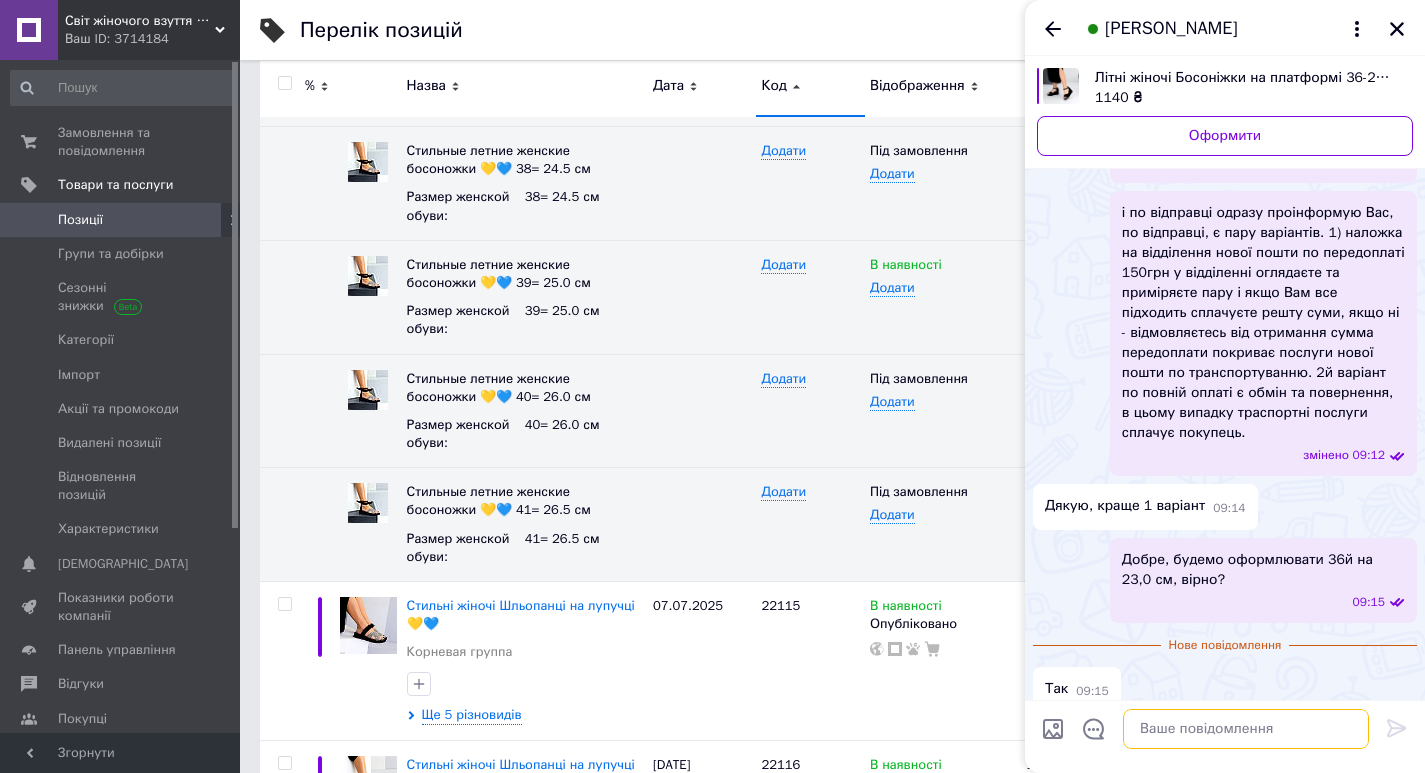 click at bounding box center [1246, 729] 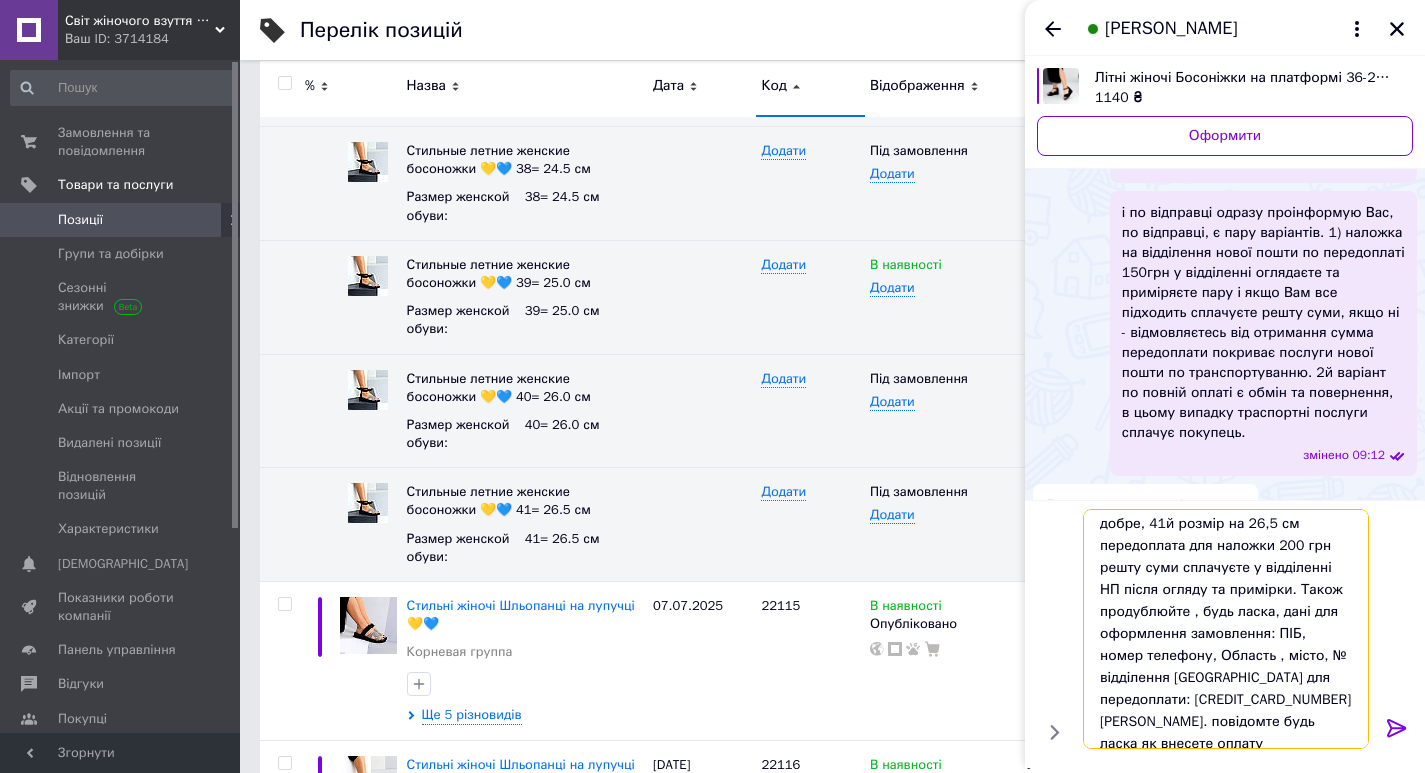 scroll, scrollTop: 0, scrollLeft: 0, axis: both 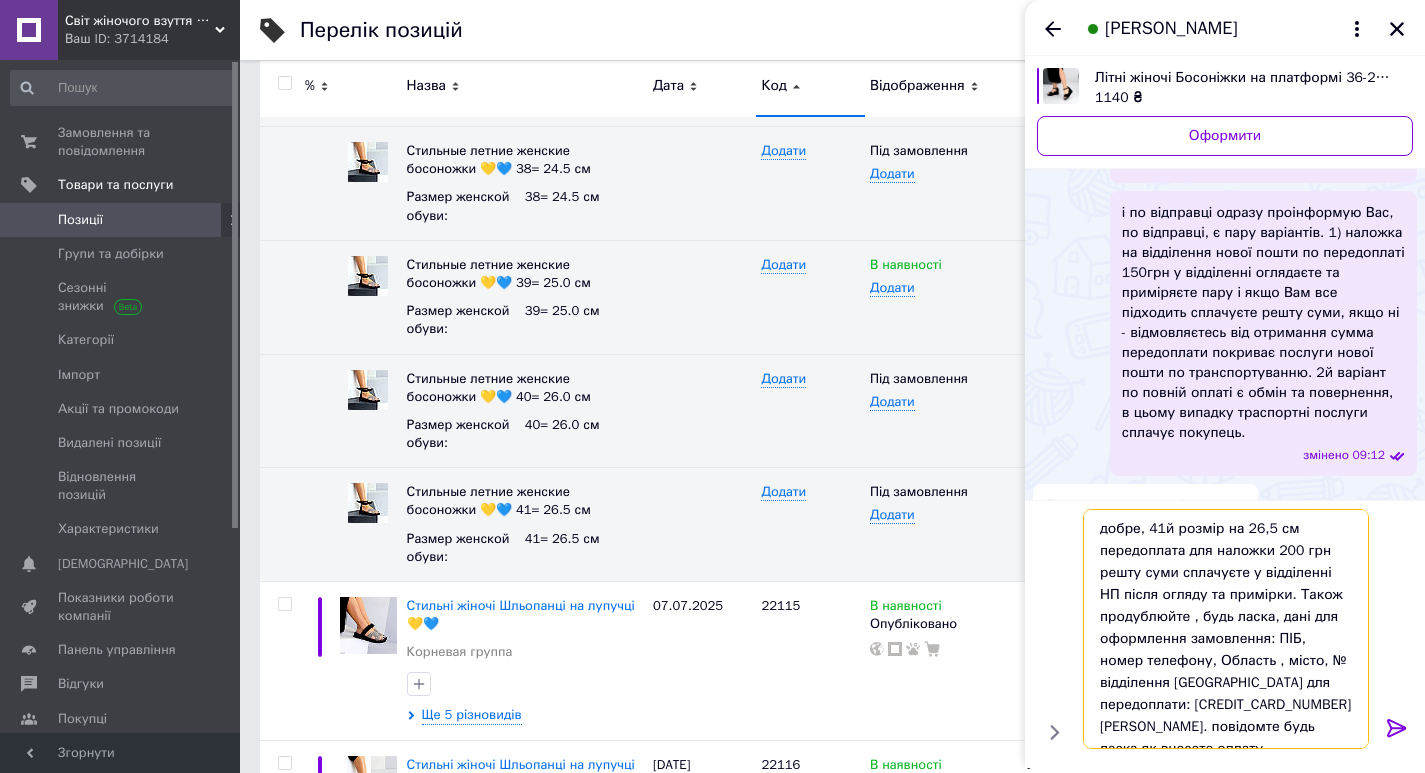 click on "добре, 41й розмір на 26,5 см передоплата для наложки 200 грн решту суми сплачуєте у відділенні НП після огляду та примірки. Також продублюйте , будь ласка, дані для оформлення замовлення: ПІБ, номер телефону, Область , місто, № відділення [GEOGRAPHIC_DATA] для передоплати: [CREDIT_CARD_NUMBER] [PERSON_NAME]. повідомте будь ласка як внесете оплату" at bounding box center [1226, 629] 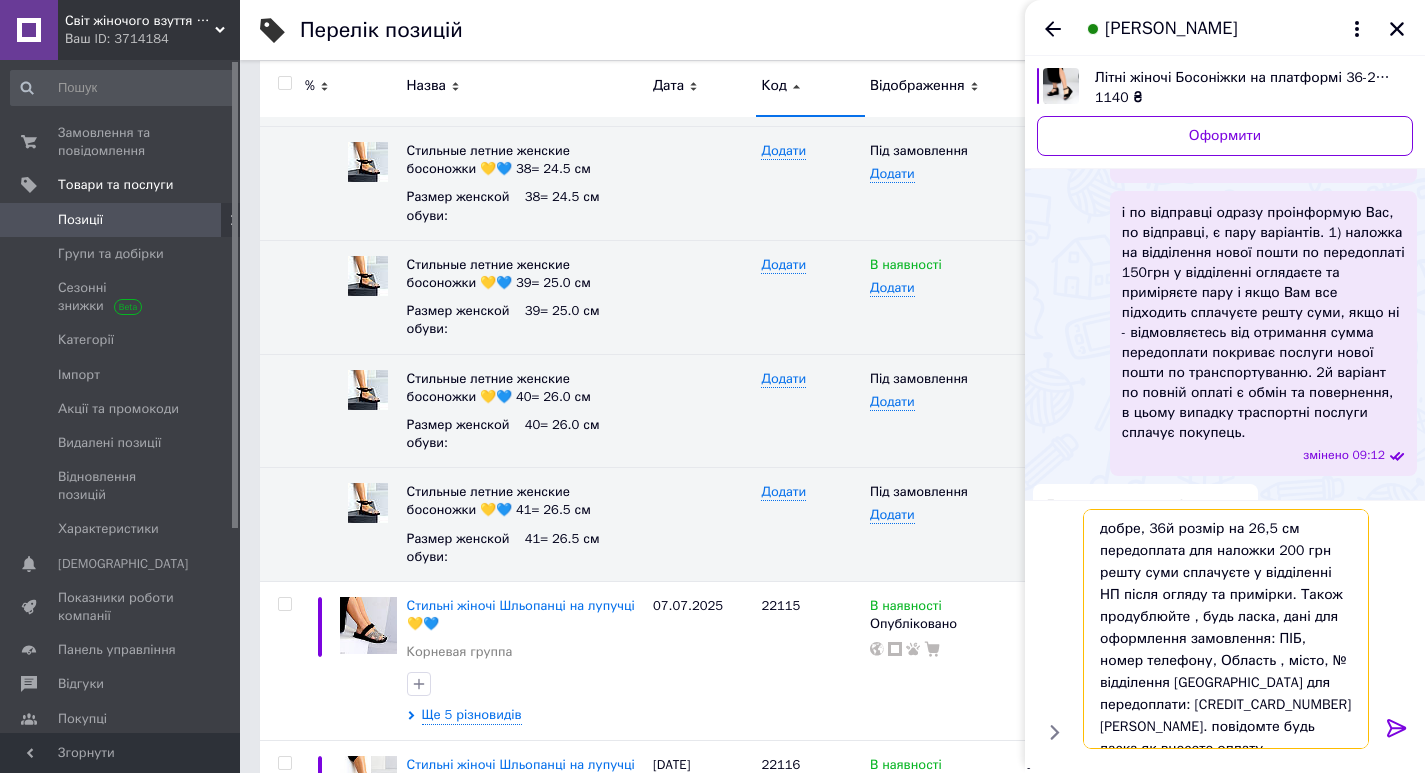 click on "добре, 36й розмір на 26,5 см передоплата для наложки 200 грн решту суми сплачуєте у відділенні НП після огляду та примірки. Також продублюйте , будь ласка, дані для оформлення замовлення: ПІБ, номер телефону, Область , місто, № відділення [GEOGRAPHIC_DATA] для передоплати: [CREDIT_CARD_NUMBER] [PERSON_NAME]. повідомте будь ласка як внесете оплату" at bounding box center [1226, 629] 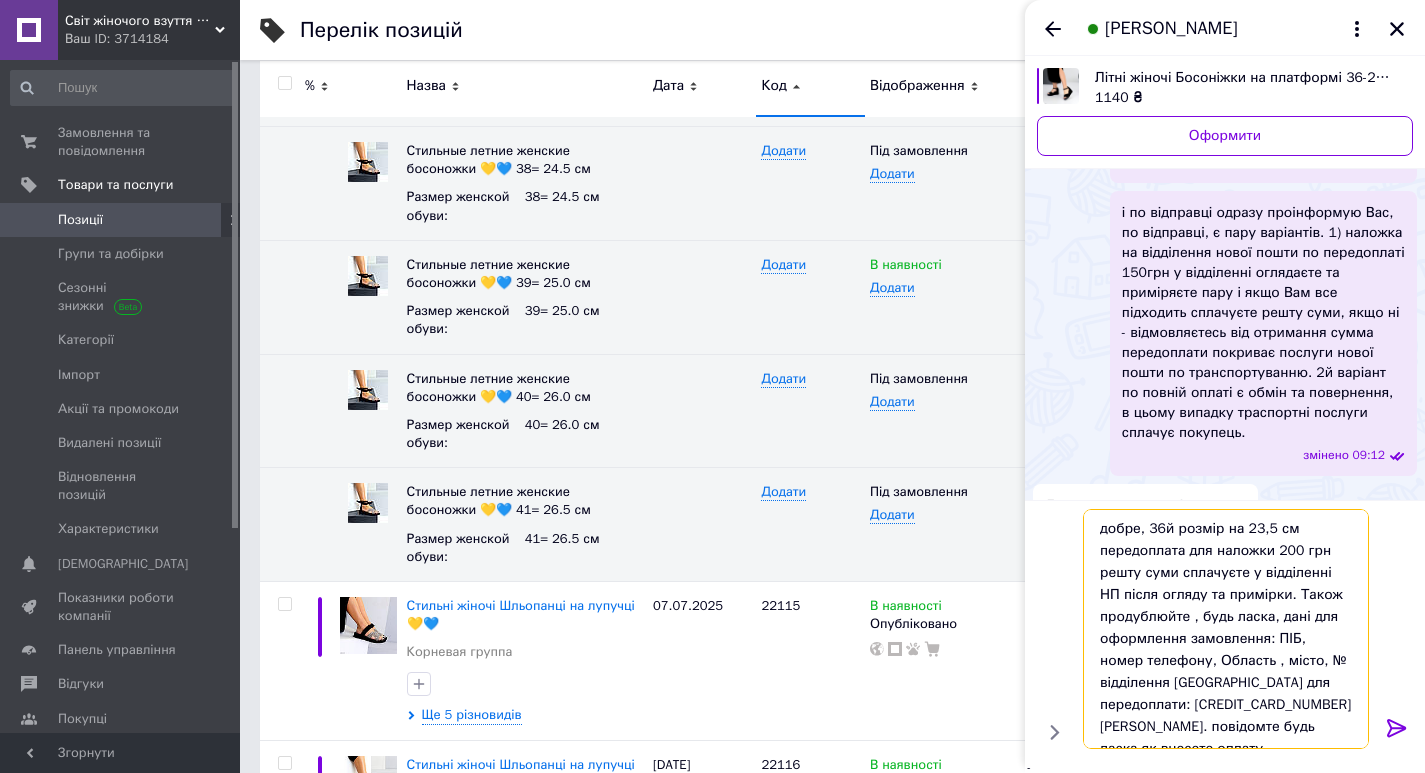 click on "добре, 36й розмір на 23,5 см передоплата для наложки 200 грн решту суми сплачуєте у відділенні НП після огляду та примірки. Також продублюйте , будь ласка, дані для оформлення замовлення: ПІБ, номер телефону, Область , місто, № відділення [GEOGRAPHIC_DATA] для передоплати: [CREDIT_CARD_NUMBER] [PERSON_NAME]. повідомте будь ласка як внесете оплату" at bounding box center [1226, 629] 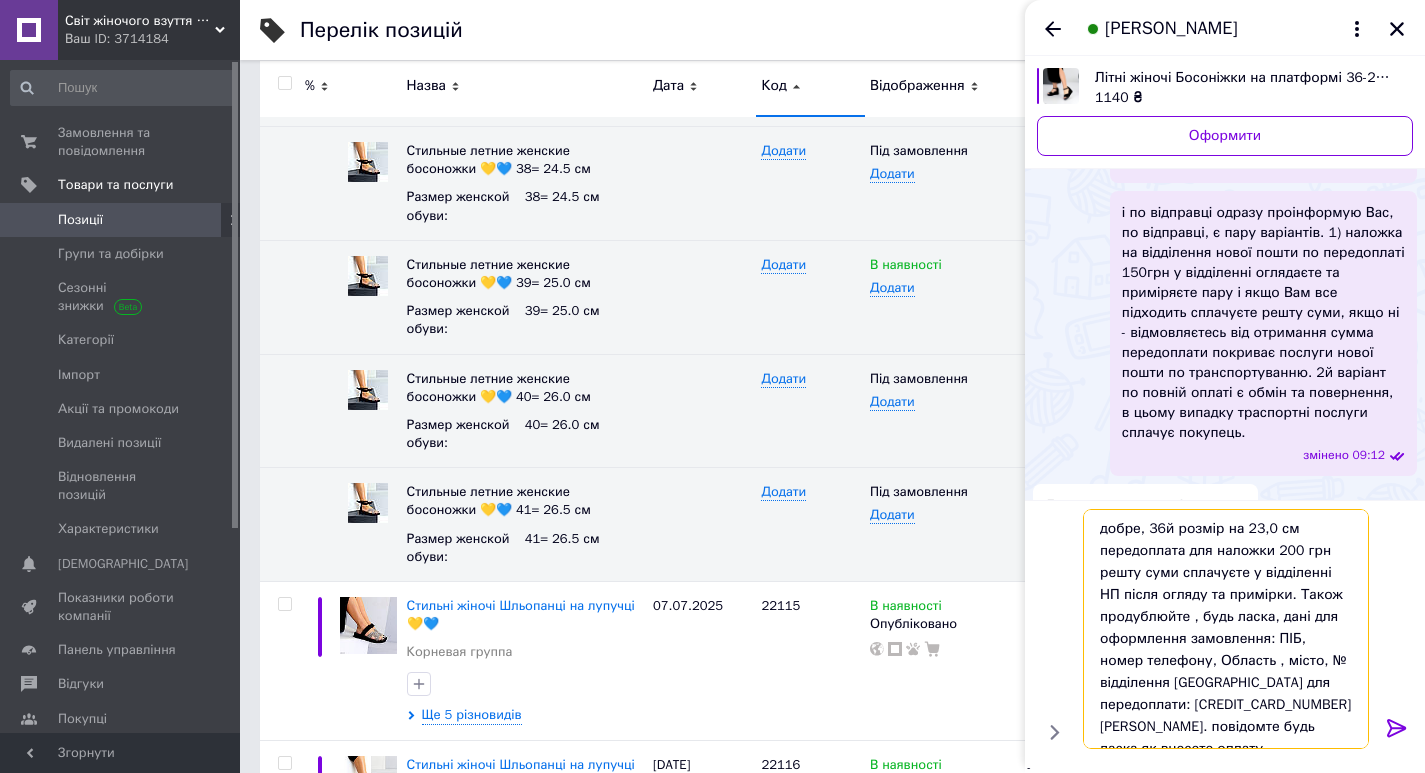 click on "добре, 36й розмір на 23,0 см передоплата для наложки 200 грн решту суми сплачуєте у відділенні НП після огляду та примірки. Також продублюйте , будь ласка, дані для оформлення замовлення: ПІБ, номер телефону, Область , місто, № відділення [GEOGRAPHIC_DATA] для передоплати: [CREDIT_CARD_NUMBER] [PERSON_NAME]. повідомте будь ласка як внесете оплату" at bounding box center (1226, 629) 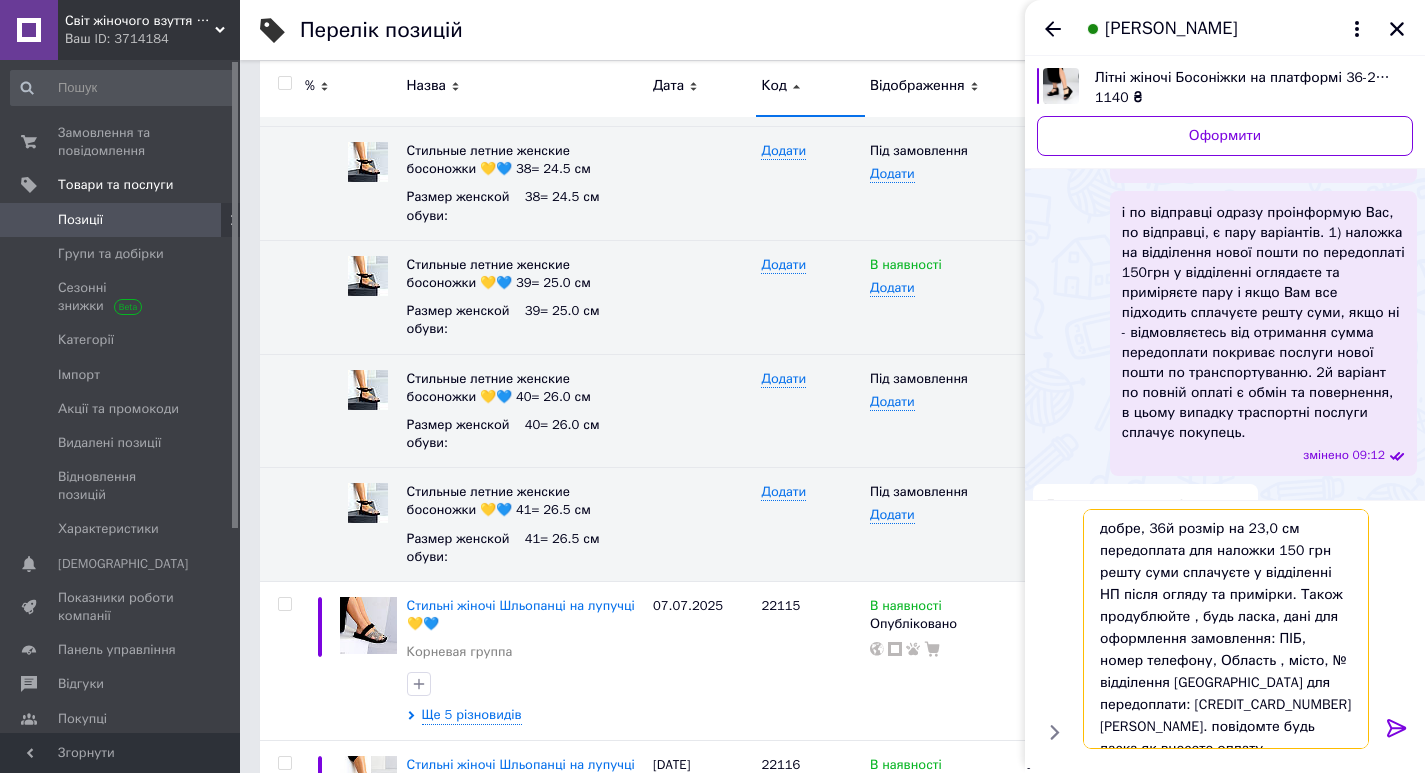 drag, startPoint x: 1099, startPoint y: 616, endPoint x: 1192, endPoint y: 612, distance: 93.08598 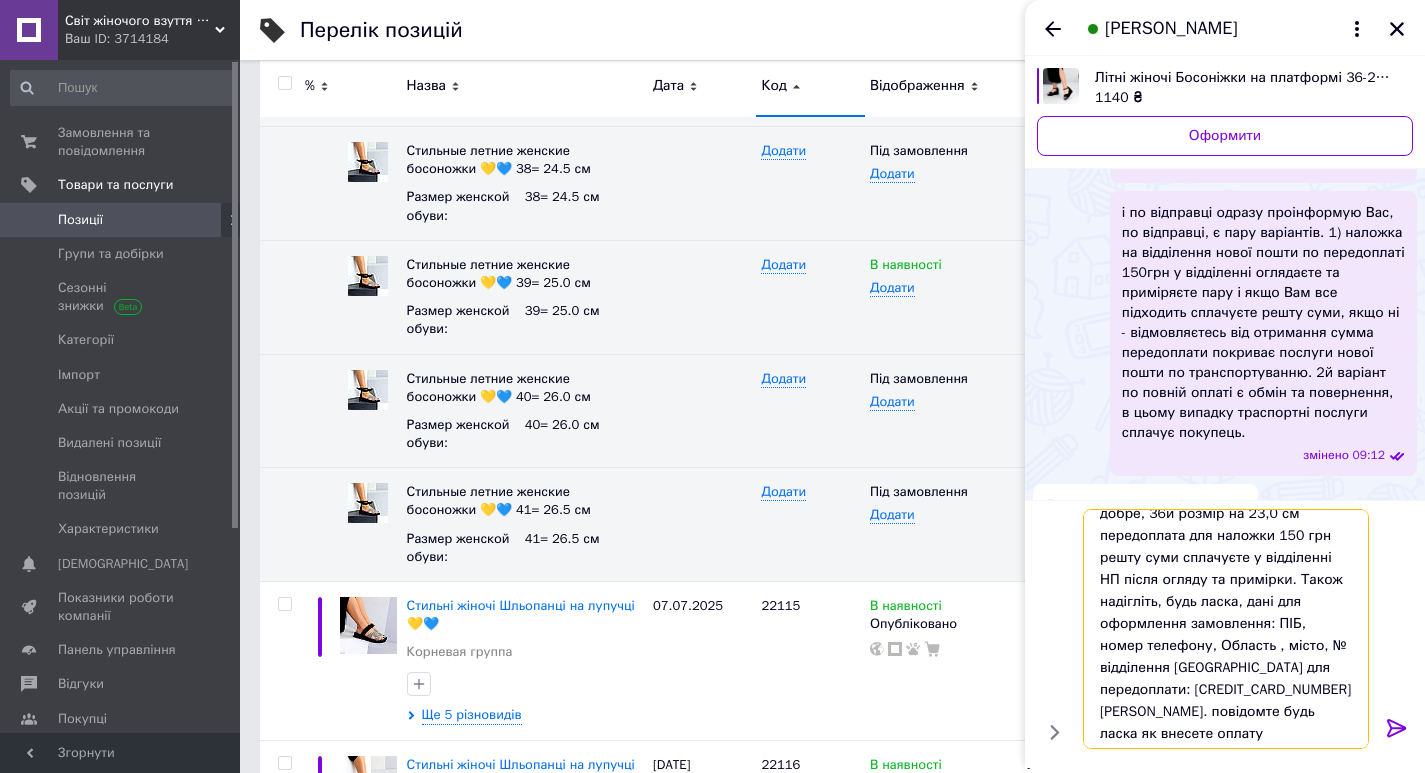 scroll, scrollTop: 20, scrollLeft: 0, axis: vertical 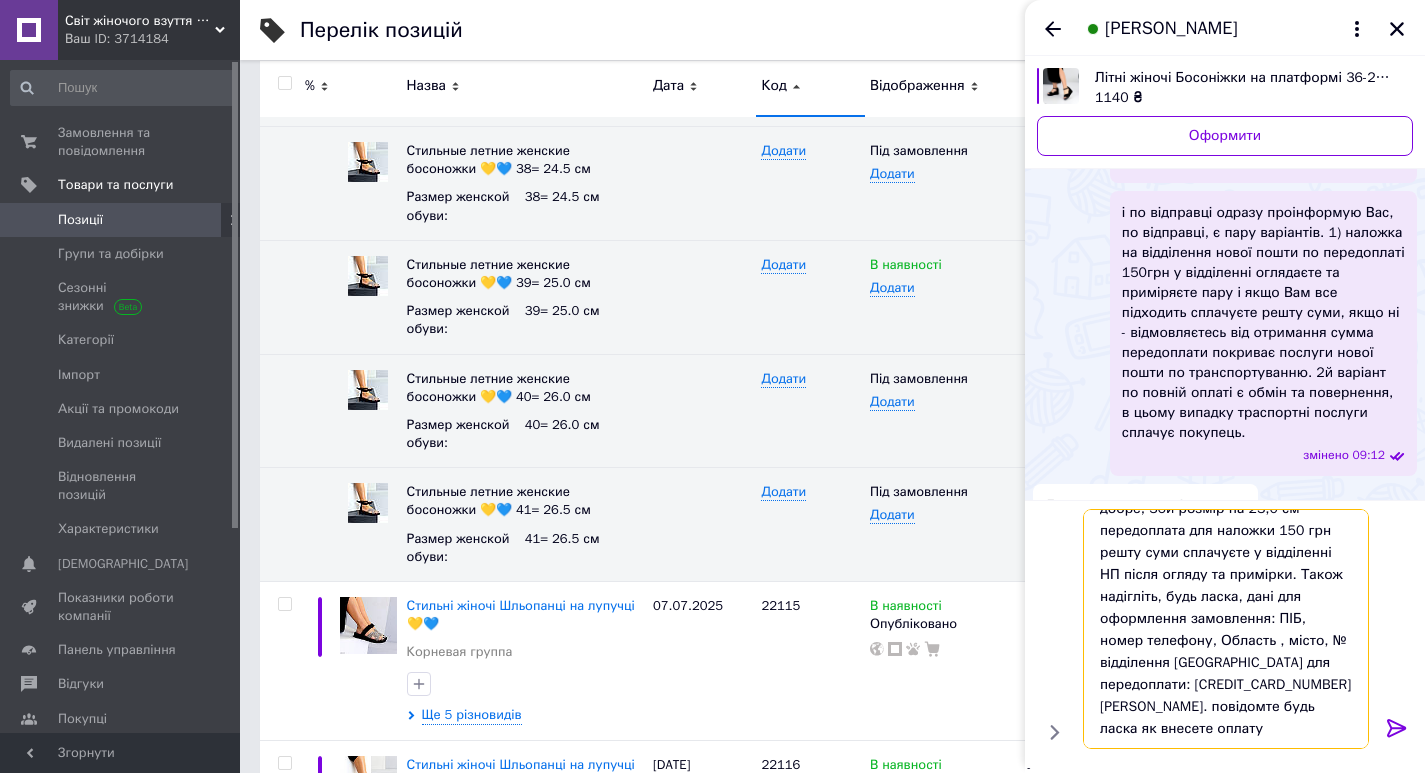 type on "добре, 36й розмір на 23,0 см передоплата для наложки 150 грн решту суми сплачуєте у відділенні НП після огляду та примірки. Також надігліть, будь ласка, дані для оформлення замовлення: ПІБ, номер телефону, Область , місто, № відділення [GEOGRAPHIC_DATA] для передоплати: [CREDIT_CARD_NUMBER] [PERSON_NAME]. повідомте будь ласка як внесете оплату" 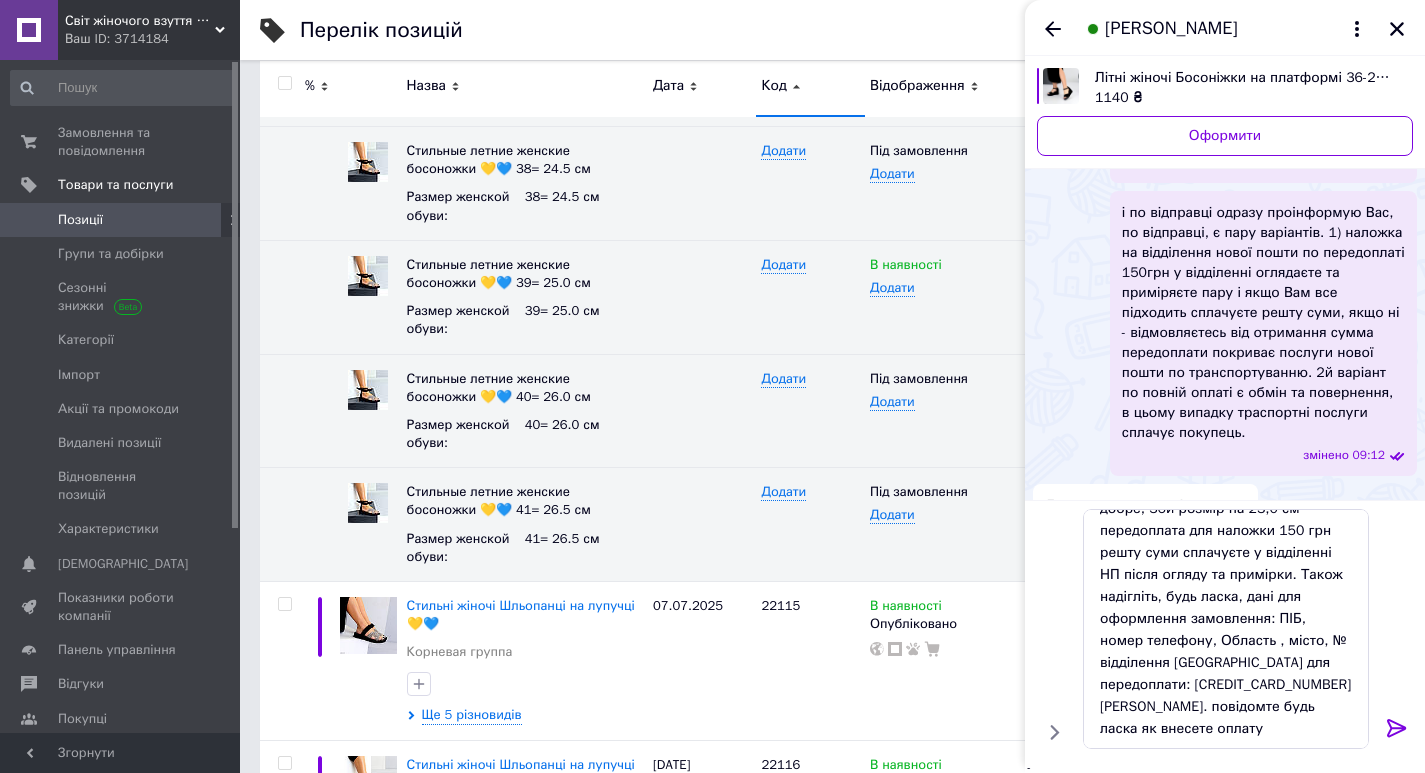 click 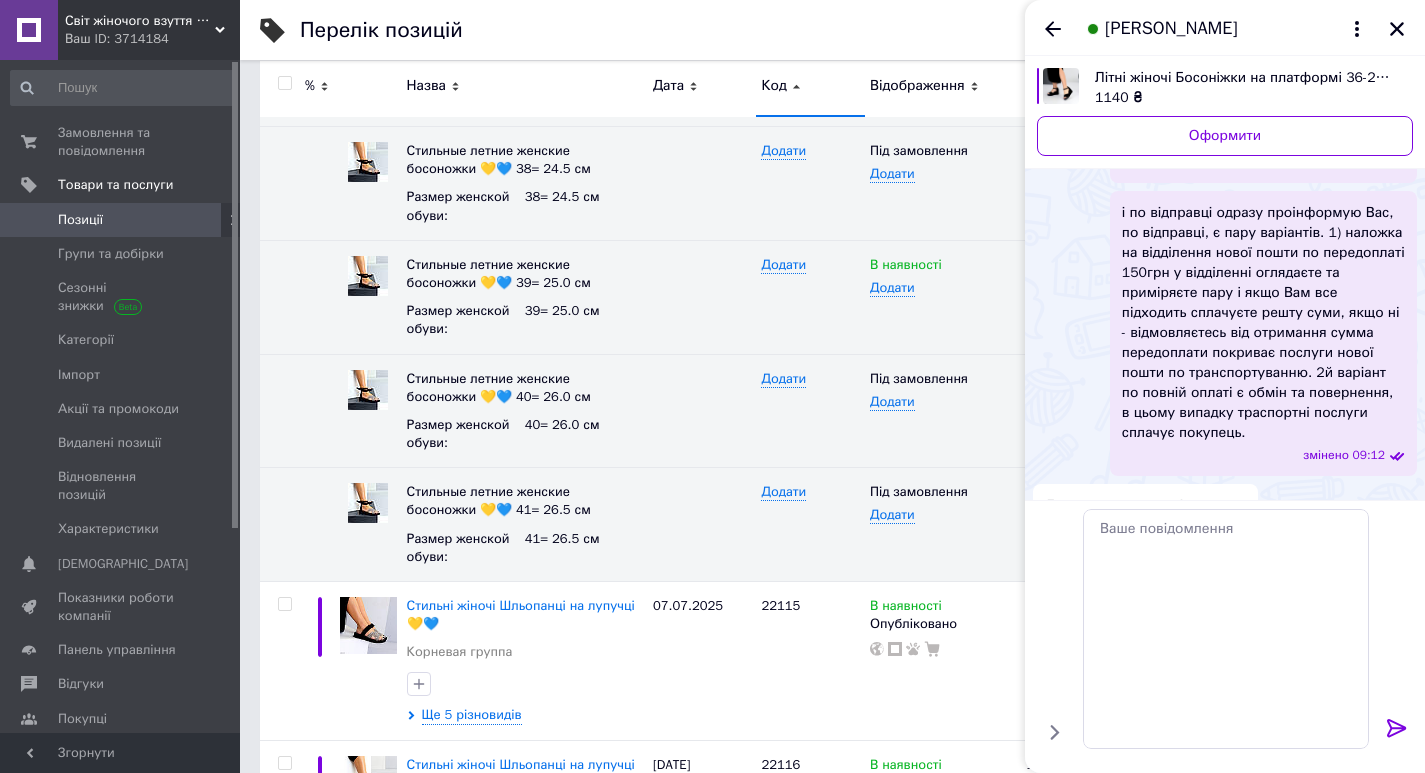 scroll, scrollTop: 0, scrollLeft: 0, axis: both 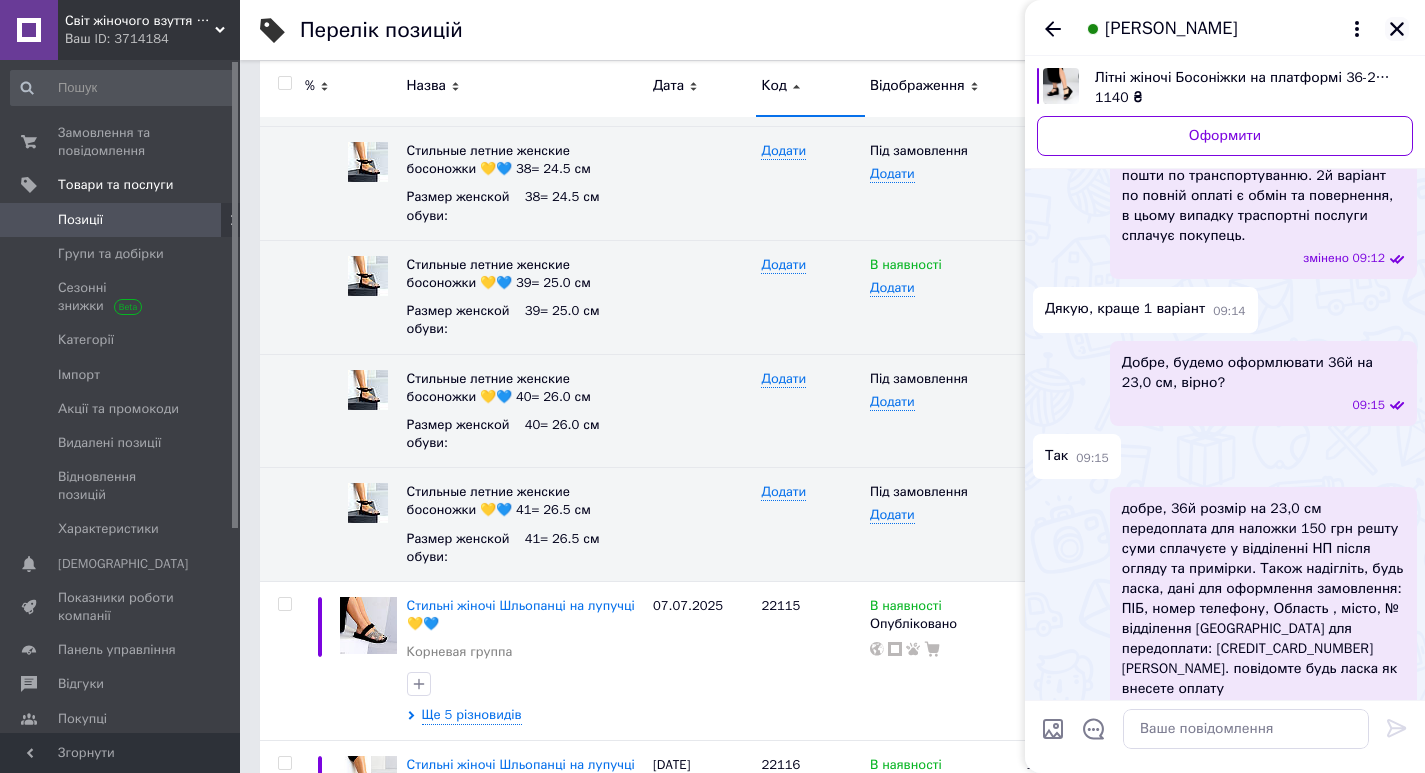 click 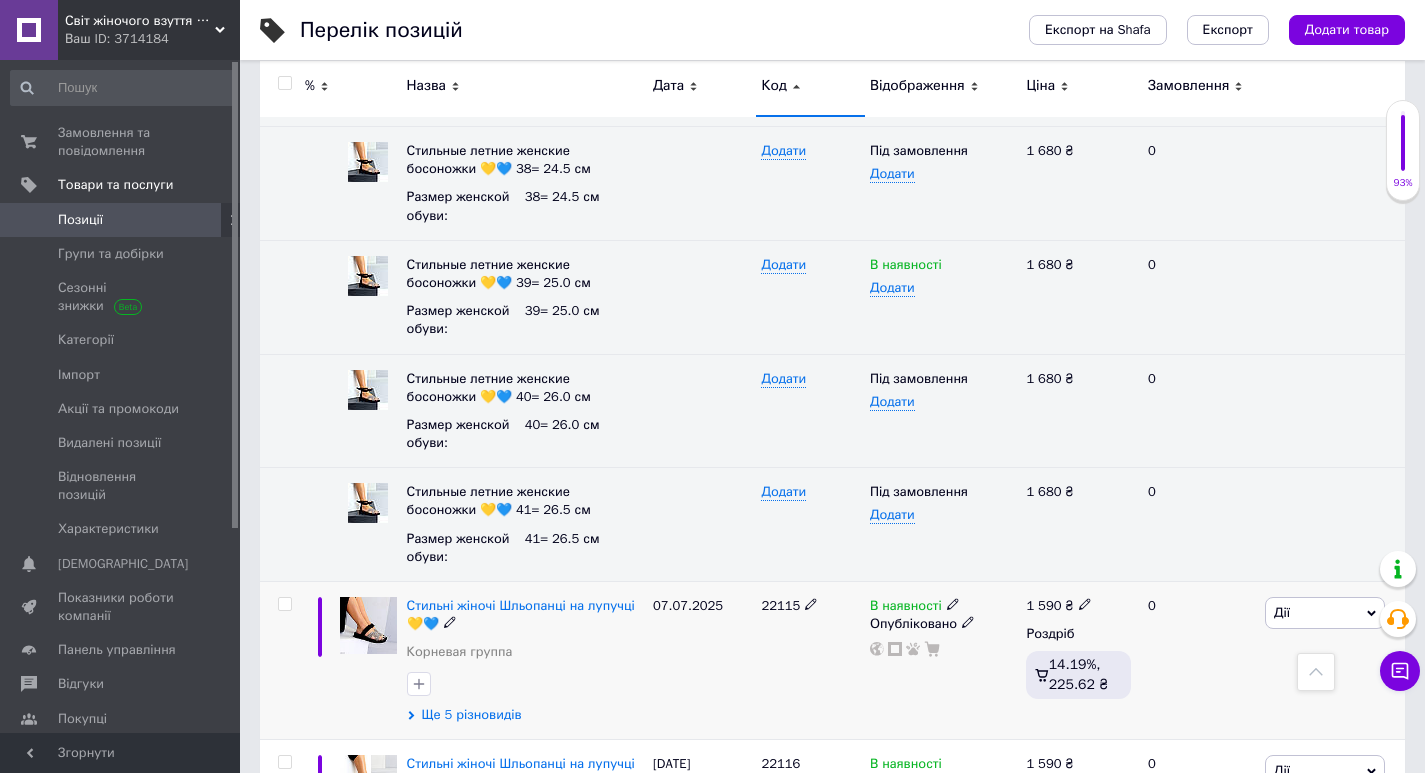 click on "Ще 5 різновидів" at bounding box center [472, 715] 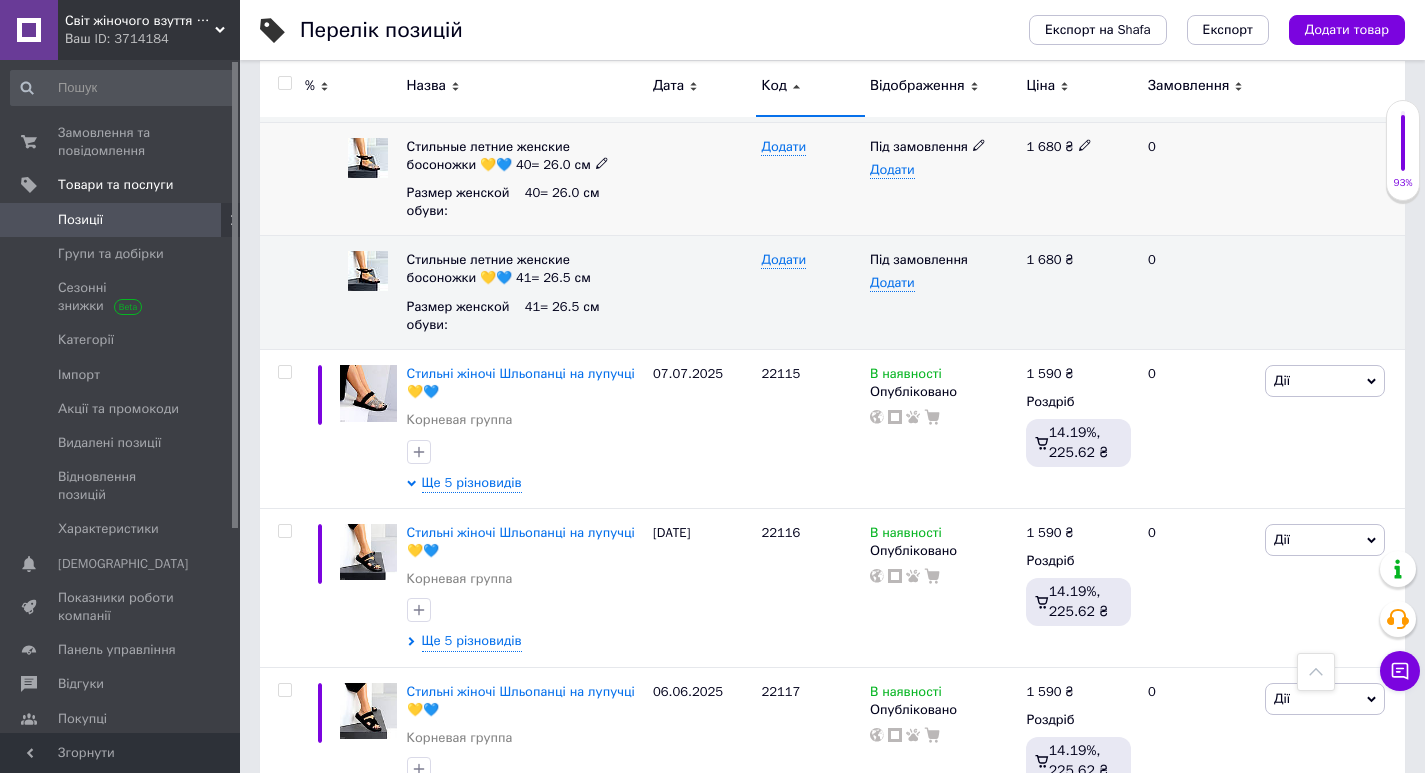 scroll, scrollTop: 15700, scrollLeft: 0, axis: vertical 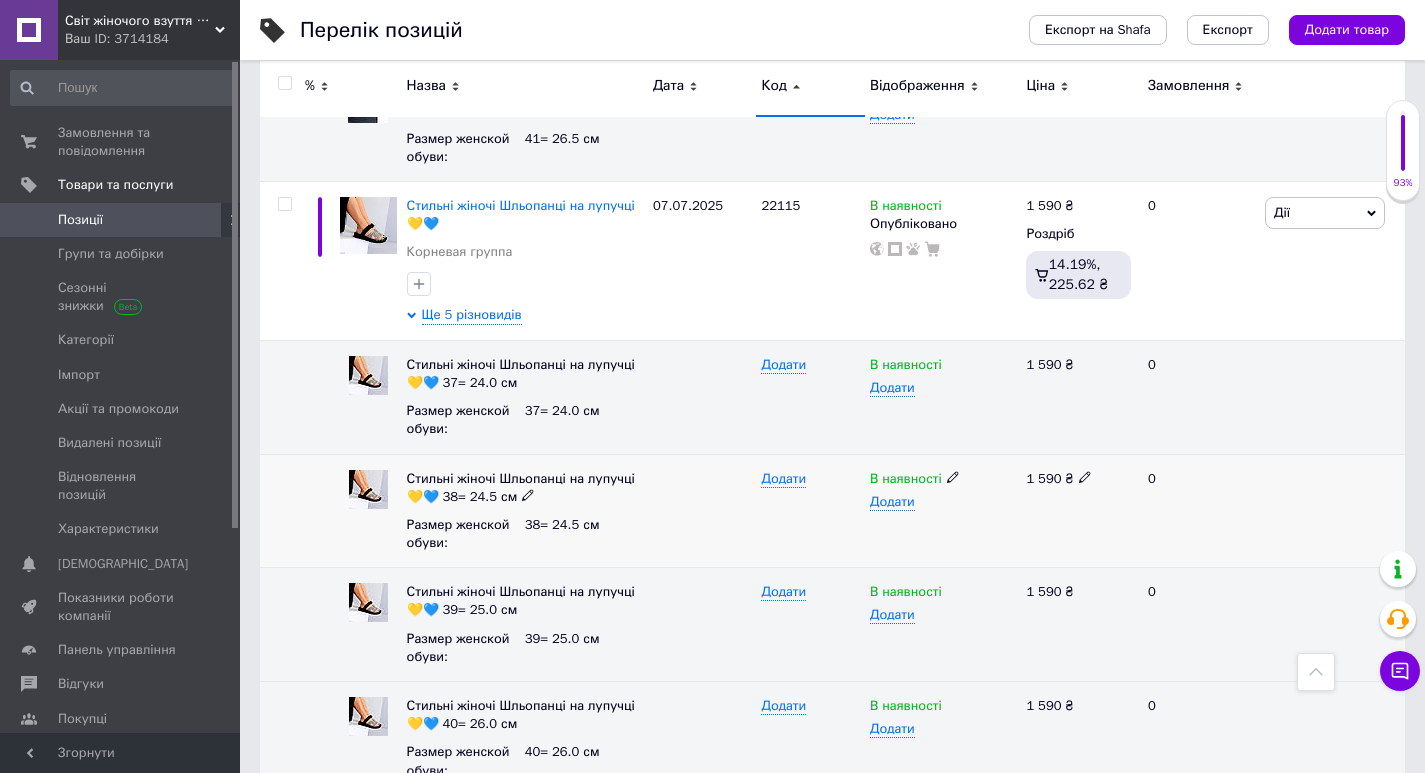 click on "В наявності" at bounding box center (943, 479) 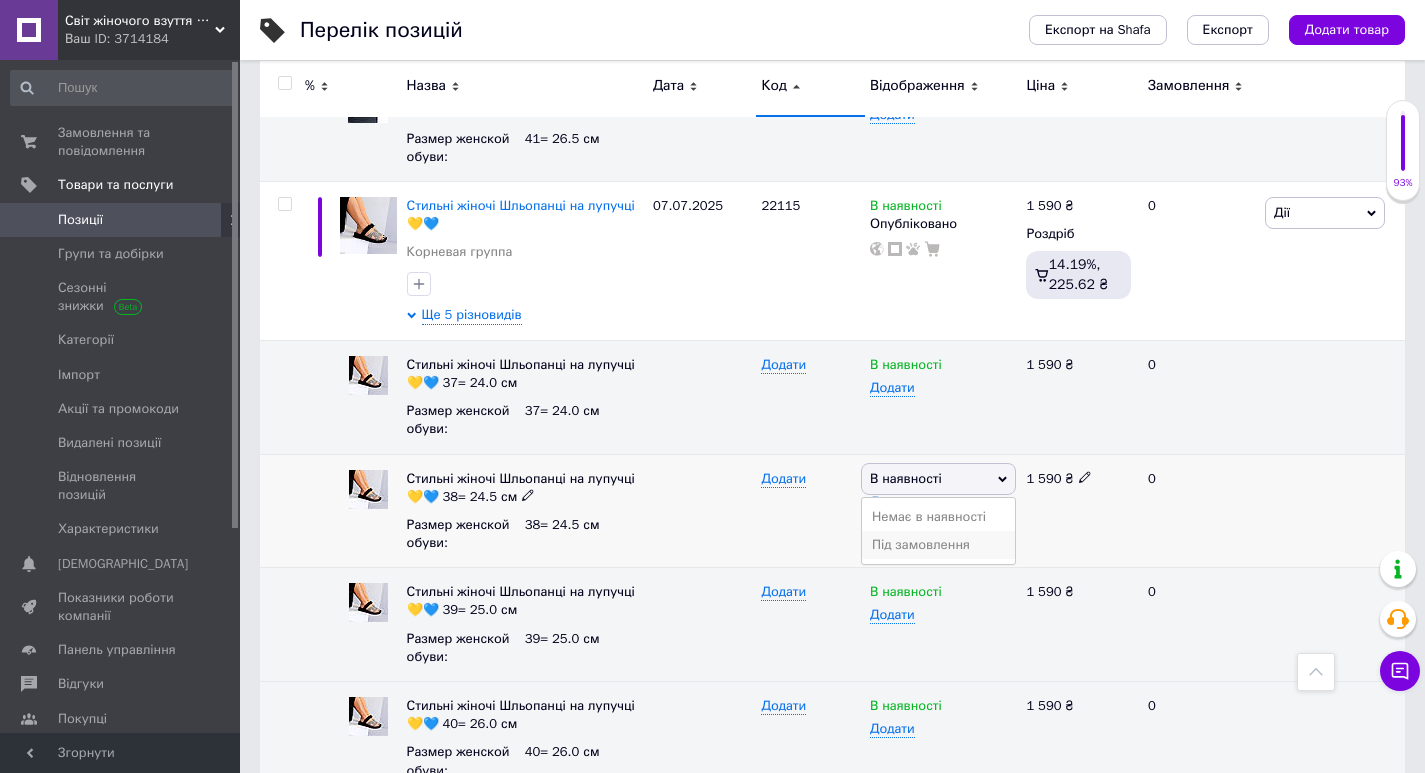 click on "Під замовлення" at bounding box center [938, 545] 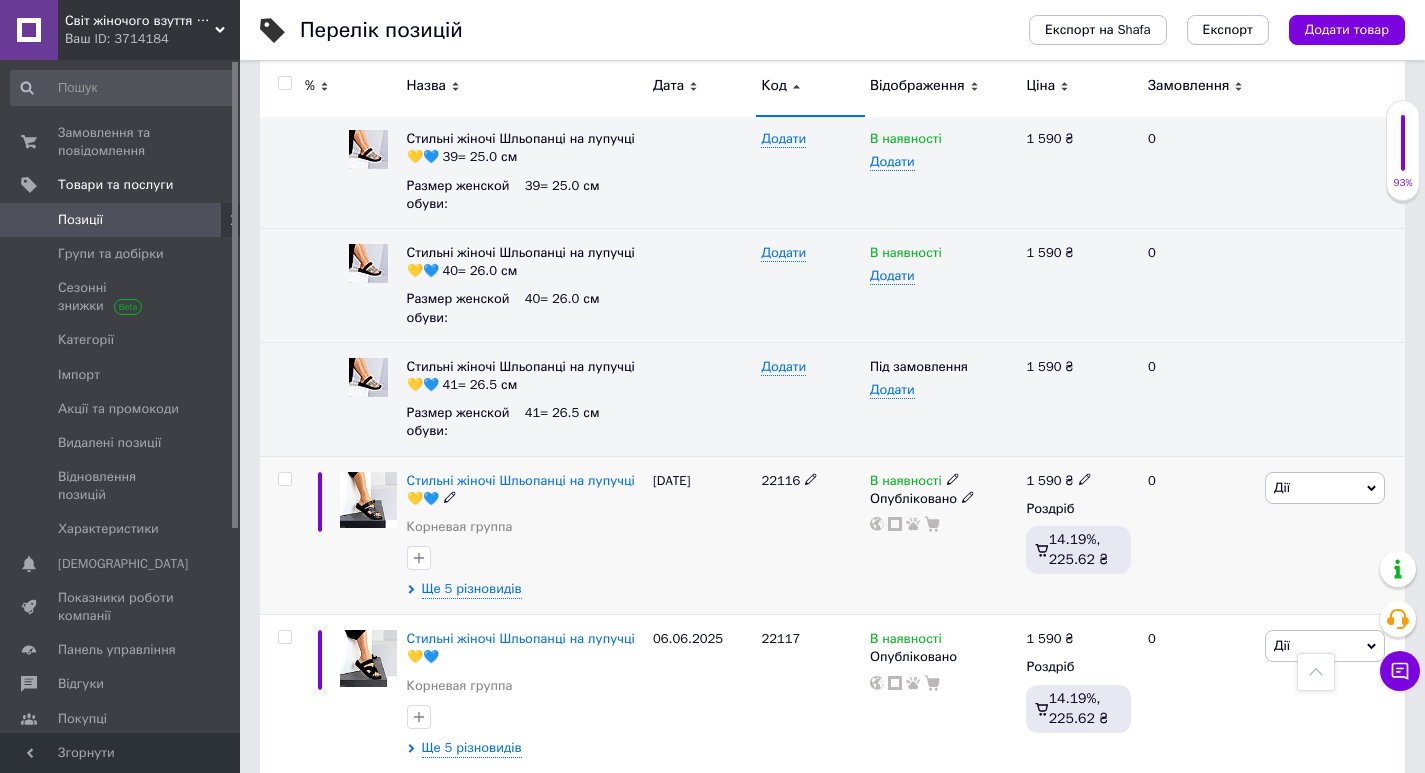 scroll, scrollTop: 16200, scrollLeft: 0, axis: vertical 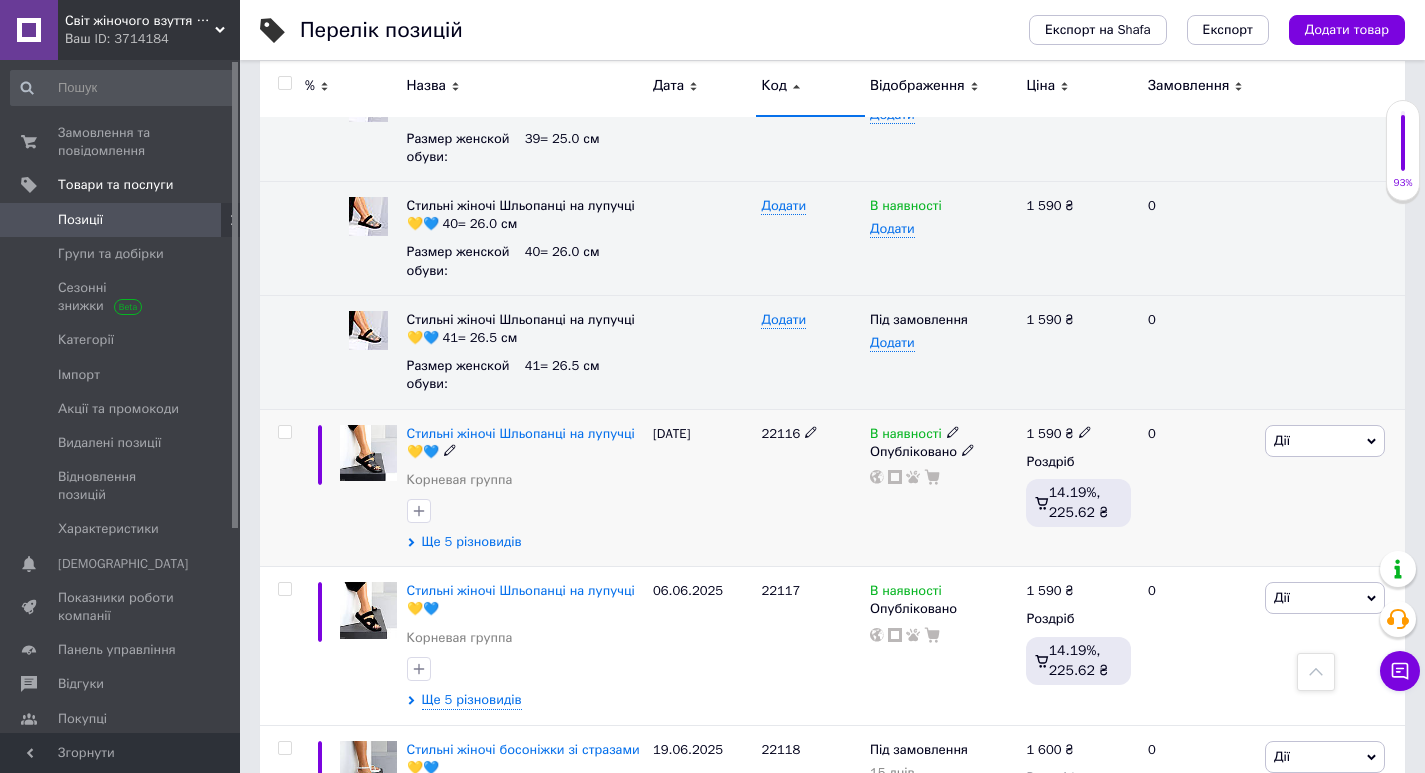 click on "Ще 5 різновидів" at bounding box center (472, 542) 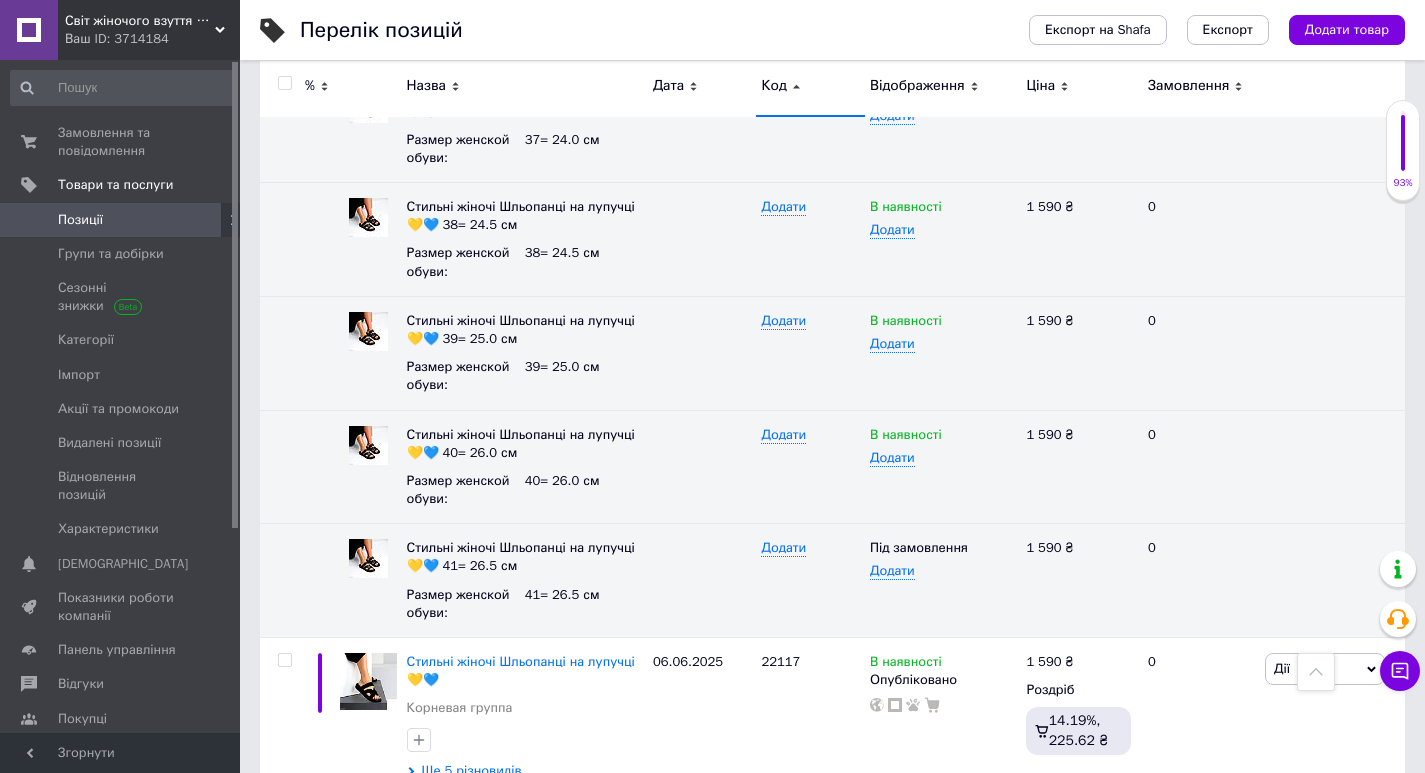 scroll, scrollTop: 16700, scrollLeft: 0, axis: vertical 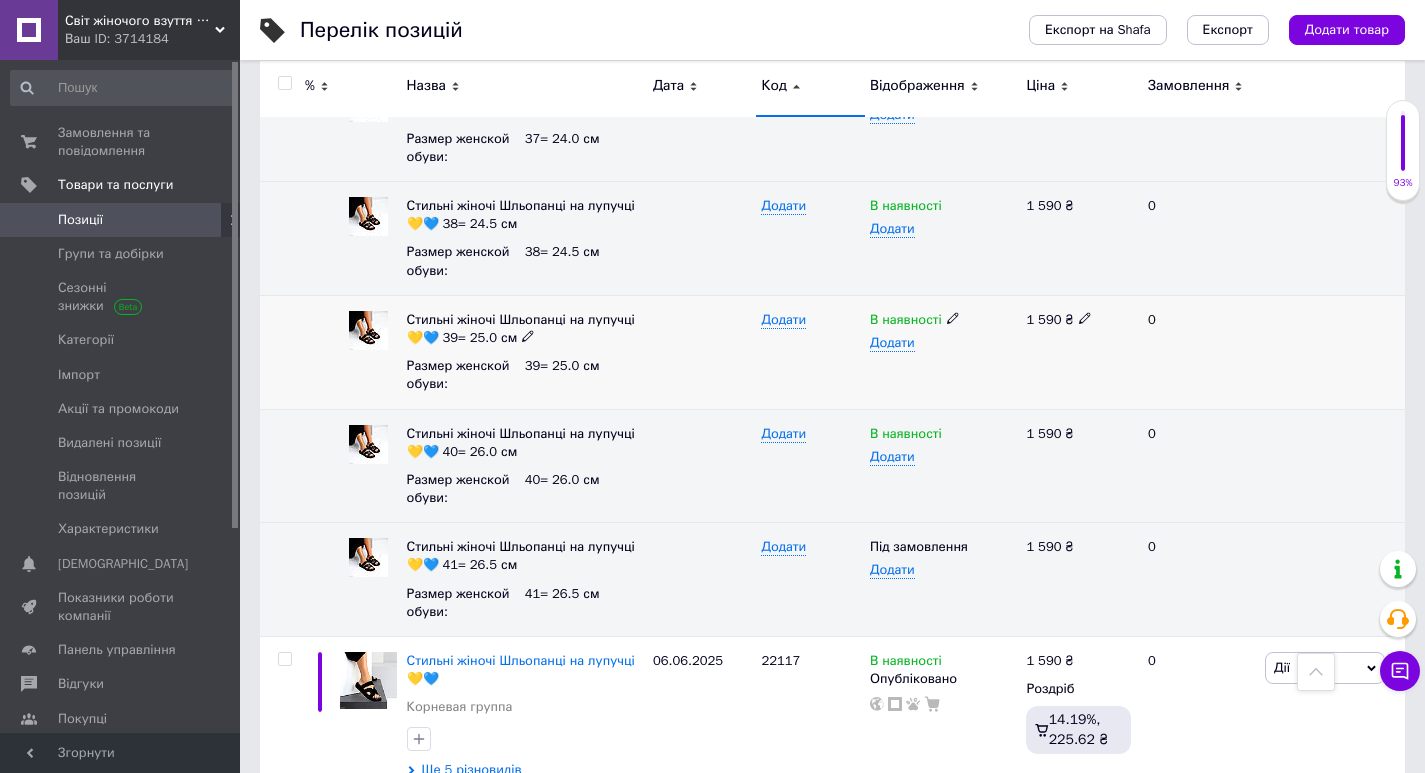 click 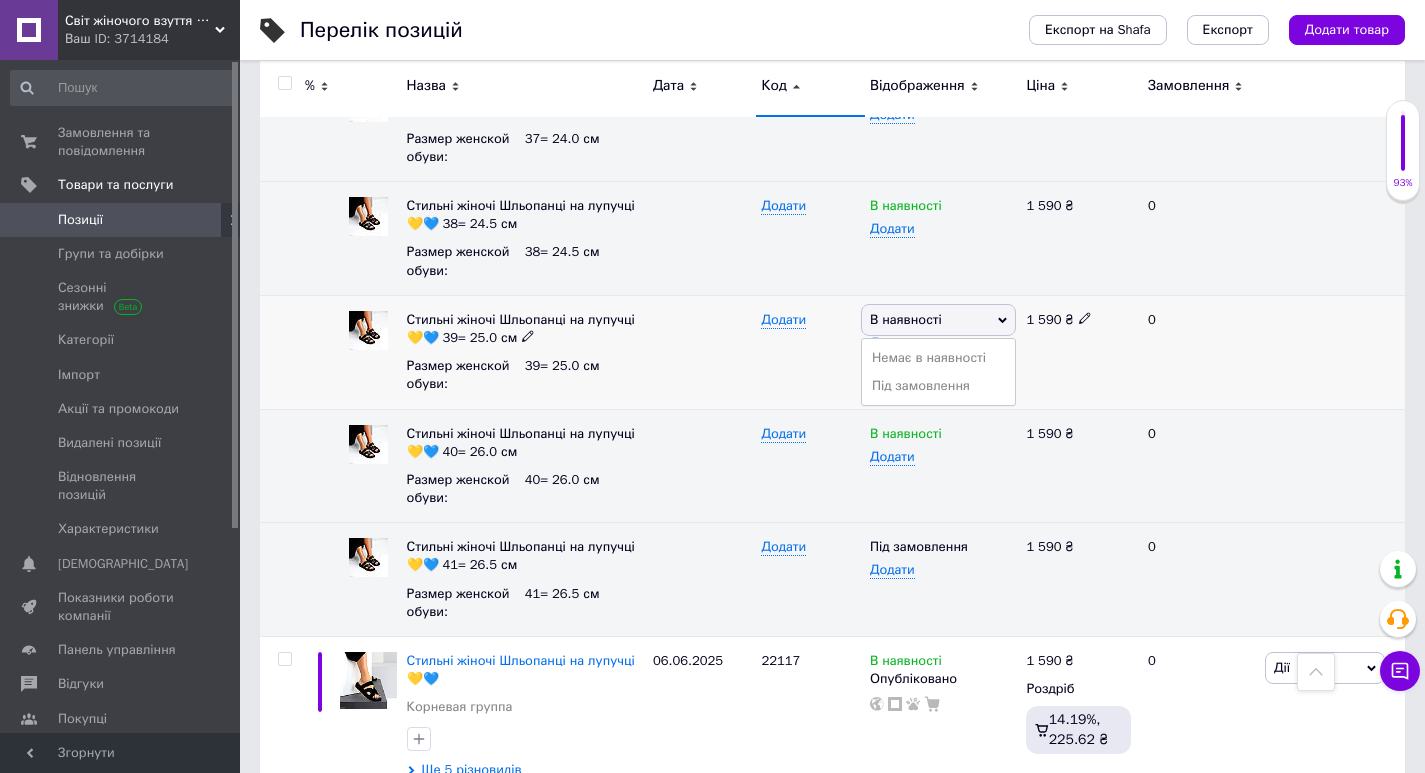 click on "Під замовлення" at bounding box center [938, 386] 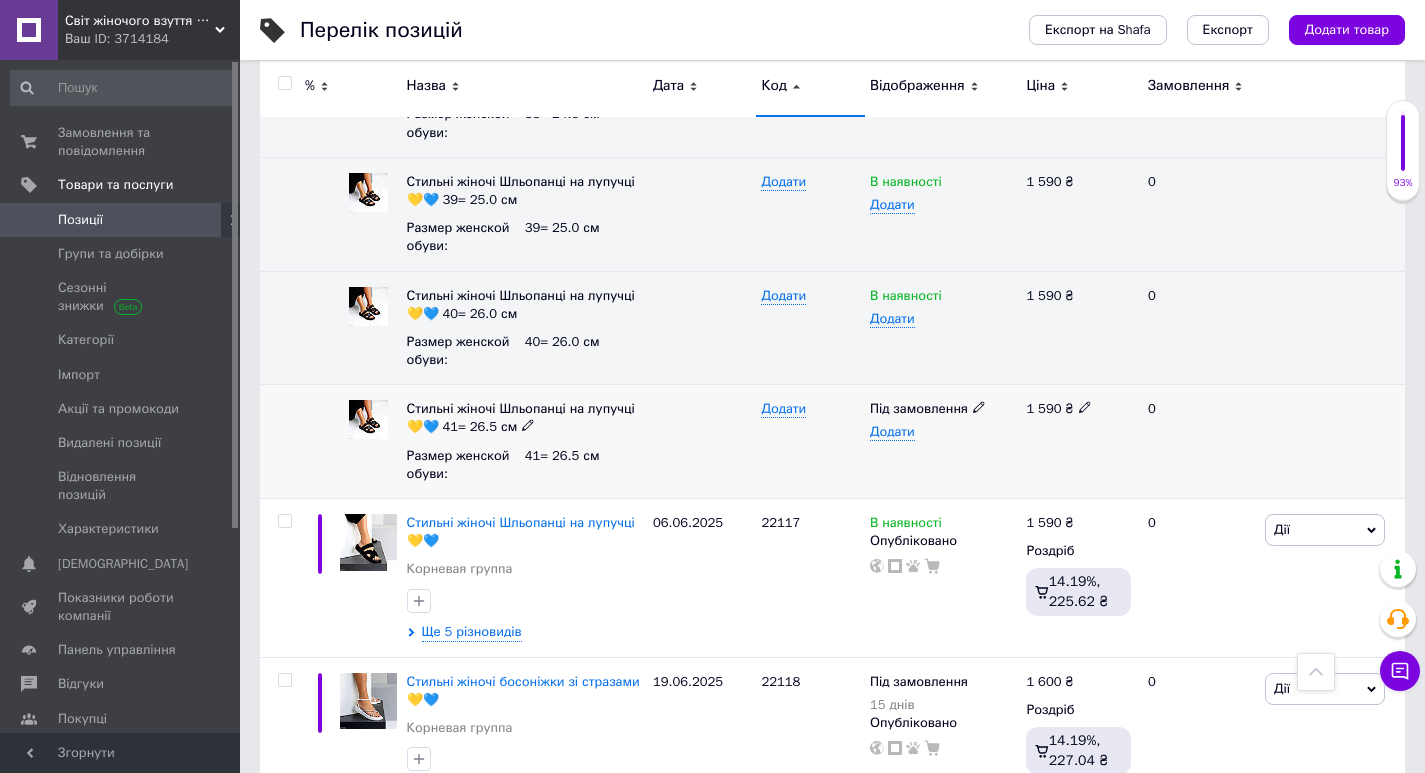 scroll, scrollTop: 16900, scrollLeft: 0, axis: vertical 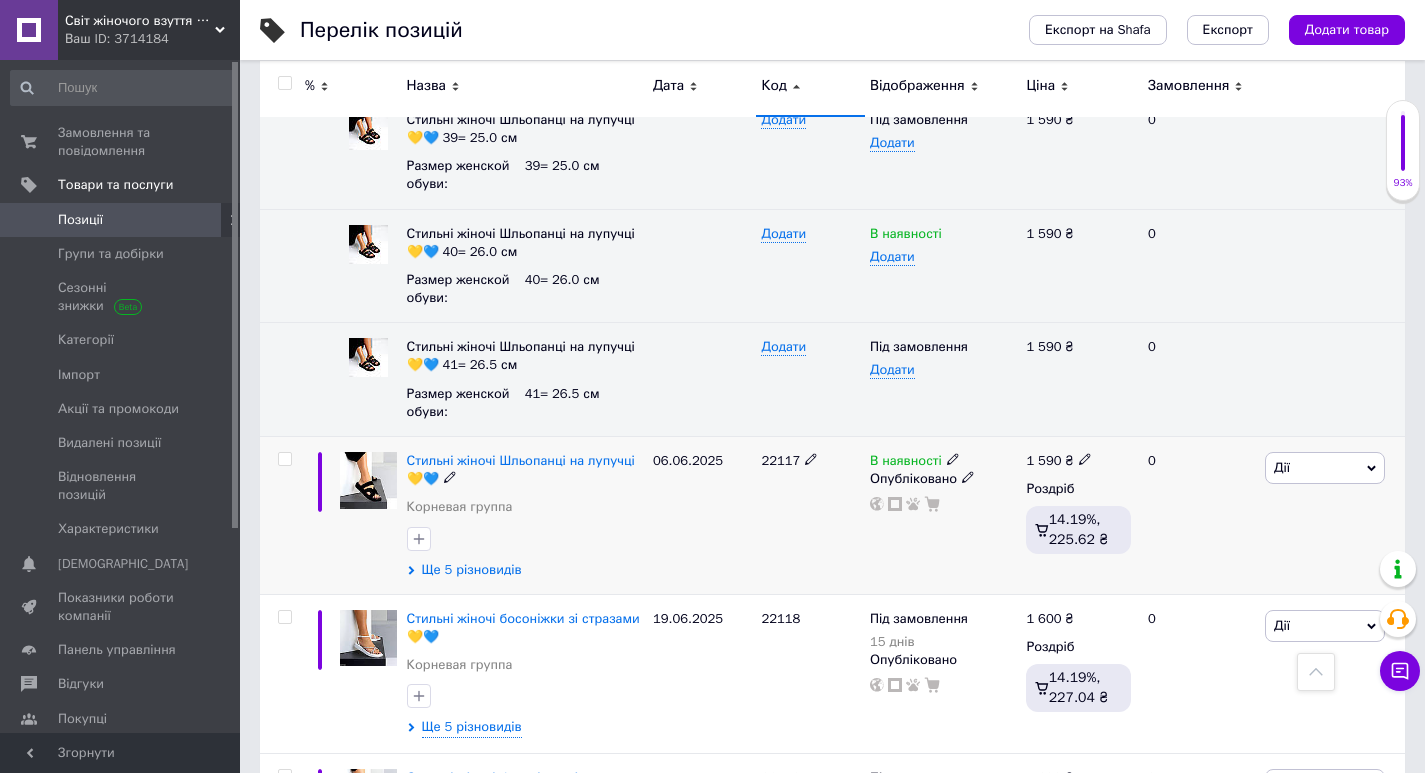 click on "Ще 5 різновидів" at bounding box center (472, 570) 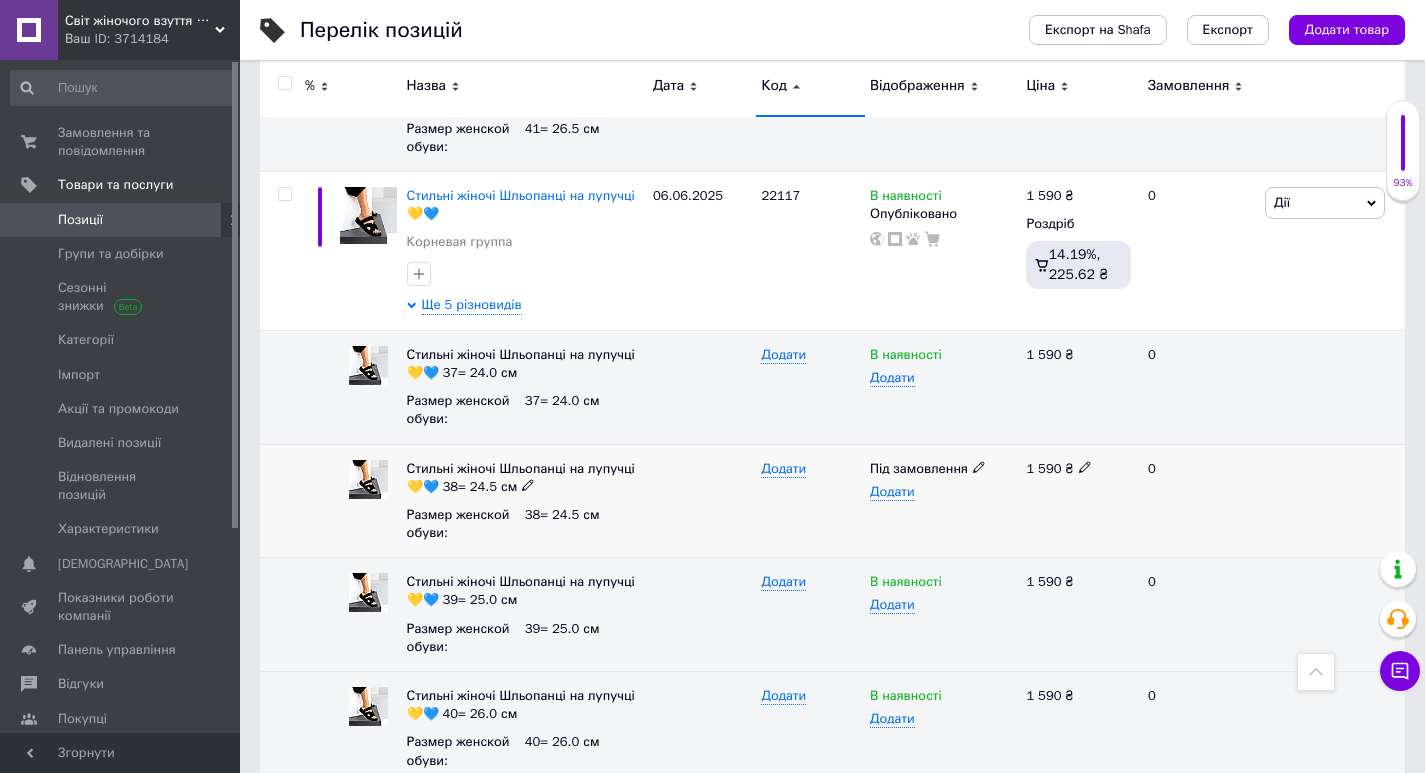 scroll, scrollTop: 17200, scrollLeft: 0, axis: vertical 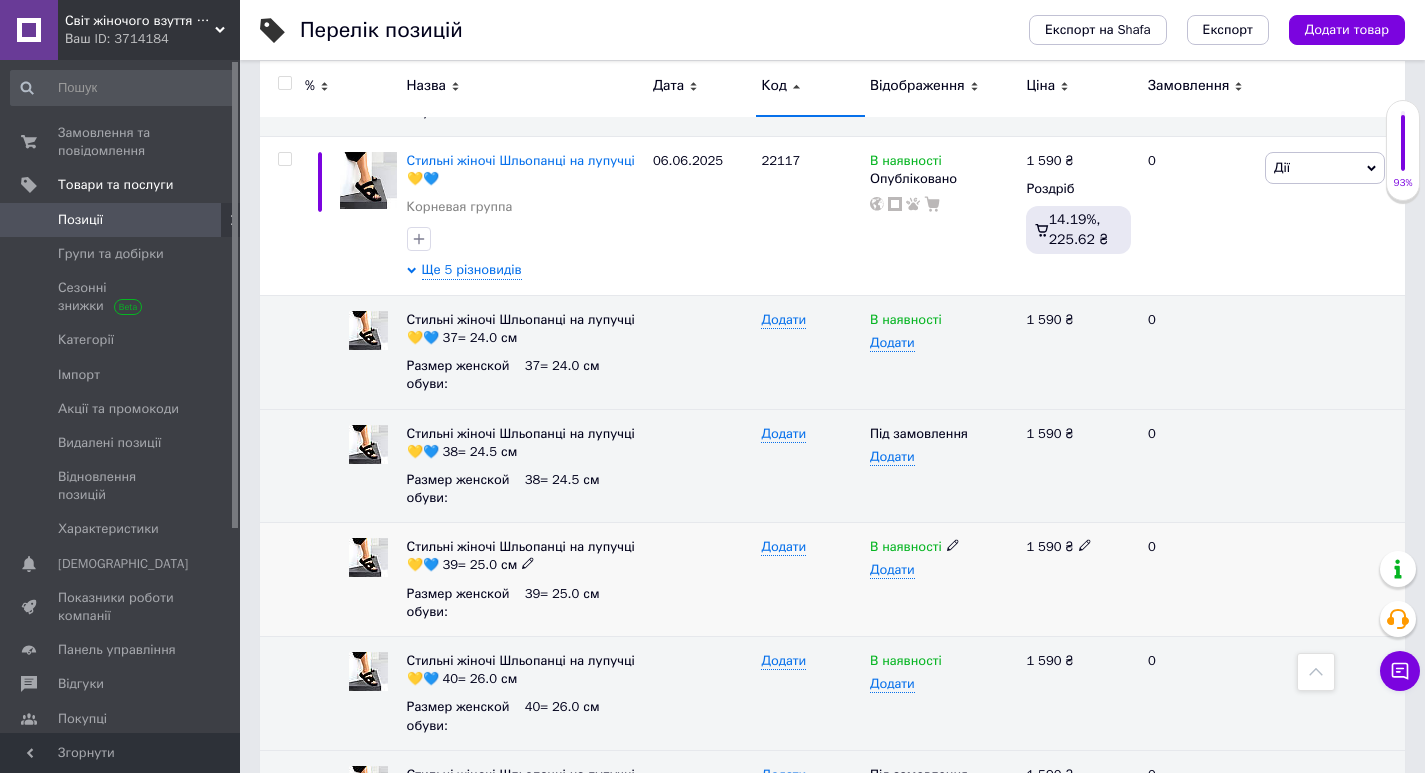 click 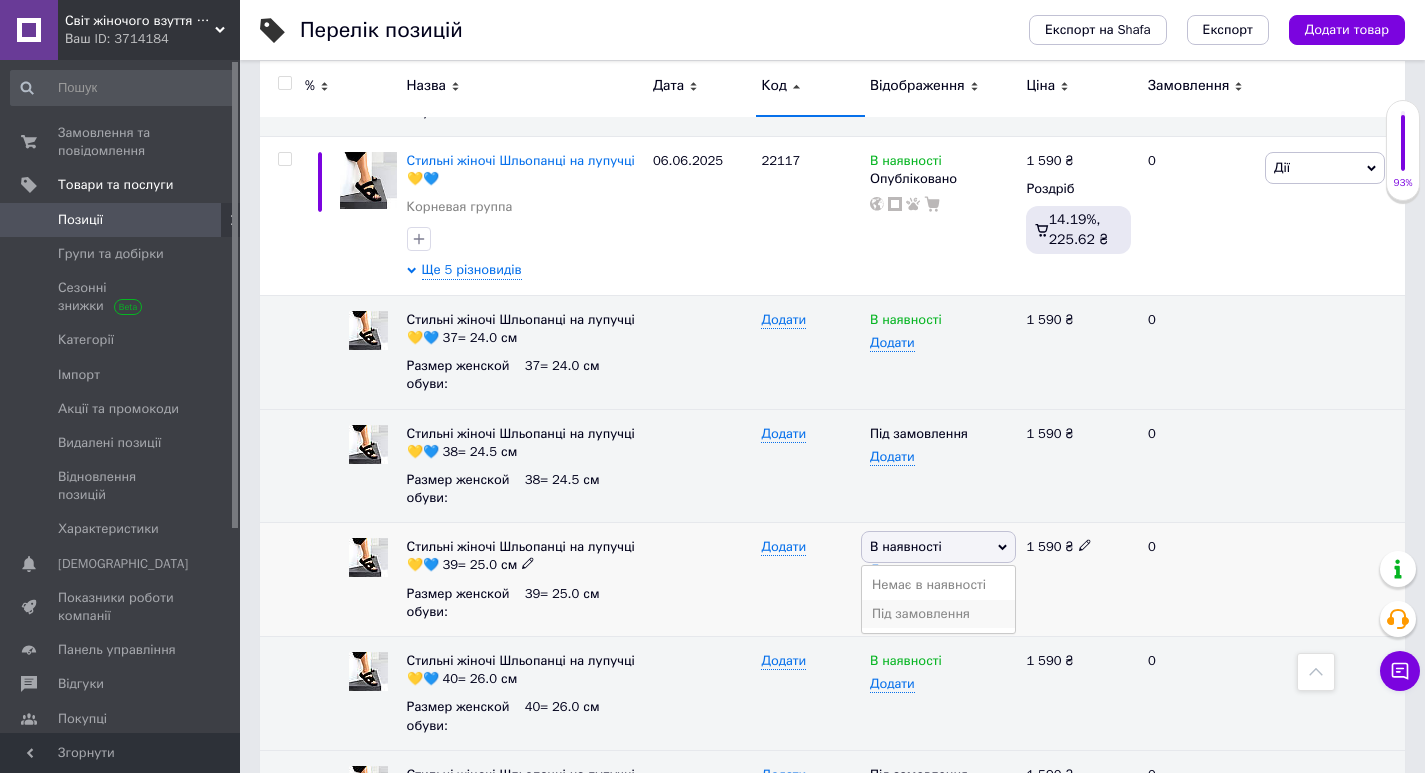 click on "Під замовлення" at bounding box center (938, 614) 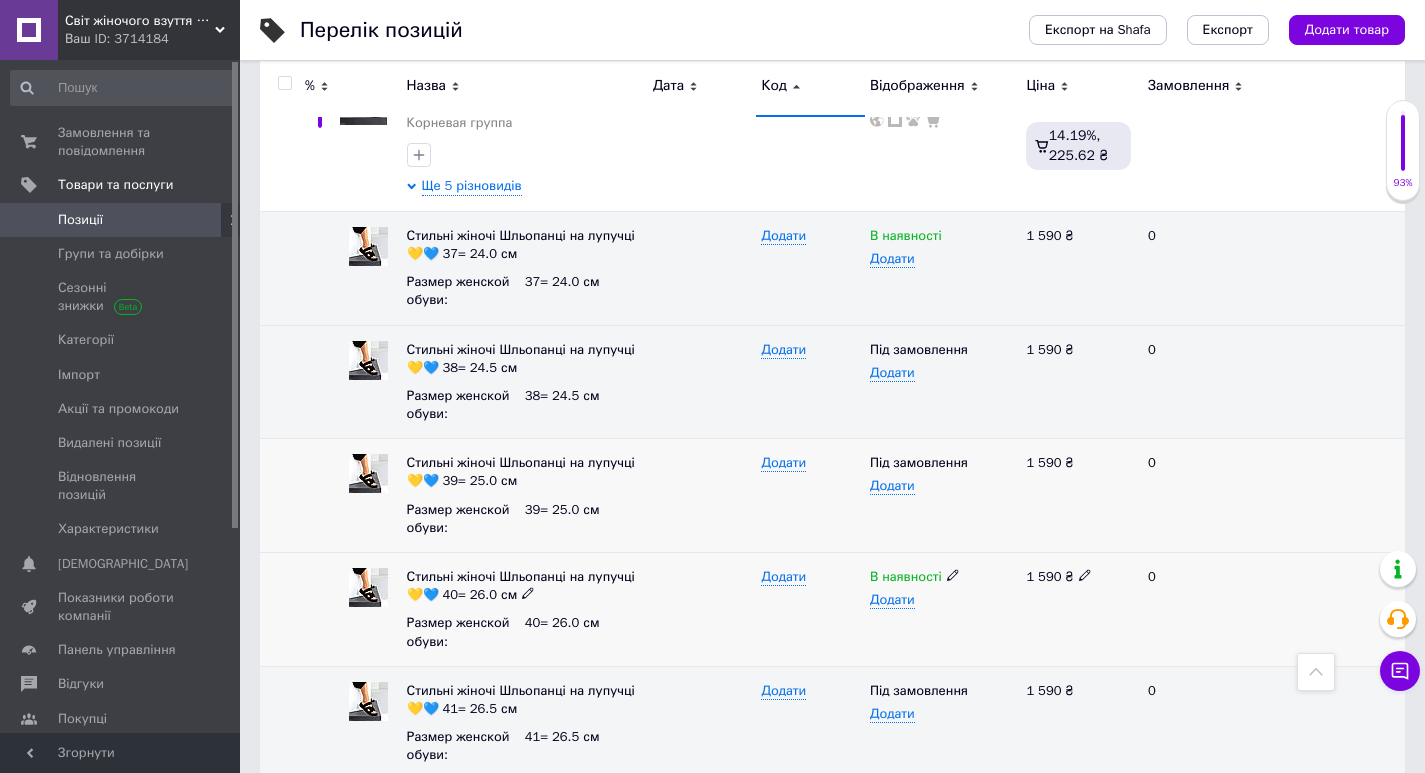 scroll, scrollTop: 17400, scrollLeft: 0, axis: vertical 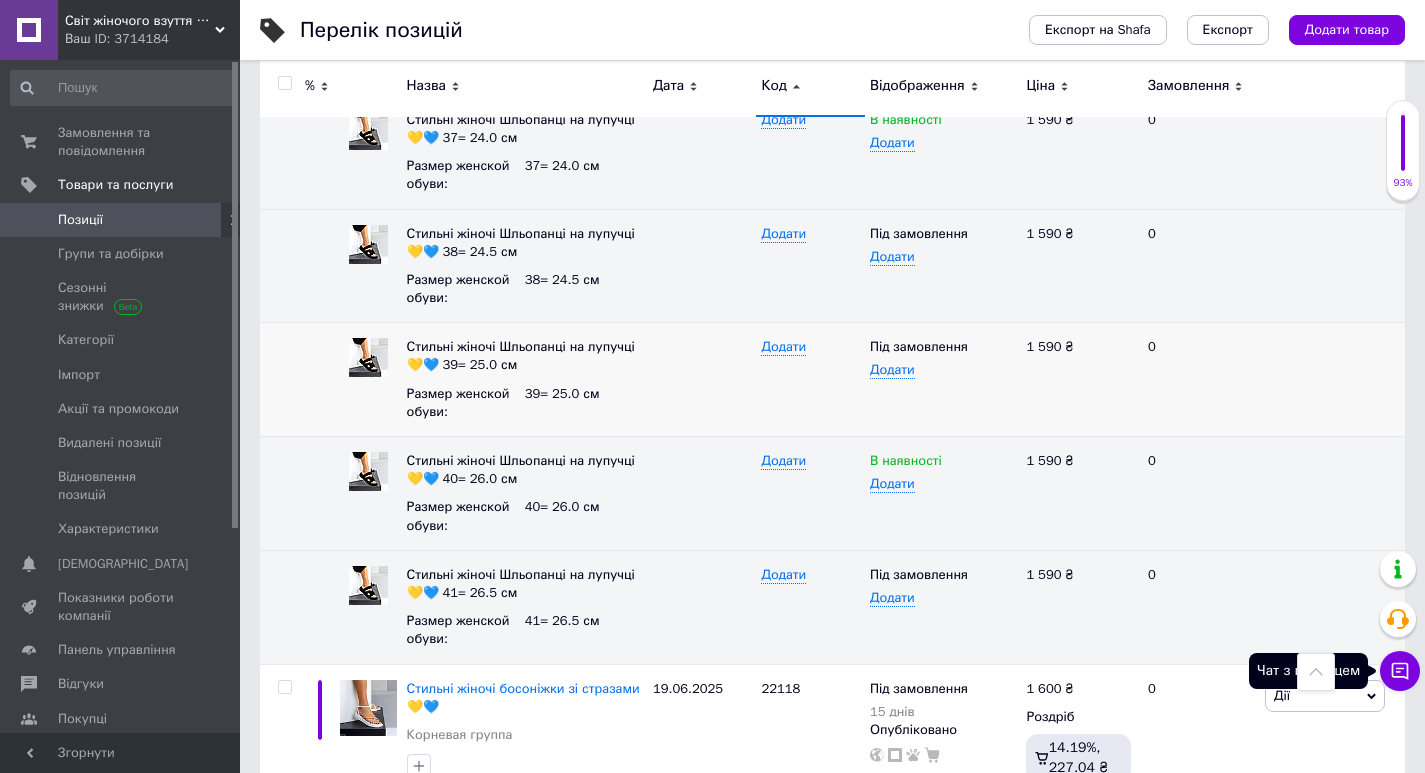 click on "Чат з покупцем" at bounding box center (1400, 671) 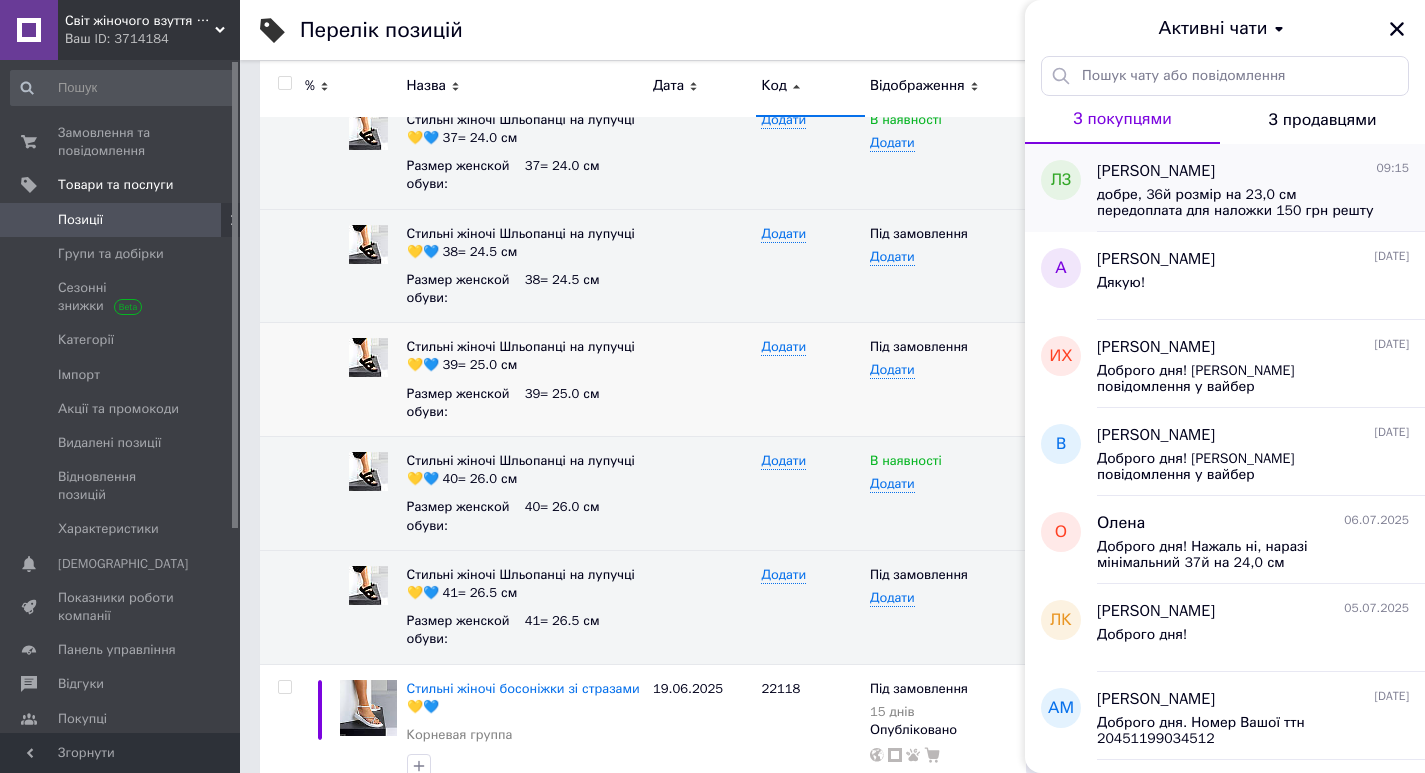 click on "[PERSON_NAME] 09:15" at bounding box center [1253, 171] 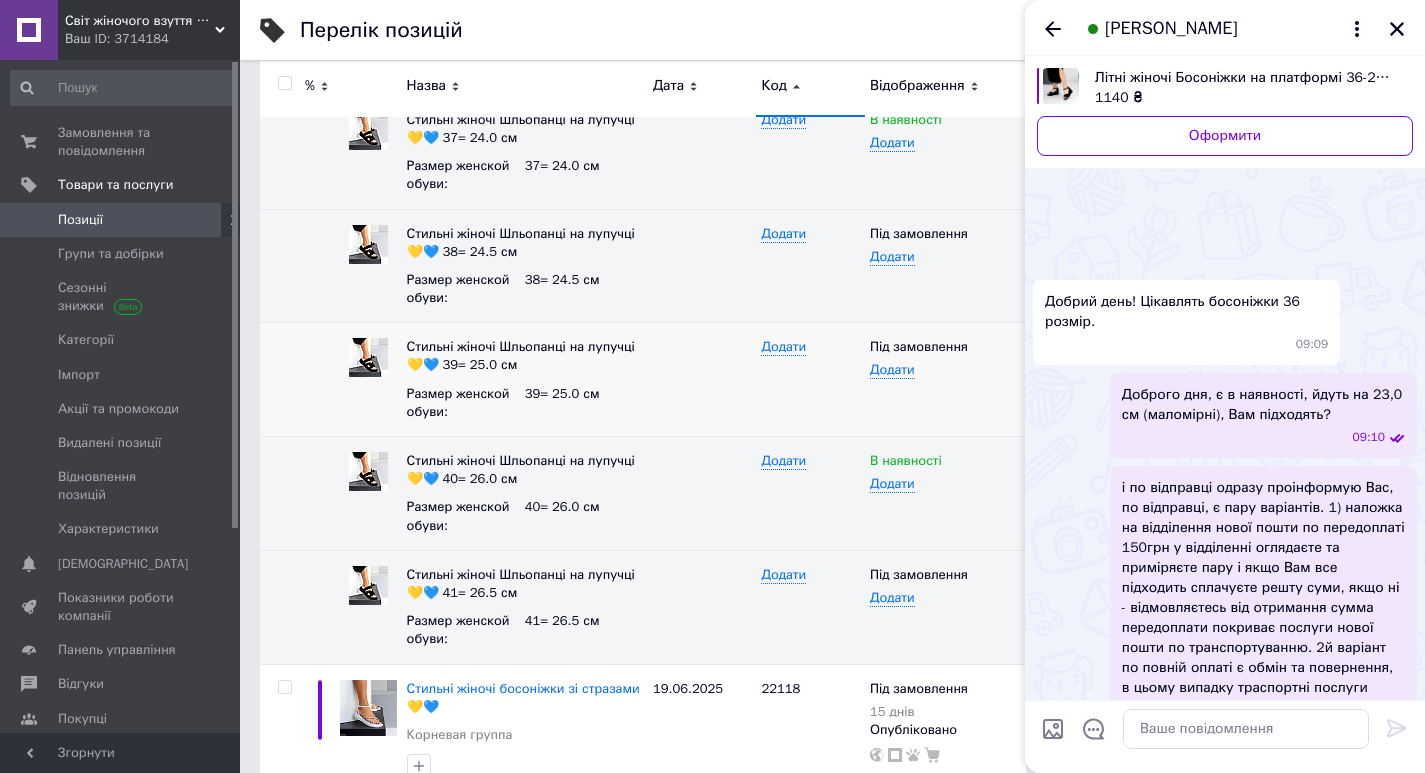 scroll, scrollTop: 472, scrollLeft: 0, axis: vertical 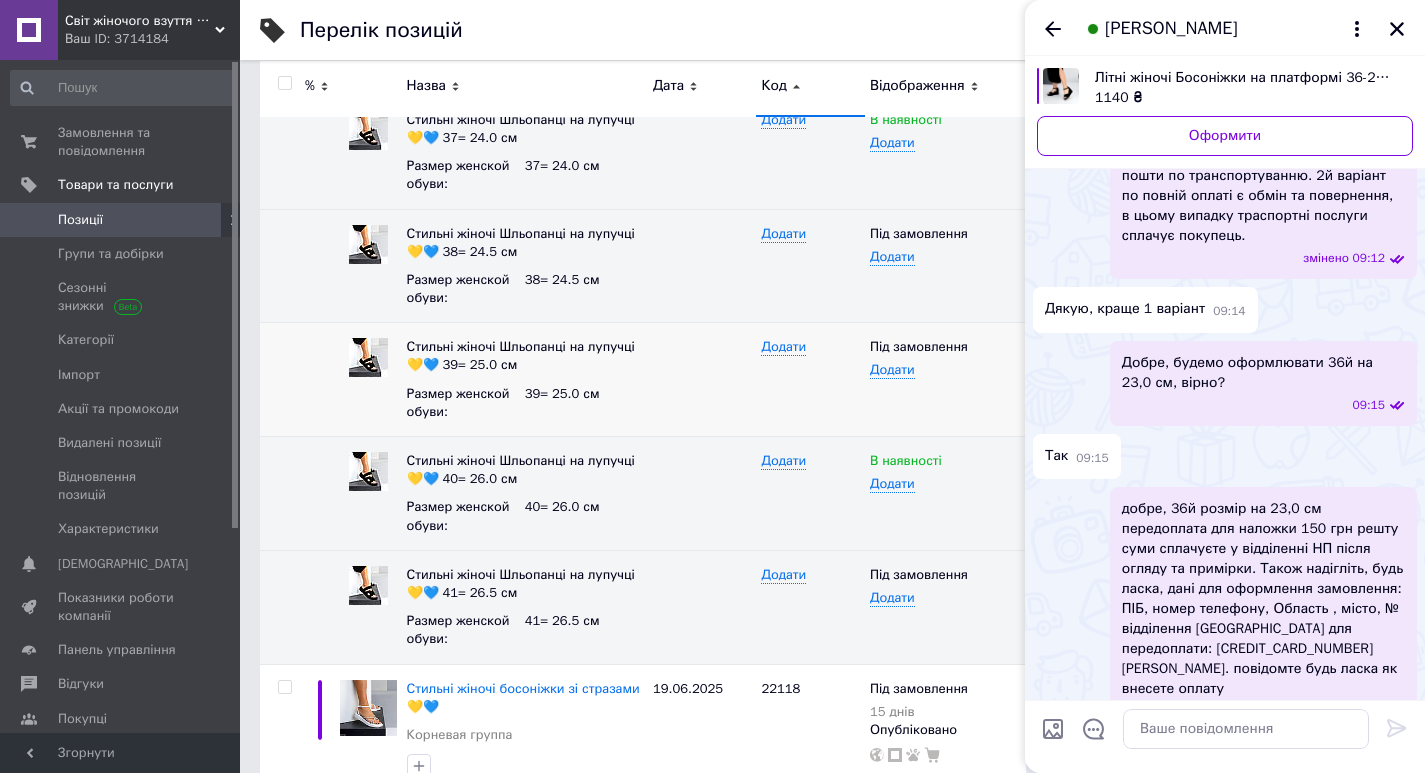 click on "Літні жіночі Босоніжки на платформі 36-23.0 см" at bounding box center [1246, 78] 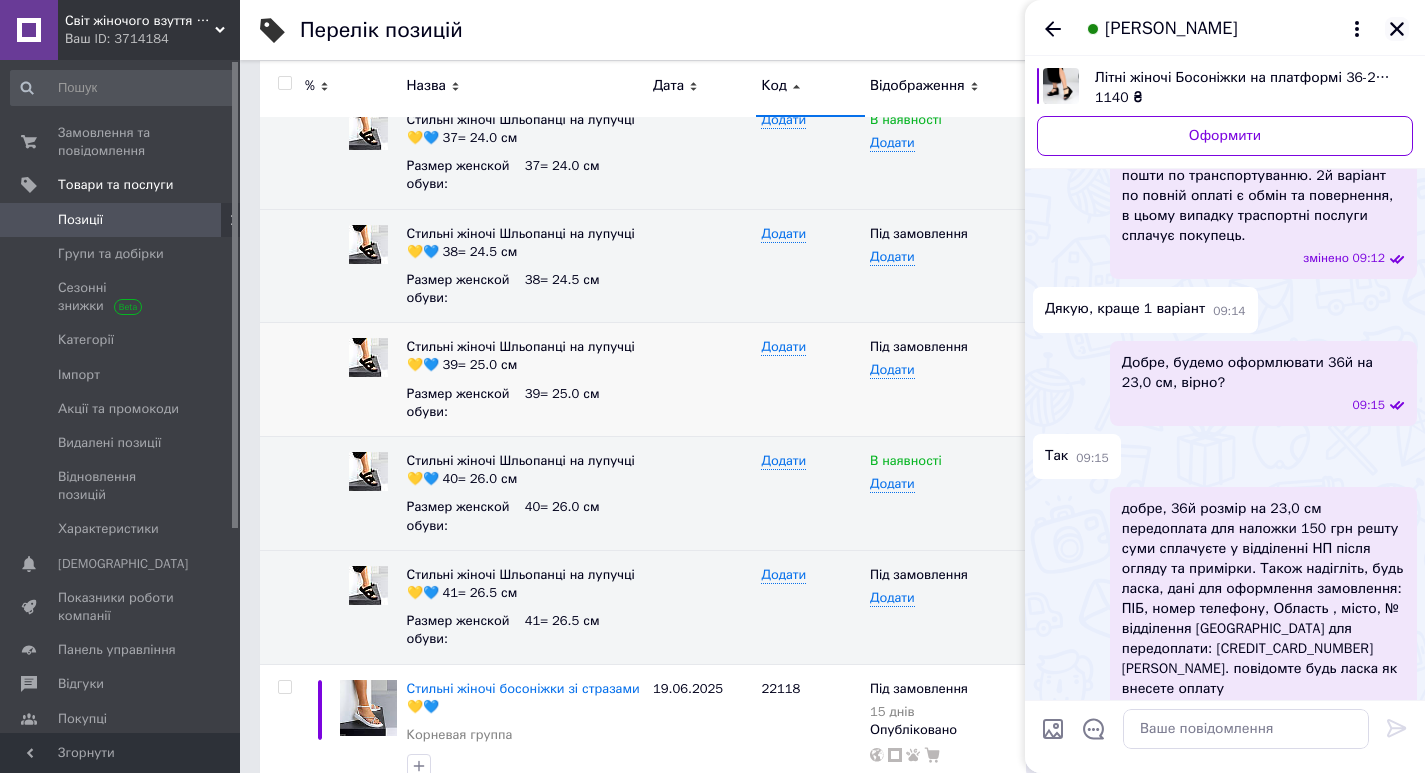 click 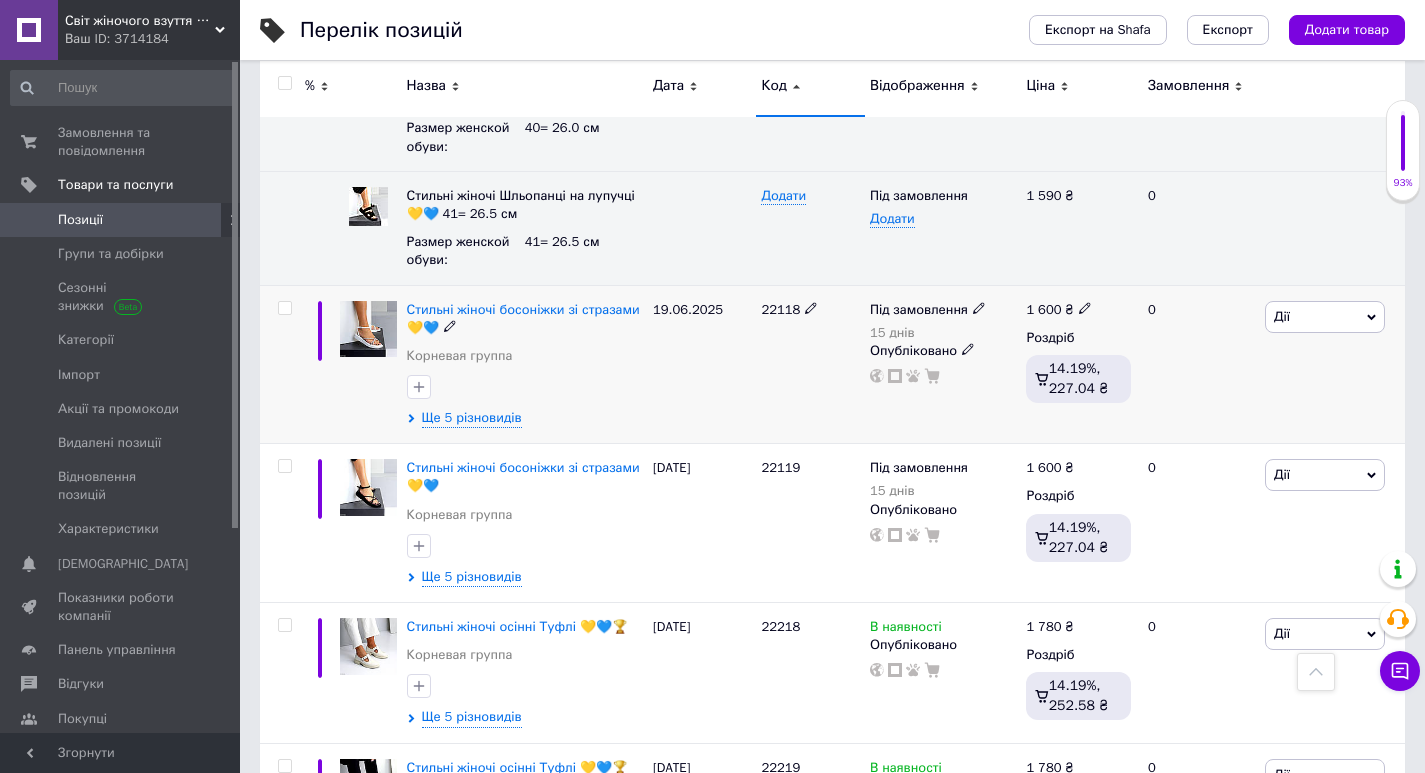 scroll, scrollTop: 17800, scrollLeft: 0, axis: vertical 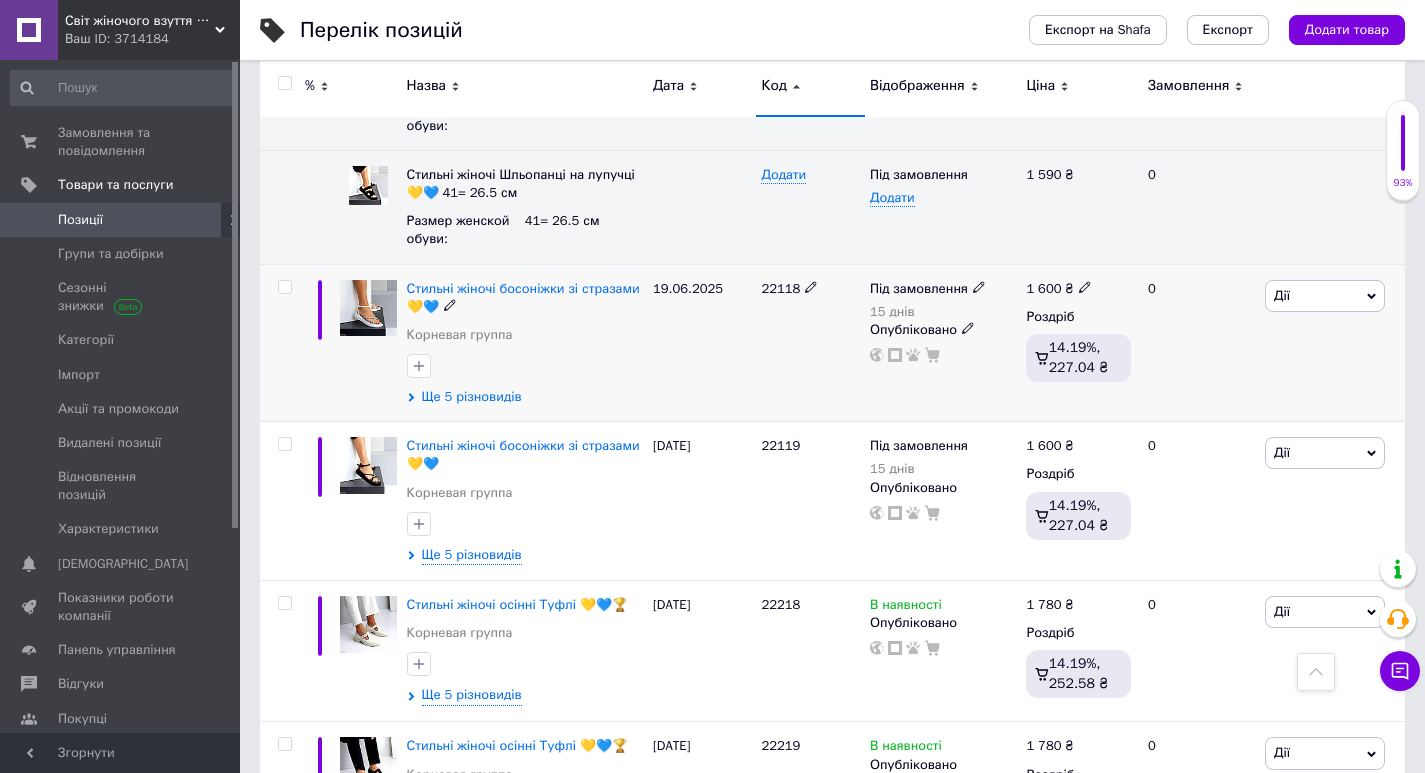 click on "Ще 5 різновидів" at bounding box center (472, 397) 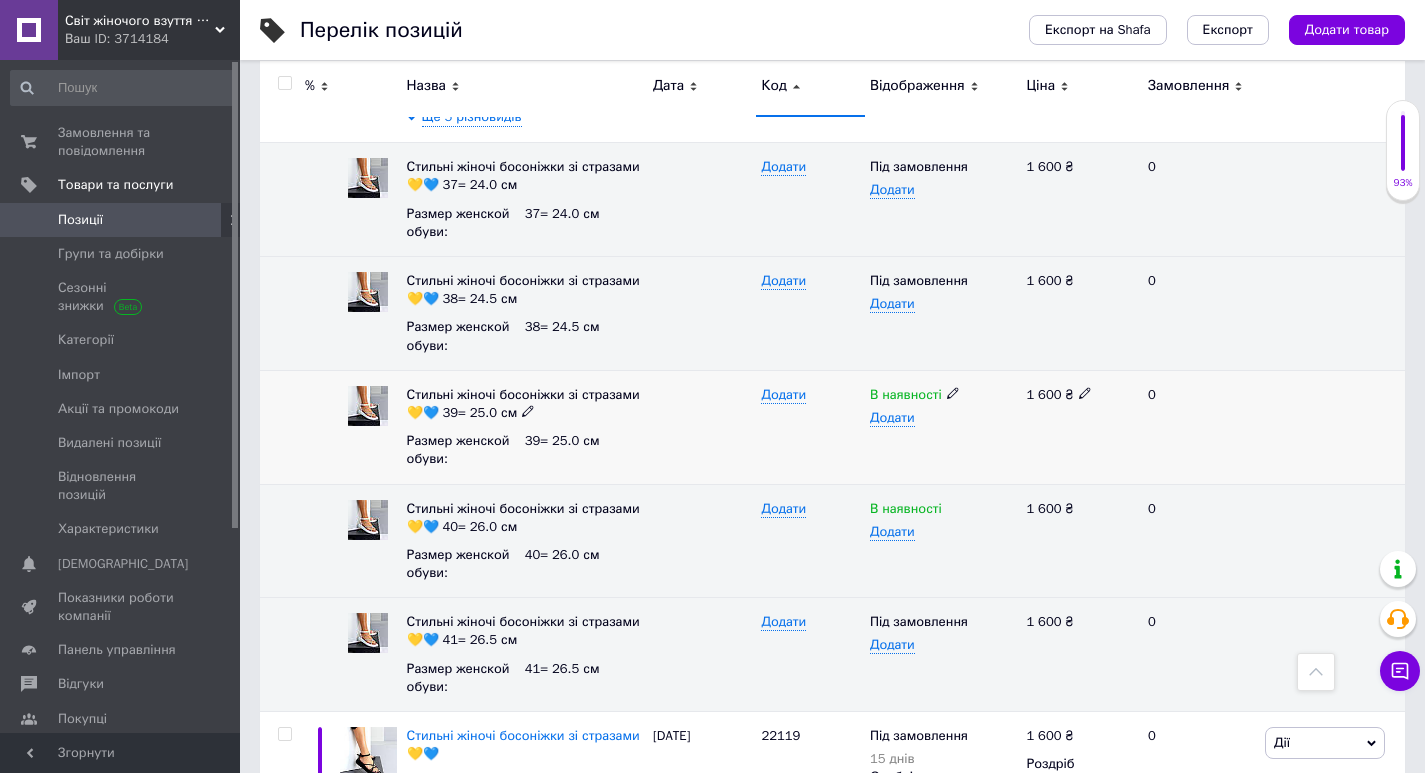 scroll, scrollTop: 18100, scrollLeft: 0, axis: vertical 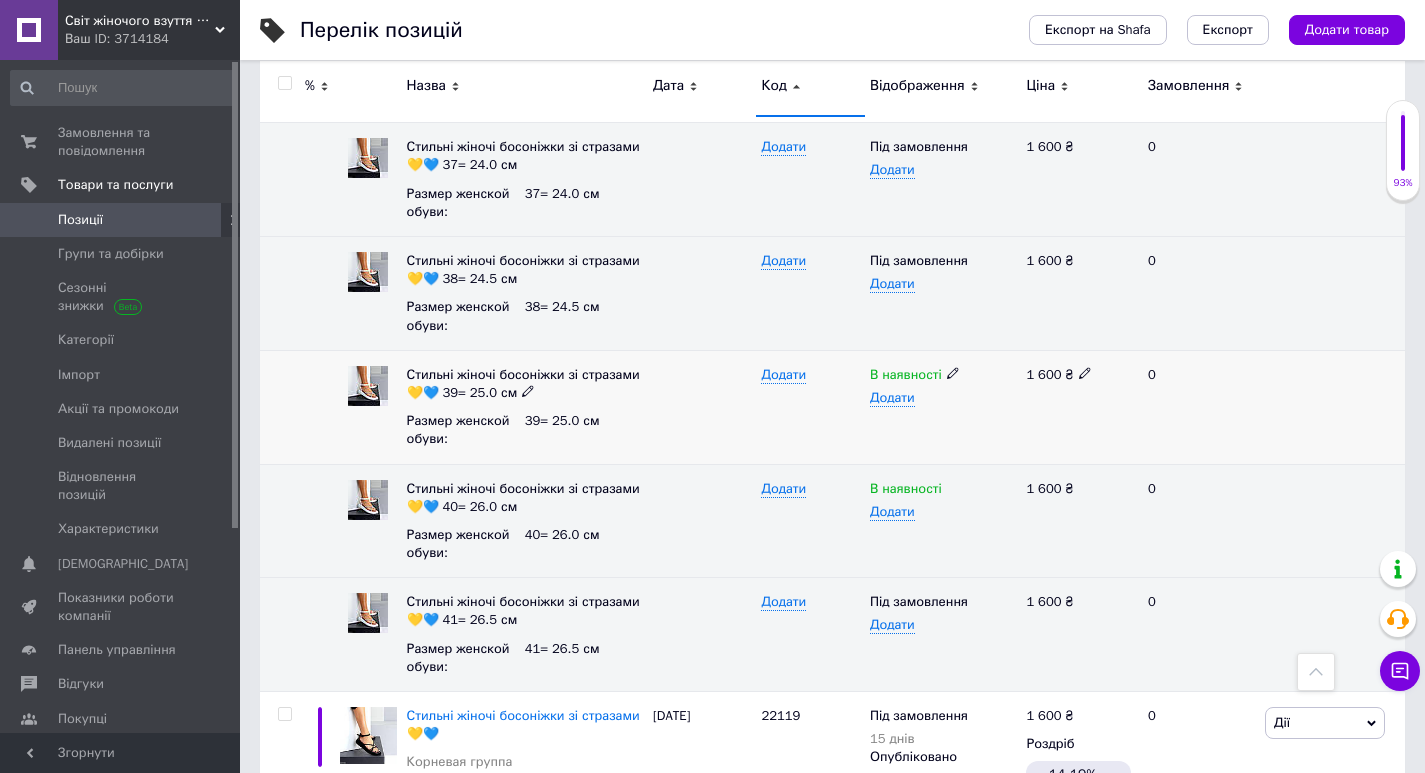 click 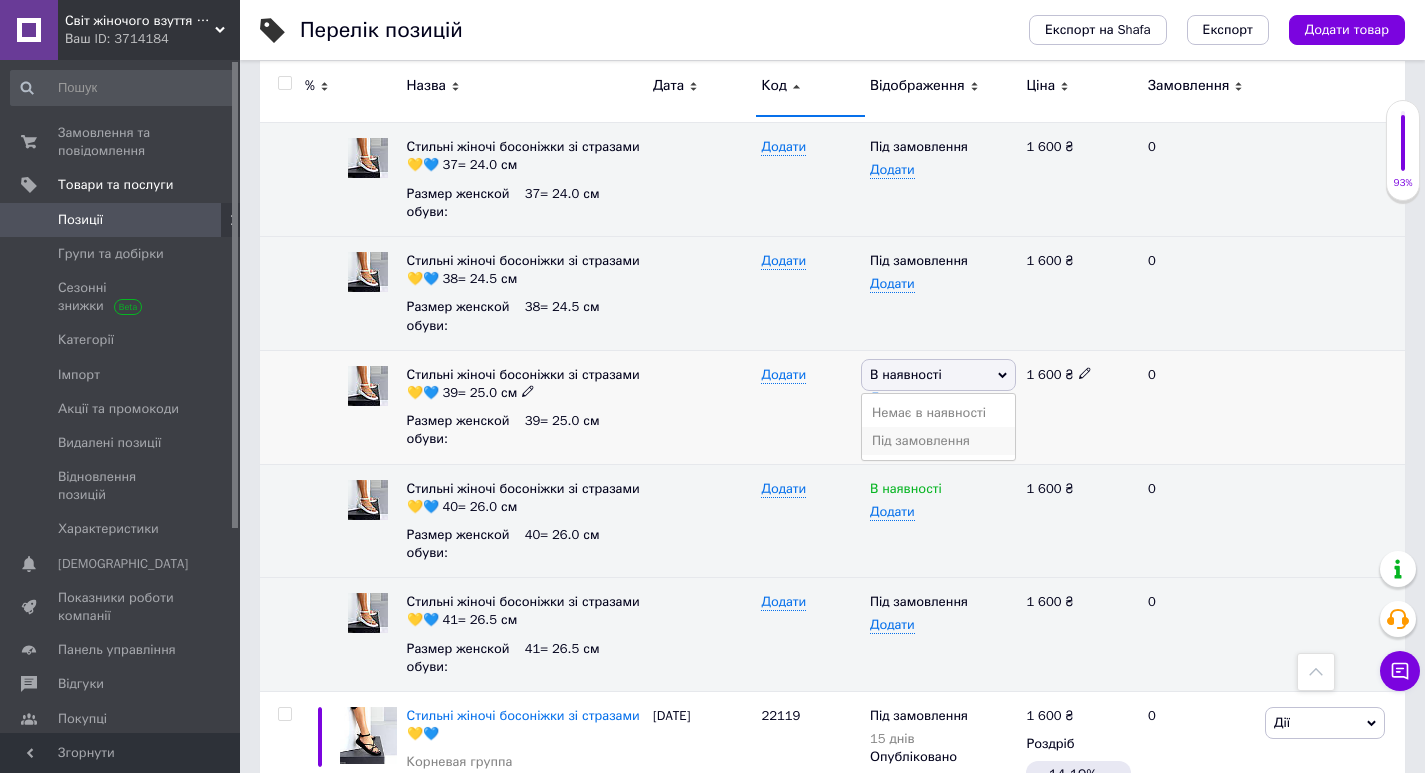 click on "Під замовлення" at bounding box center [938, 441] 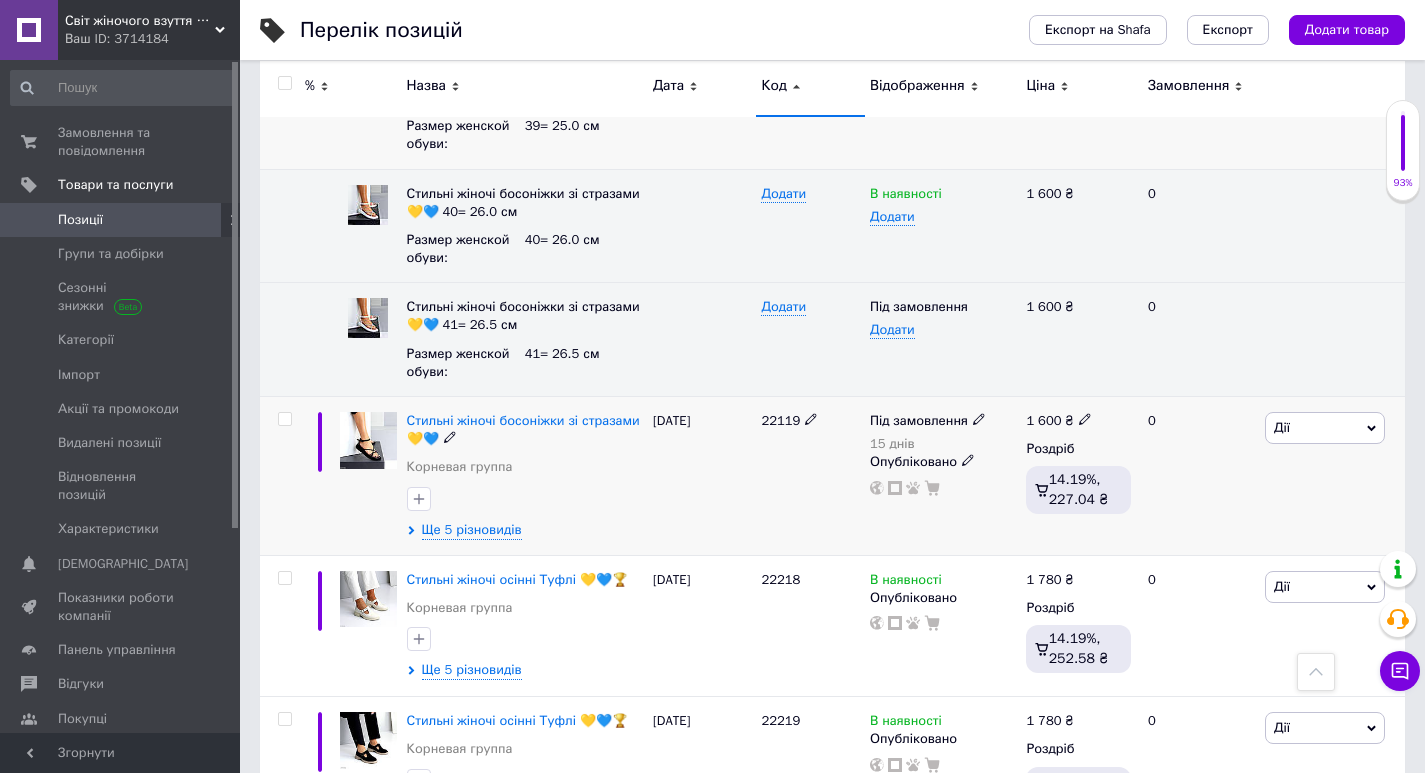 scroll, scrollTop: 18400, scrollLeft: 0, axis: vertical 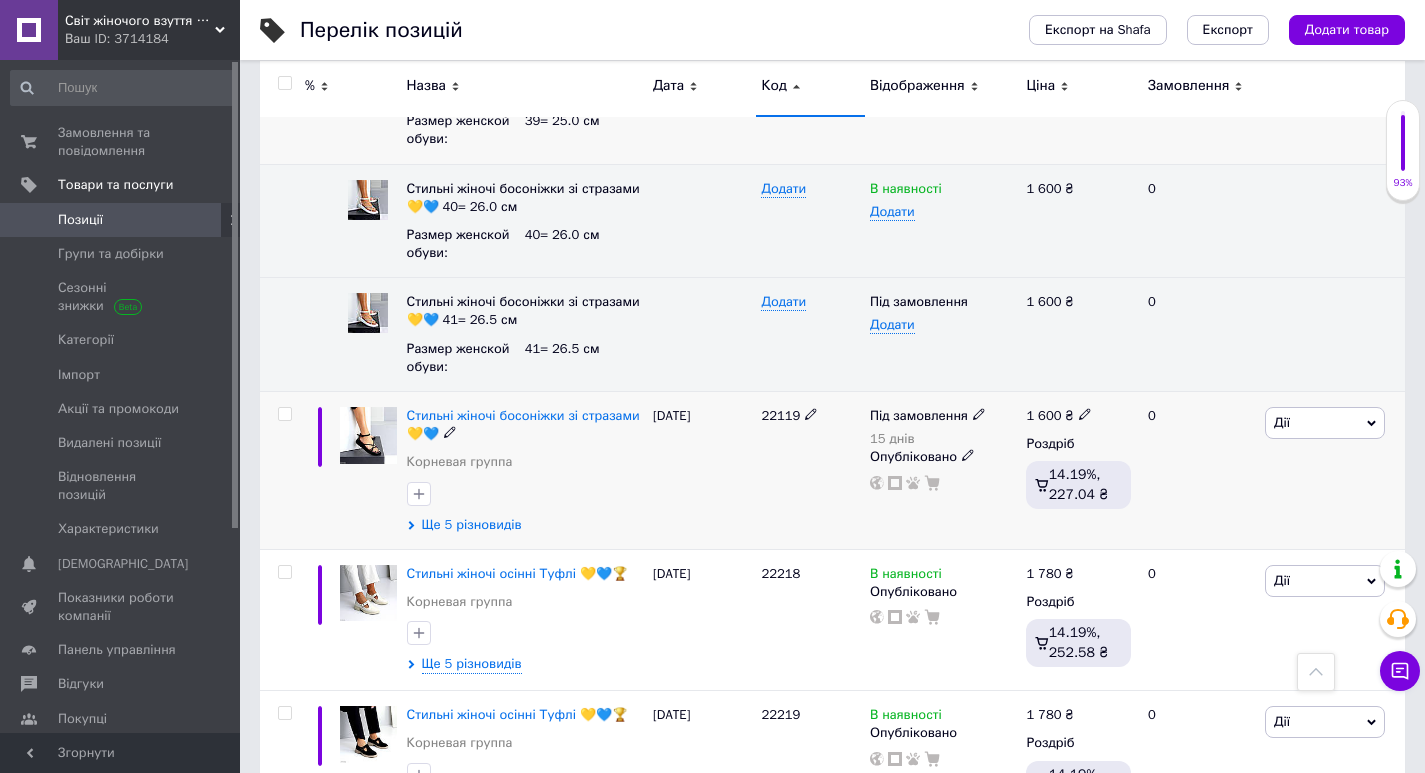 click on "Ще 5 різновидів" at bounding box center (472, 525) 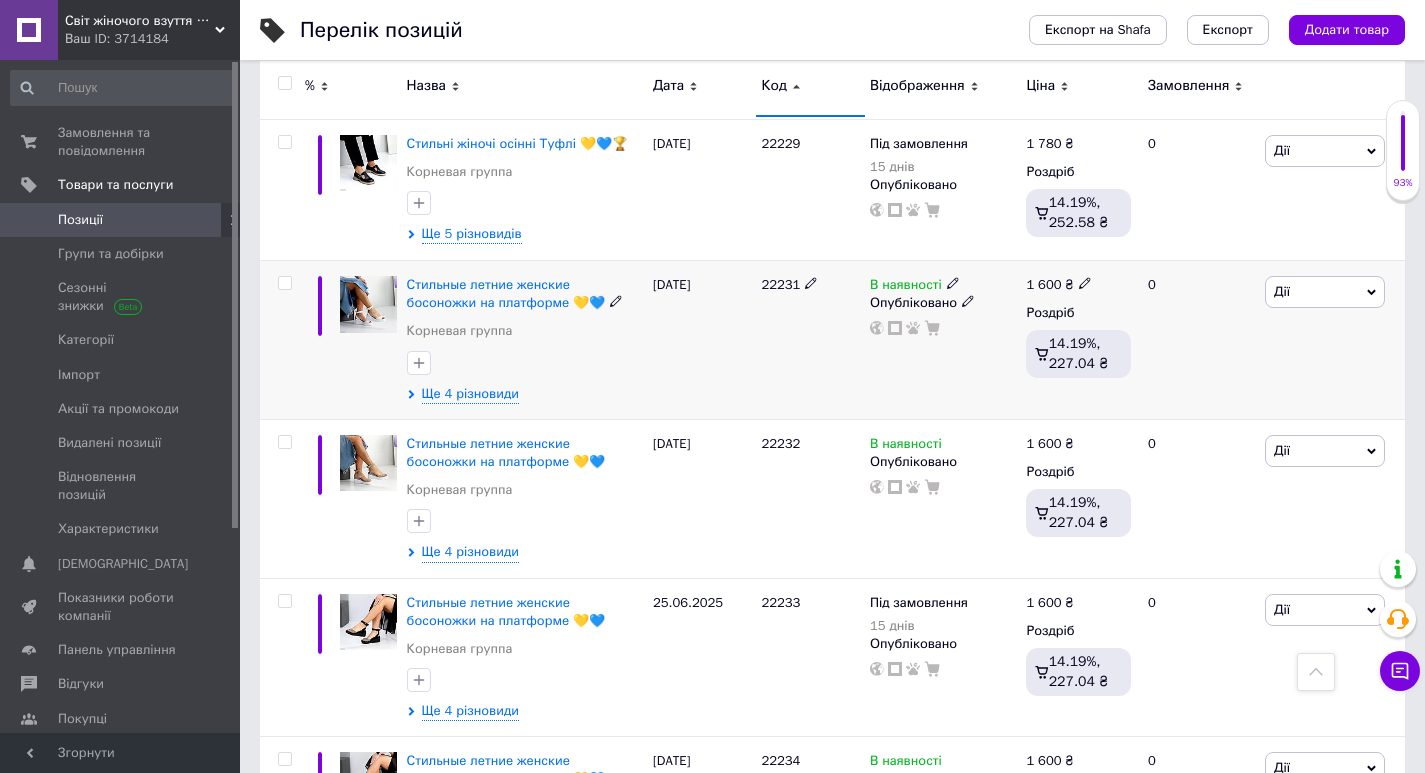 scroll, scrollTop: 21000, scrollLeft: 0, axis: vertical 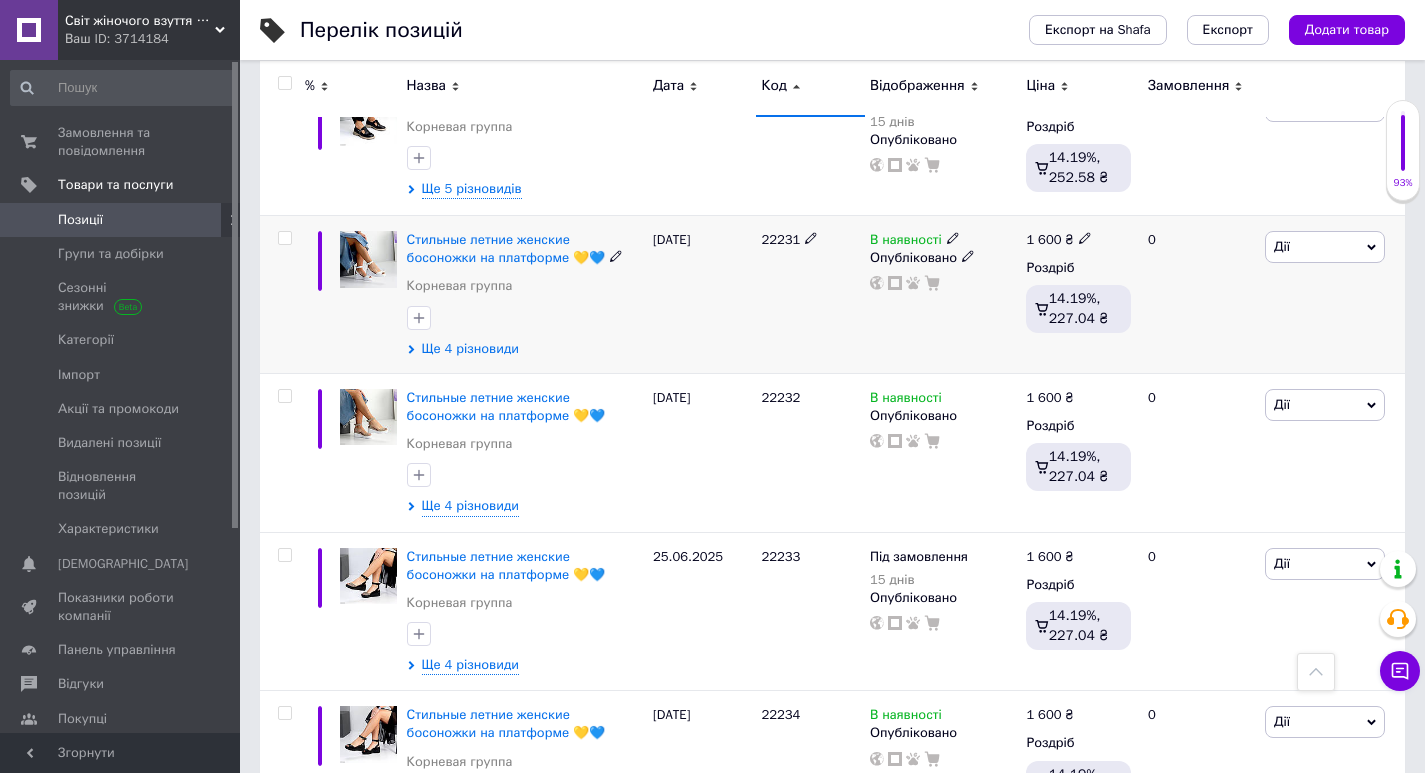 click on "Ще 4 різновиди" at bounding box center [470, 349] 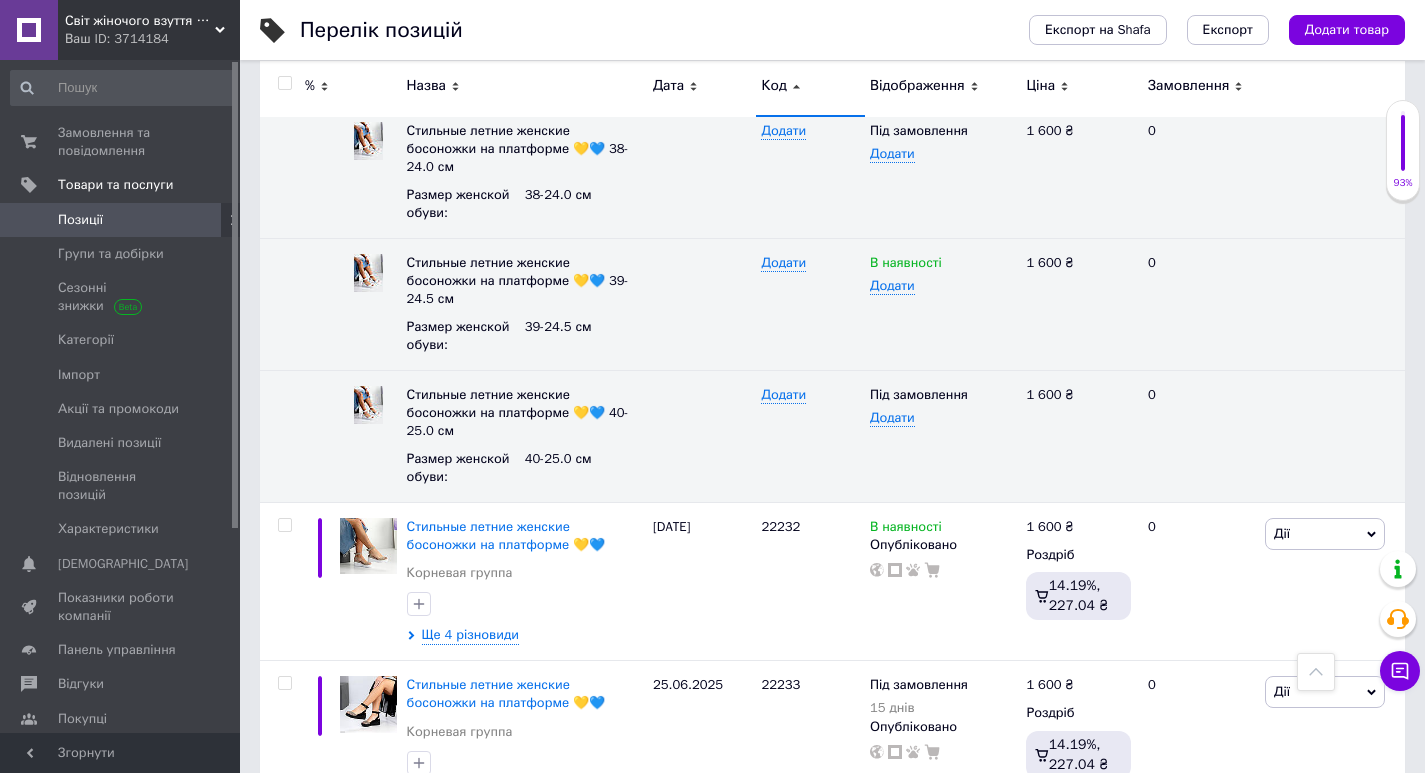 scroll, scrollTop: 21401, scrollLeft: 0, axis: vertical 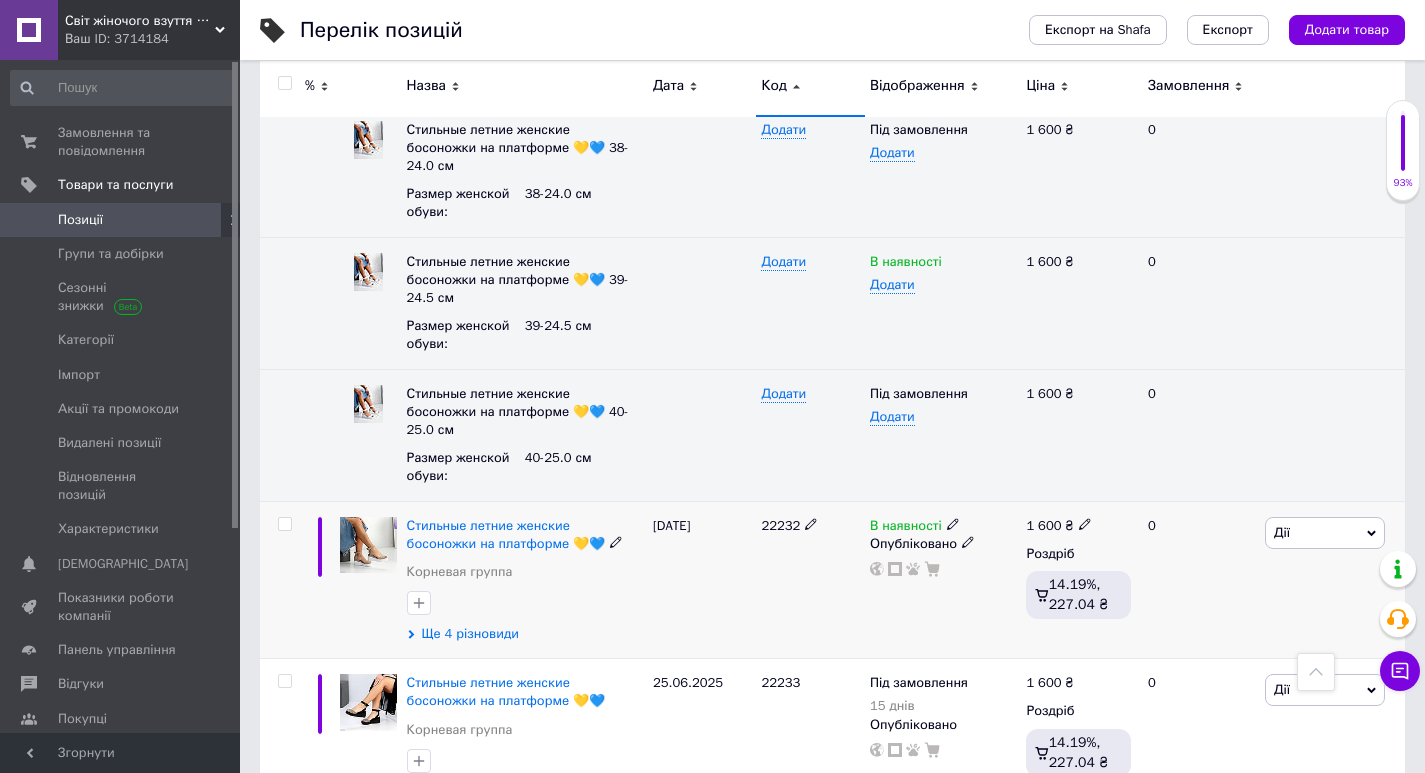 click on "Ще 4 різновиди" at bounding box center [470, 634] 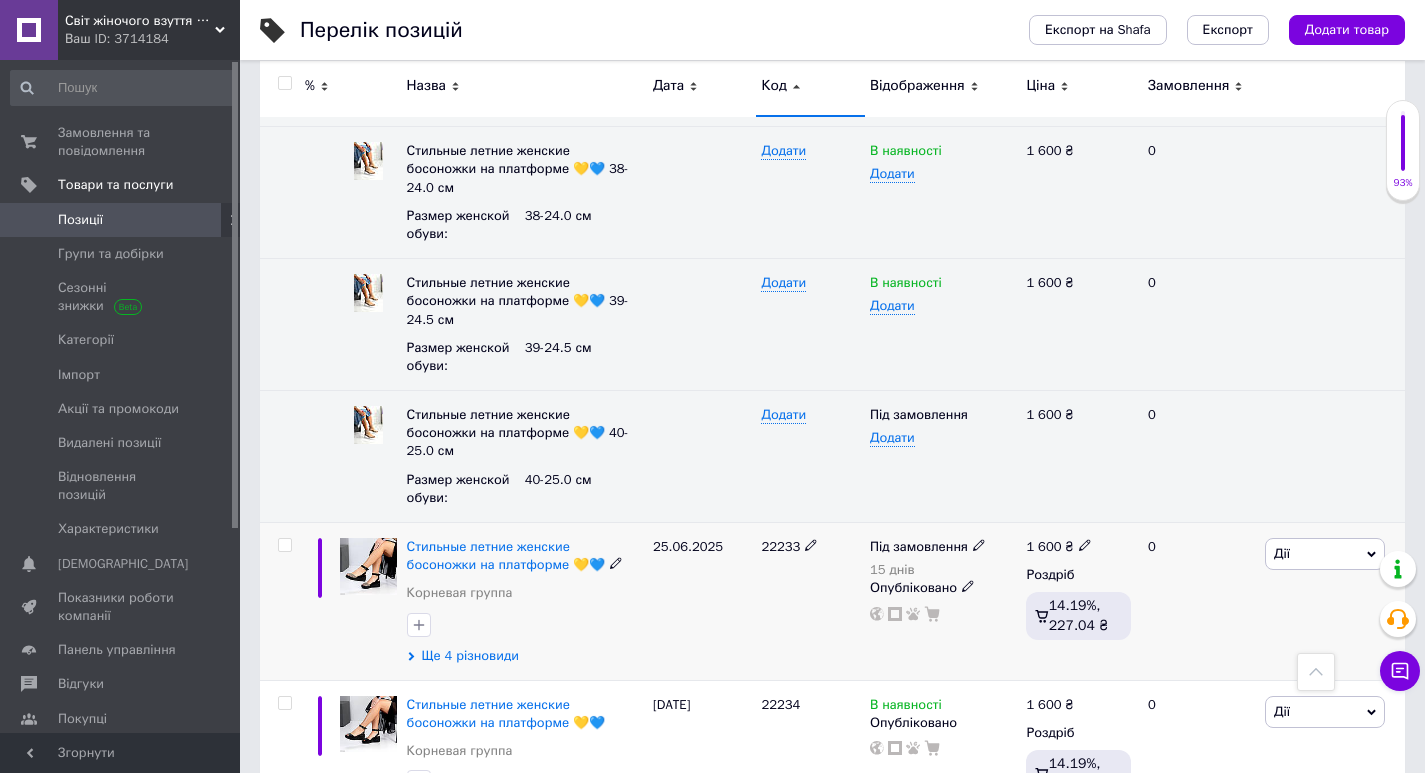 scroll, scrollTop: 22101, scrollLeft: 0, axis: vertical 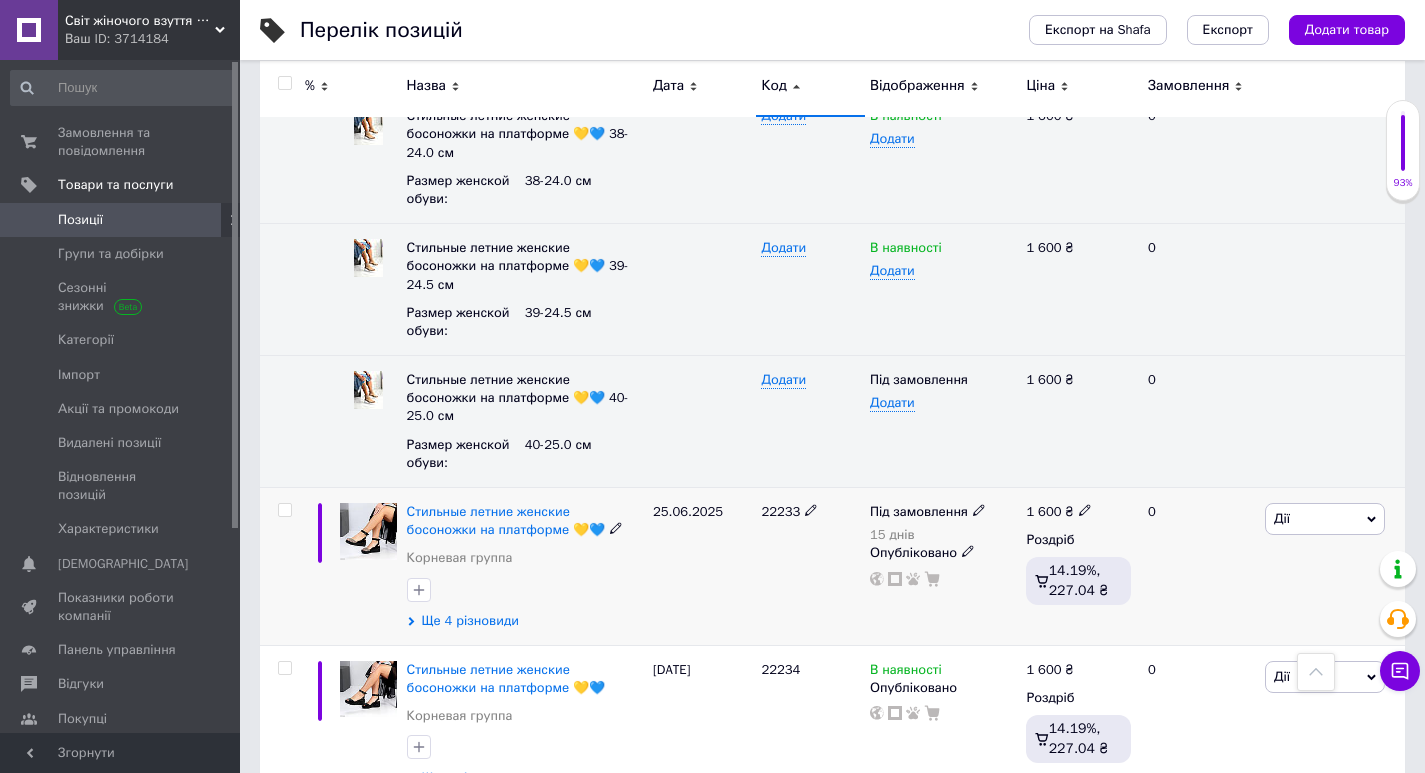 click on "Ще 4 різновиди" at bounding box center [470, 621] 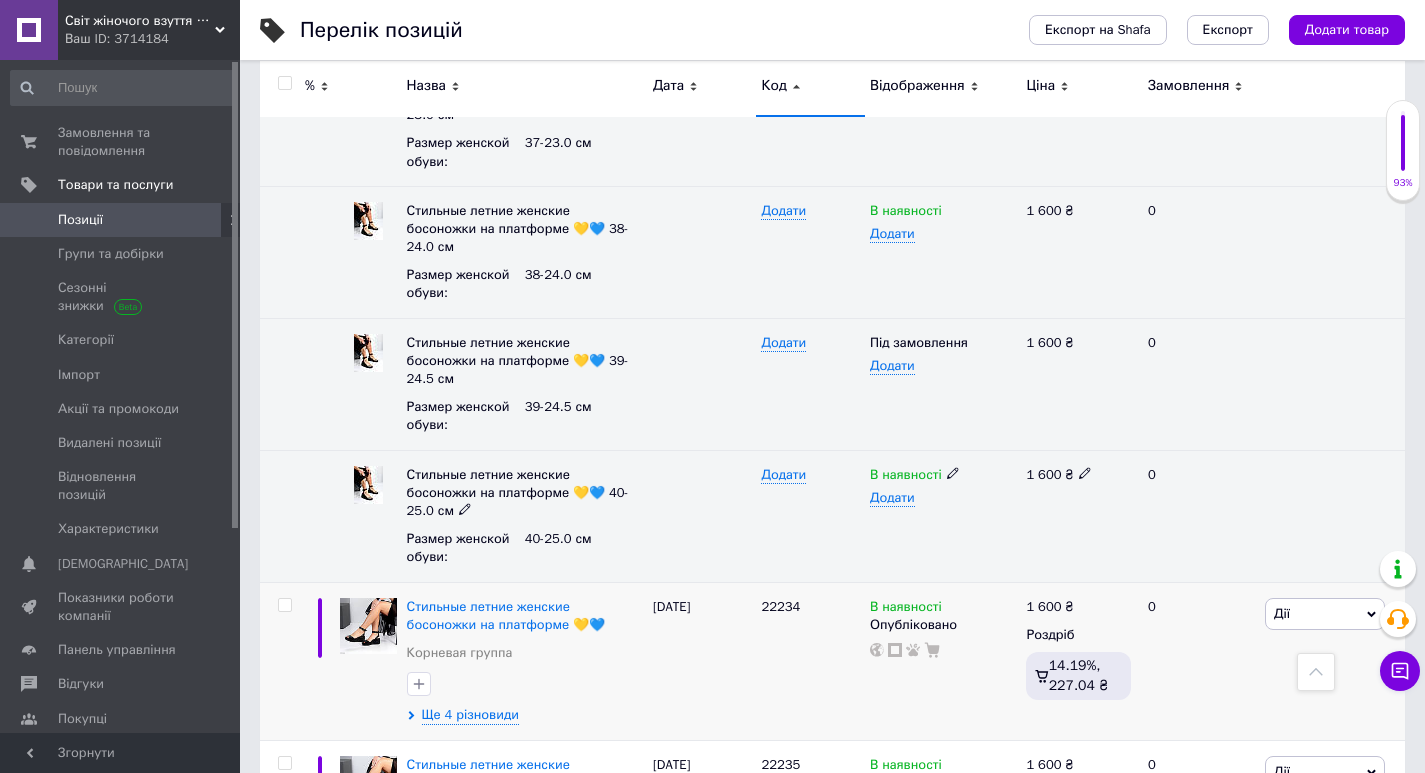 scroll, scrollTop: 22701, scrollLeft: 0, axis: vertical 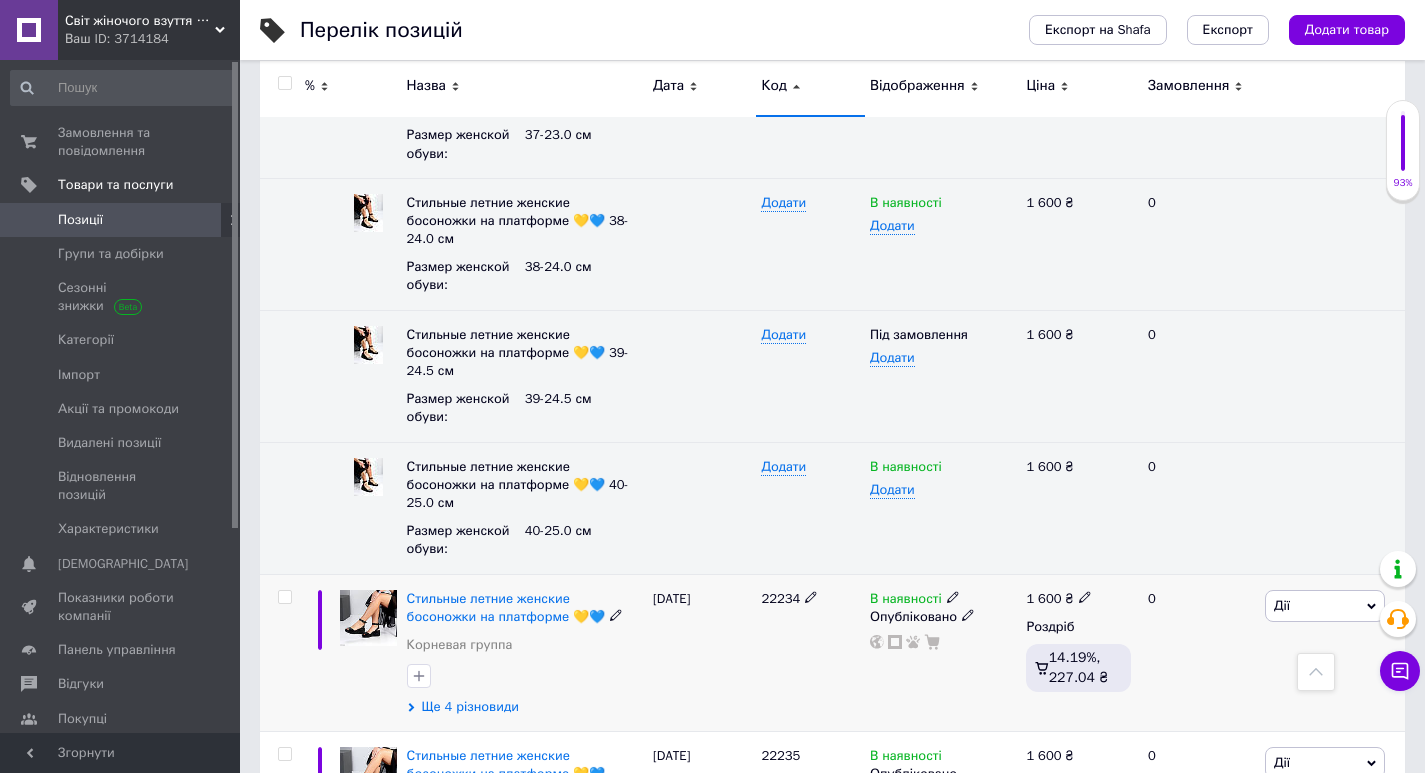 click on "Ще 4 різновиди" at bounding box center [470, 707] 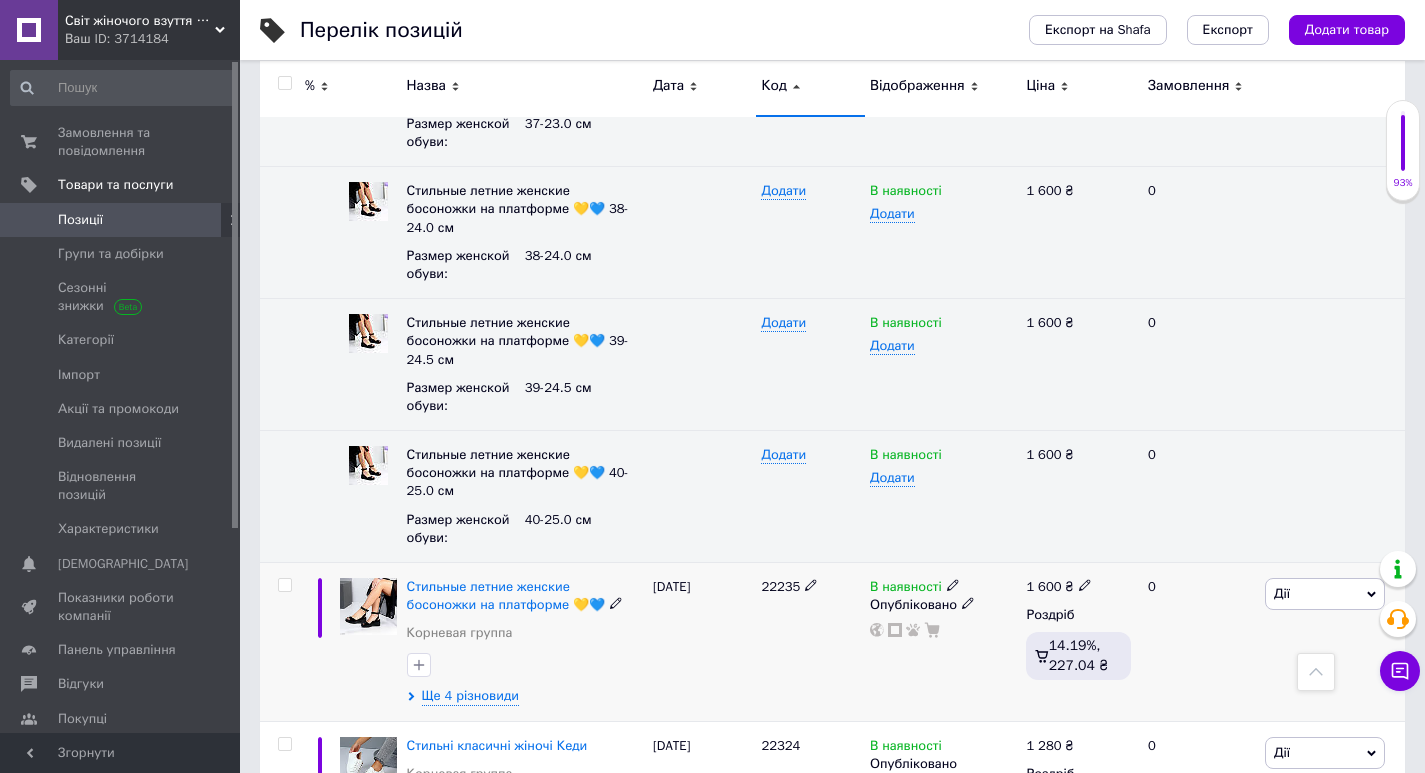 scroll, scrollTop: 23401, scrollLeft: 0, axis: vertical 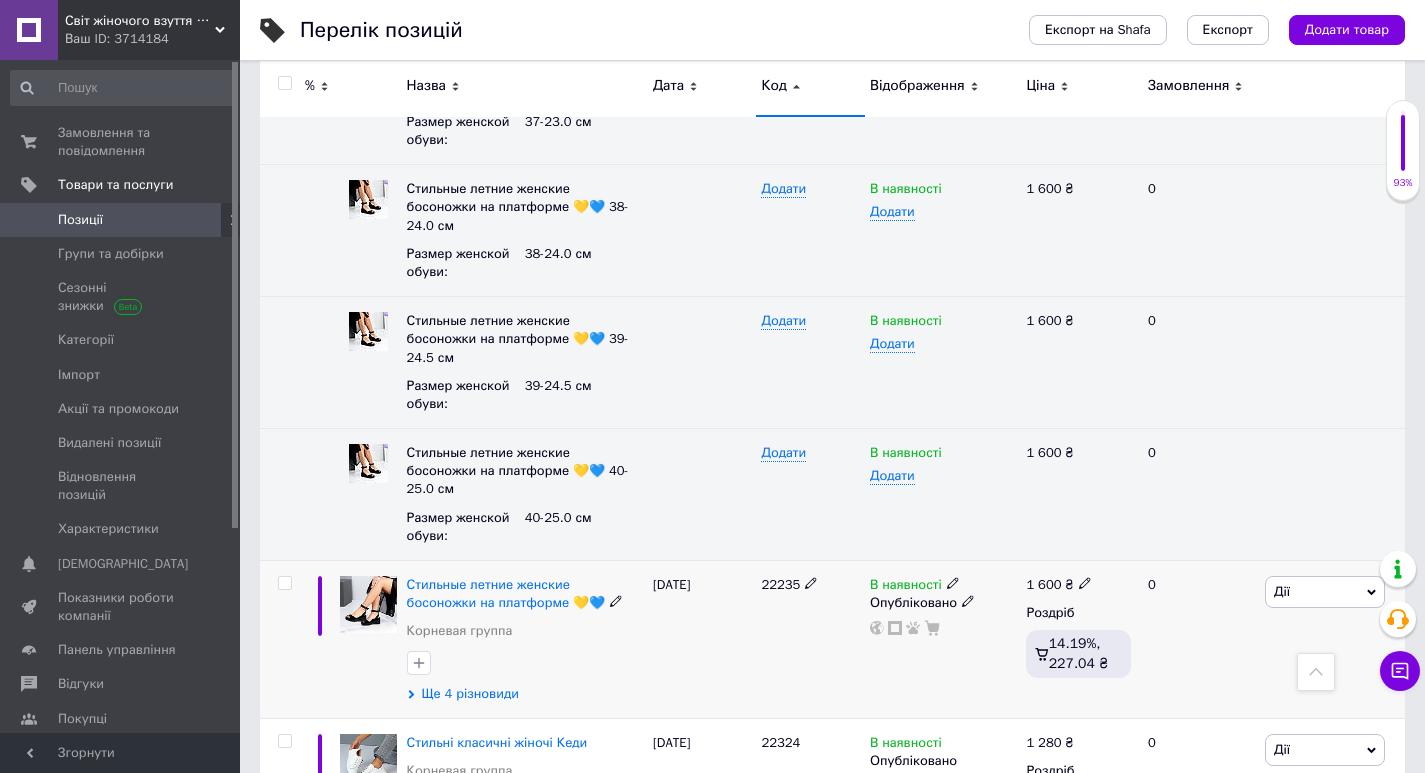 click on "Ще 4 різновиди" at bounding box center (470, 694) 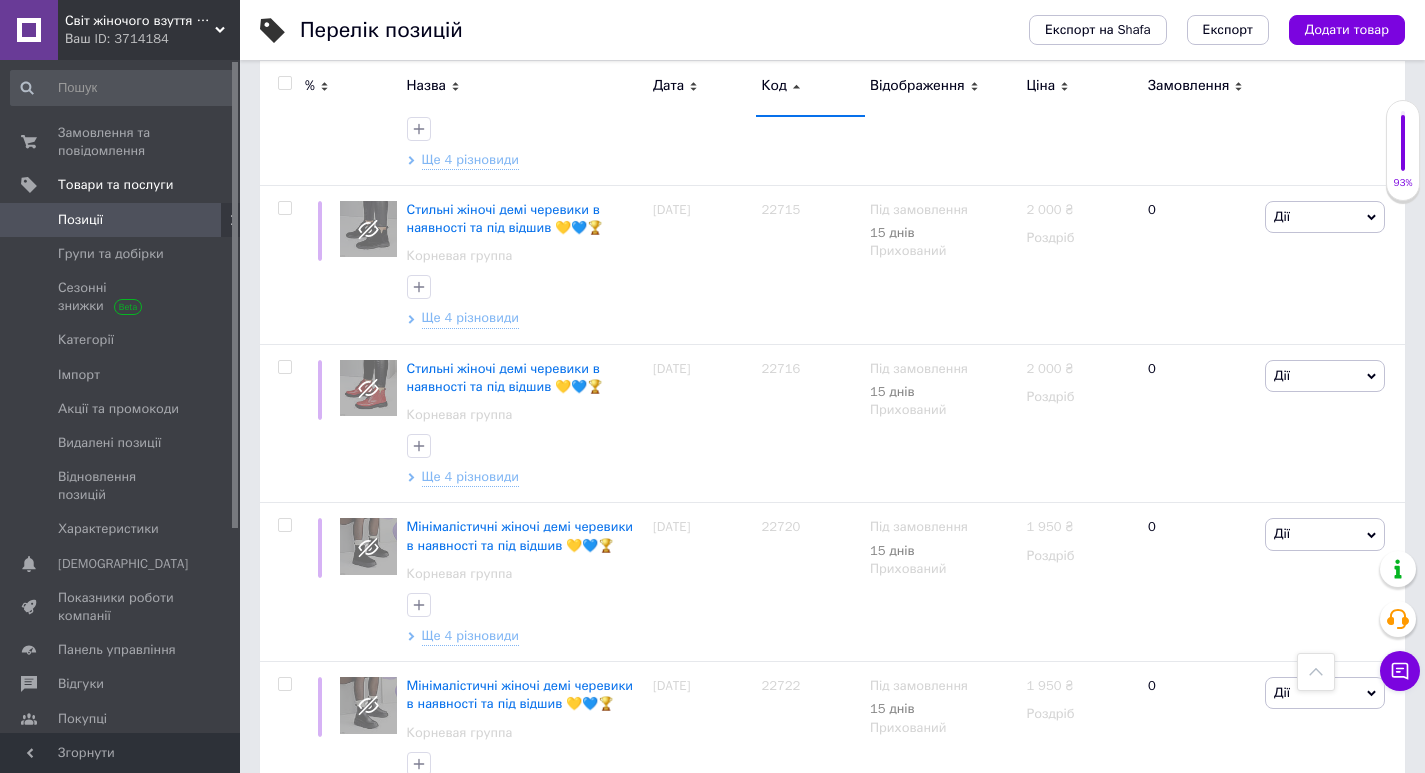 scroll, scrollTop: 31940, scrollLeft: 0, axis: vertical 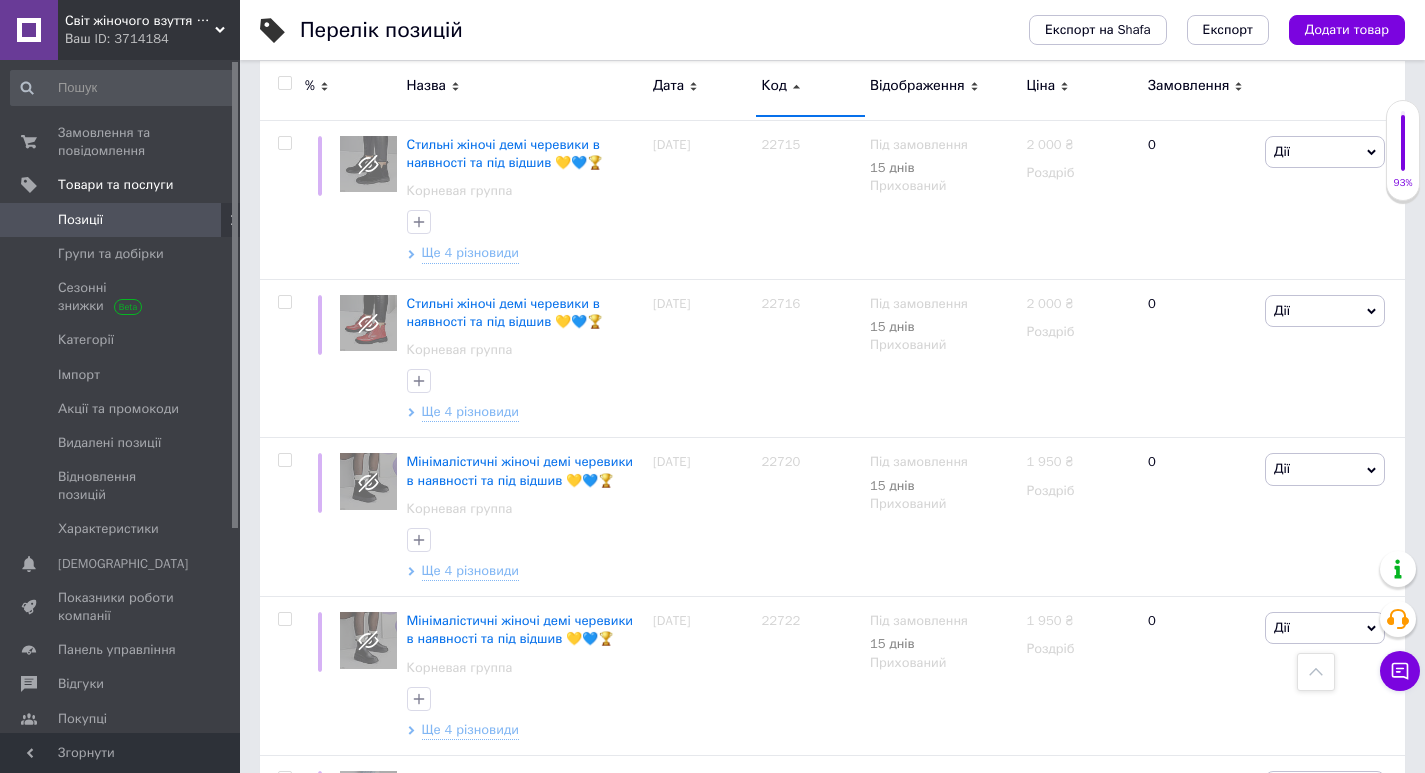 click on "23" at bounding box center [629, 1113] 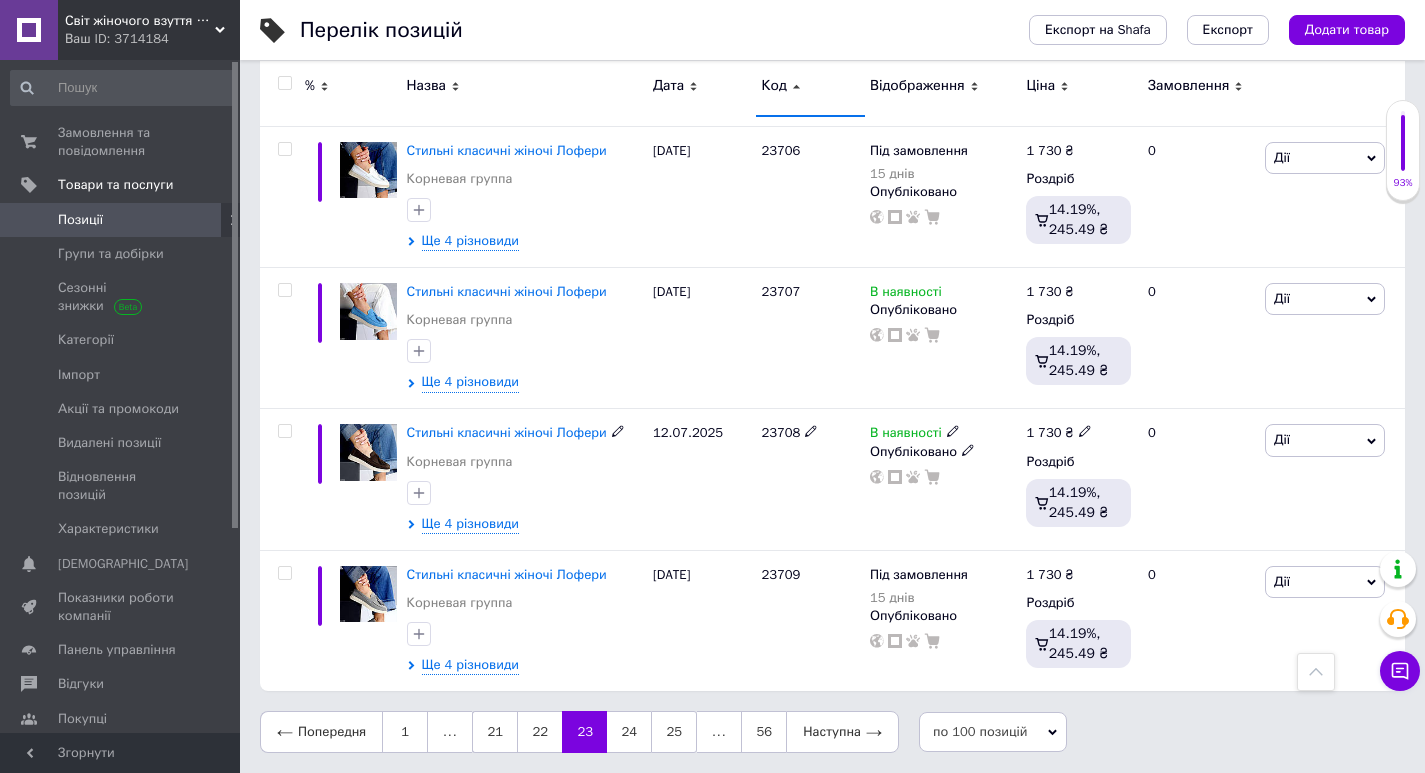 scroll, scrollTop: 15531, scrollLeft: 0, axis: vertical 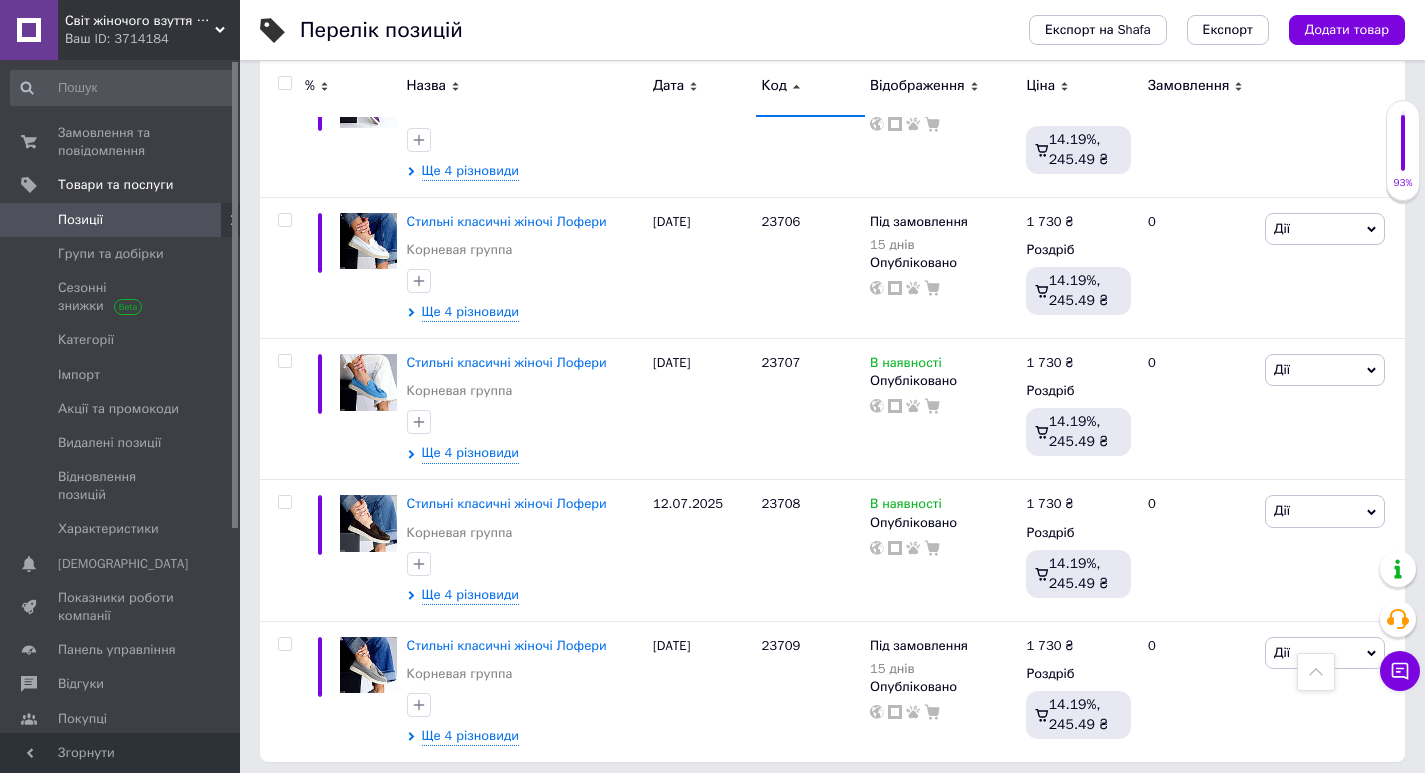 click on "24" at bounding box center (629, 803) 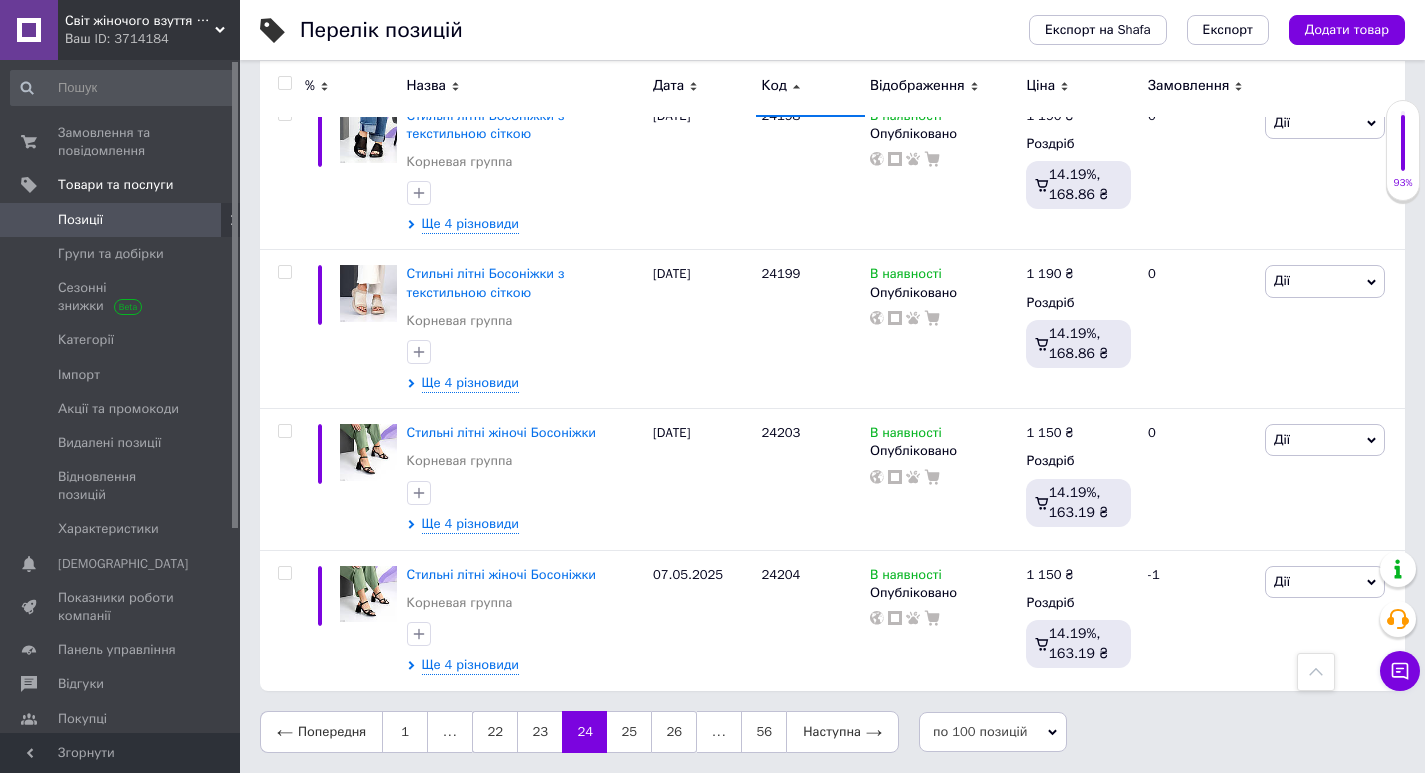 scroll, scrollTop: 15057, scrollLeft: 0, axis: vertical 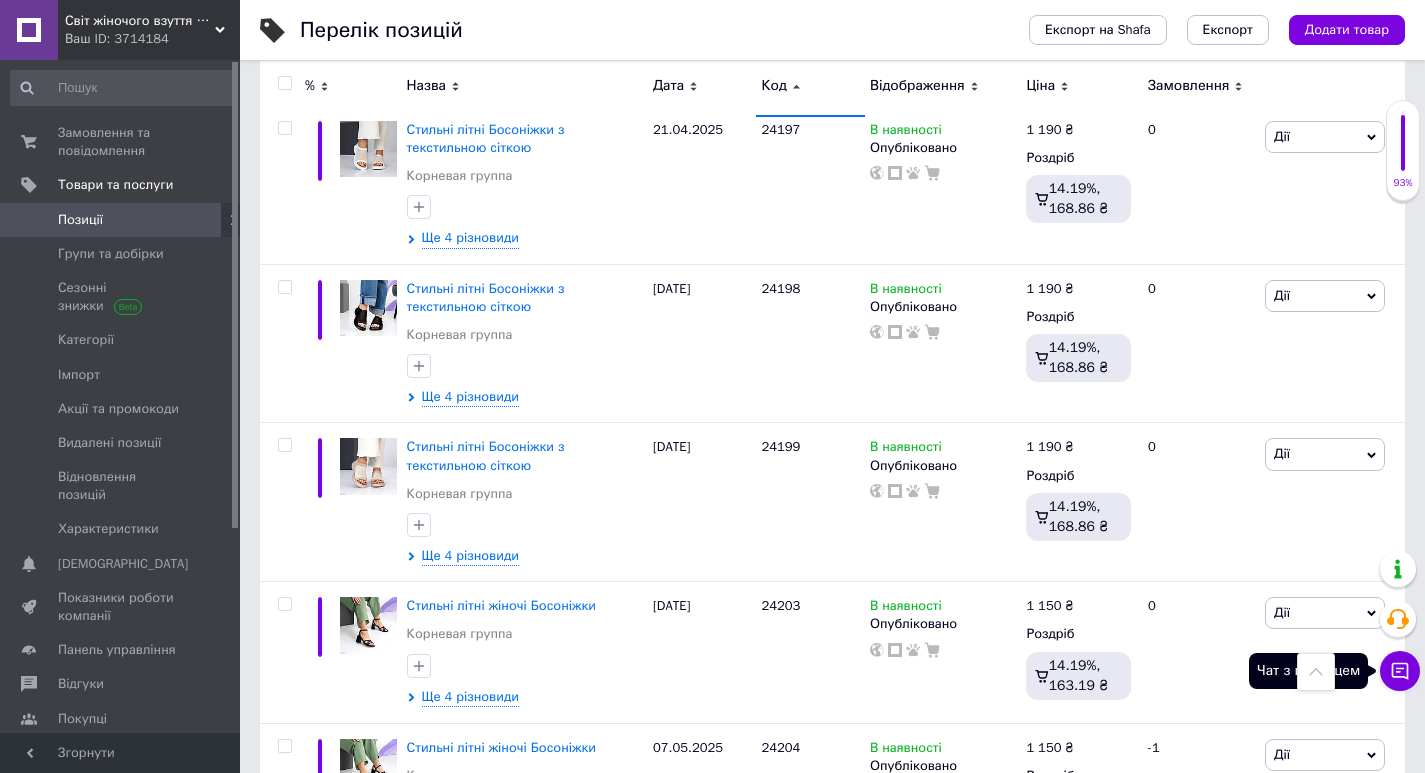 drag, startPoint x: 1410, startPoint y: 677, endPoint x: 1403, endPoint y: 655, distance: 23.086792 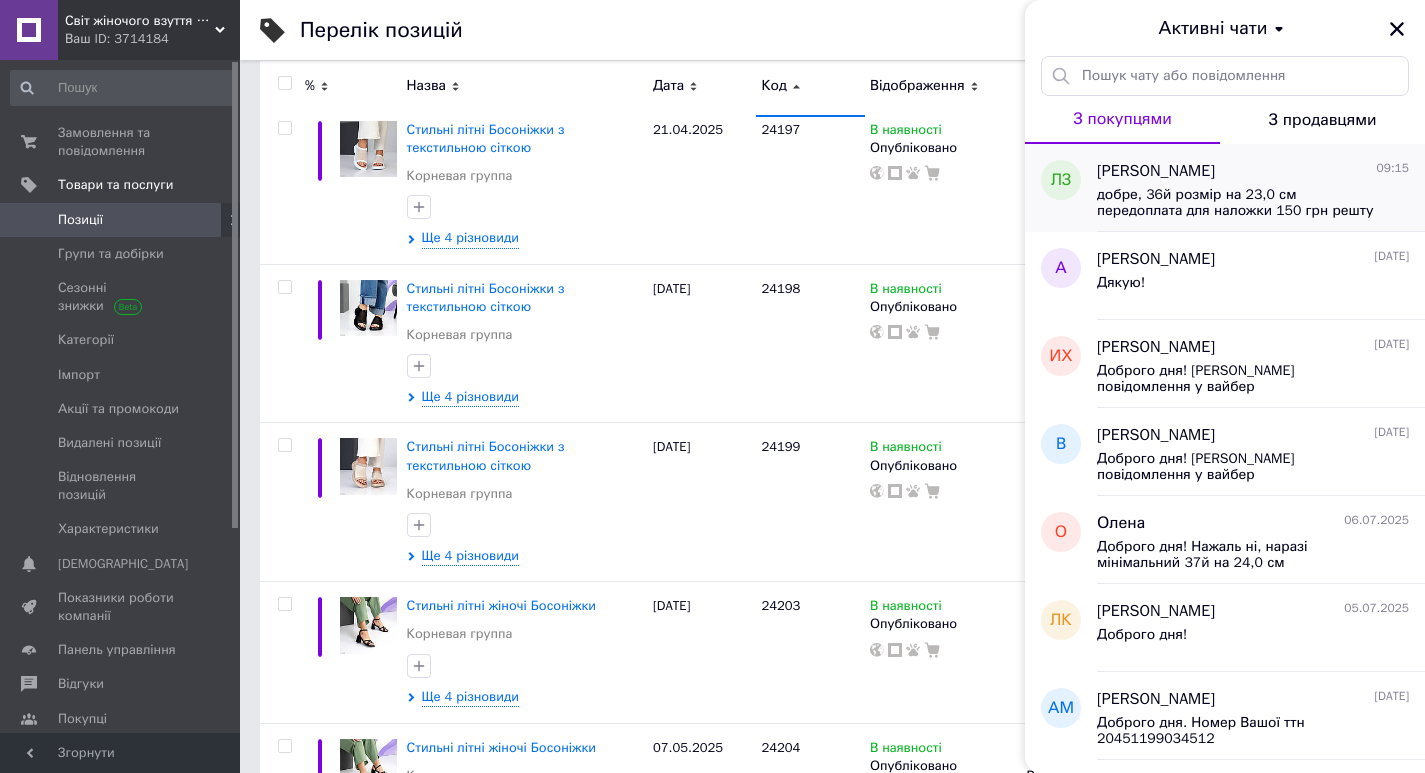 click on "добре, 36й розмір на 23,0 см передоплата для наложки 150 грн решту суми сплачуєте у відділенні НП після огляду та примірки. Також надігліть, будь ласка, дані для оформлення замовлення: ПІБ, номер телефону, Область , місто, № відділення [GEOGRAPHIC_DATA] для передоплати: [CREDIT_CARD_NUMBER] [PERSON_NAME]. повідомте будь ласка як внесете оплату" at bounding box center [1239, 203] 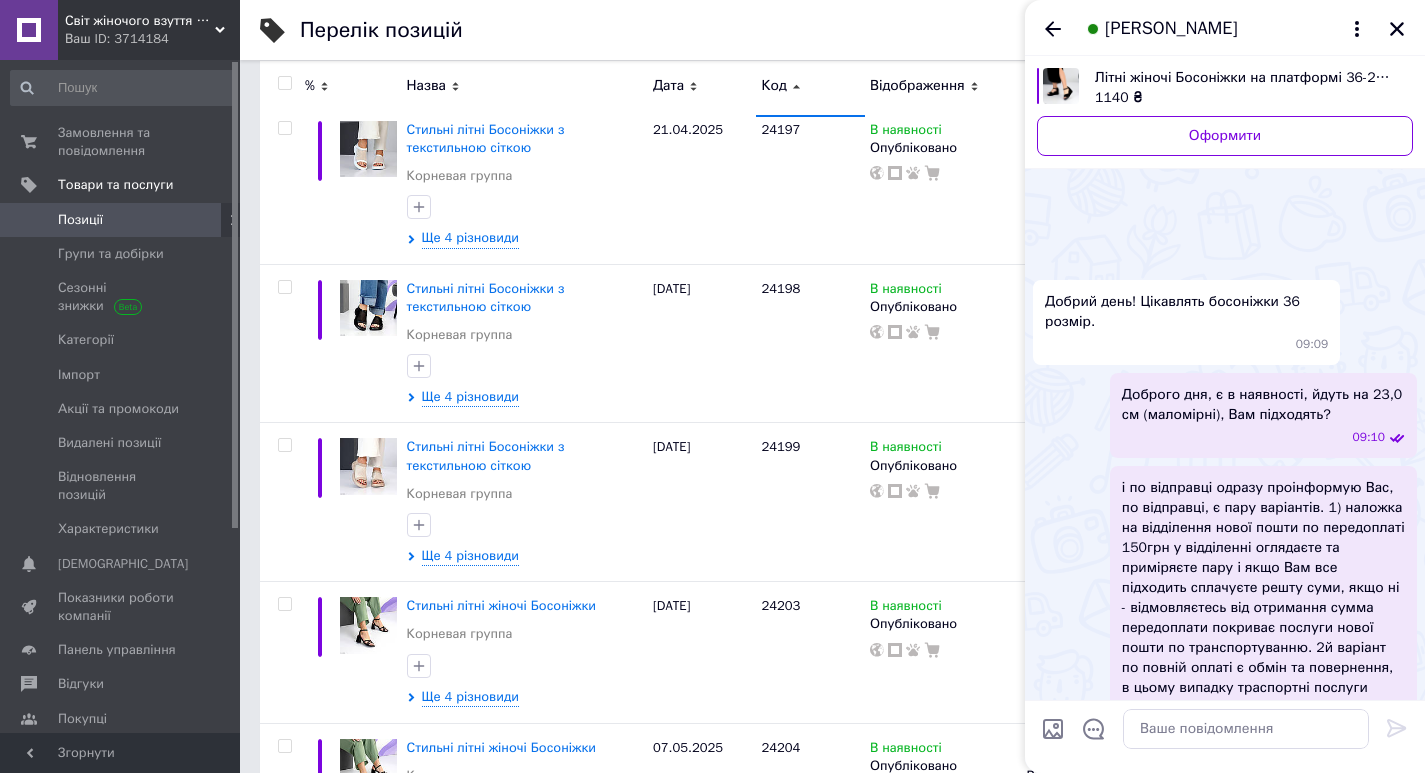 scroll, scrollTop: 472, scrollLeft: 0, axis: vertical 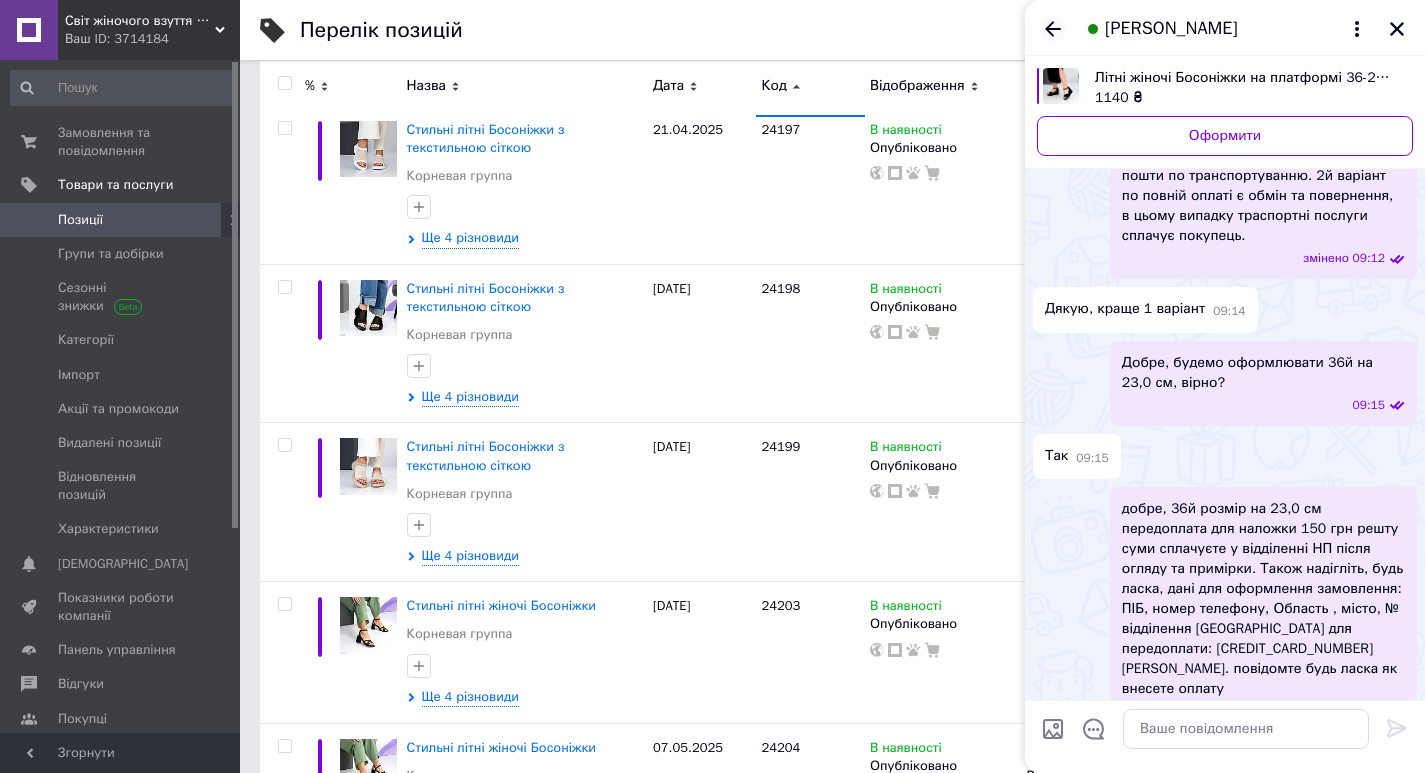 click 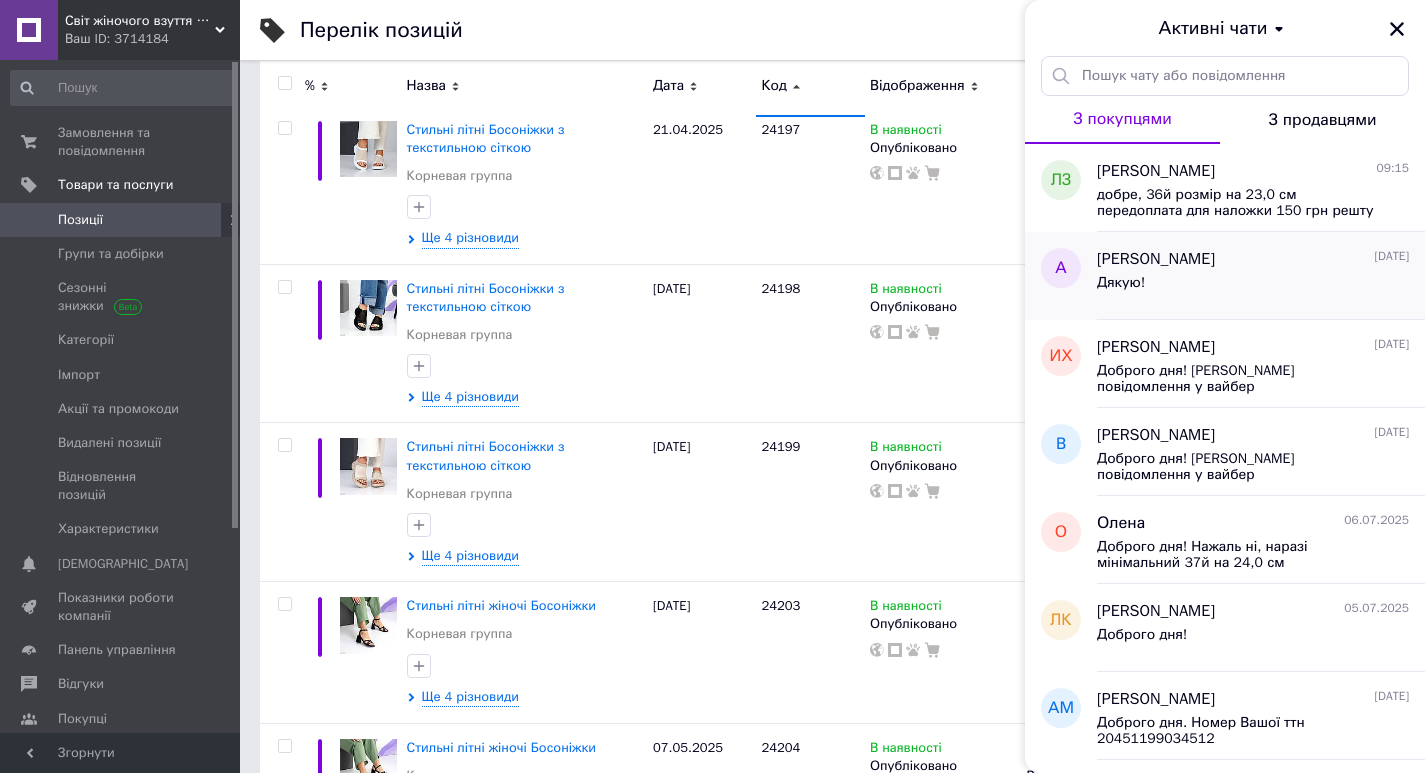 click on "[PERSON_NAME] [DATE]" at bounding box center [1253, 259] 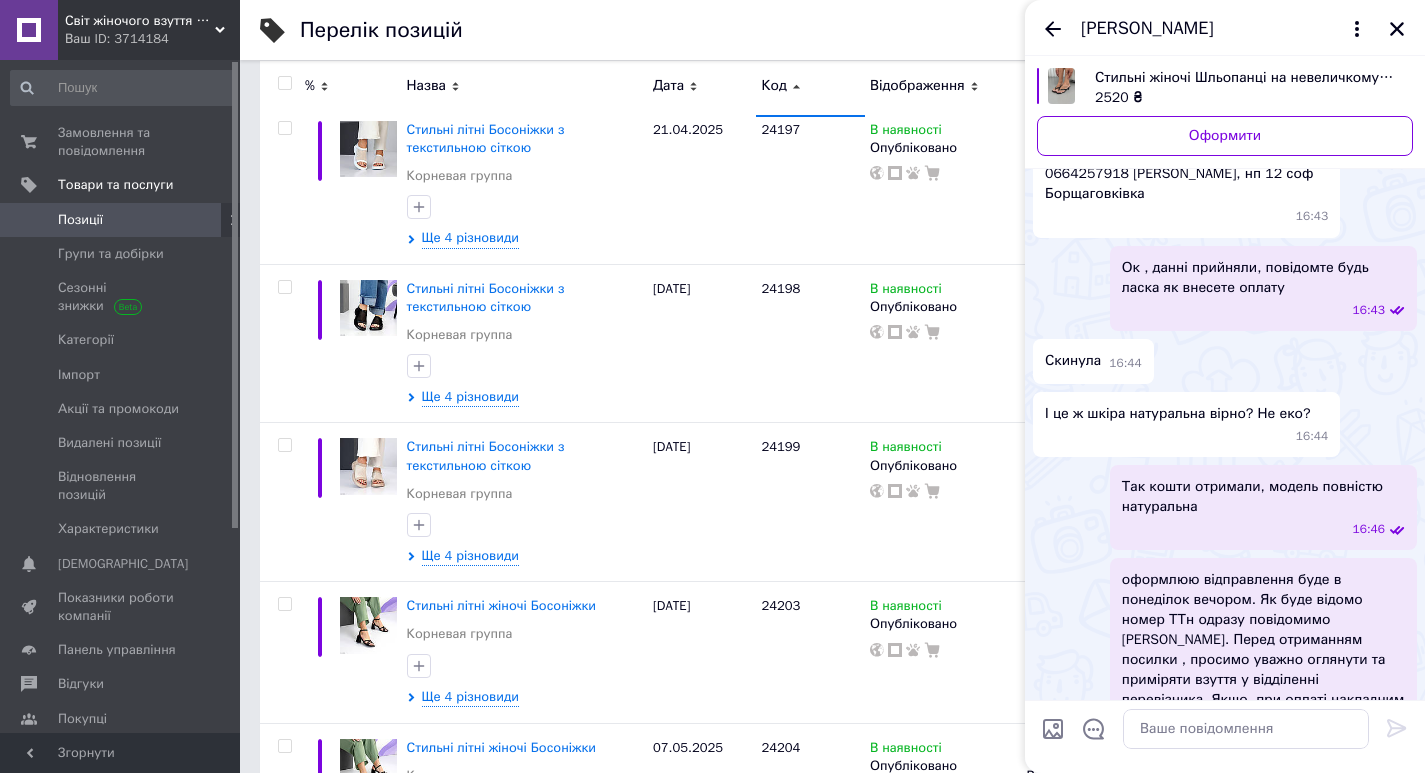 scroll, scrollTop: 1372, scrollLeft: 0, axis: vertical 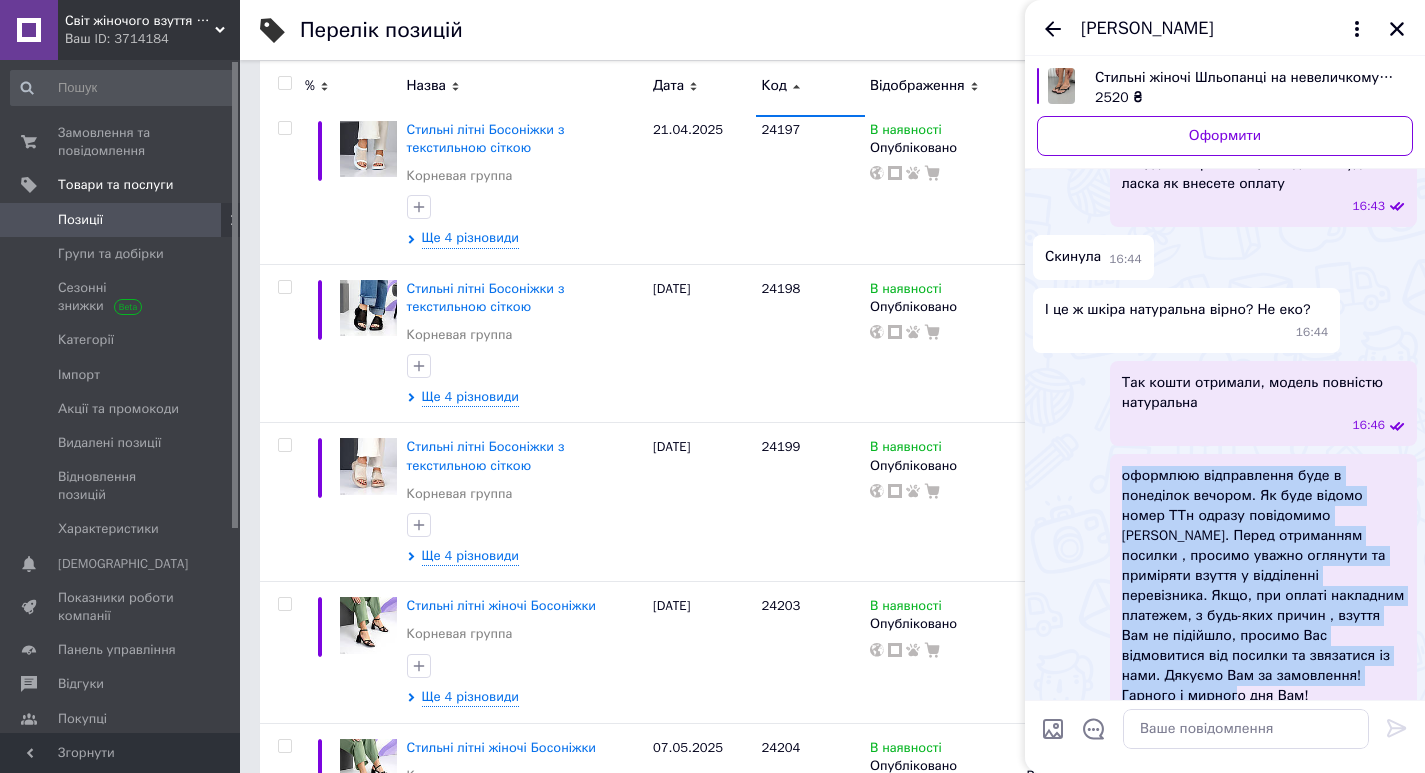 drag, startPoint x: 1123, startPoint y: 417, endPoint x: 1410, endPoint y: 596, distance: 338.24548 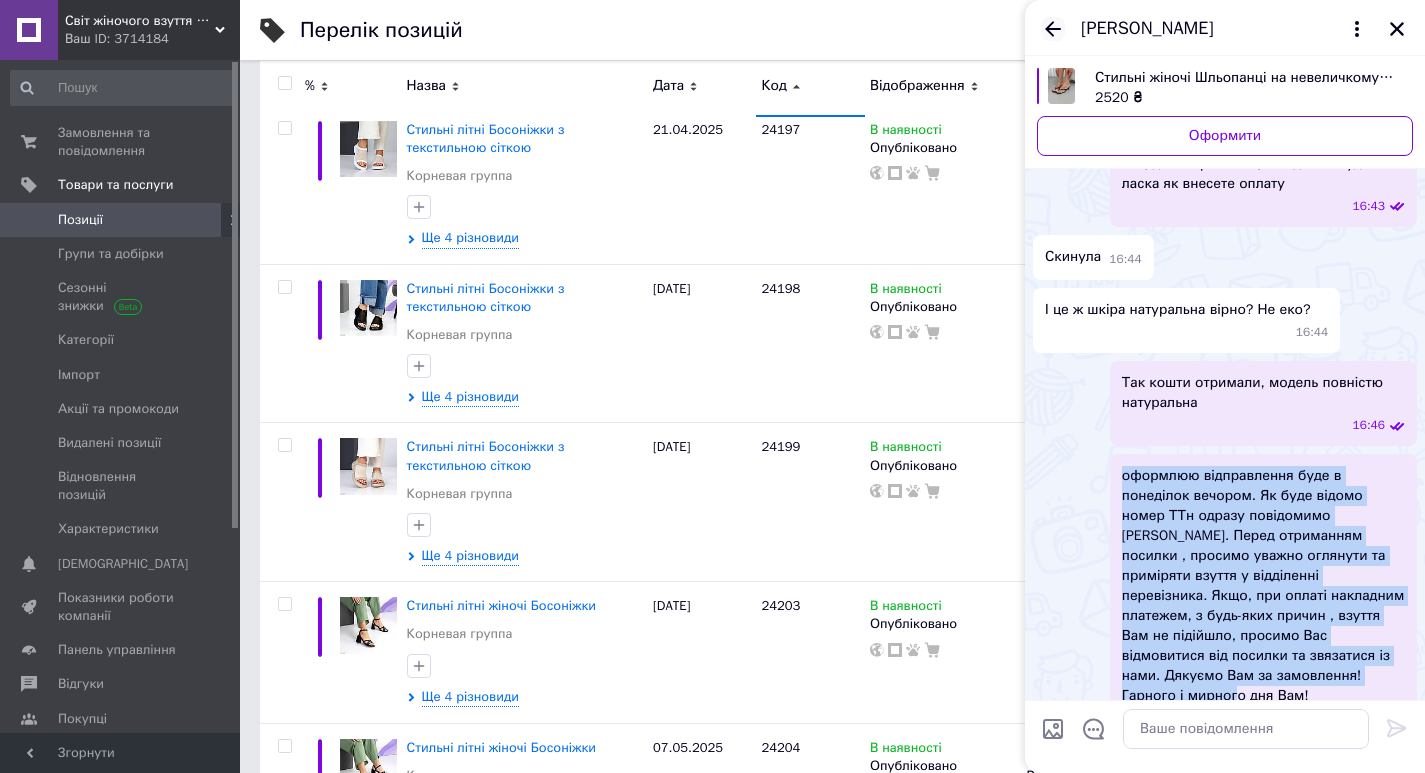 click 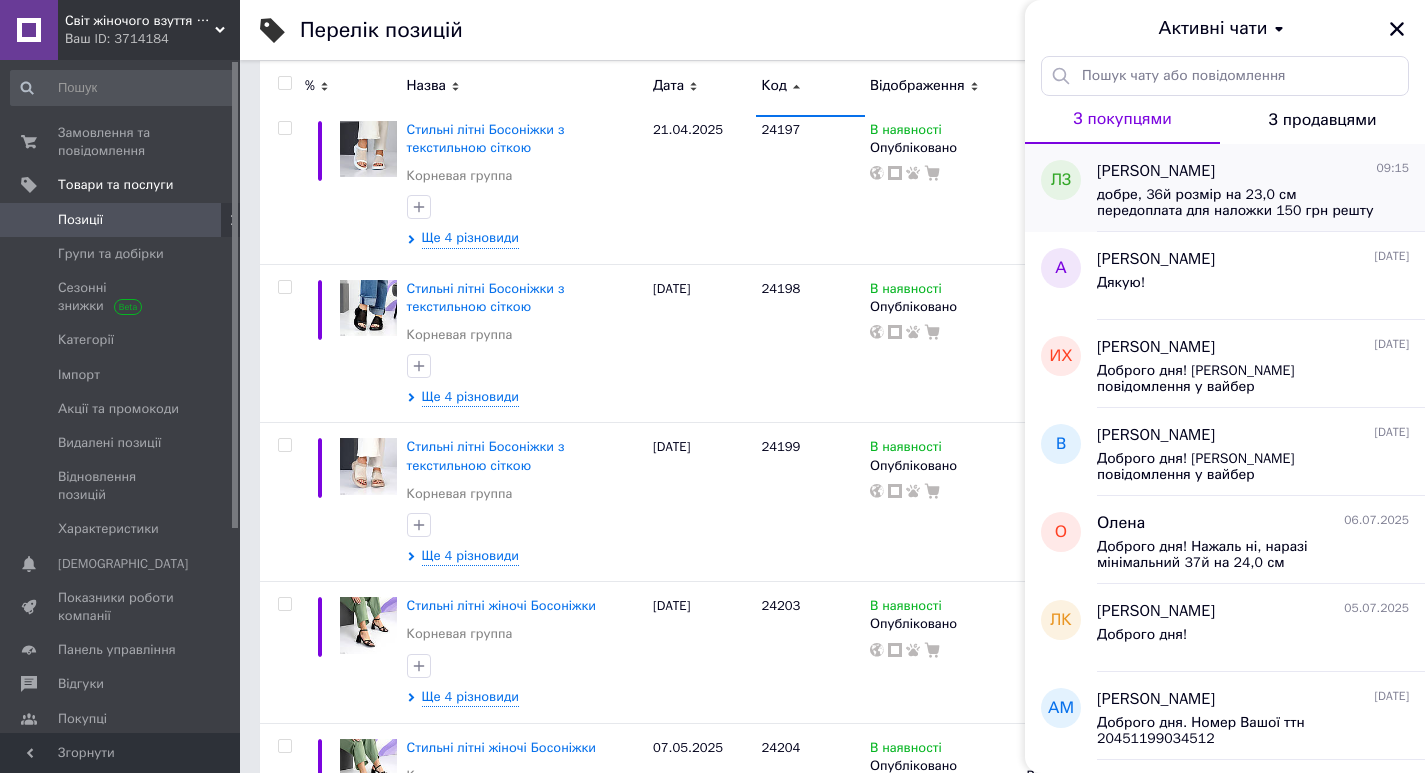 click on "[PERSON_NAME]" at bounding box center [1156, 171] 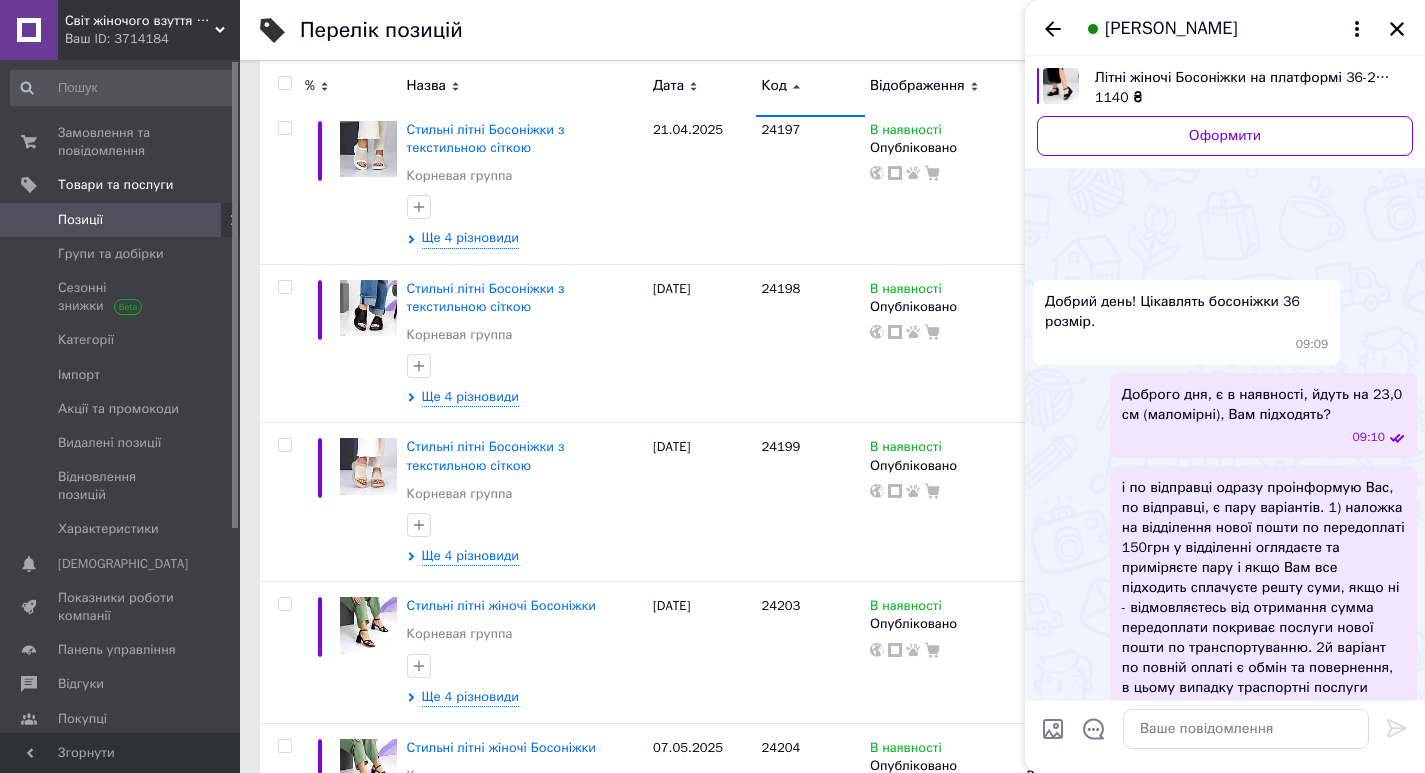 scroll, scrollTop: 472, scrollLeft: 0, axis: vertical 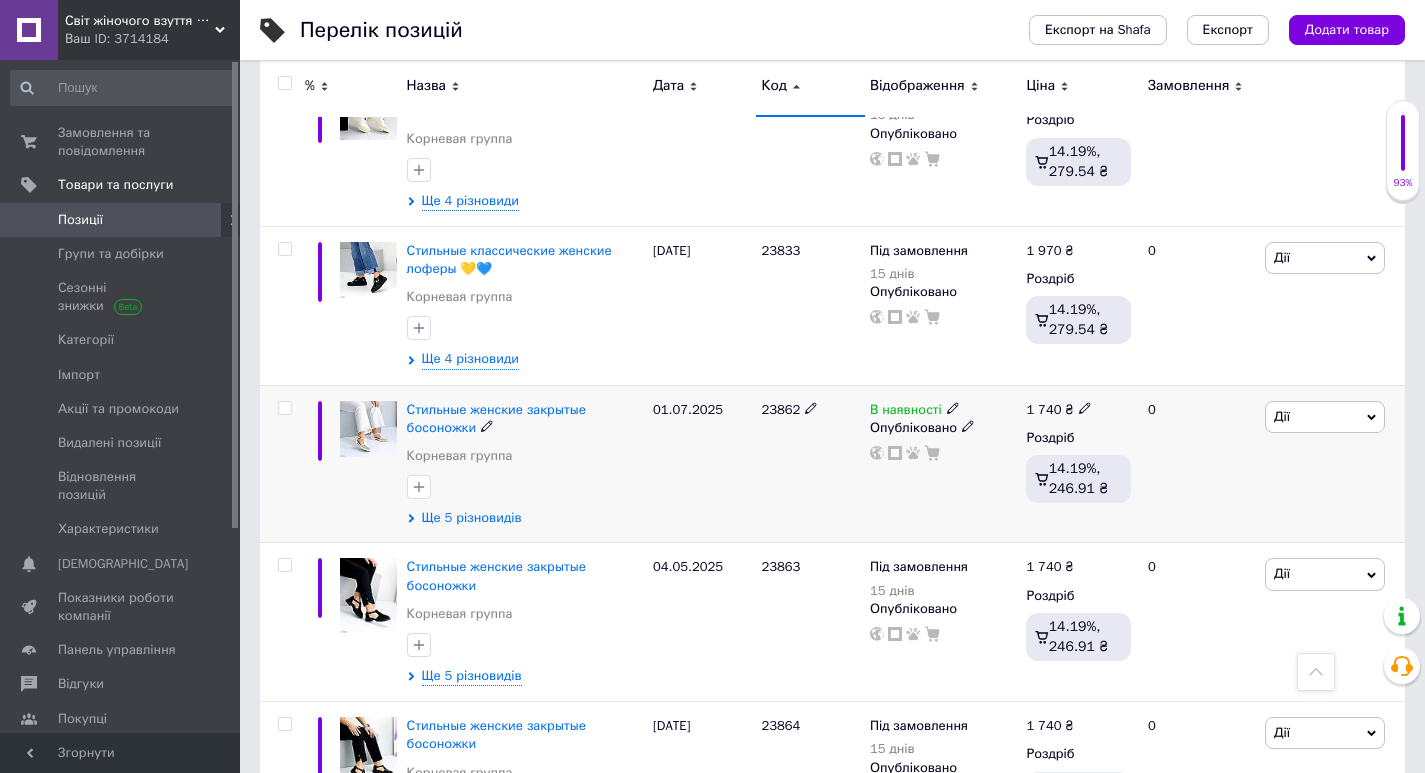 click on "Ще 5 різновидів" at bounding box center [472, 518] 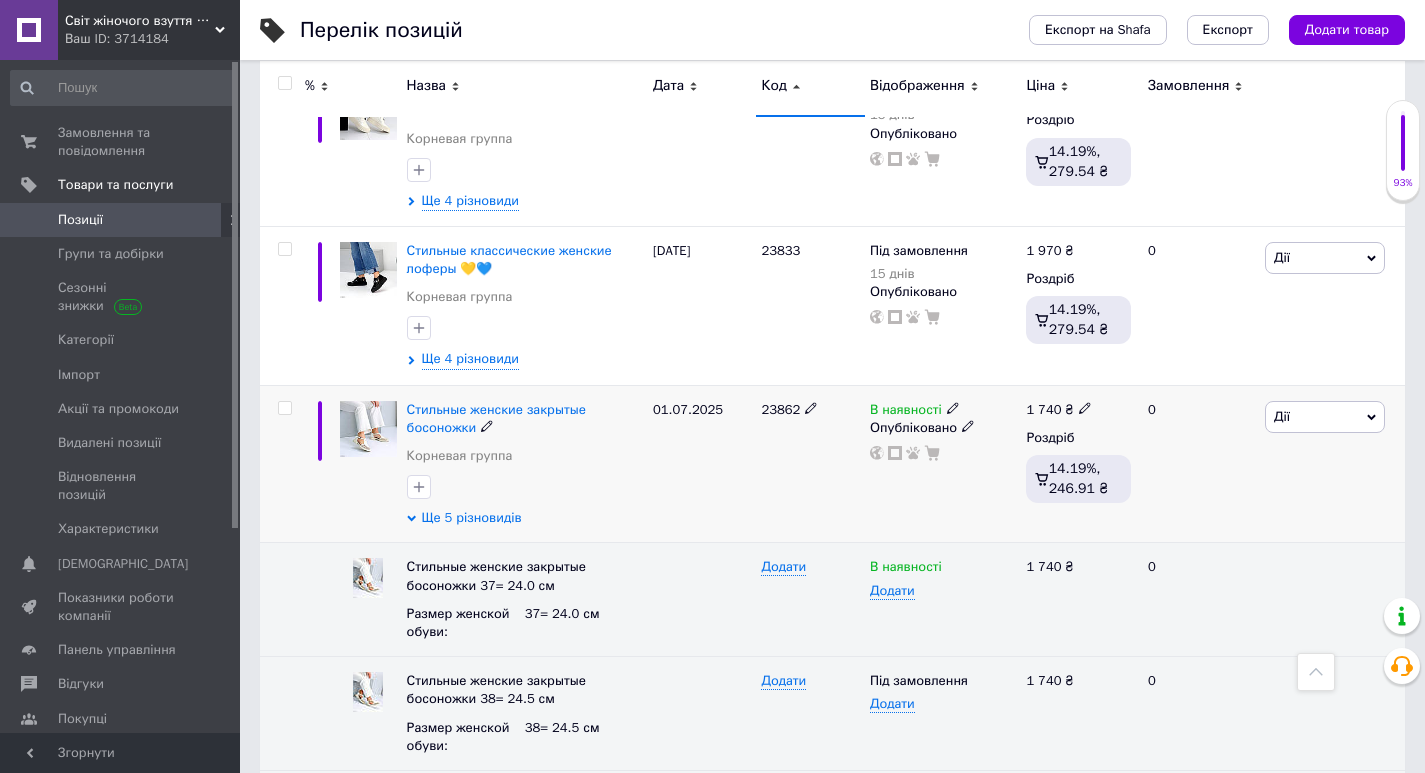 click on "Ще 5 різновидів" at bounding box center (472, 518) 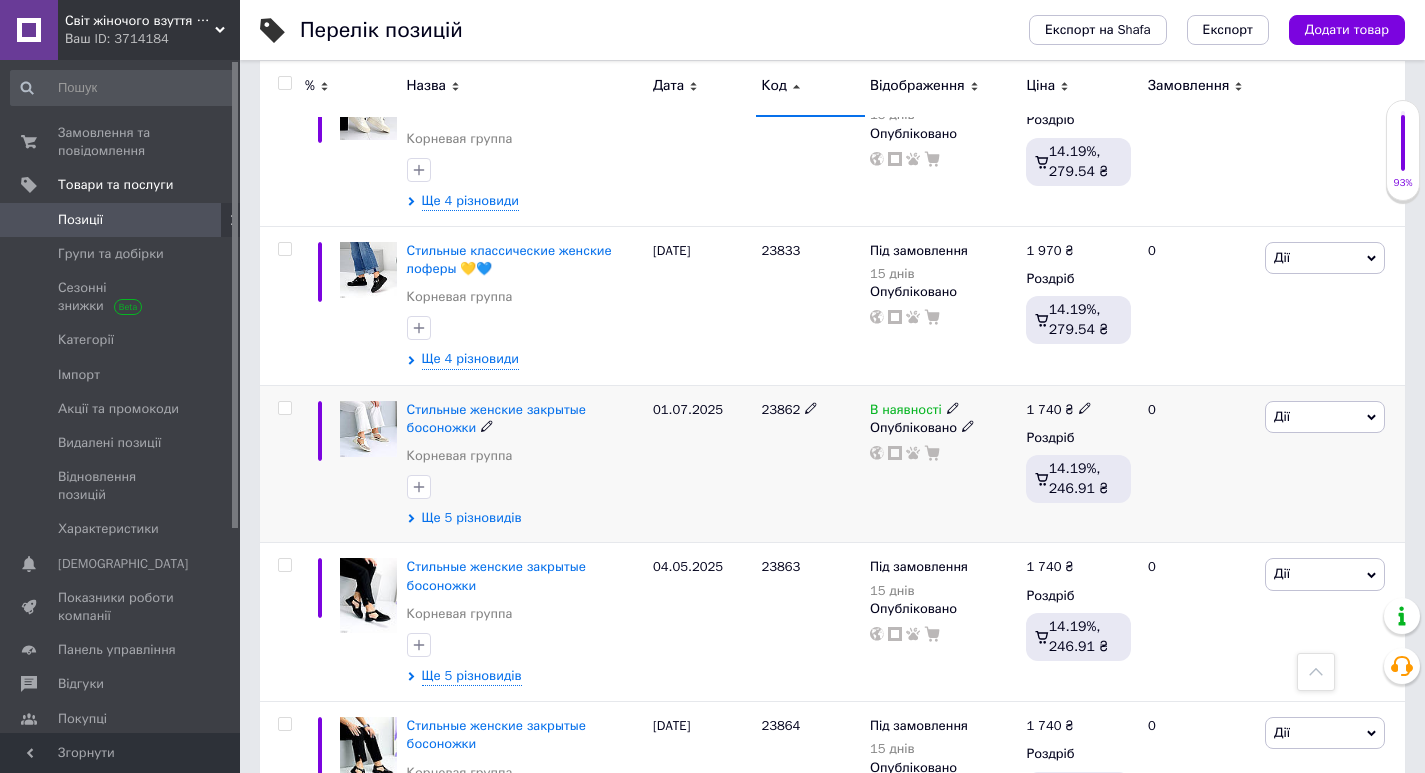 click on "Ще 5 різновидів" at bounding box center [472, 518] 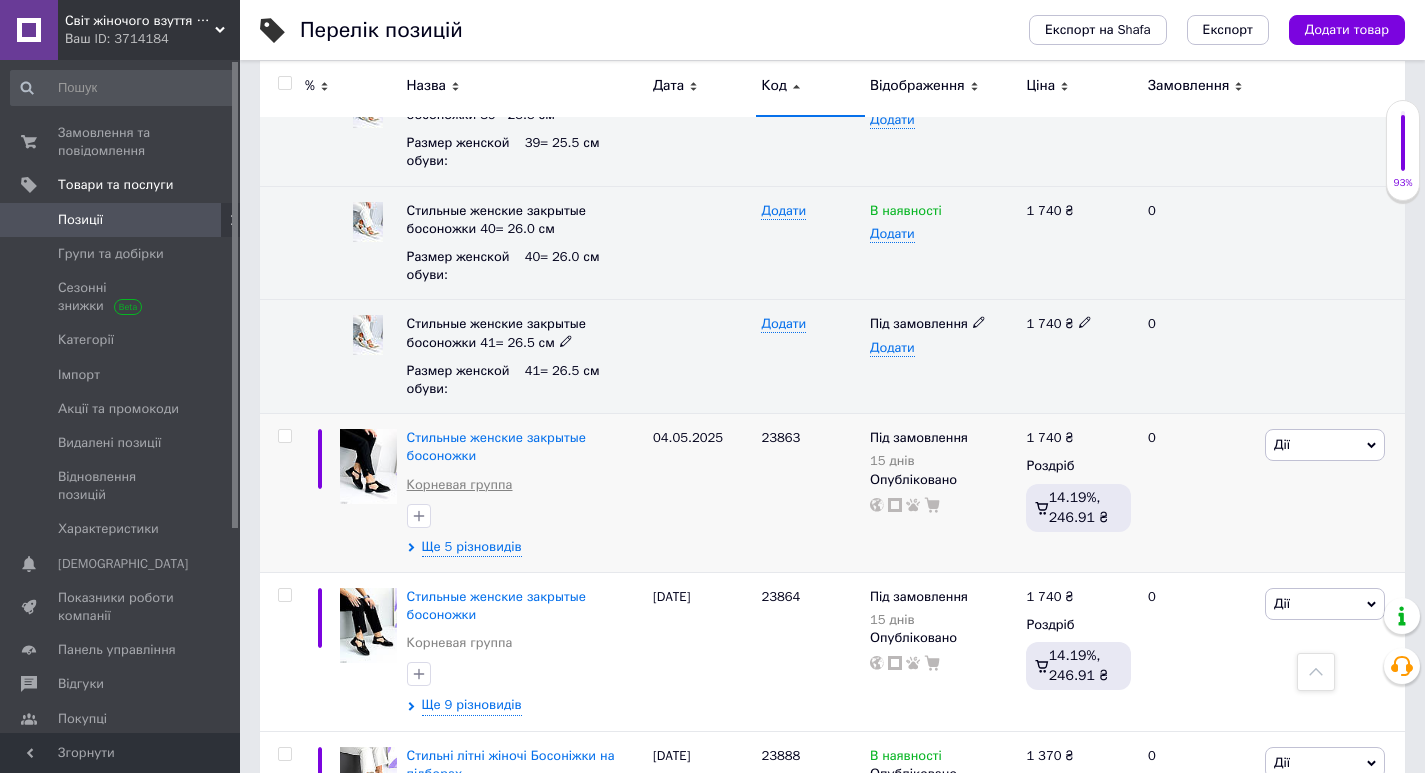 scroll, scrollTop: 3534, scrollLeft: 0, axis: vertical 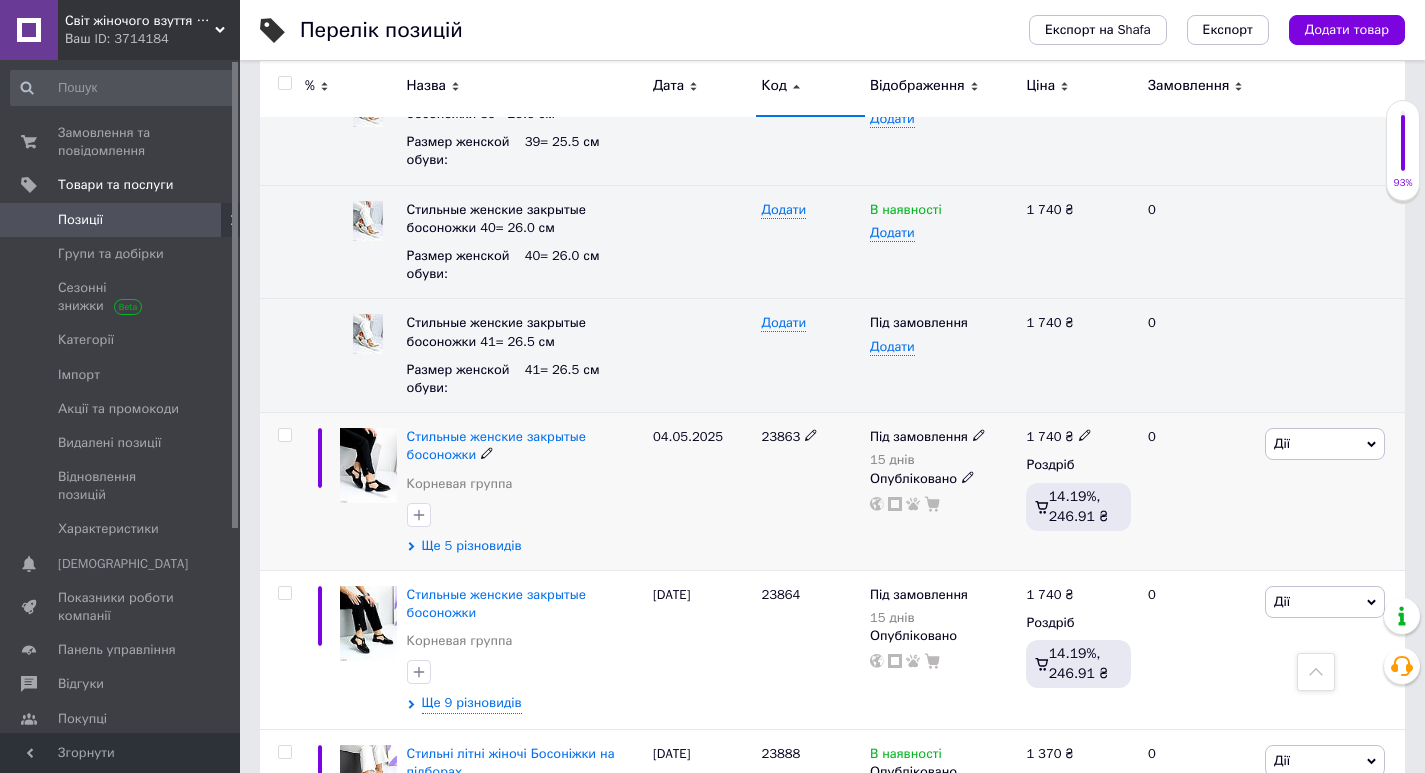 click on "Ще 5 різновидів" at bounding box center [472, 546] 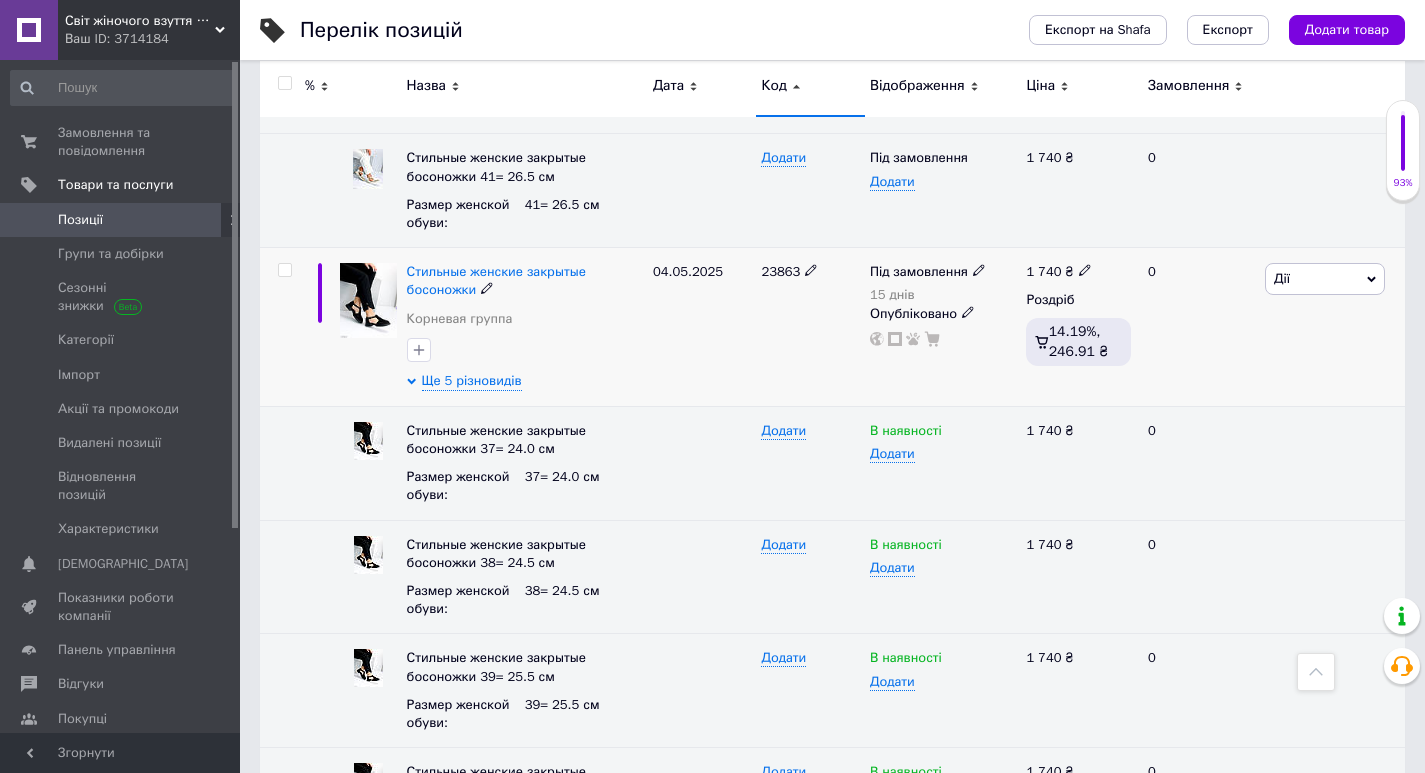 scroll, scrollTop: 3734, scrollLeft: 0, axis: vertical 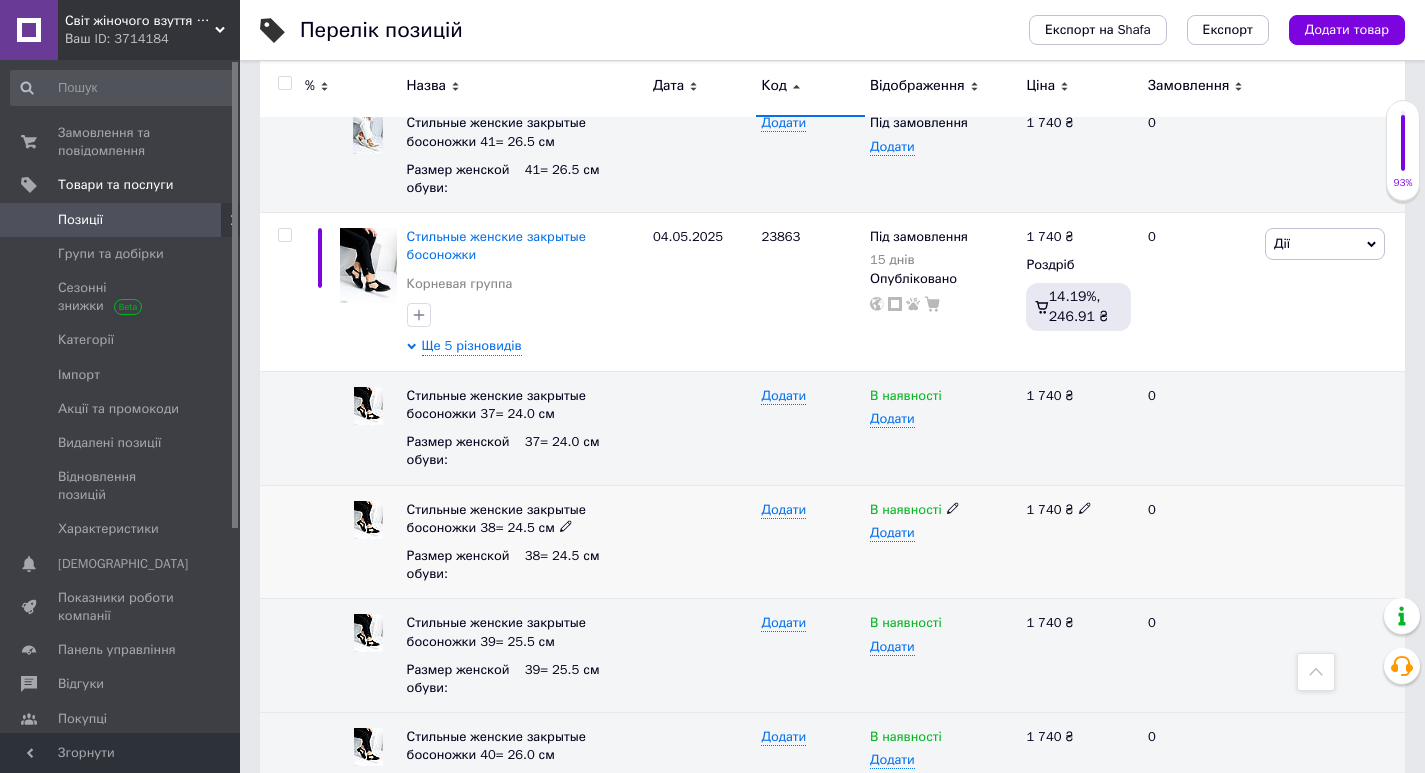 click 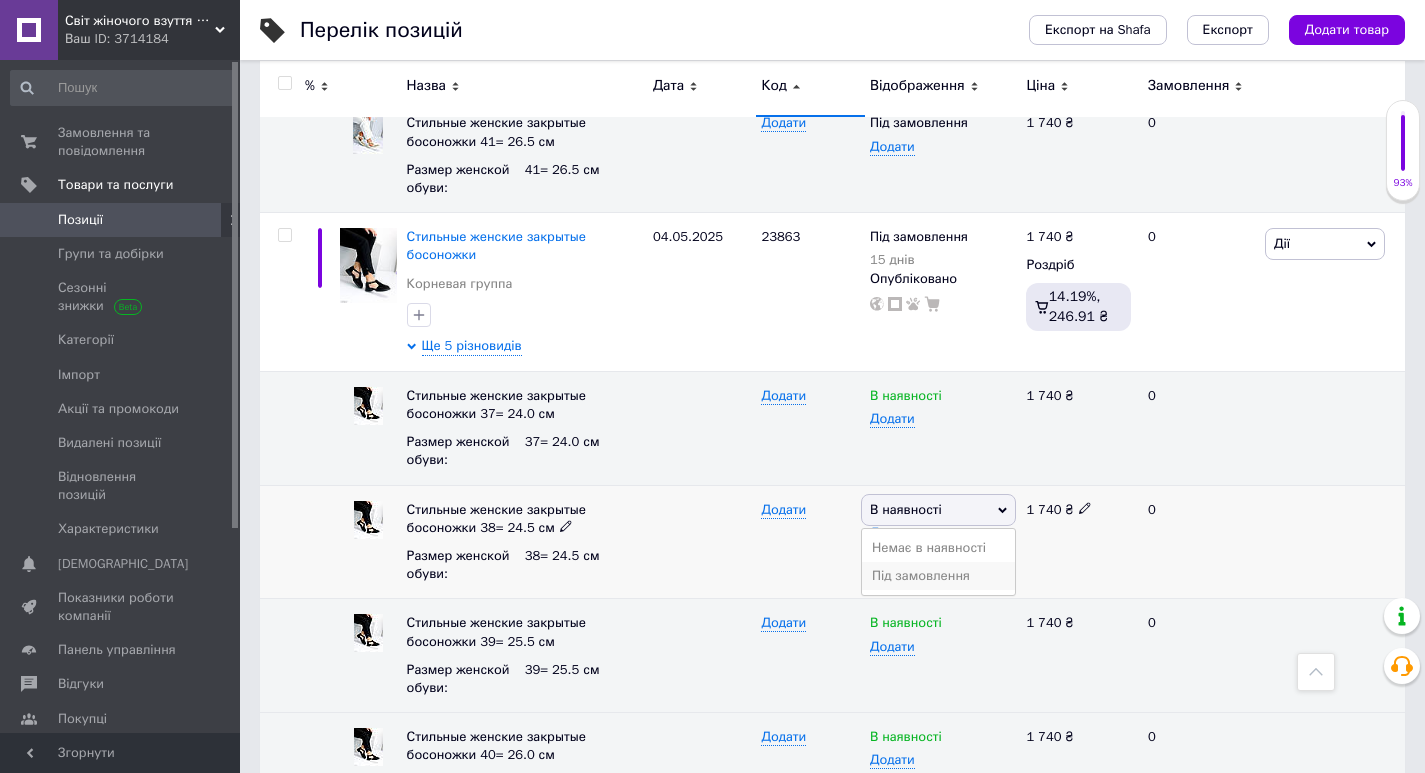 click on "Під замовлення" at bounding box center [938, 576] 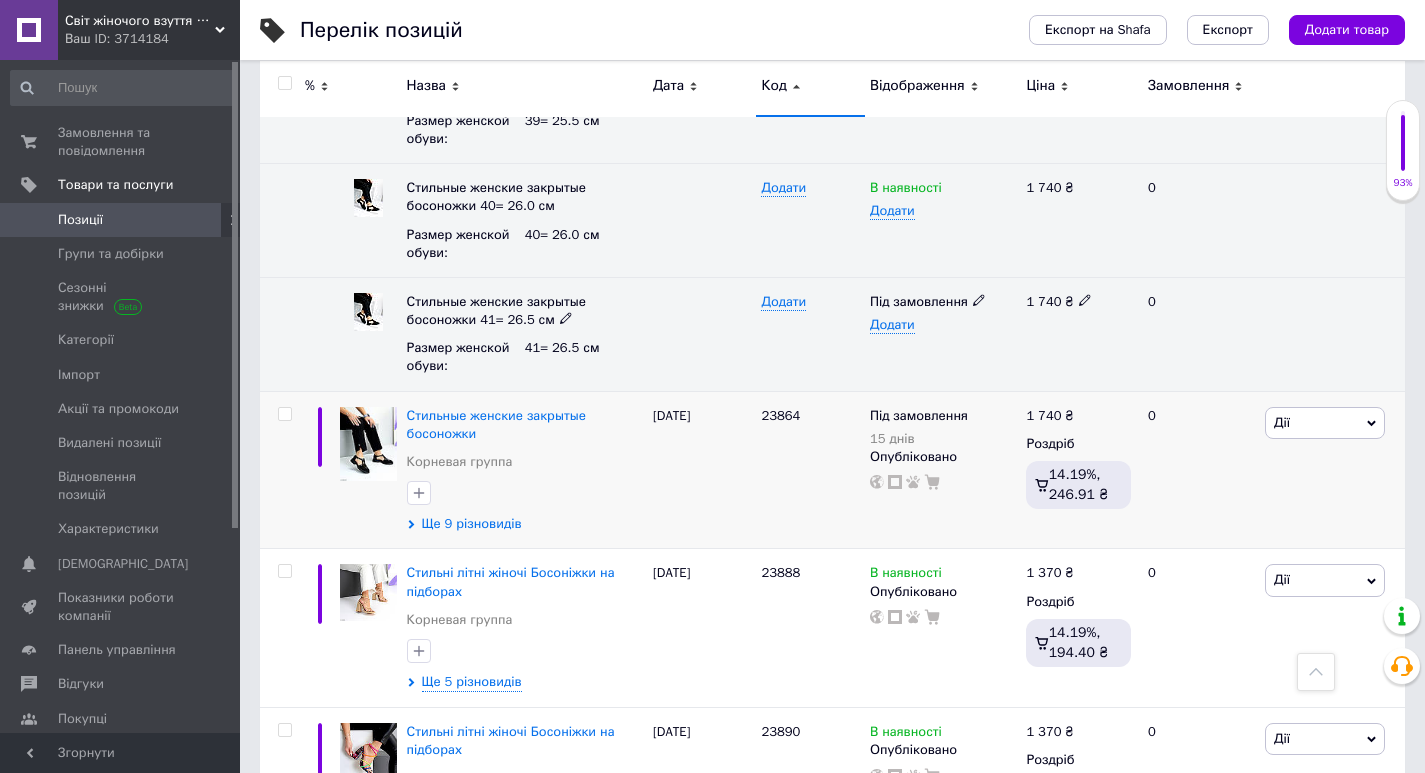 scroll, scrollTop: 4334, scrollLeft: 0, axis: vertical 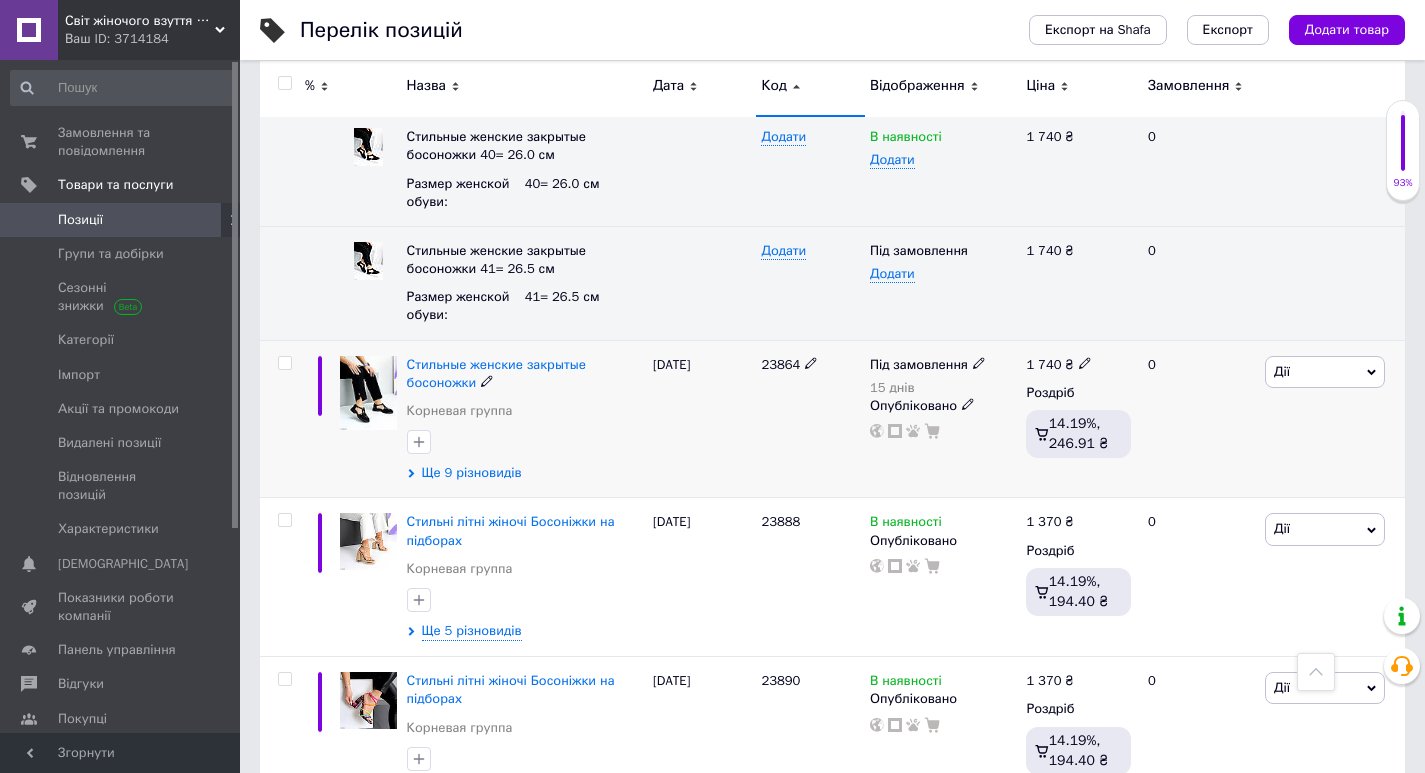 click on "Ще 9 різновидів" at bounding box center [472, 473] 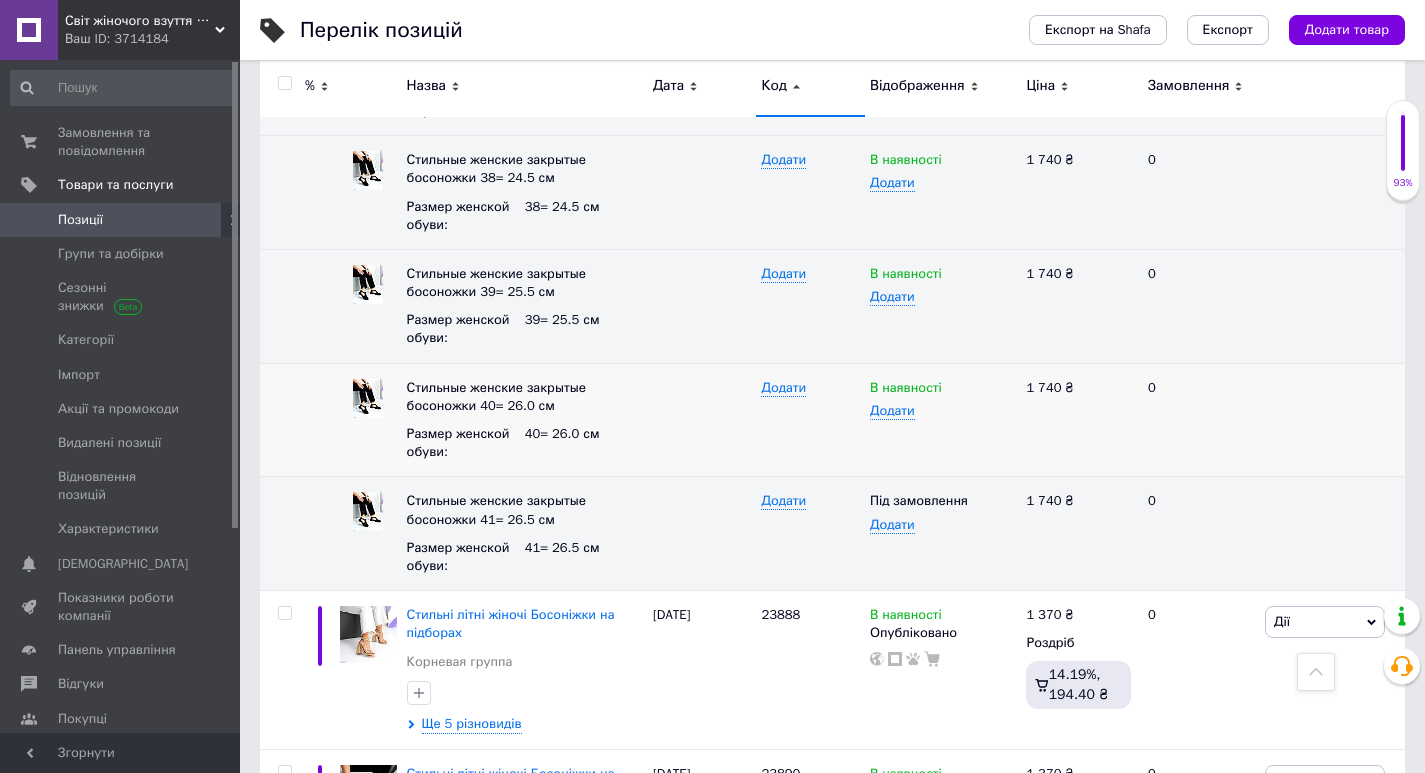 scroll, scrollTop: 4834, scrollLeft: 0, axis: vertical 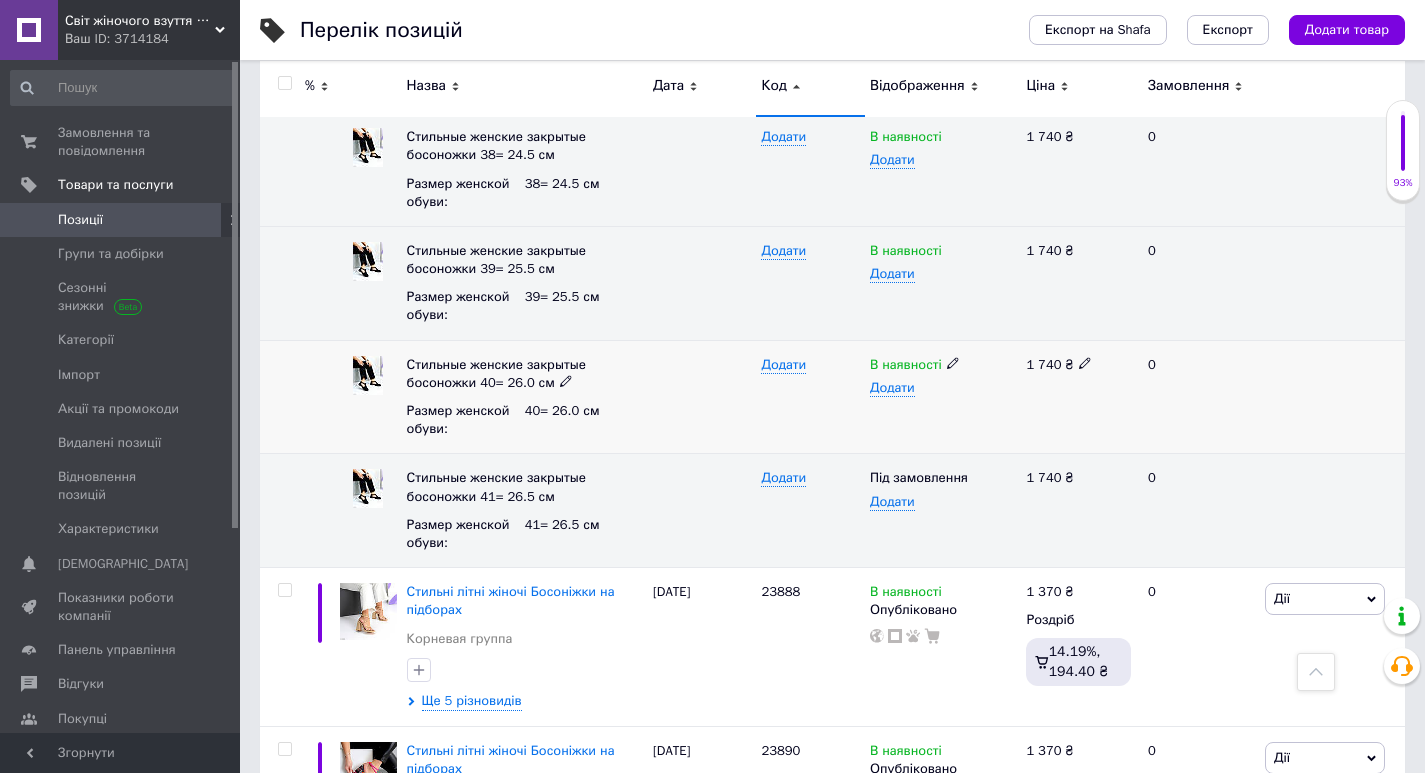 click 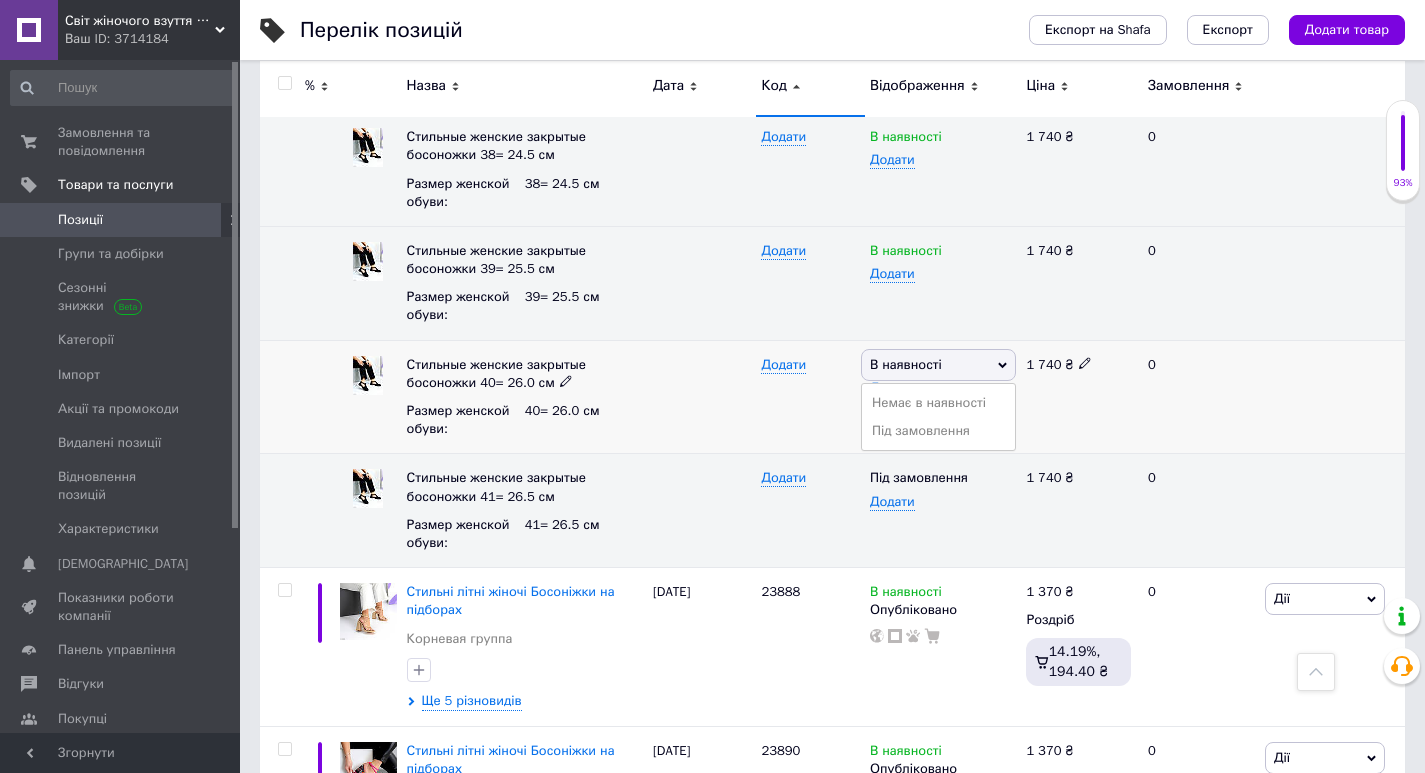 click on "Під замовлення" at bounding box center (938, 431) 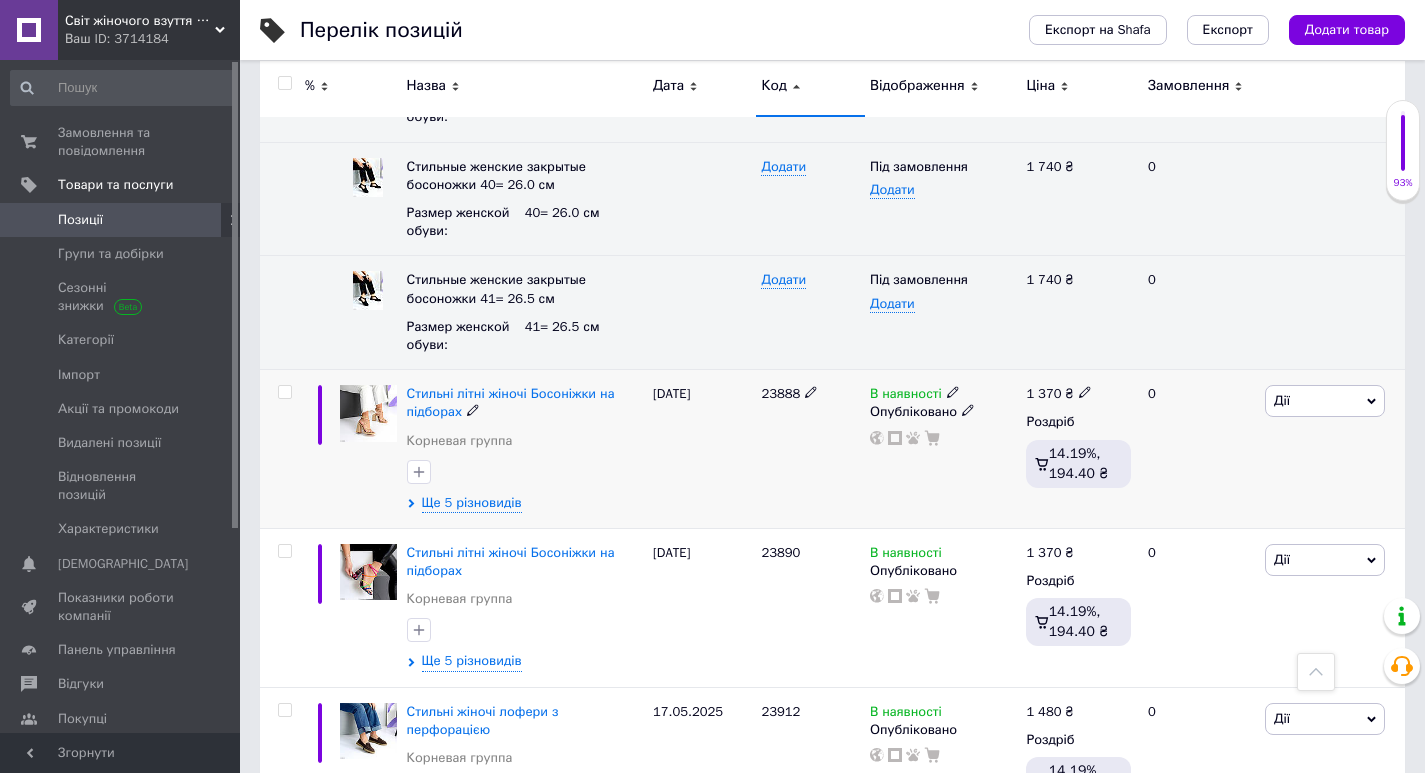 scroll, scrollTop: 5034, scrollLeft: 0, axis: vertical 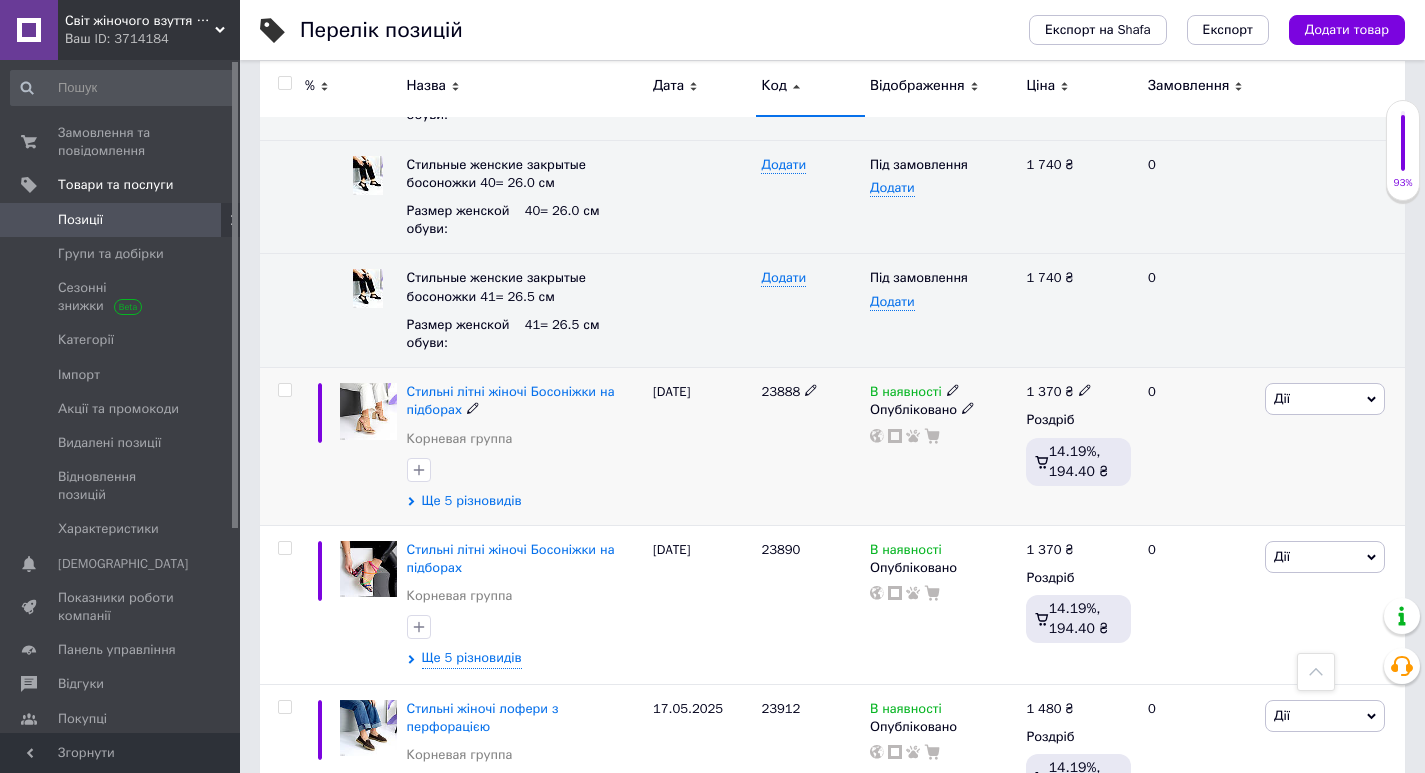 click on "Ще 5 різновидів" at bounding box center [472, 501] 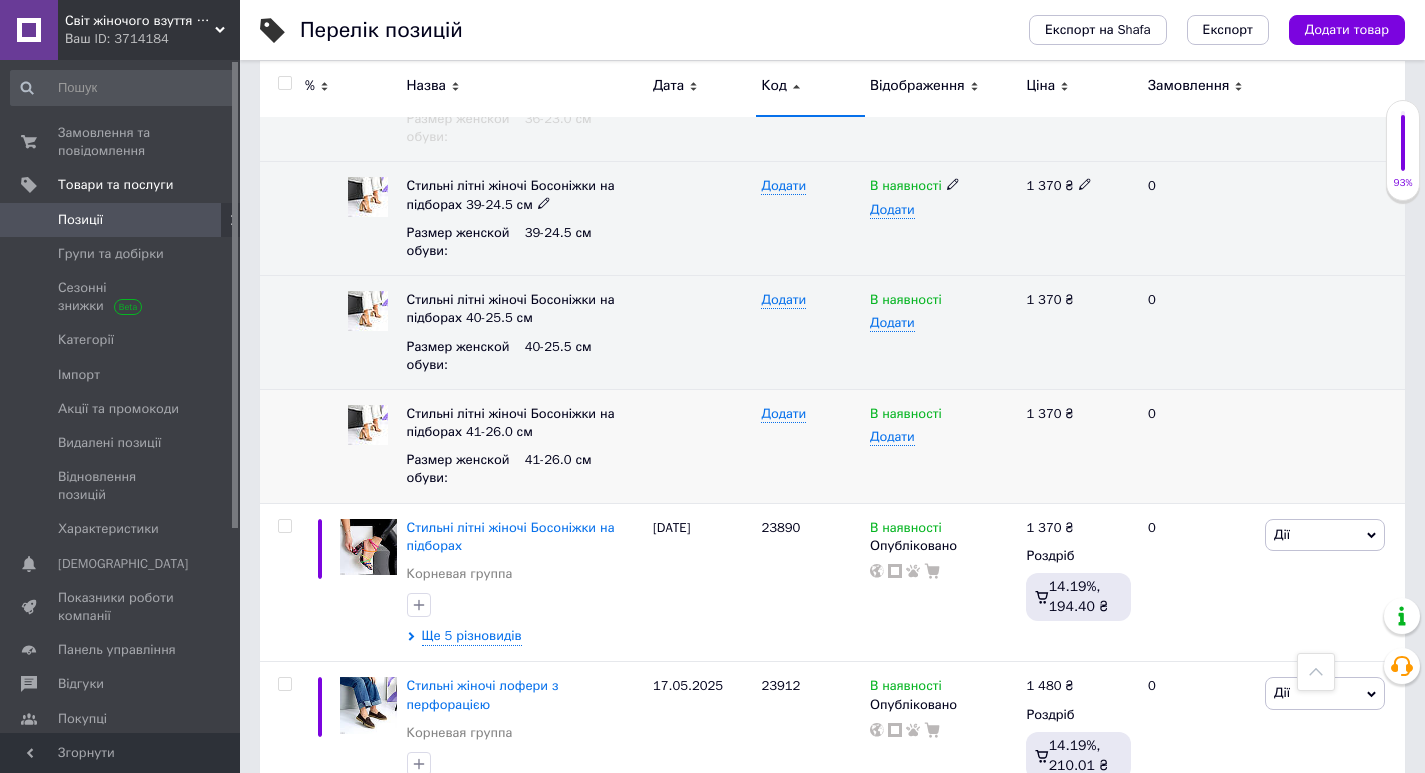scroll, scrollTop: 5634, scrollLeft: 0, axis: vertical 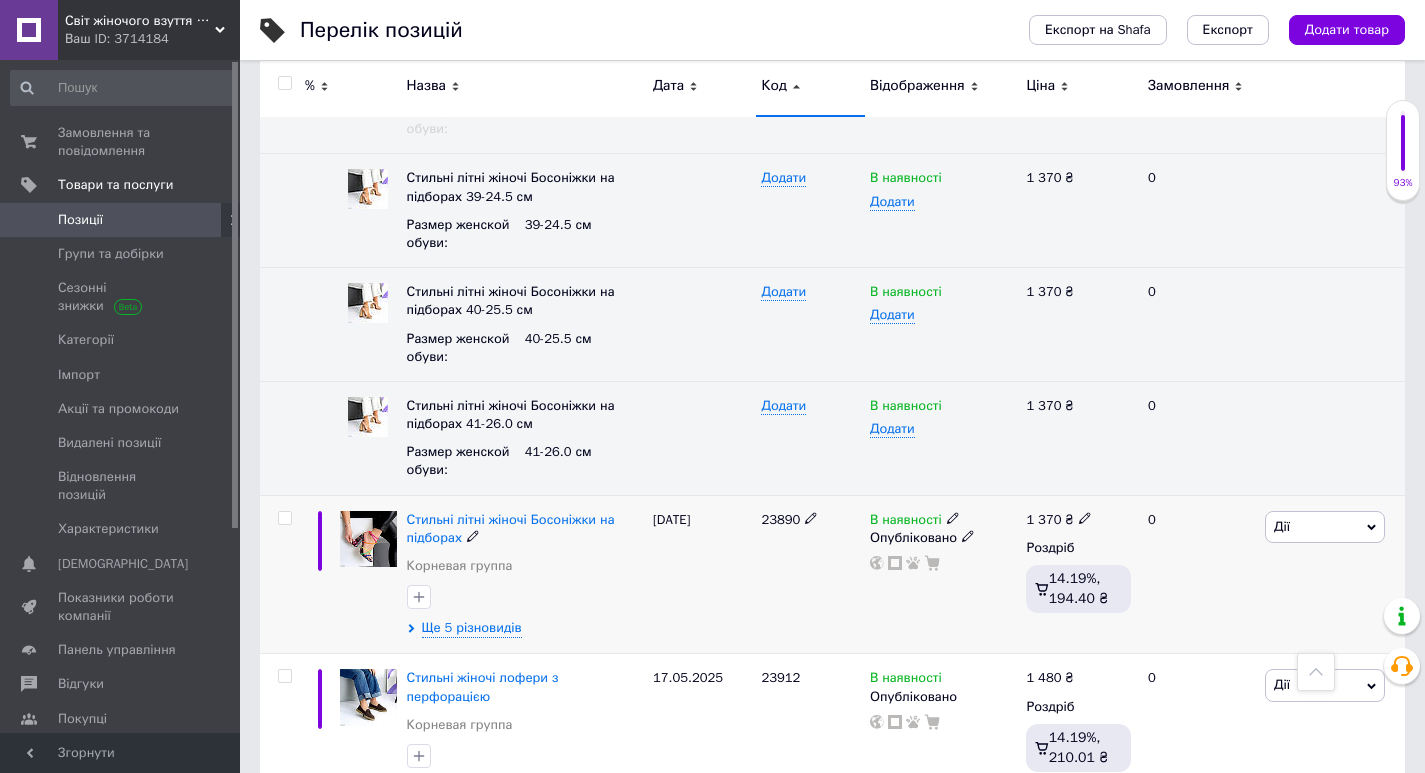 click on "Стильні літні жіночі Босоніжки на підборах Корневая группа Ще 5 різновидів" at bounding box center (525, 574) 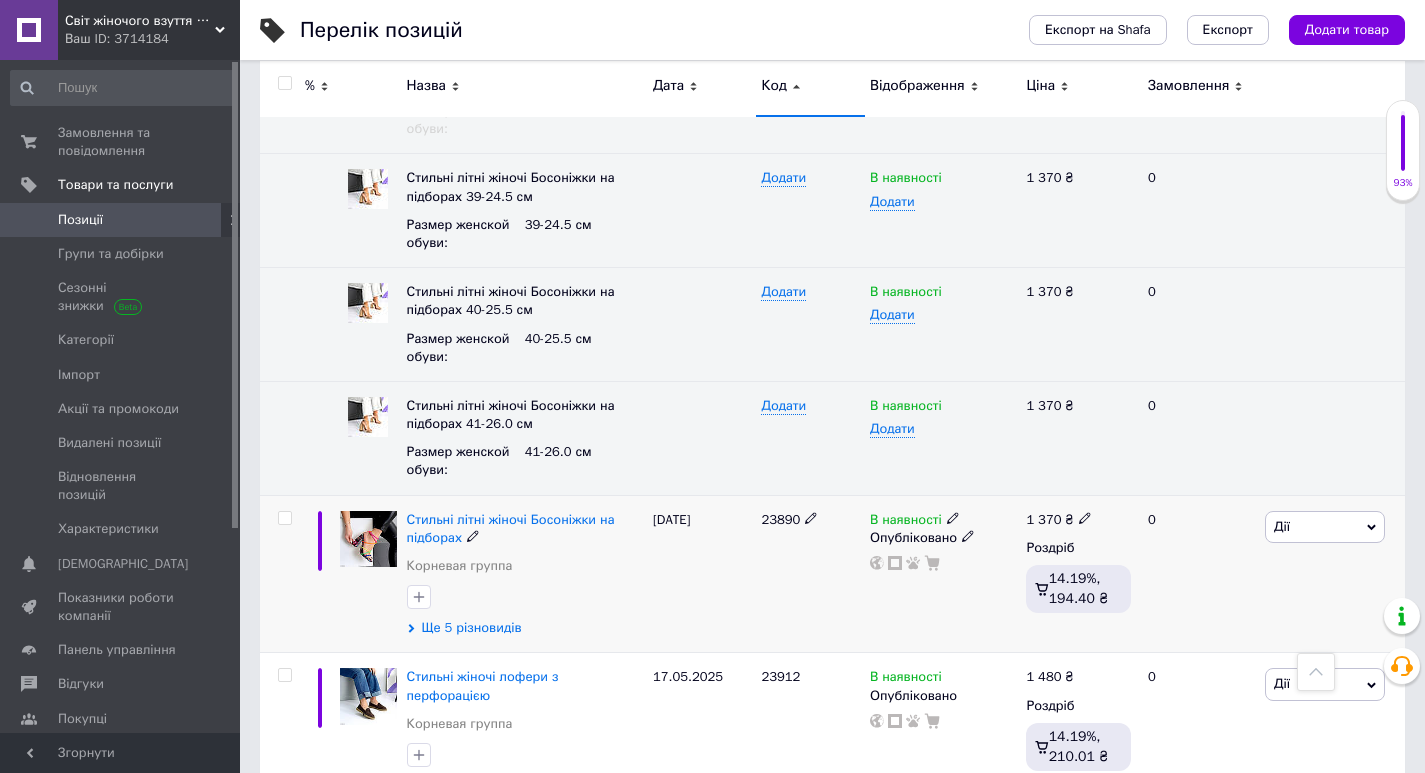 click on "Ще 5 різновидів" at bounding box center [472, 628] 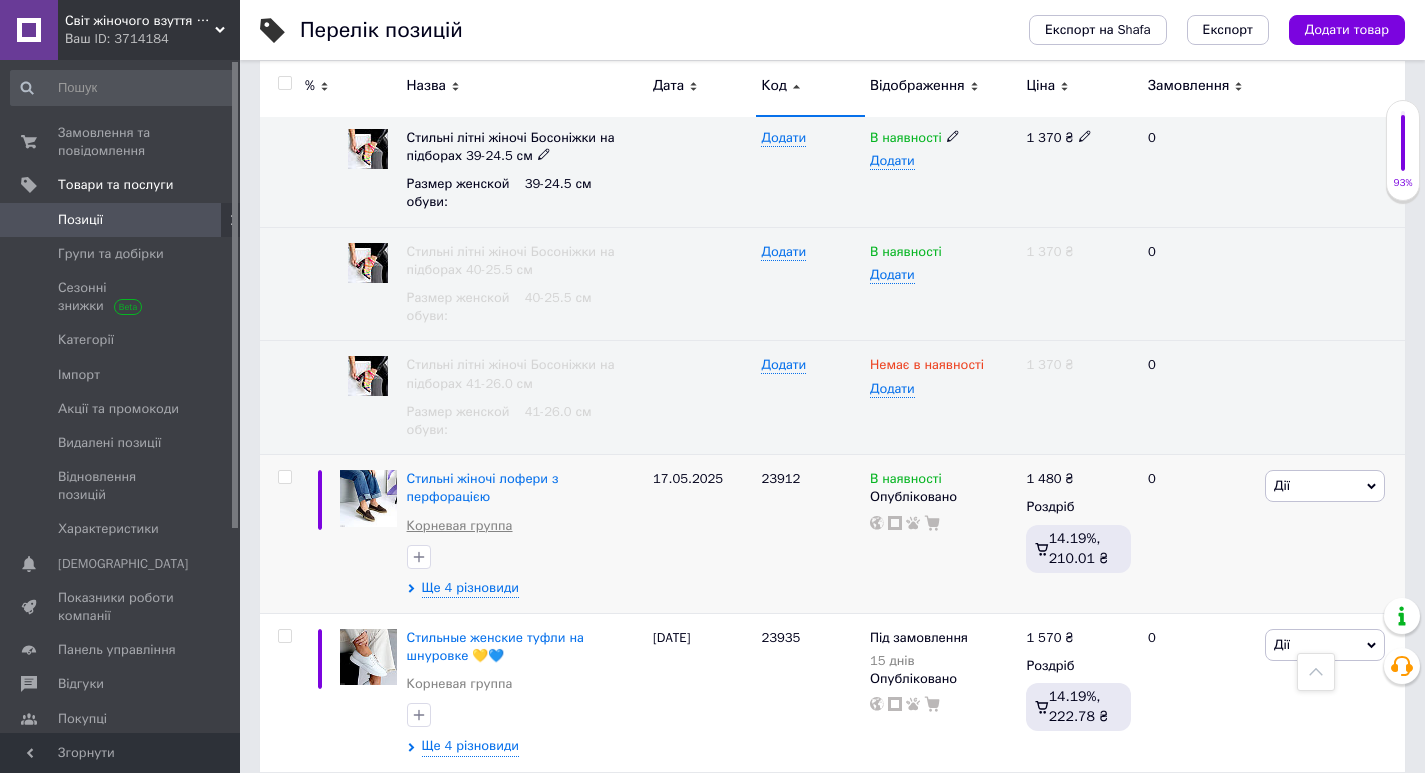 scroll, scrollTop: 6434, scrollLeft: 0, axis: vertical 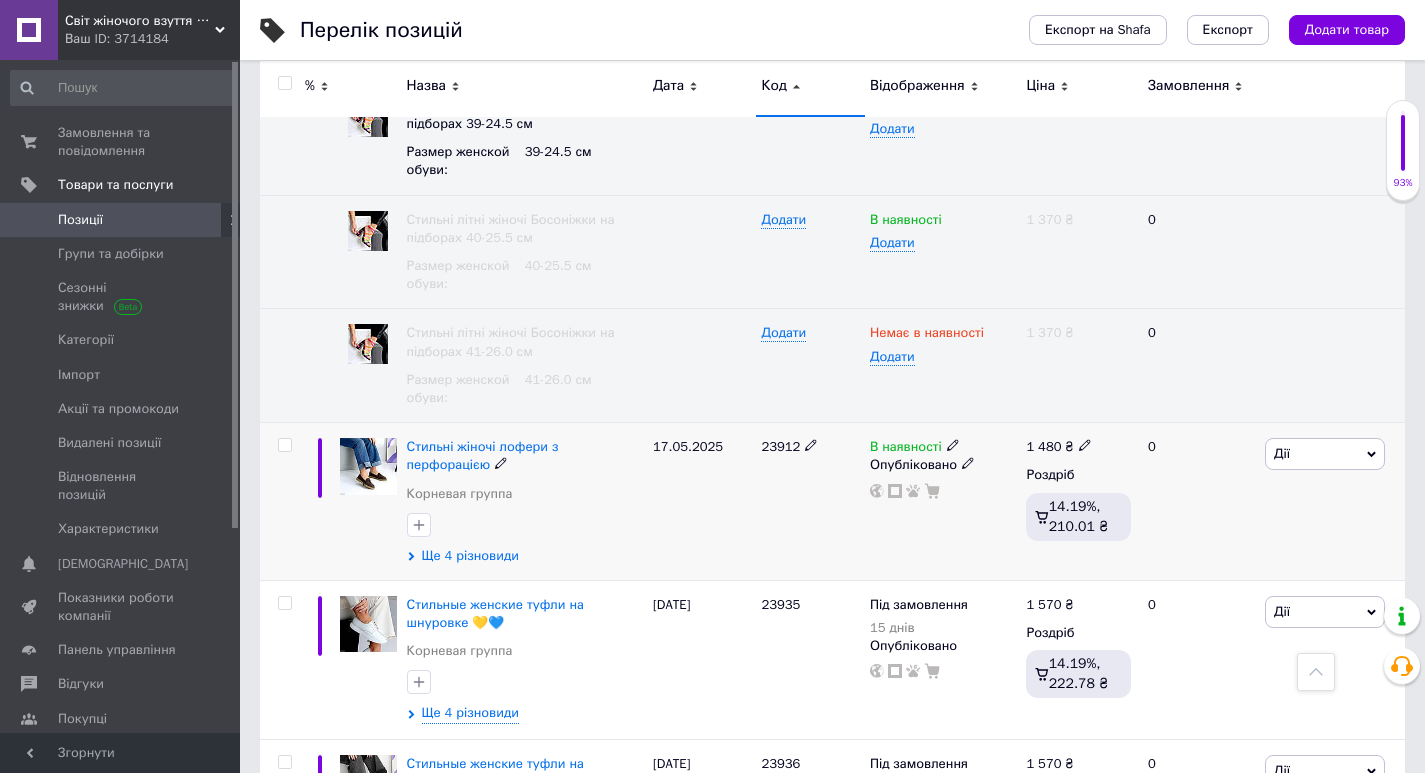click on "Ще 4 різновиди" at bounding box center (470, 556) 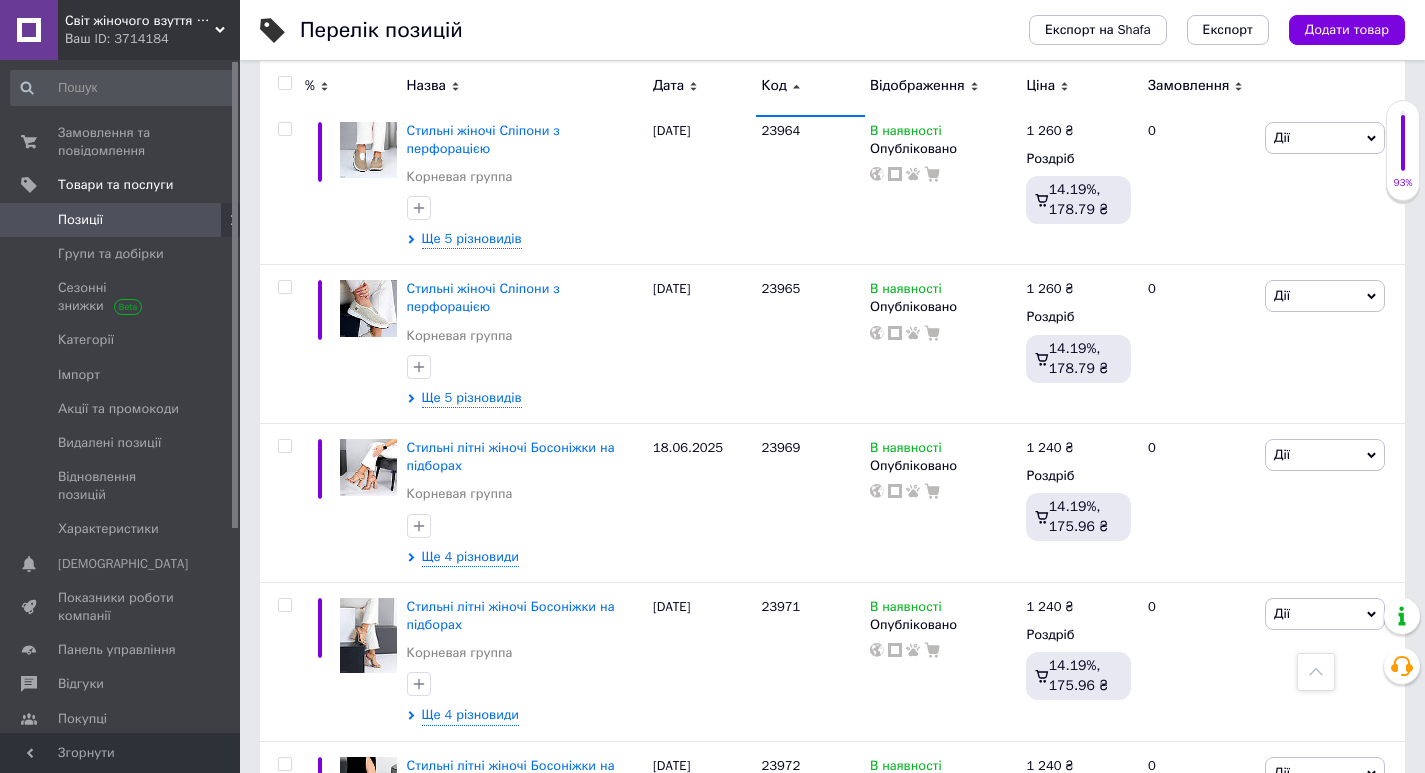 scroll, scrollTop: 9634, scrollLeft: 0, axis: vertical 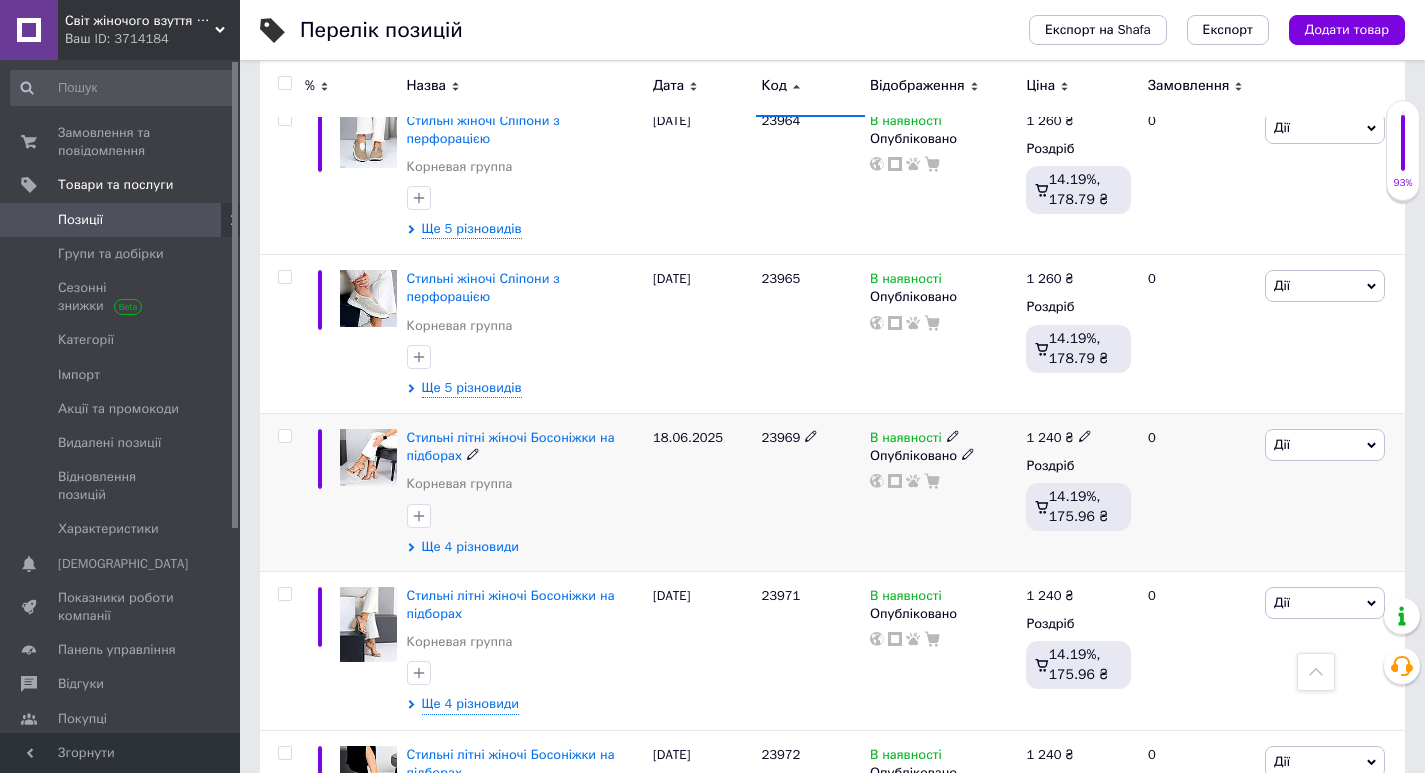 click on "Ще 4 різновиди" at bounding box center [470, 547] 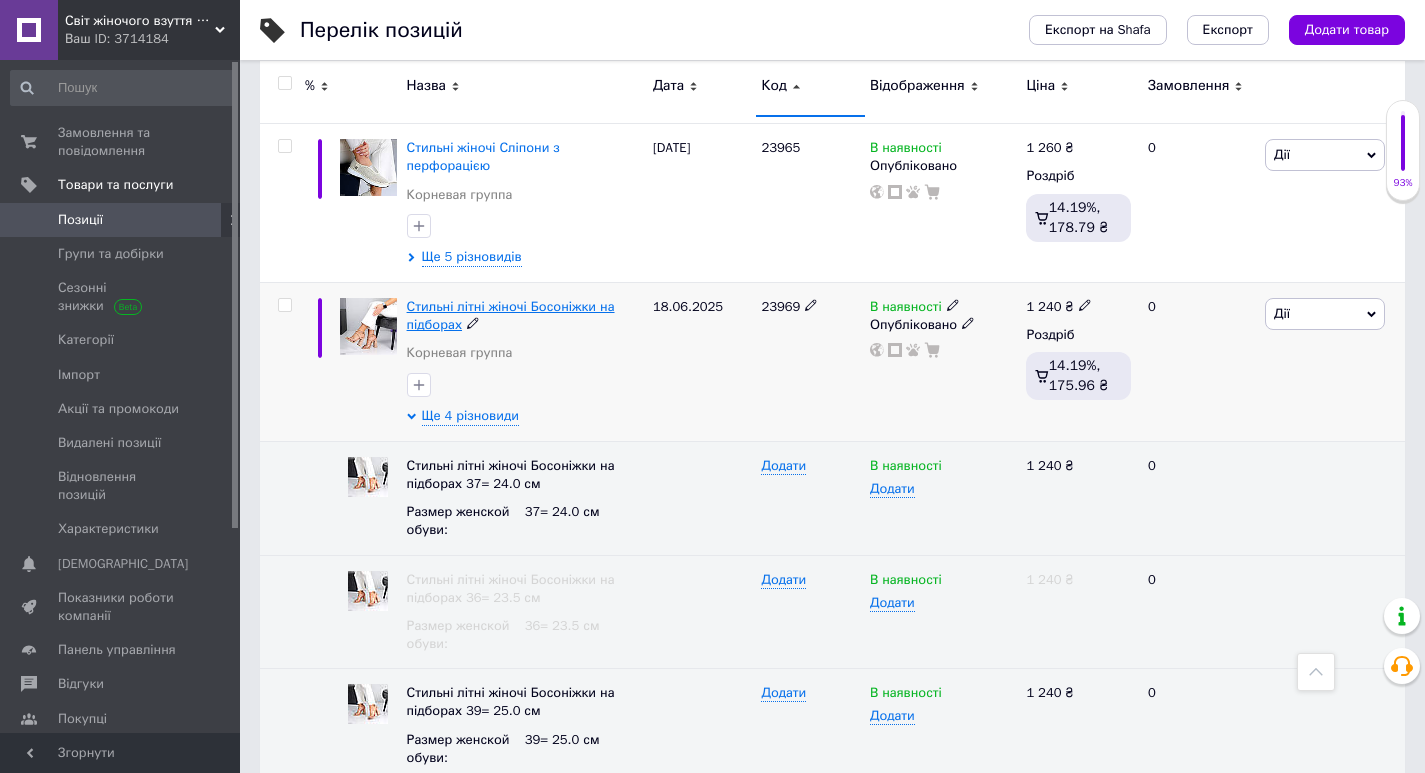 scroll, scrollTop: 9734, scrollLeft: 0, axis: vertical 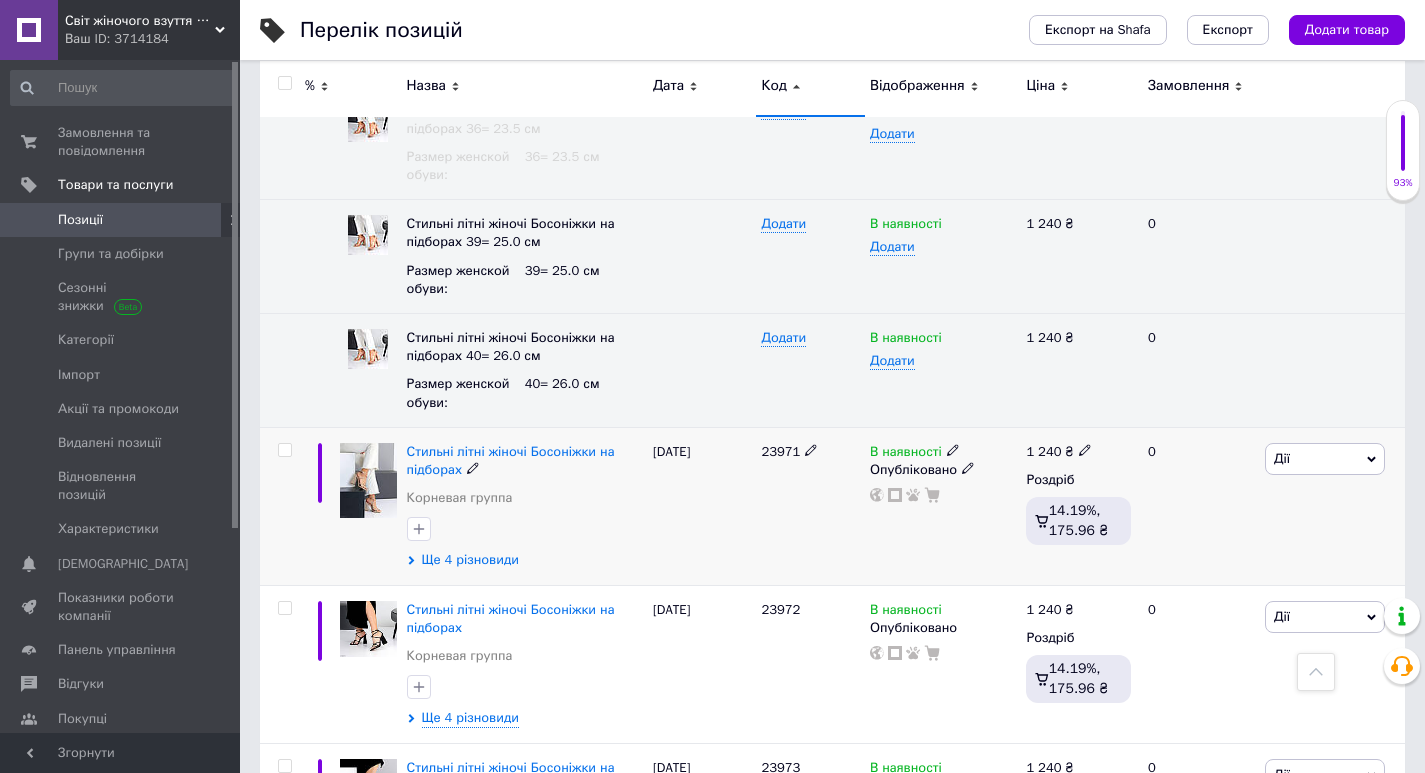 click on "Ще 4 різновиди" at bounding box center [470, 560] 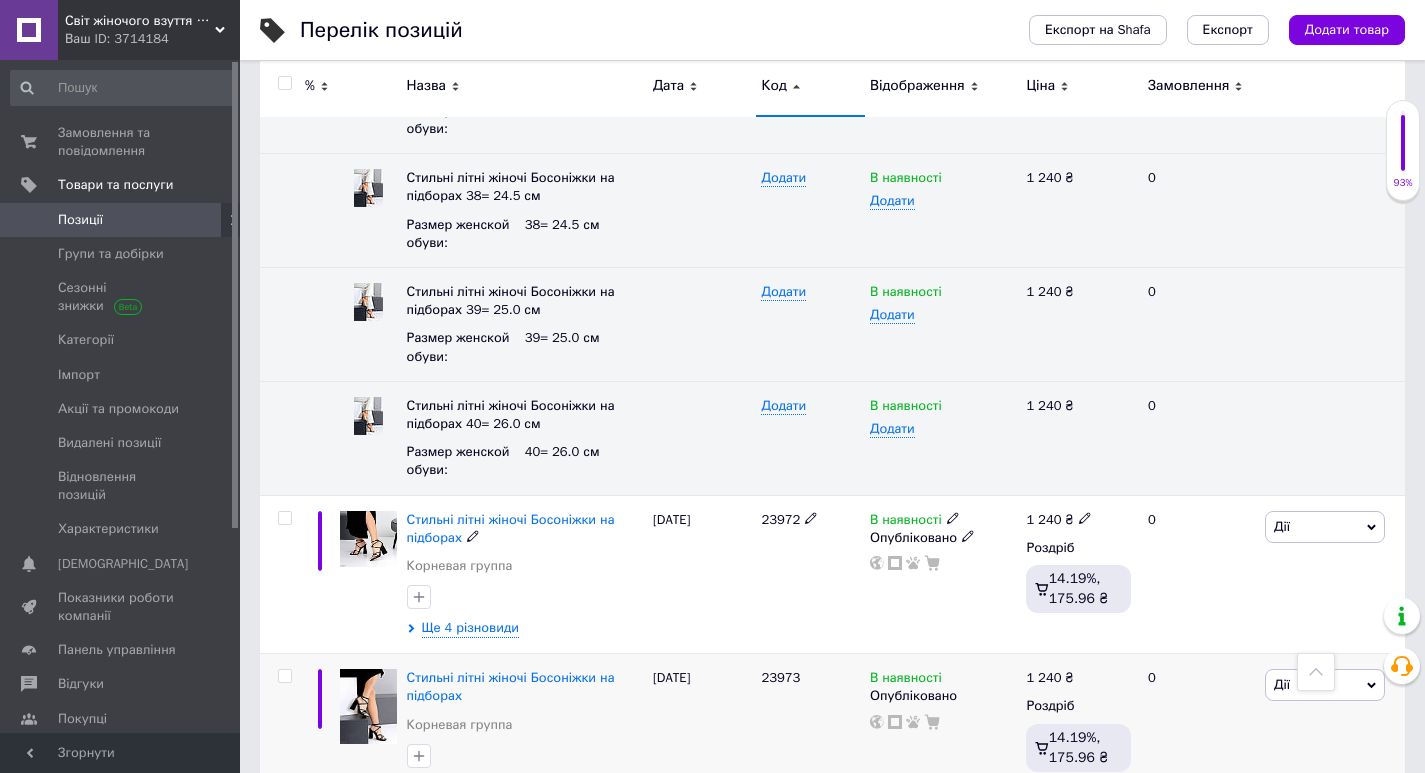 scroll, scrollTop: 10834, scrollLeft: 0, axis: vertical 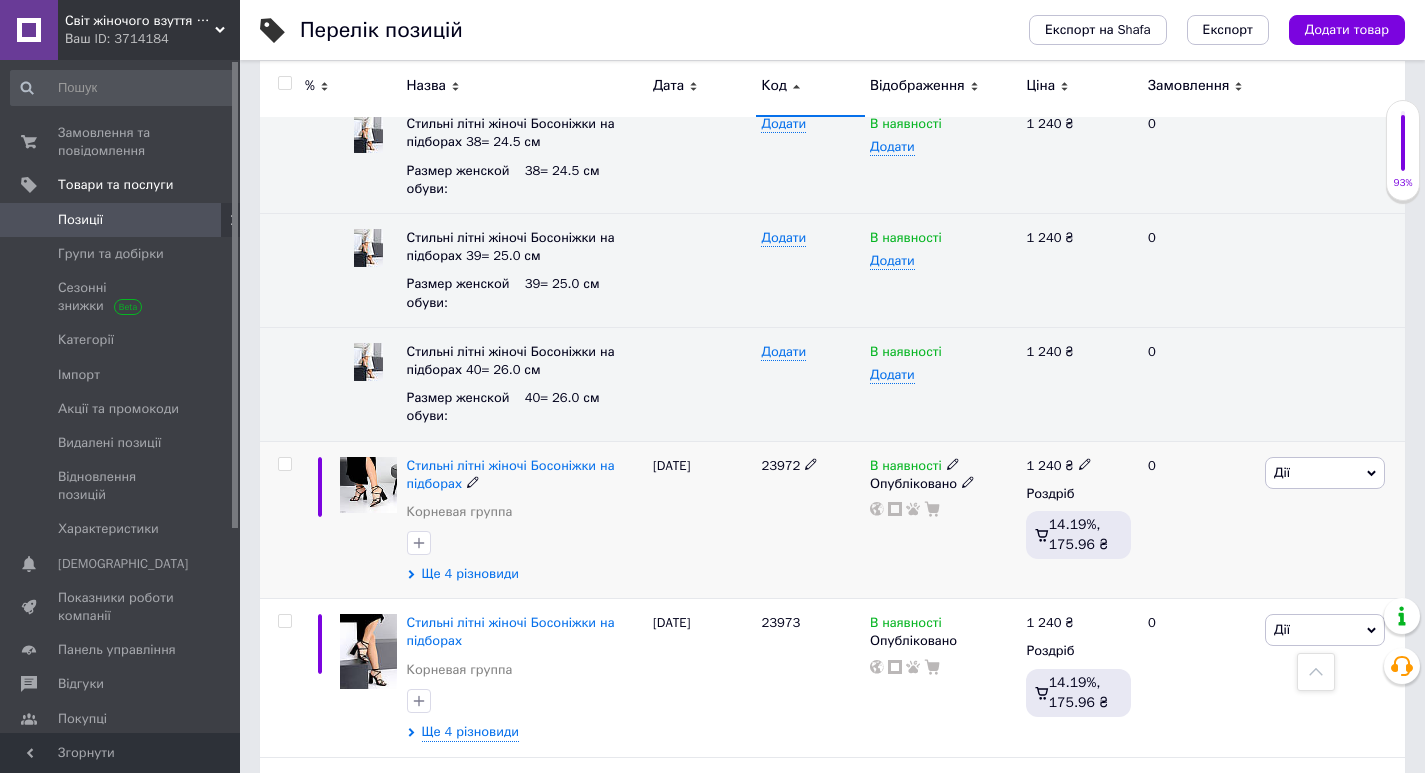 click on "Ще 4 різновиди" at bounding box center [470, 574] 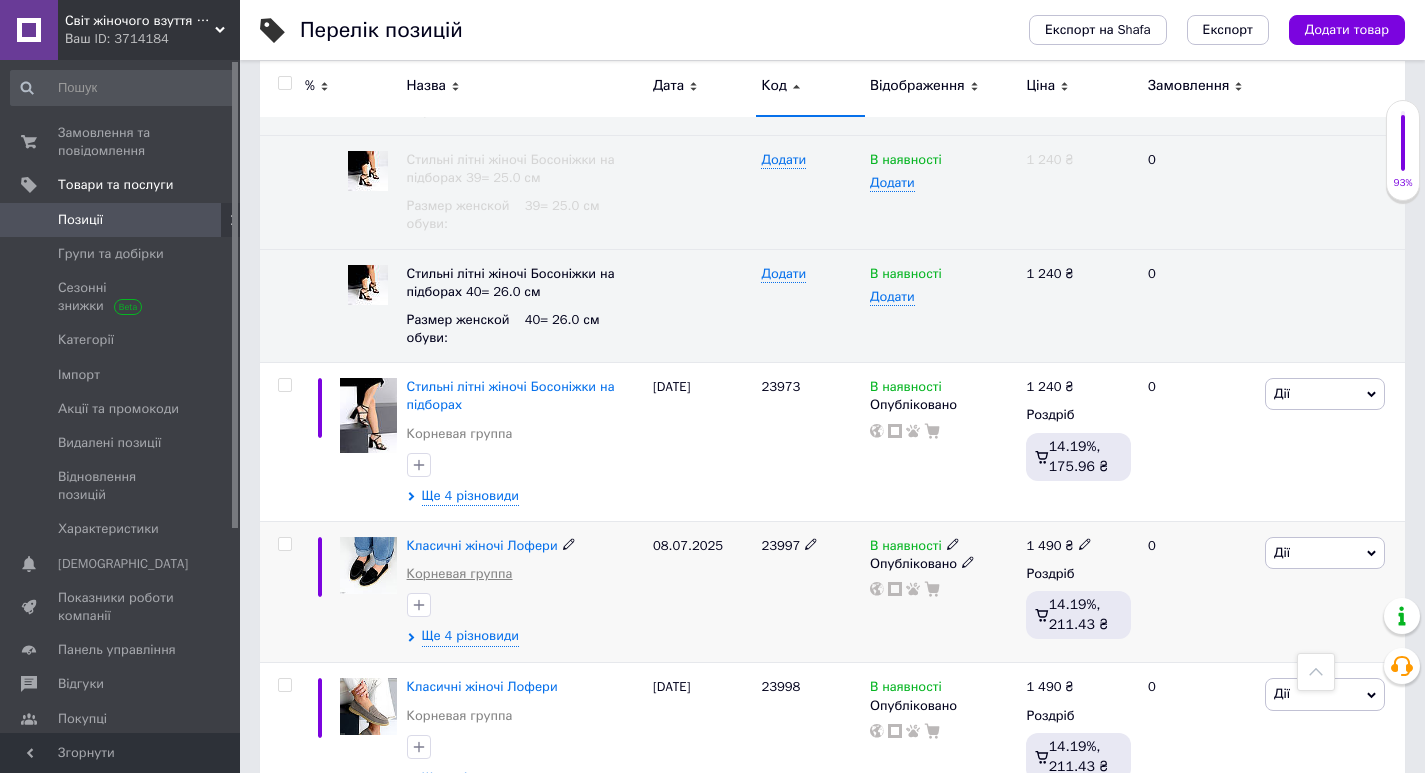 scroll, scrollTop: 11534, scrollLeft: 0, axis: vertical 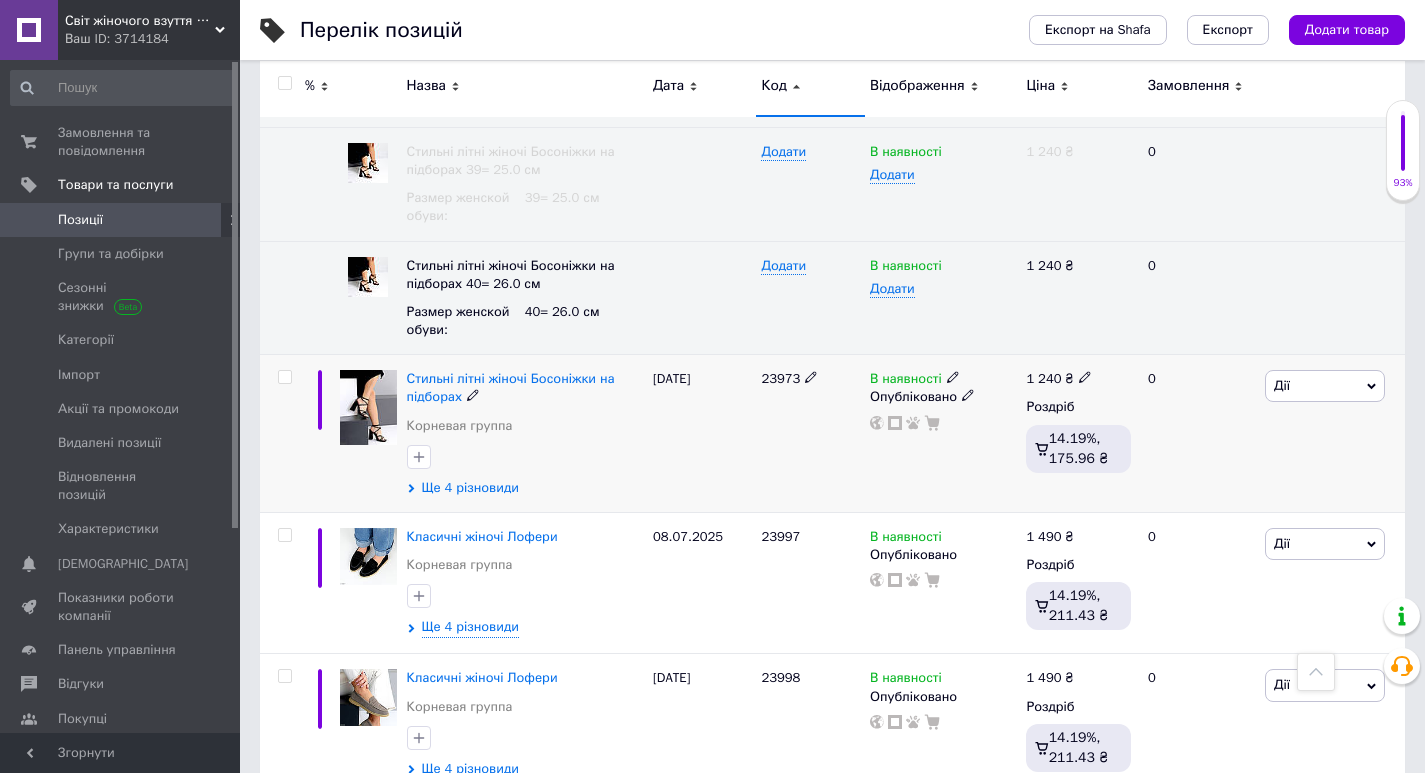 click on "Ще 4 різновиди" at bounding box center [470, 488] 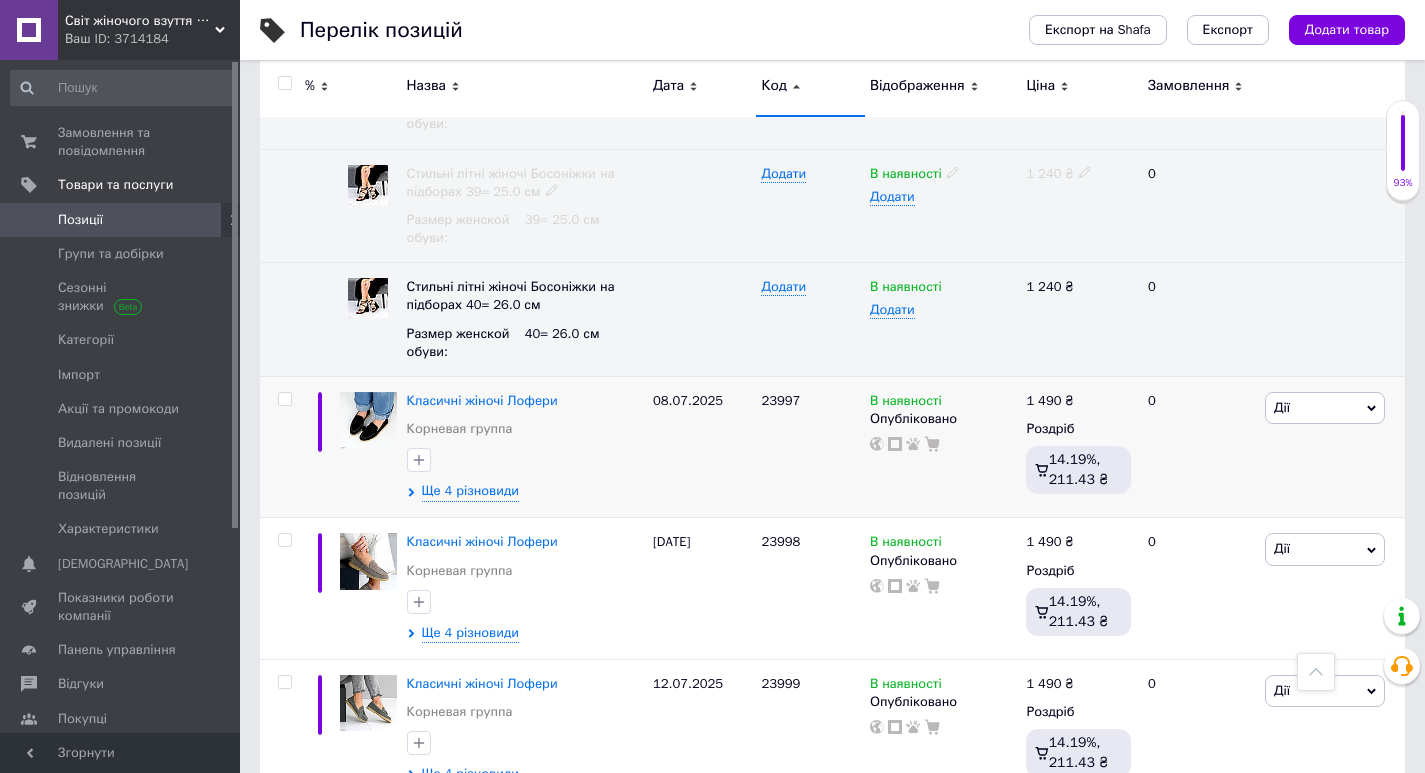 scroll, scrollTop: 12134, scrollLeft: 0, axis: vertical 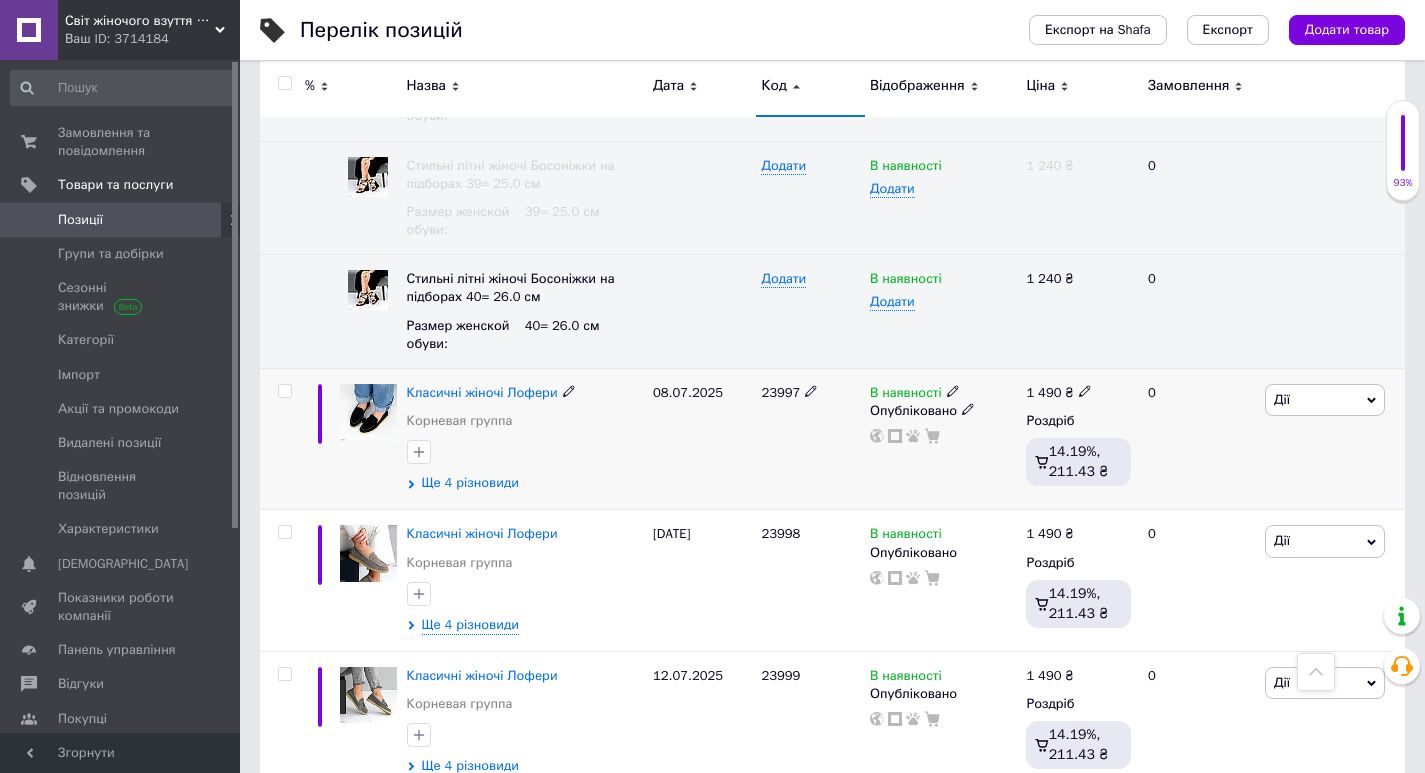 click on "Ще 4 різновиди" at bounding box center (470, 483) 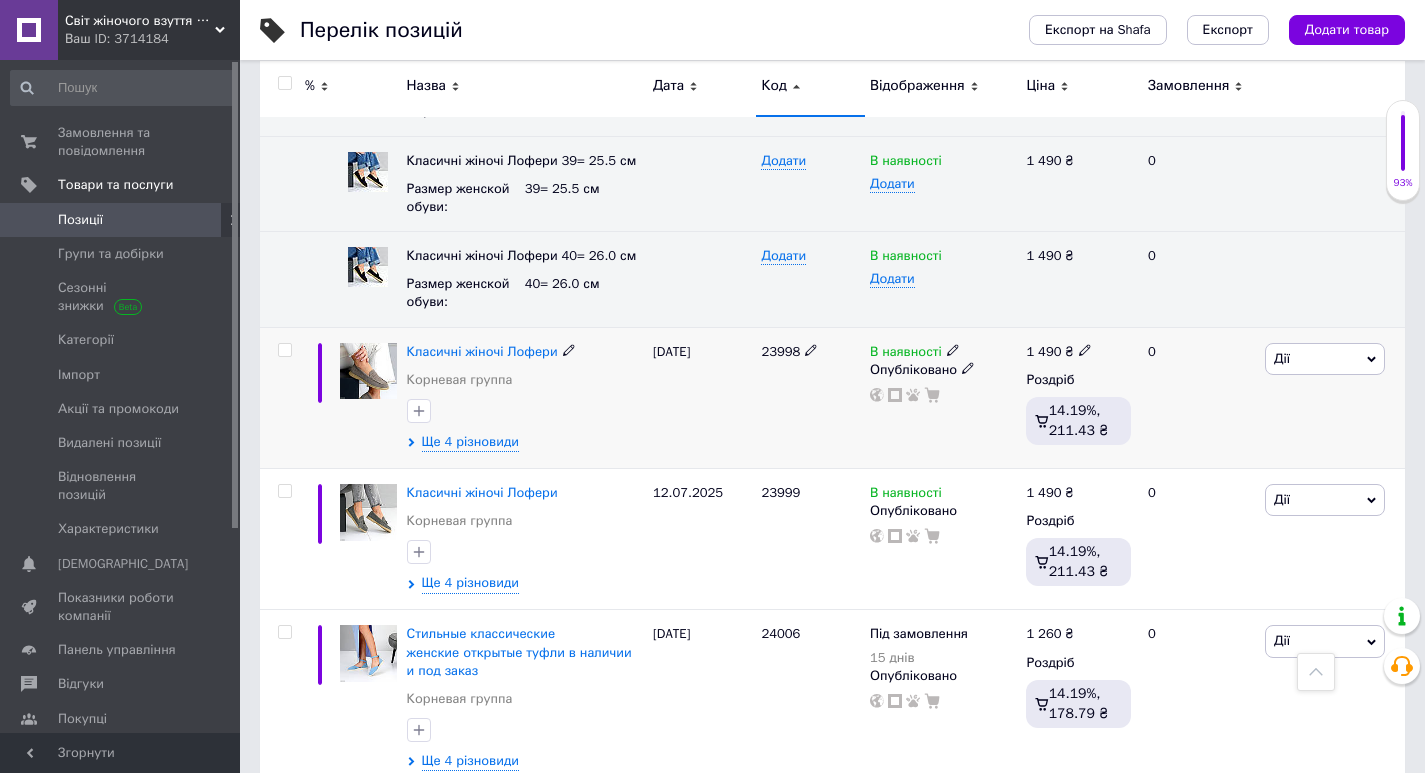 scroll, scrollTop: 12734, scrollLeft: 0, axis: vertical 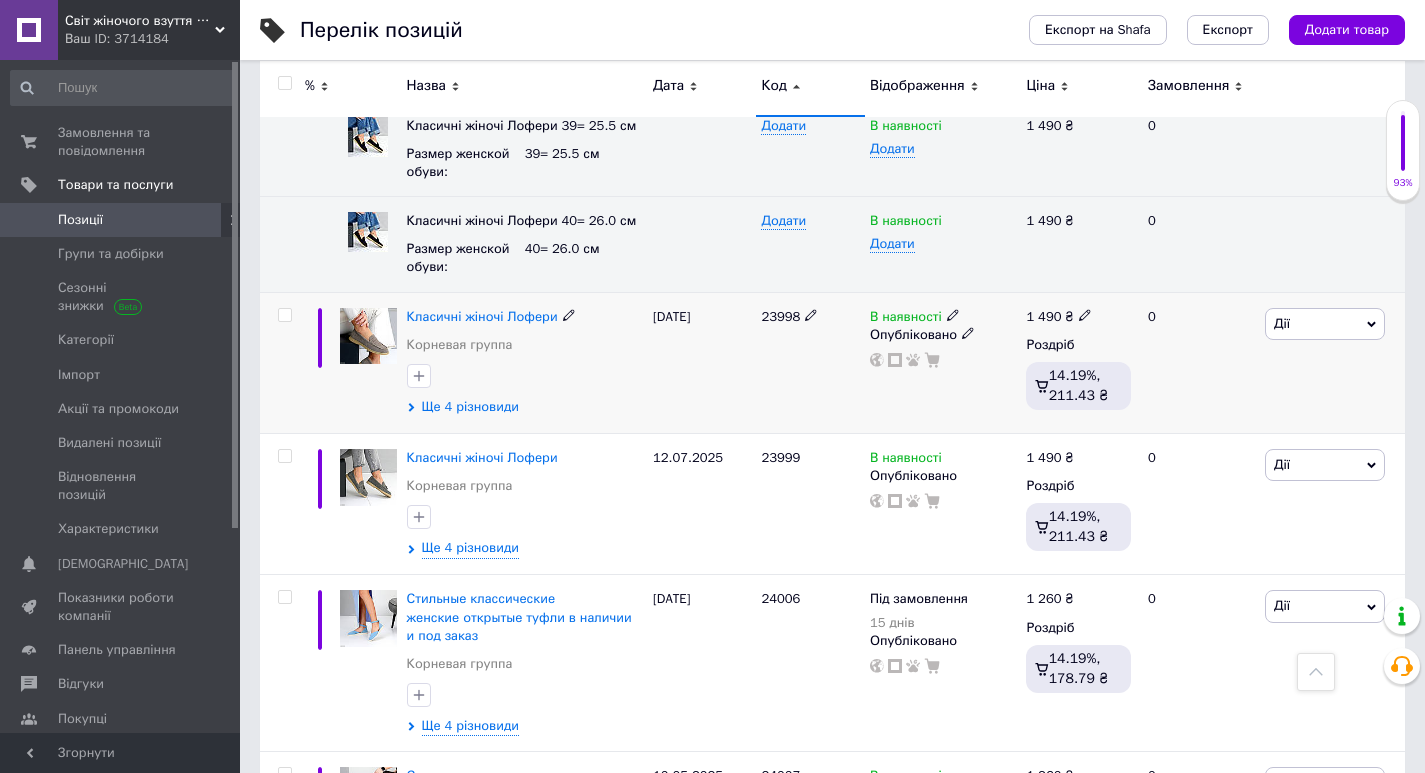click on "Ще 4 різновиди" at bounding box center [470, 407] 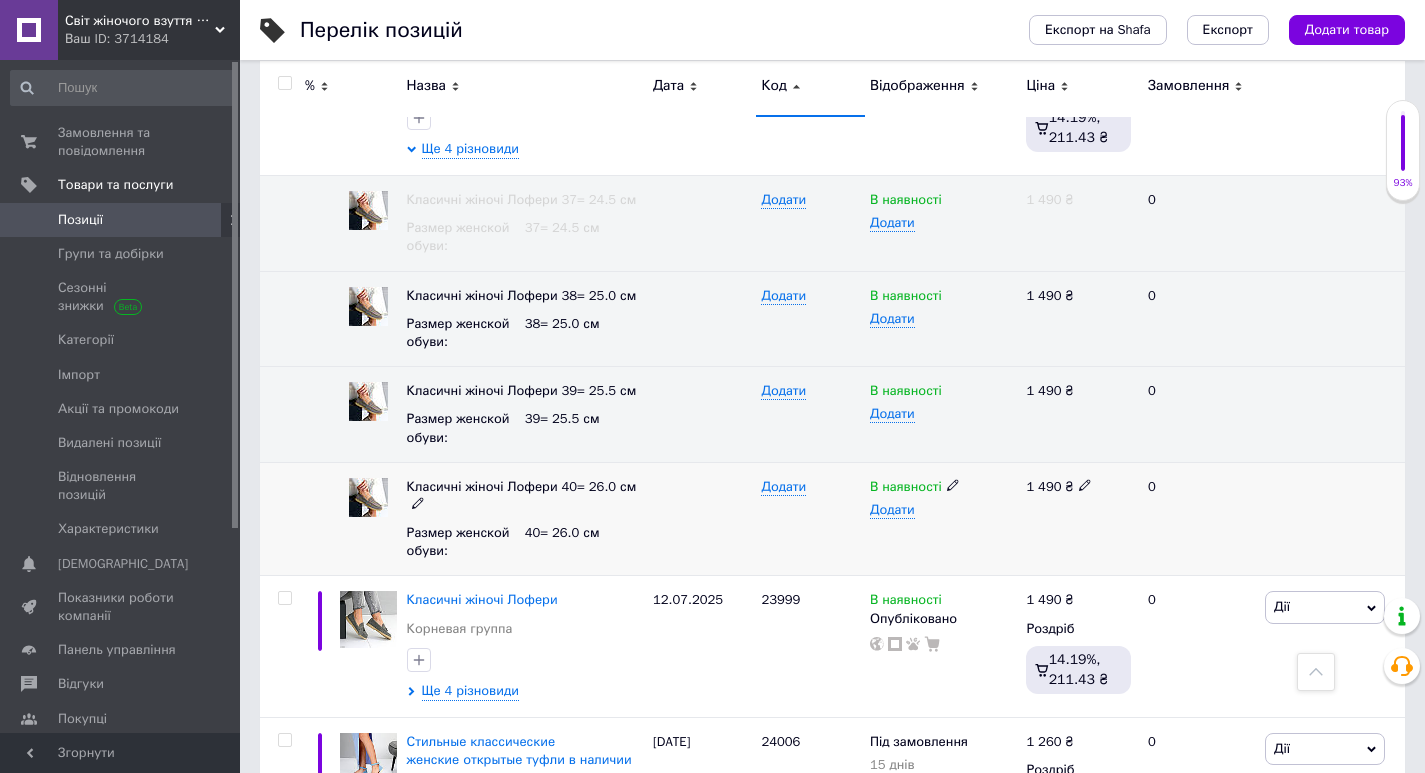 scroll, scrollTop: 13234, scrollLeft: 0, axis: vertical 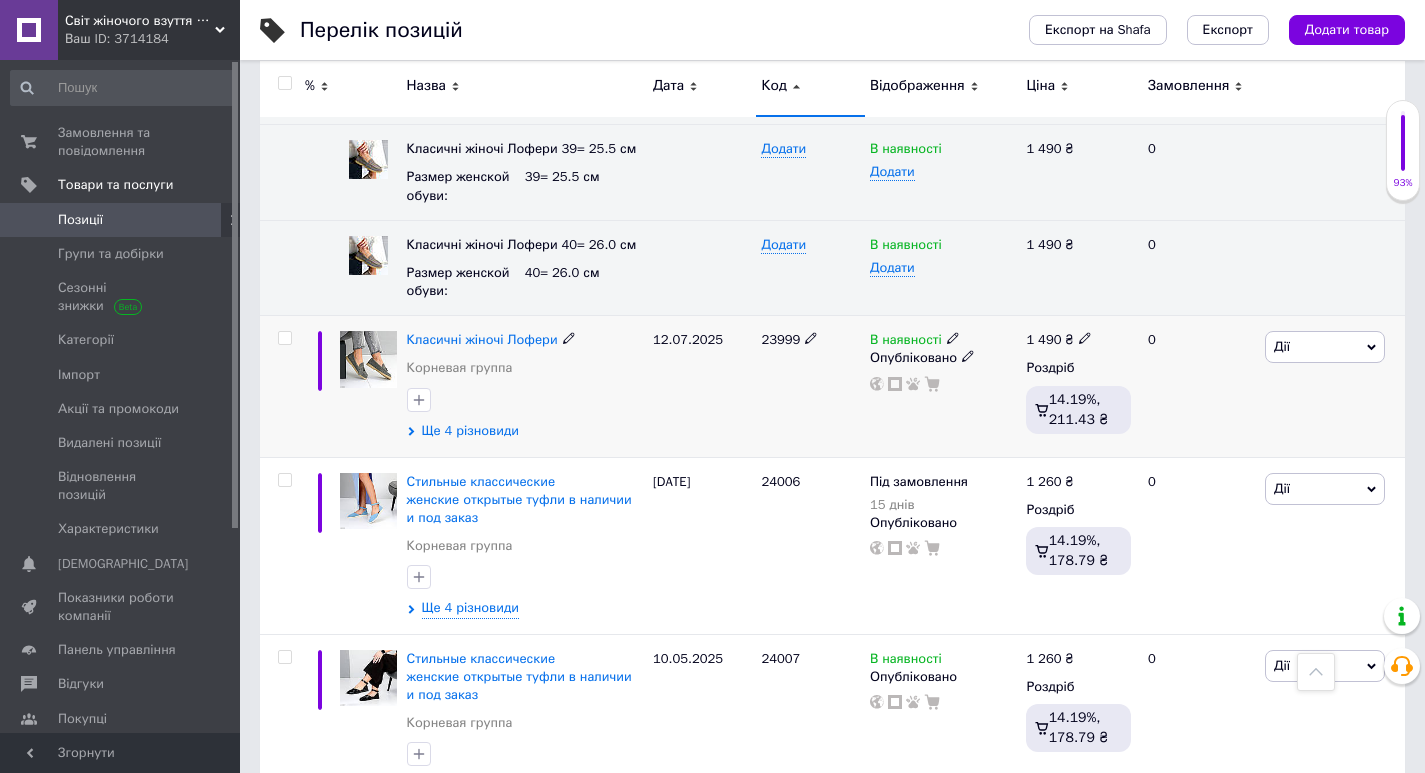 click on "Ще 4 різновиди" at bounding box center (470, 431) 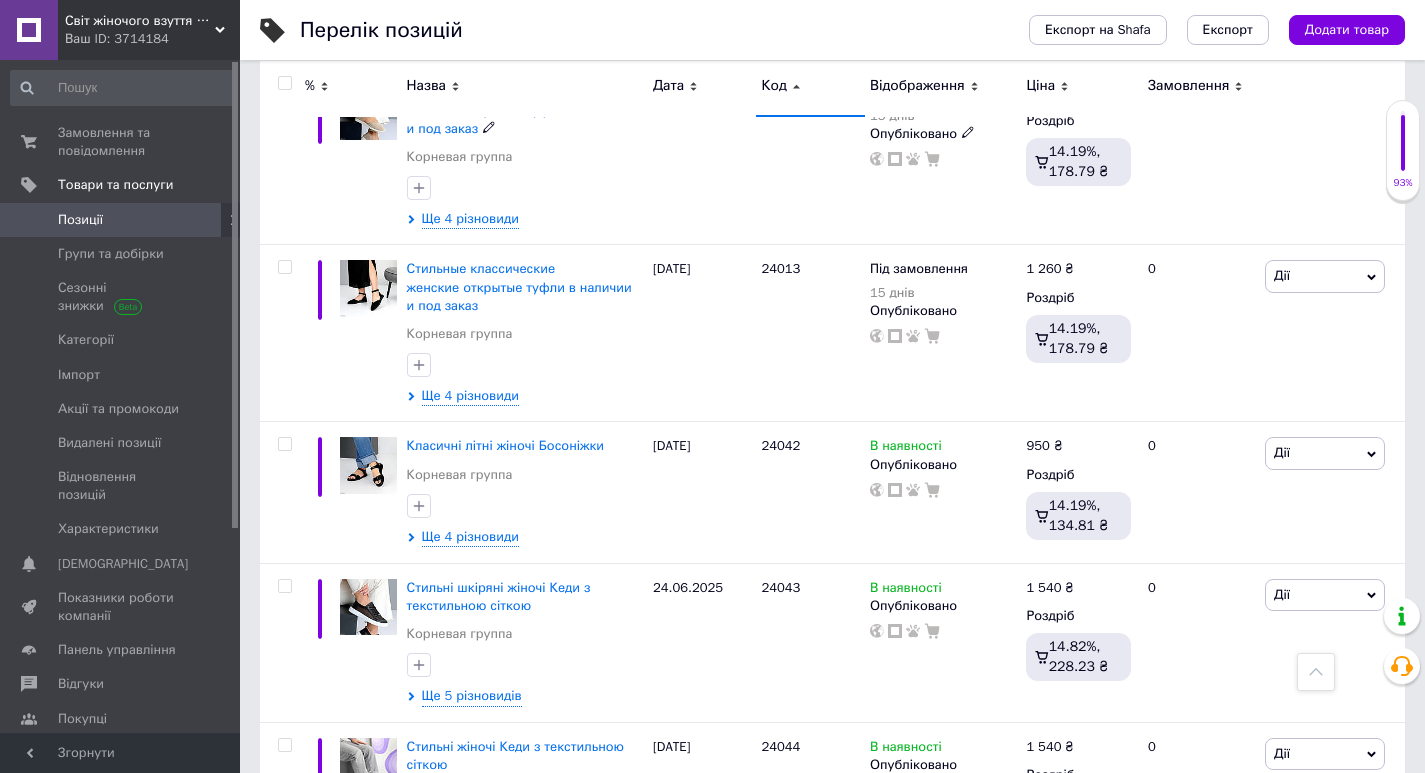 scroll, scrollTop: 15134, scrollLeft: 0, axis: vertical 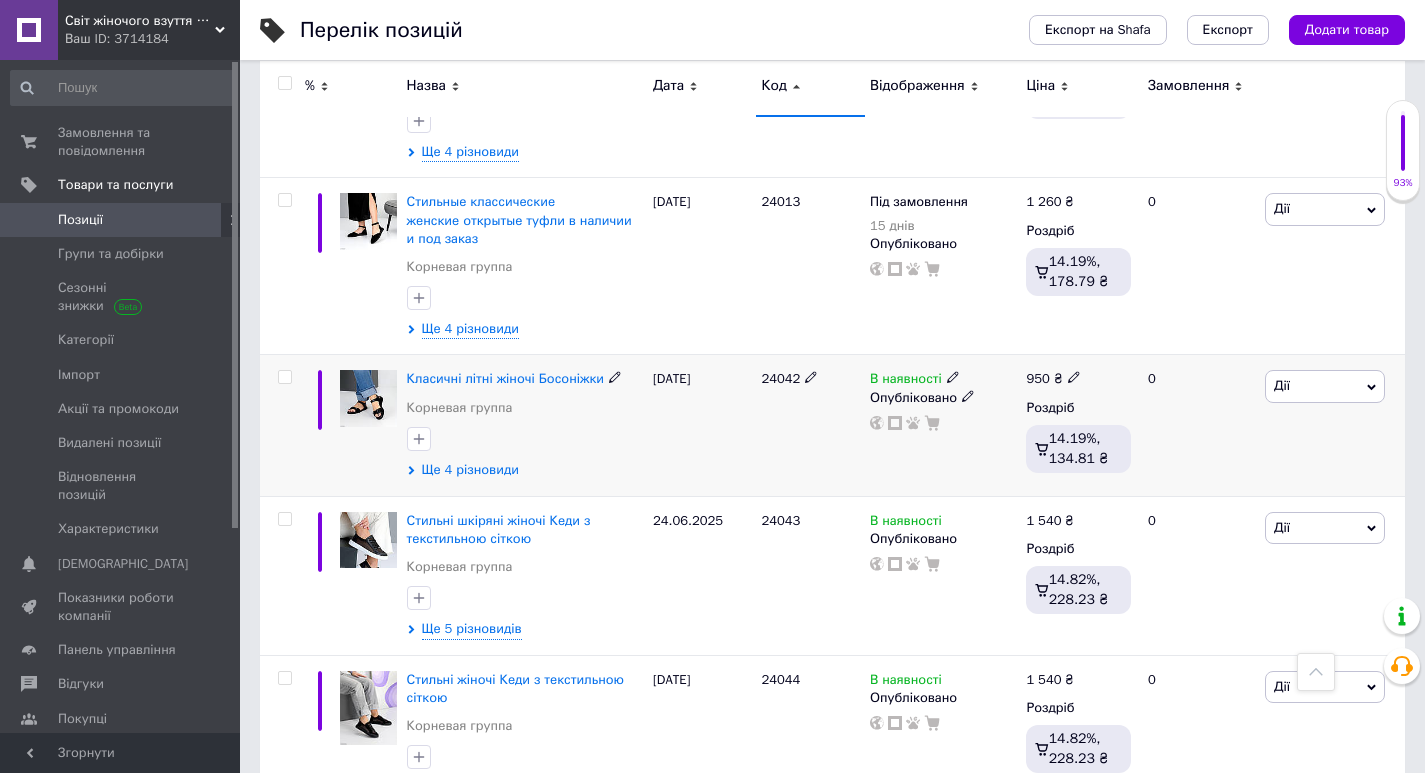 click on "Ще 4 різновиди" at bounding box center [470, 470] 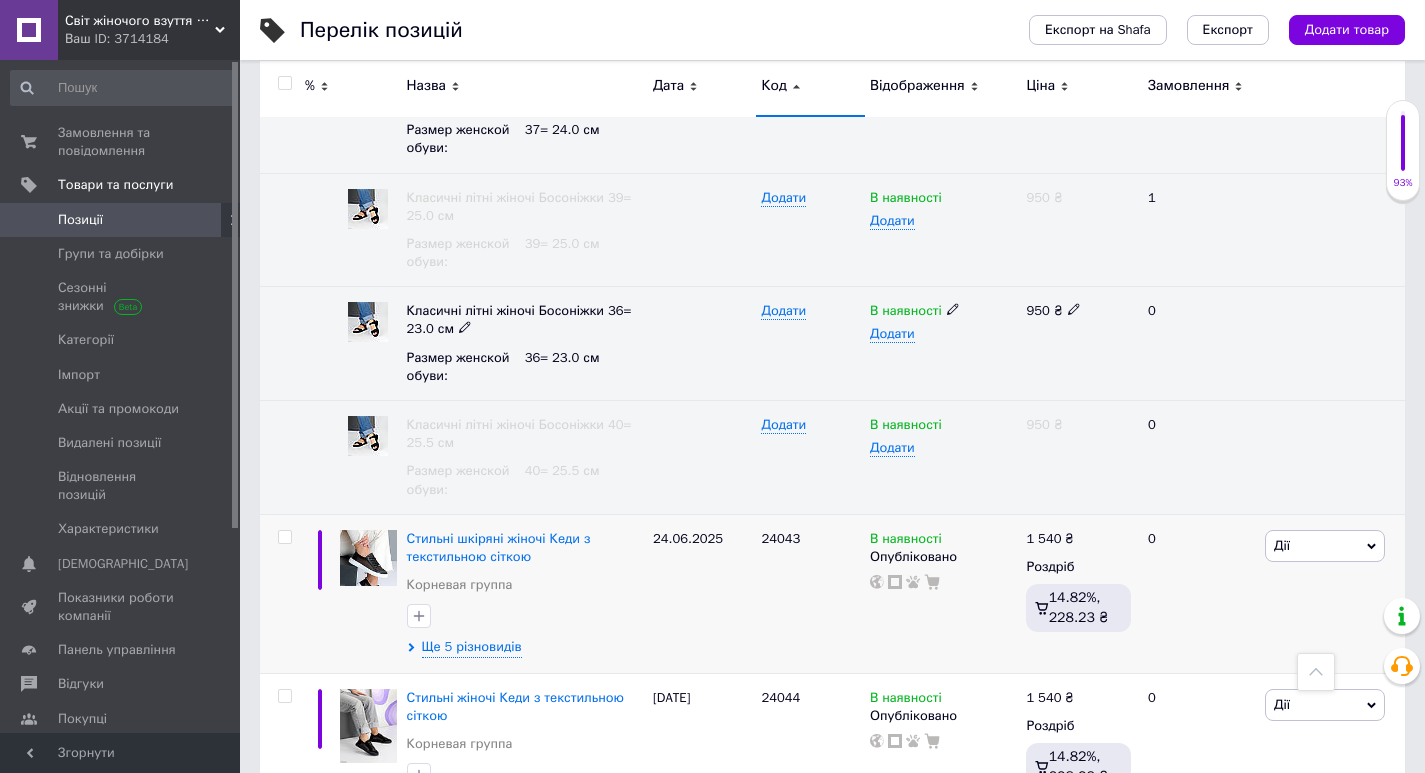 scroll, scrollTop: 15634, scrollLeft: 0, axis: vertical 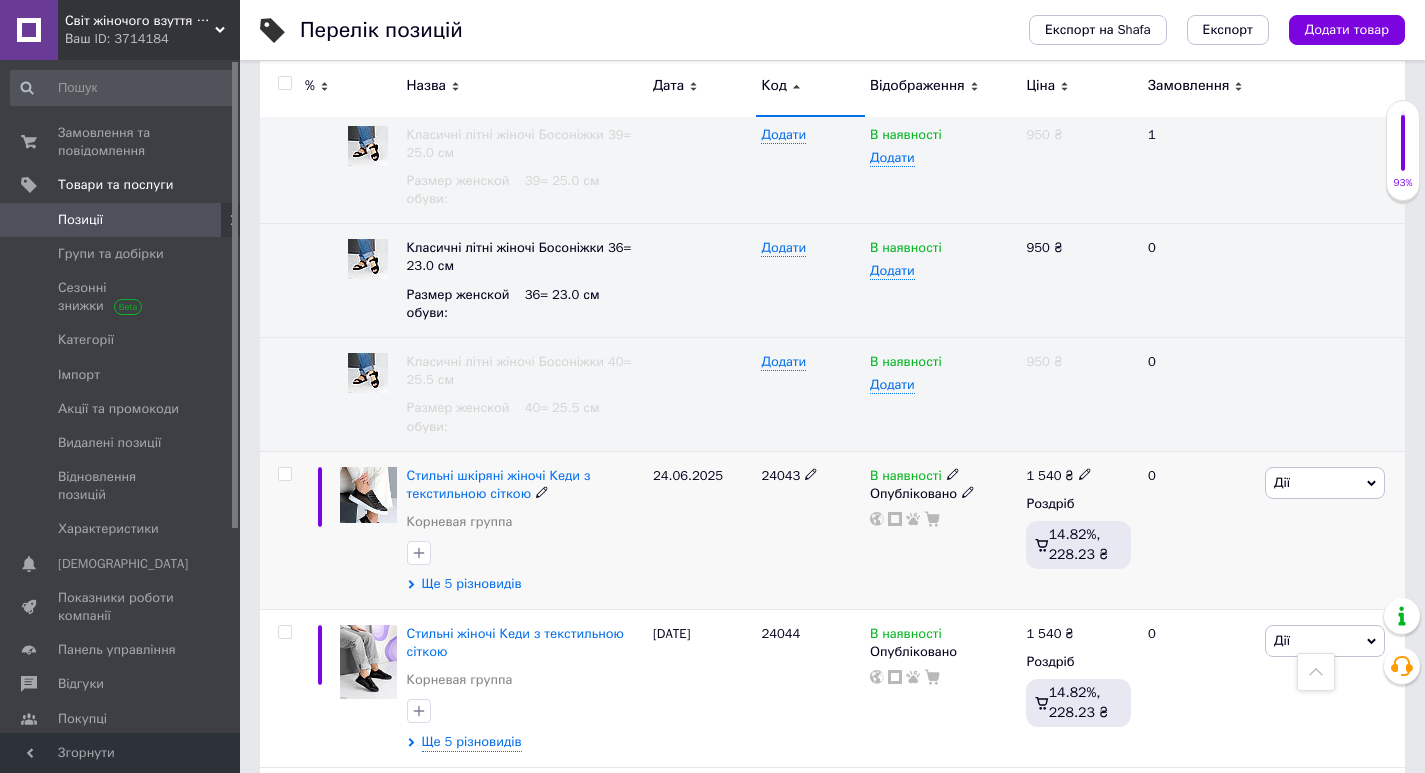 click on "Ще 5 різновидів" at bounding box center [472, 584] 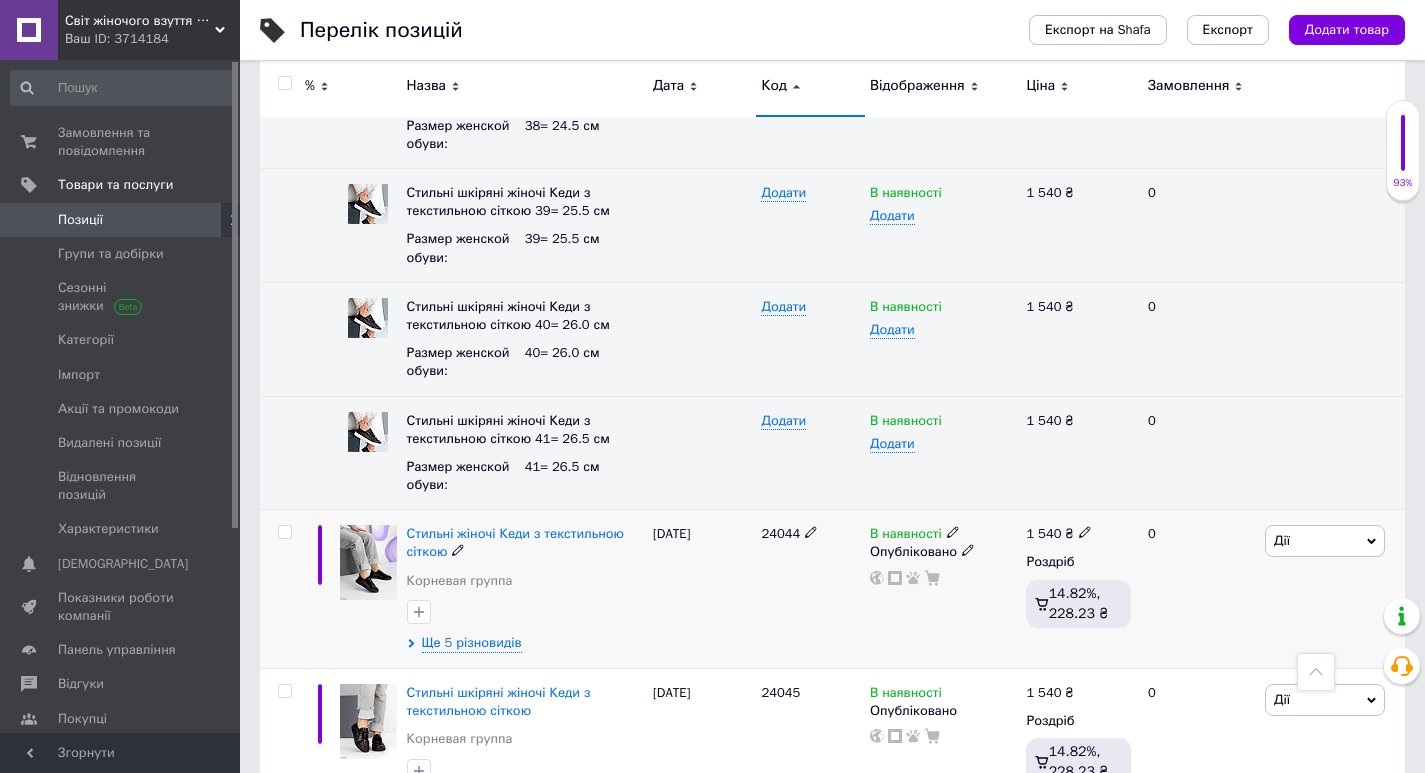scroll, scrollTop: 16334, scrollLeft: 0, axis: vertical 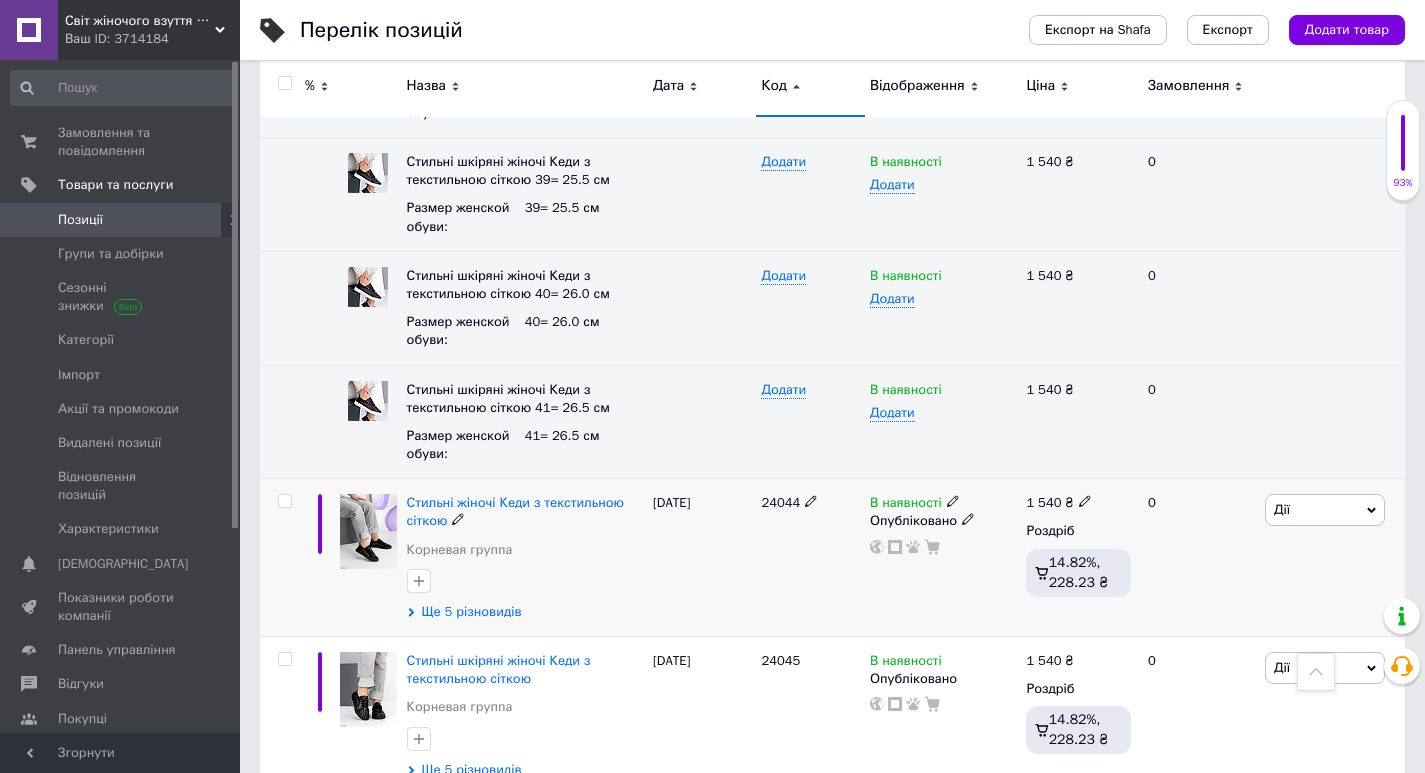 click on "Ще 5 різновидів" at bounding box center (472, 612) 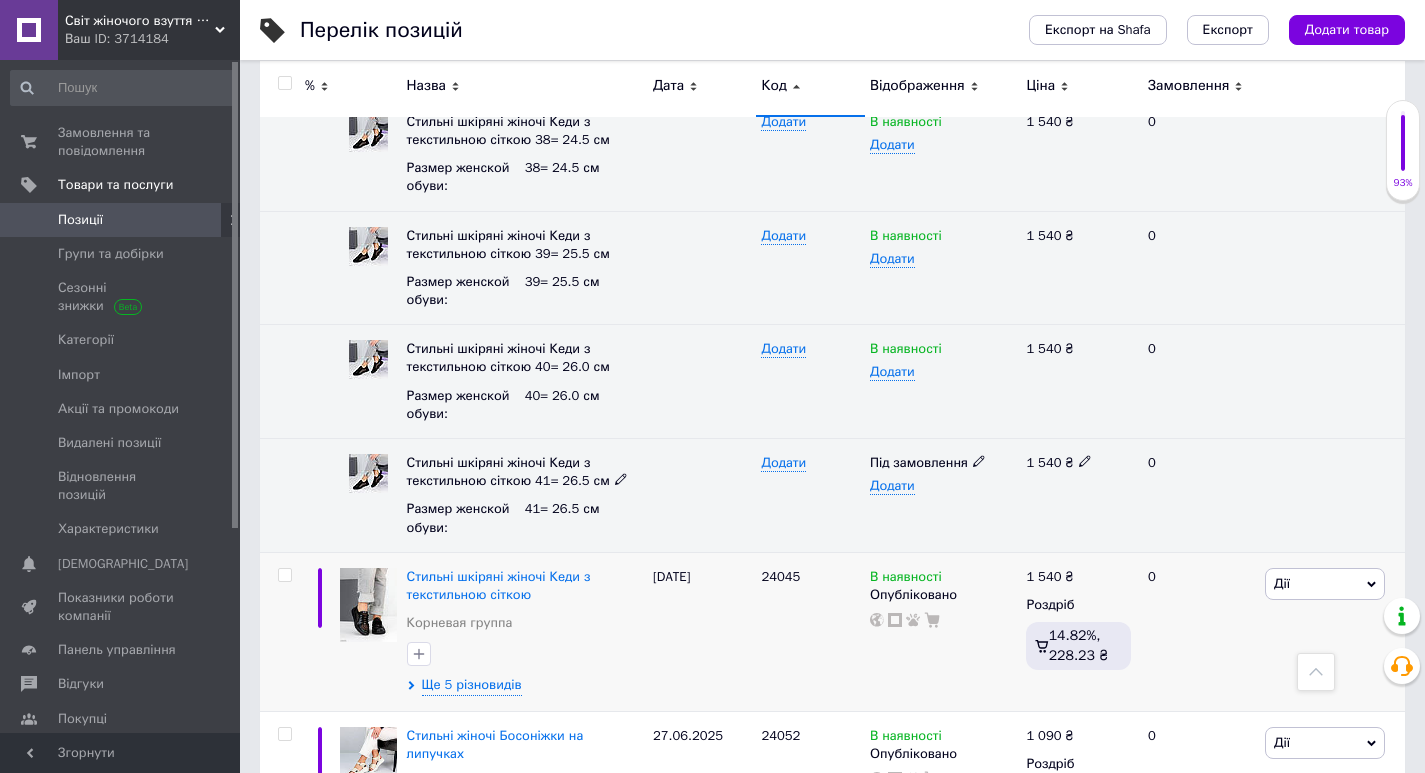 scroll, scrollTop: 17034, scrollLeft: 0, axis: vertical 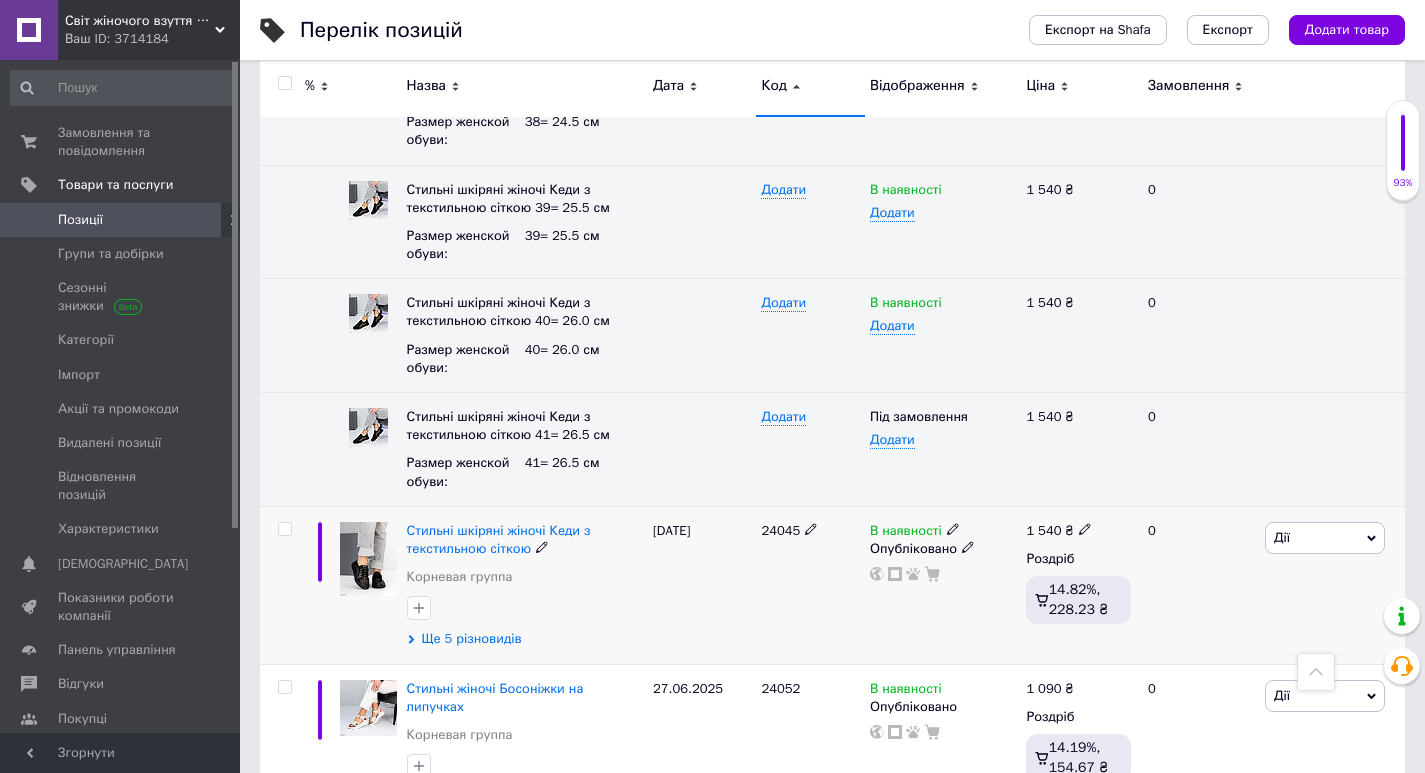 click on "Ще 5 різновидів" at bounding box center (472, 639) 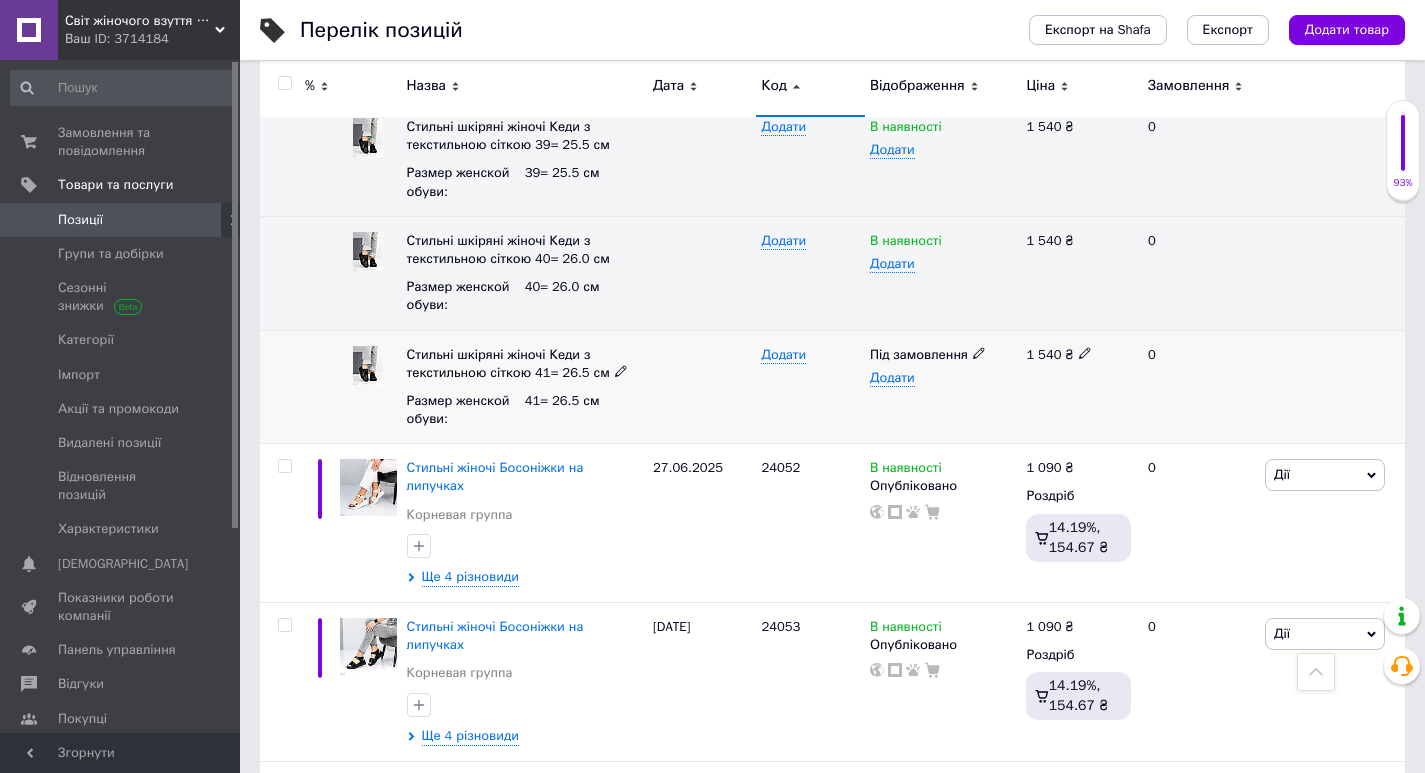 scroll, scrollTop: 17834, scrollLeft: 0, axis: vertical 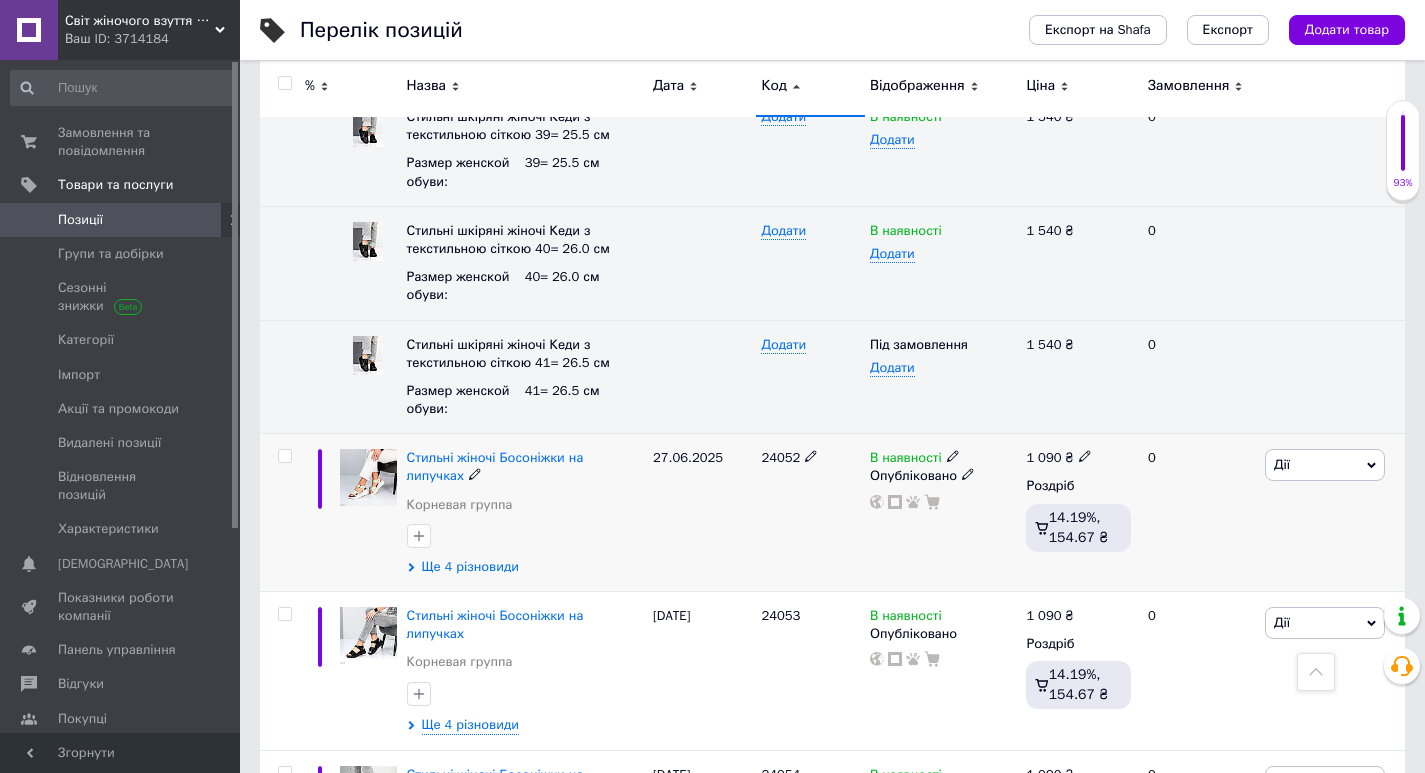 click on "Ще 4 різновиди" at bounding box center (470, 567) 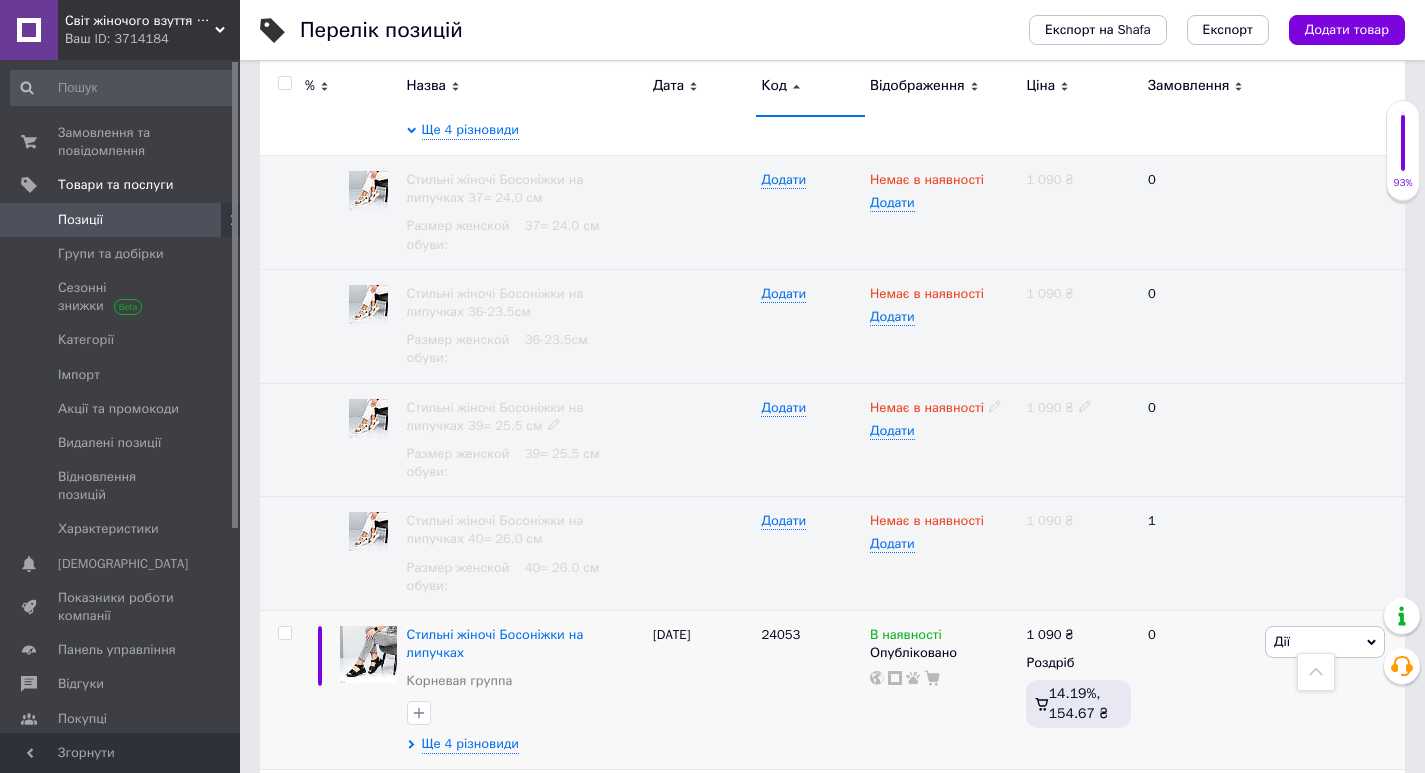 scroll, scrollTop: 18334, scrollLeft: 0, axis: vertical 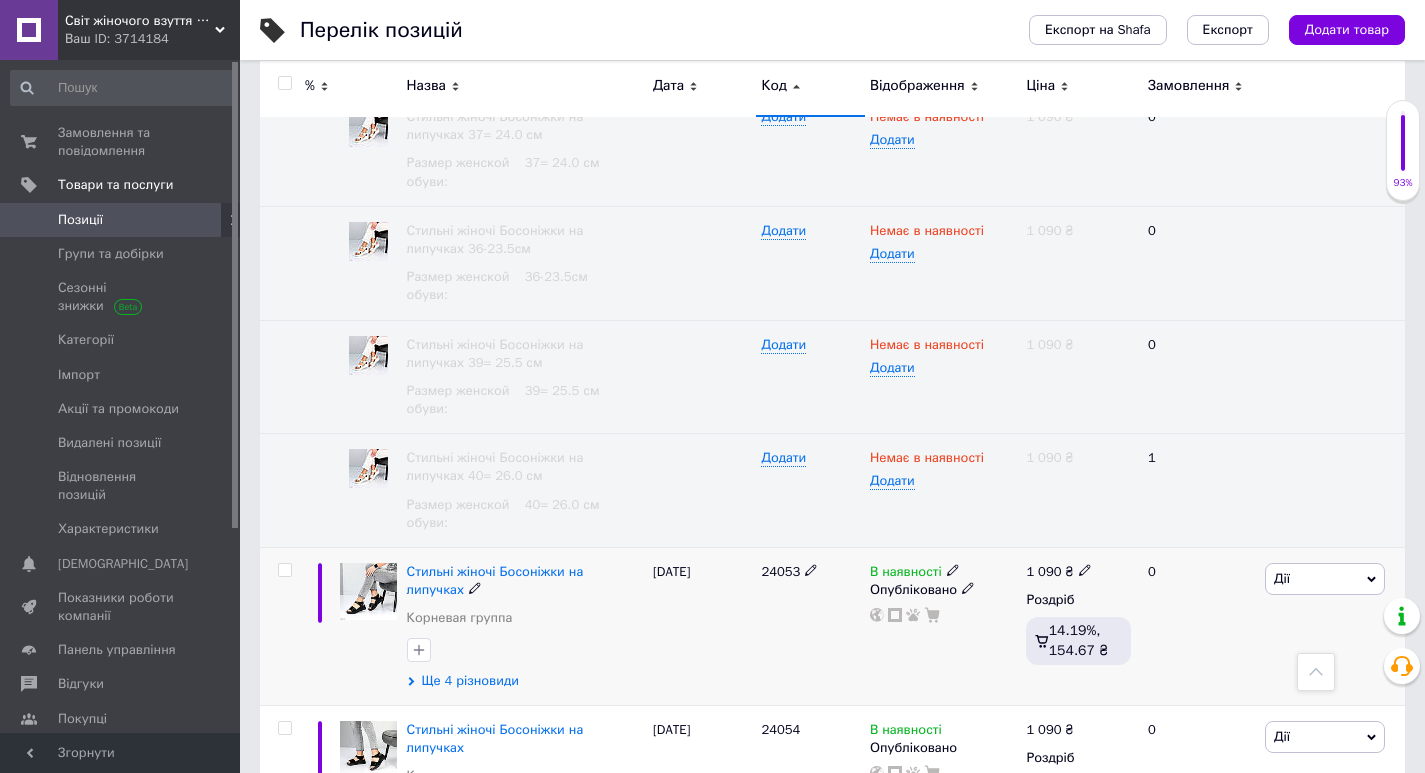 click on "Ще 4 різновиди" at bounding box center [470, 681] 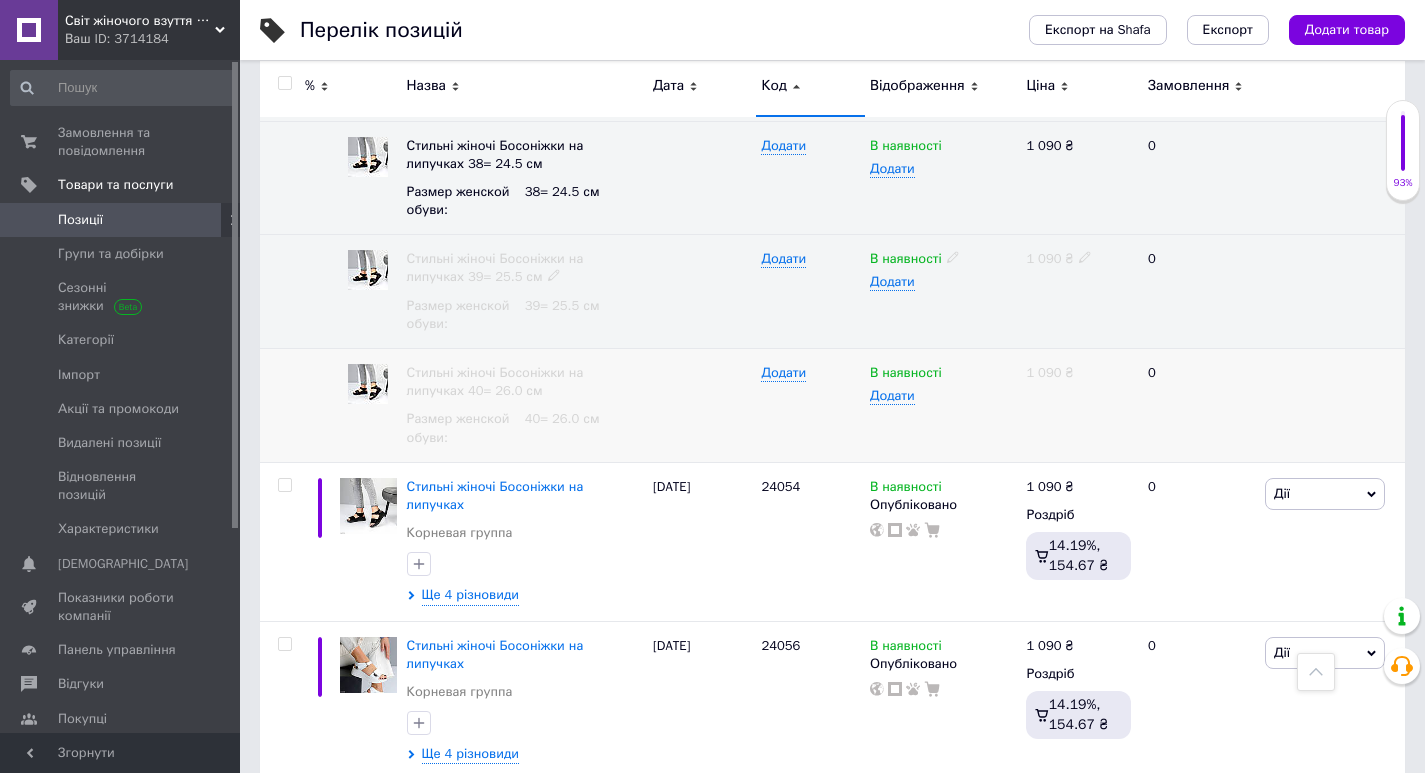 scroll, scrollTop: 19034, scrollLeft: 0, axis: vertical 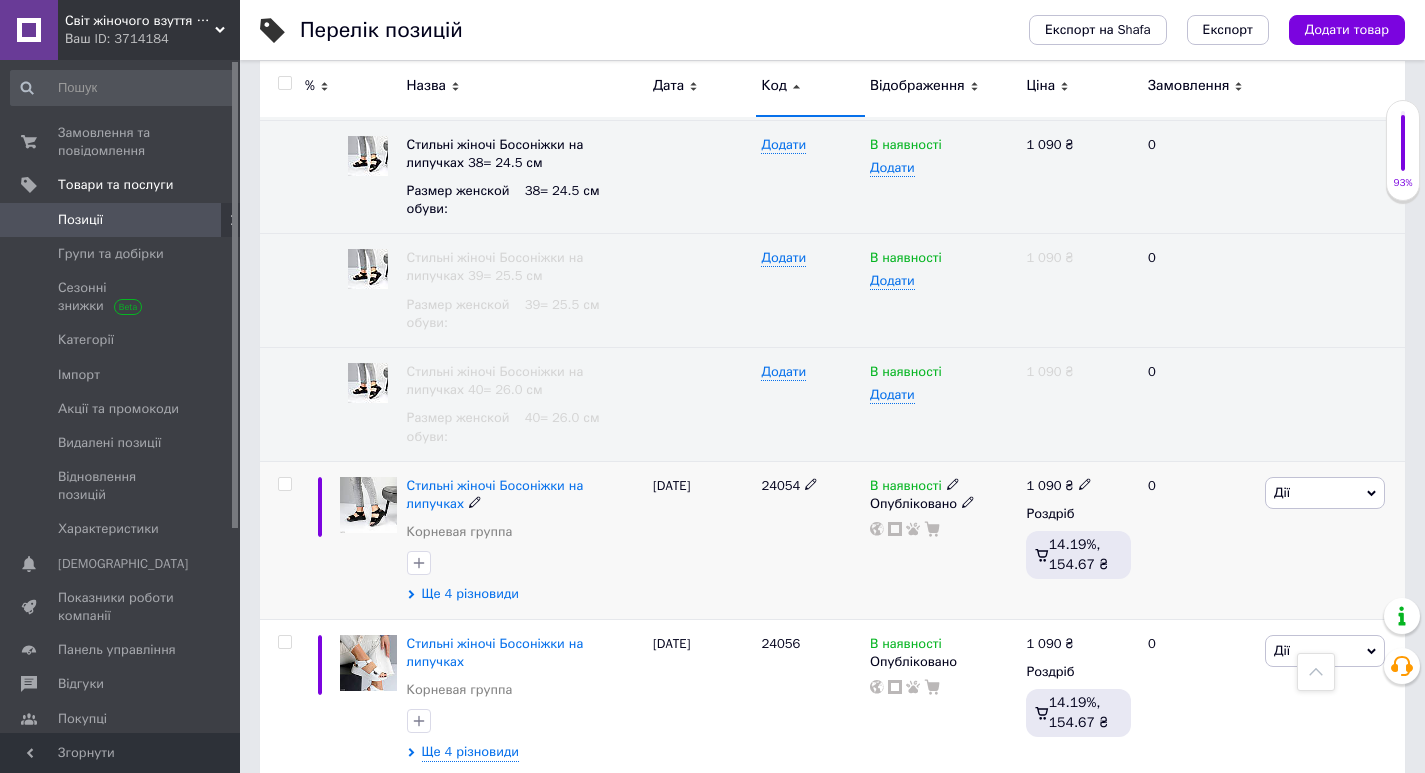 click on "Ще 4 різновиди" at bounding box center (470, 594) 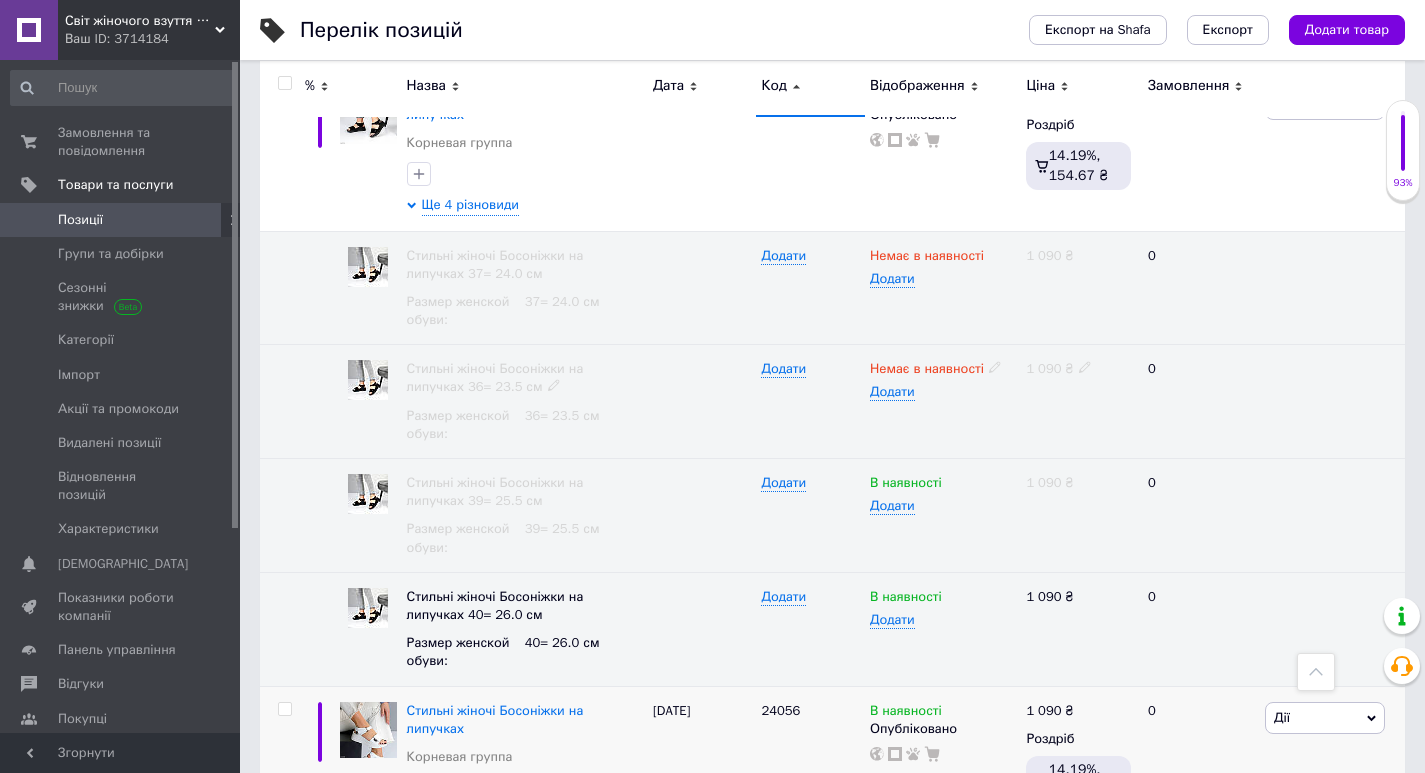 scroll, scrollTop: 19634, scrollLeft: 0, axis: vertical 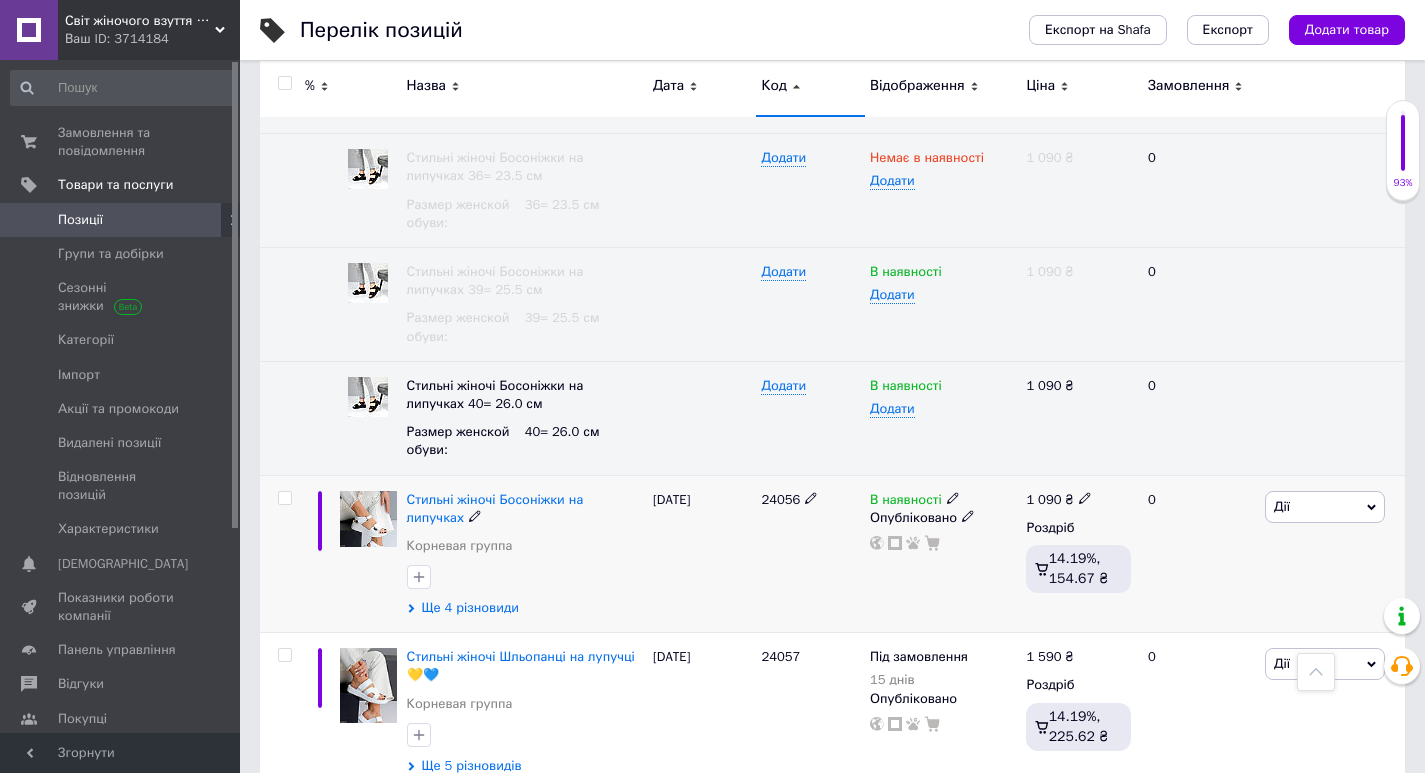 click on "Ще 4 різновиди" at bounding box center [470, 608] 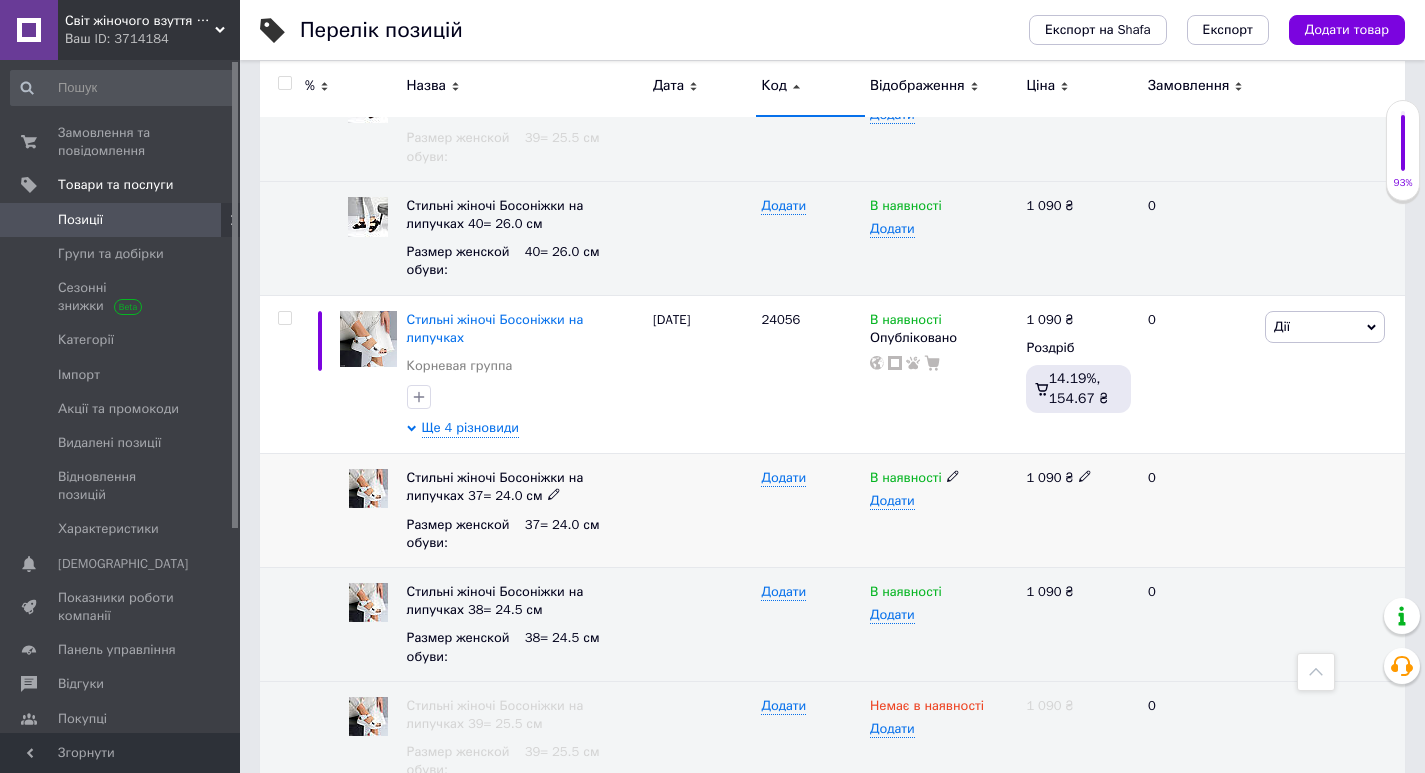 scroll, scrollTop: 19834, scrollLeft: 0, axis: vertical 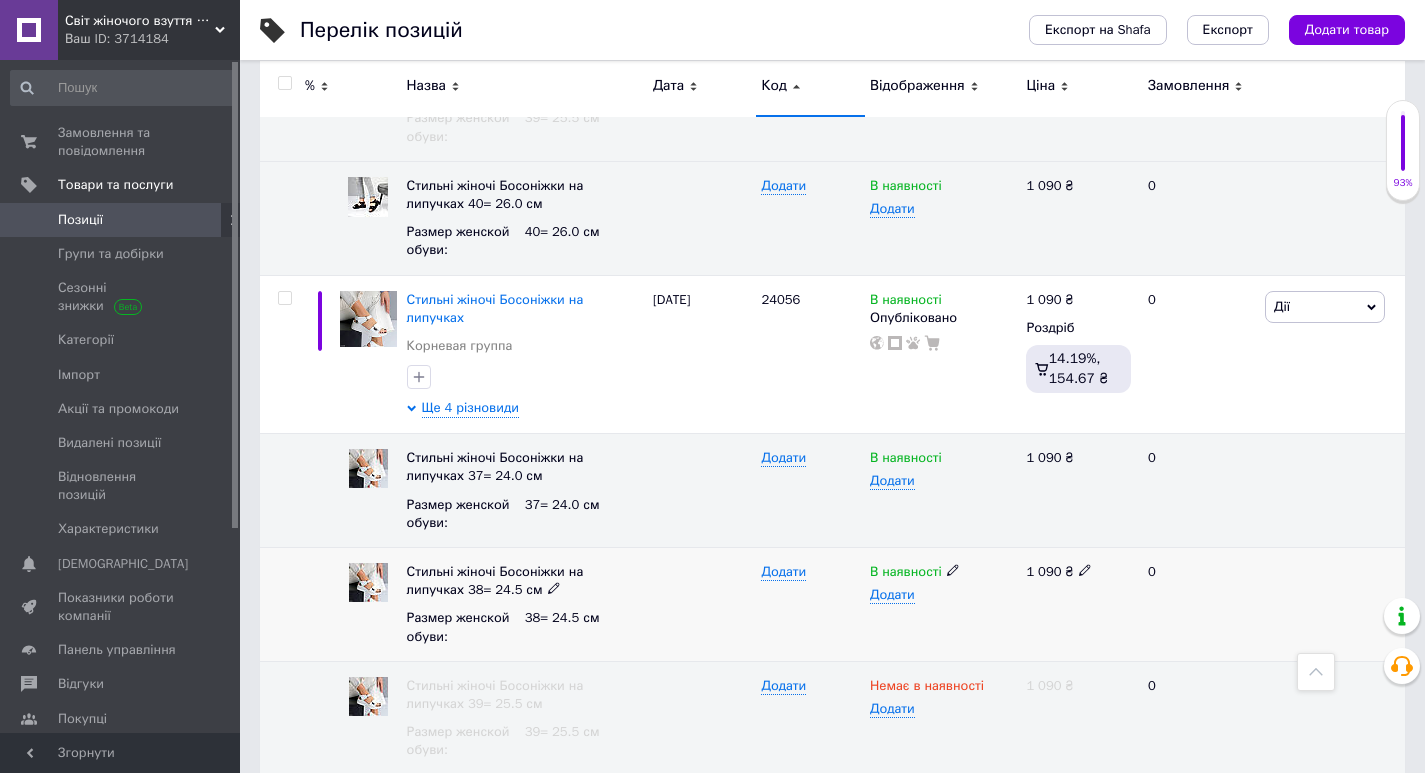 click 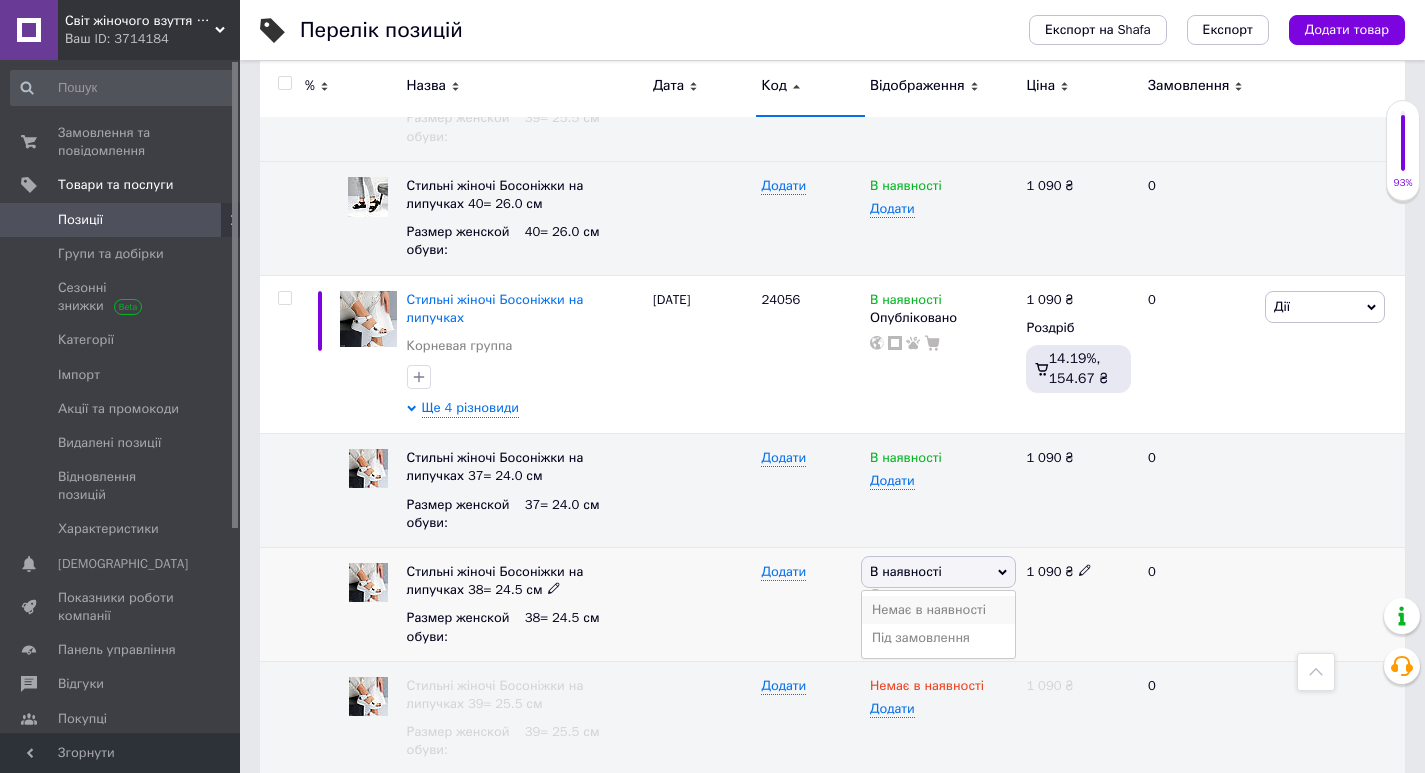 click on "Немає в наявності" at bounding box center (938, 610) 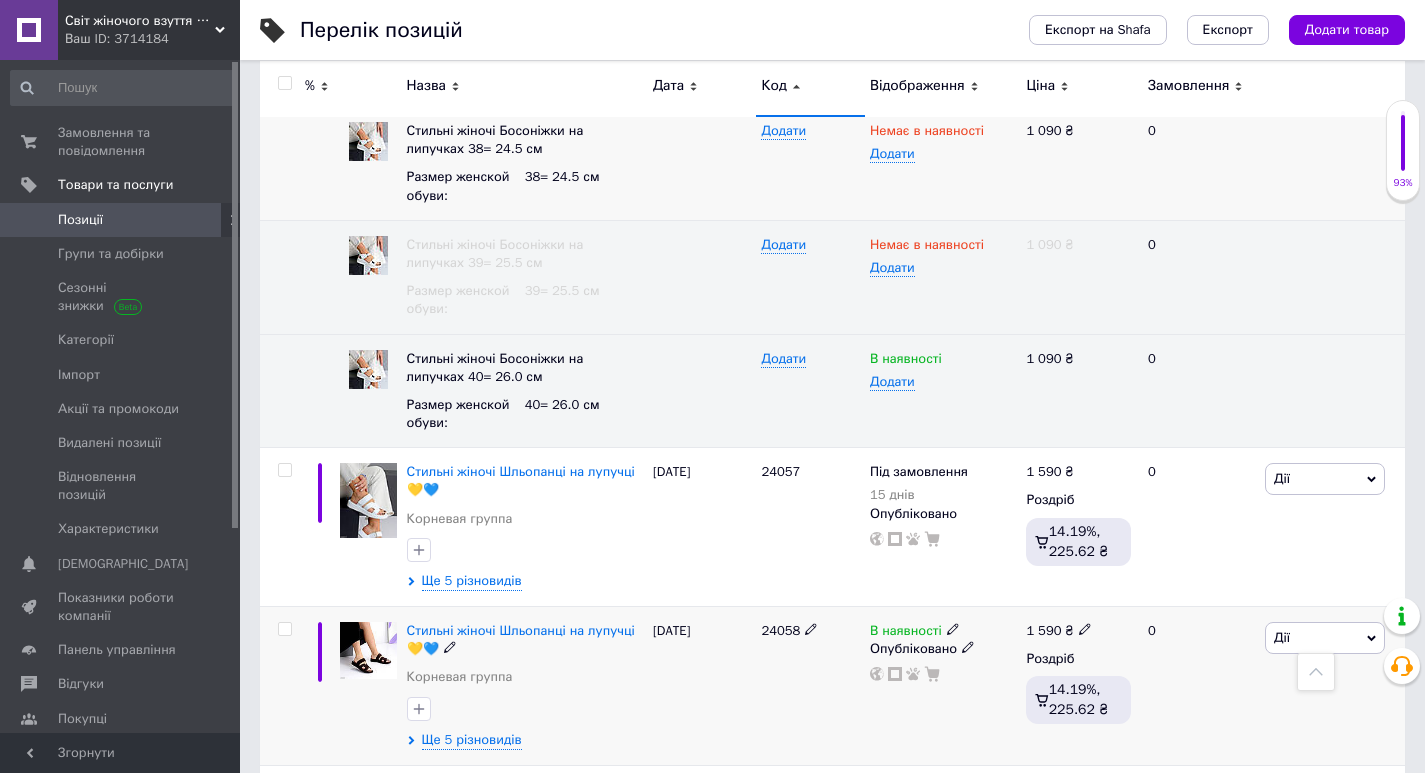 scroll, scrollTop: 20334, scrollLeft: 0, axis: vertical 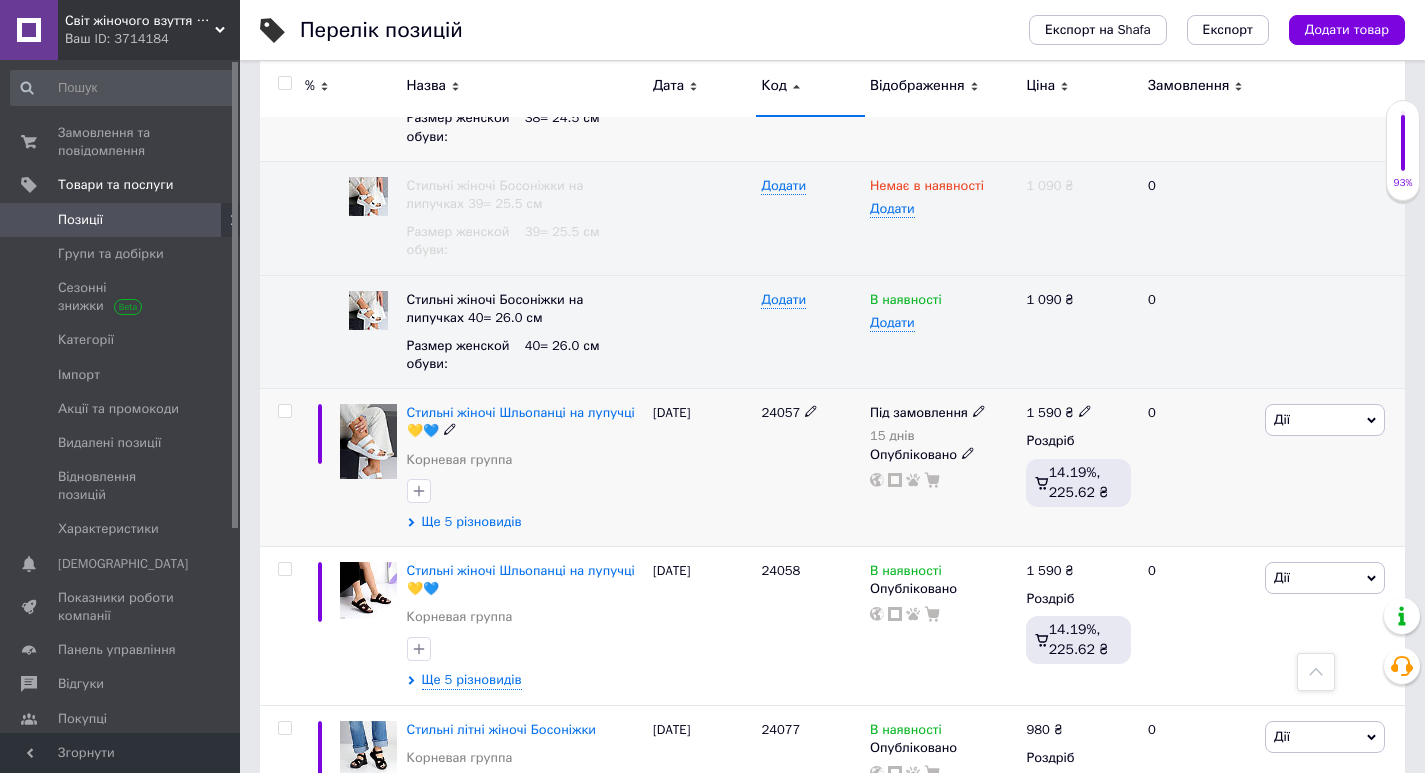 click on "Ще 5 різновидів" at bounding box center [472, 522] 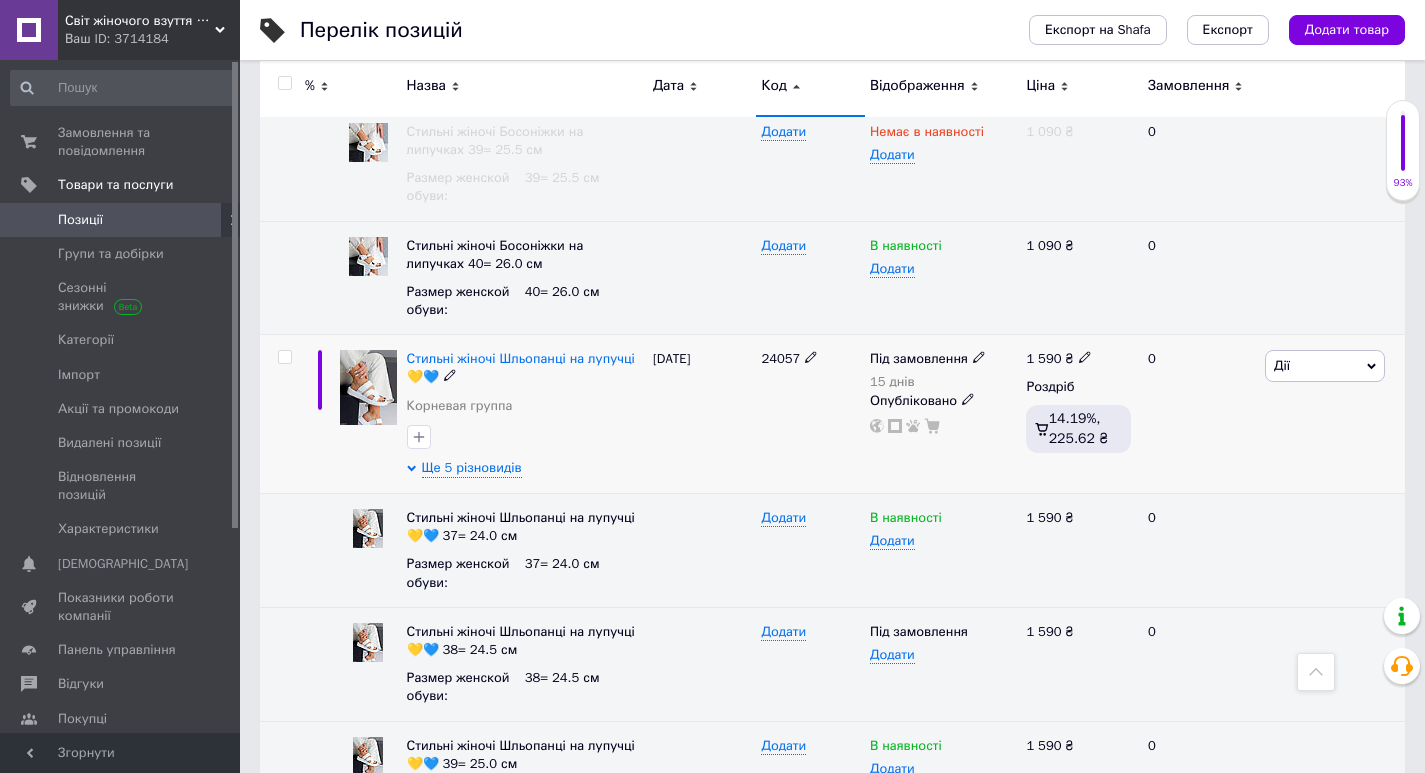 scroll, scrollTop: 20434, scrollLeft: 0, axis: vertical 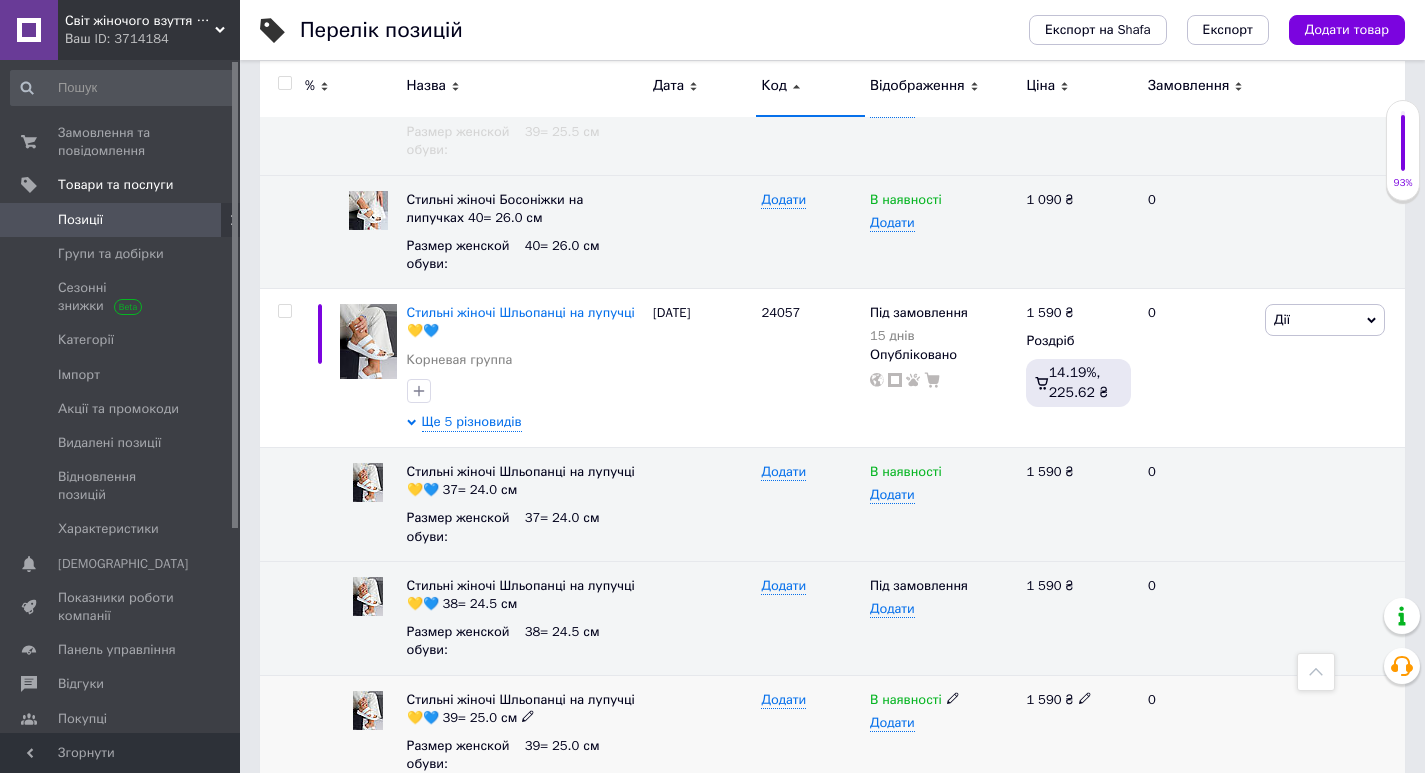 click 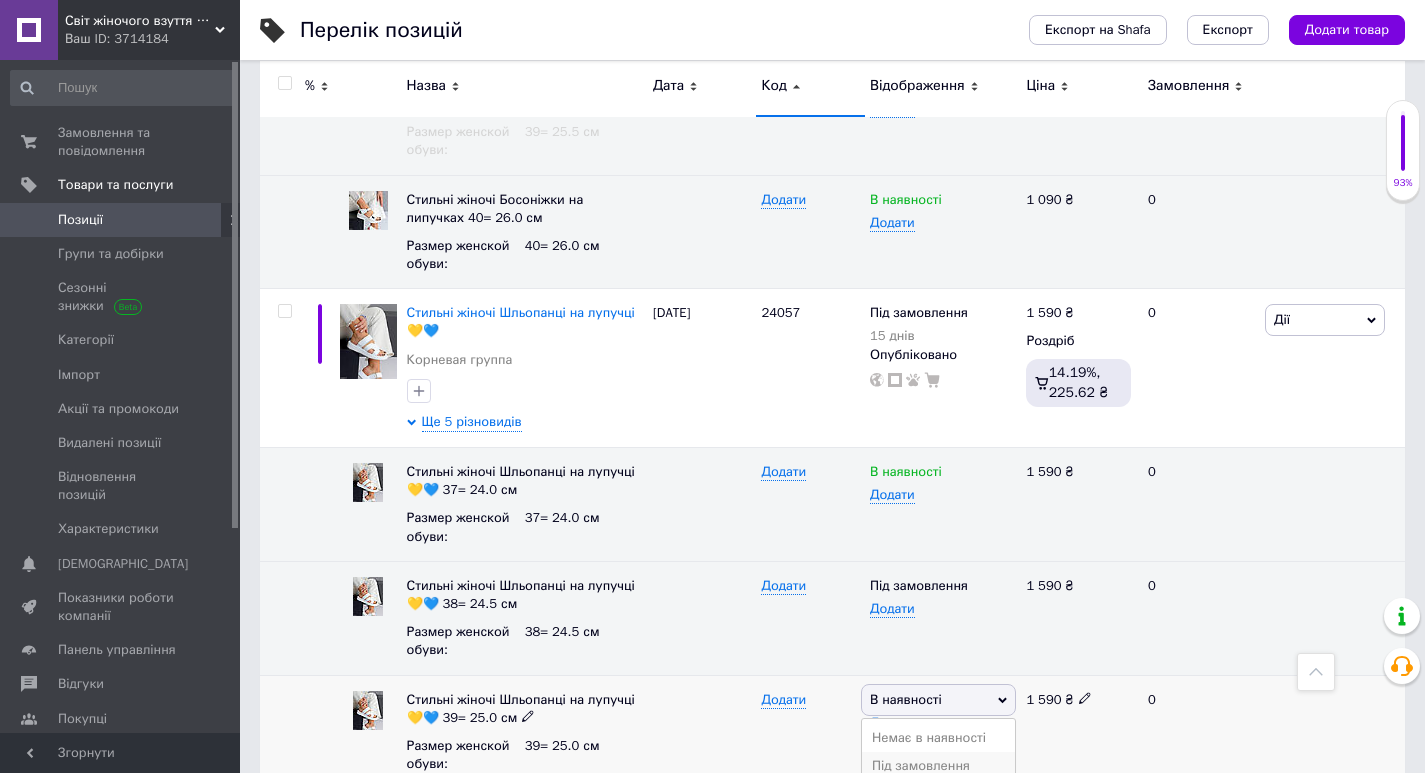 click on "Під замовлення" at bounding box center [938, 766] 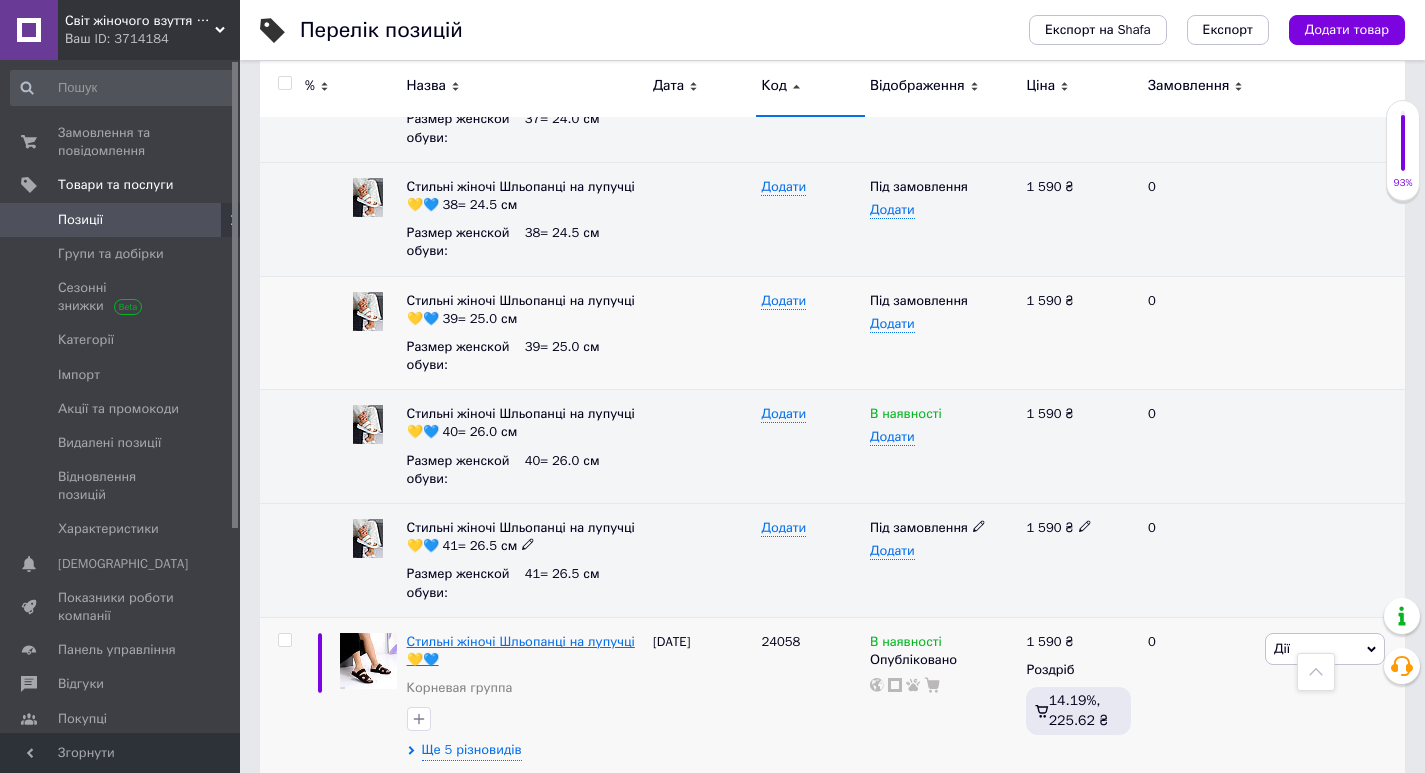scroll, scrollTop: 20834, scrollLeft: 0, axis: vertical 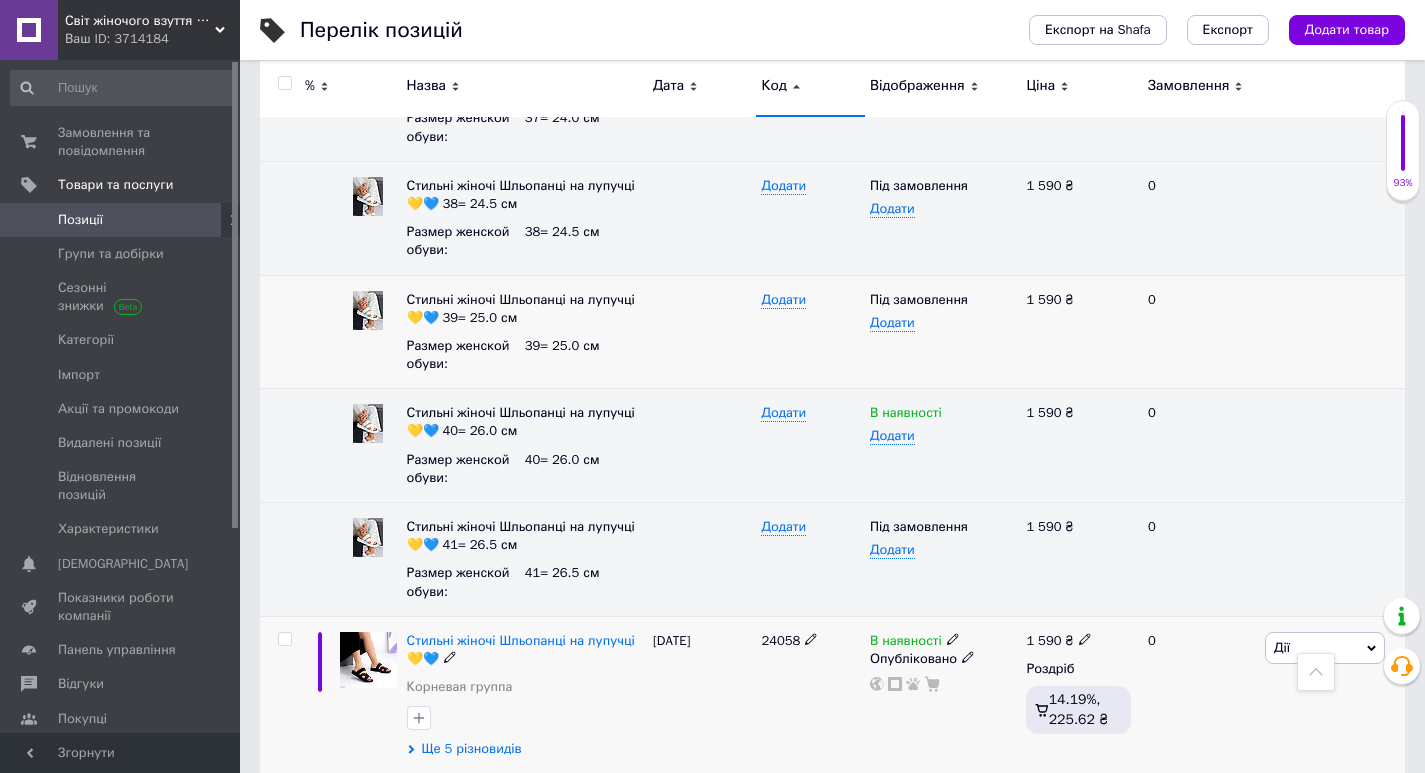 click on "Ще 5 різновидів" at bounding box center [472, 749] 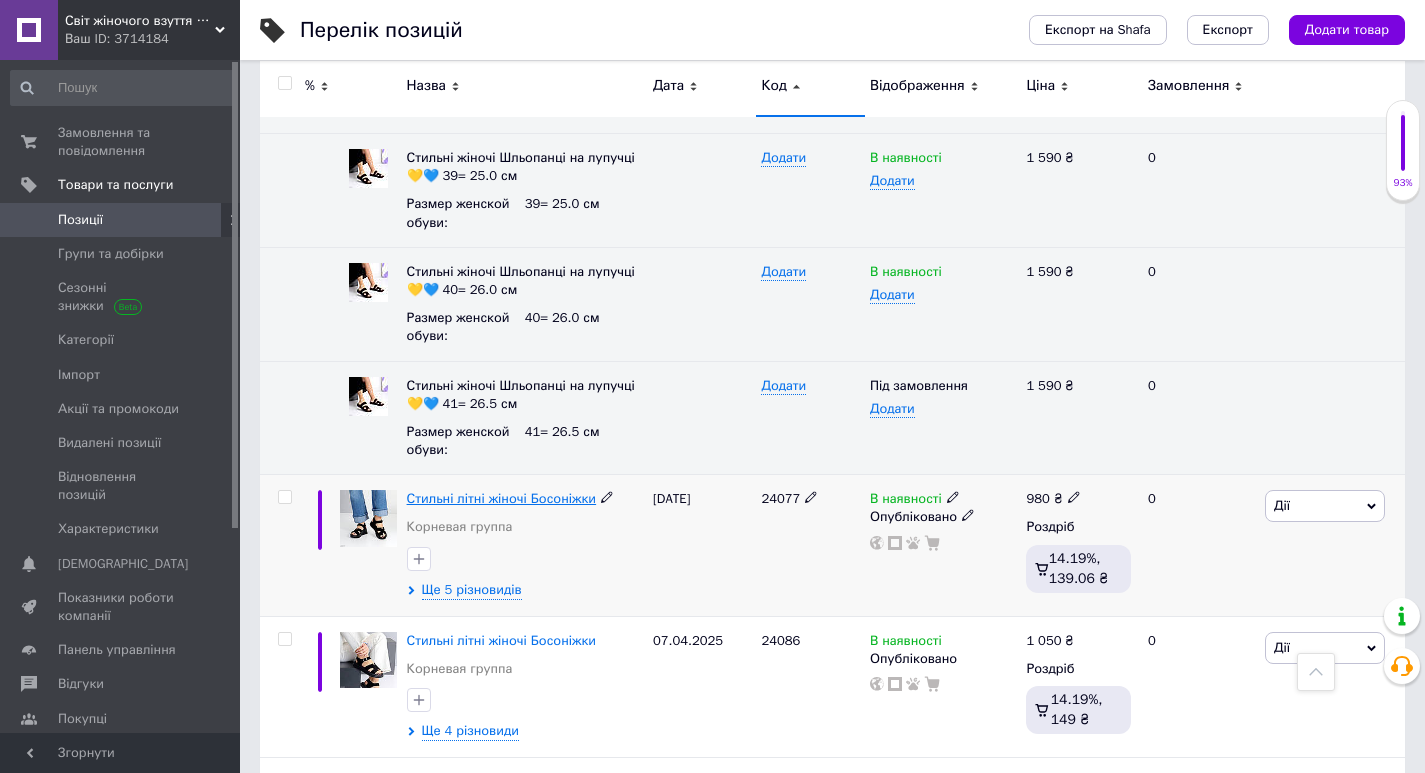 scroll, scrollTop: 21834, scrollLeft: 0, axis: vertical 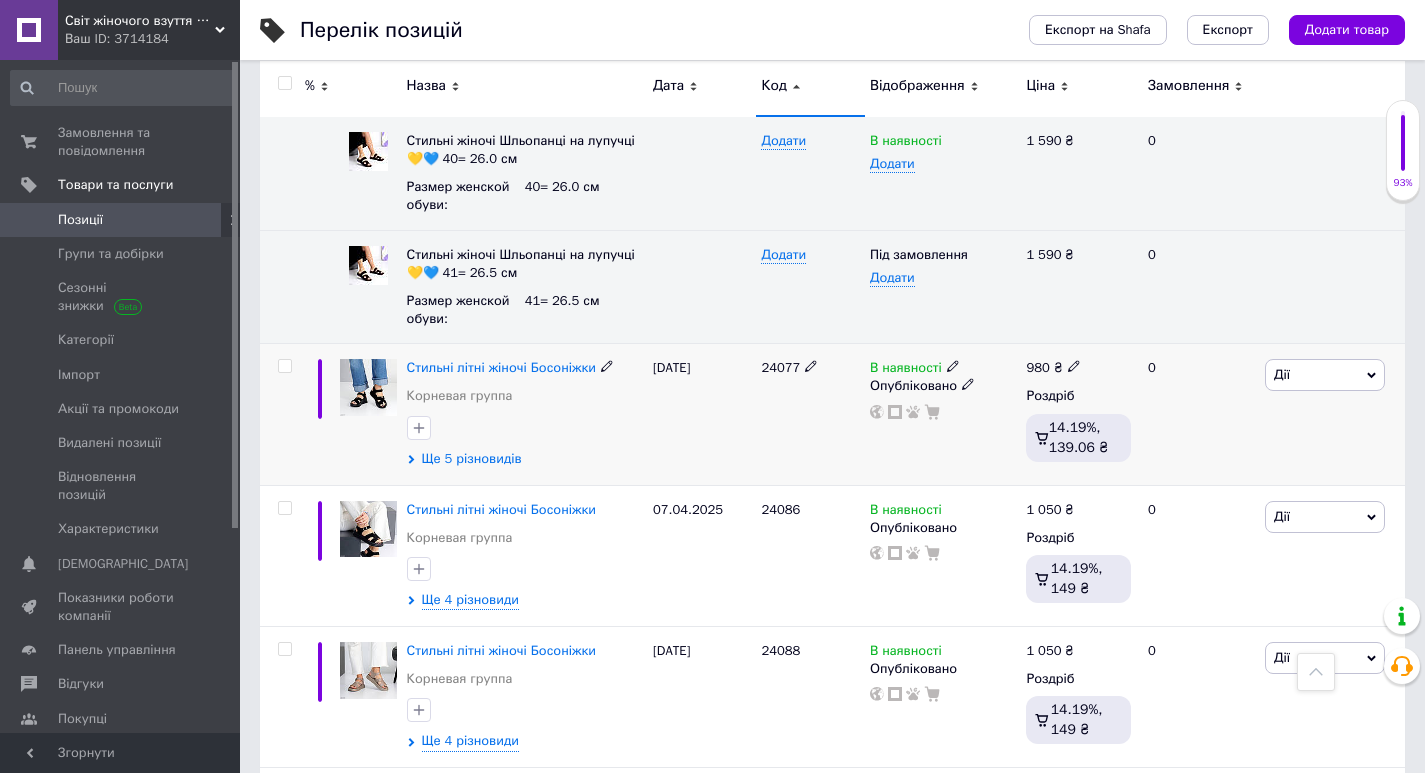 click on "Ще 5 різновидів" at bounding box center (472, 459) 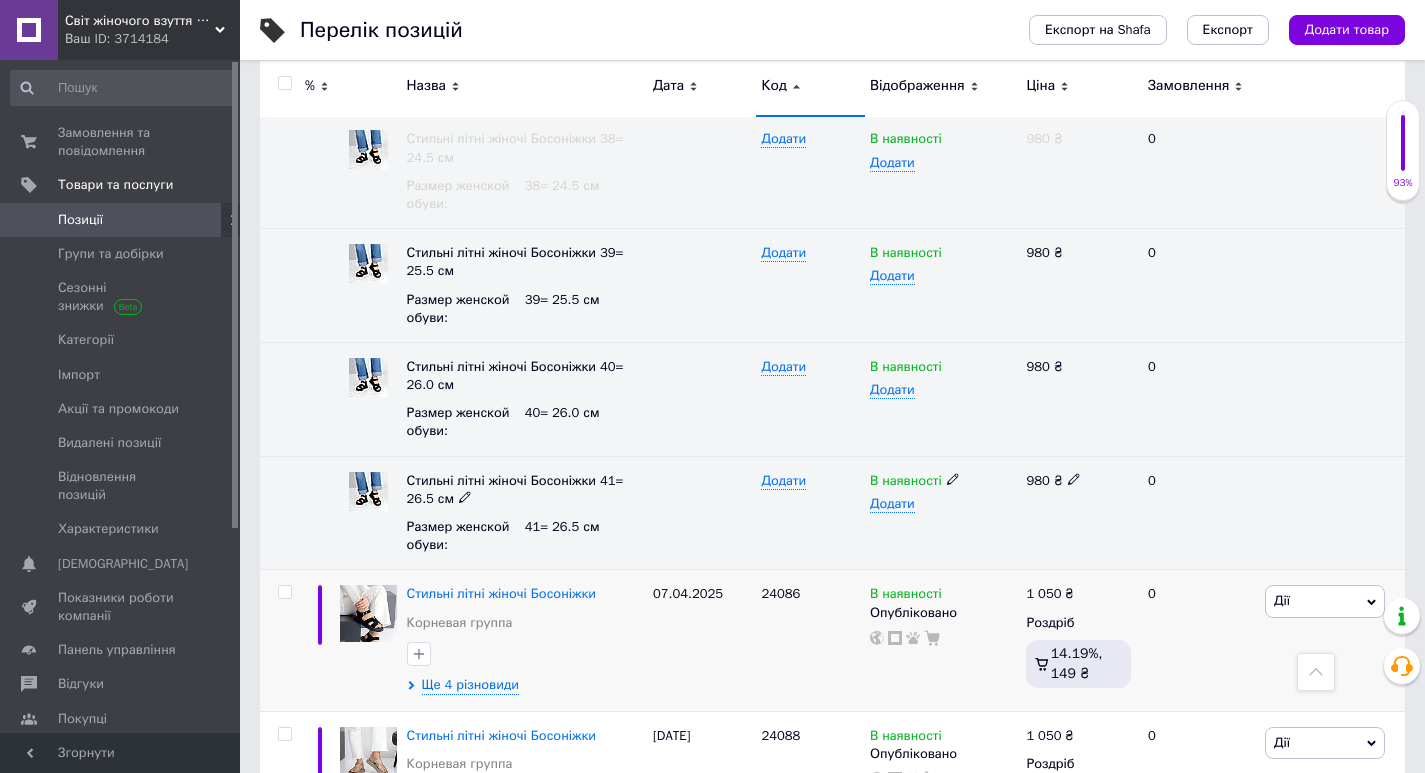 scroll, scrollTop: 22334, scrollLeft: 0, axis: vertical 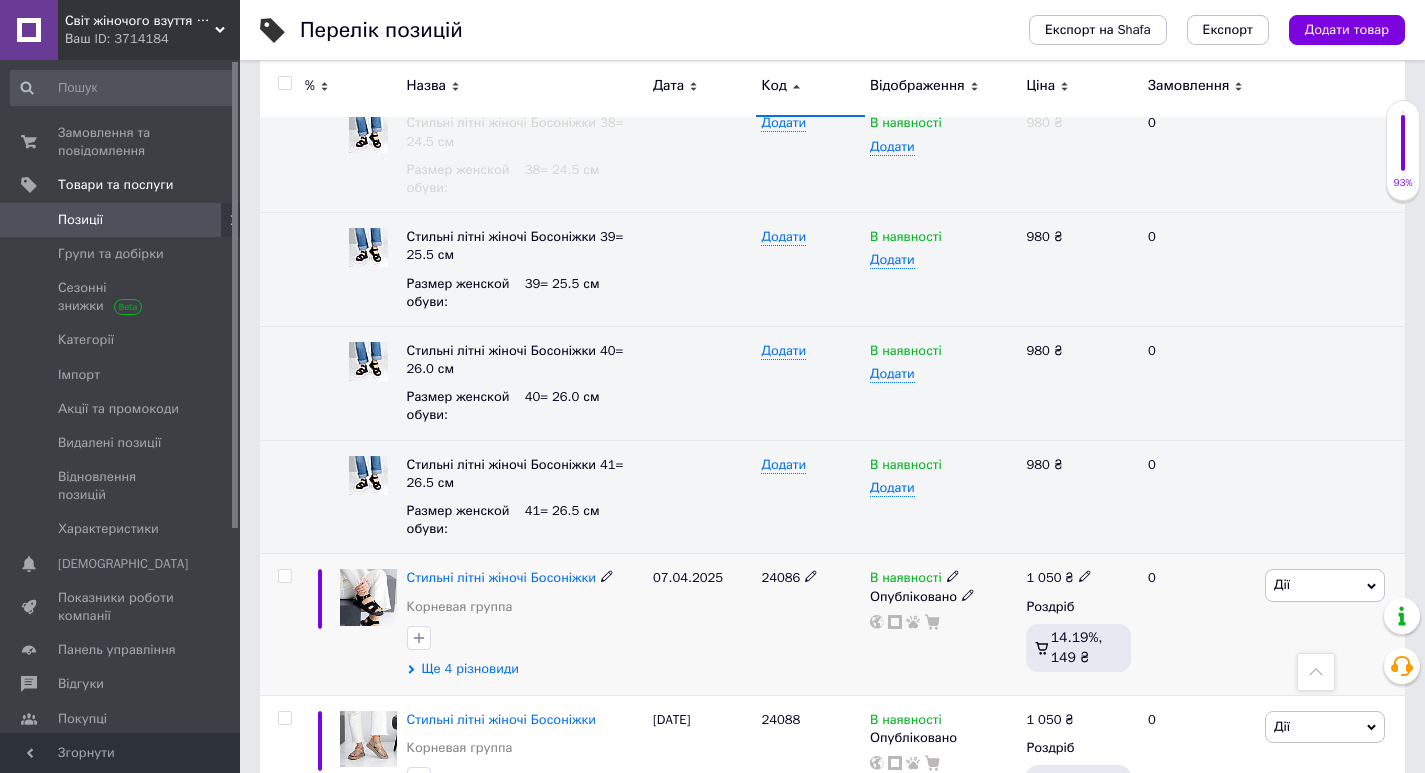 click on "Ще 4 різновиди" at bounding box center (470, 669) 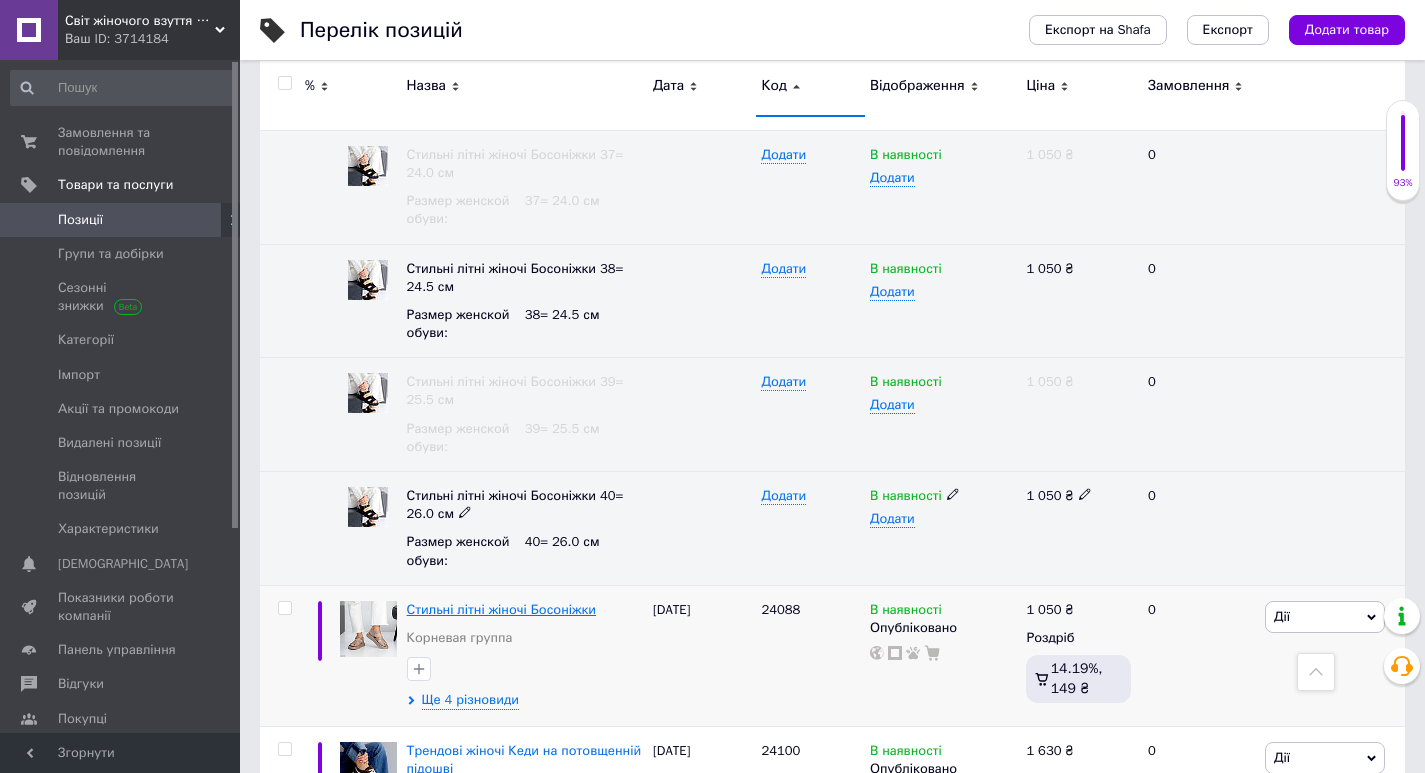 scroll, scrollTop: 22934, scrollLeft: 0, axis: vertical 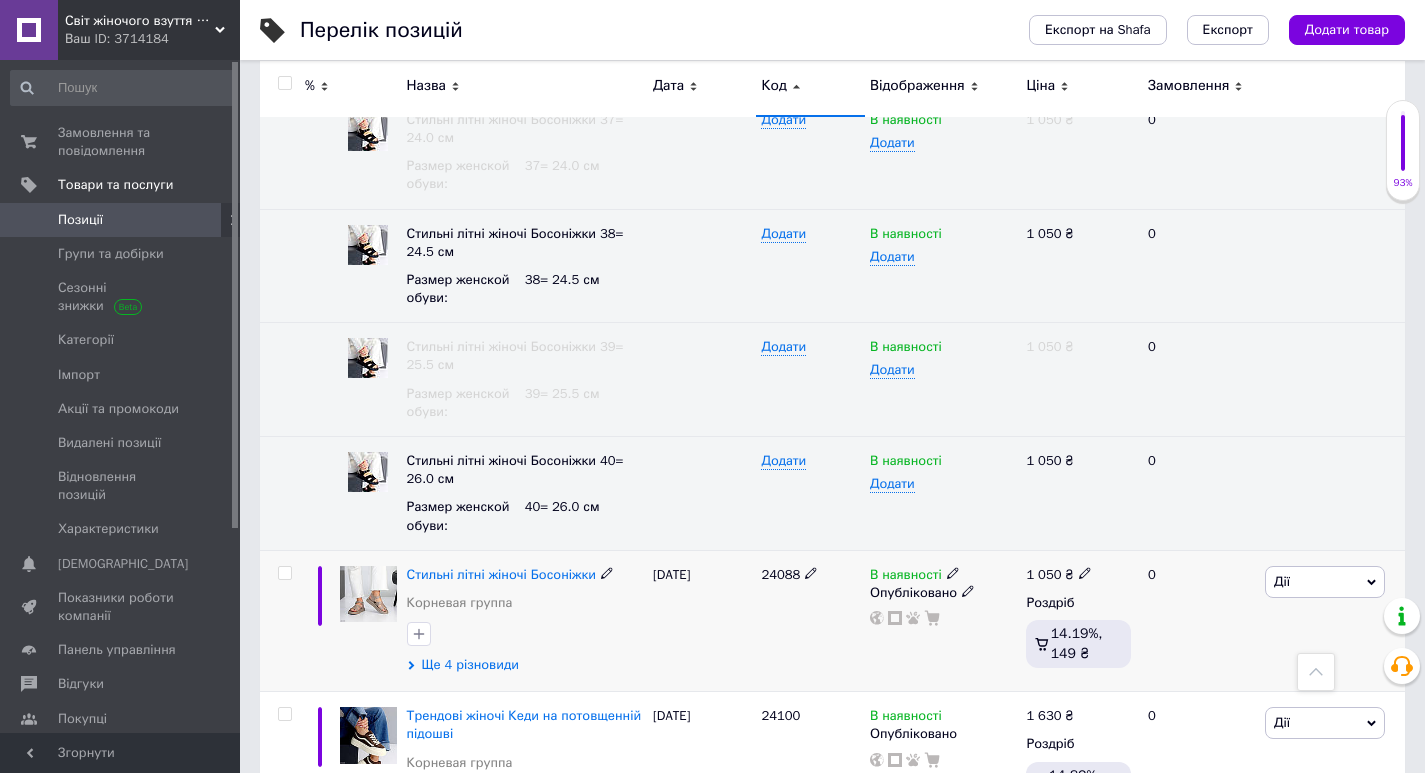click on "Ще 4 різновиди" at bounding box center [470, 665] 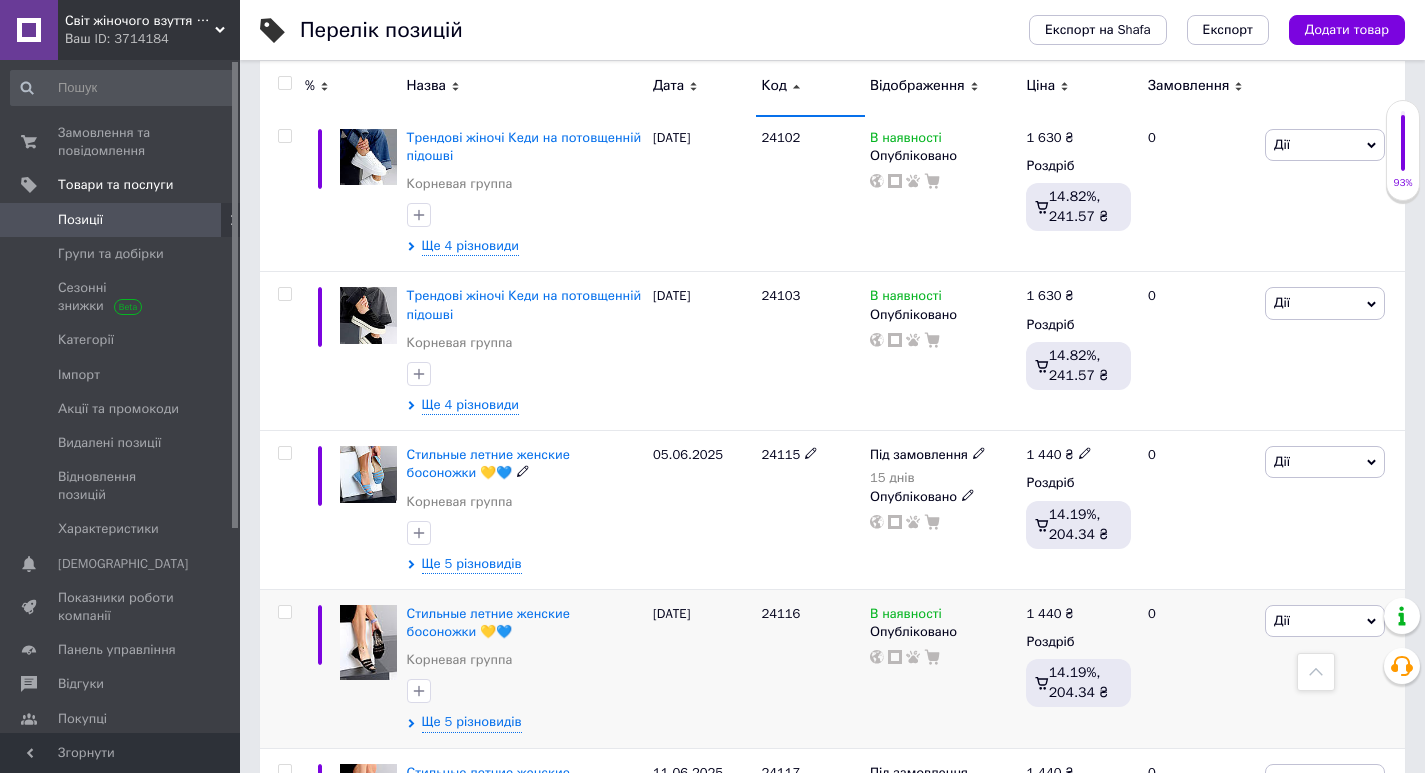 scroll, scrollTop: 24334, scrollLeft: 0, axis: vertical 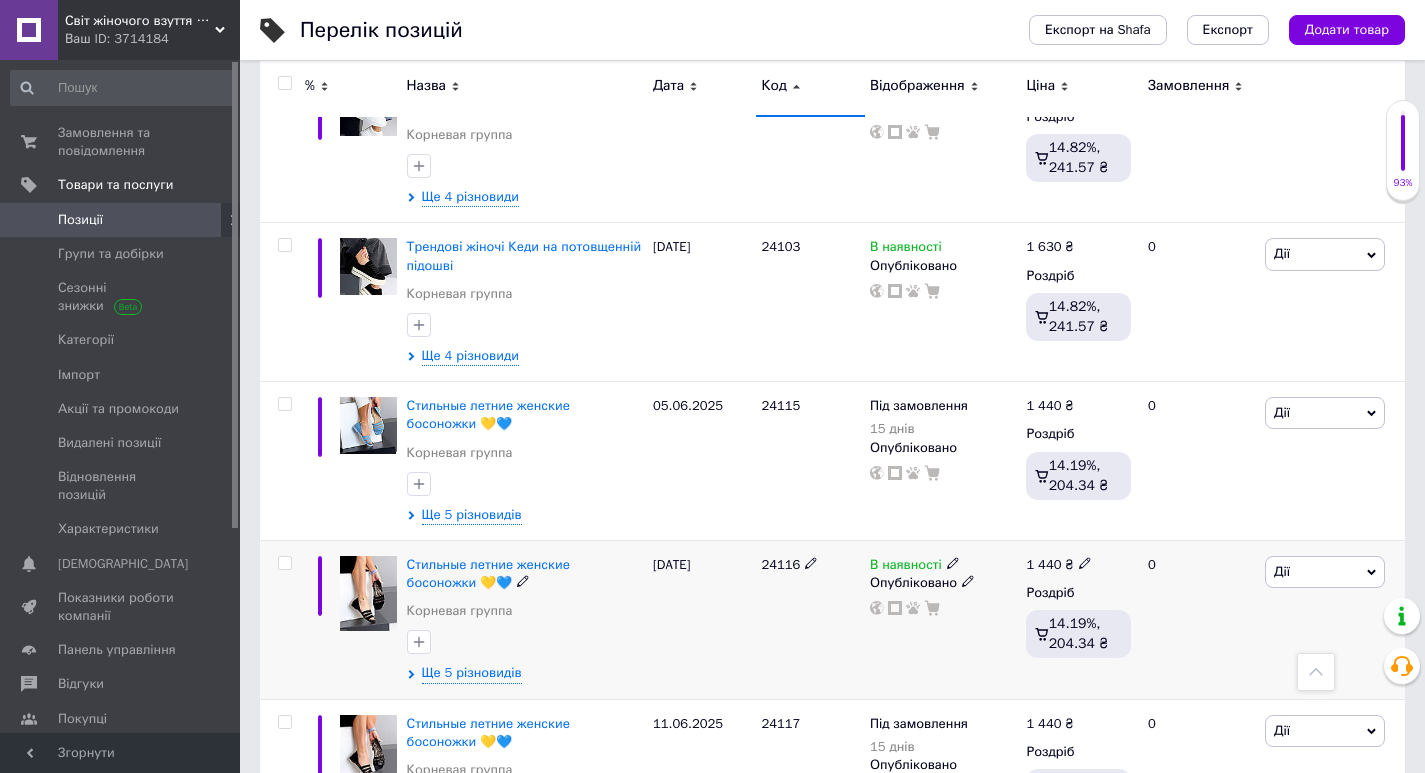 click at bounding box center [525, 642] 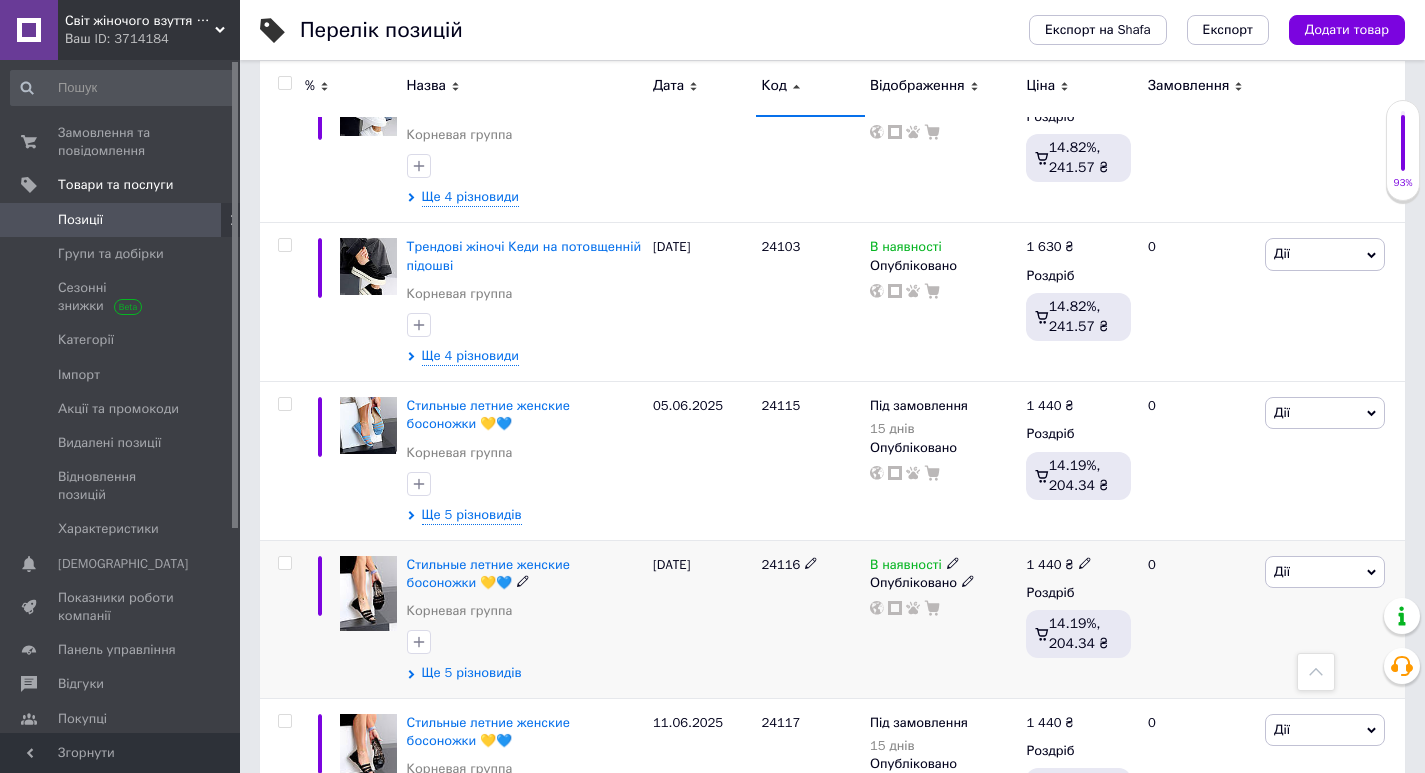 click on "Ще 5 різновидів" at bounding box center (472, 673) 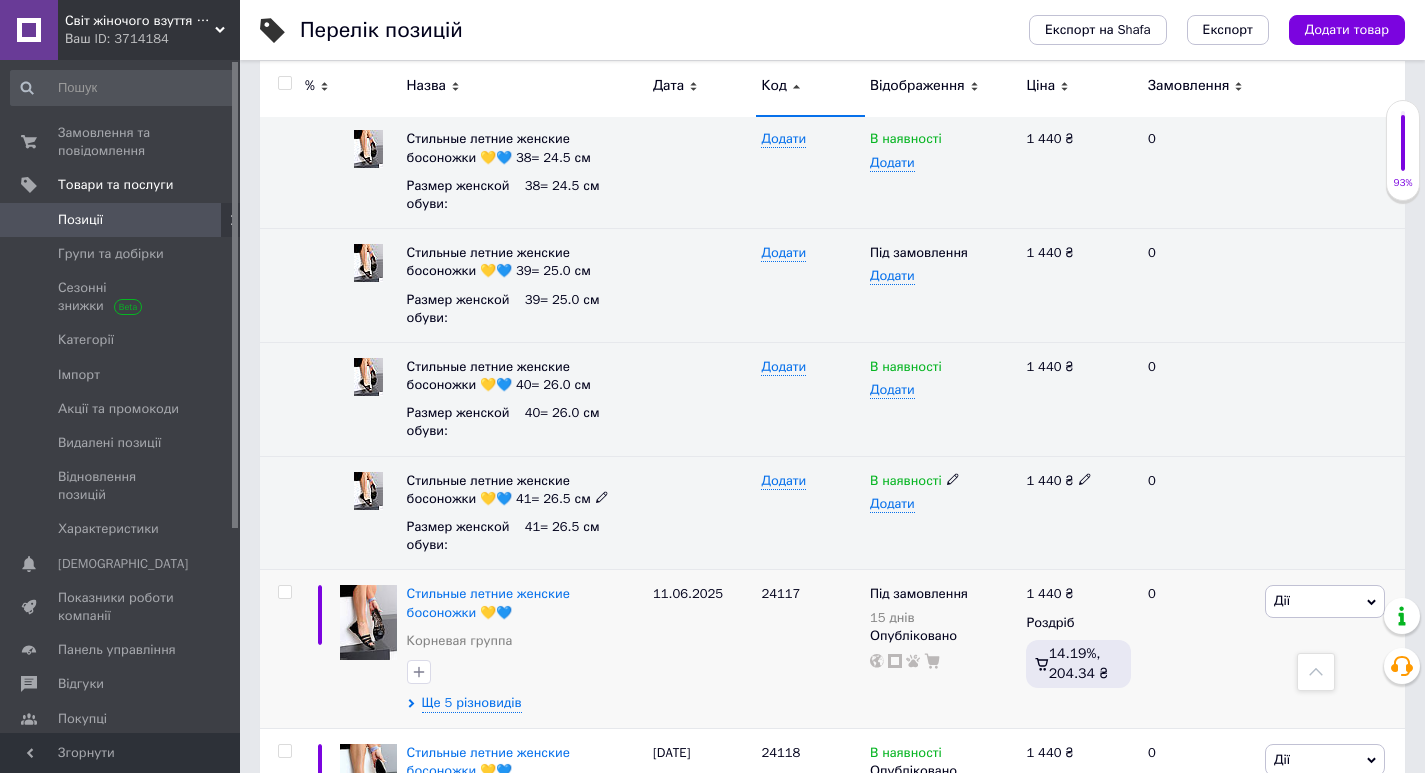 scroll, scrollTop: 25034, scrollLeft: 0, axis: vertical 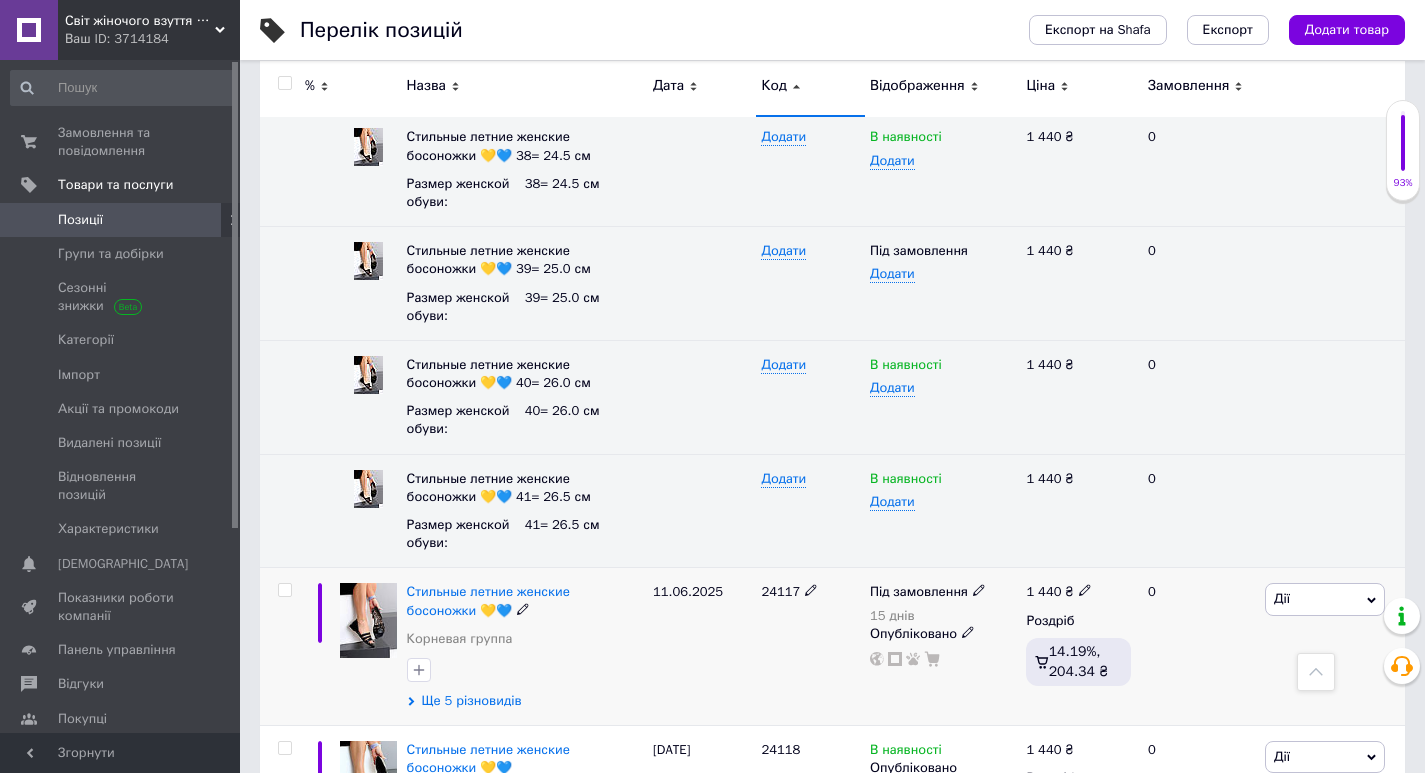 click on "Ще 5 різновидів" at bounding box center [472, 701] 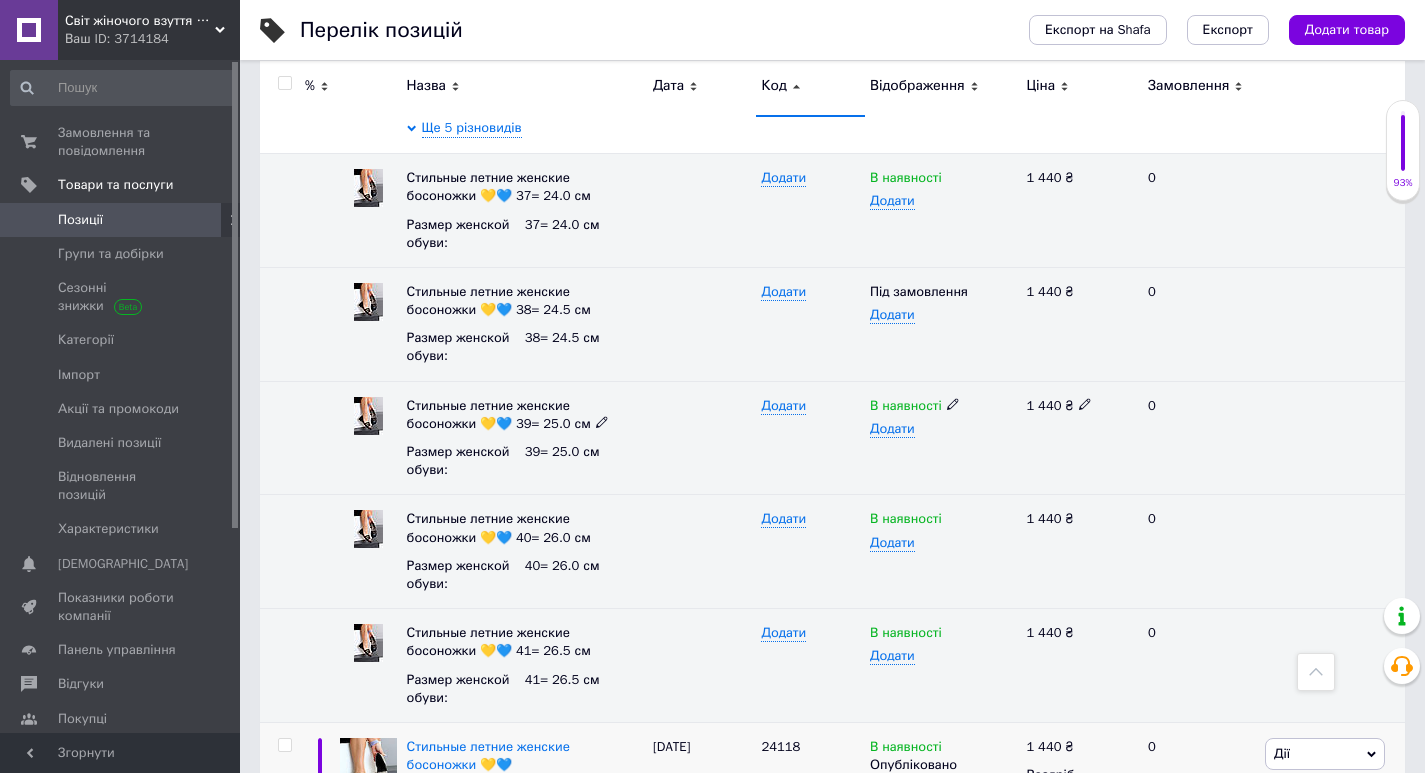 scroll, scrollTop: 25834, scrollLeft: 0, axis: vertical 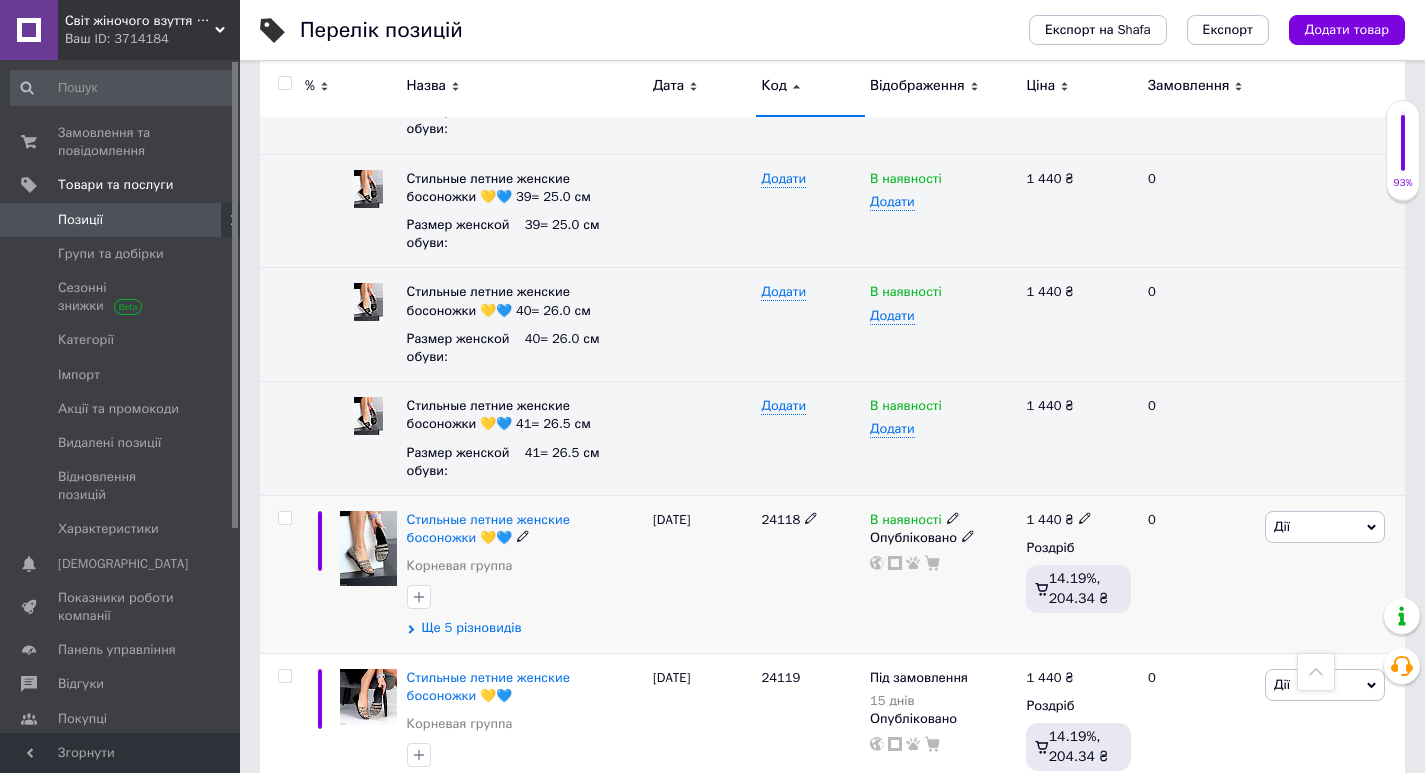 click on "Ще 5 різновидів" at bounding box center [472, 628] 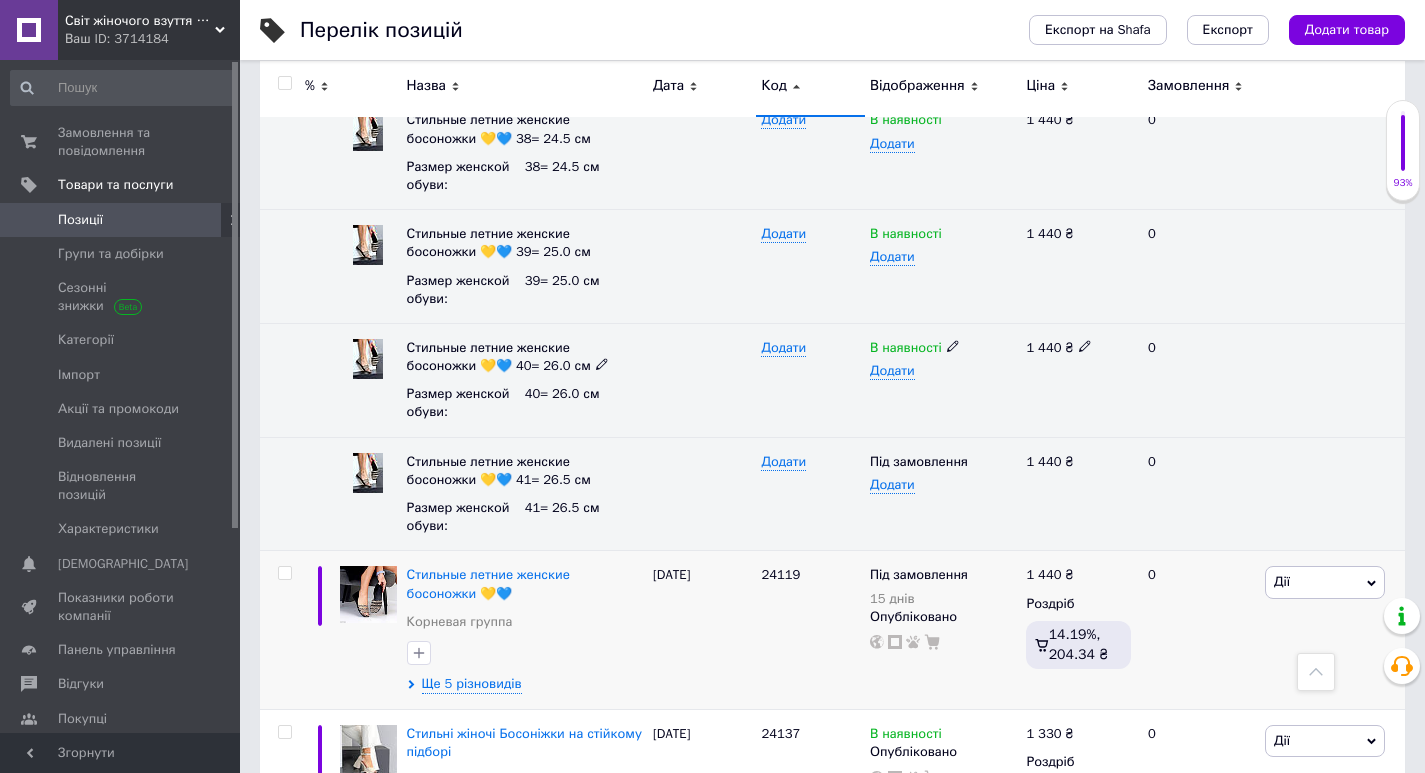scroll, scrollTop: 26534, scrollLeft: 0, axis: vertical 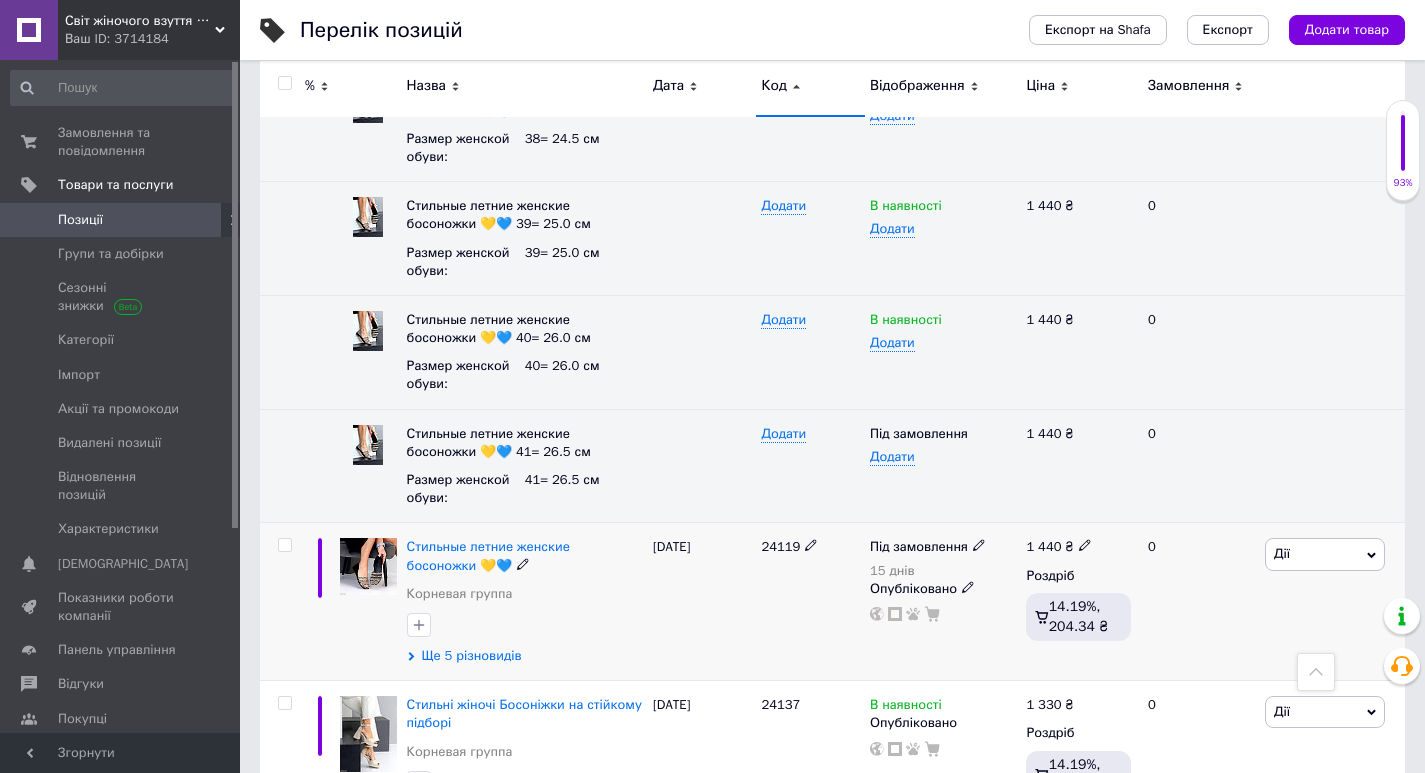 click on "Ще 5 різновидів" at bounding box center (472, 656) 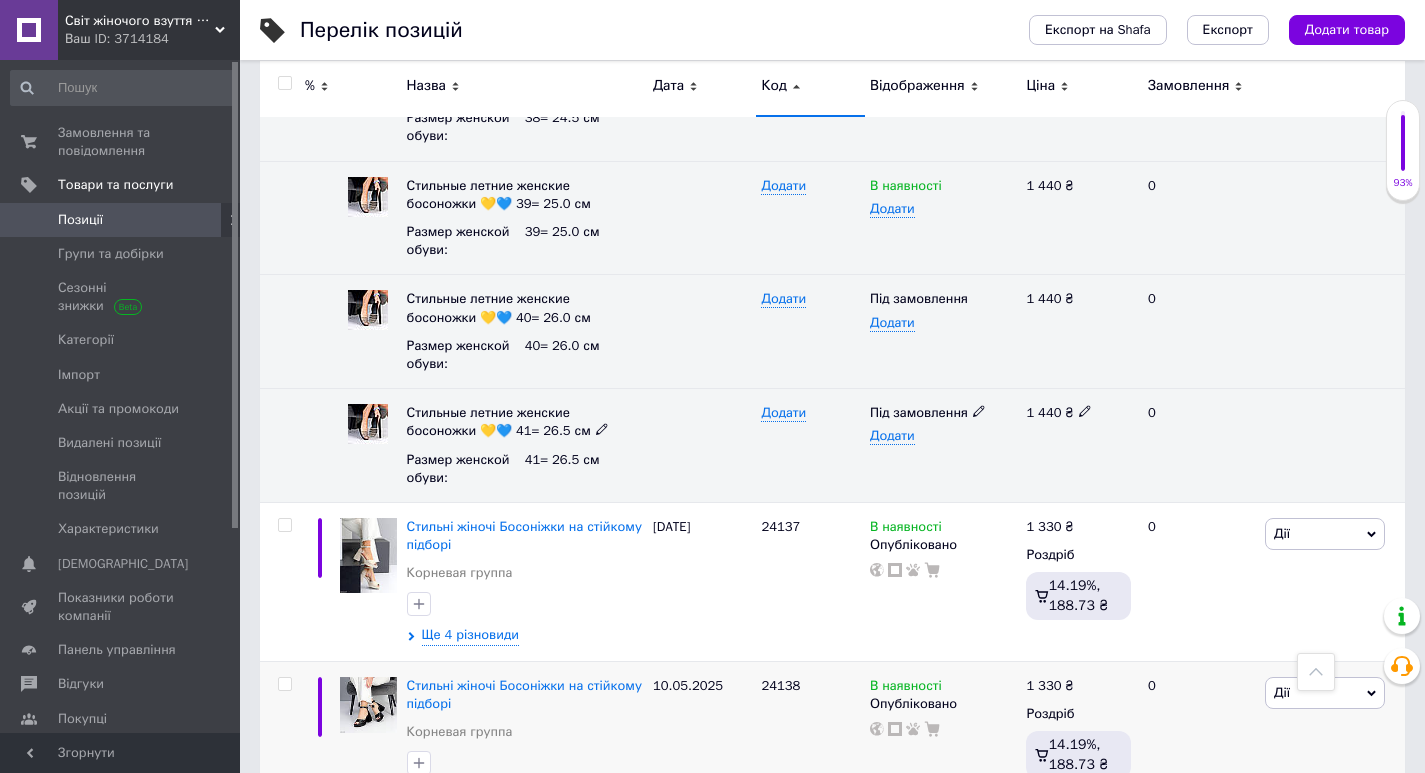 scroll, scrollTop: 27334, scrollLeft: 0, axis: vertical 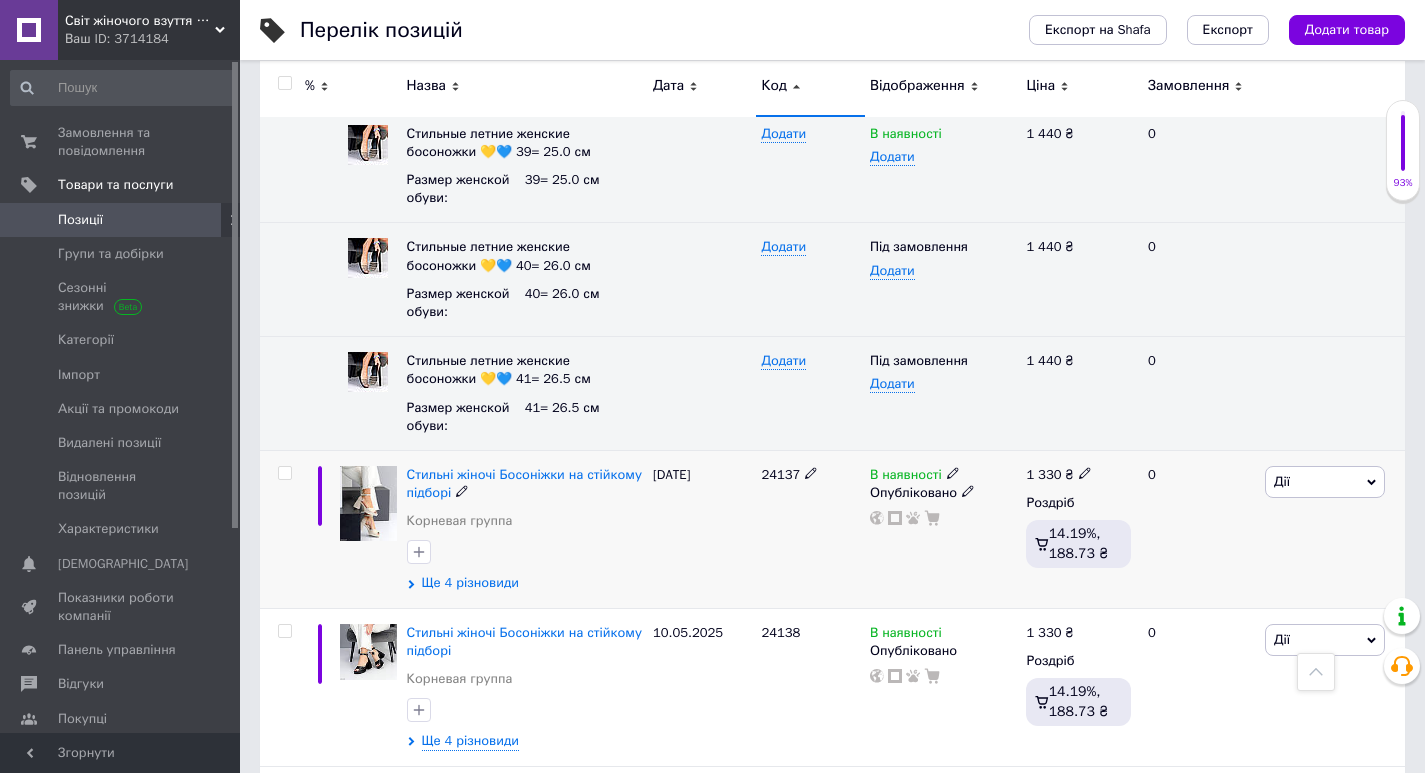 click on "Ще 4 різновиди" at bounding box center [470, 583] 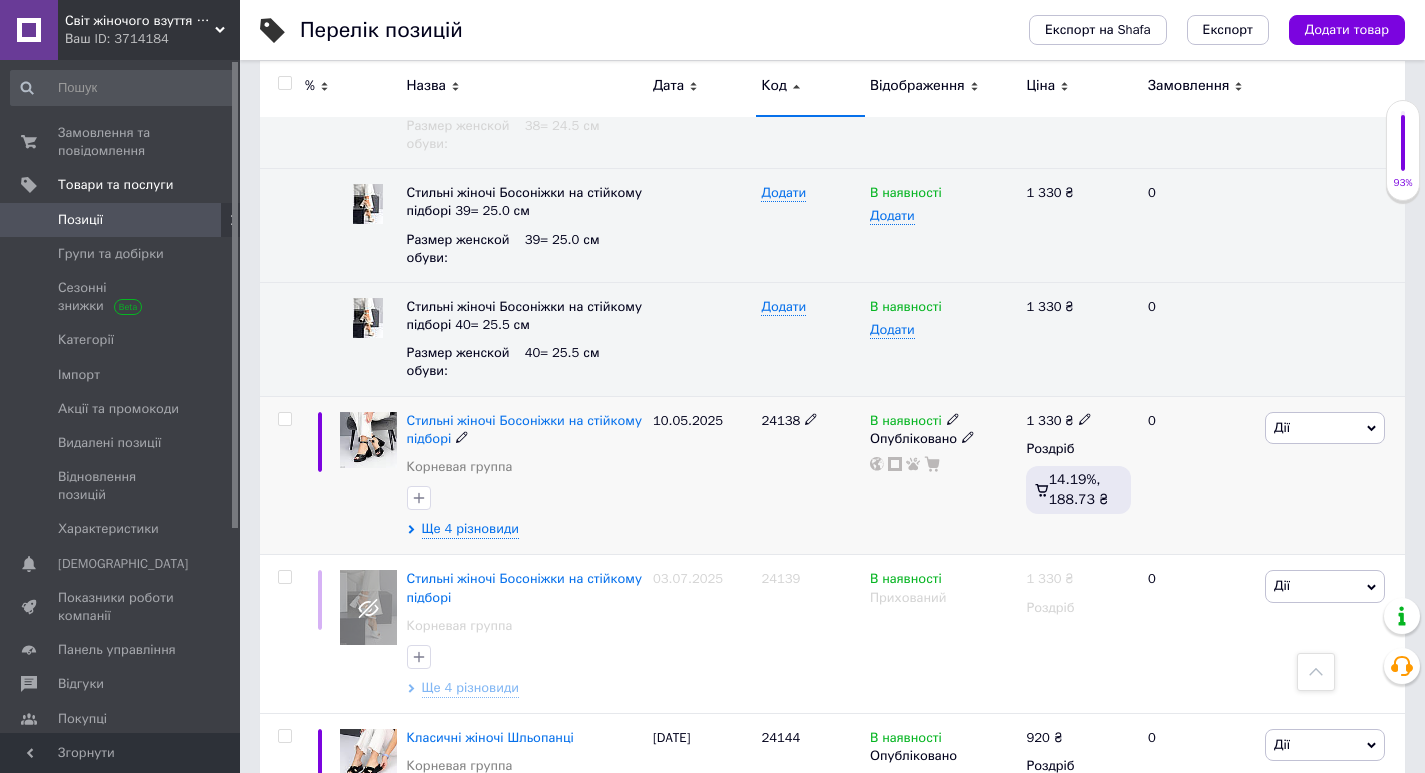 scroll, scrollTop: 28034, scrollLeft: 0, axis: vertical 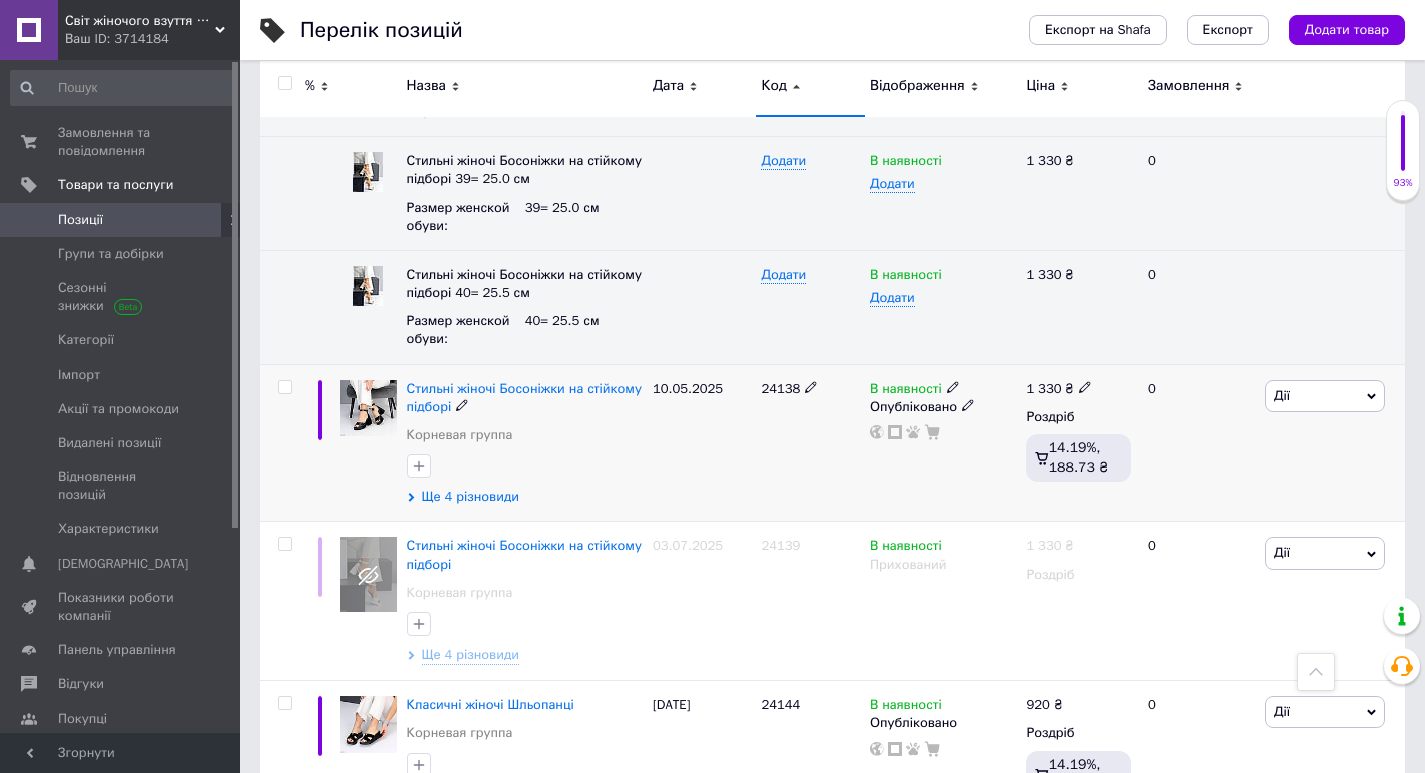 click on "Ще 4 різновиди" at bounding box center (470, 497) 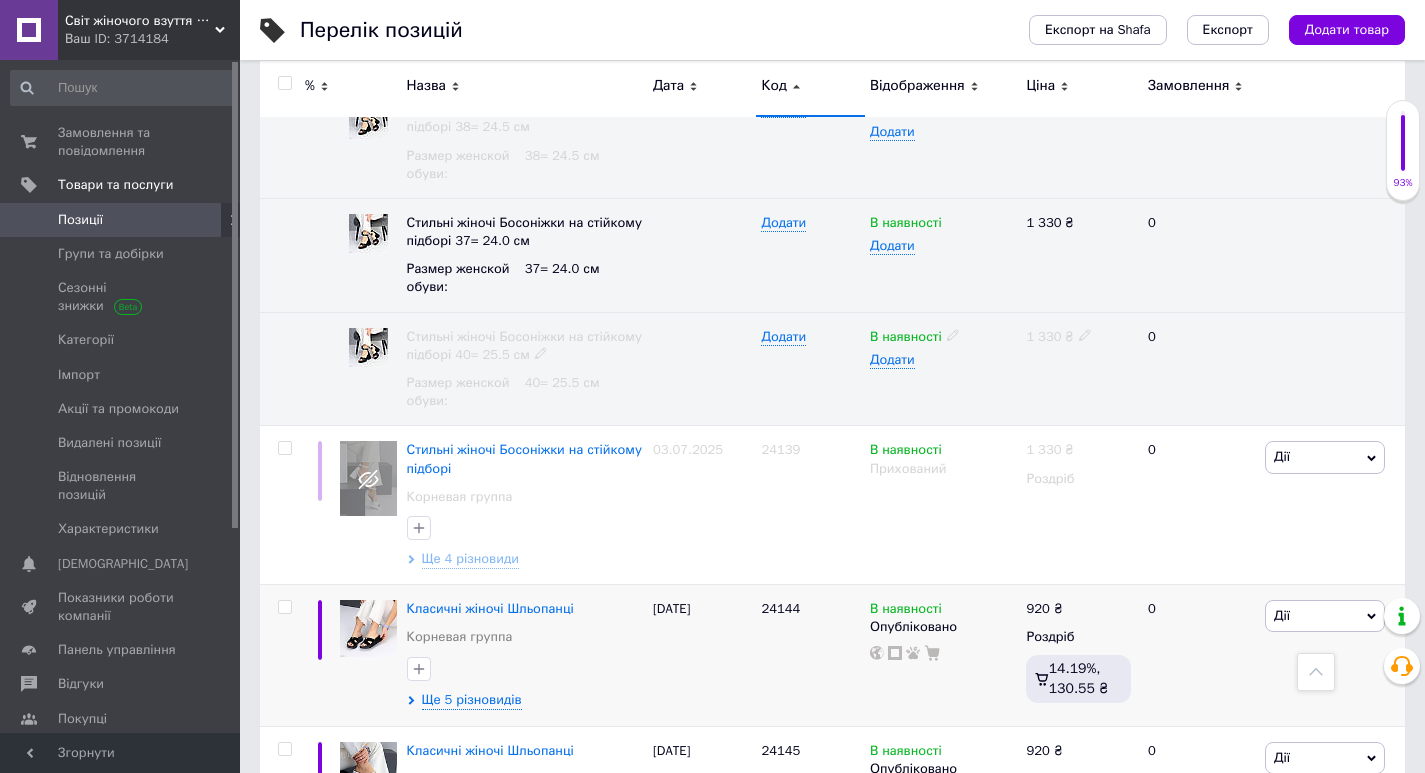 scroll, scrollTop: 28634, scrollLeft: 0, axis: vertical 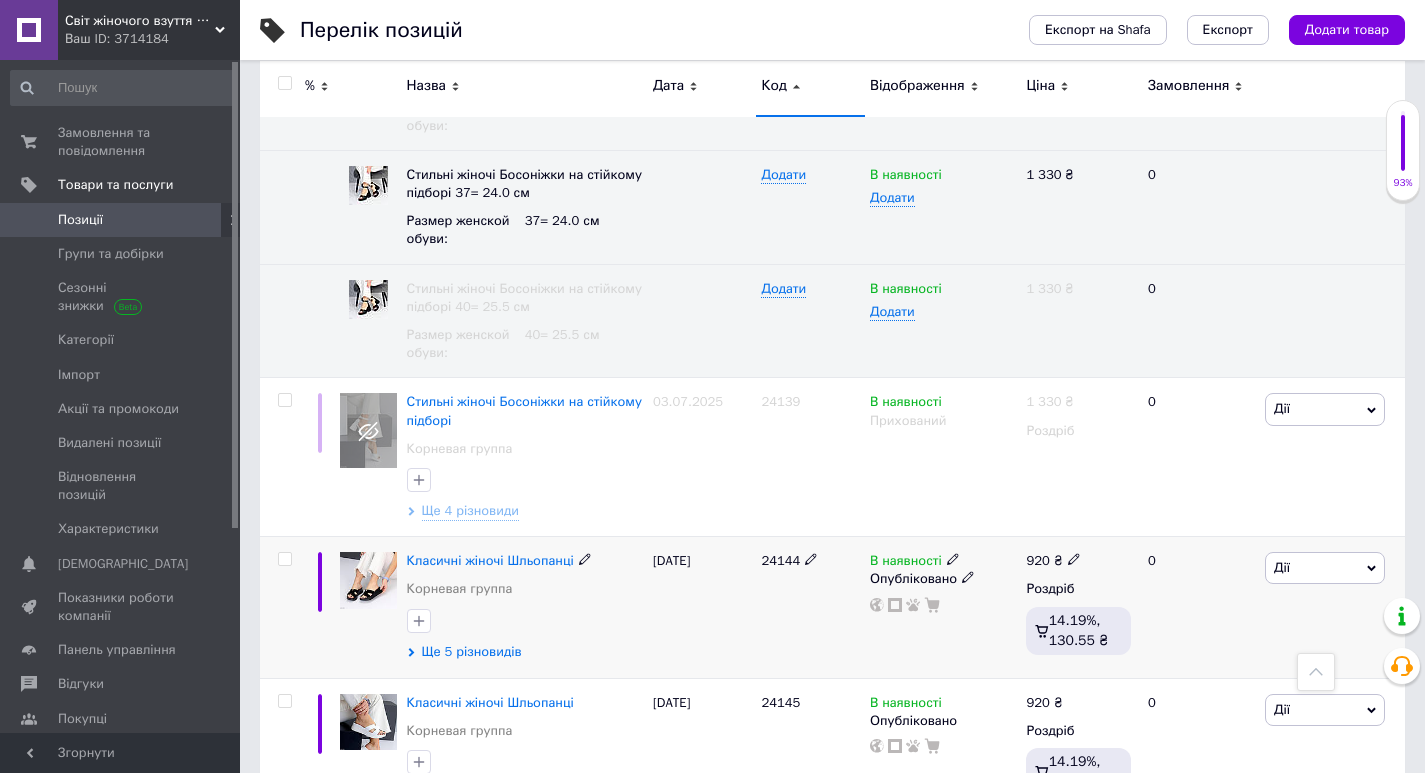 click on "Ще 5 різновидів" at bounding box center (472, 652) 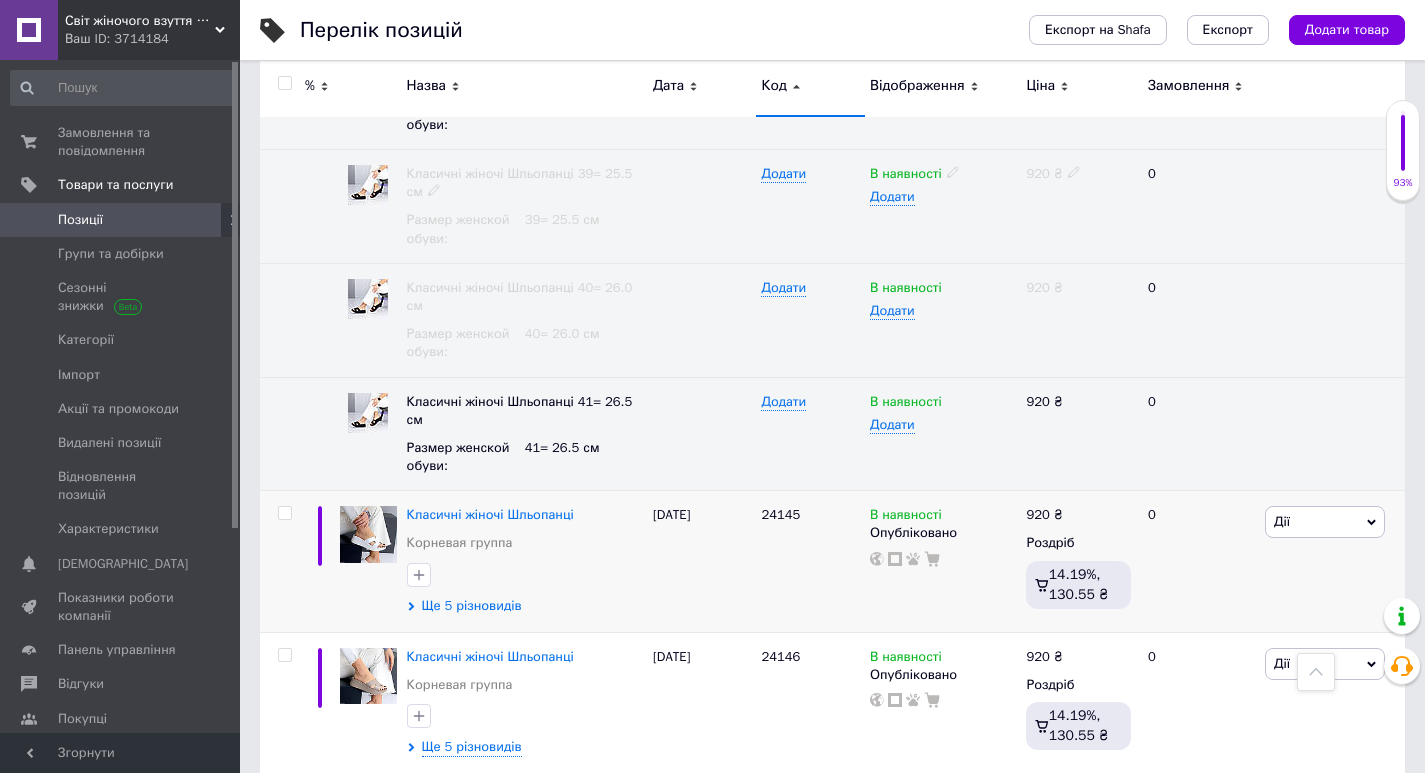scroll, scrollTop: 29434, scrollLeft: 0, axis: vertical 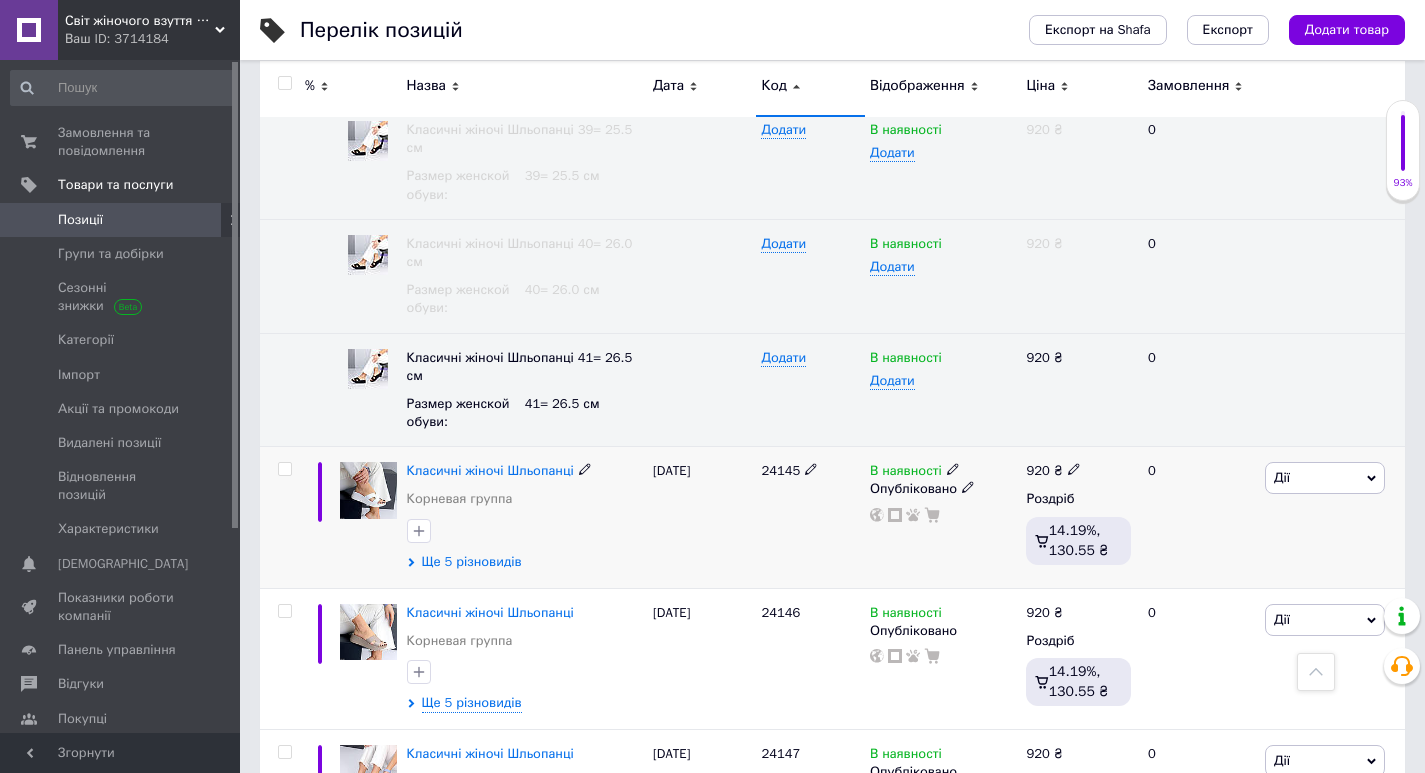 click on "Ще 5 різновидів" at bounding box center (472, 562) 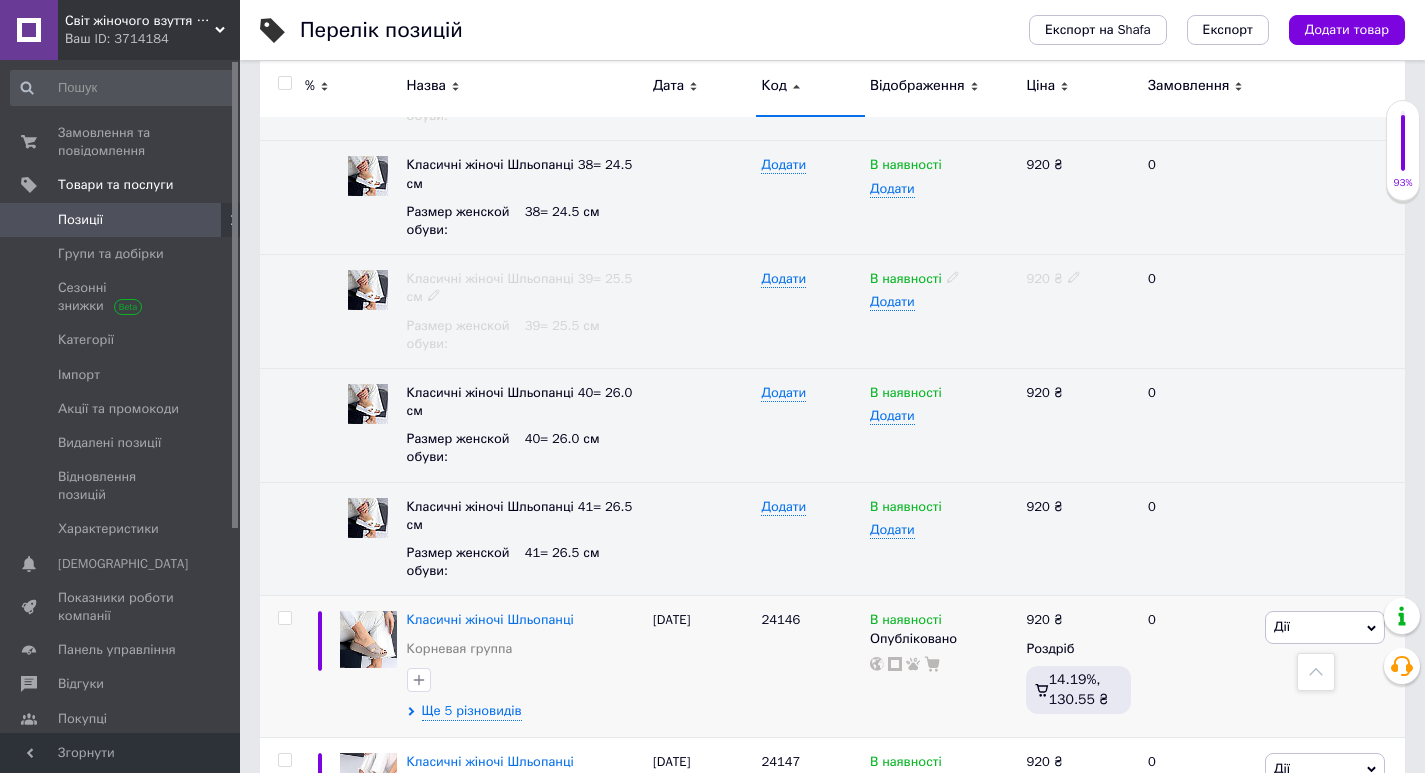 scroll, scrollTop: 30034, scrollLeft: 0, axis: vertical 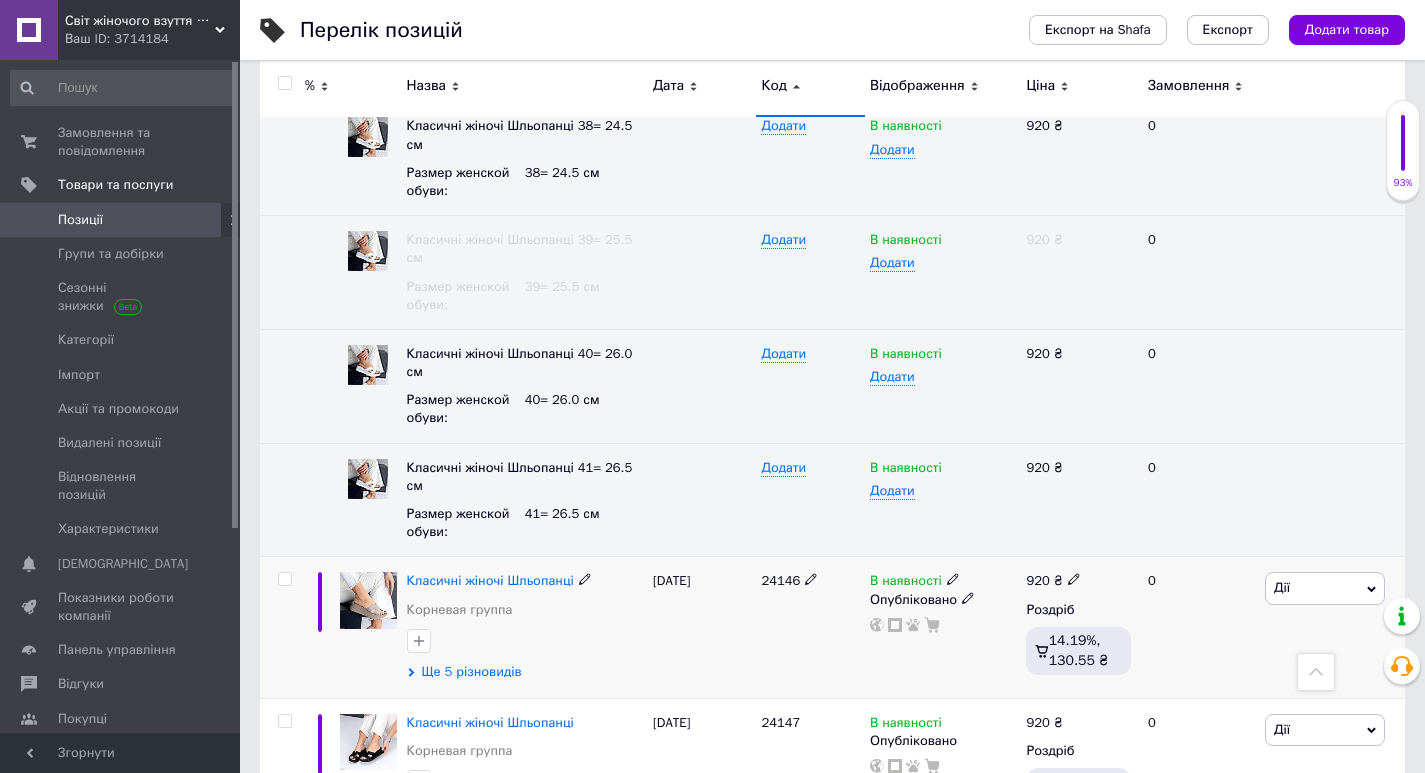 click on "Ще 5 різновидів" at bounding box center (472, 672) 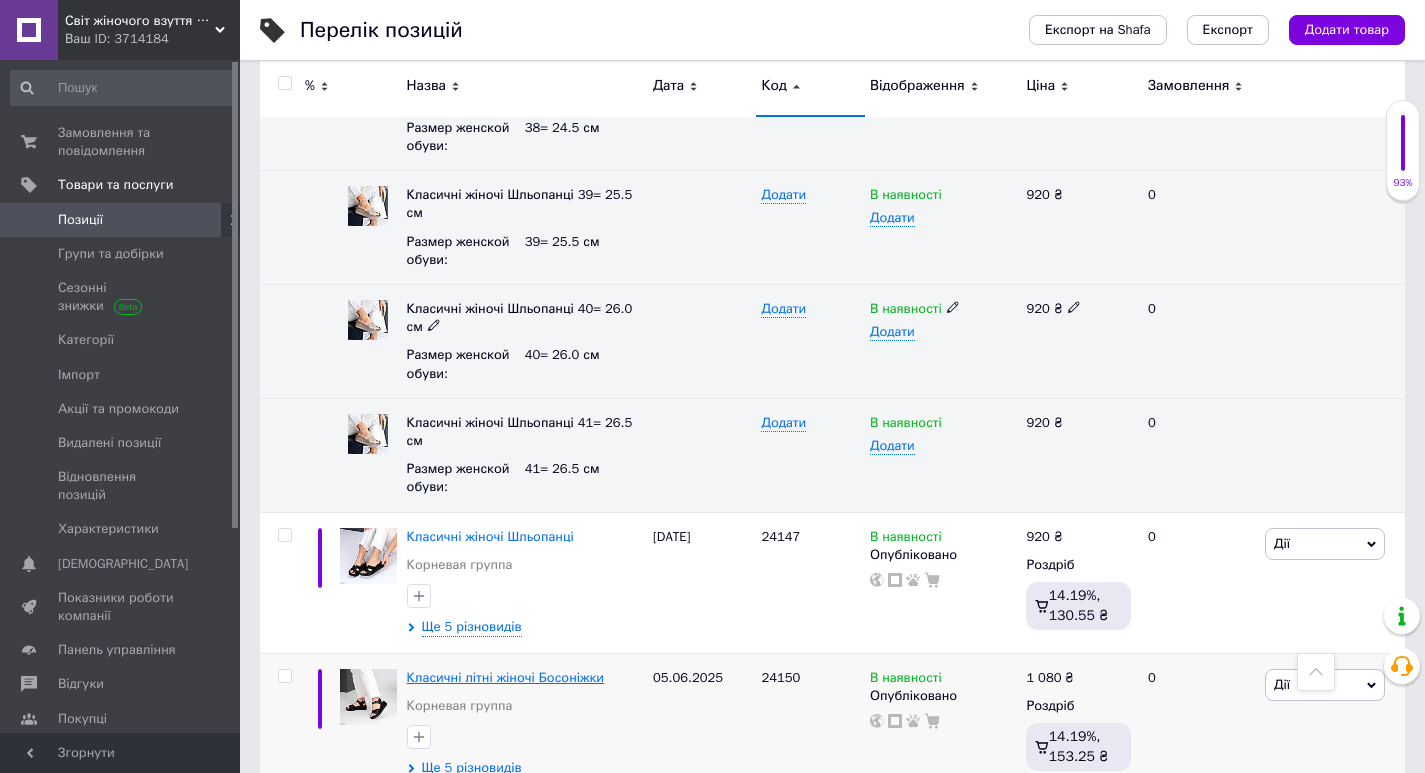 scroll, scrollTop: 30834, scrollLeft: 0, axis: vertical 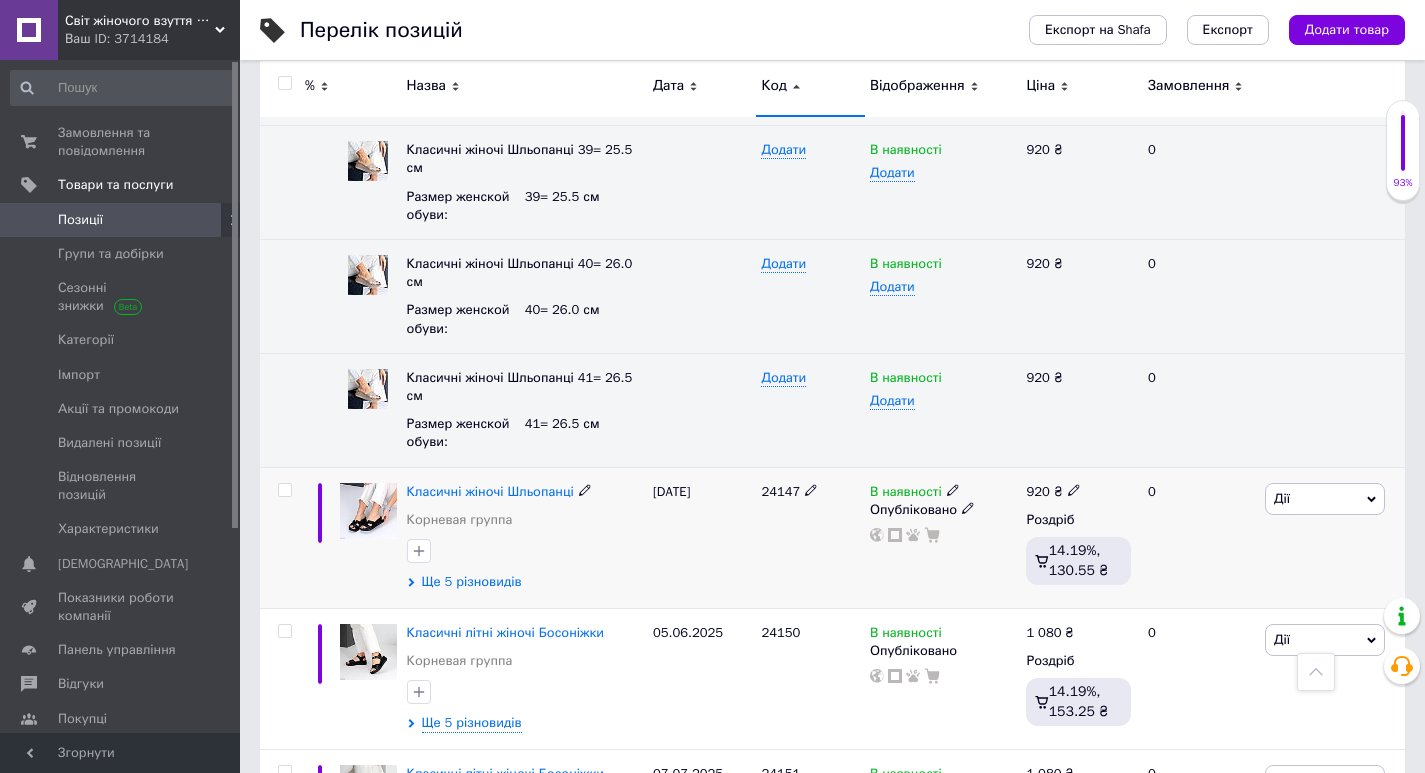 click on "Ще 5 різновидів" at bounding box center [472, 582] 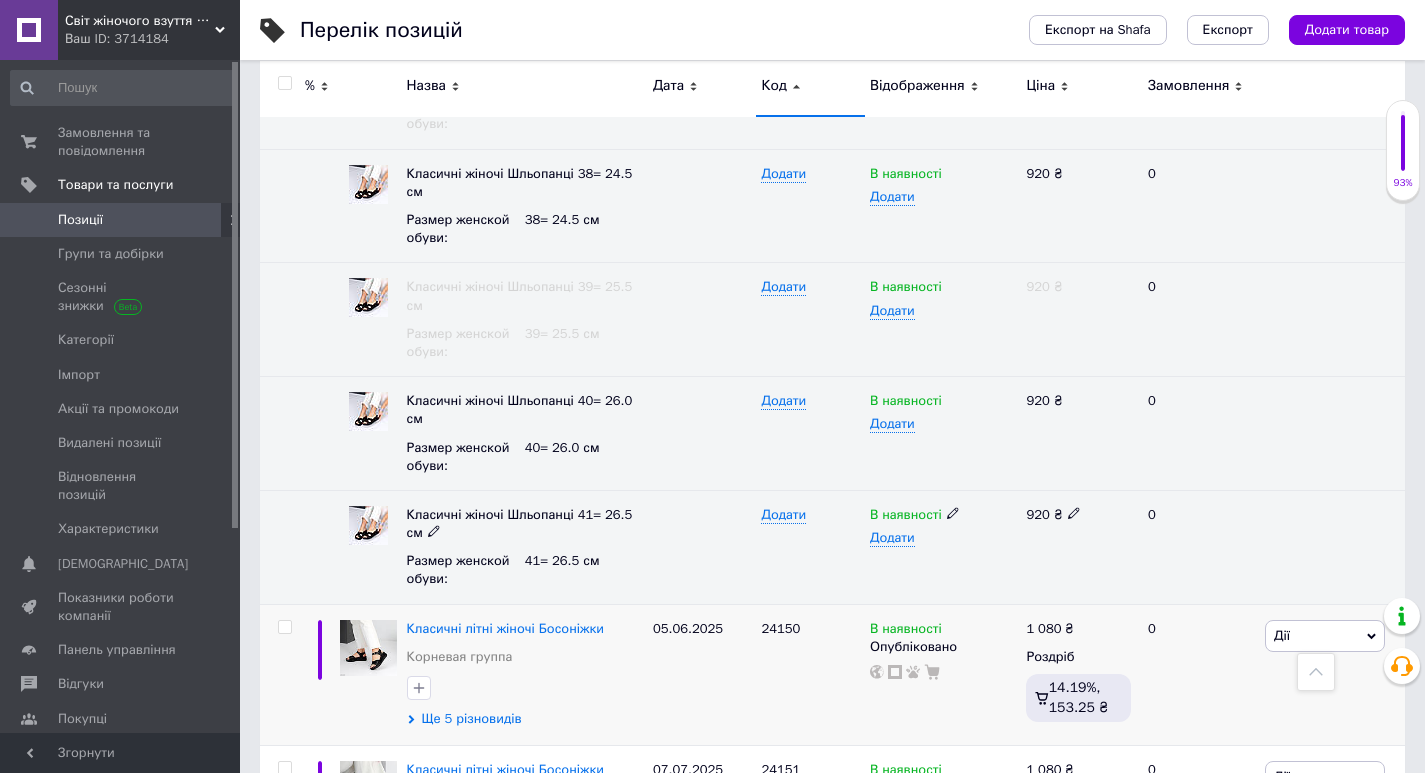 scroll, scrollTop: 31434, scrollLeft: 0, axis: vertical 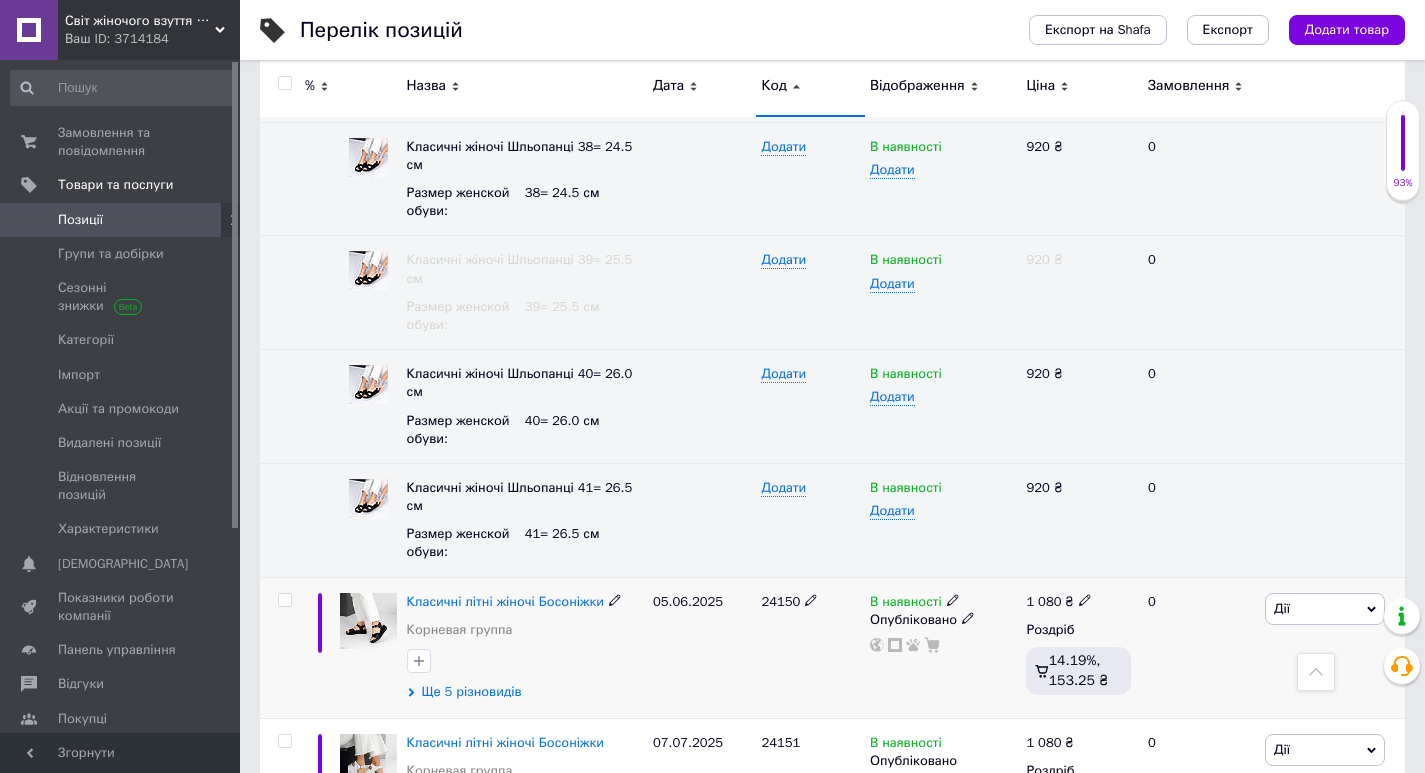 click on "Ще 5 різновидів" at bounding box center [472, 692] 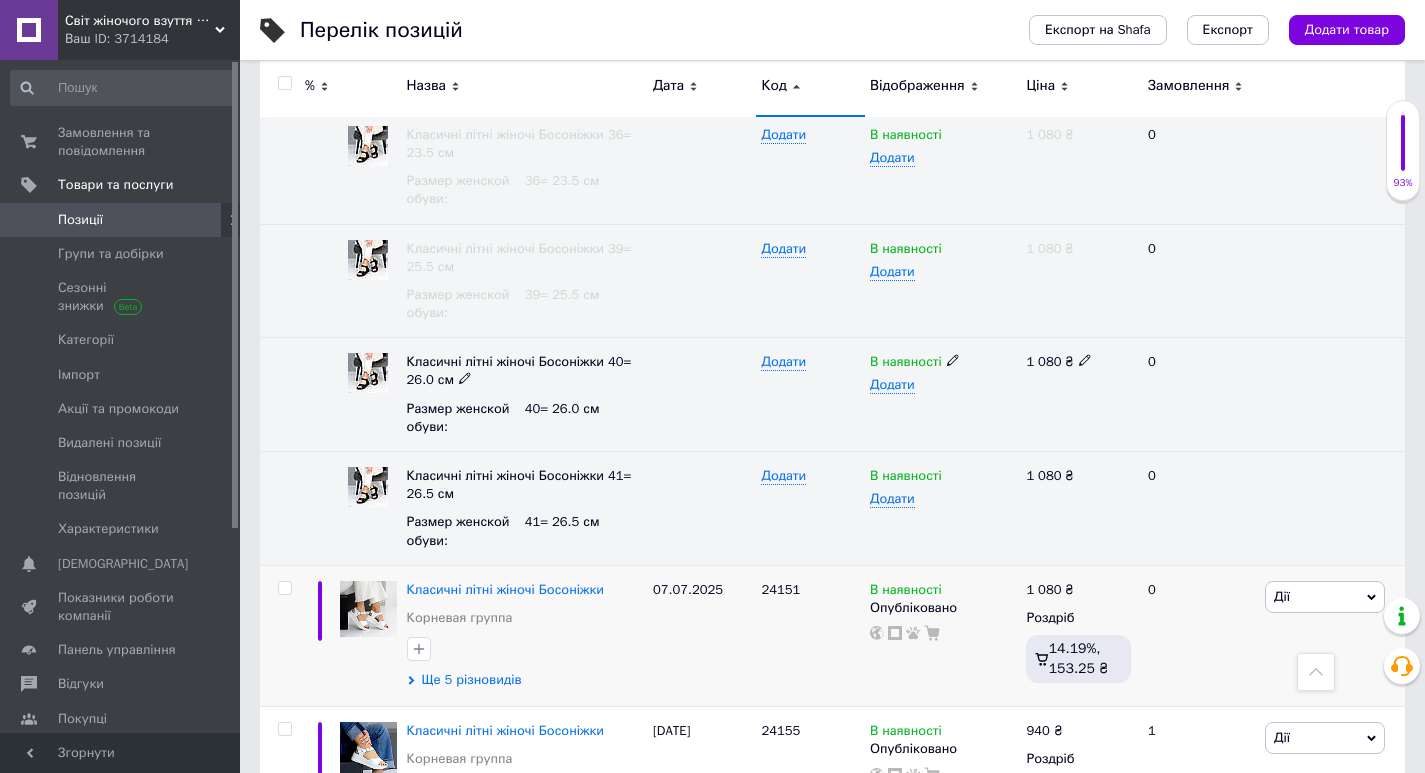scroll, scrollTop: 32234, scrollLeft: 0, axis: vertical 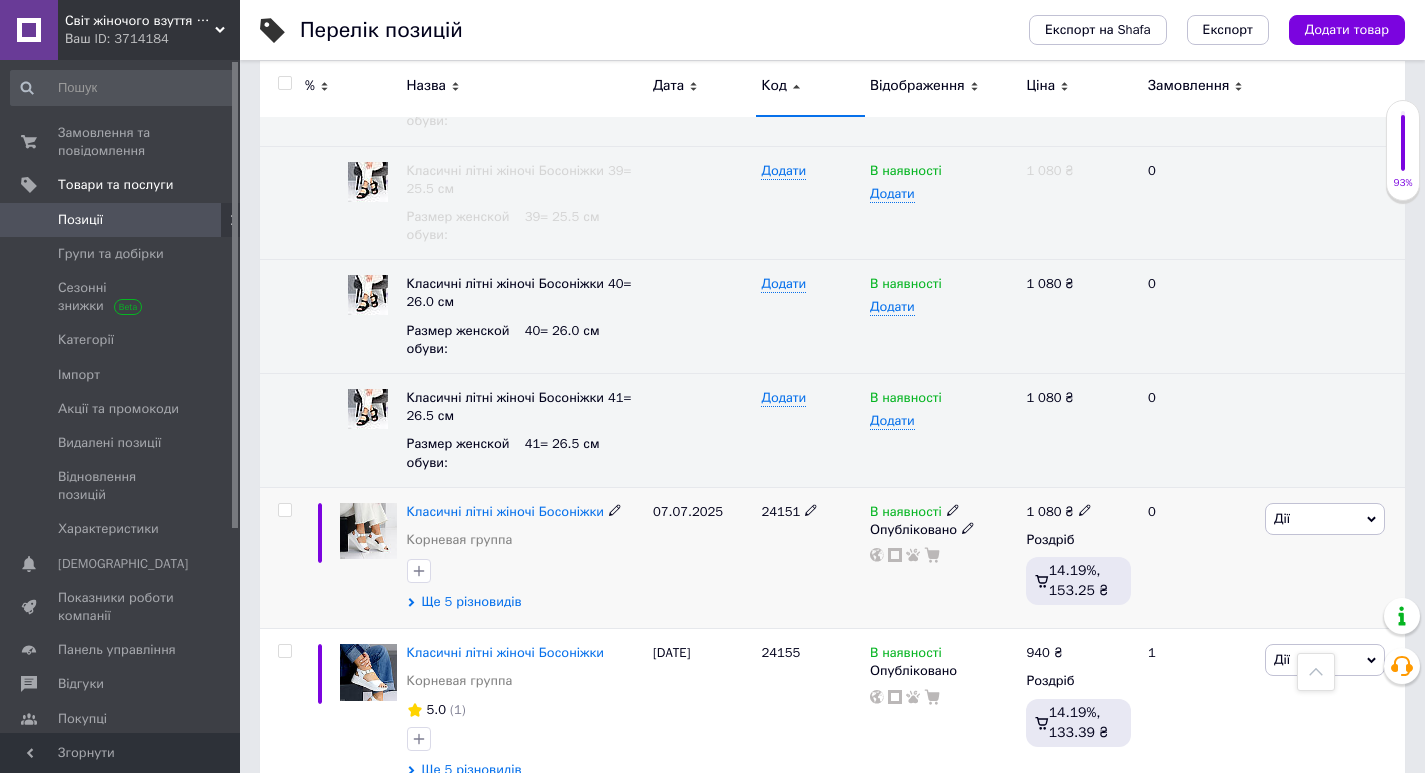 click on "Класичні літні жіночі Босоніжки Корневая группа Ще 5 різновидів" at bounding box center [525, 557] 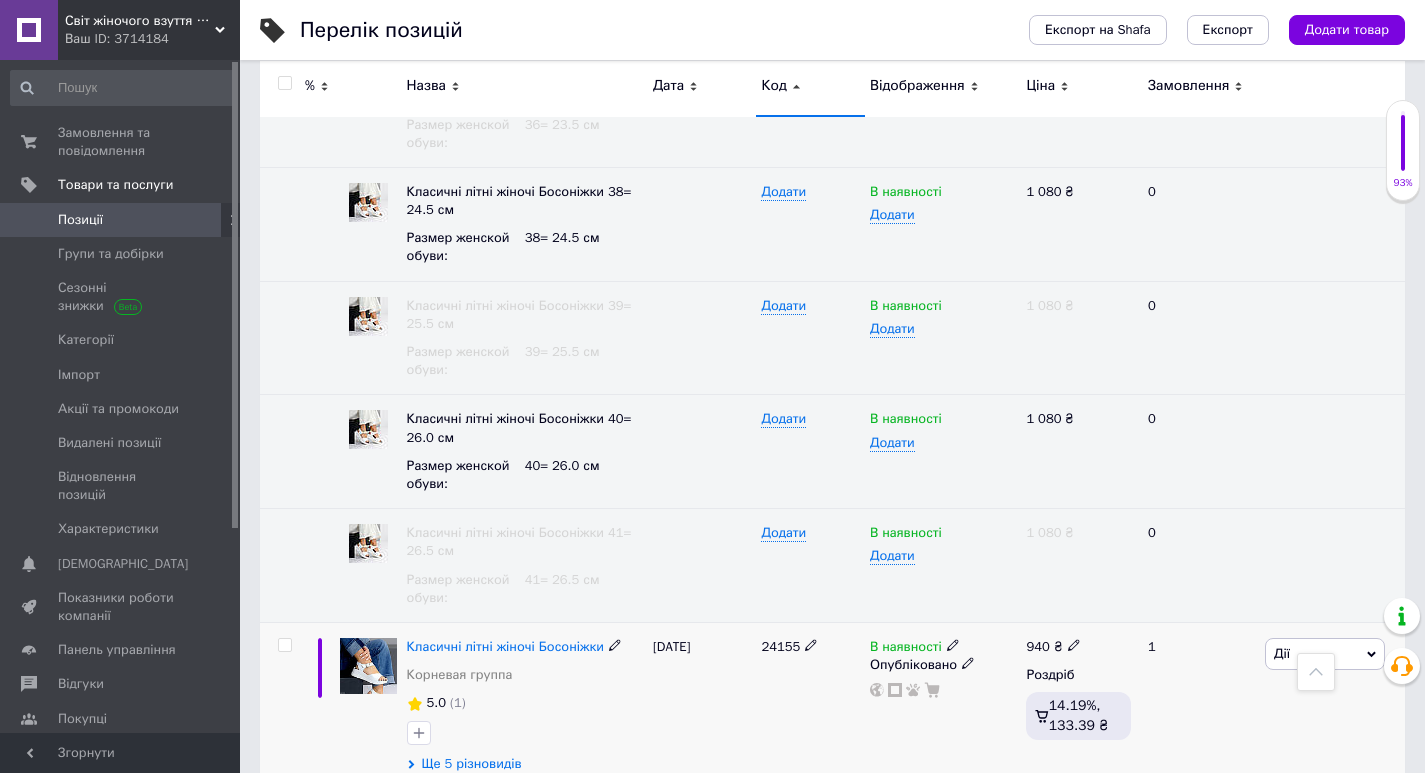 scroll, scrollTop: 32934, scrollLeft: 0, axis: vertical 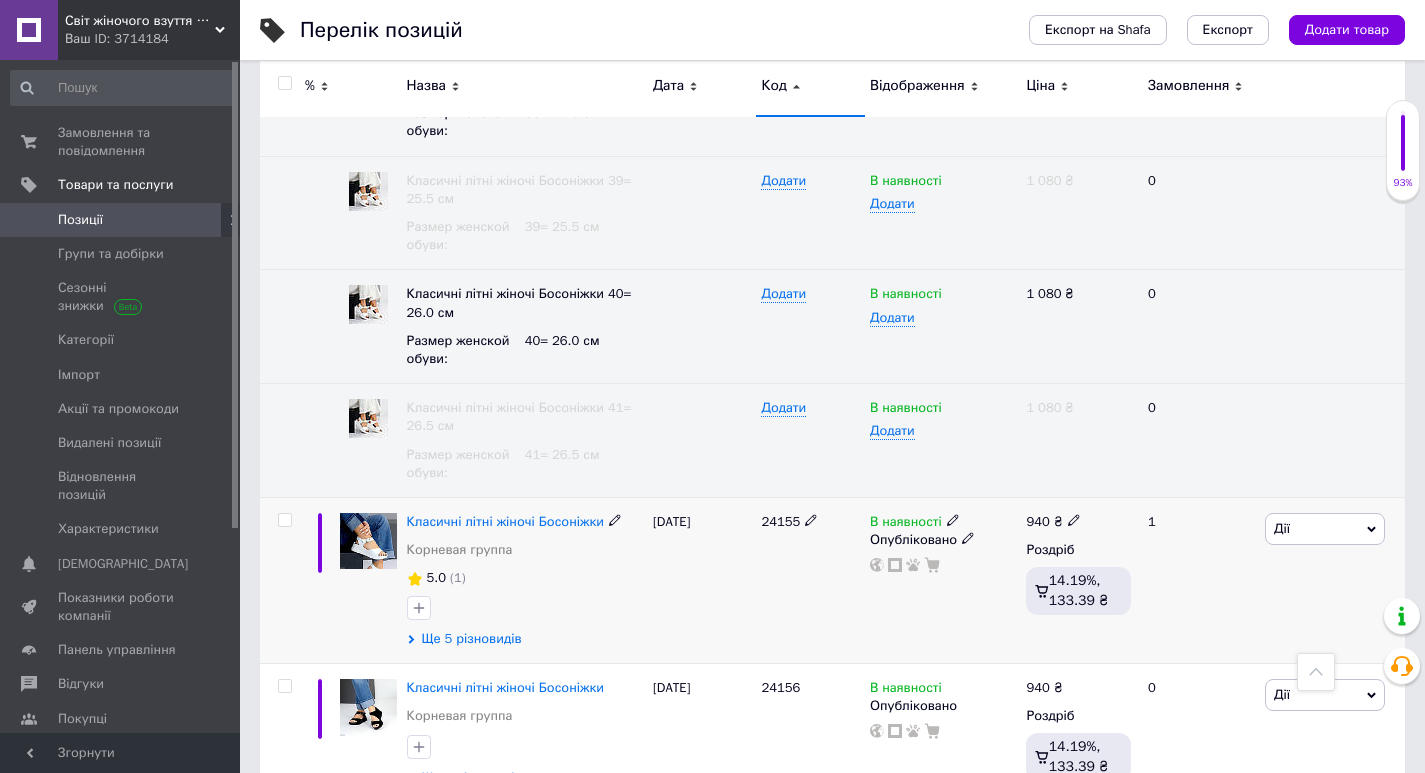 click on "Ще 5 різновидів" at bounding box center (472, 639) 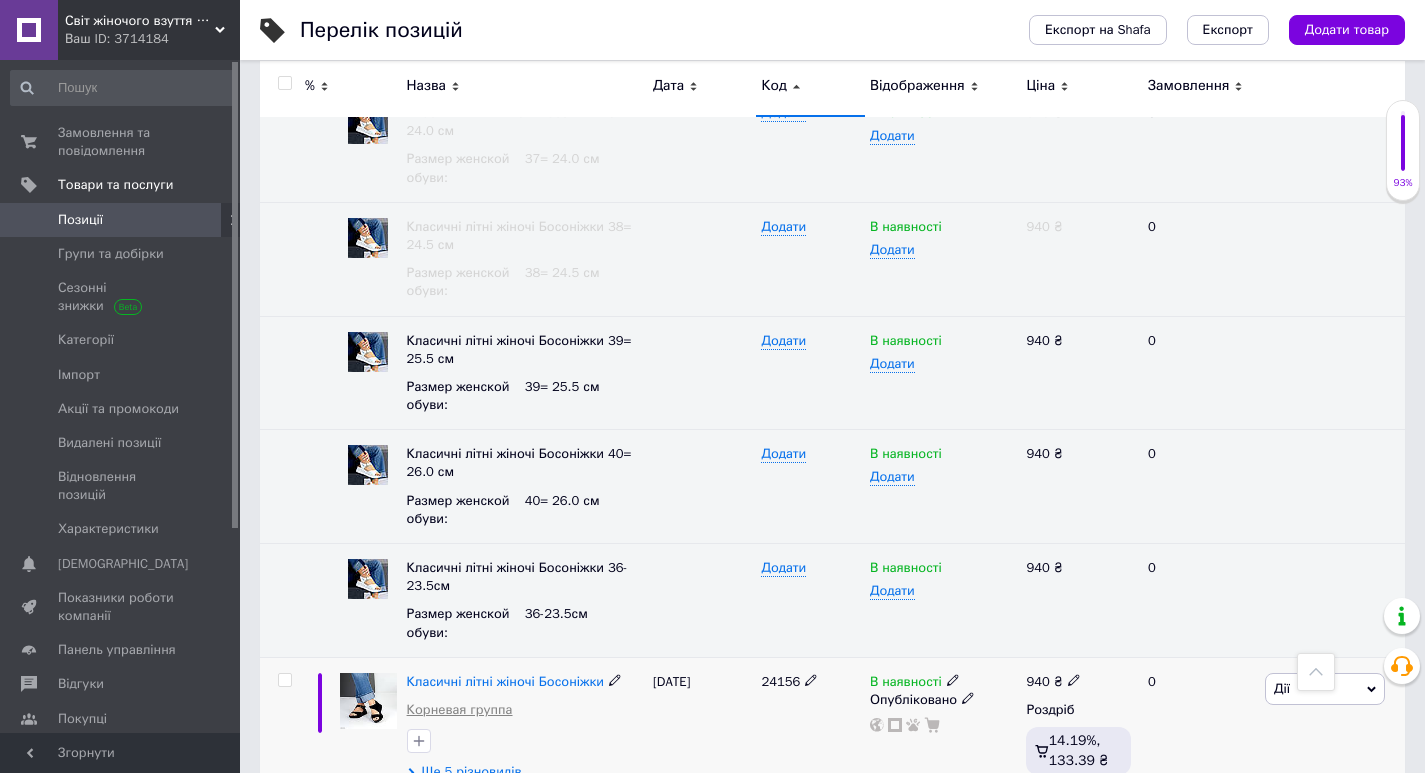 scroll, scrollTop: 33634, scrollLeft: 0, axis: vertical 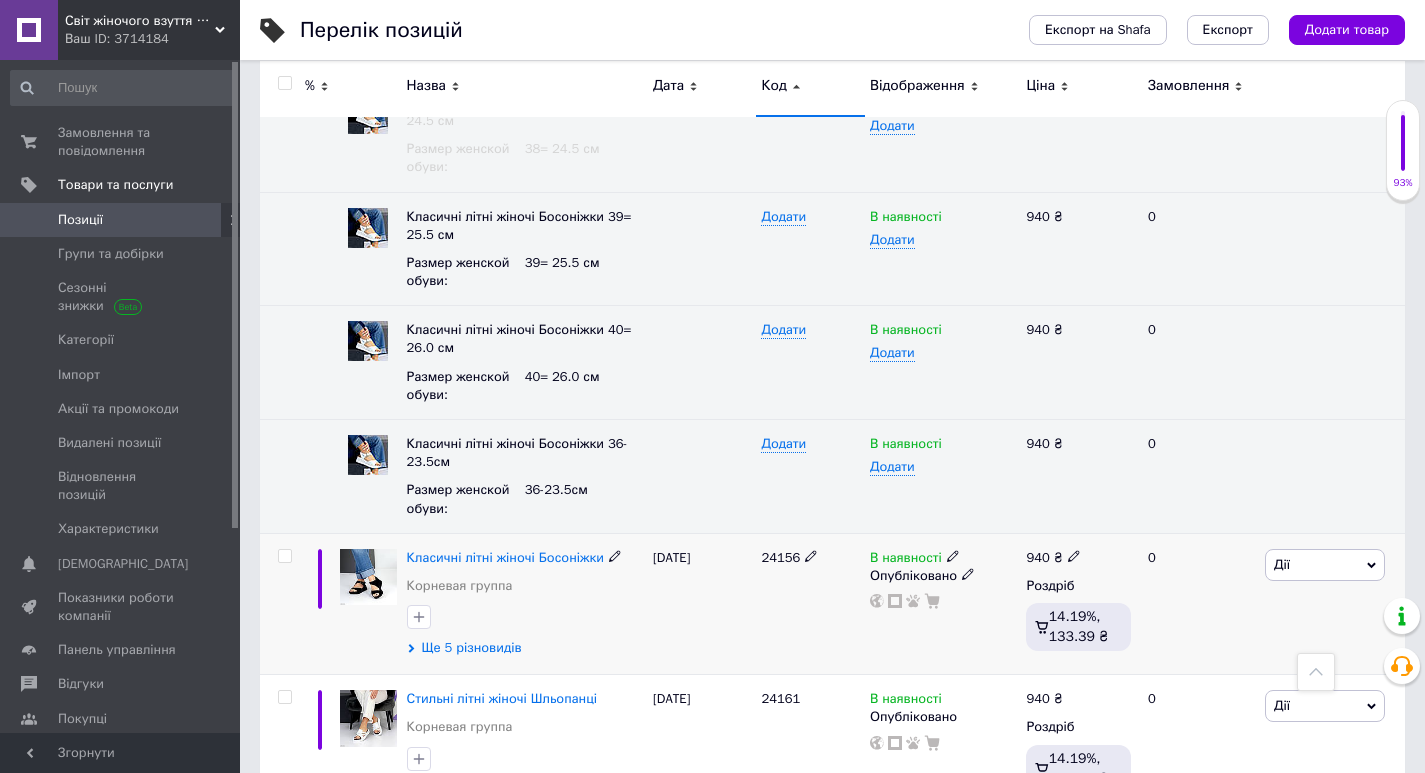 click on "Ще 5 різновидів" at bounding box center [472, 648] 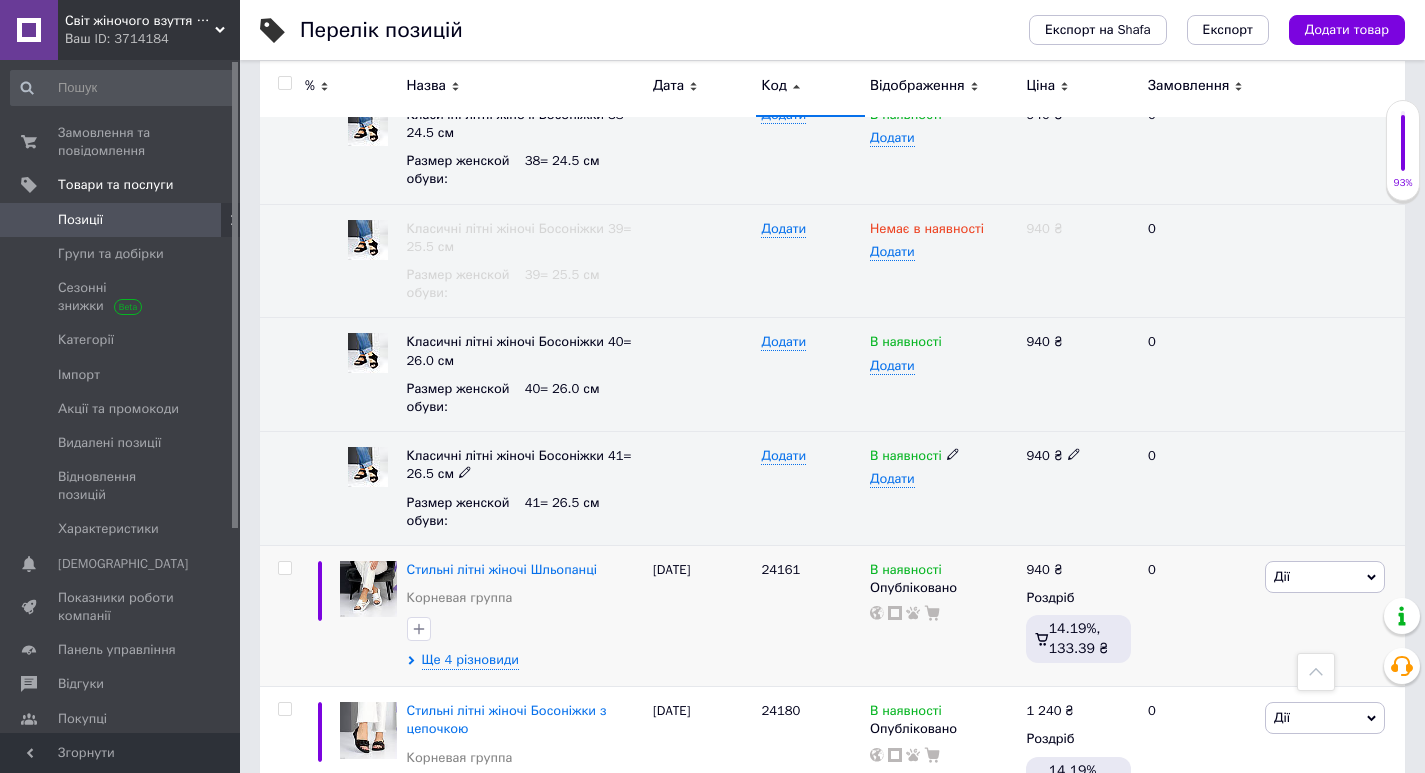scroll, scrollTop: 34334, scrollLeft: 0, axis: vertical 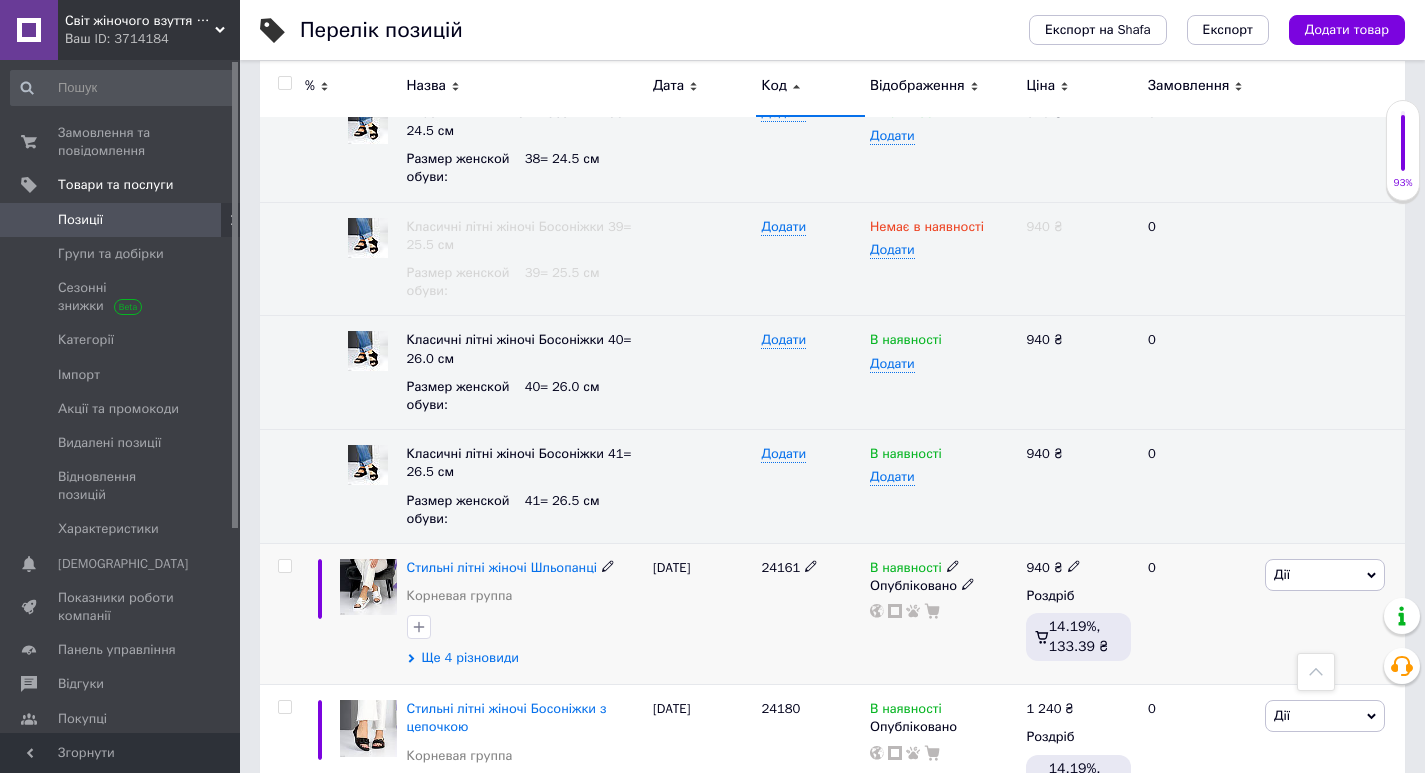 click on "Ще 4 різновиди" at bounding box center [470, 658] 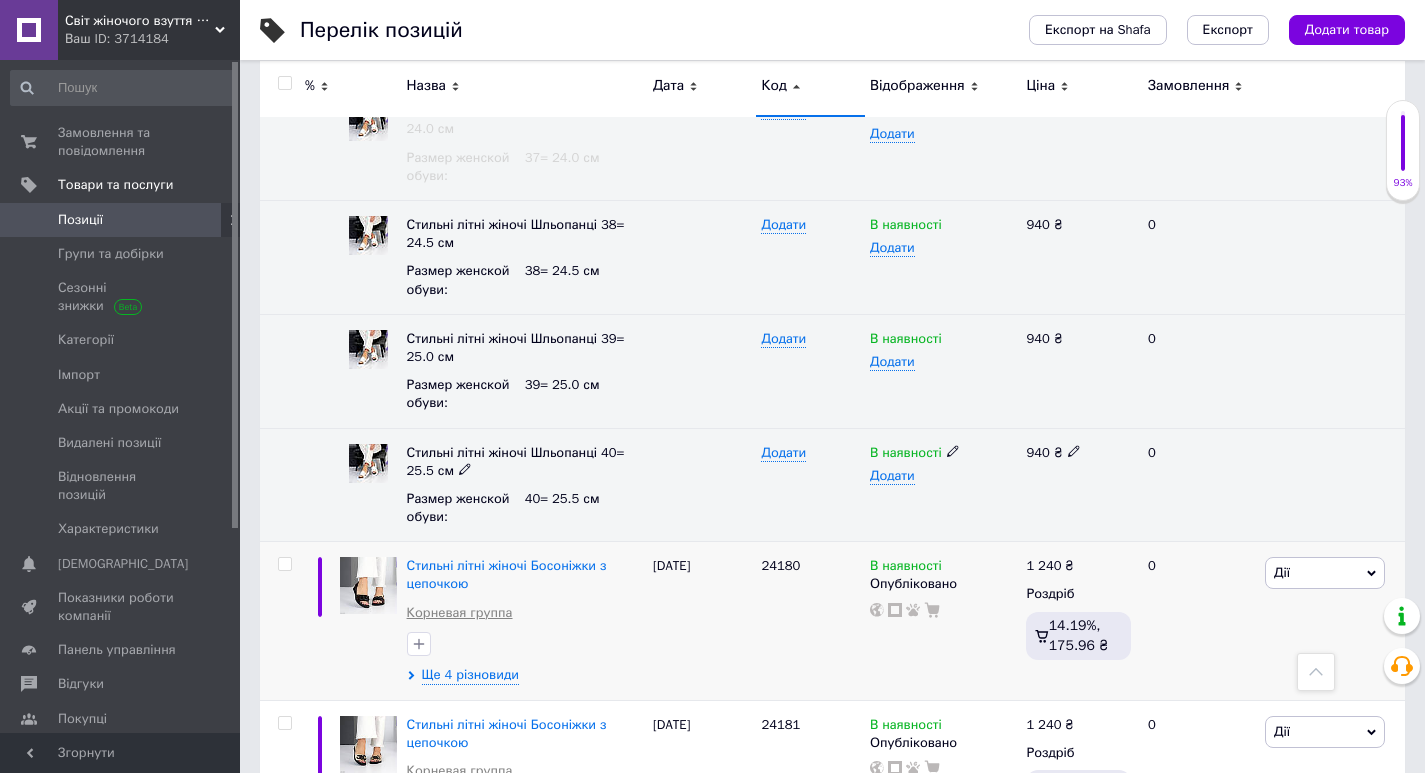 scroll, scrollTop: 34934, scrollLeft: 0, axis: vertical 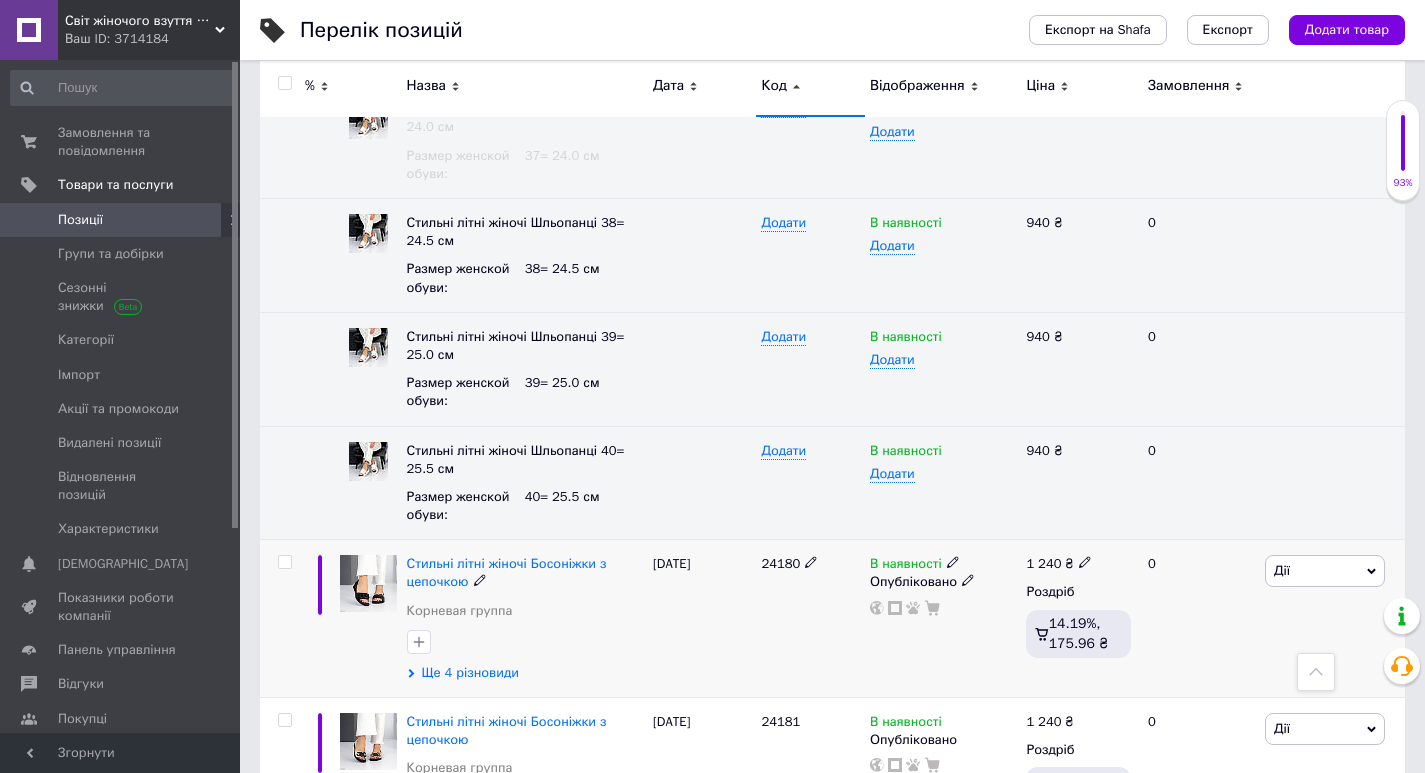 click on "Ще 4 різновиди" at bounding box center (470, 673) 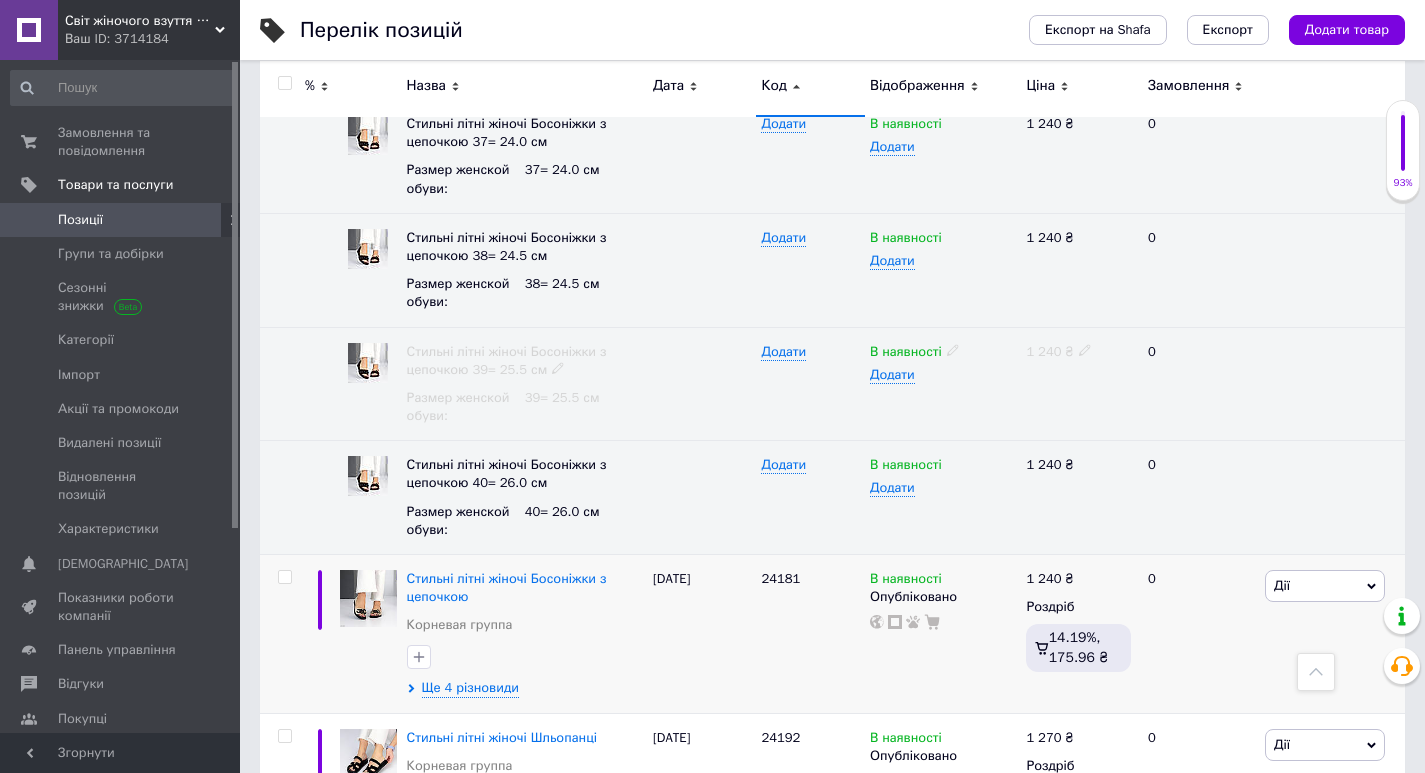 scroll, scrollTop: 35534, scrollLeft: 0, axis: vertical 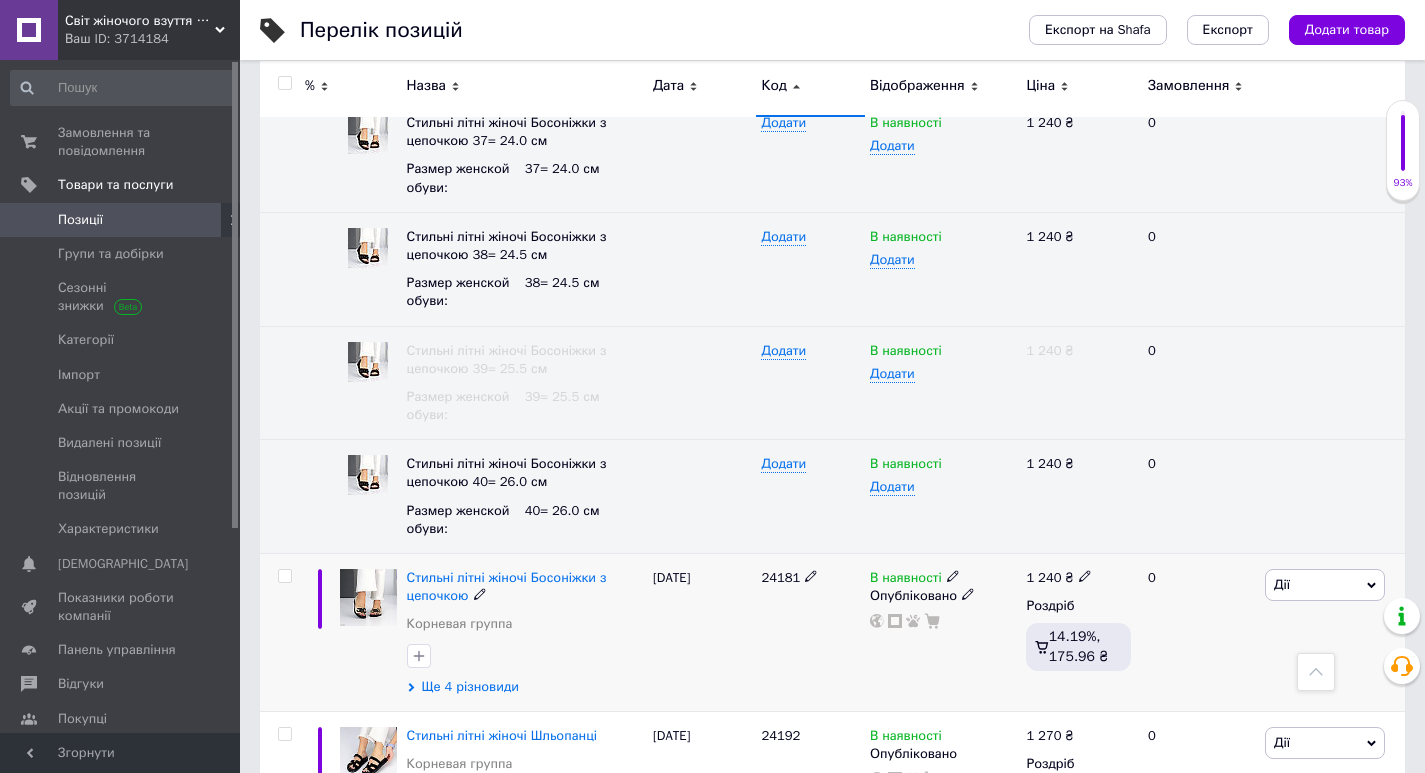 click on "Ще 4 різновиди" at bounding box center [470, 687] 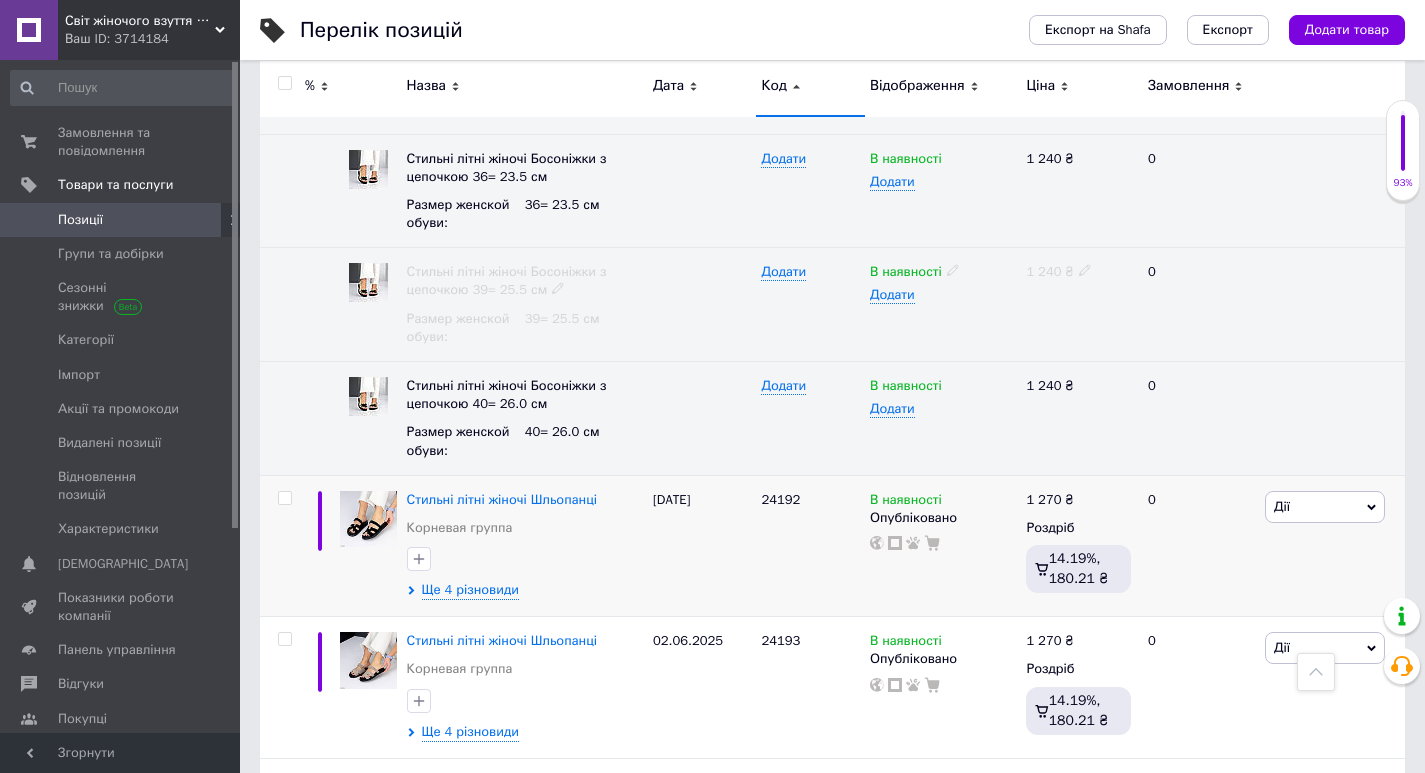 scroll, scrollTop: 36234, scrollLeft: 0, axis: vertical 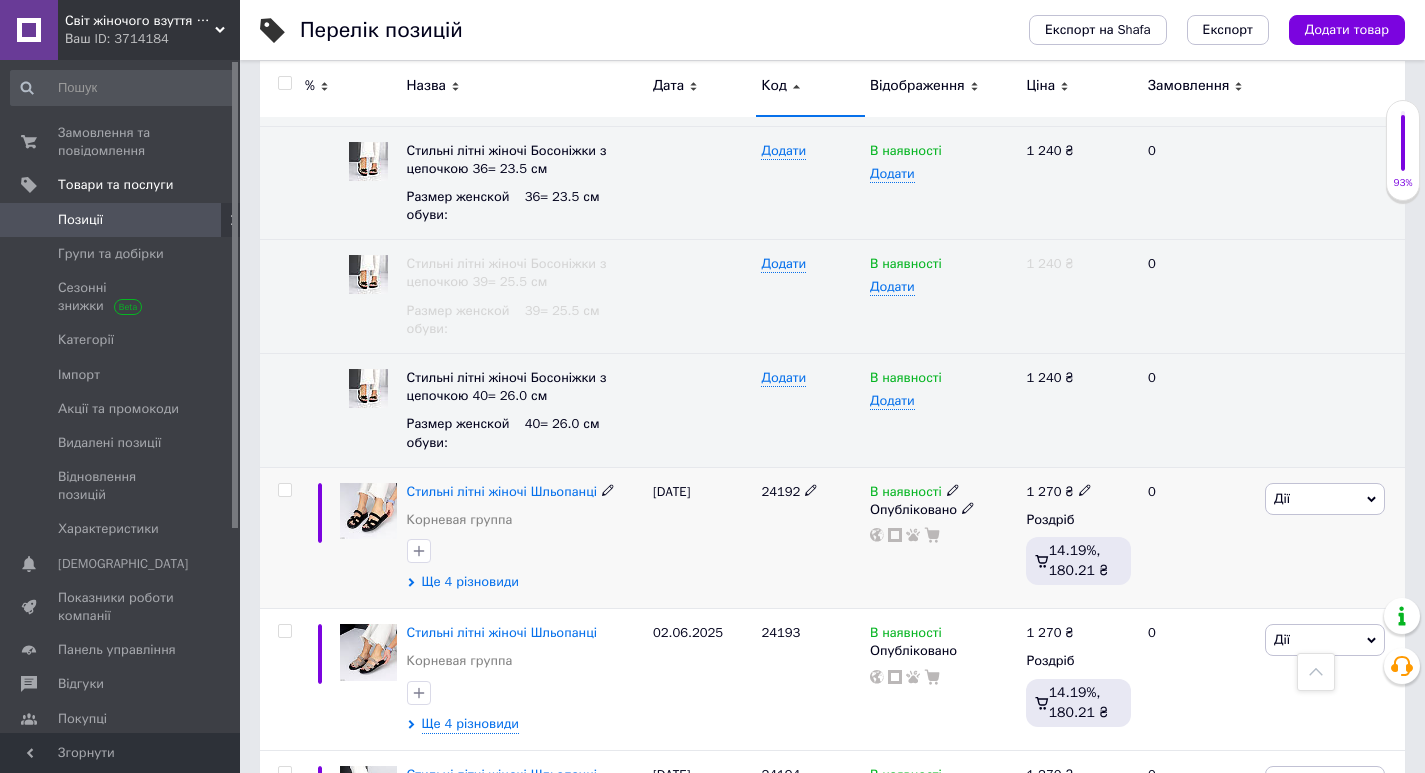 click on "Ще 4 різновиди" at bounding box center [470, 582] 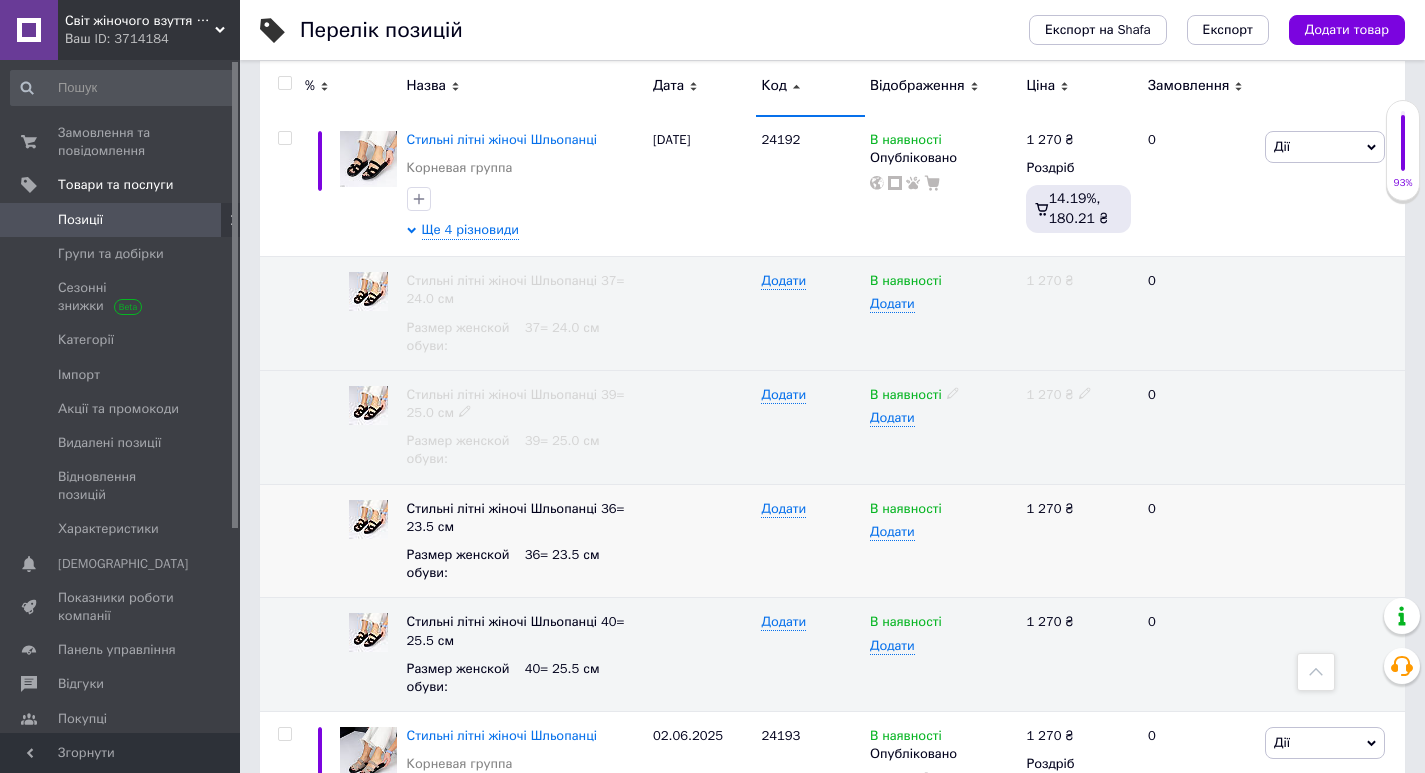 scroll, scrollTop: 36634, scrollLeft: 0, axis: vertical 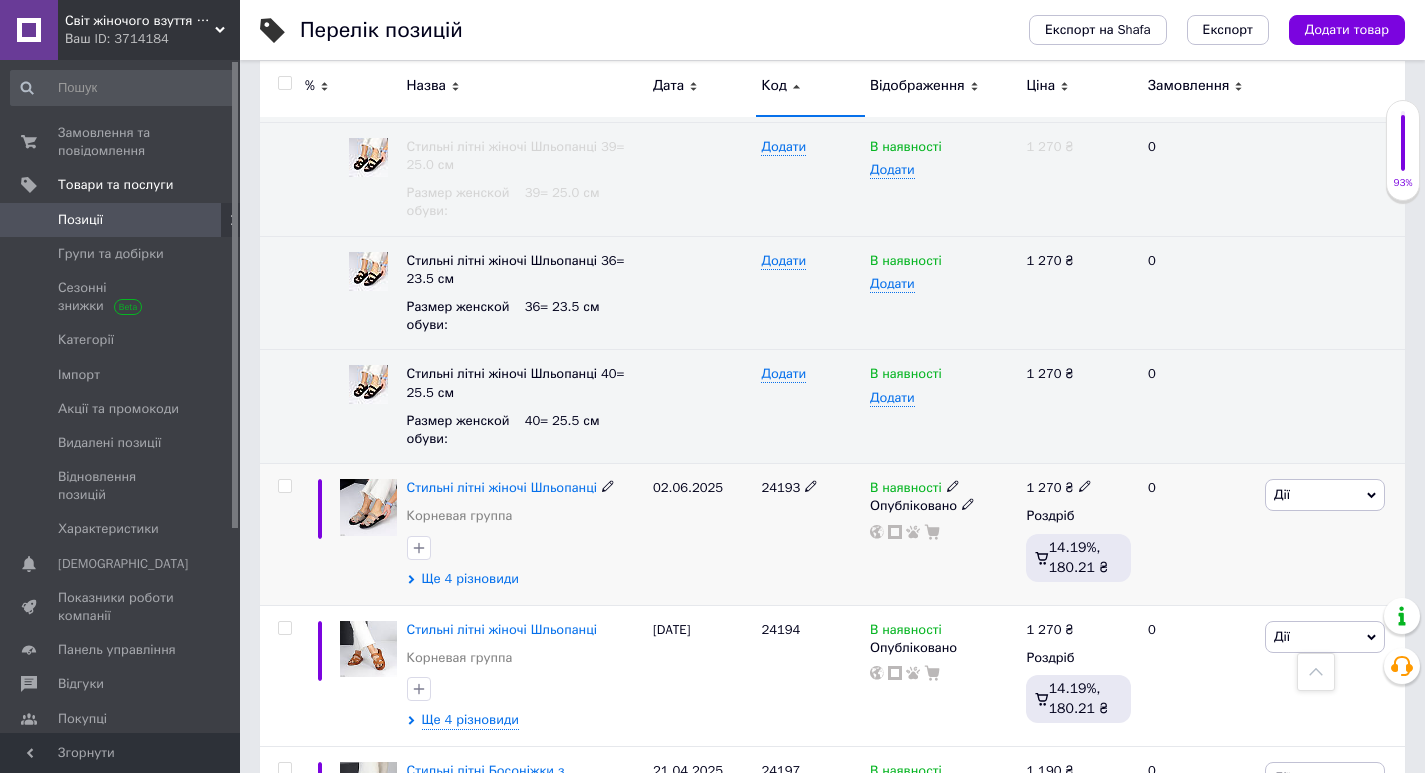 click on "Ще 4 різновиди" at bounding box center [470, 579] 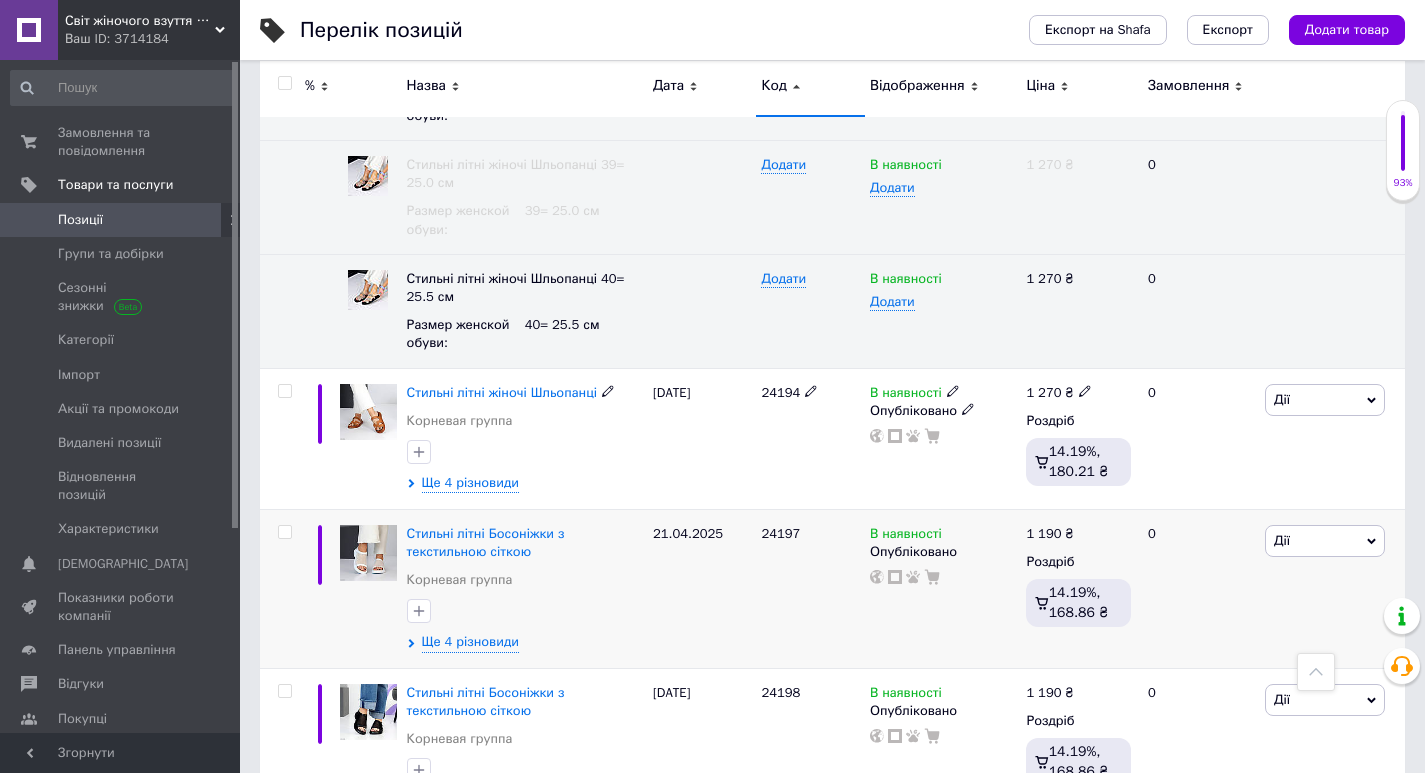 scroll, scrollTop: 37534, scrollLeft: 0, axis: vertical 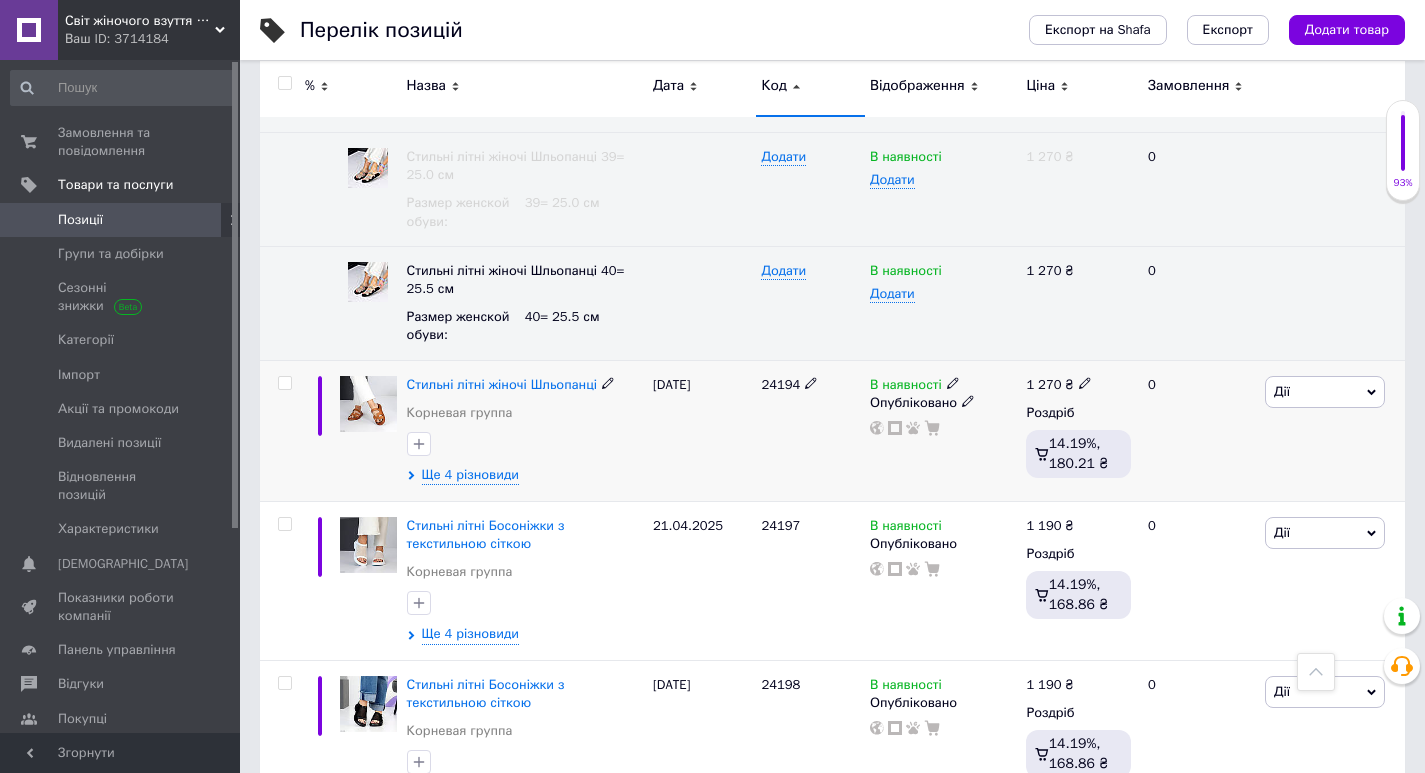 click on "Стильні літні жіночі Шльопанці Корневая группа Ще 4 різновиди" at bounding box center [525, 430] 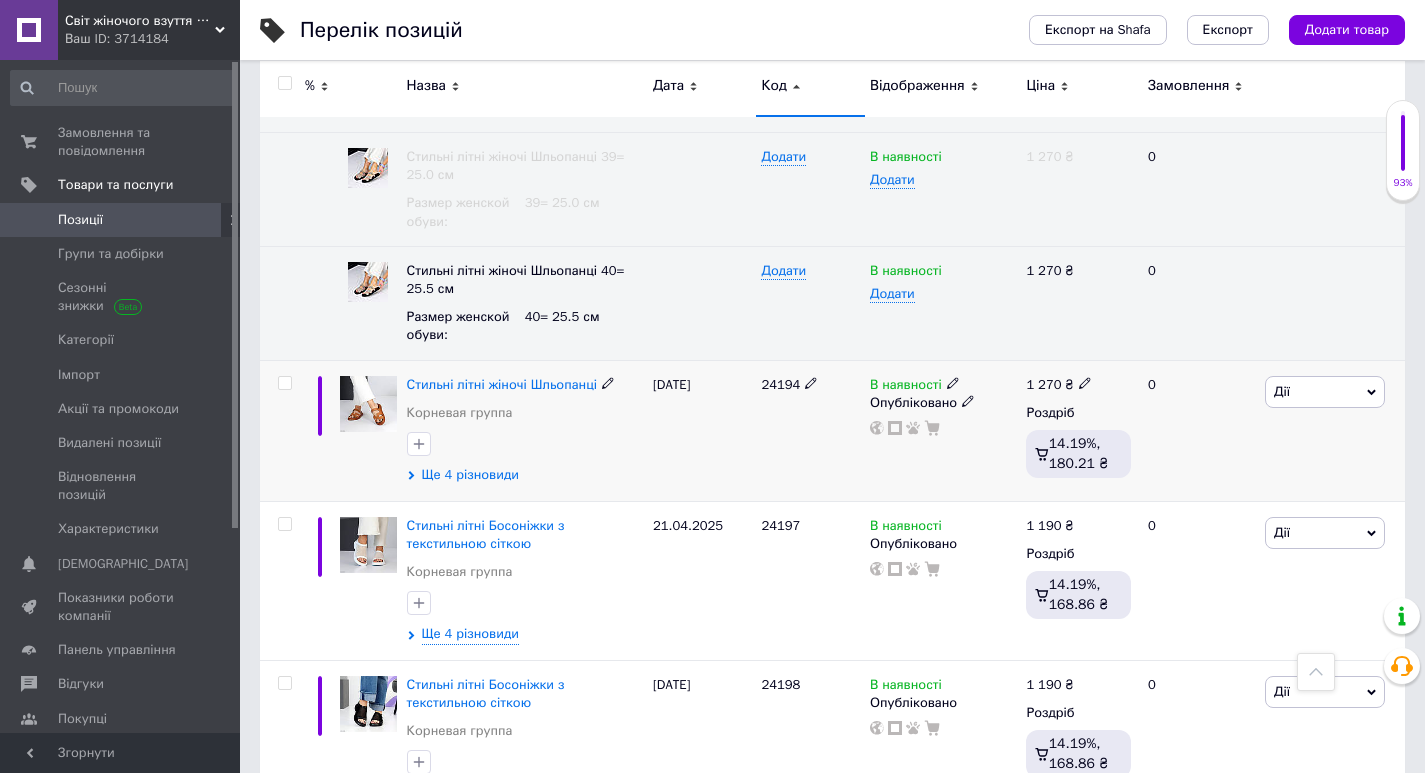 click on "Ще 4 різновиди" at bounding box center [470, 475] 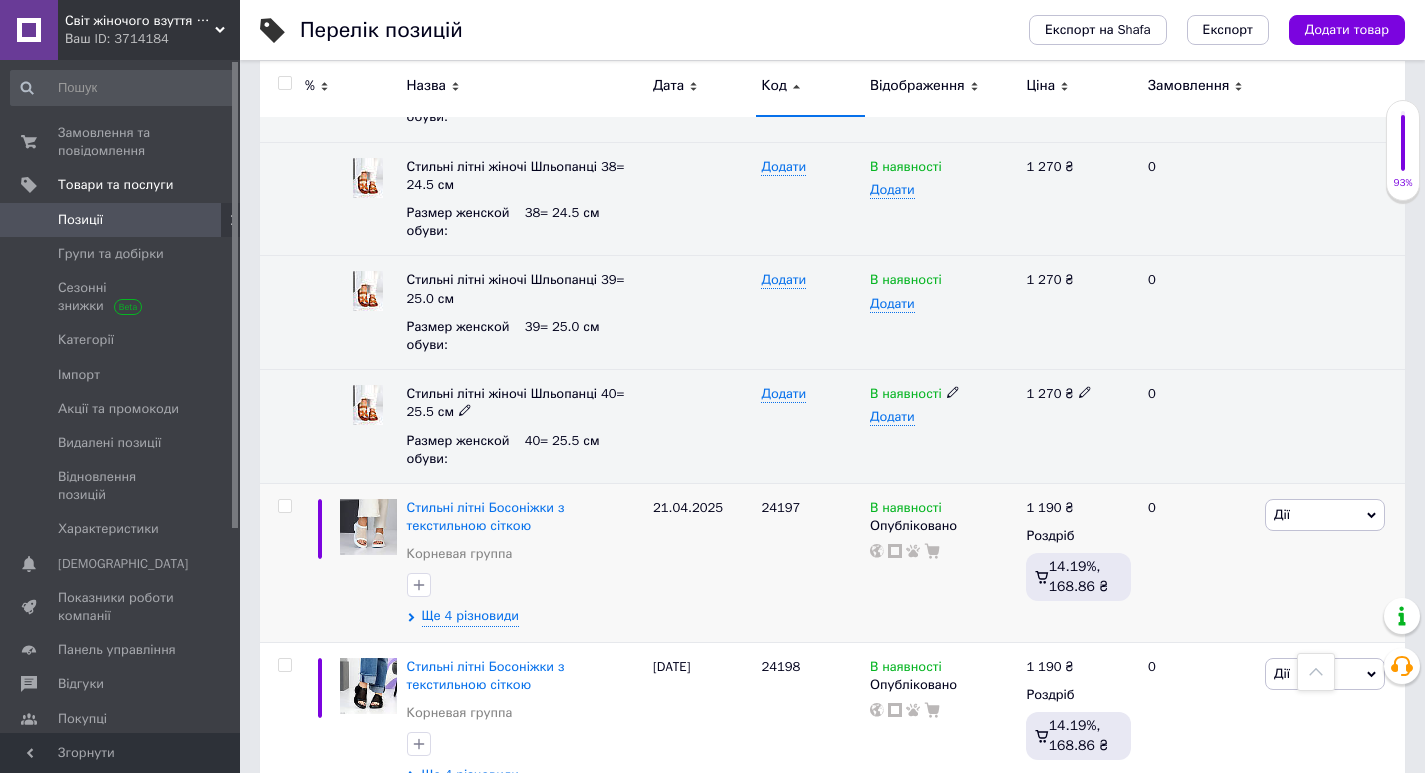 scroll, scrollTop: 38034, scrollLeft: 0, axis: vertical 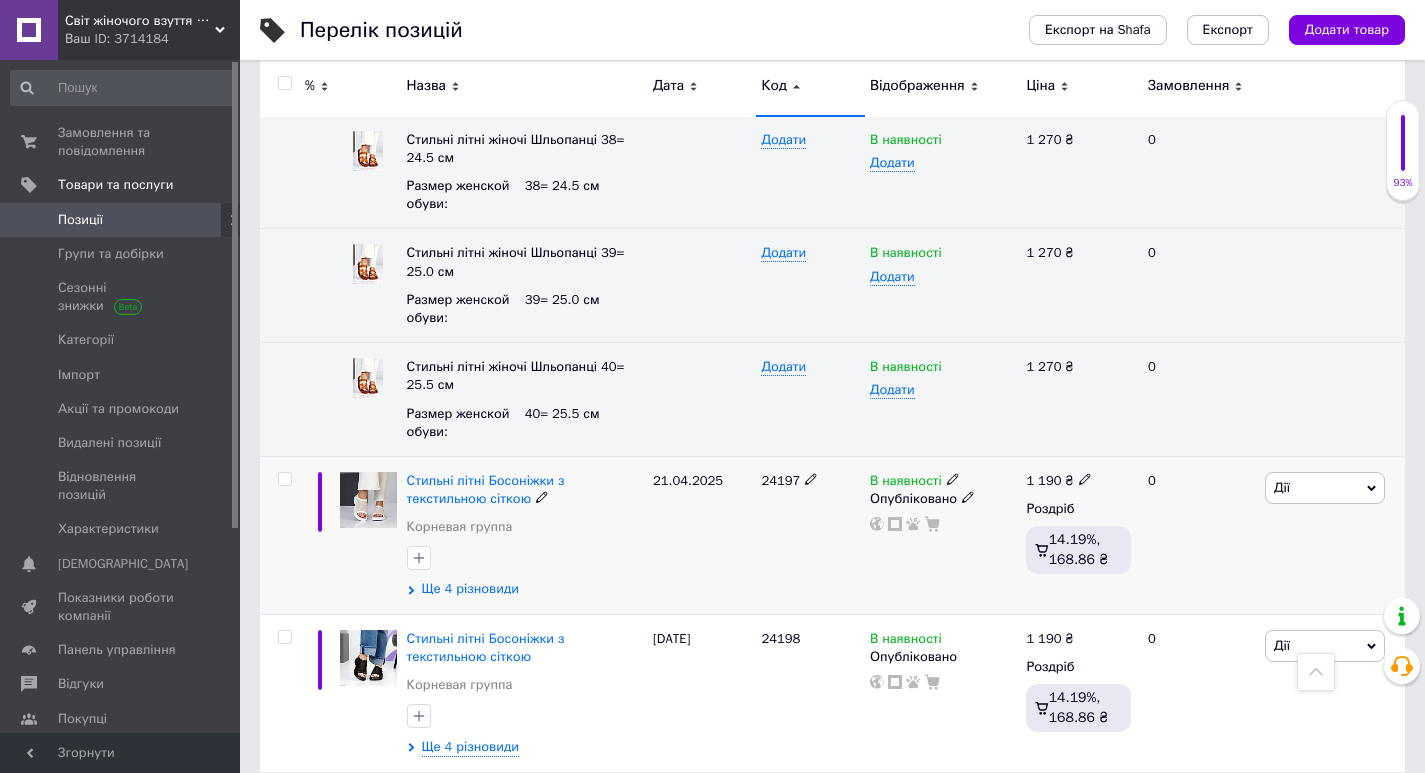 click on "Стильні літні Босоніжки з текстильною сіткою Корневая группа Ще 4 різновиди" at bounding box center (525, 535) 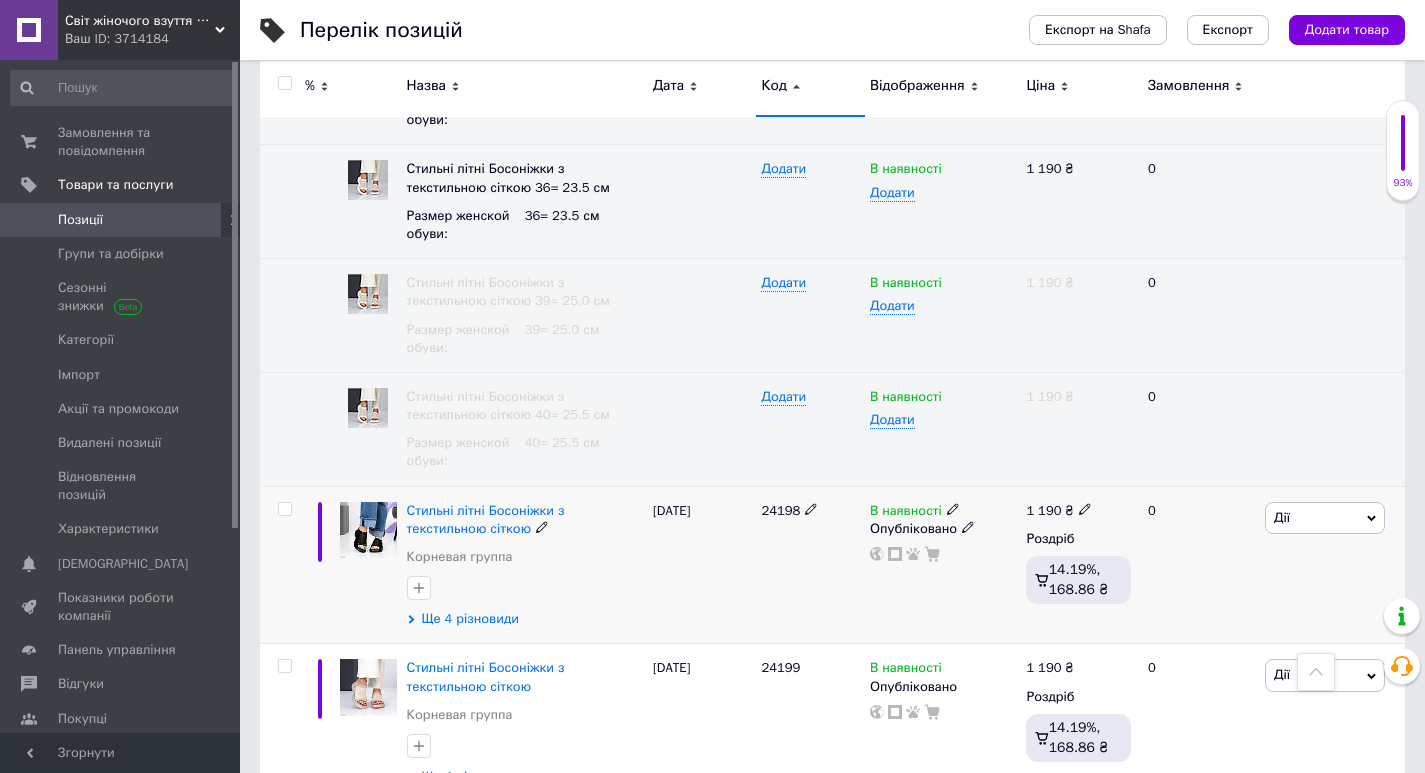 scroll, scrollTop: 38634, scrollLeft: 0, axis: vertical 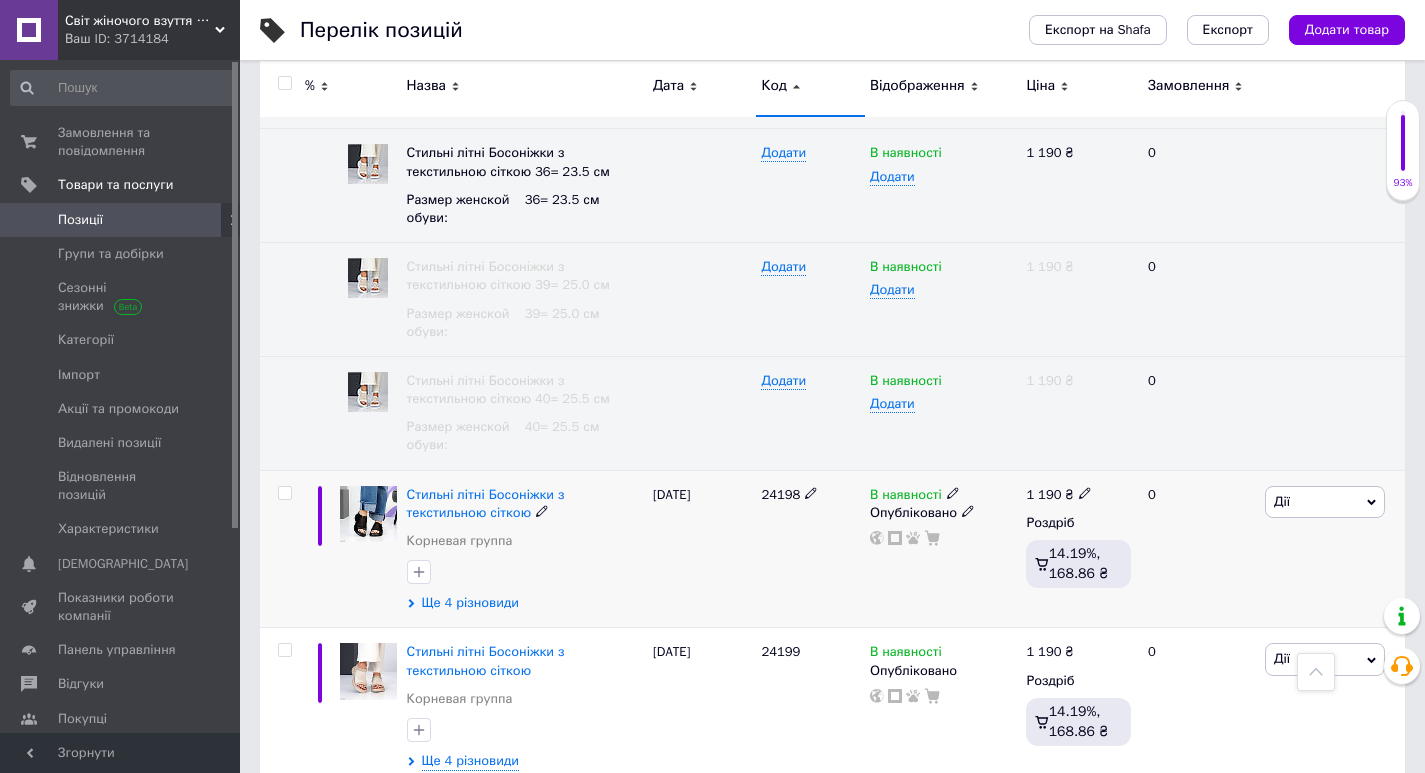 click on "Ще 4 різновиди" at bounding box center [470, 603] 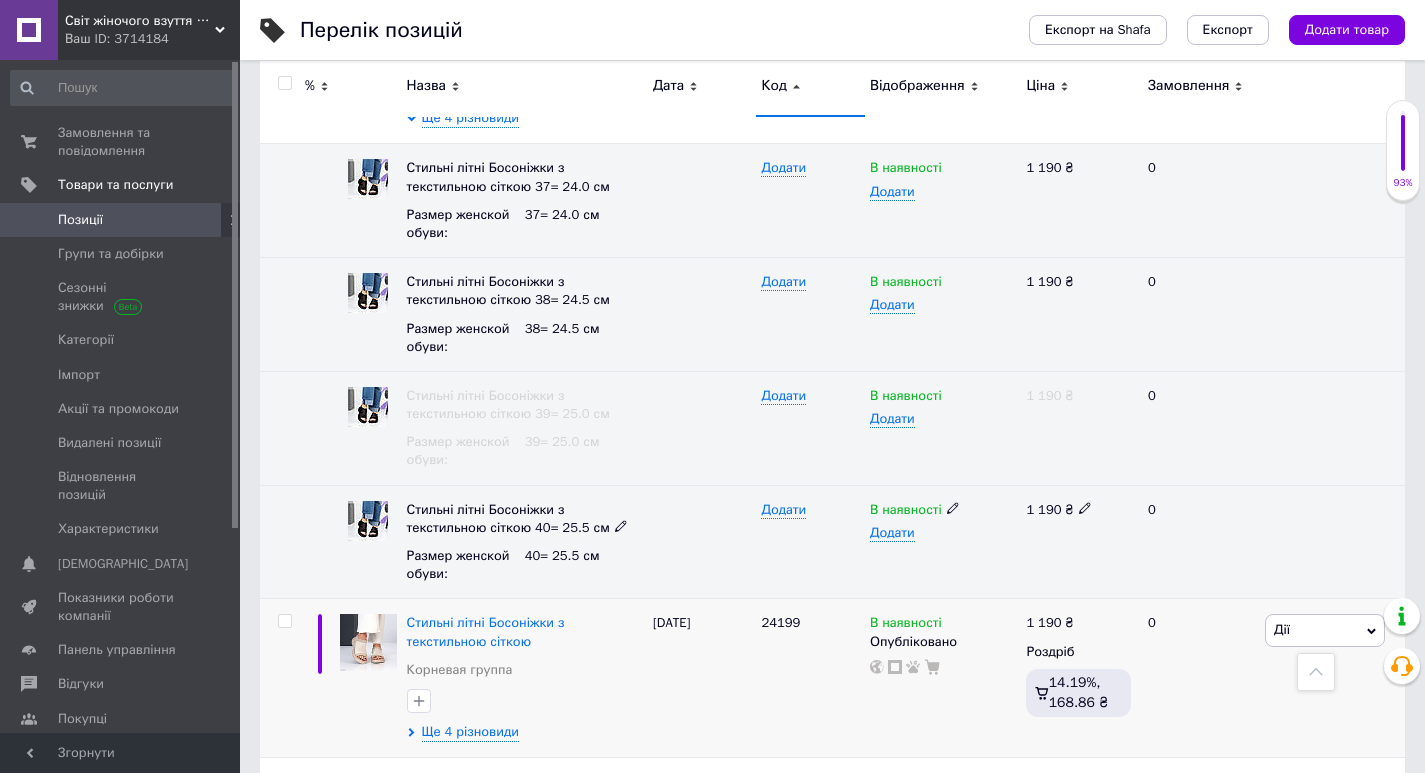 scroll, scrollTop: 39234, scrollLeft: 0, axis: vertical 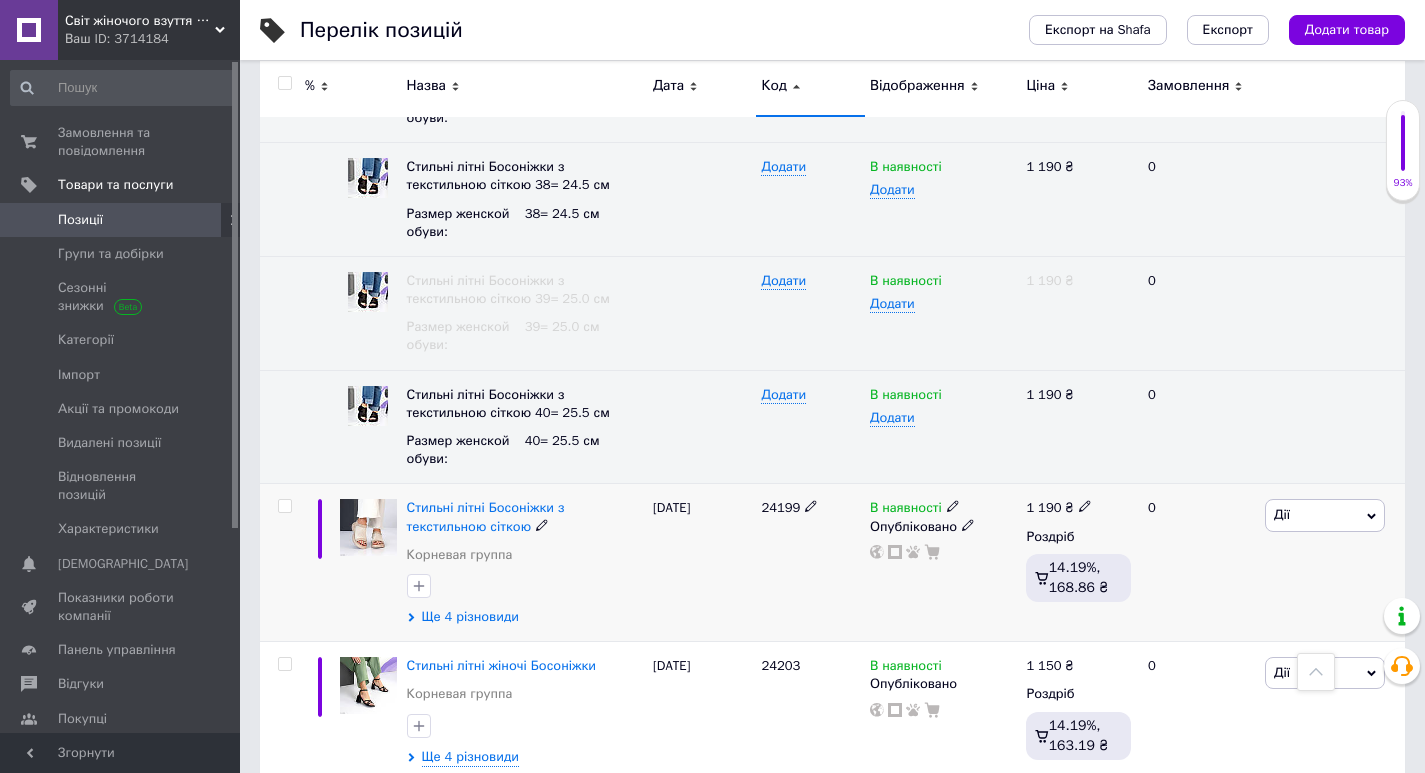 click on "Ще 4 різновиди" at bounding box center (470, 617) 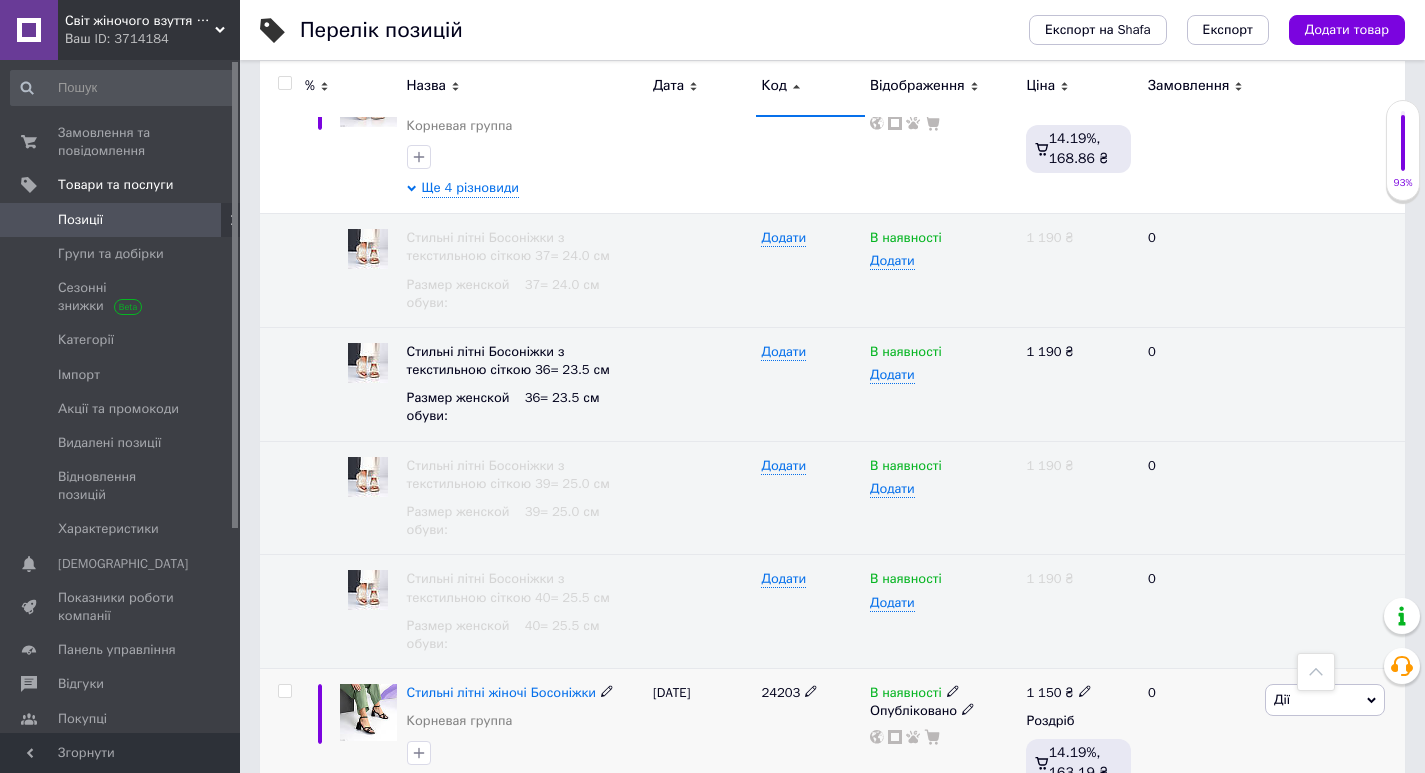 scroll, scrollTop: 39750, scrollLeft: 0, axis: vertical 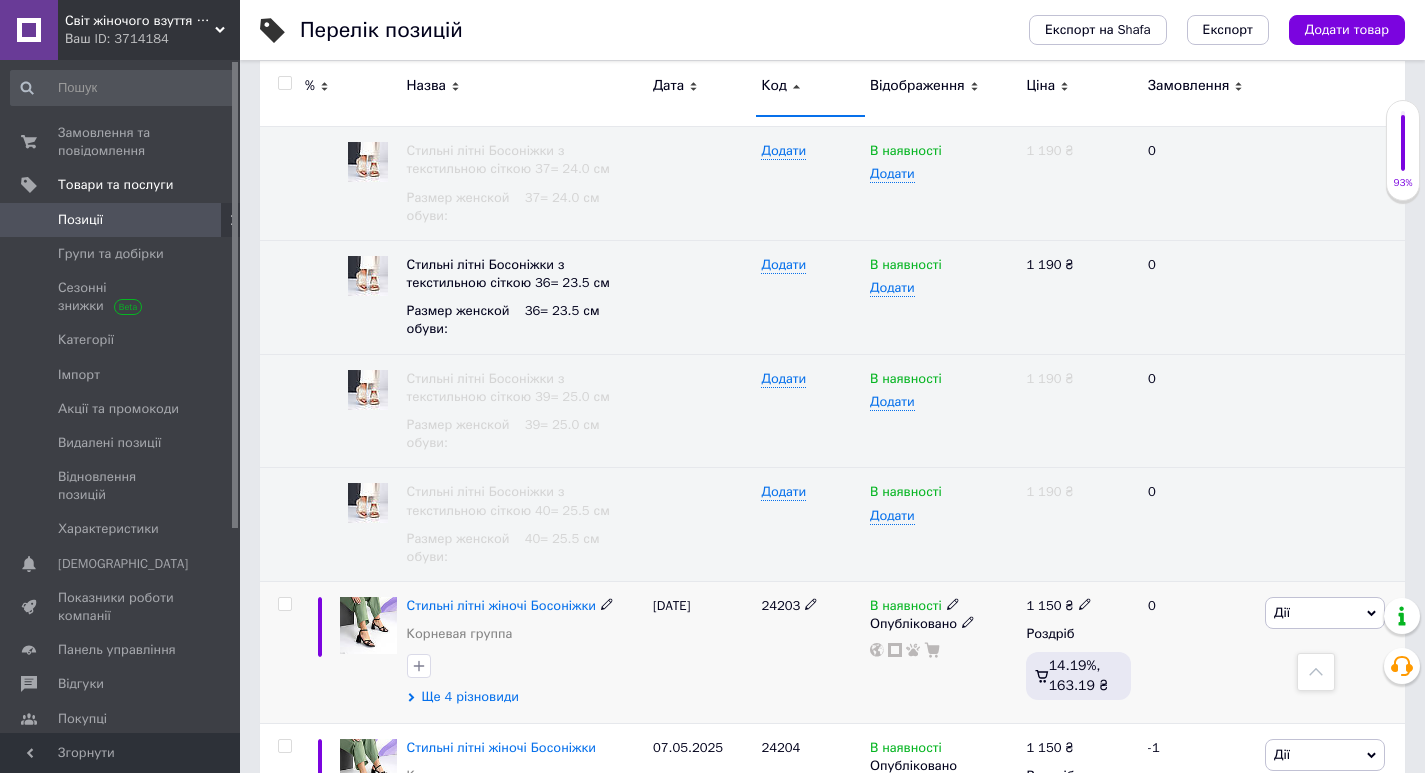 click on "Ще 4 різновиди" at bounding box center (470, 697) 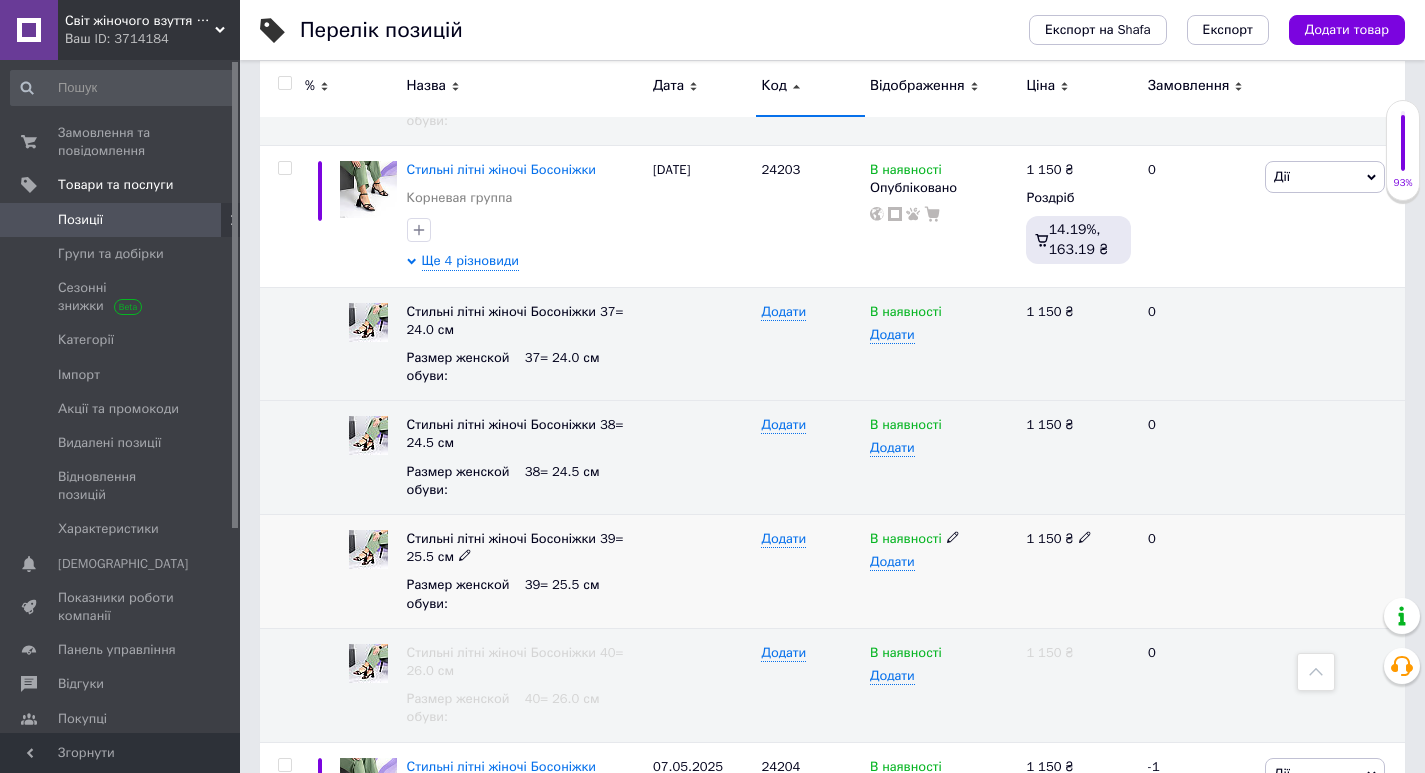 scroll, scrollTop: 40205, scrollLeft: 0, axis: vertical 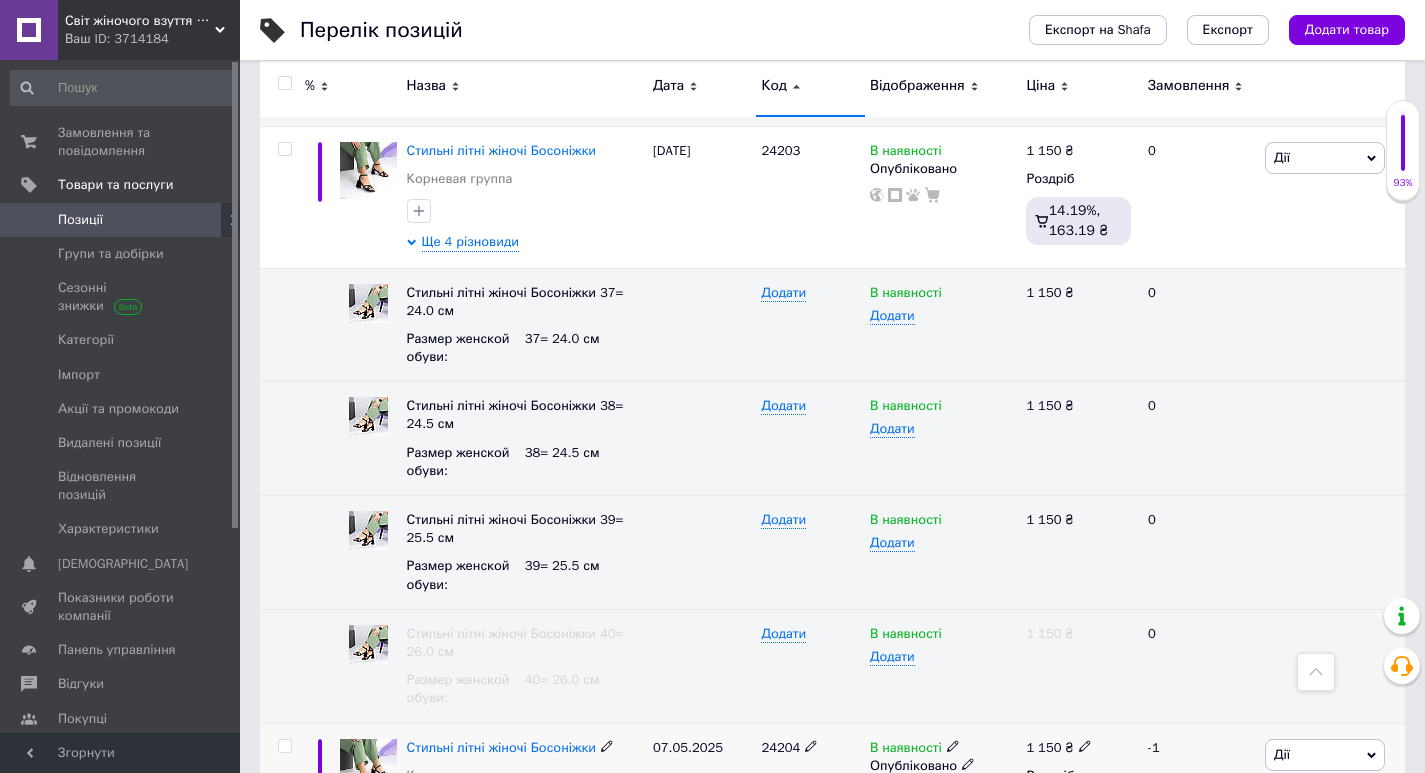 drag, startPoint x: 487, startPoint y: 669, endPoint x: 495, endPoint y: 660, distance: 12.0415945 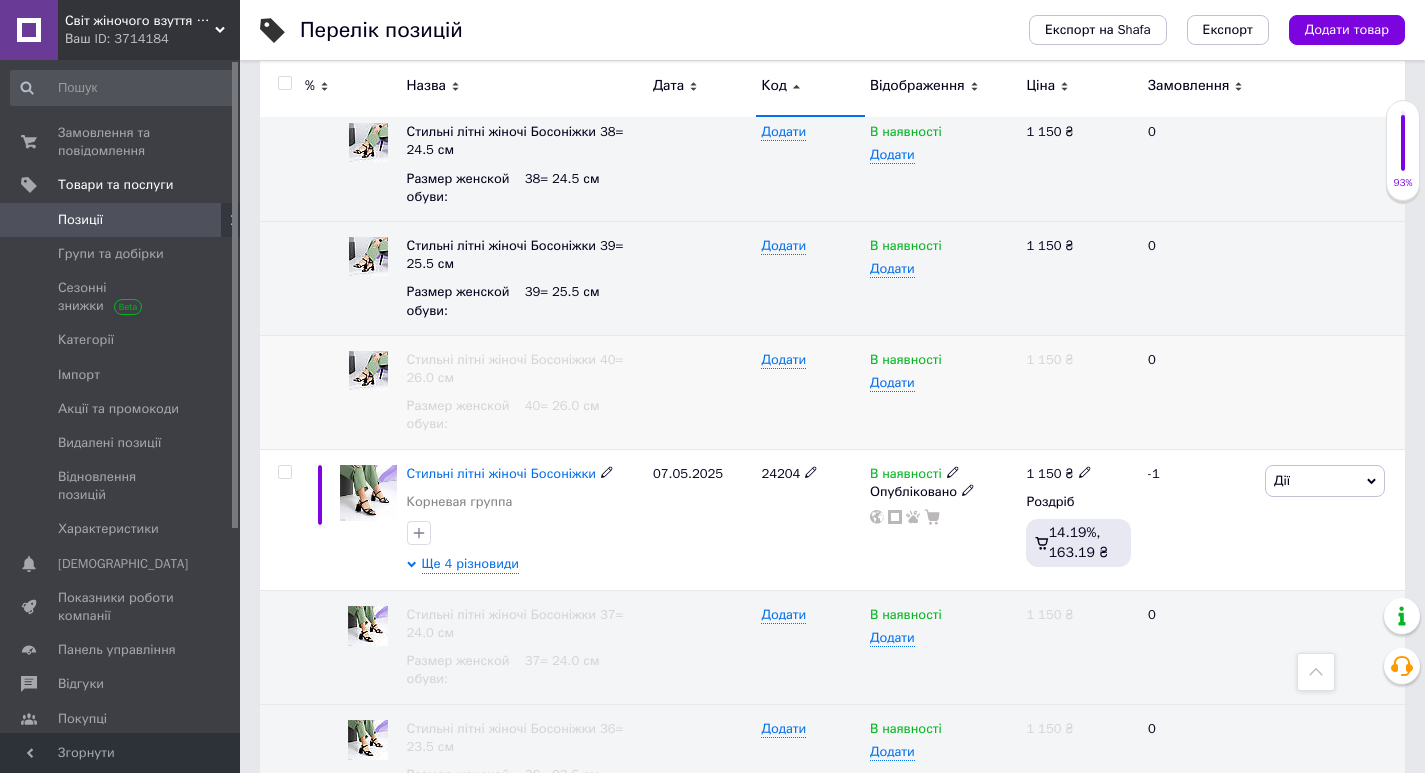 scroll, scrollTop: 40660, scrollLeft: 0, axis: vertical 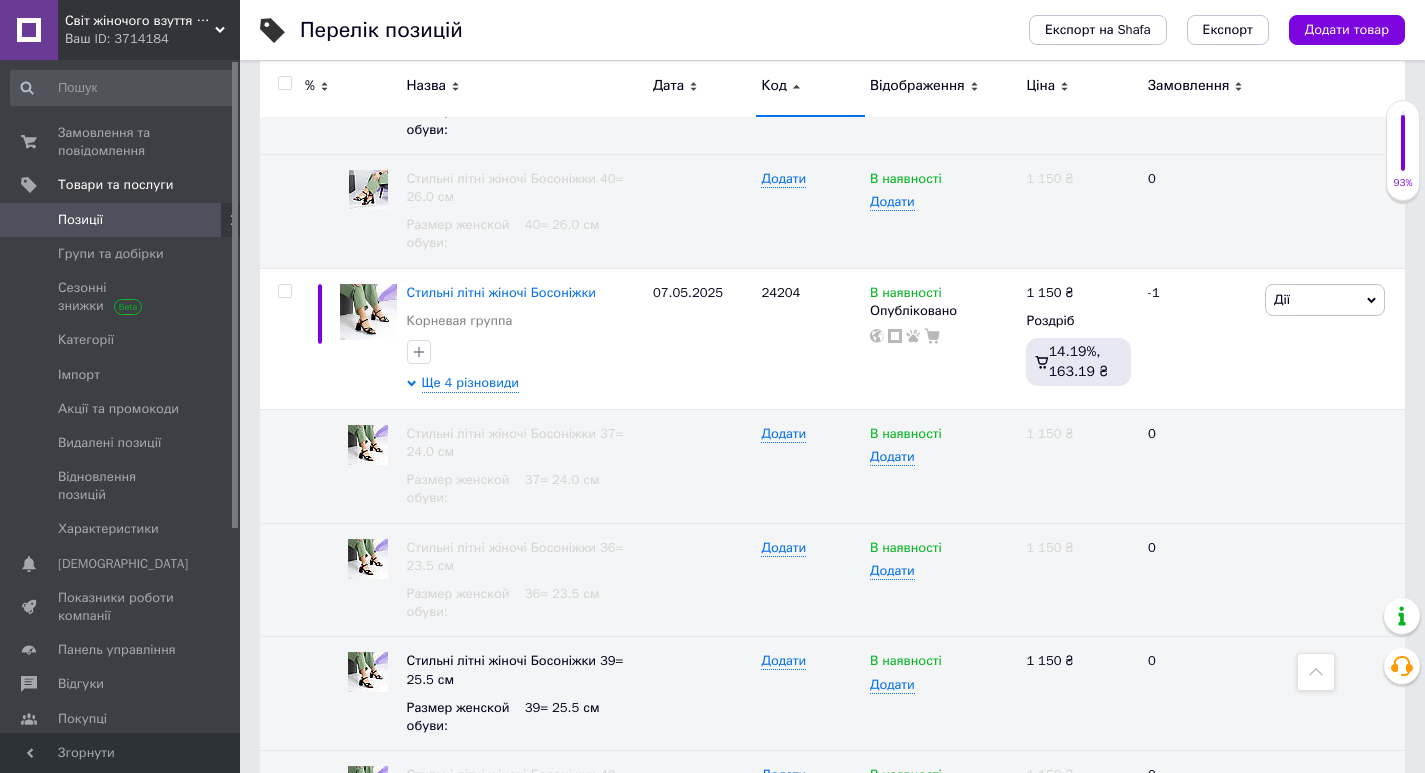 click on "25" at bounding box center [629, 905] 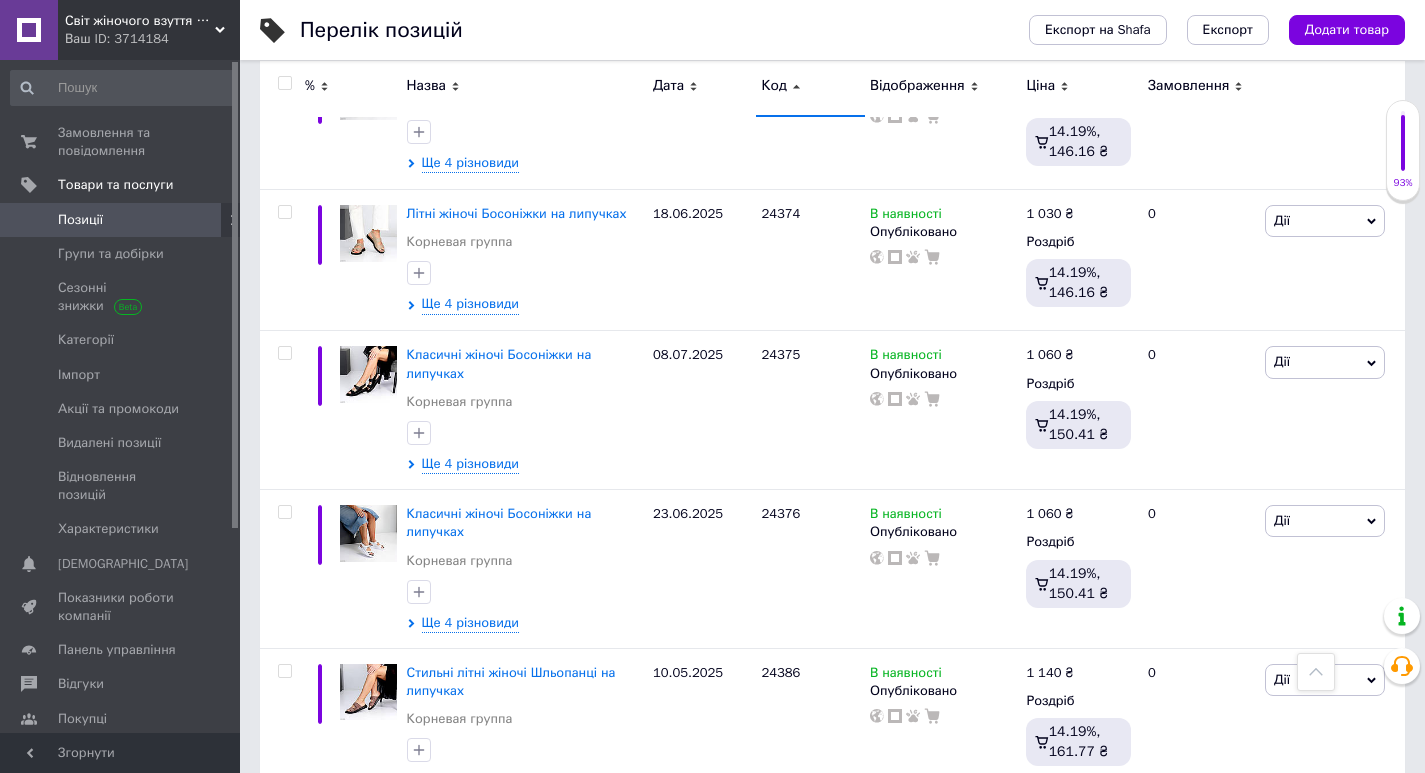 scroll, scrollTop: 0, scrollLeft: 0, axis: both 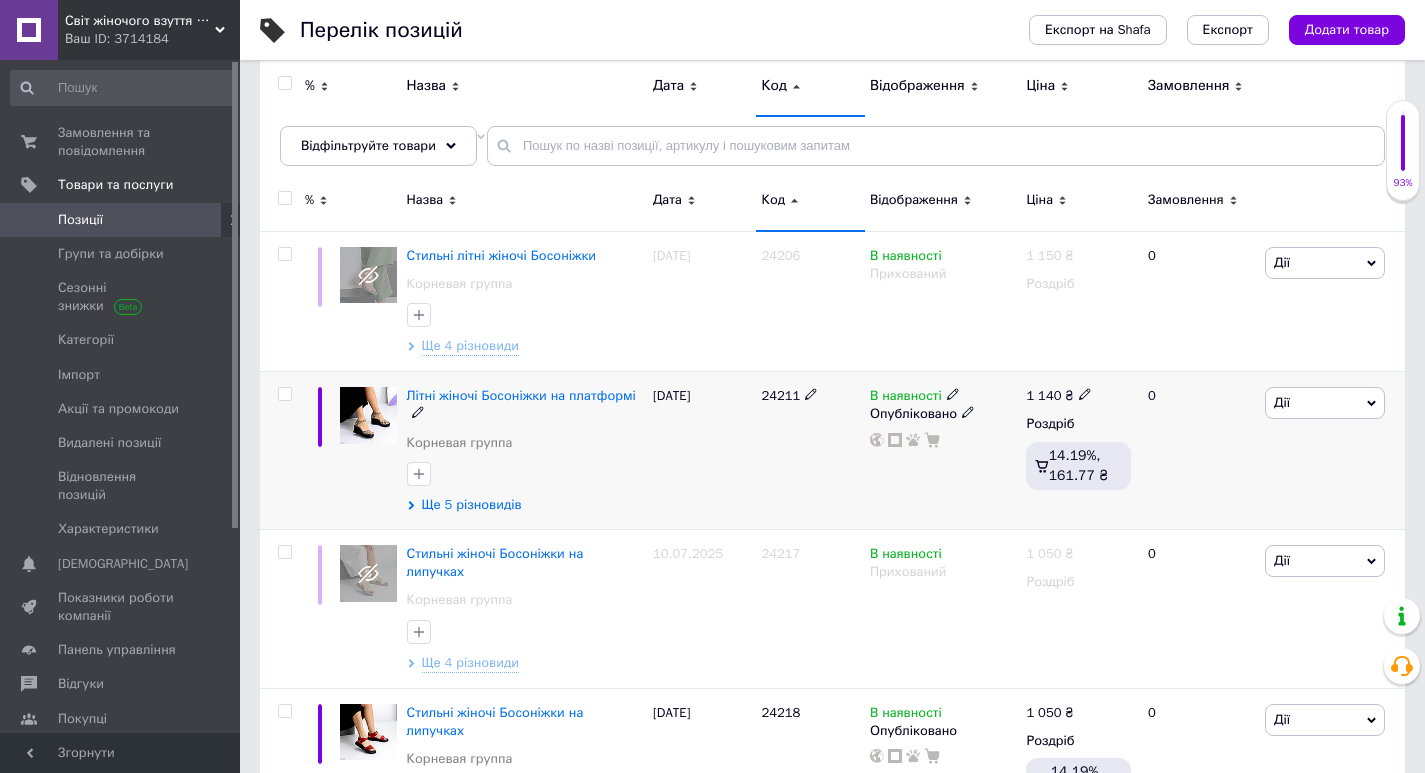 click on "Ще 5 різновидів" at bounding box center (472, 505) 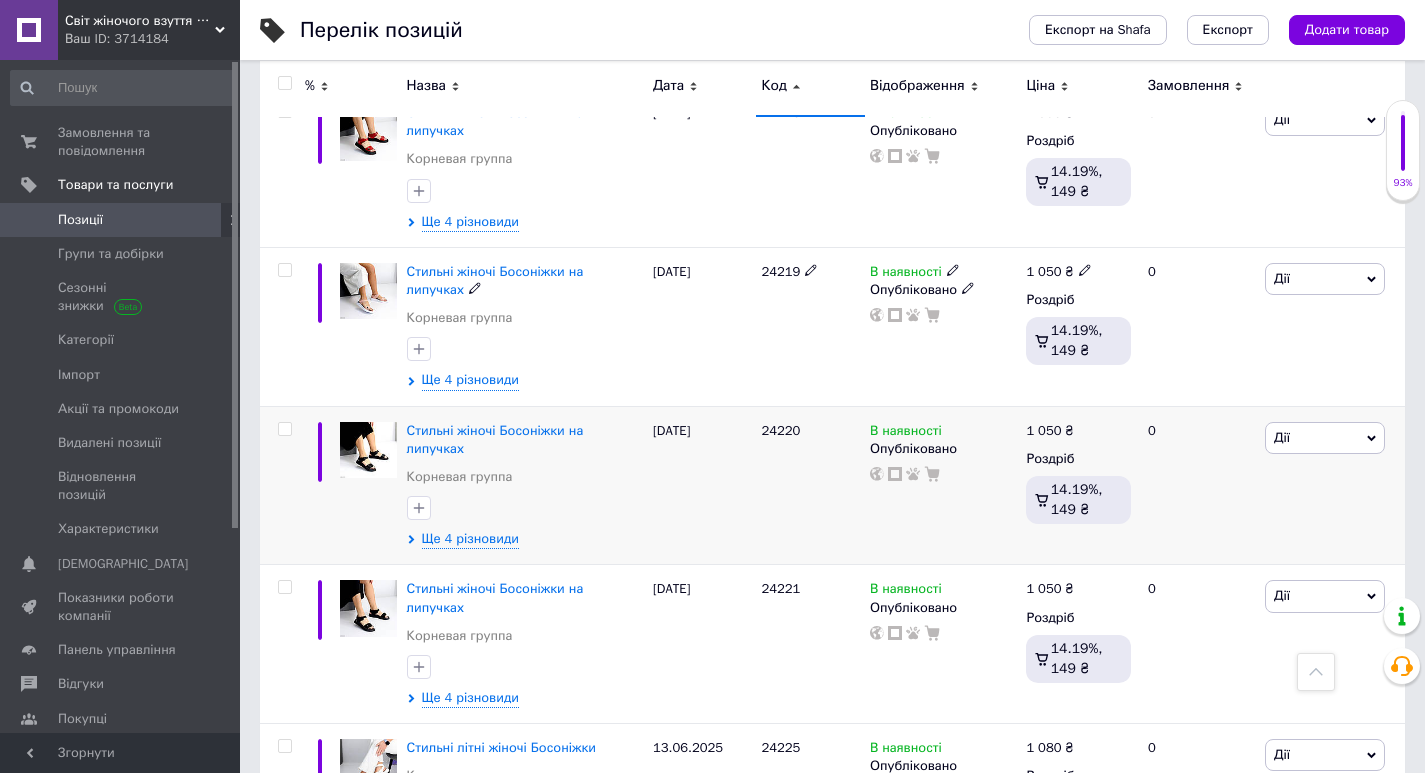 scroll, scrollTop: 1400, scrollLeft: 0, axis: vertical 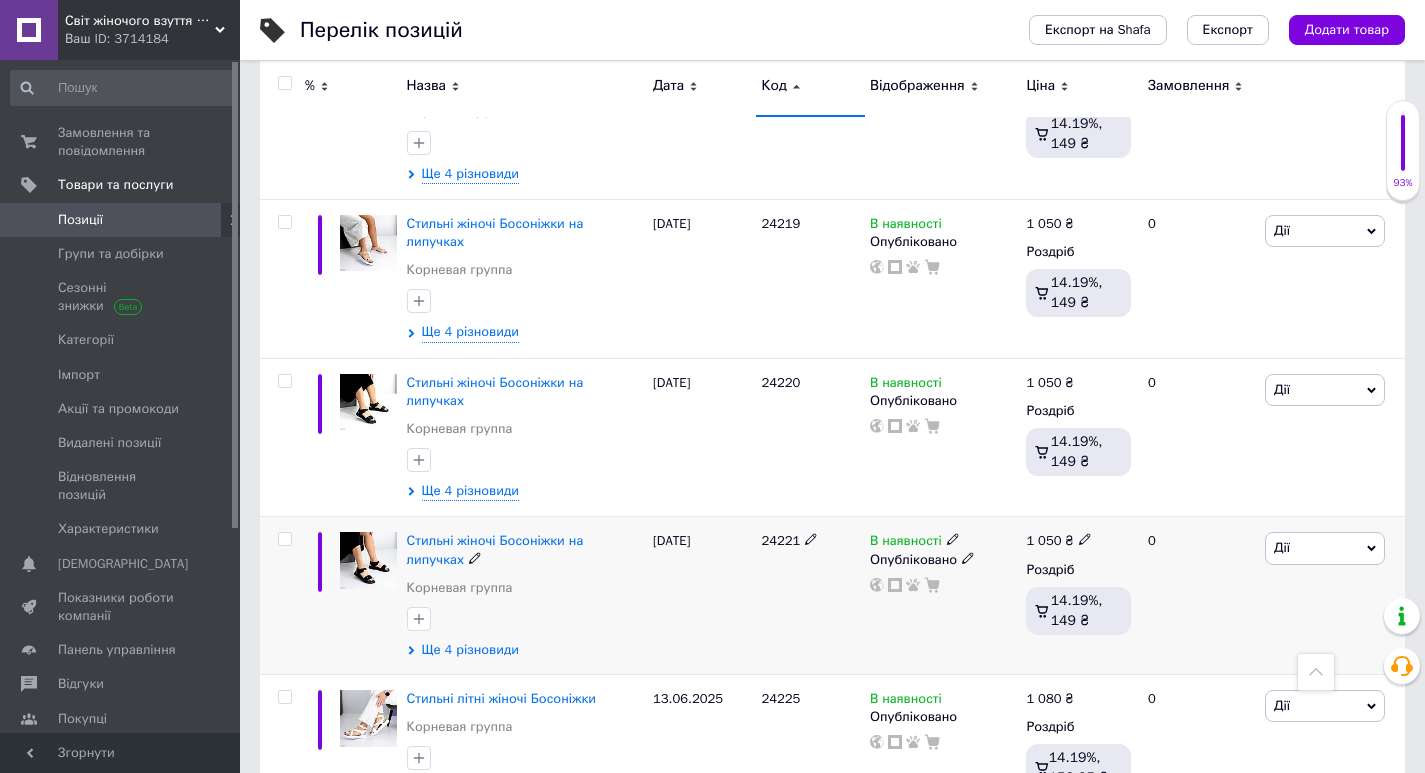 click on "Ще 4 різновиди" at bounding box center (470, 650) 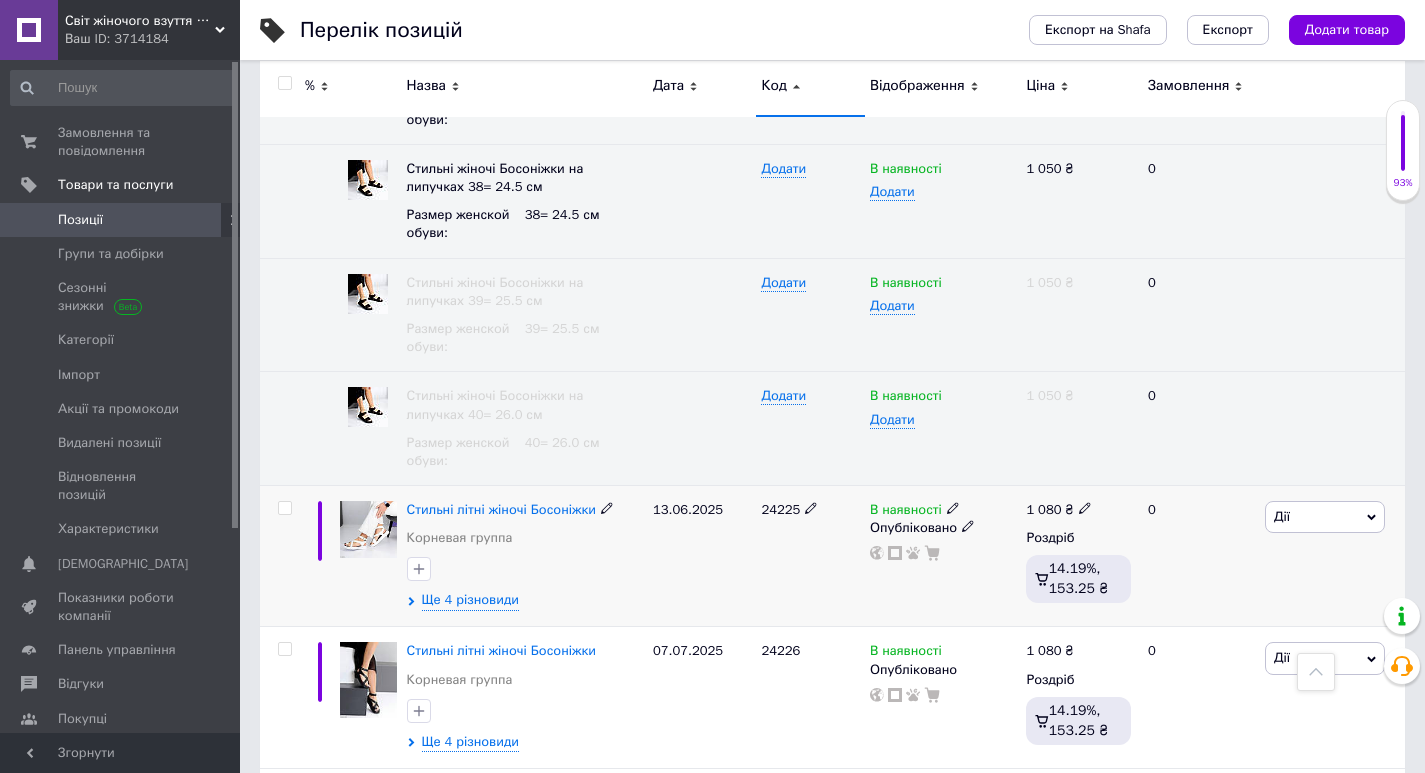 scroll, scrollTop: 2200, scrollLeft: 0, axis: vertical 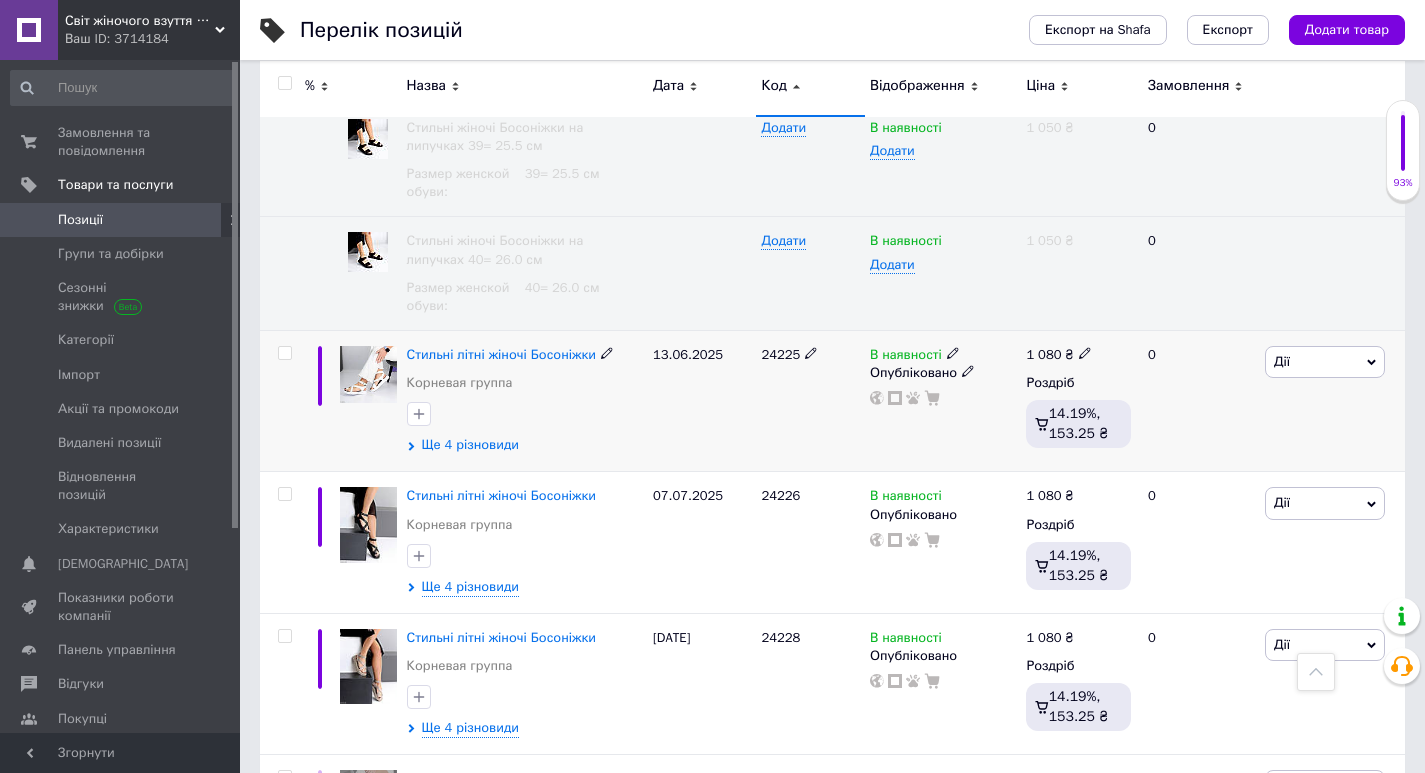 click on "Ще 4 різновиди" at bounding box center [470, 445] 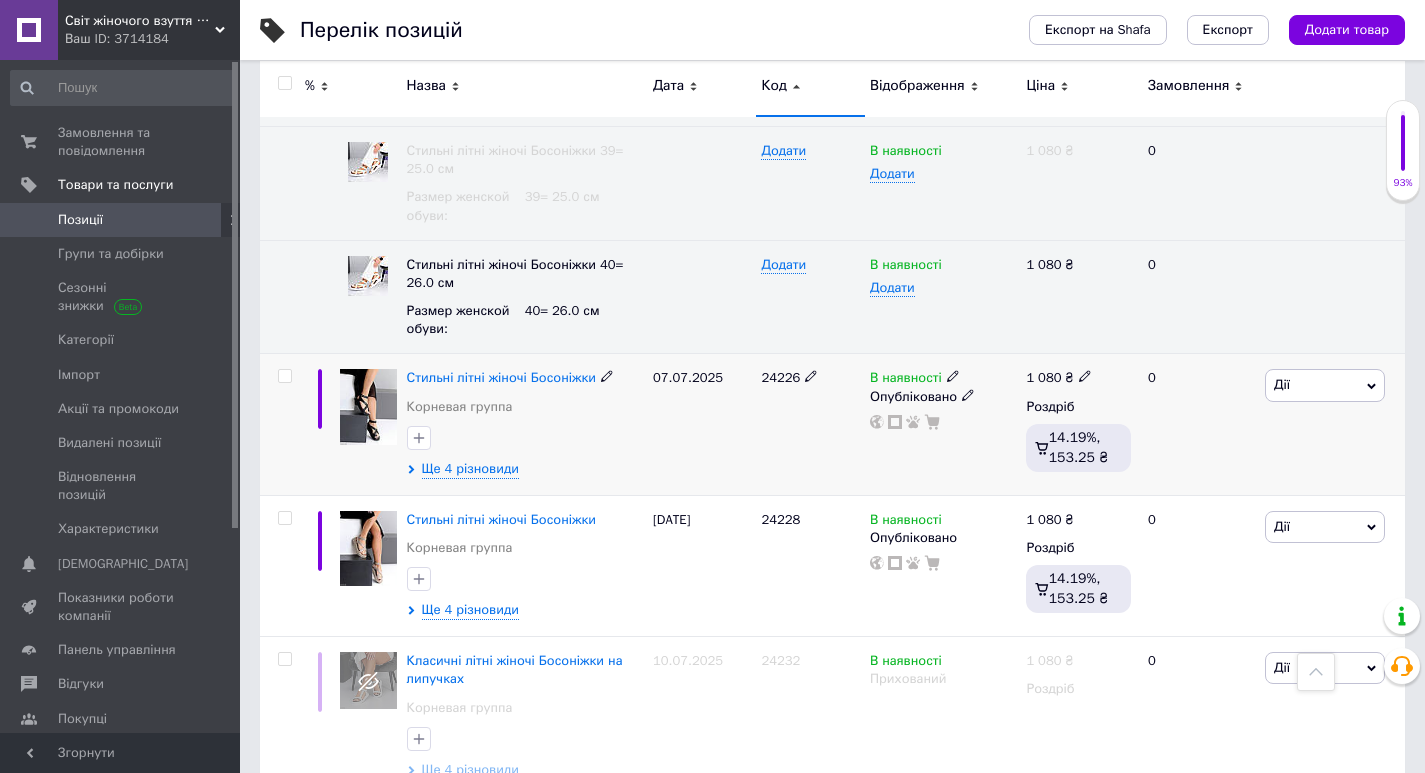 scroll, scrollTop: 2800, scrollLeft: 0, axis: vertical 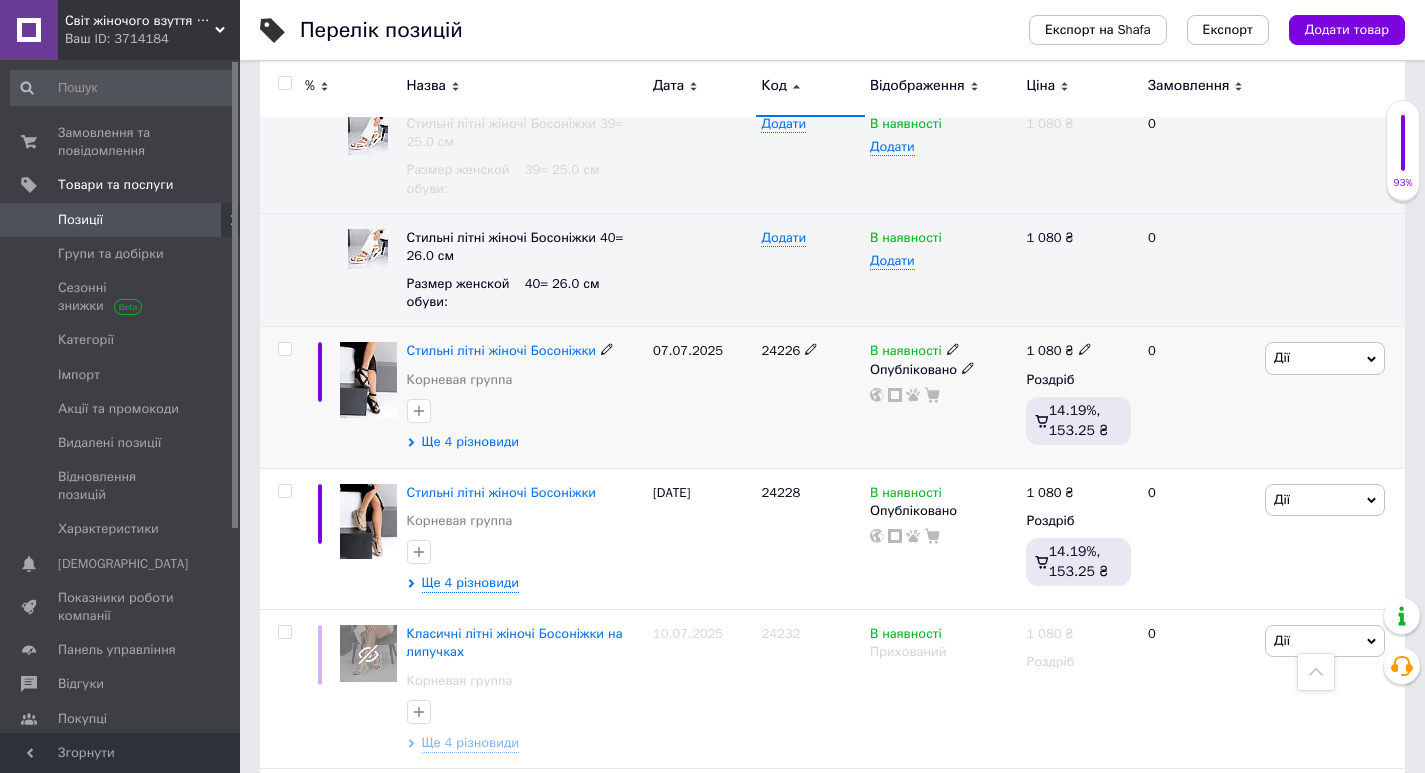 click on "Ще 4 різновиди" at bounding box center [470, 442] 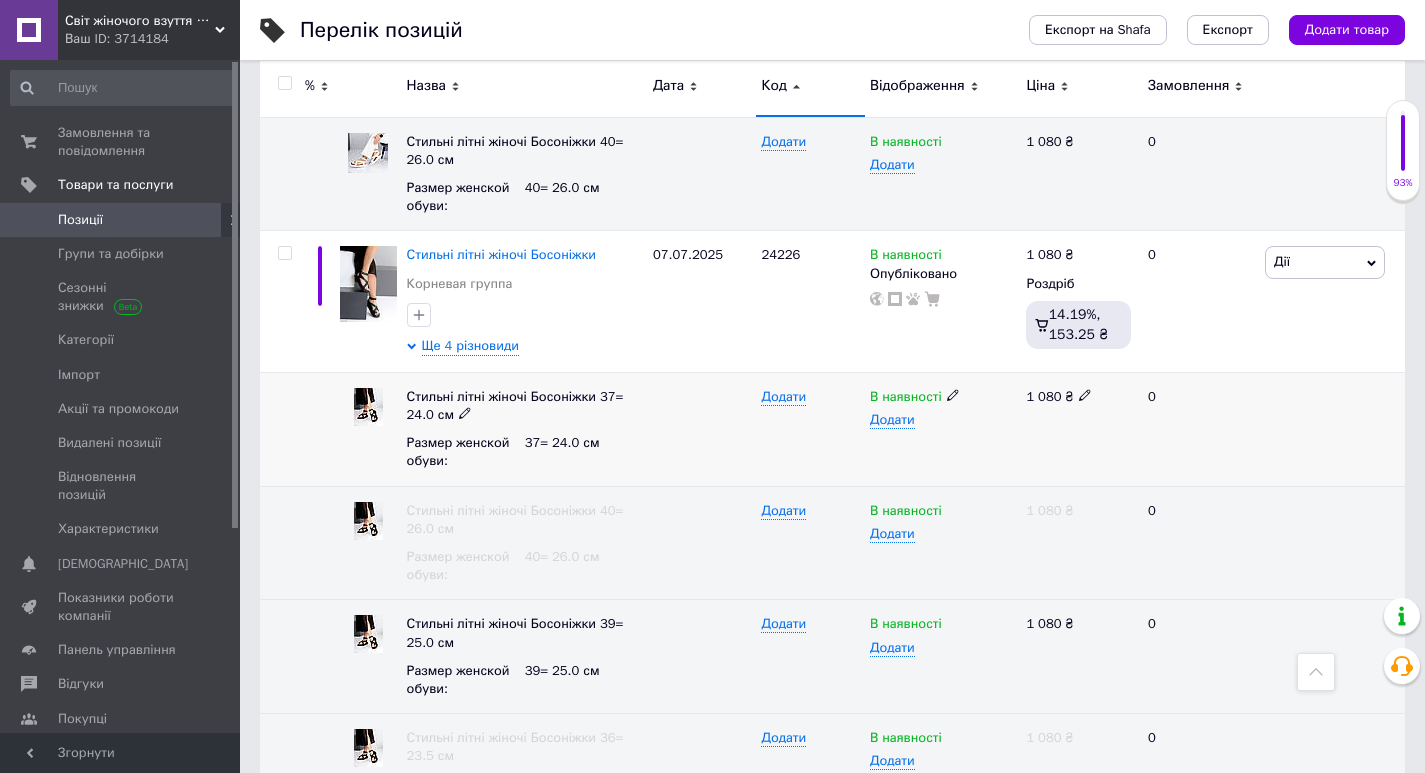 scroll, scrollTop: 3000, scrollLeft: 0, axis: vertical 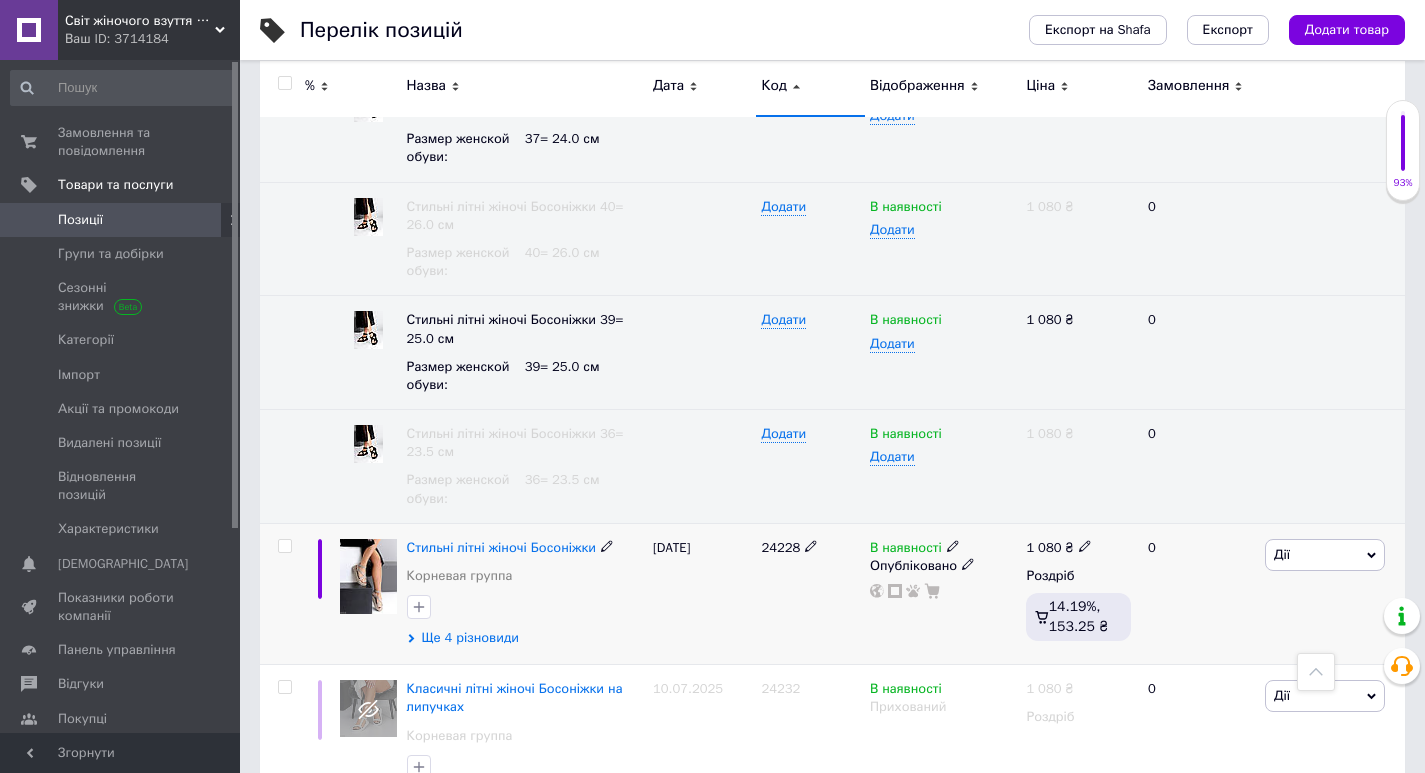 click on "Ще 4 різновиди" at bounding box center [470, 638] 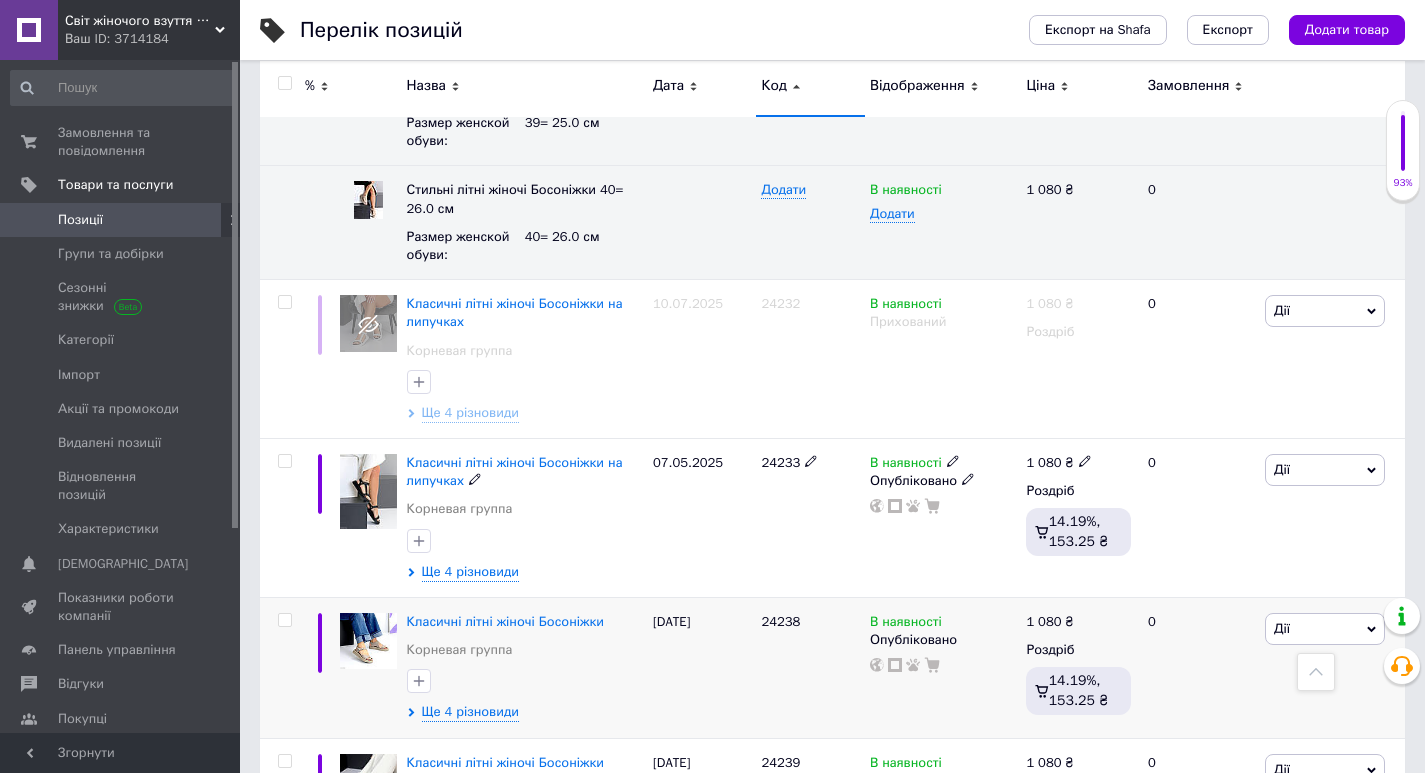 scroll, scrollTop: 4200, scrollLeft: 0, axis: vertical 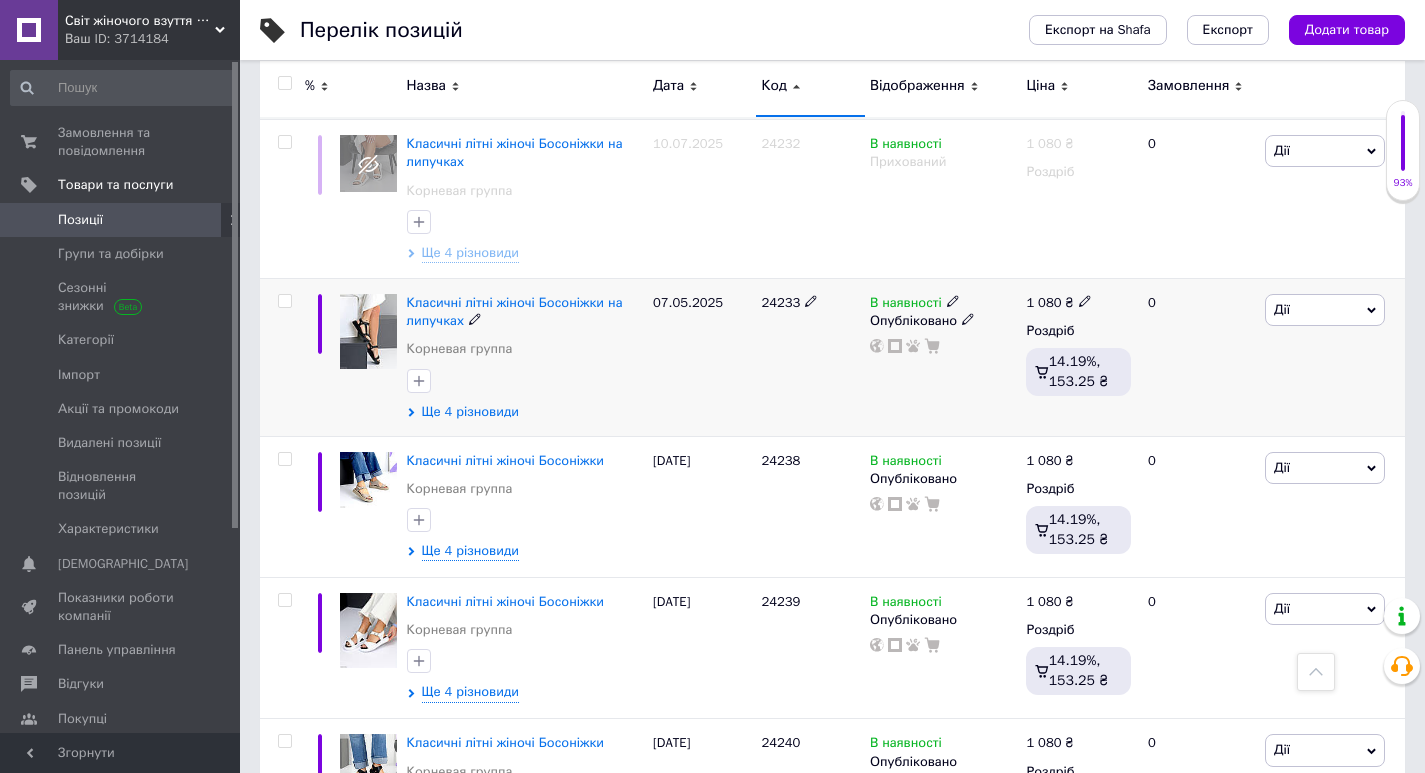 click on "Ще 4 різновиди" at bounding box center [470, 412] 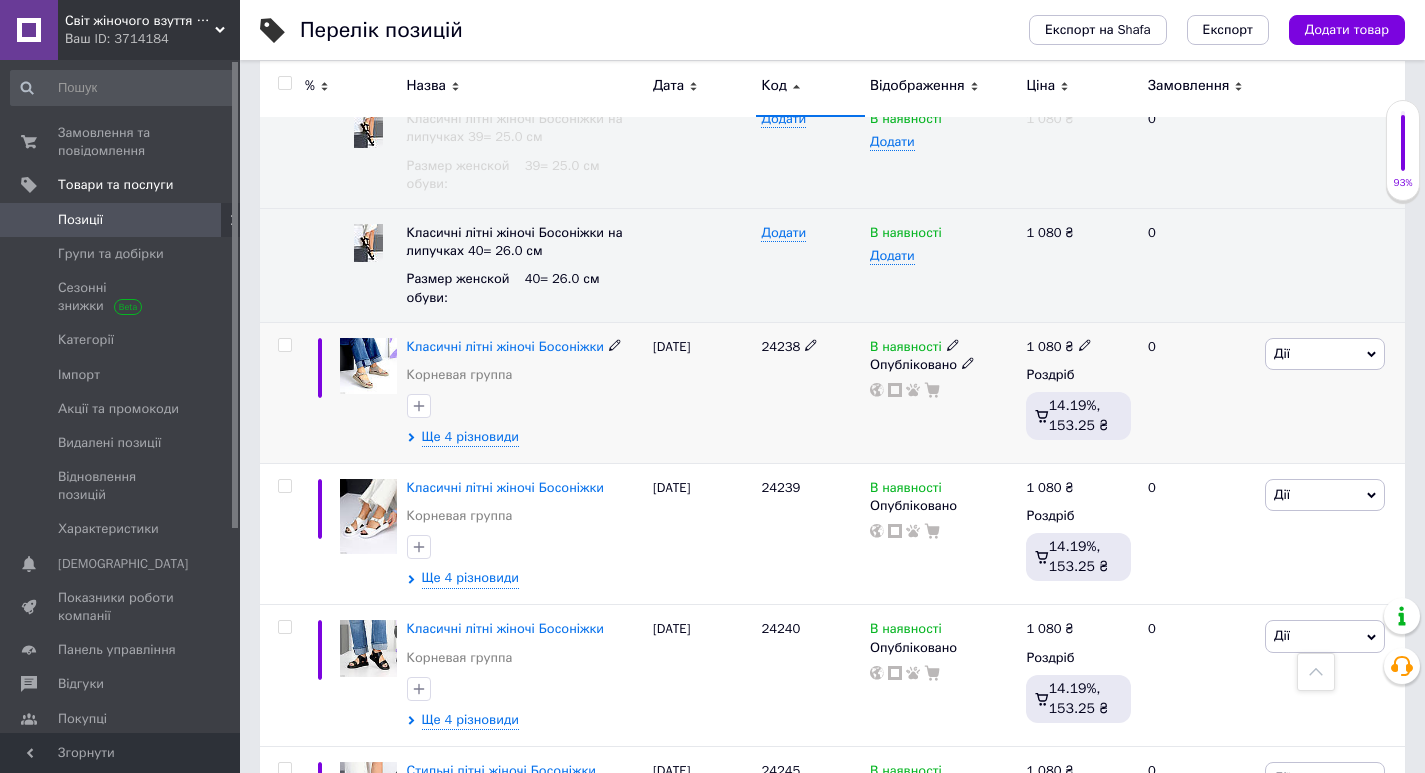 scroll, scrollTop: 4800, scrollLeft: 0, axis: vertical 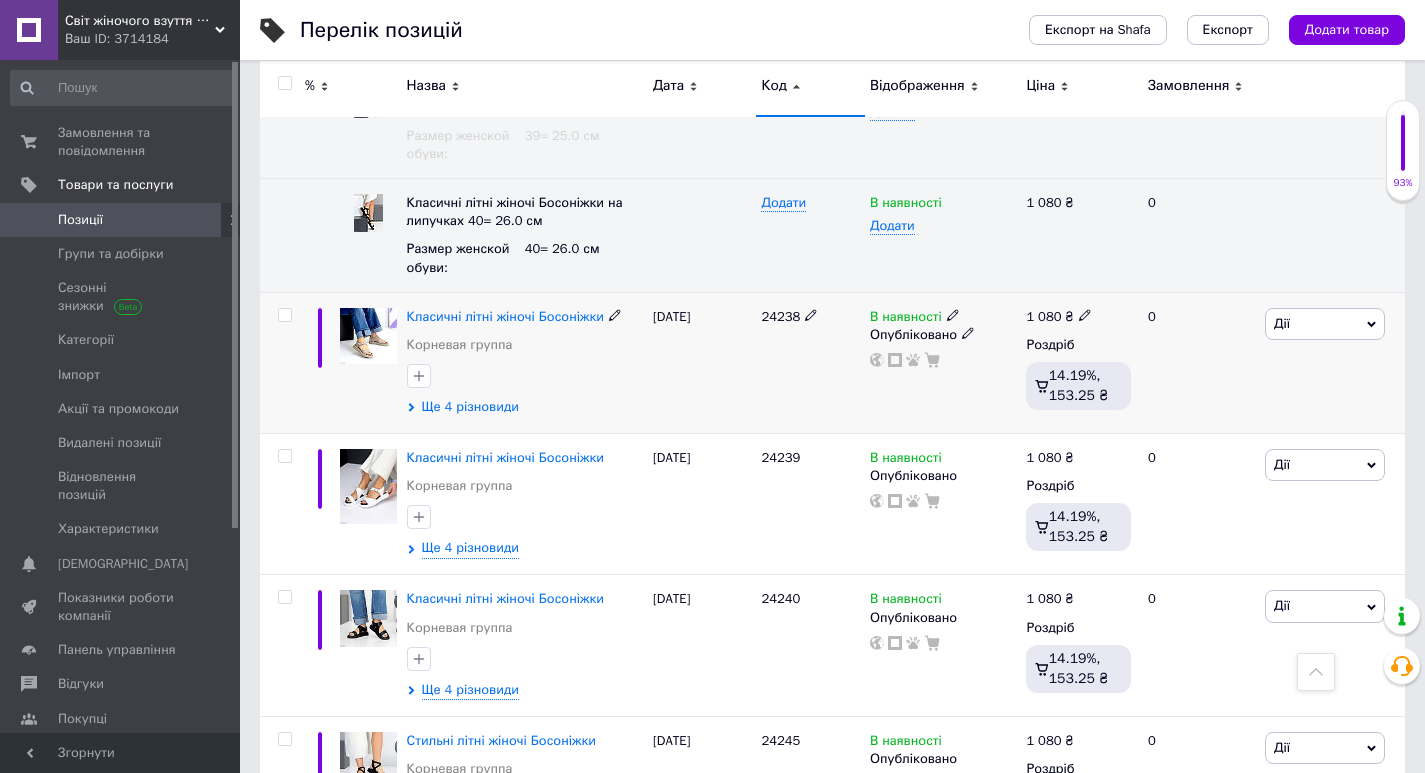 click on "Ще 4 різновиди" at bounding box center [470, 407] 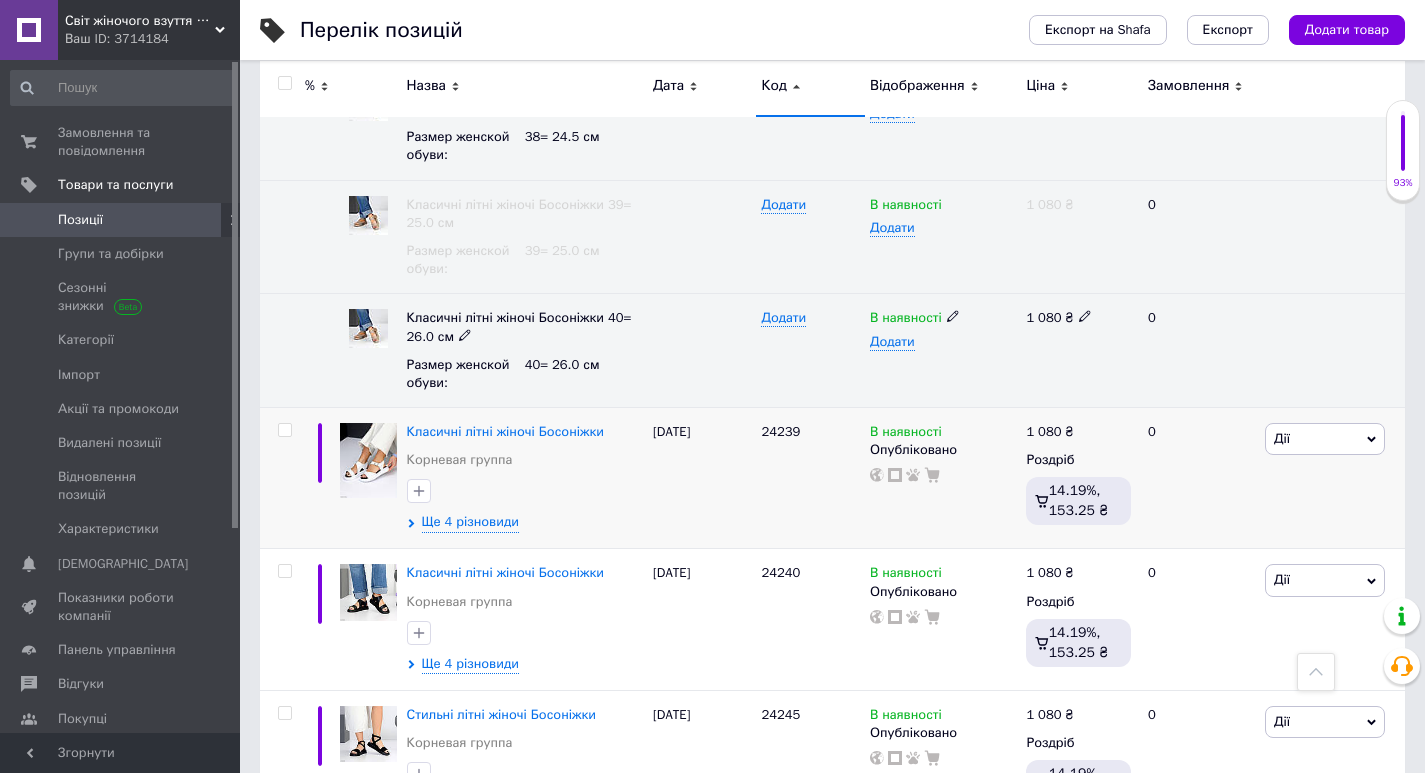 scroll, scrollTop: 5300, scrollLeft: 0, axis: vertical 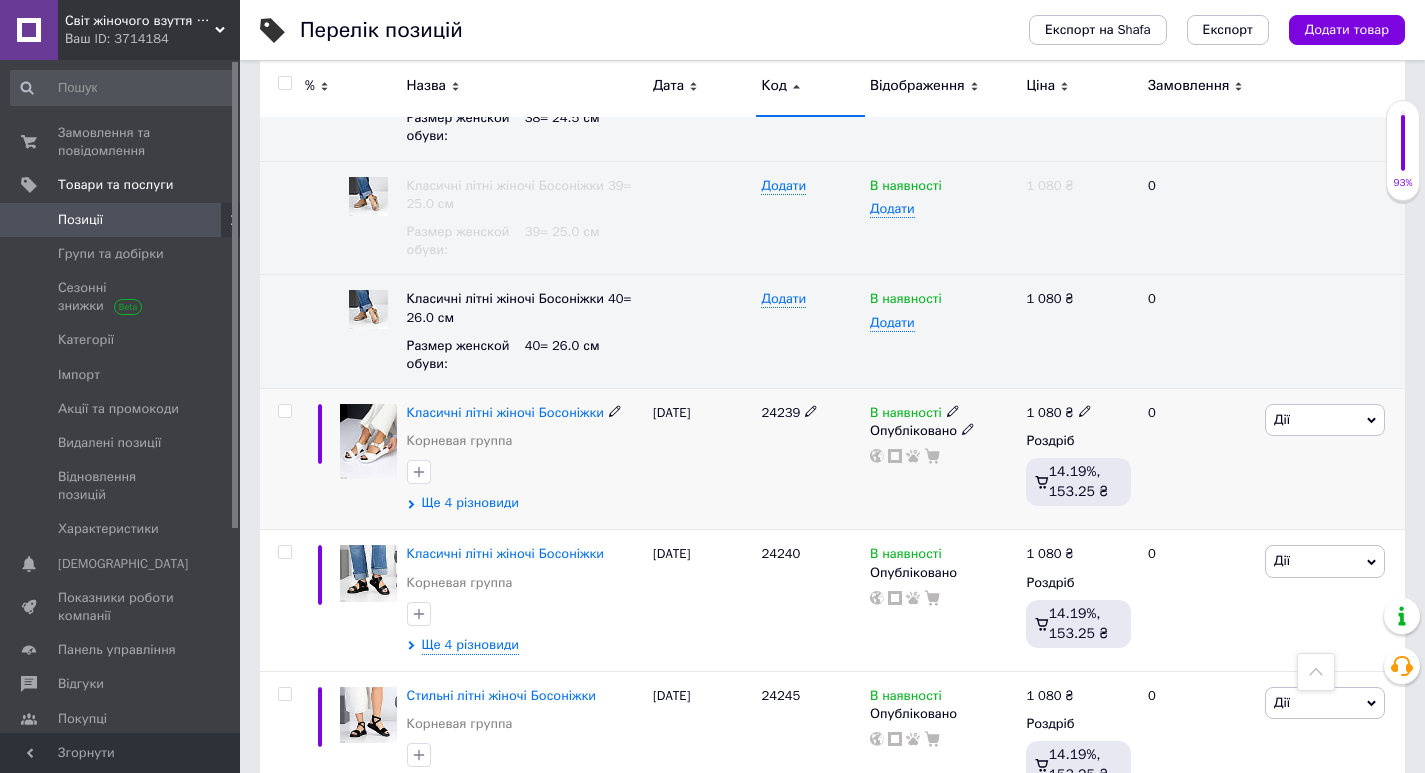 click on "Ще 4 різновиди" at bounding box center (470, 503) 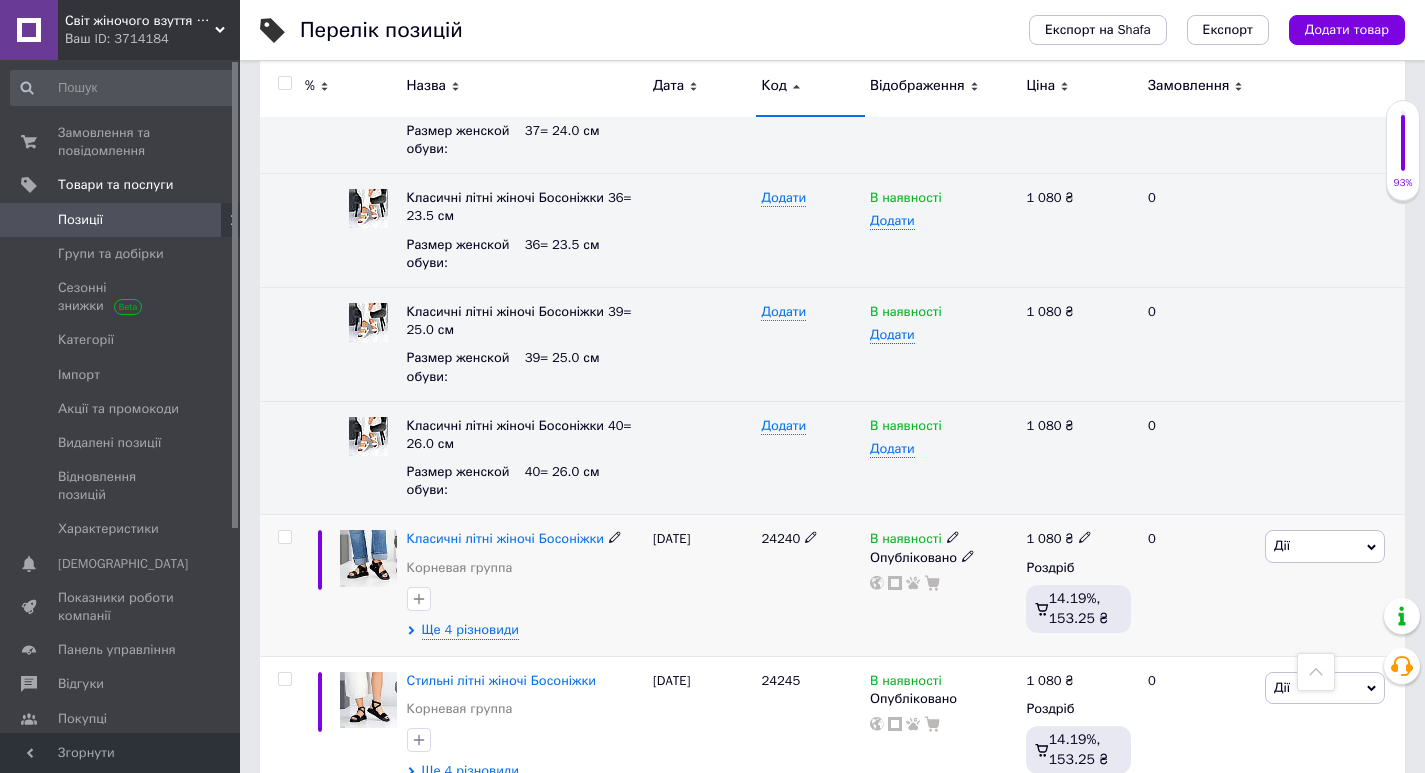 scroll, scrollTop: 5800, scrollLeft: 0, axis: vertical 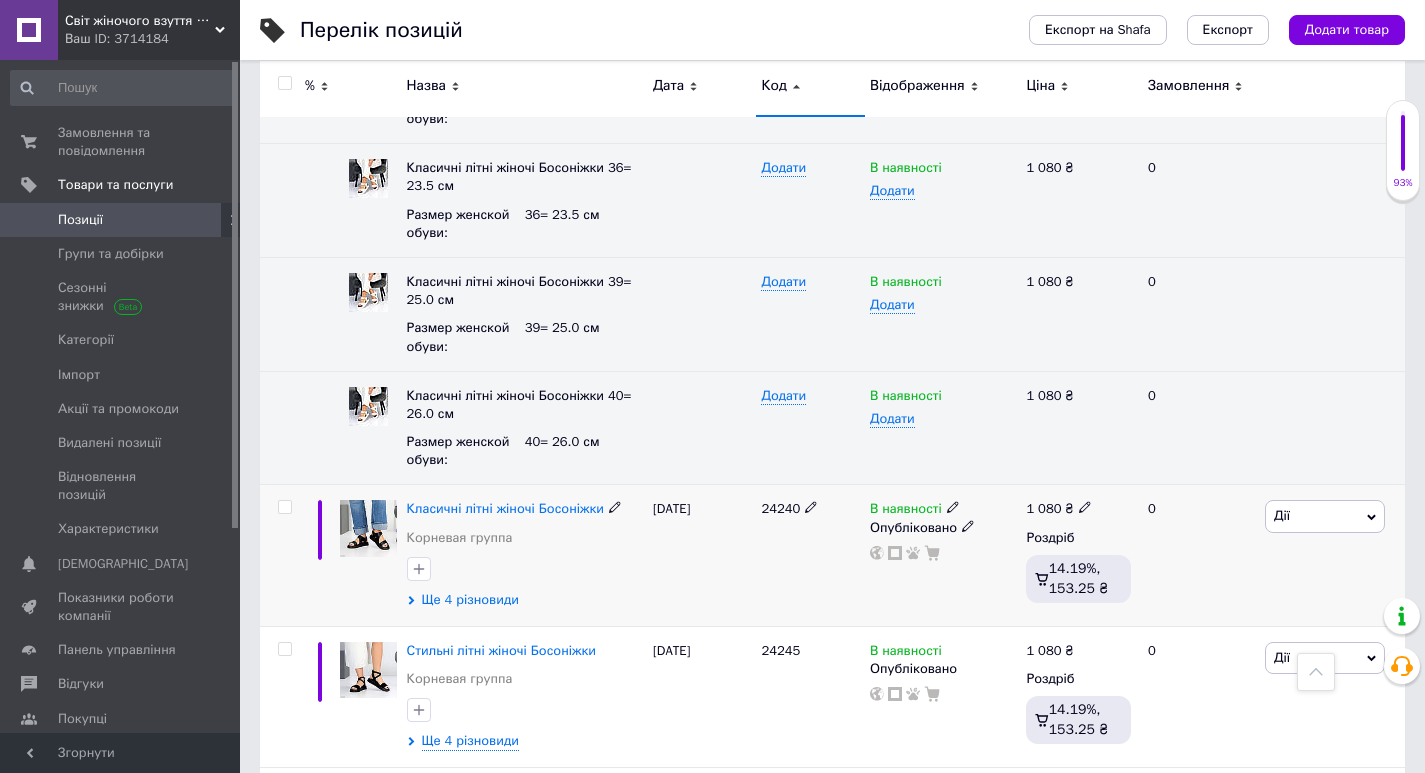 click on "Ще 4 різновиди" at bounding box center [470, 600] 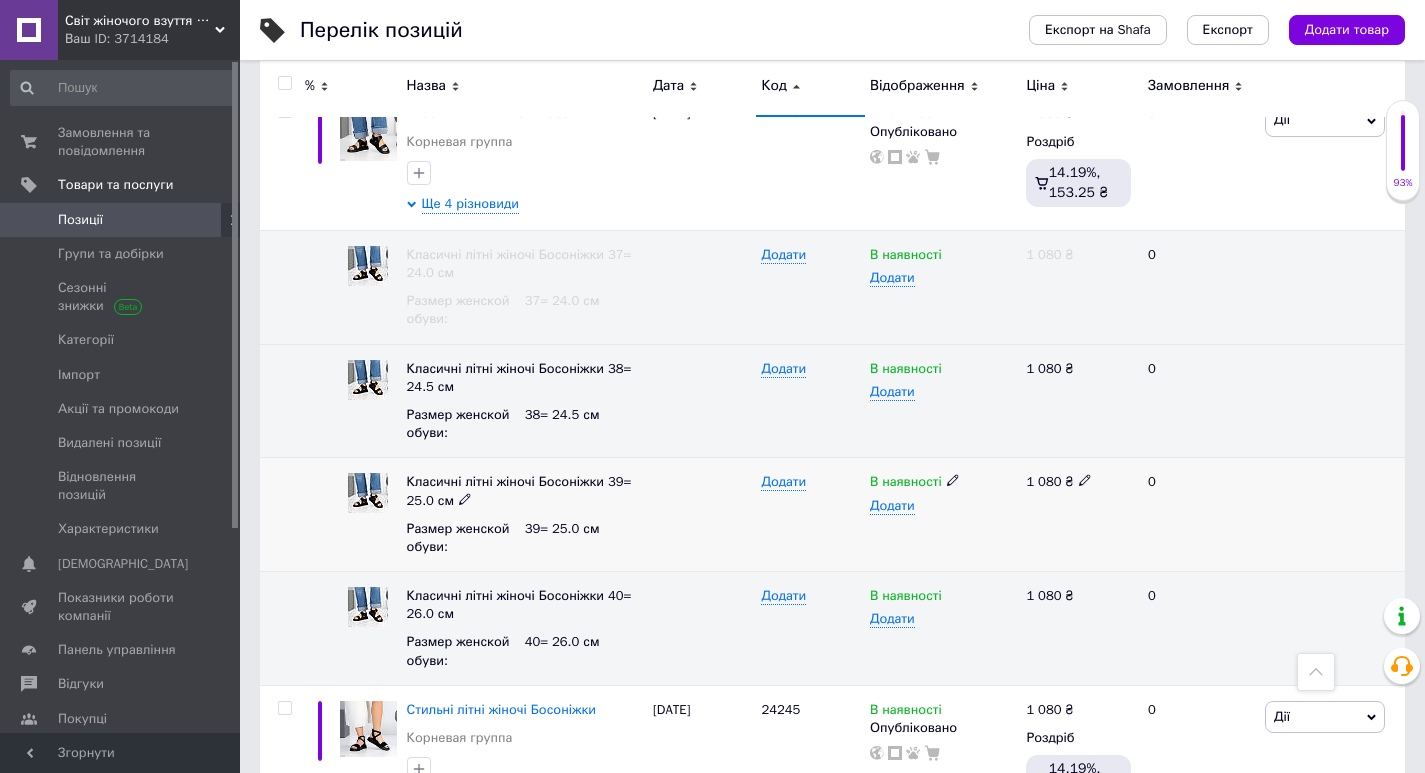 scroll, scrollTop: 6200, scrollLeft: 0, axis: vertical 